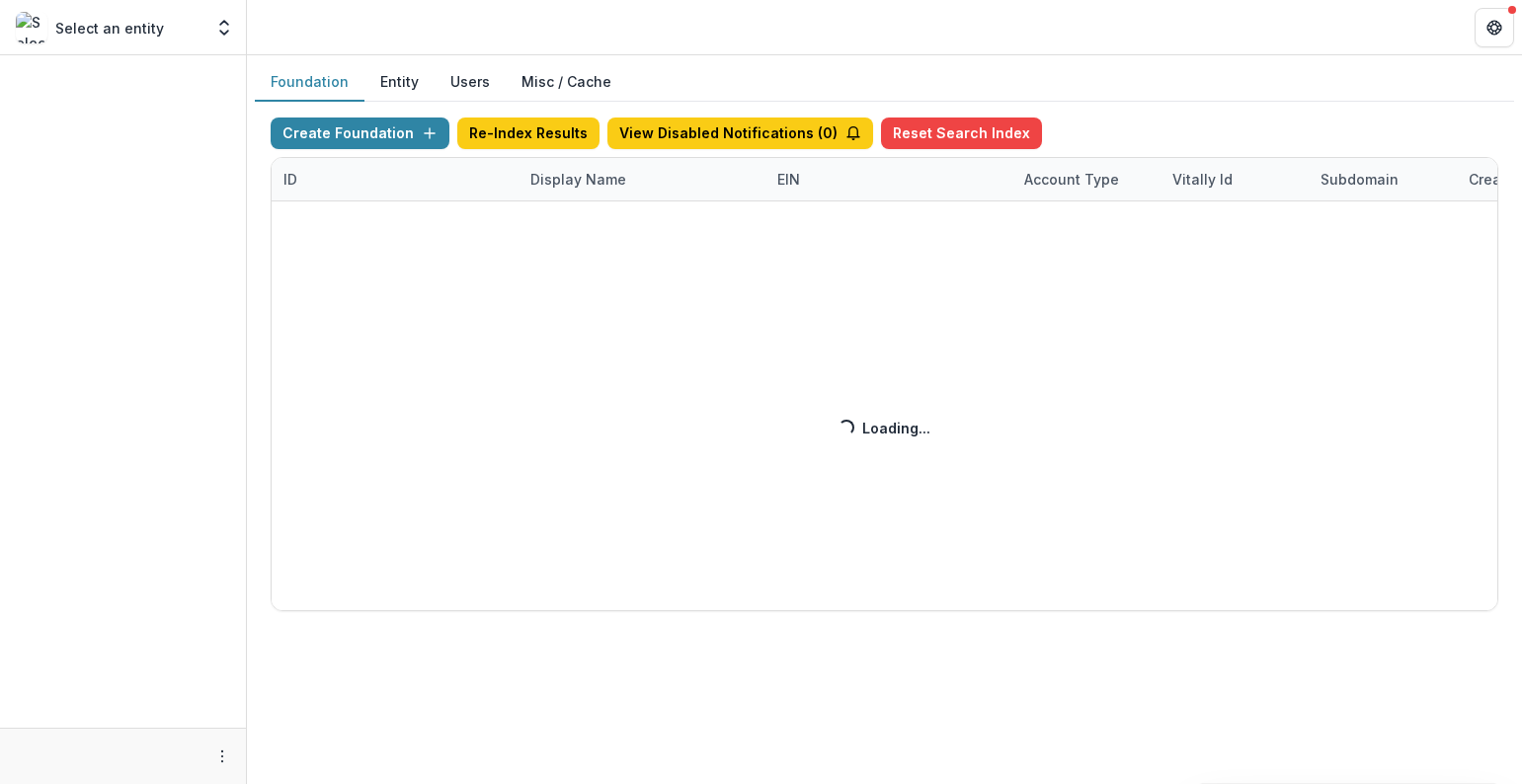scroll, scrollTop: 0, scrollLeft: 0, axis: both 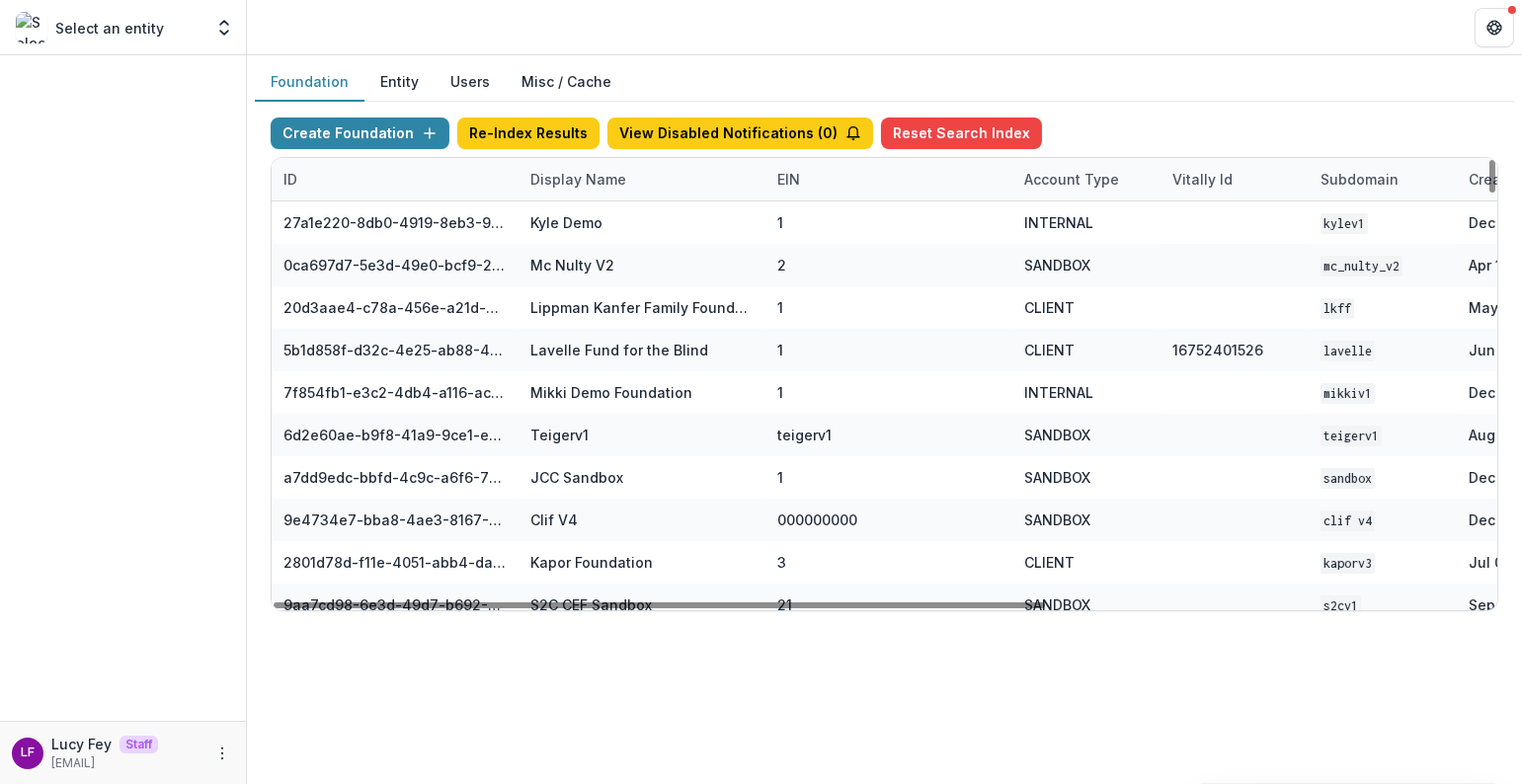 click on "Display Name" at bounding box center [578, 179] 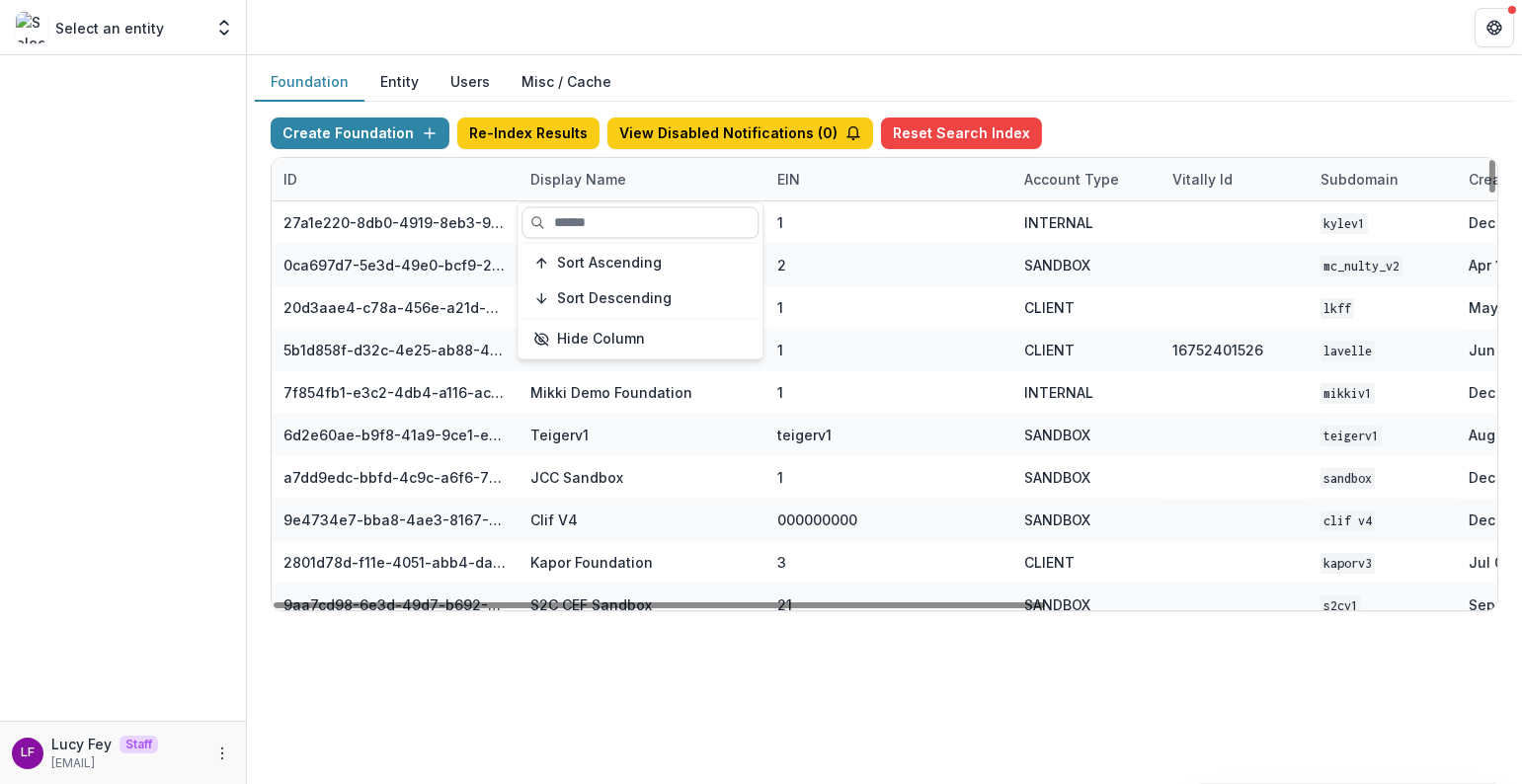click at bounding box center (640, 222) 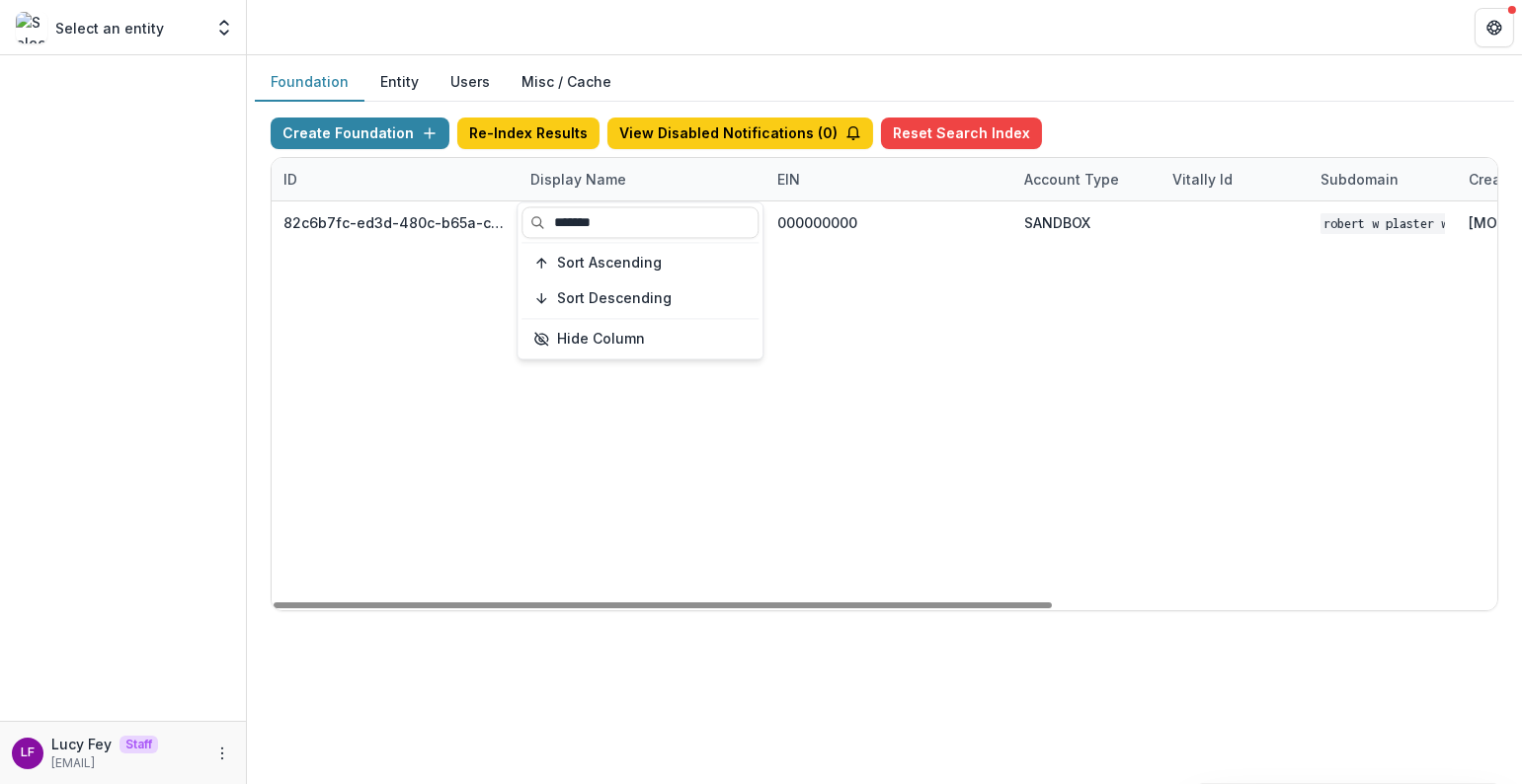 type on "*******" 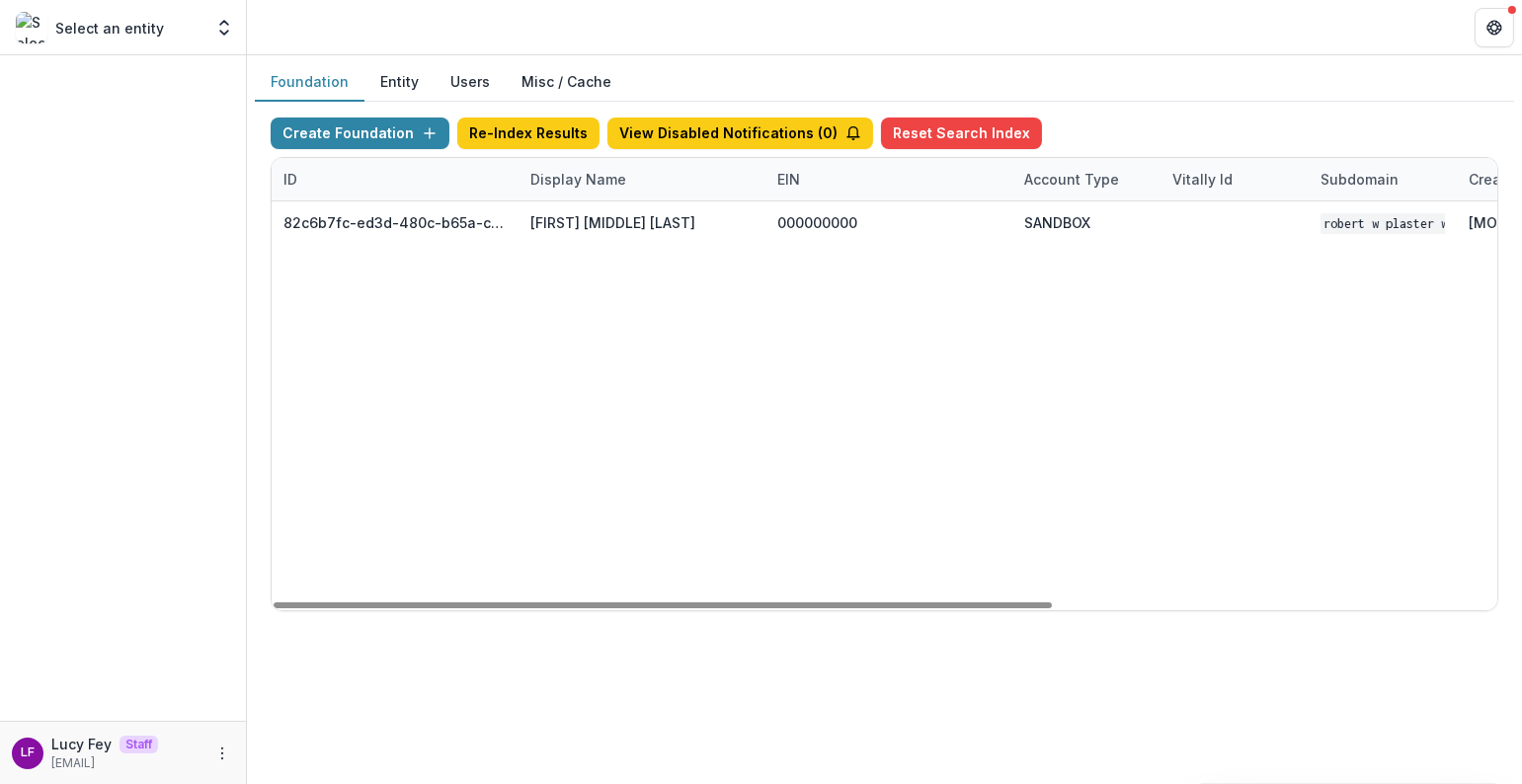 click on "82c6b7fc-ed3d-480c-b65a-c0e7c58a9fc1 Robert W Plaster 000000000 SANDBOX Robert W Plaster Workflow Sandbox Jun 23, 2025, 11:27 AM Visit Edit Feature Flags" at bounding box center [1235, 406] 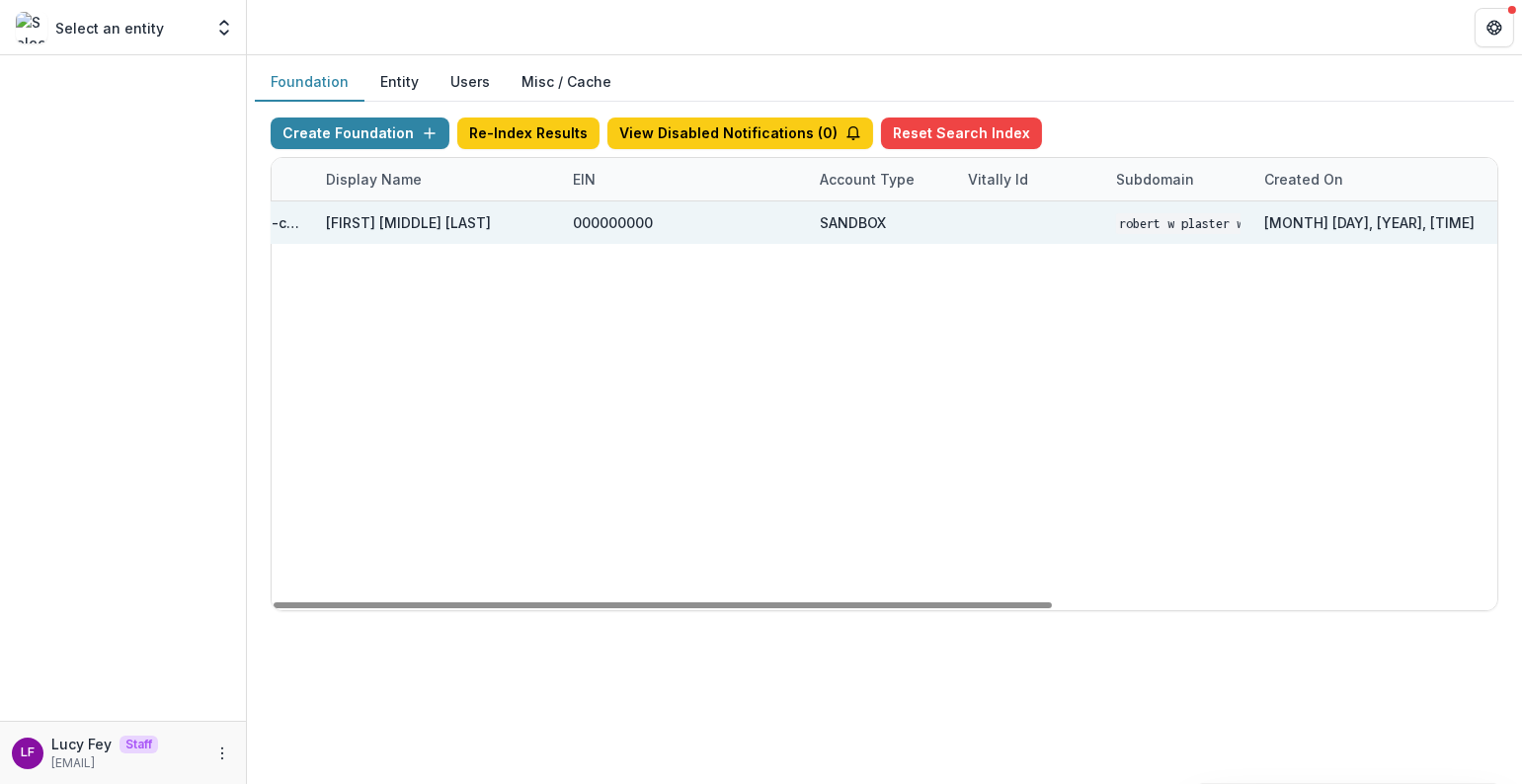 scroll, scrollTop: 0, scrollLeft: 275, axis: horizontal 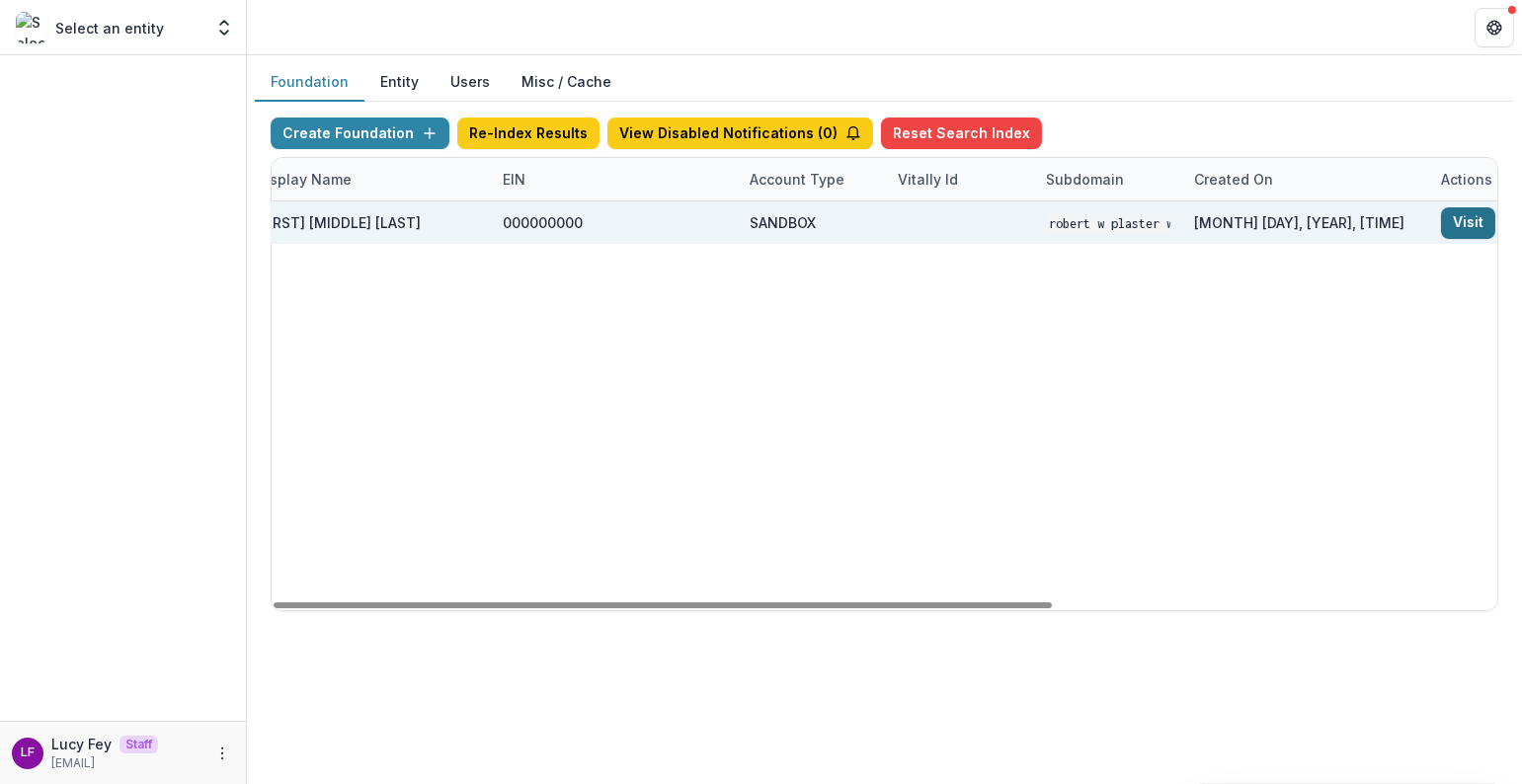 click on "Visit" at bounding box center (1468, 223) 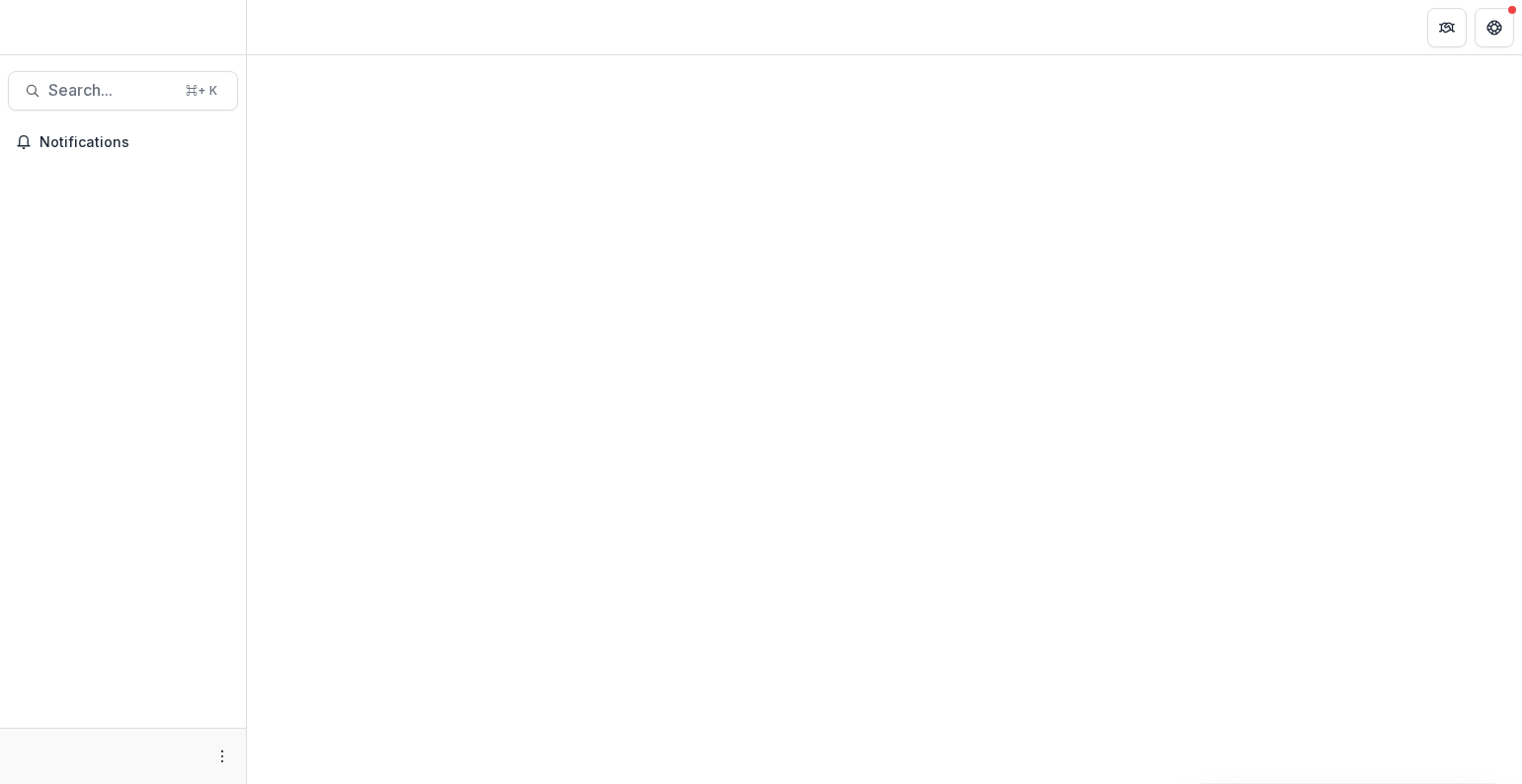 scroll, scrollTop: 0, scrollLeft: 0, axis: both 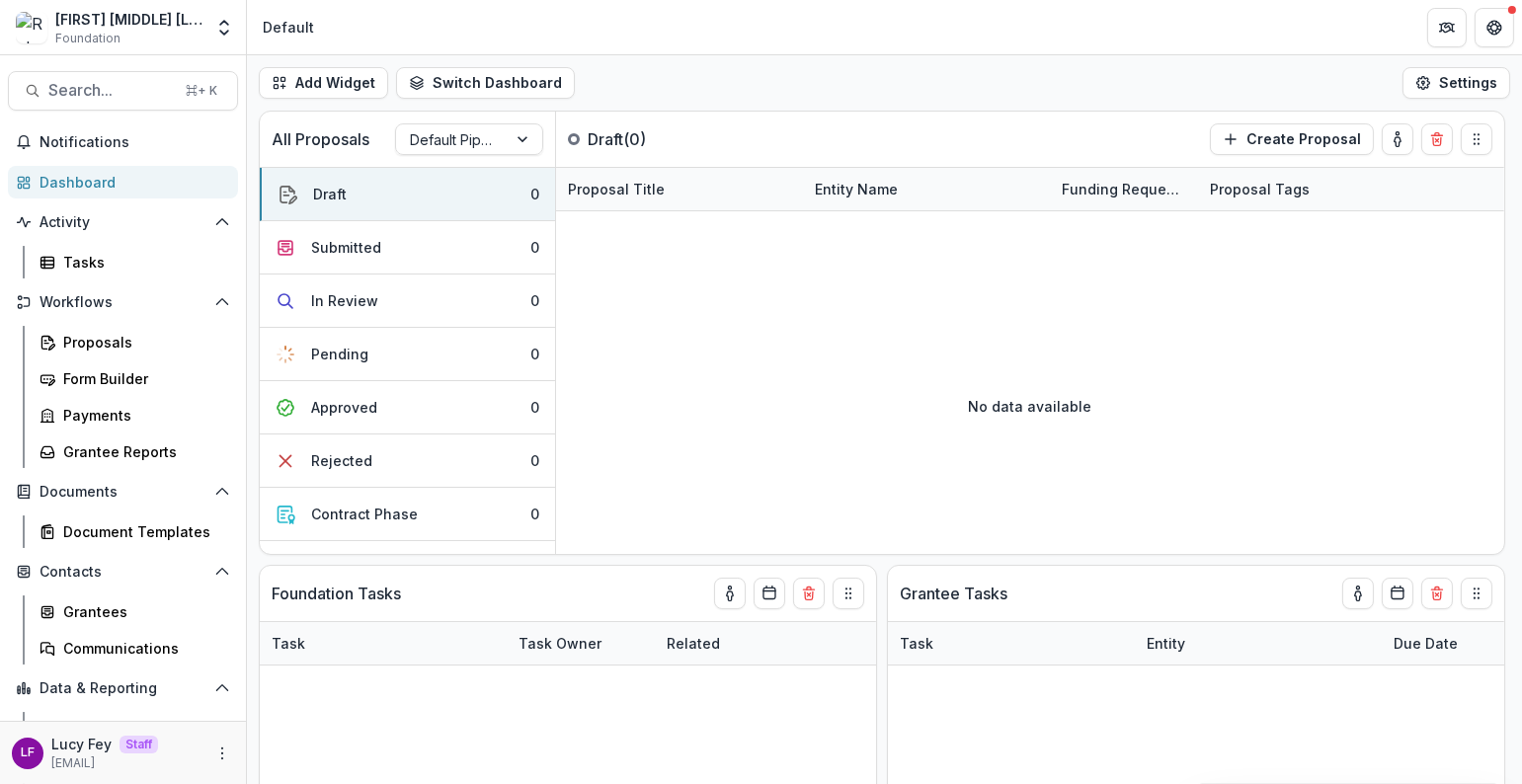 click on "LF Lucy Fey  Staff lucy@trytemelio.com" at bounding box center [122, 752] 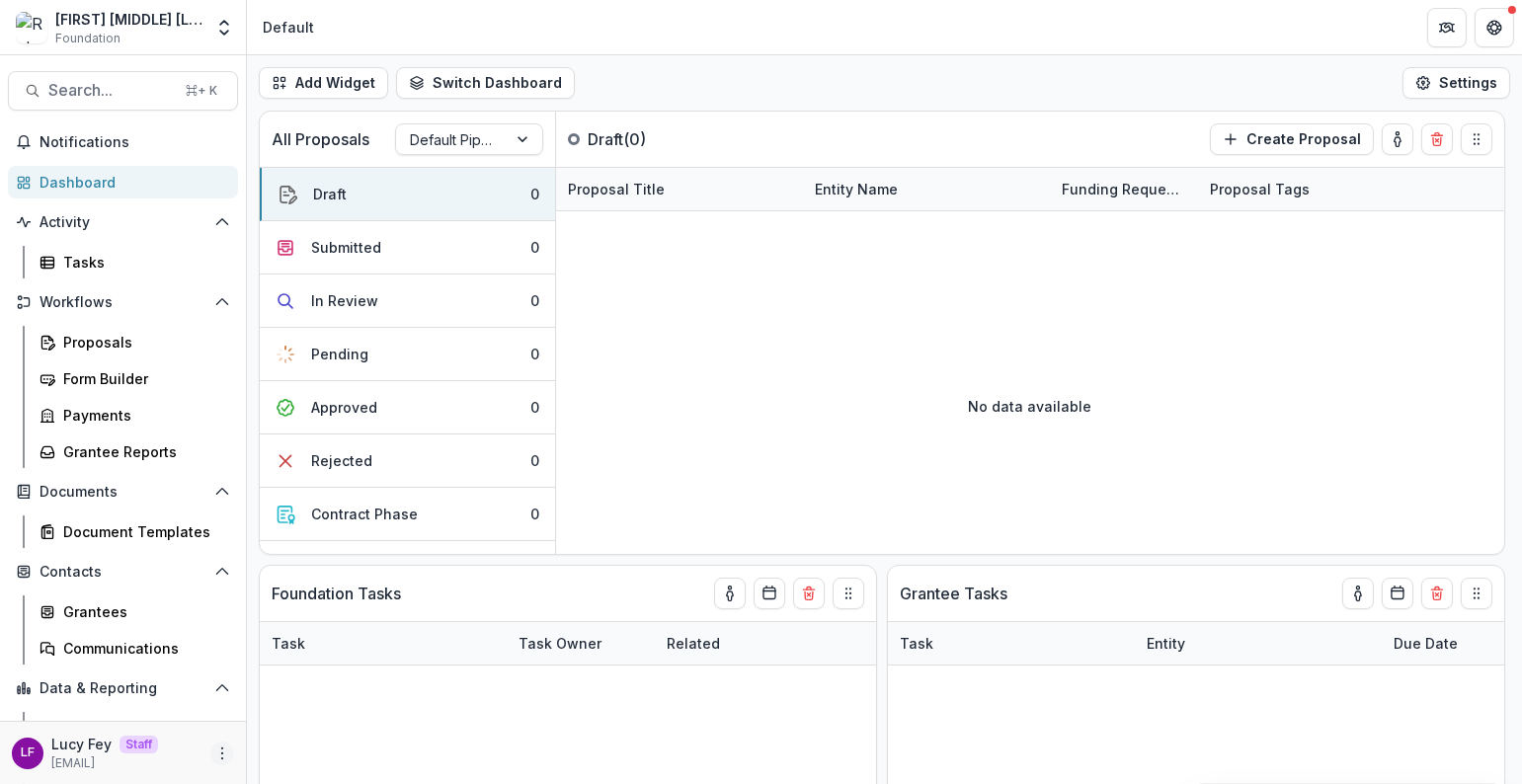 click 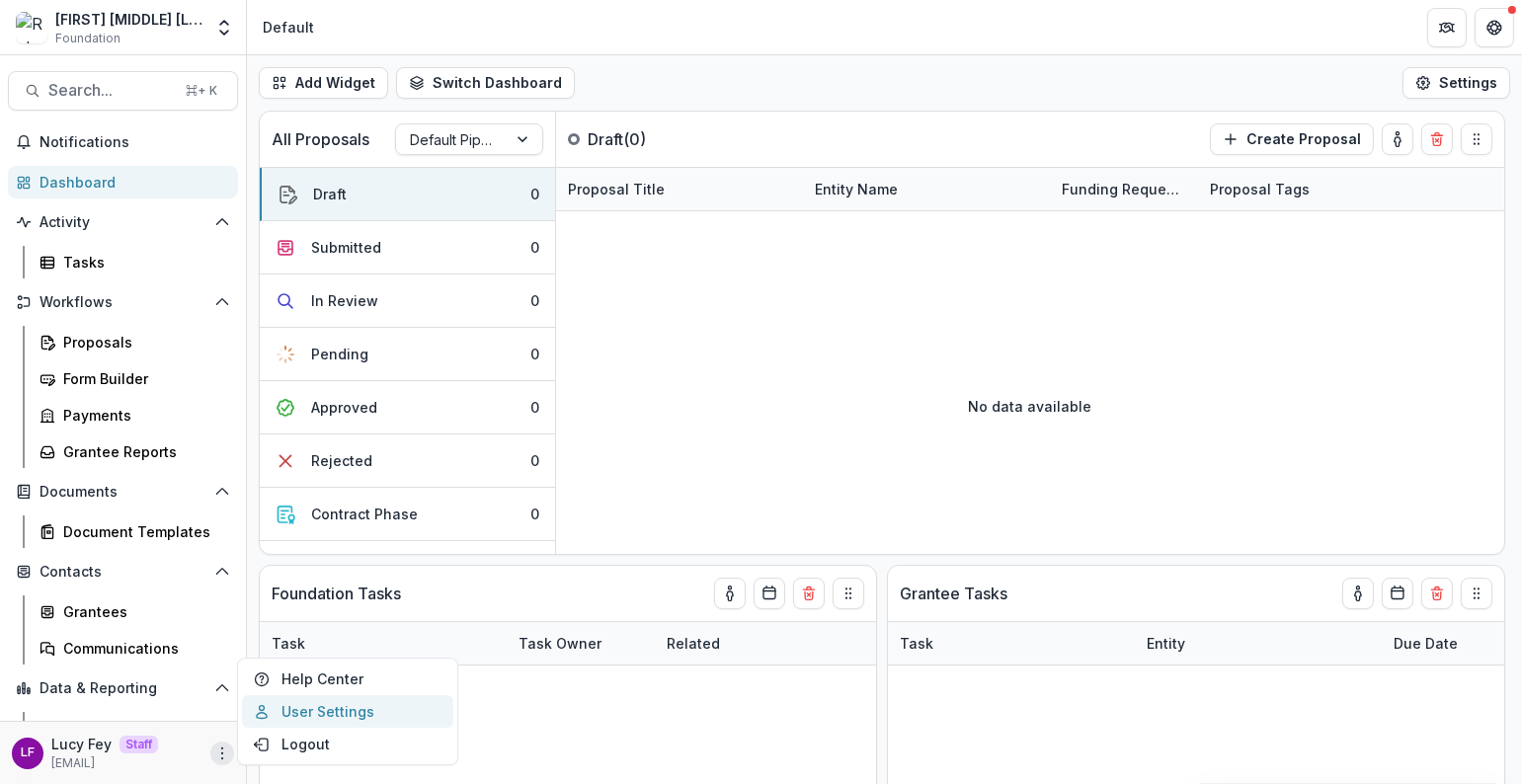 click on "User Settings" at bounding box center [348, 711] 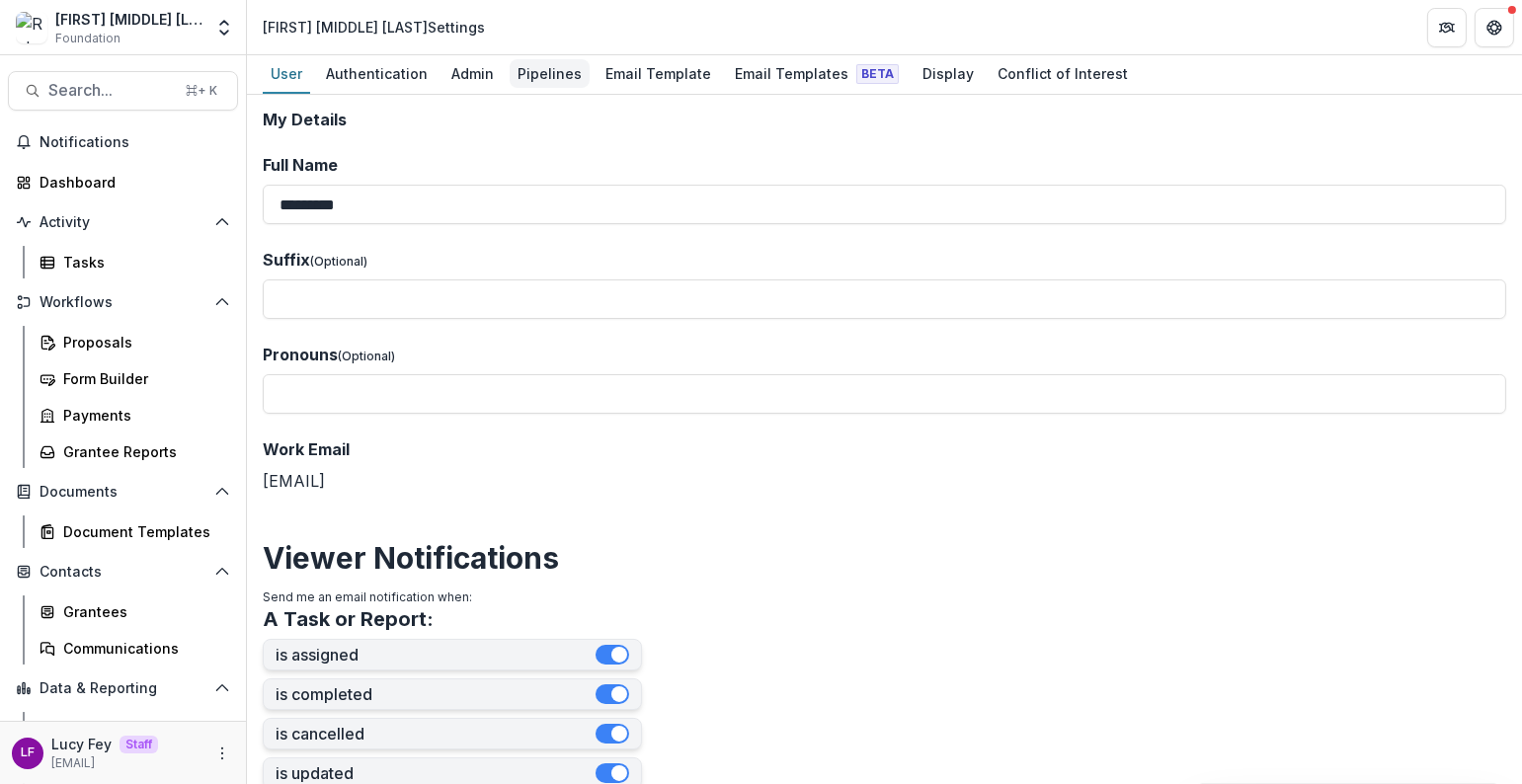 click on "Pipelines" at bounding box center (549, 73) 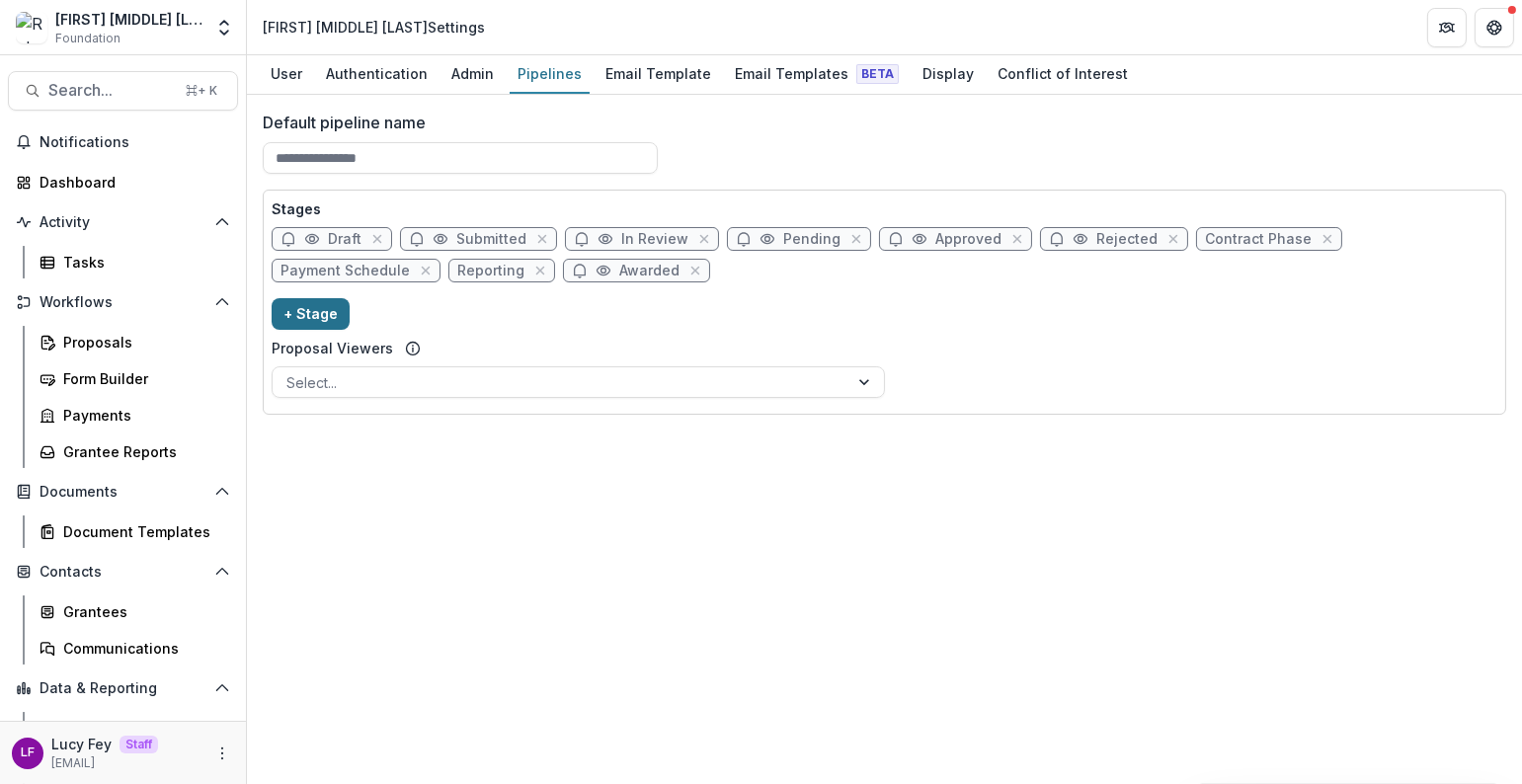 click on "+ Stage" at bounding box center [310, 314] 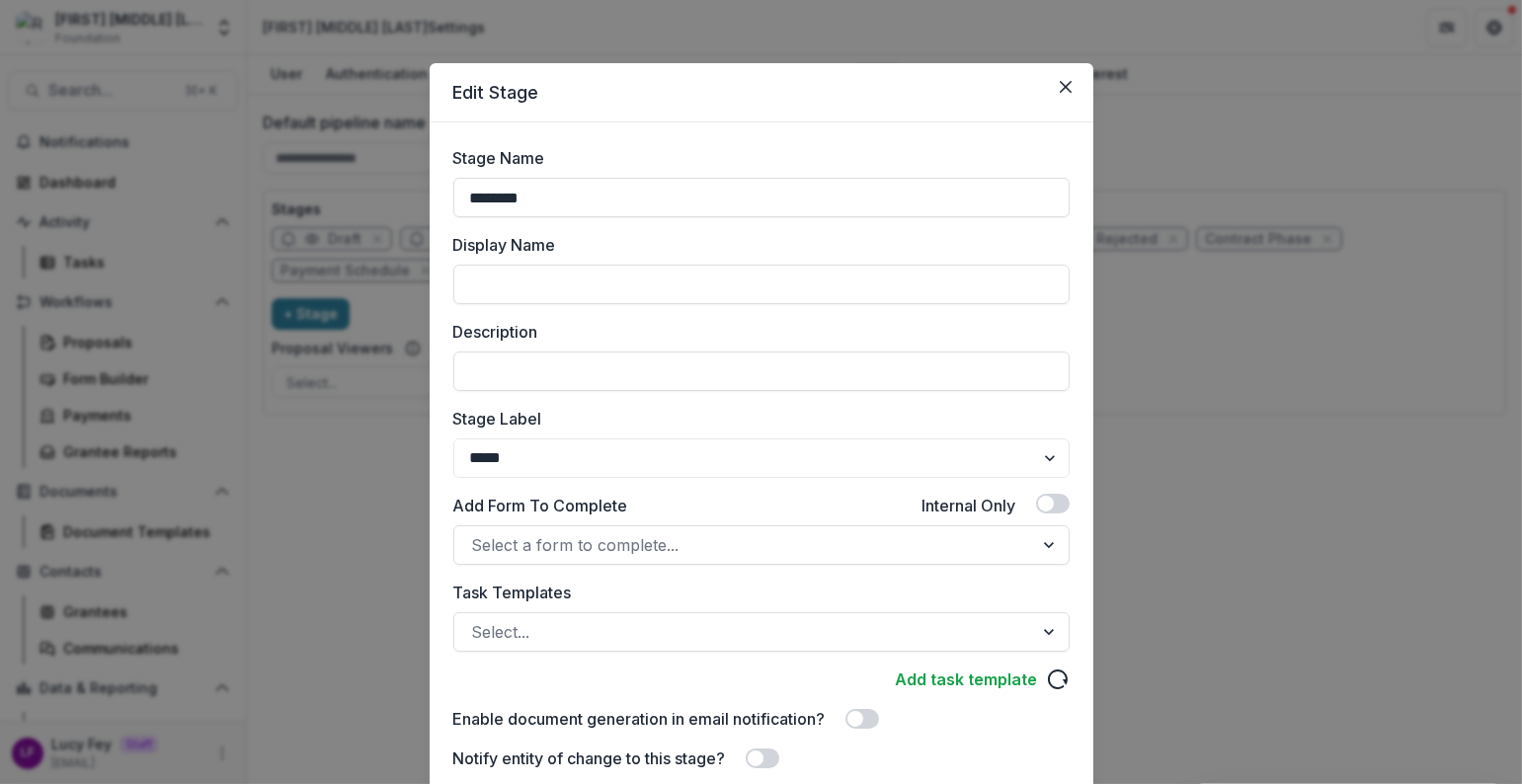 click on "Stage Label ******* ***** ********* ****** ******* ******** ******** ******* ********* ******* ******" at bounding box center [761, 442] 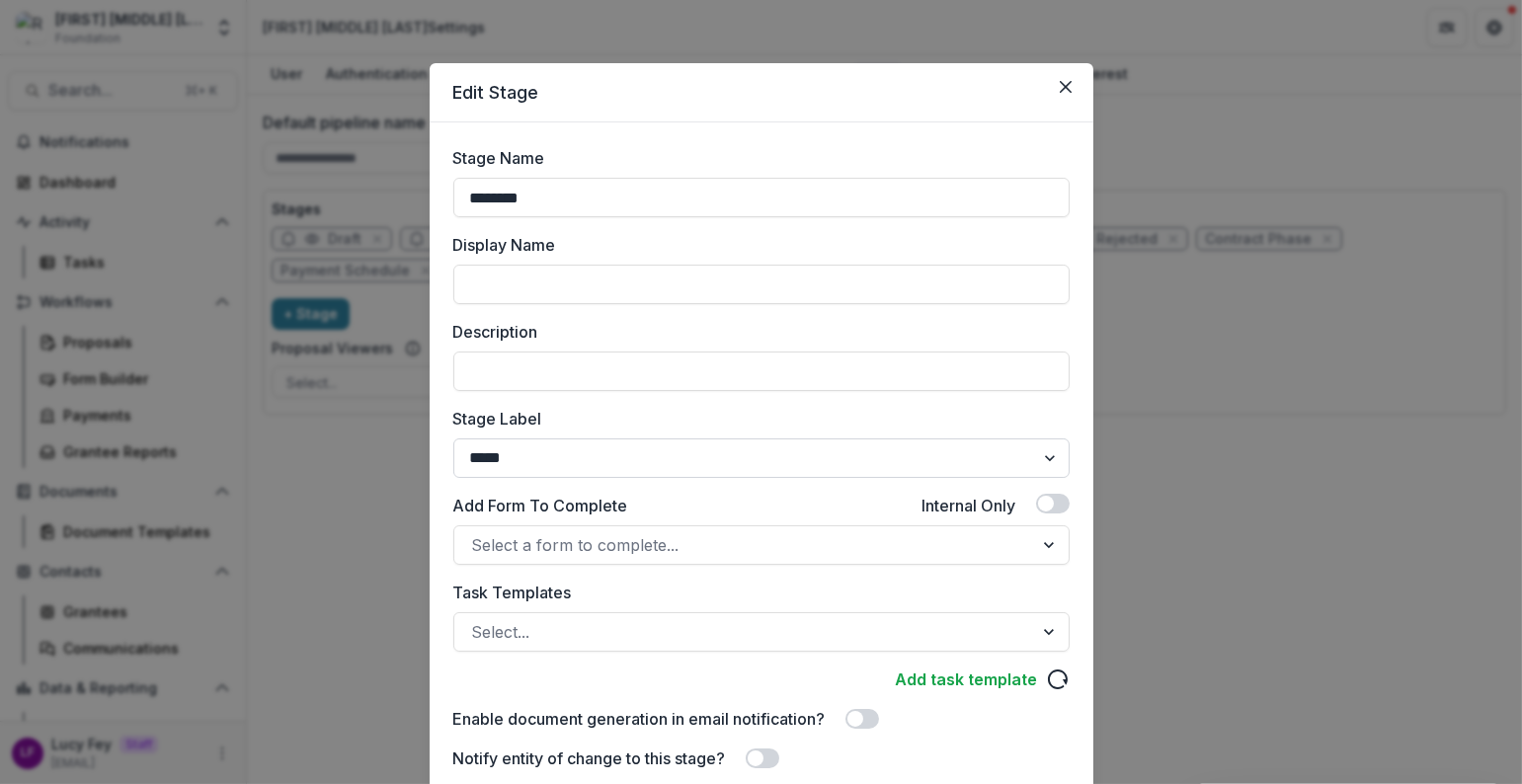 click on "******* ***** ********* ****** ******* ******** ******** ******* ********* ******* ******" at bounding box center (761, 458) 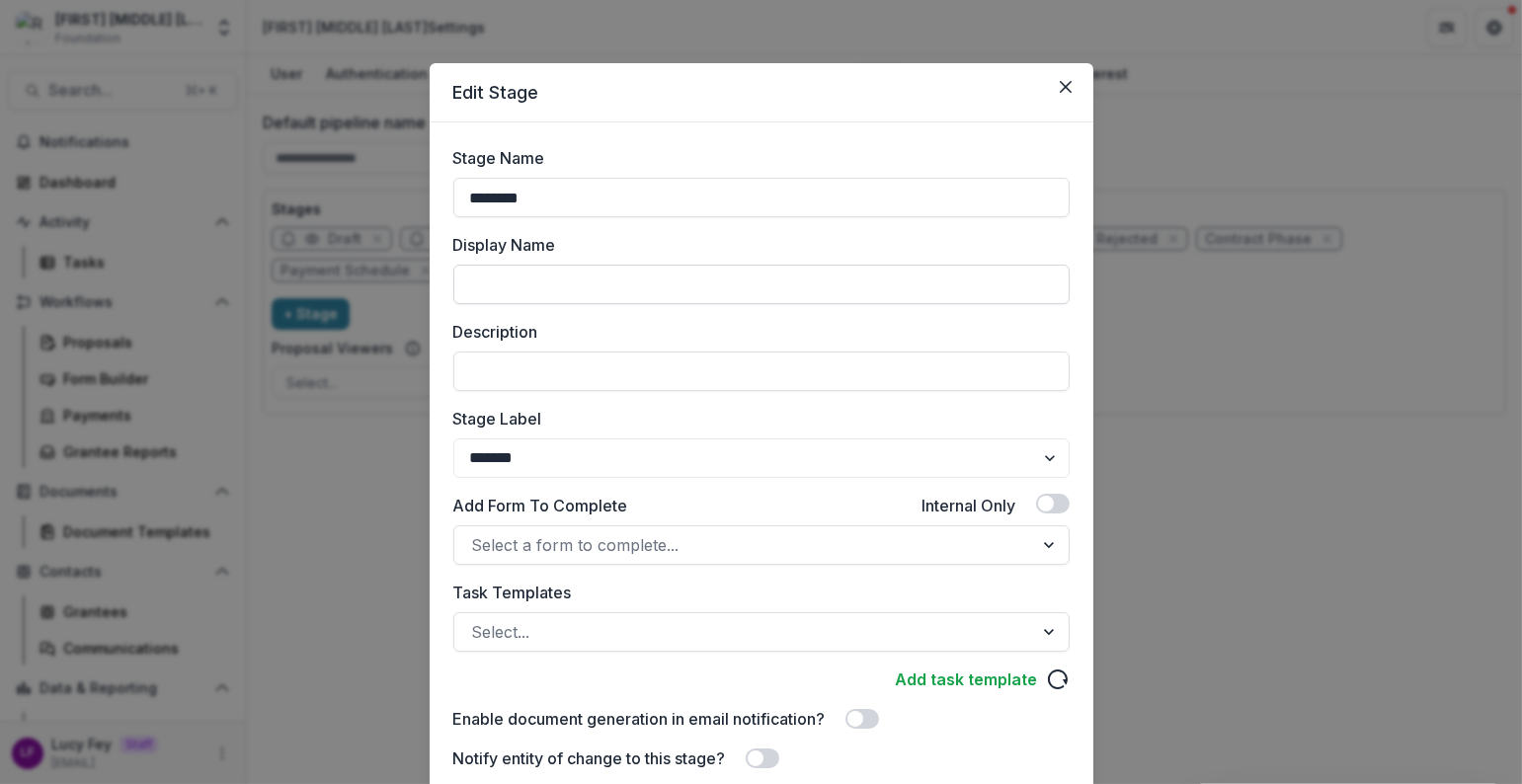 click on "Display Name" at bounding box center [761, 284] 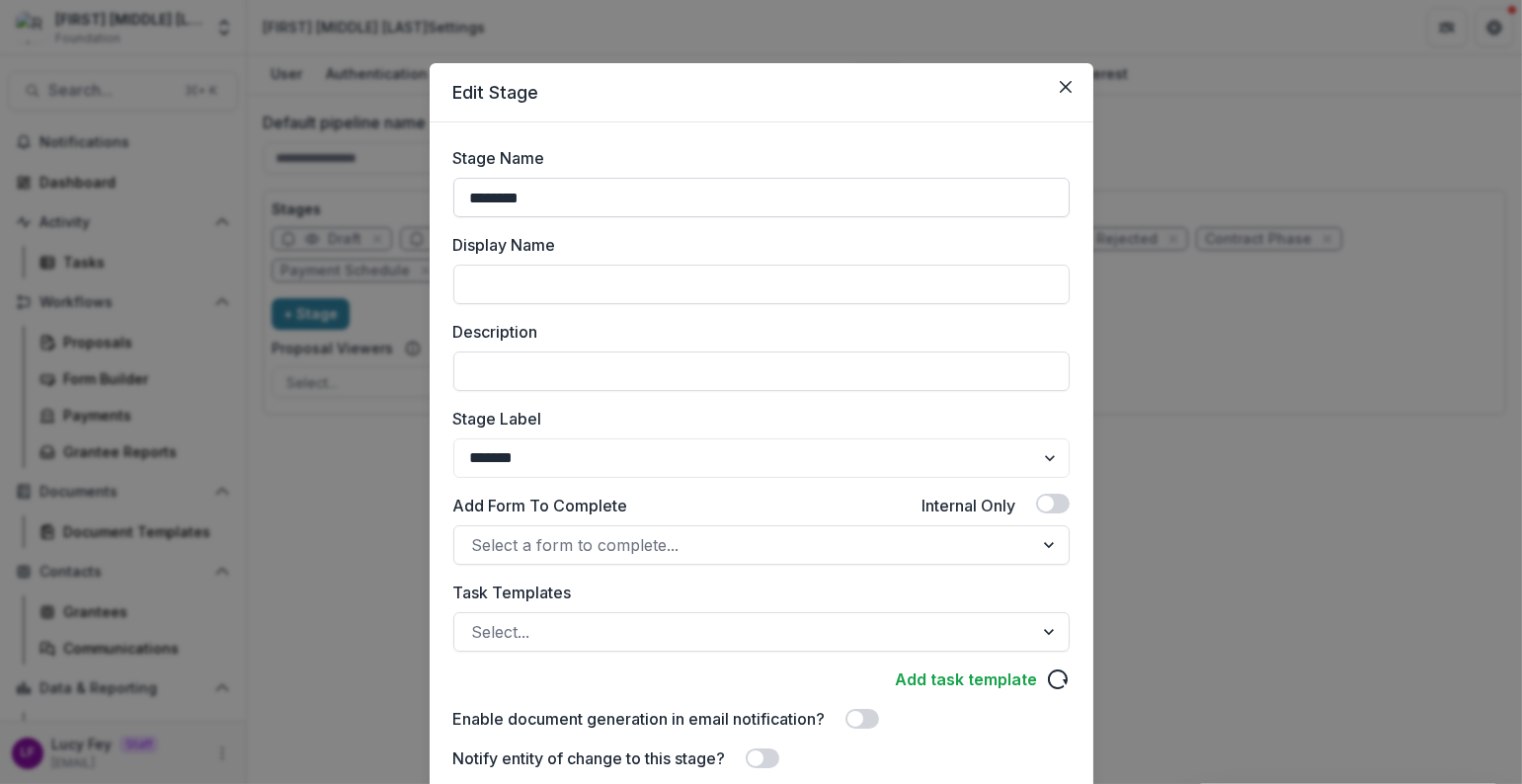 click on "********" at bounding box center [761, 197] 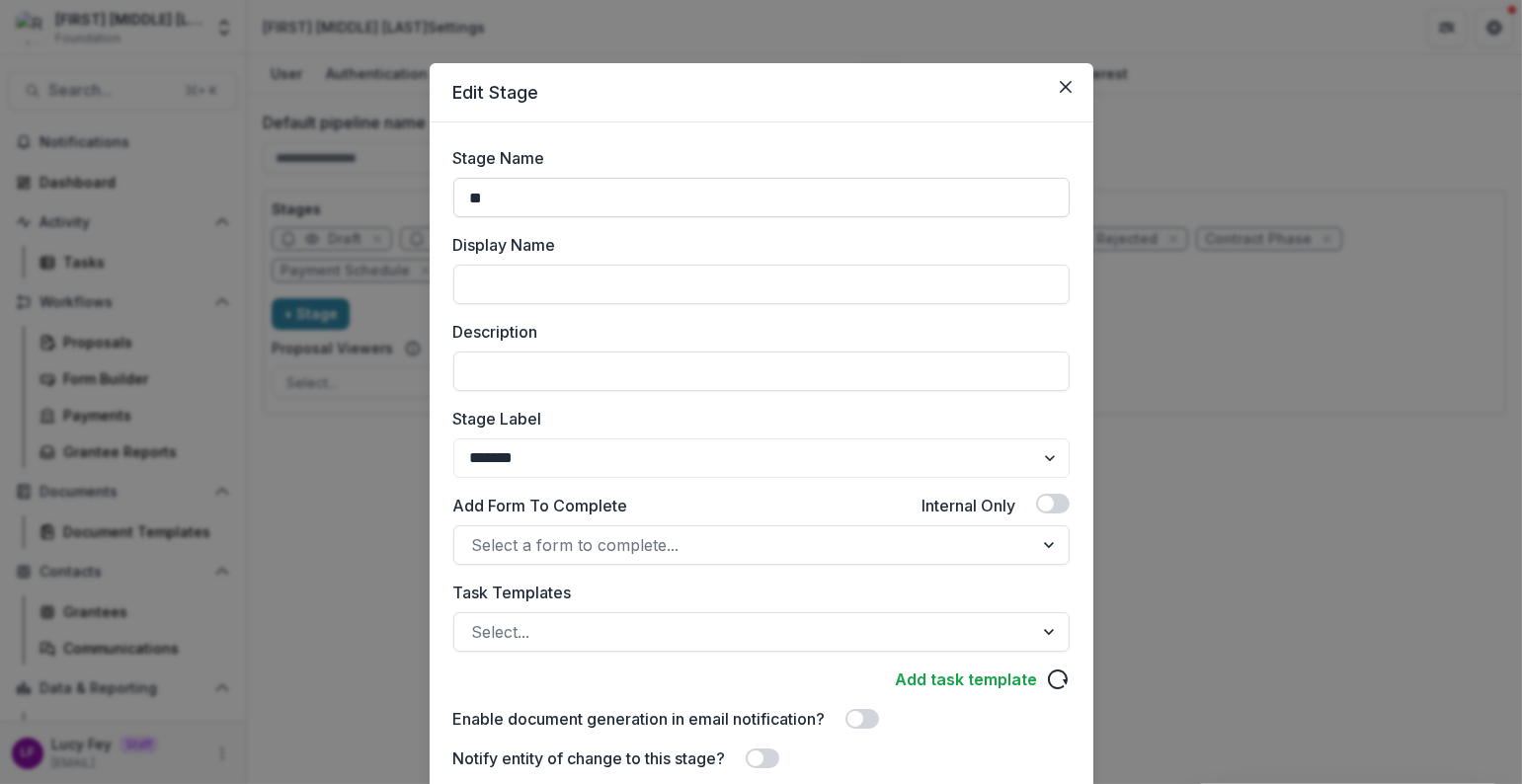 type on "*" 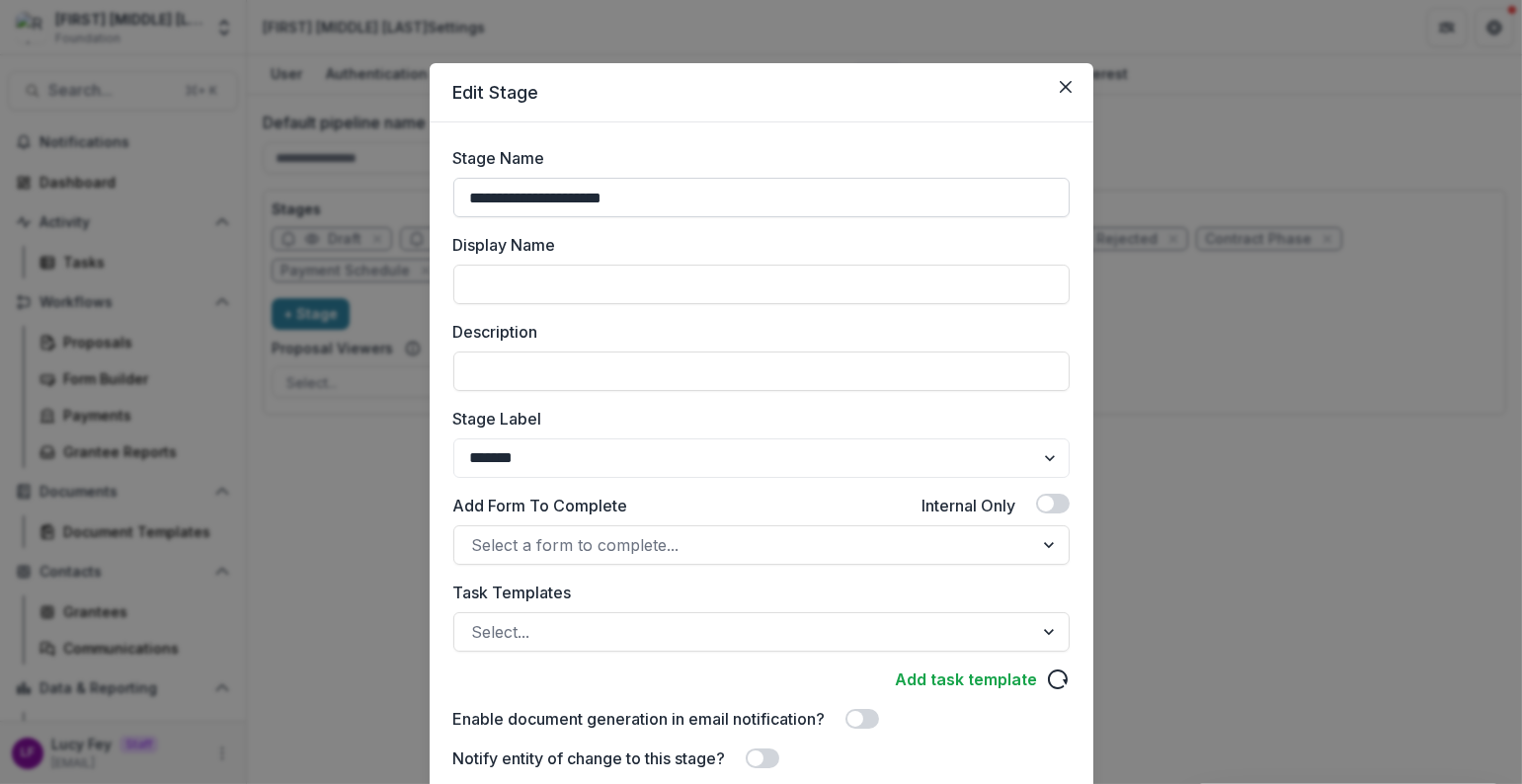 click on "**********" at bounding box center (761, 197) 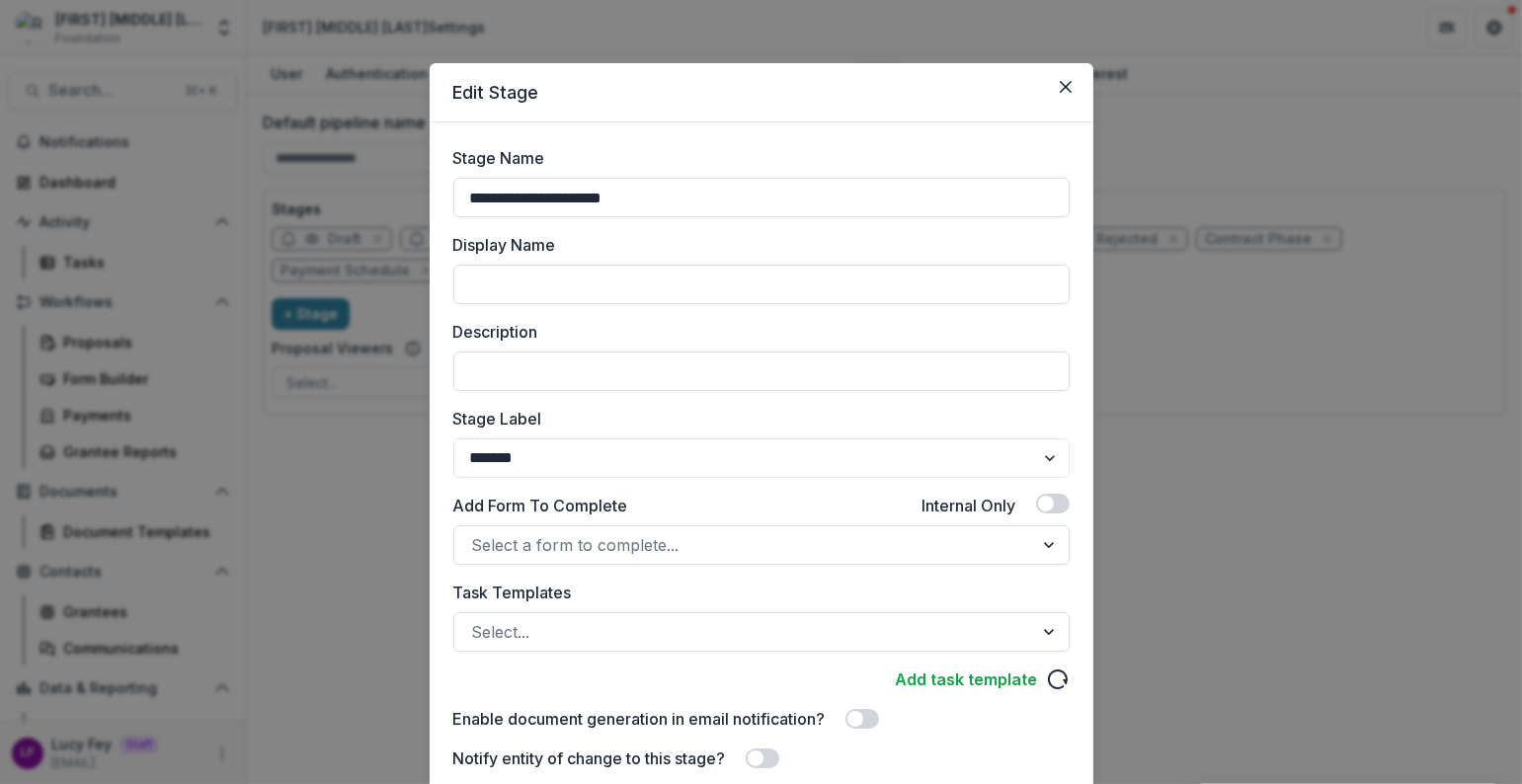 drag, startPoint x: 669, startPoint y: 201, endPoint x: 358, endPoint y: 196, distance: 311.04019 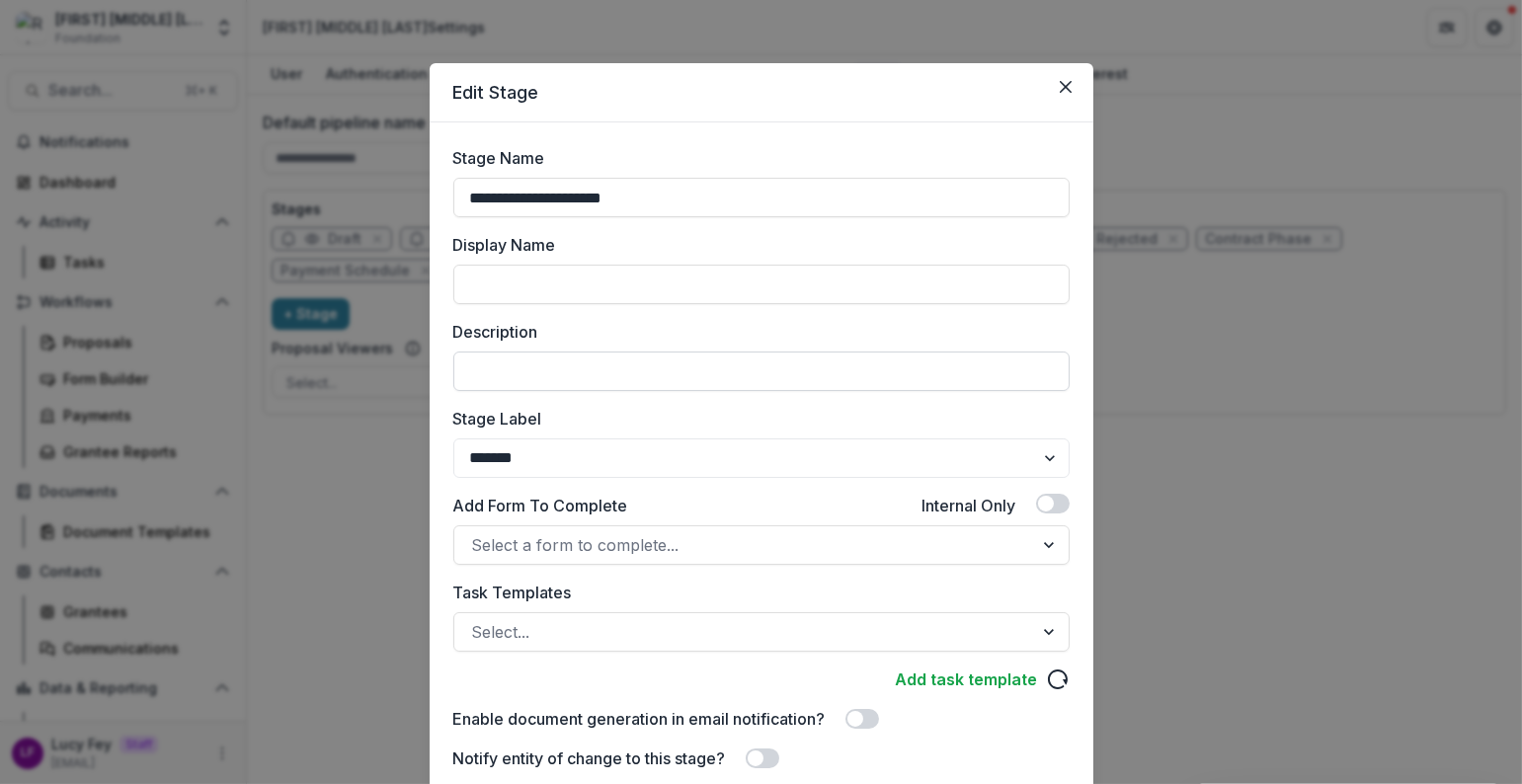 type on "**********" 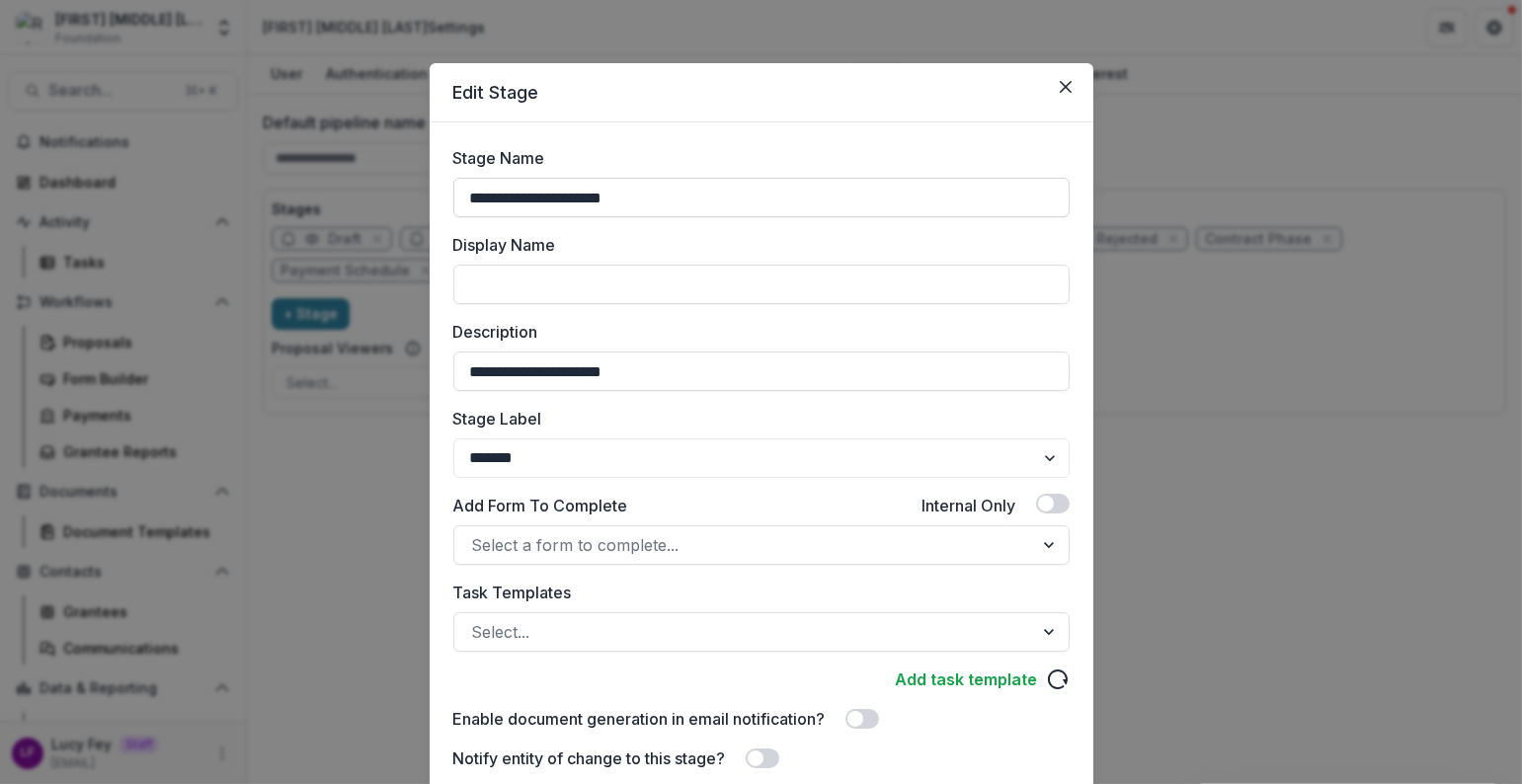 type on "**********" 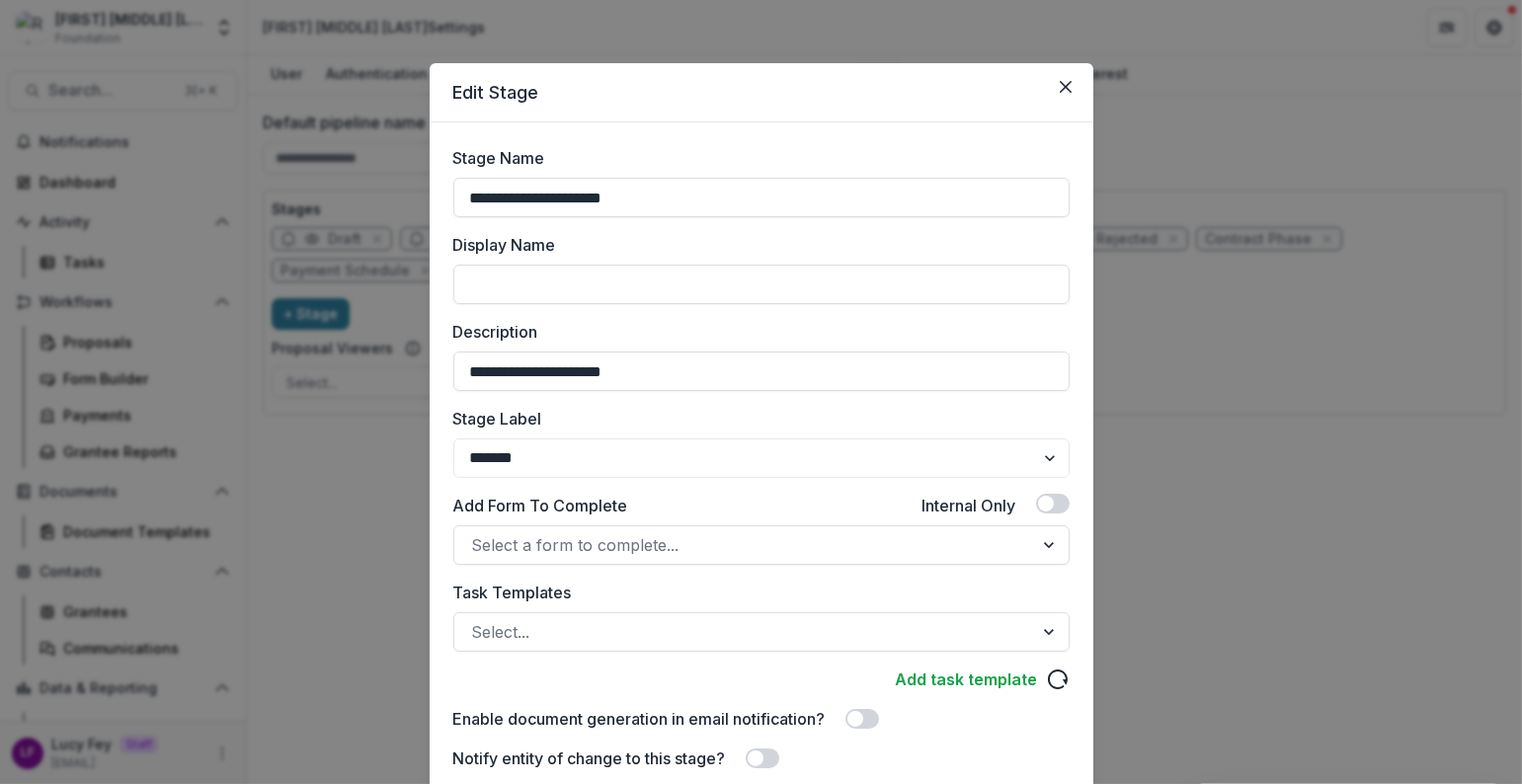 drag, startPoint x: 665, startPoint y: 203, endPoint x: 360, endPoint y: 192, distance: 305.1983 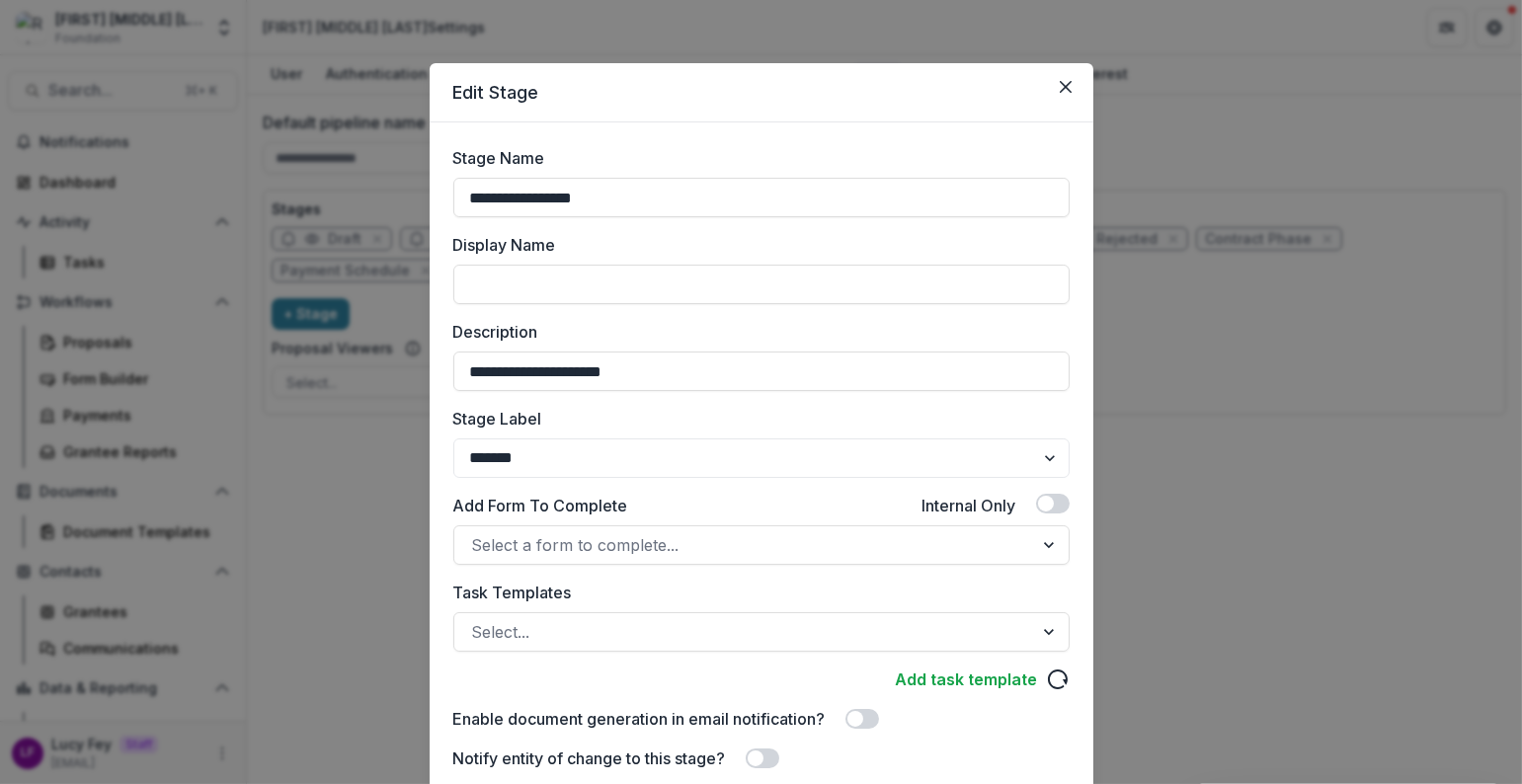 type on "**********" 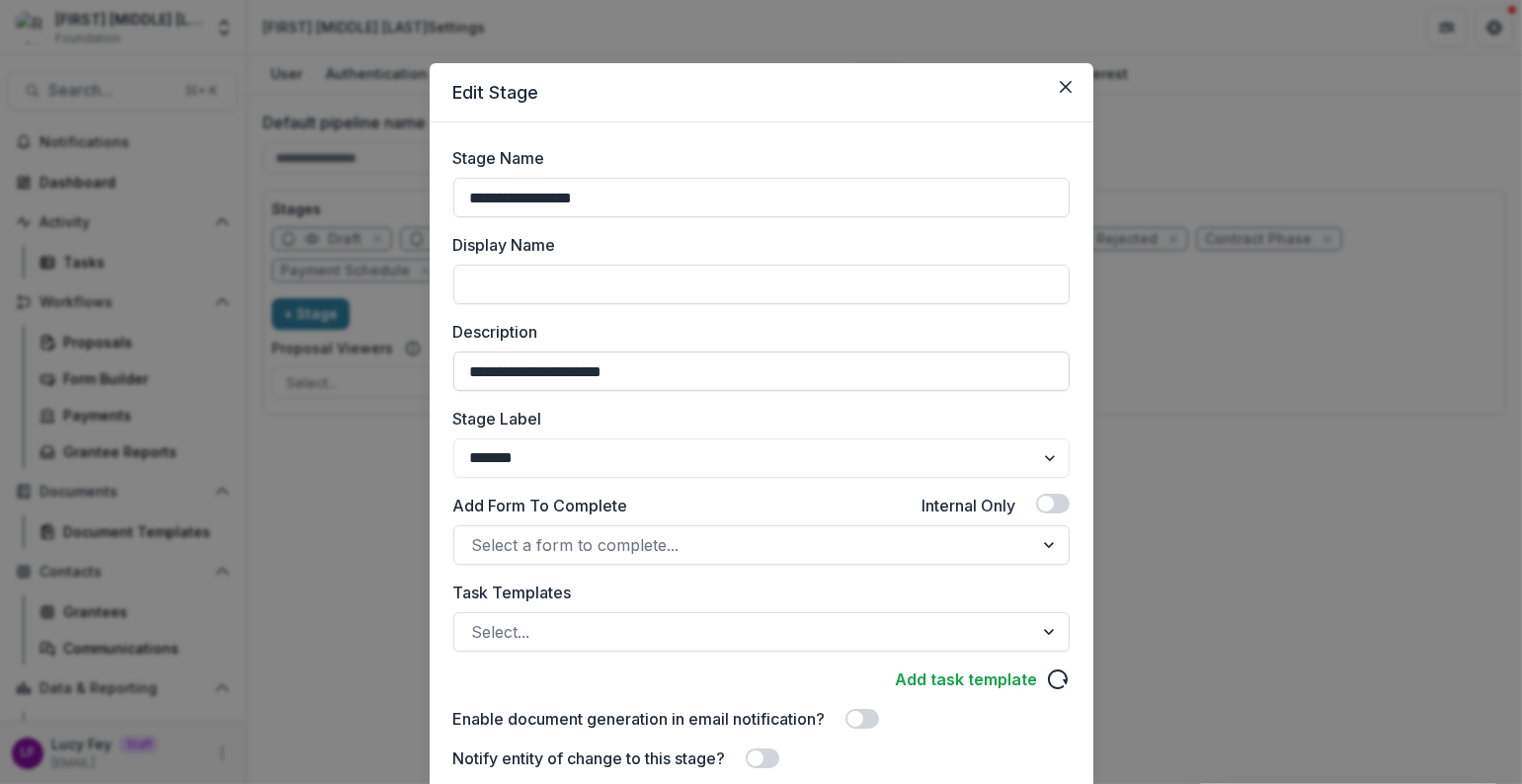 click on "**********" at bounding box center [761, 371] 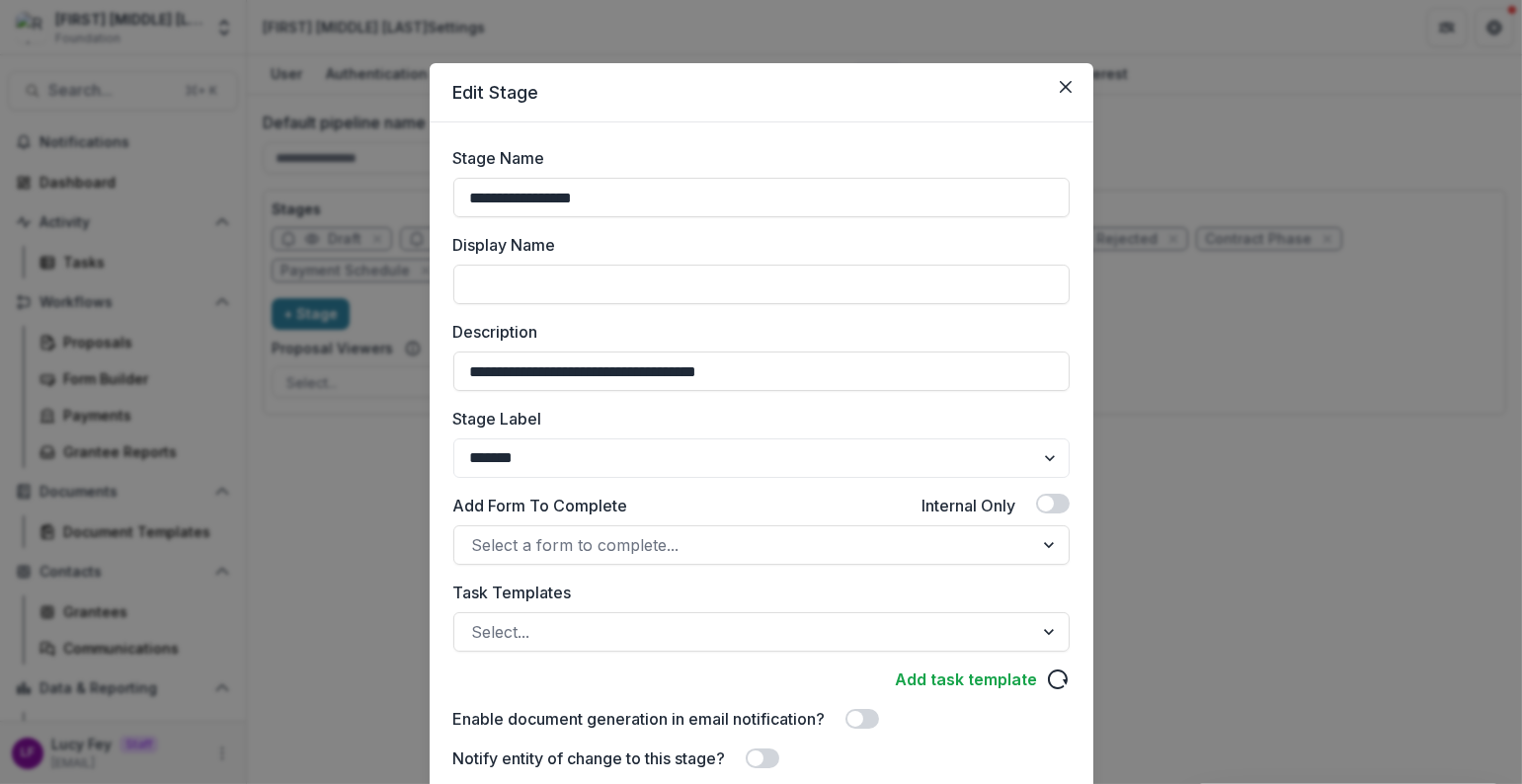 scroll, scrollTop: 175, scrollLeft: 0, axis: vertical 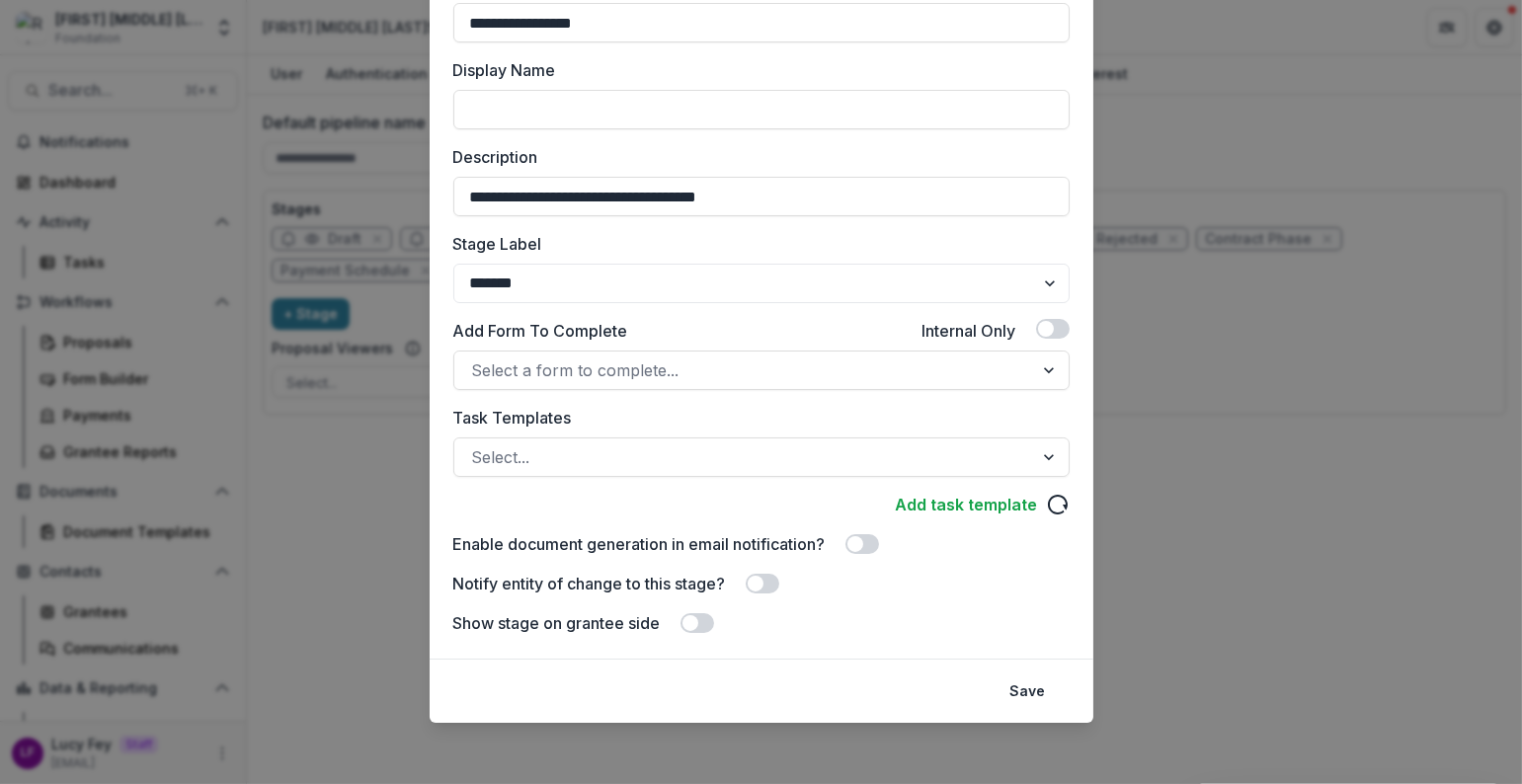 type on "**********" 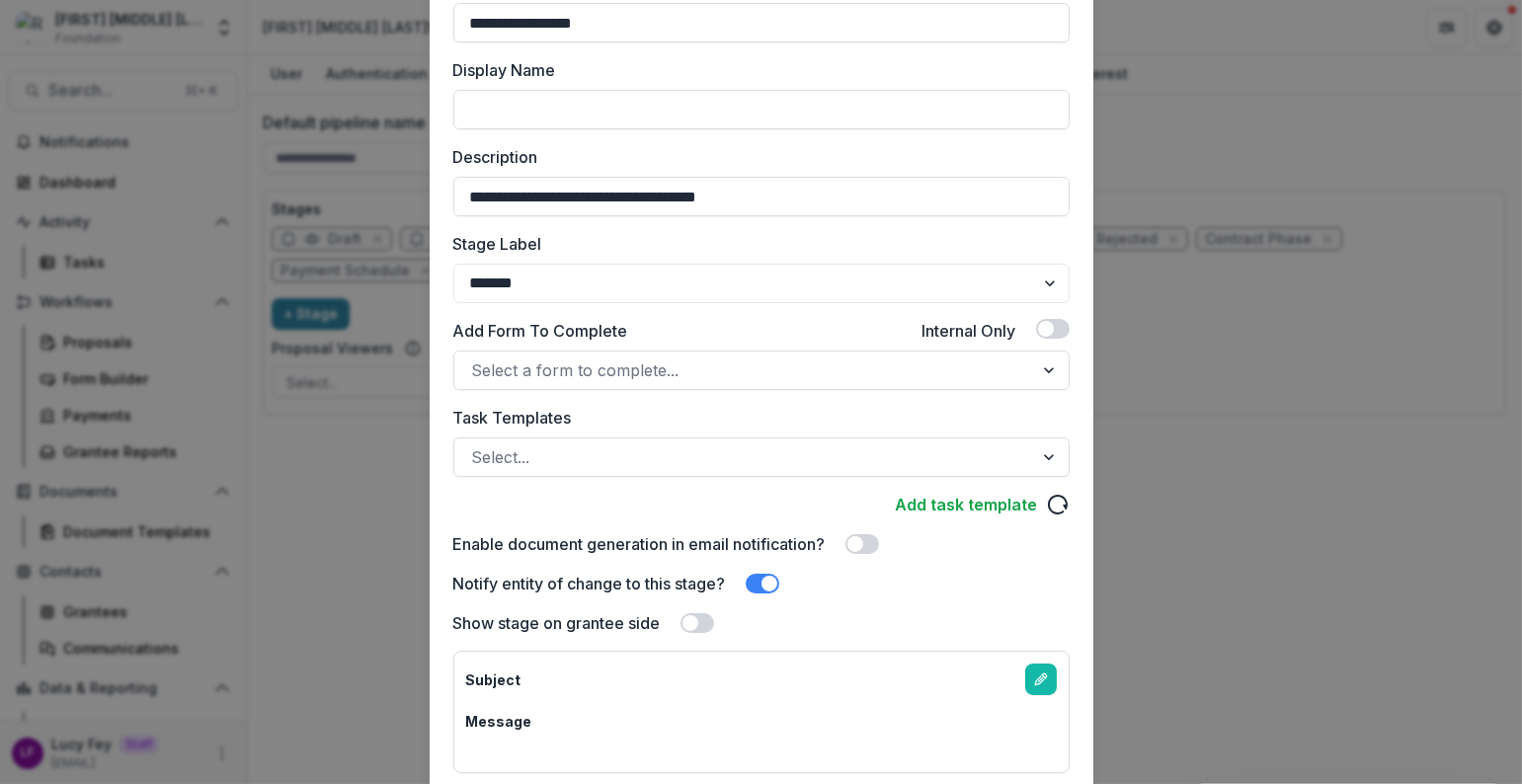 click at bounding box center [762, 584] 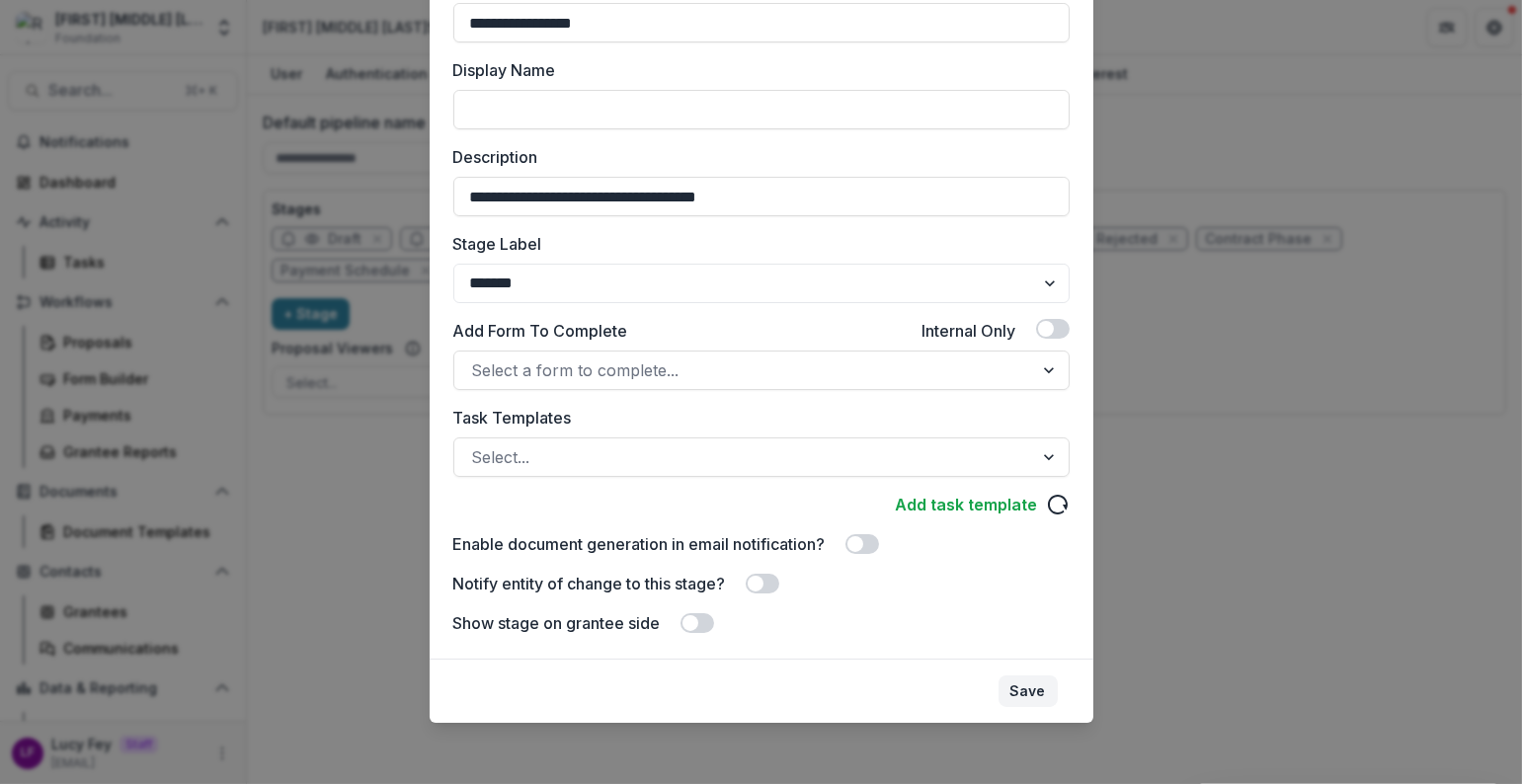 click on "Save" at bounding box center [1028, 691] 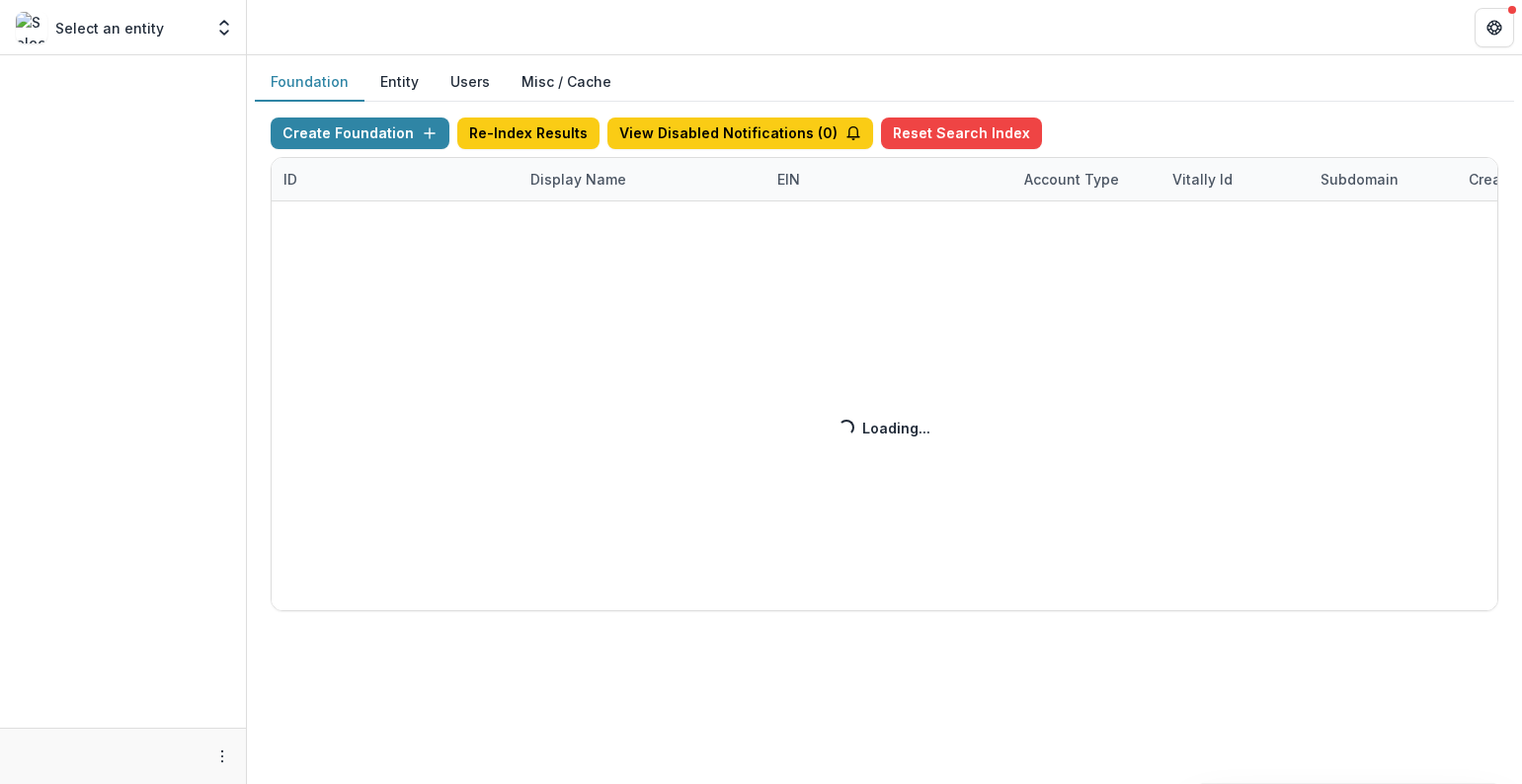 scroll, scrollTop: 0, scrollLeft: 0, axis: both 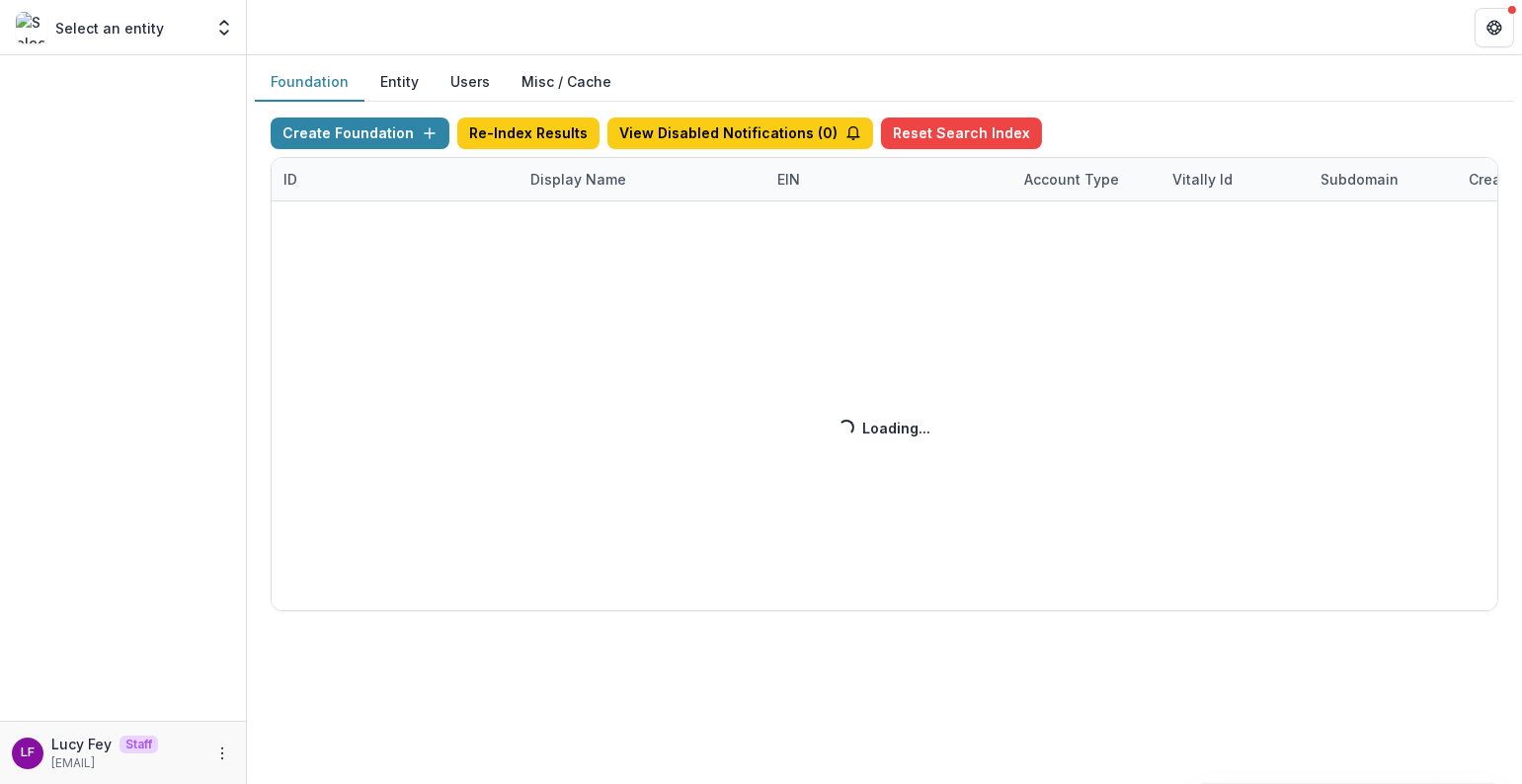 click on "Create Foundation Re-Index Results View Disabled Notifications ( 0 ) Reset Search Index ID Display Name EIN Account Type Vitally Id Subdomain Created on Actions Feature Flags Loading... Loading..." at bounding box center [884, 364] 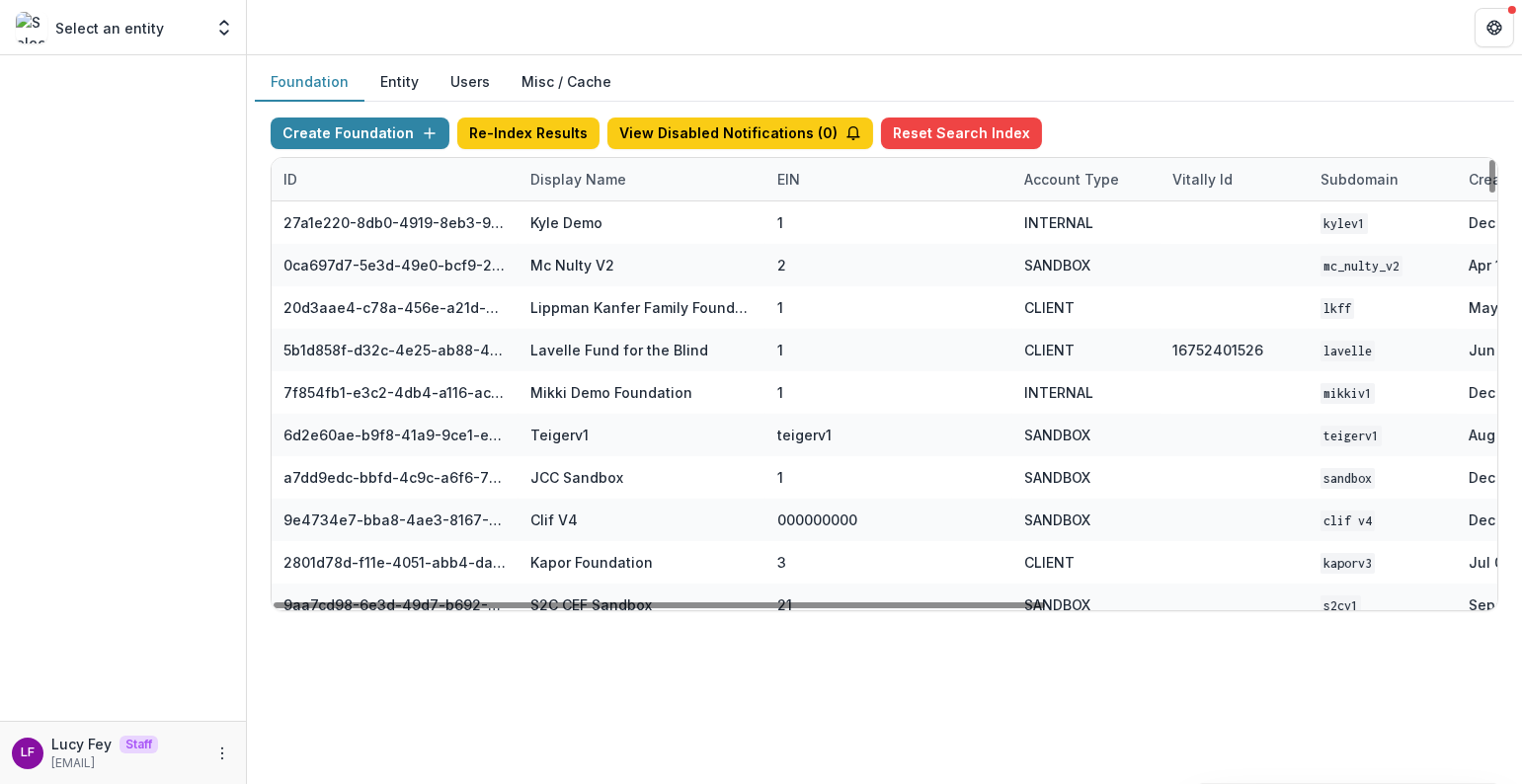 click on "Display Name" at bounding box center (578, 179) 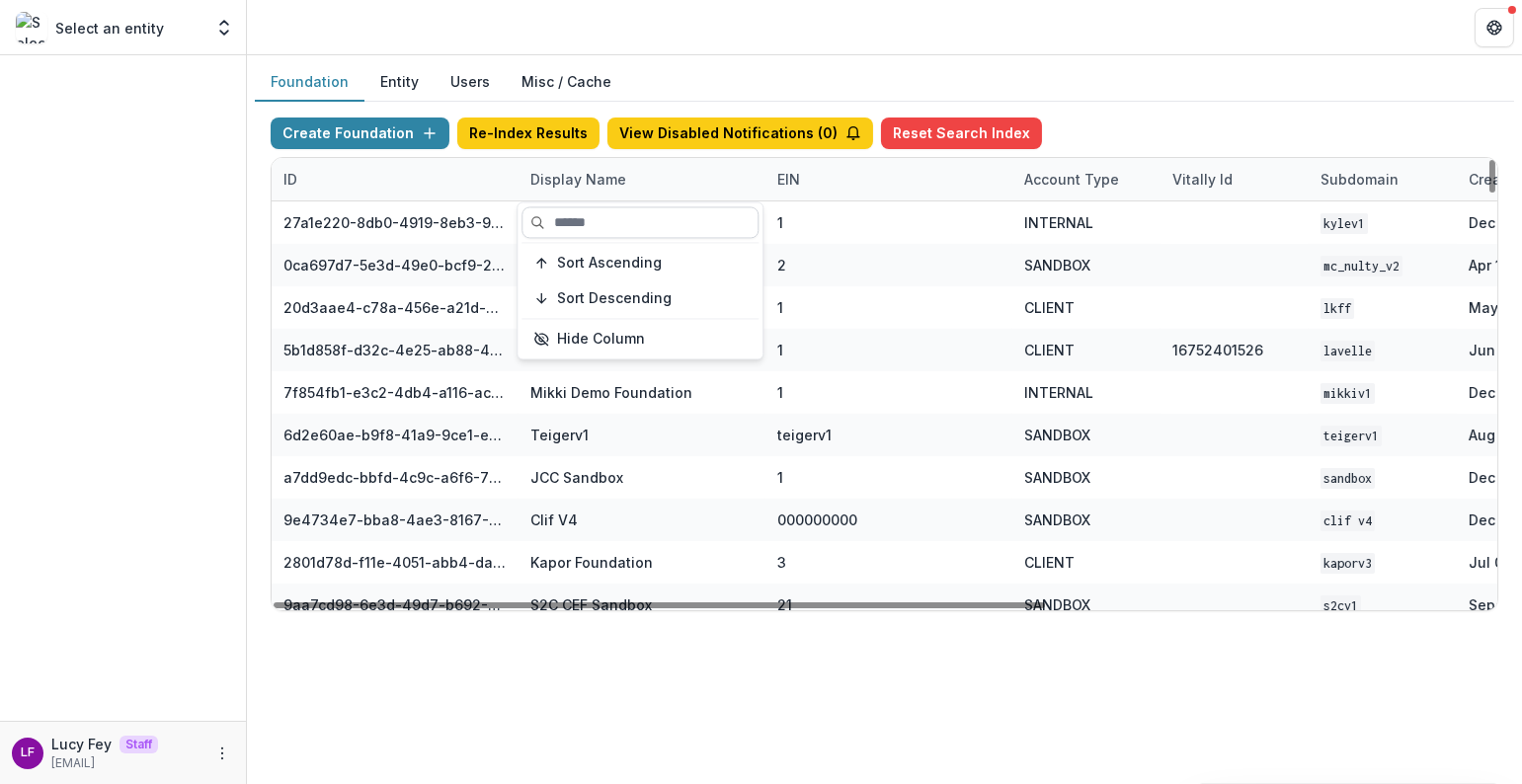 click at bounding box center (640, 222) 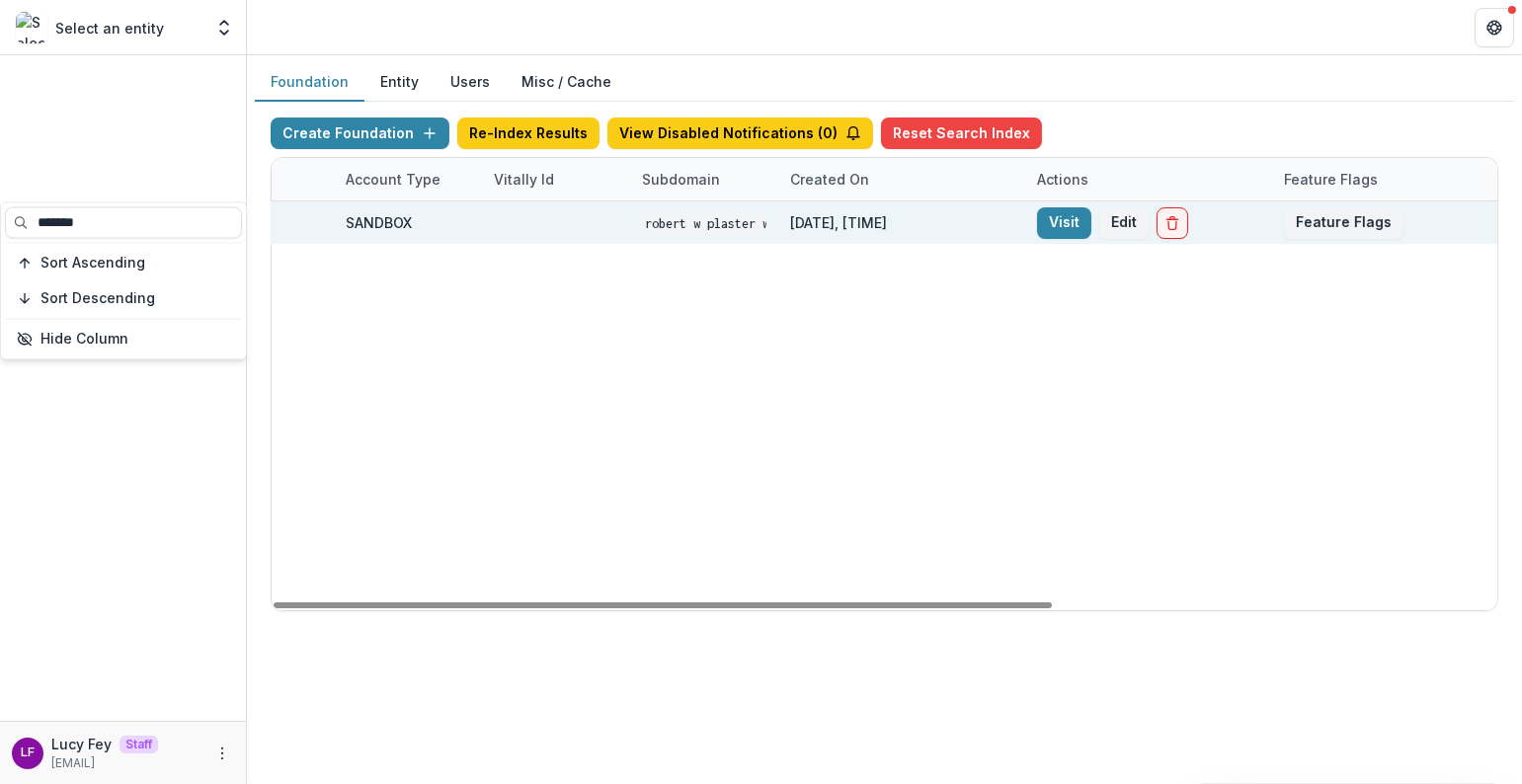 scroll, scrollTop: 0, scrollLeft: 698, axis: horizontal 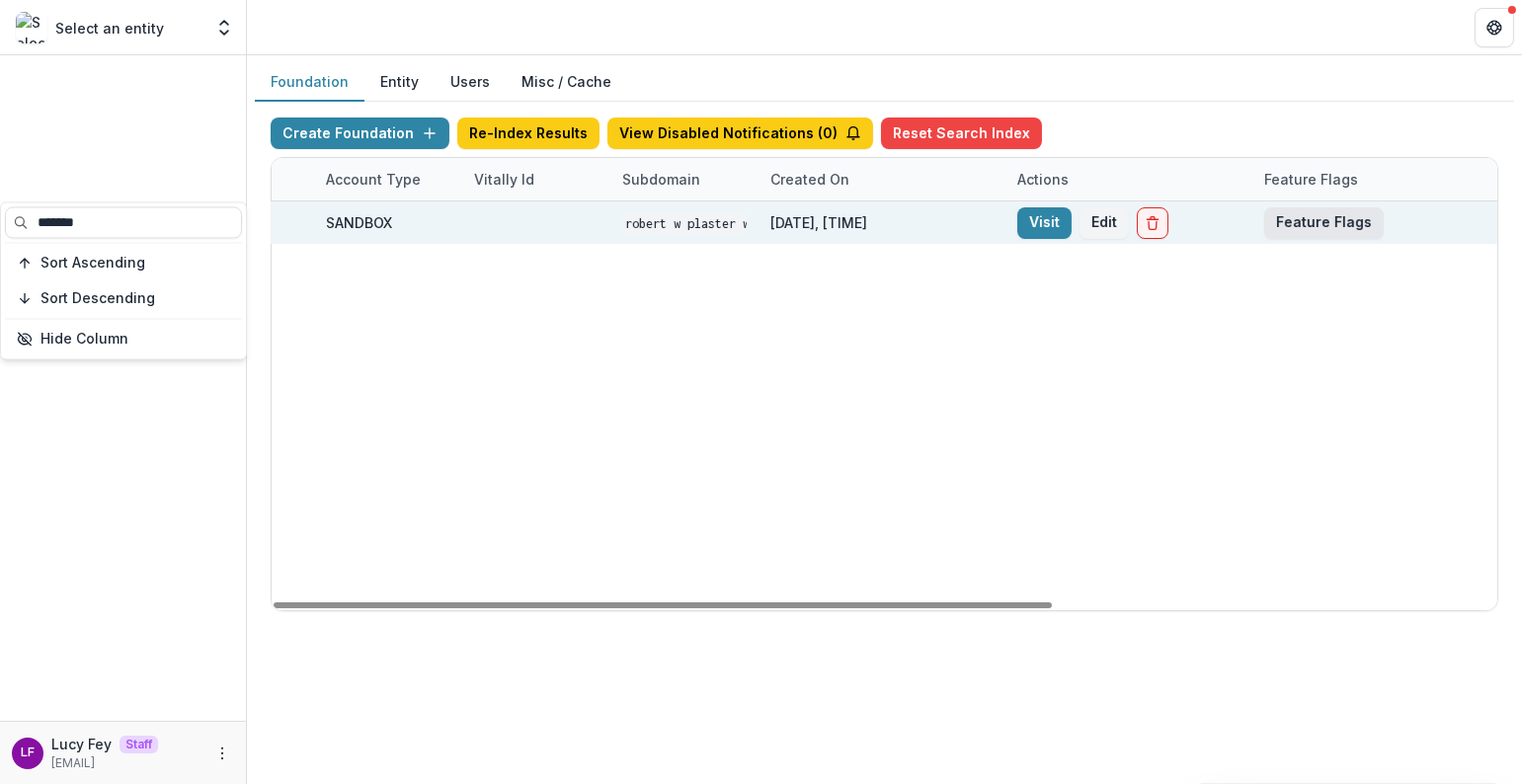 type on "******" 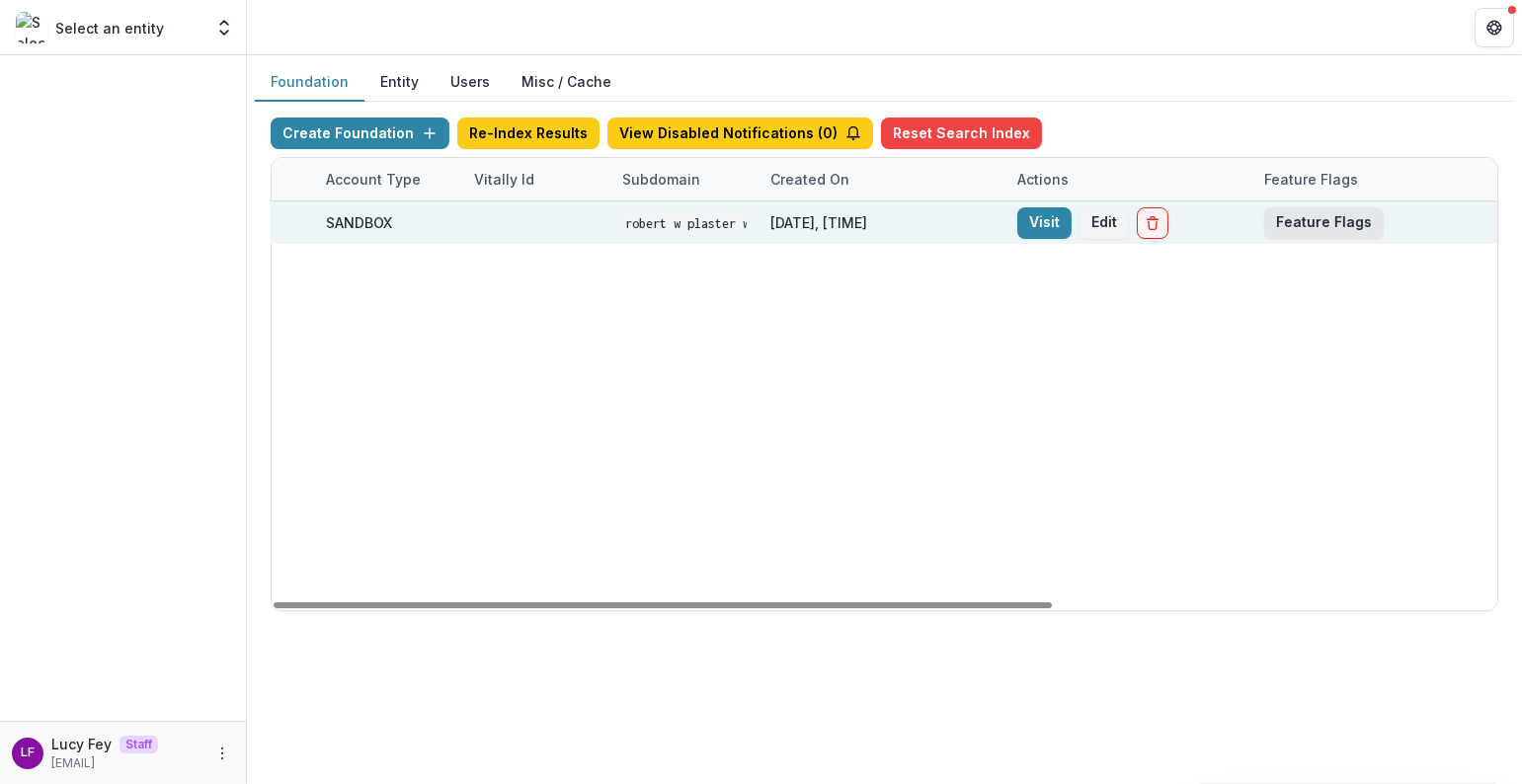 click on "Feature Flags" at bounding box center (1323, 223) 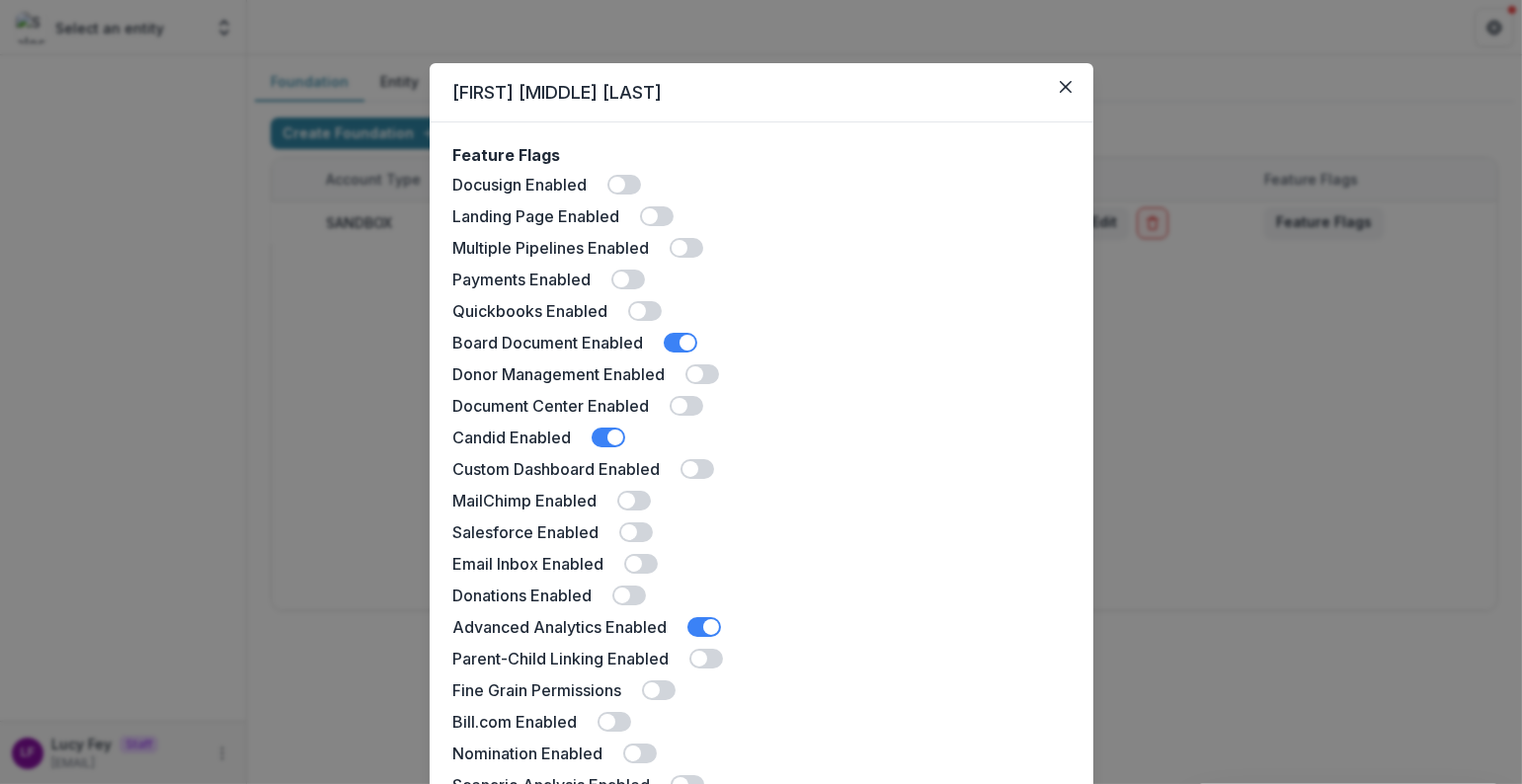 click at bounding box center [680, 248] 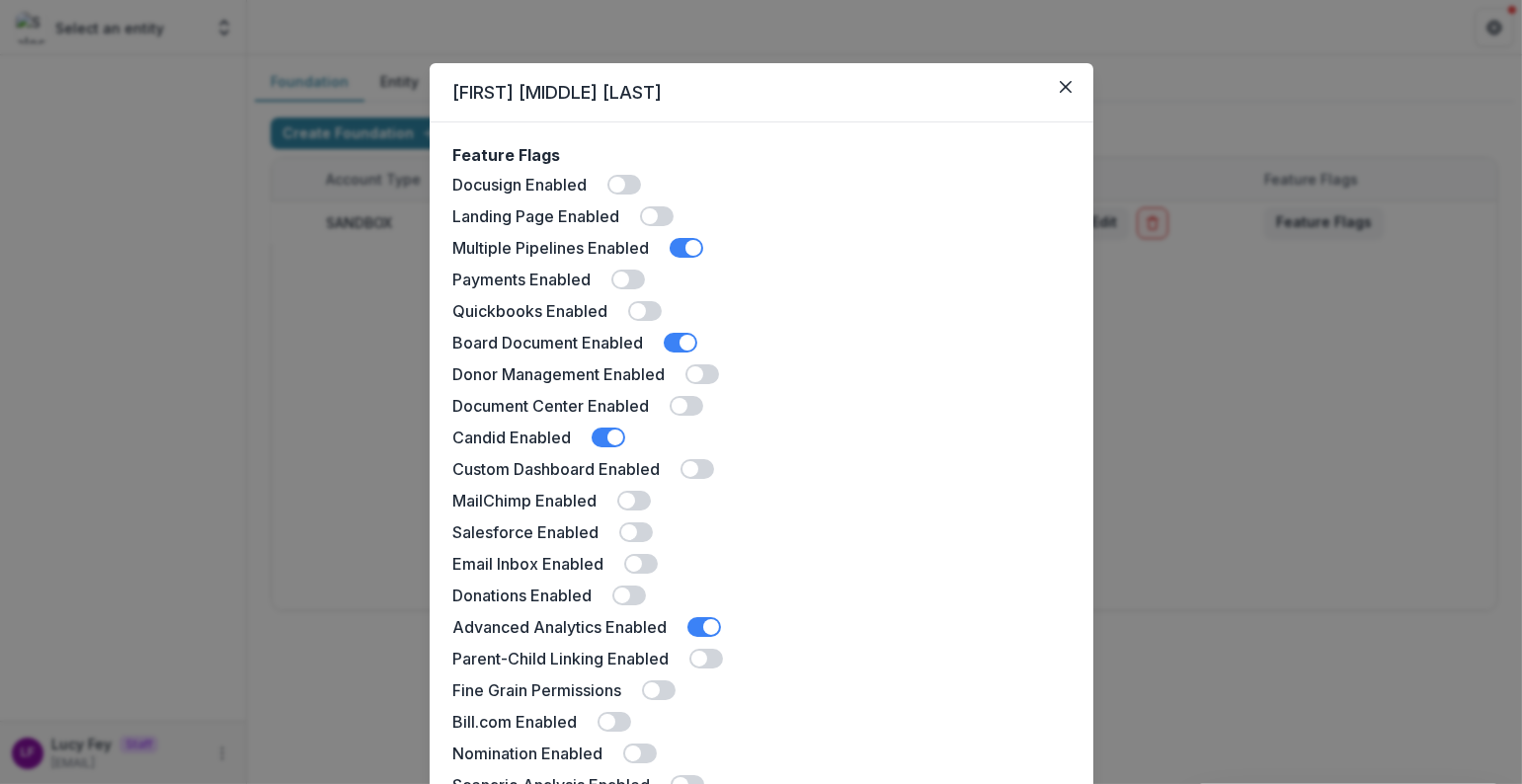 scroll, scrollTop: 431, scrollLeft: 0, axis: vertical 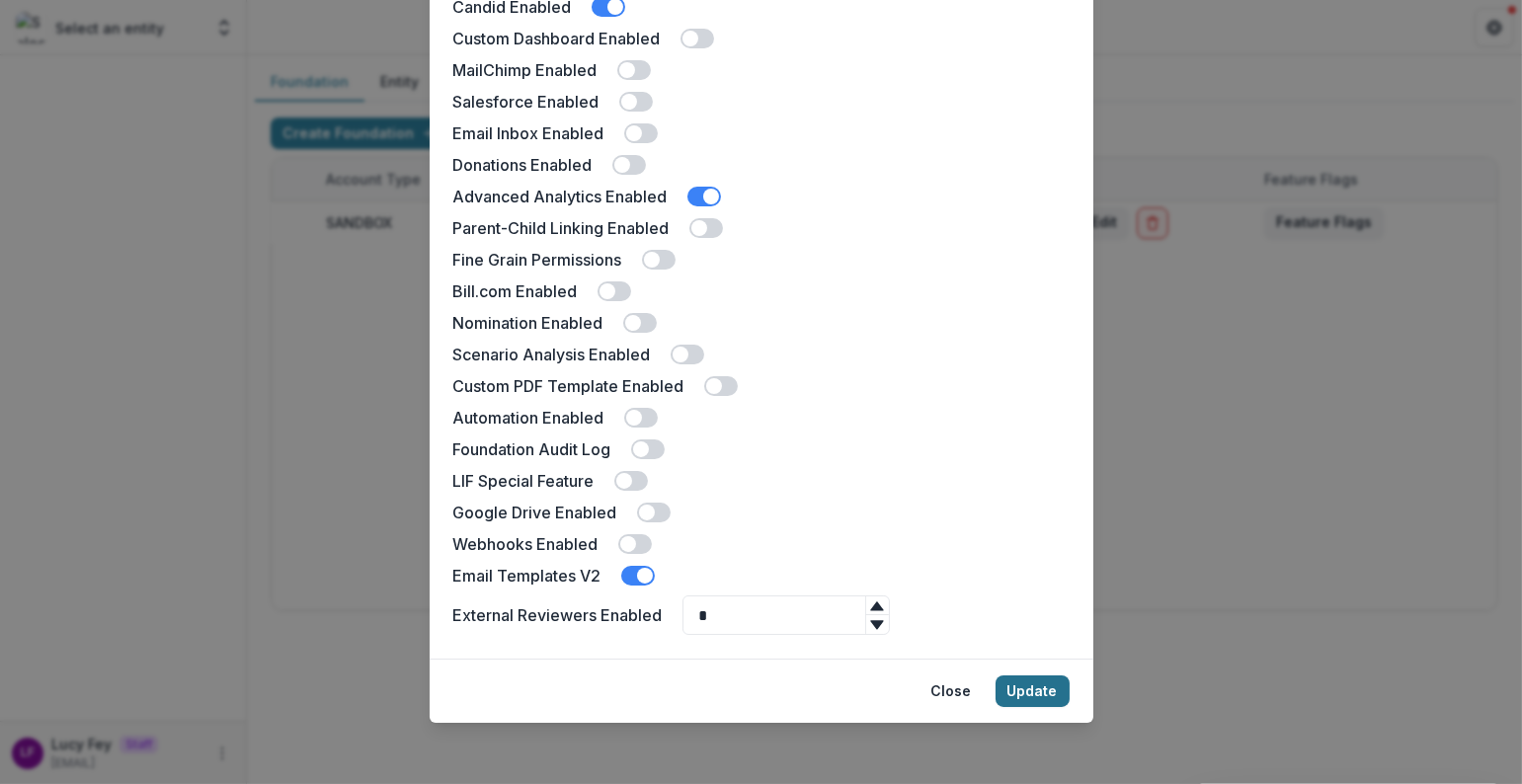 click on "Update" at bounding box center (1032, 691) 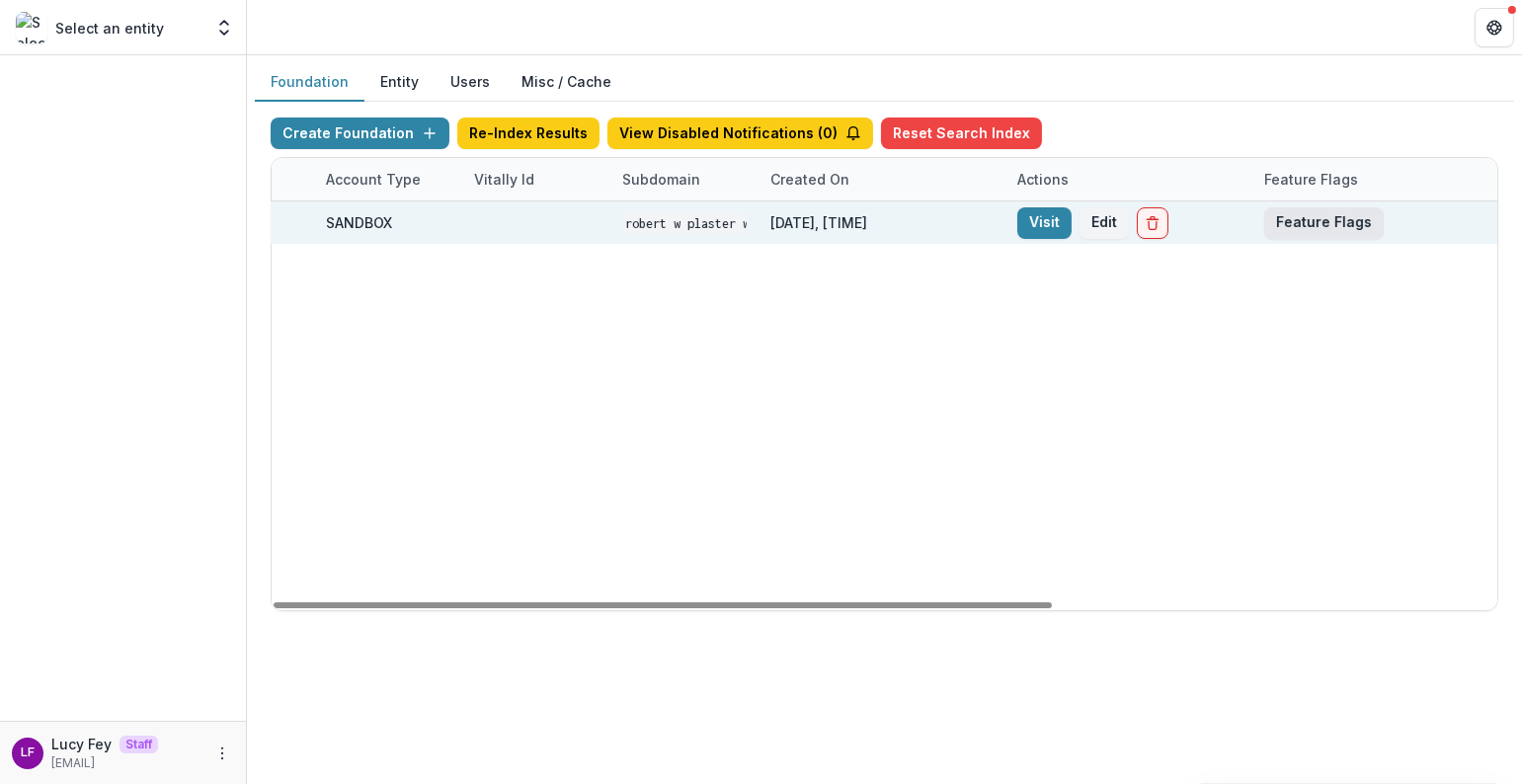 click on "Feature Flags" at bounding box center (1323, 223) 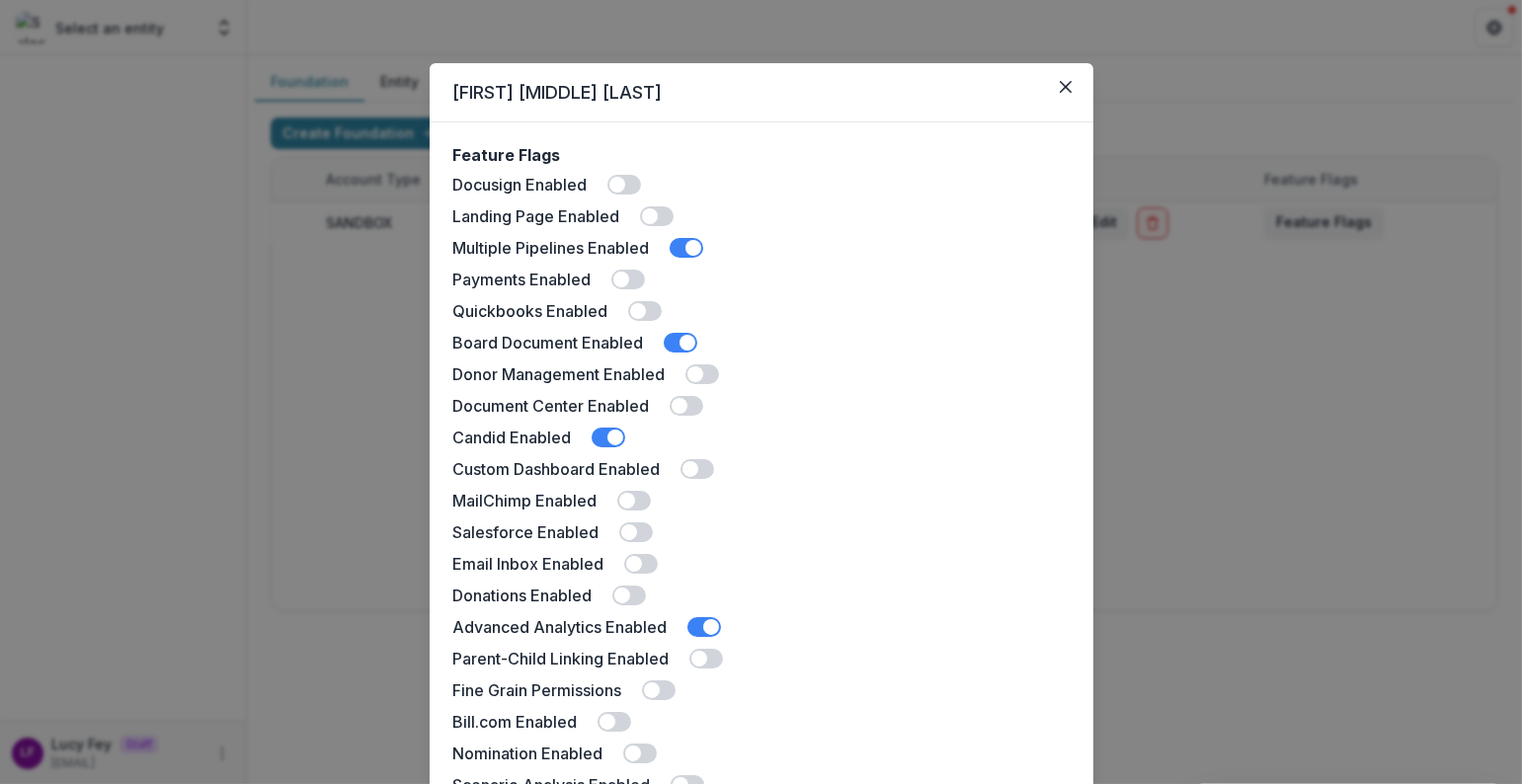 scroll, scrollTop: 431, scrollLeft: 0, axis: vertical 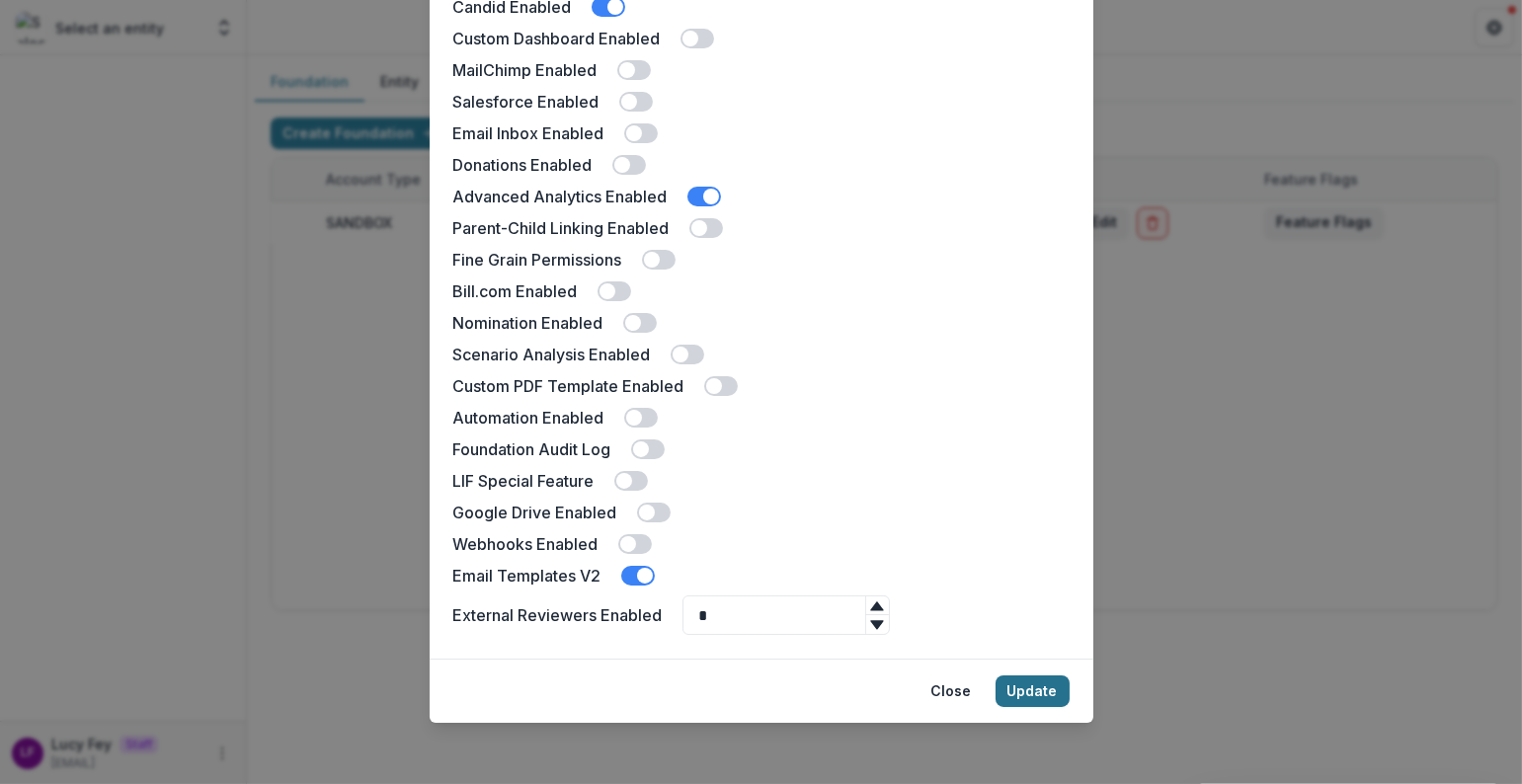 click on "Update" at bounding box center (1032, 691) 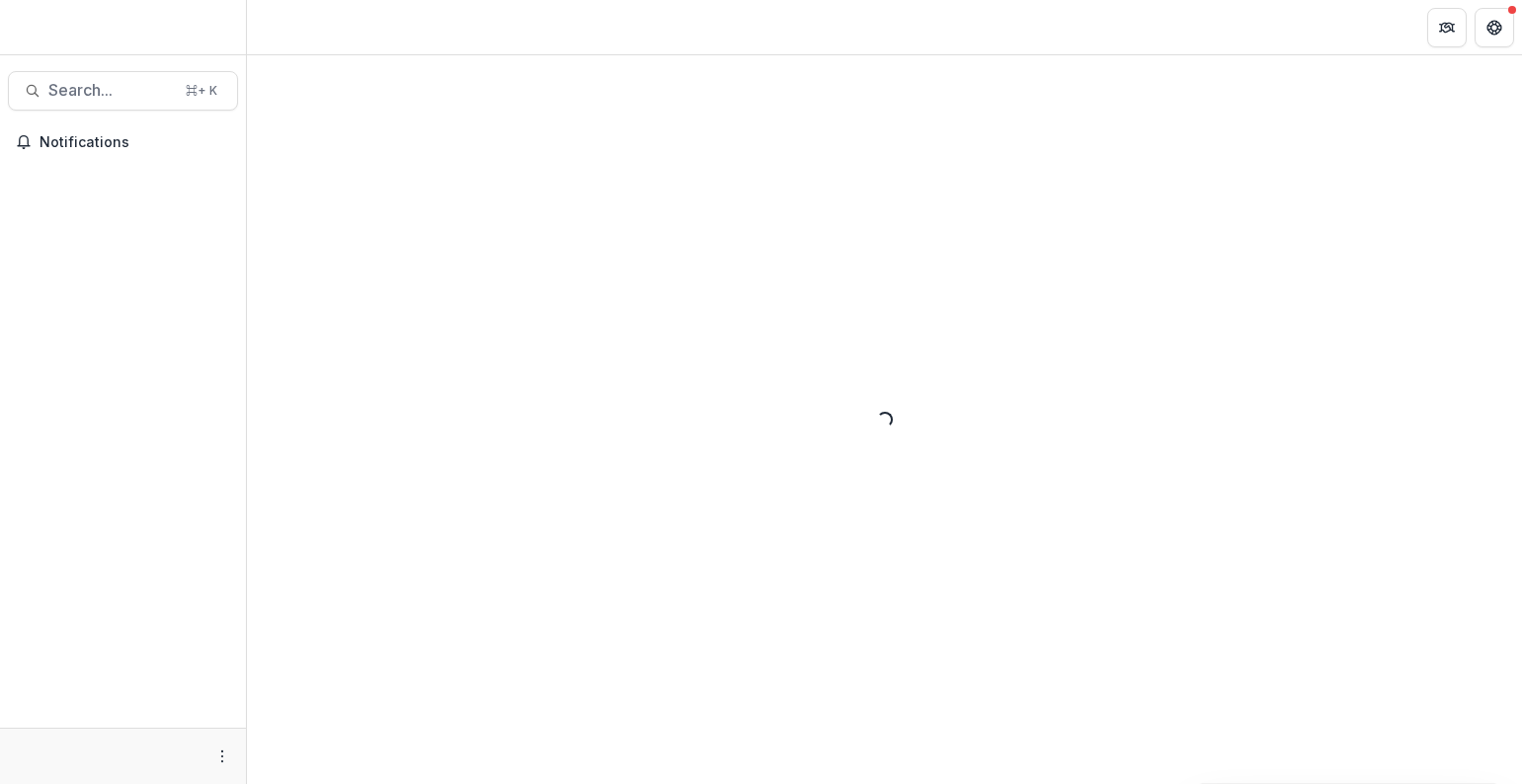 scroll, scrollTop: 0, scrollLeft: 0, axis: both 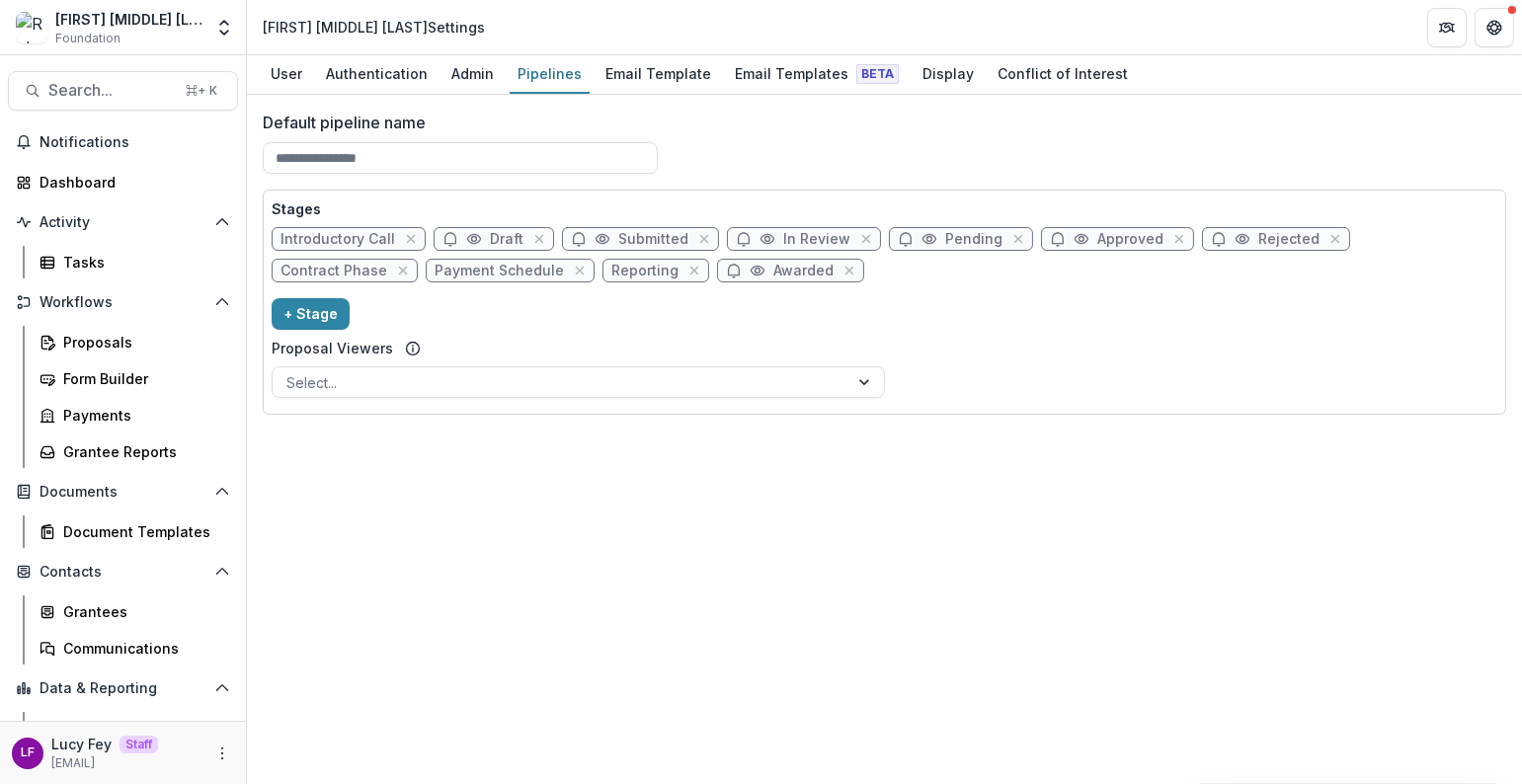 click on "Default pipeline name Stages Introductory Call Draft Submitted In Review Pending Approved Rejected Contract Phase Payment Schedule Reporting Awarded + Stage Proposal Viewers Select..." at bounding box center (884, 439) 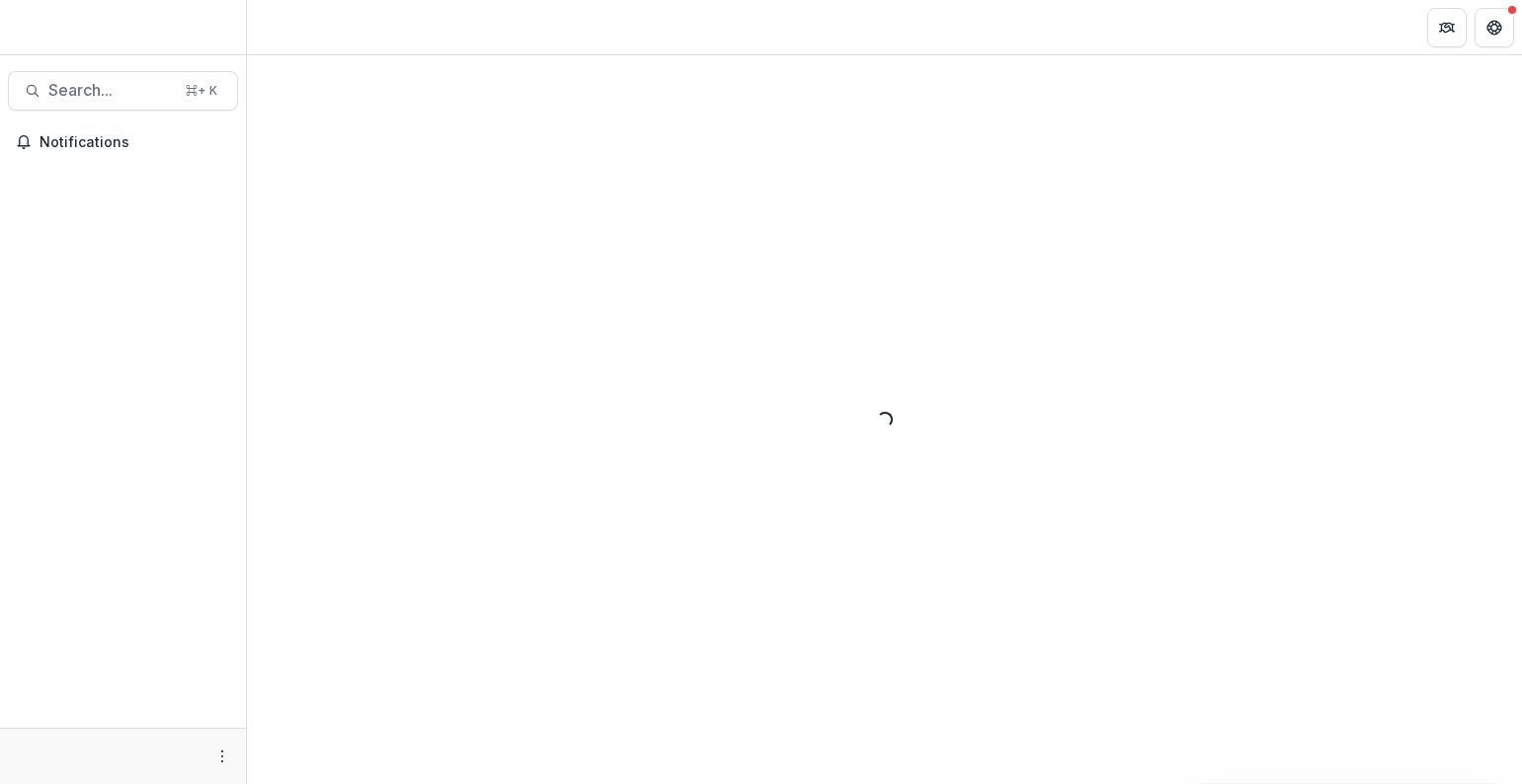 scroll, scrollTop: 0, scrollLeft: 0, axis: both 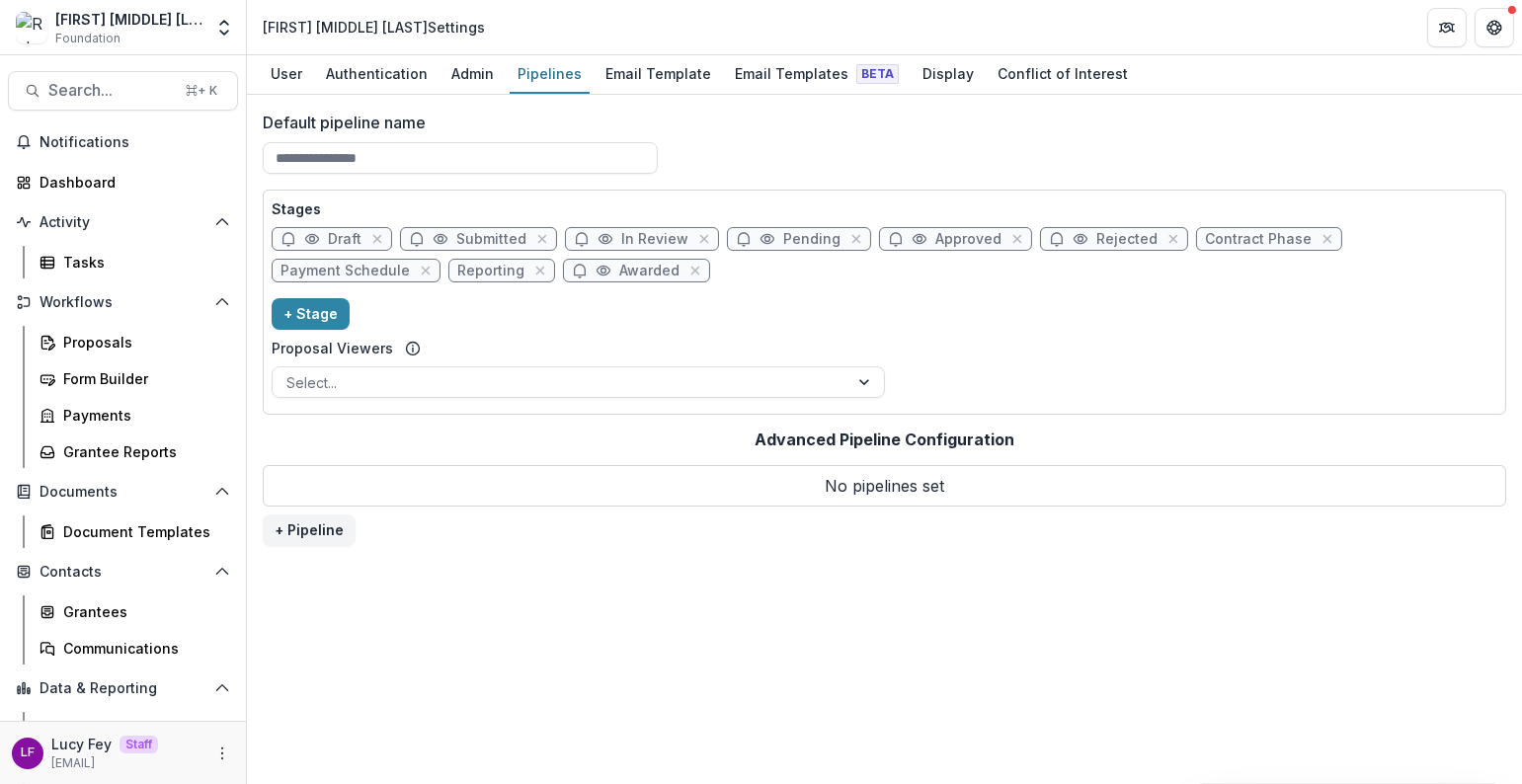 click on "No pipelines set" at bounding box center (884, 486) 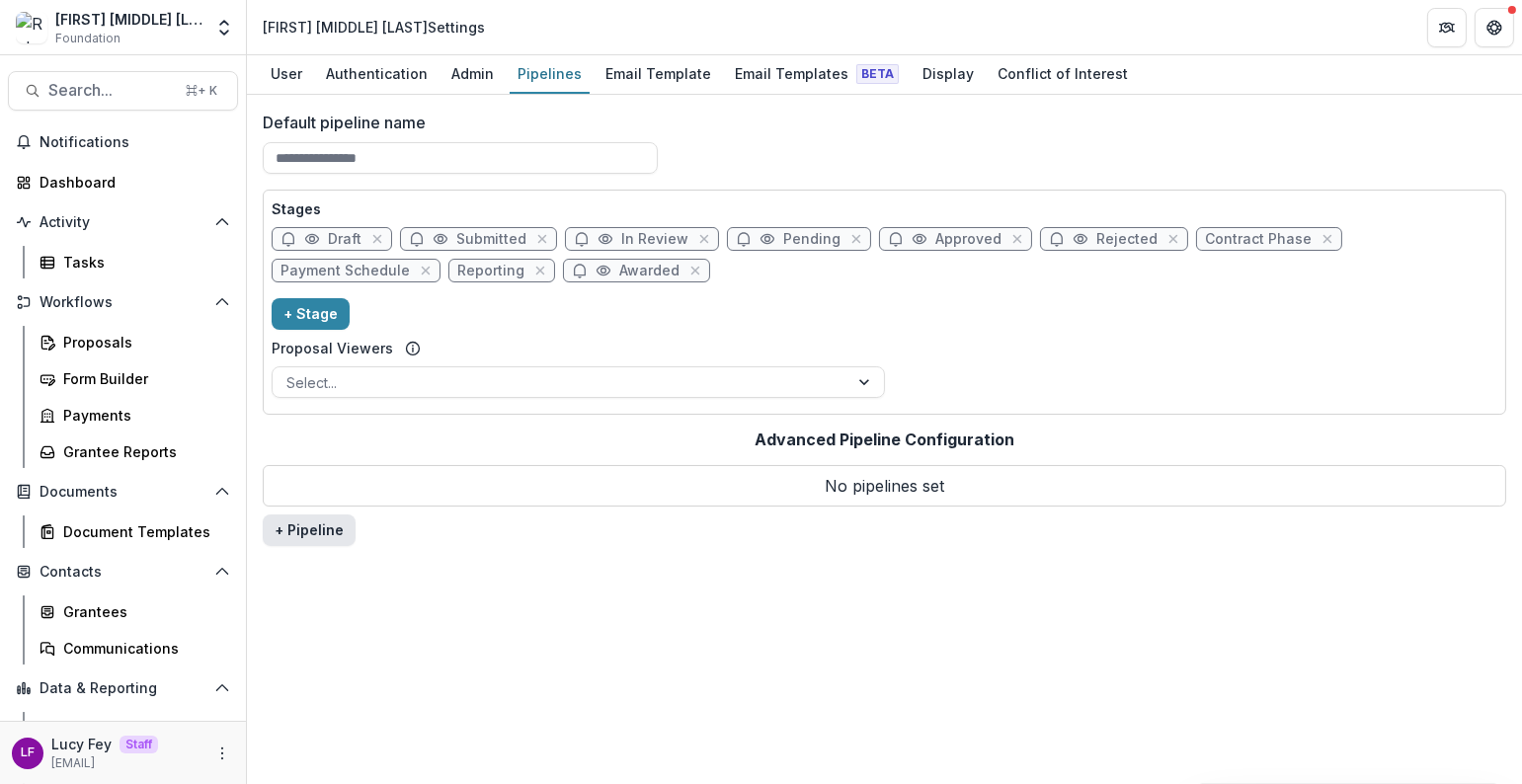 click on "+ Pipeline" at bounding box center [309, 530] 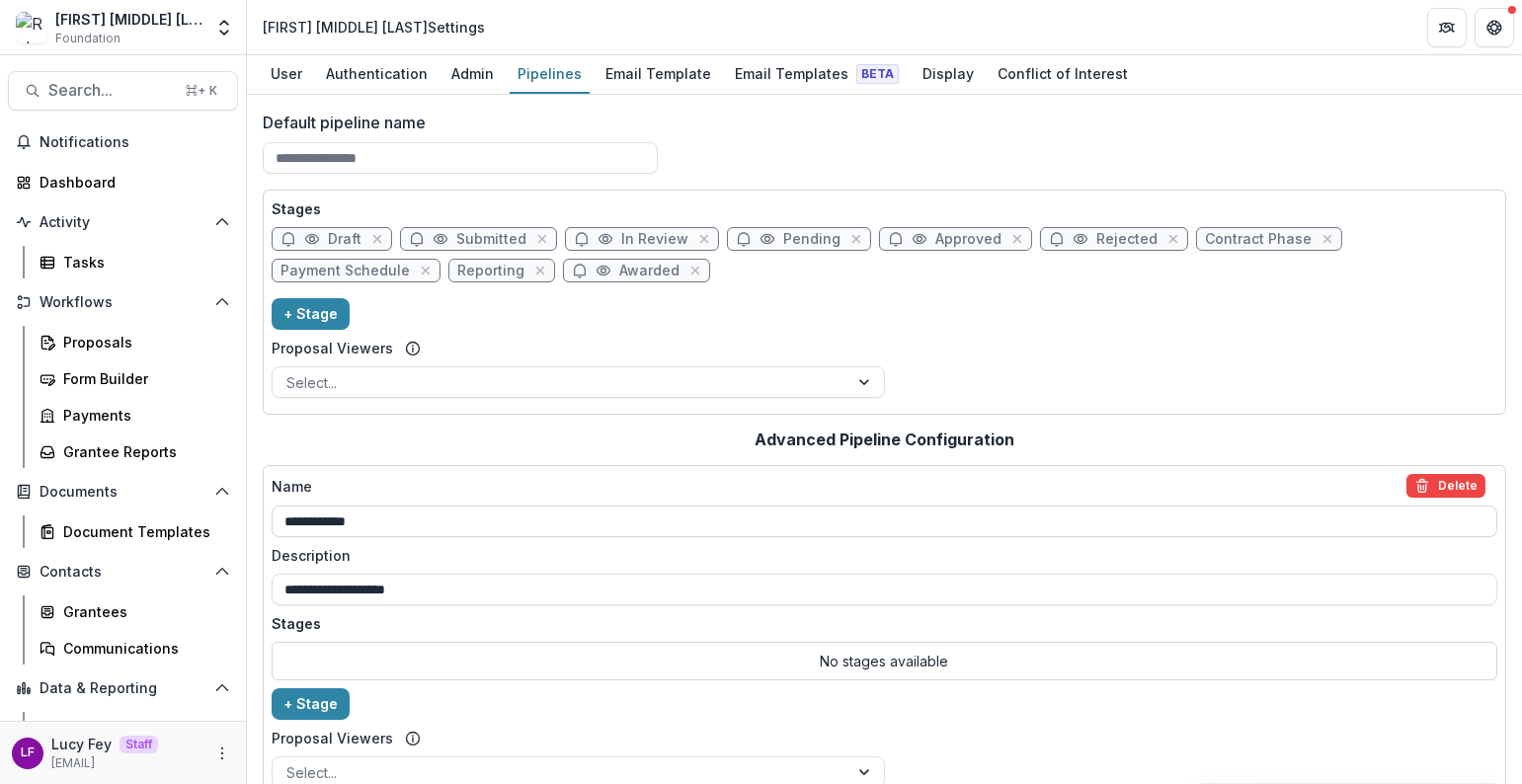 click on "**********" at bounding box center [884, 521] 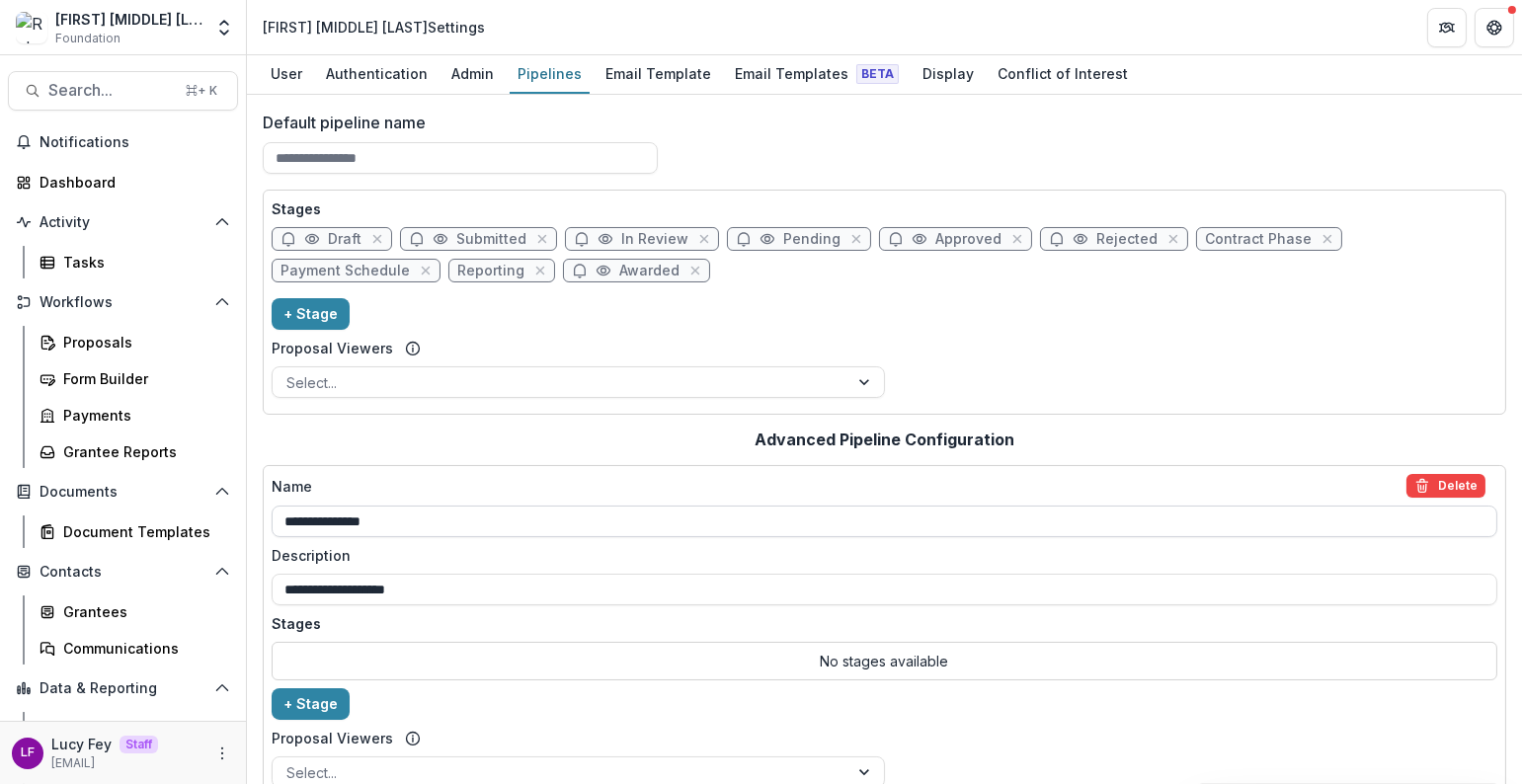 drag, startPoint x: 398, startPoint y: 518, endPoint x: 356, endPoint y: 517, distance: 42.011903 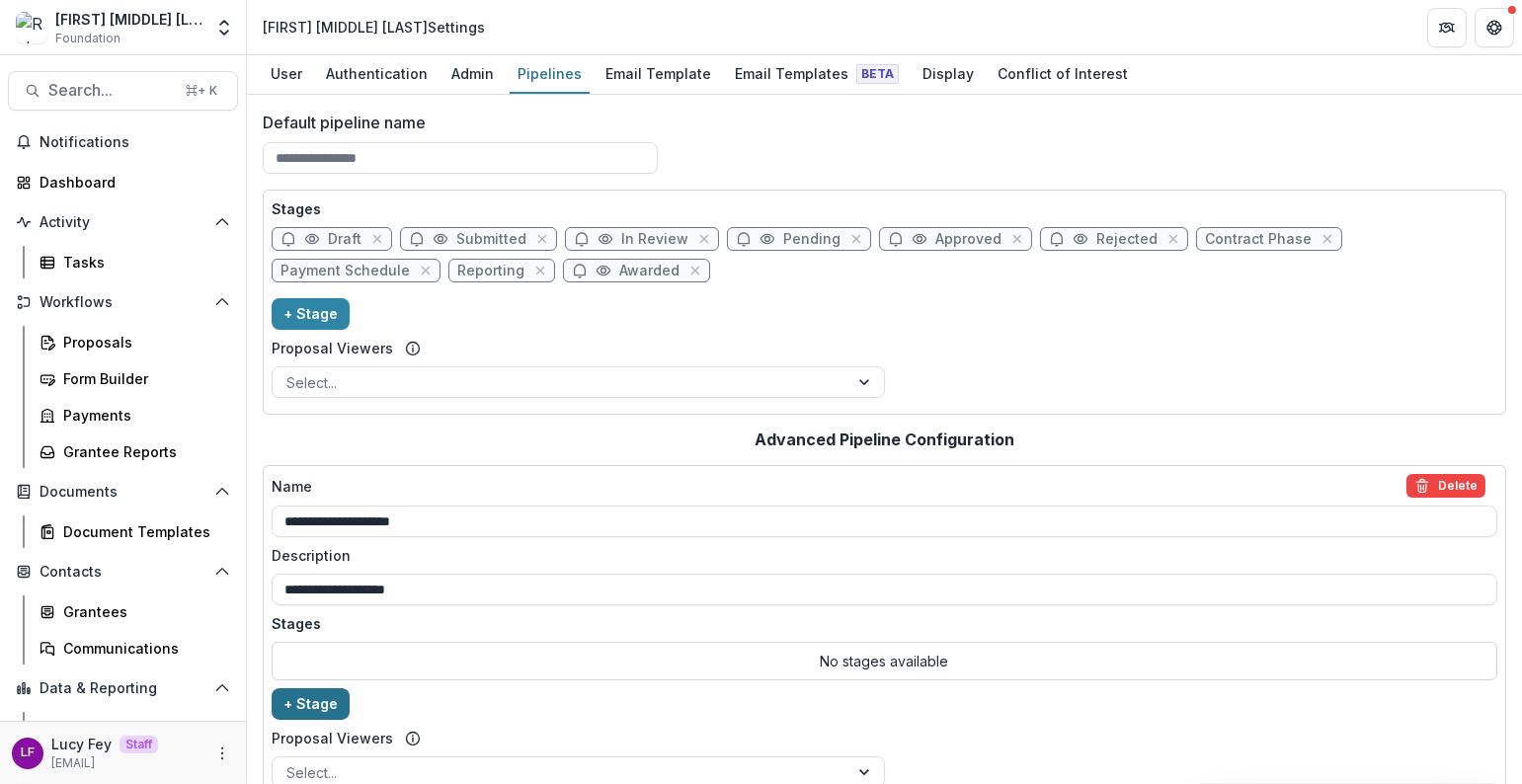 type on "**********" 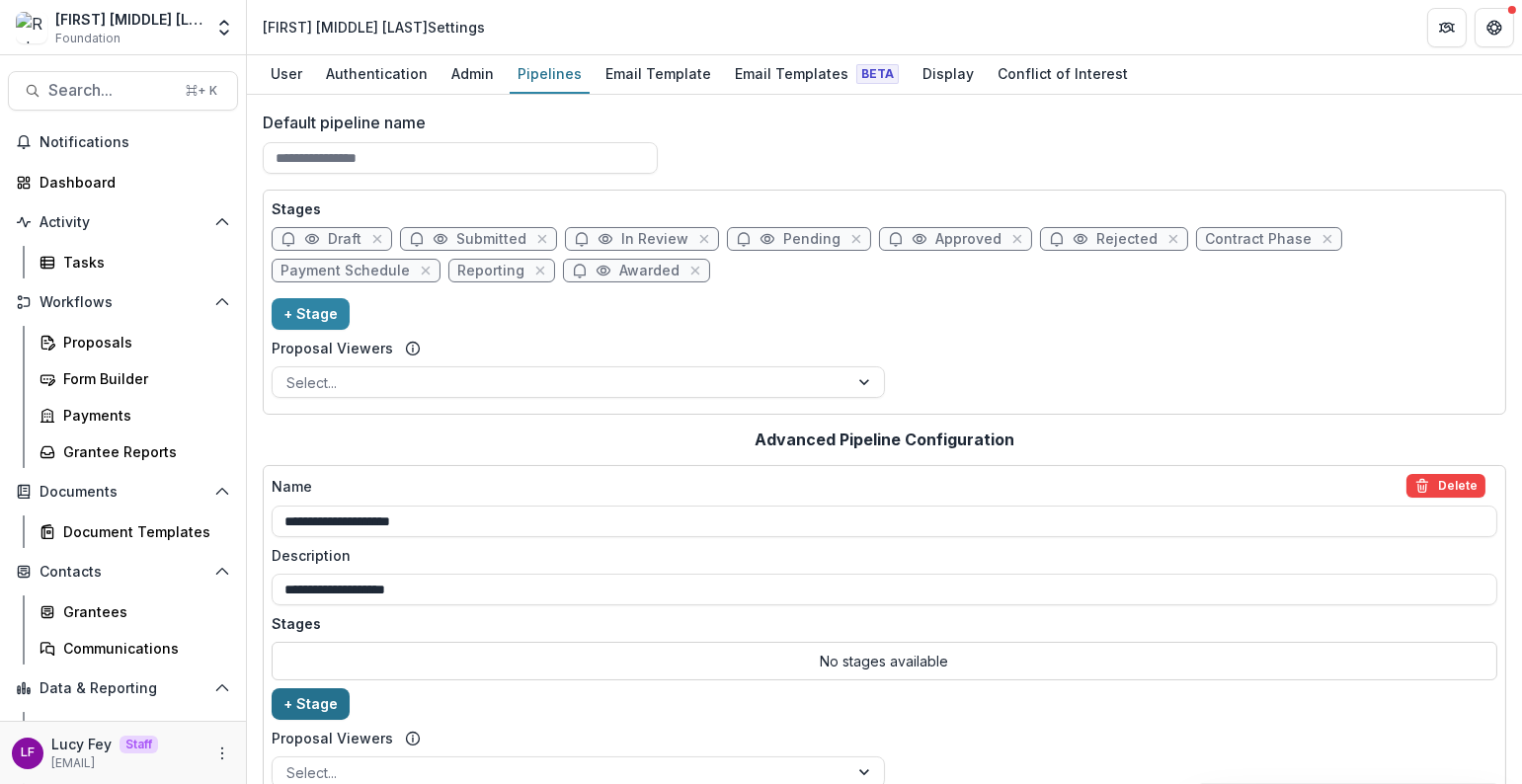 select on "*****" 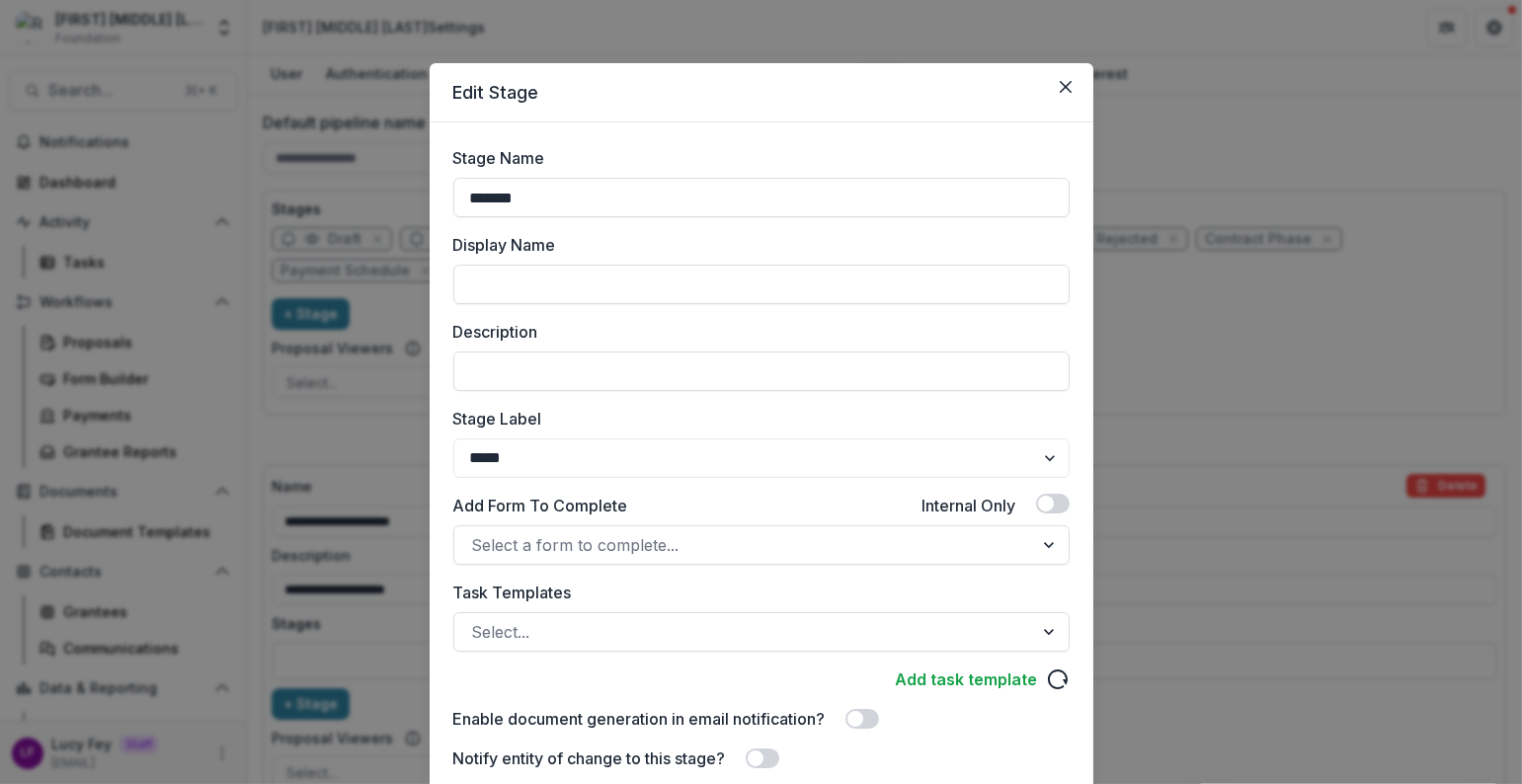 drag, startPoint x: 547, startPoint y: 187, endPoint x: 210, endPoint y: 176, distance: 337.17948 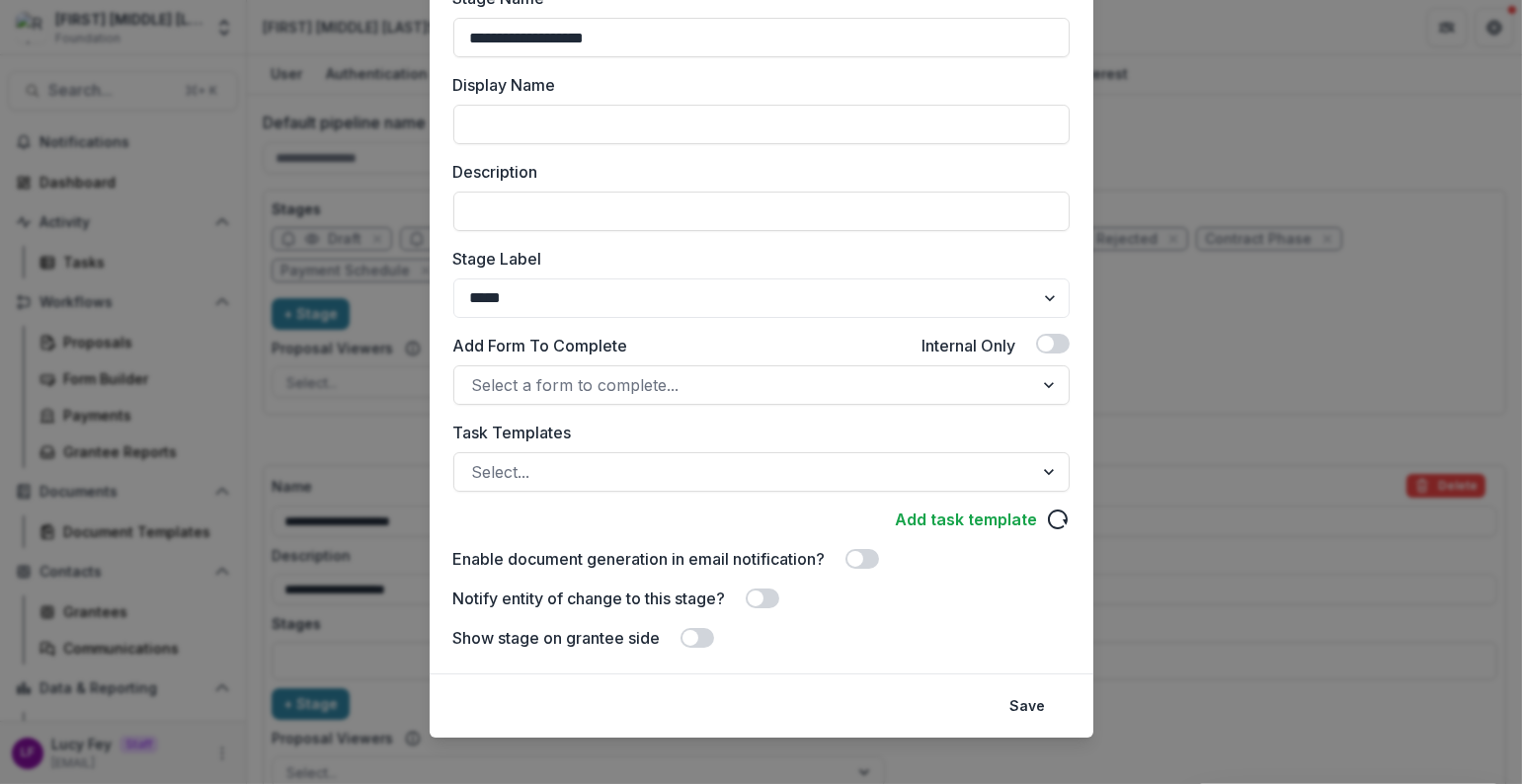 scroll, scrollTop: 175, scrollLeft: 0, axis: vertical 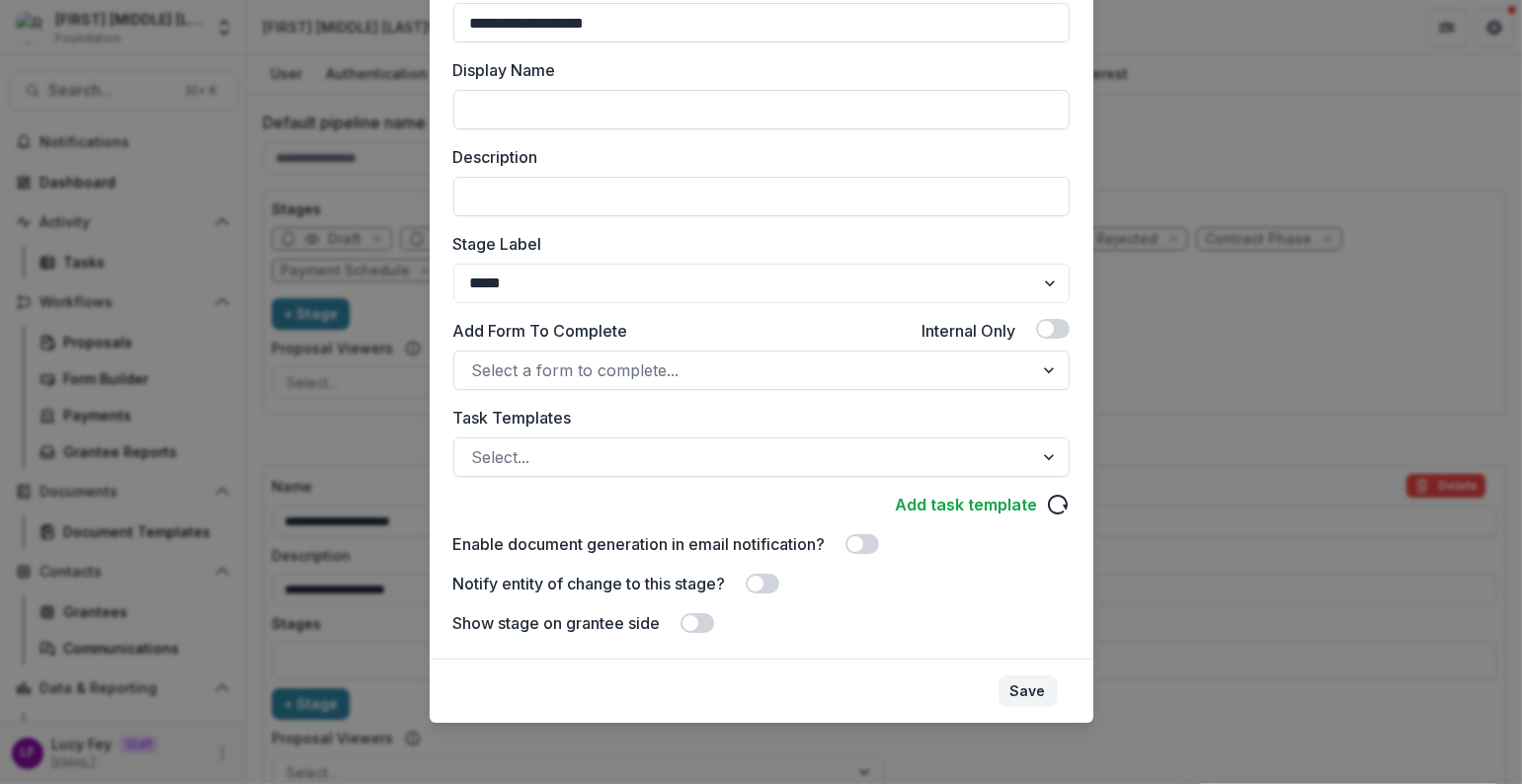 type on "**********" 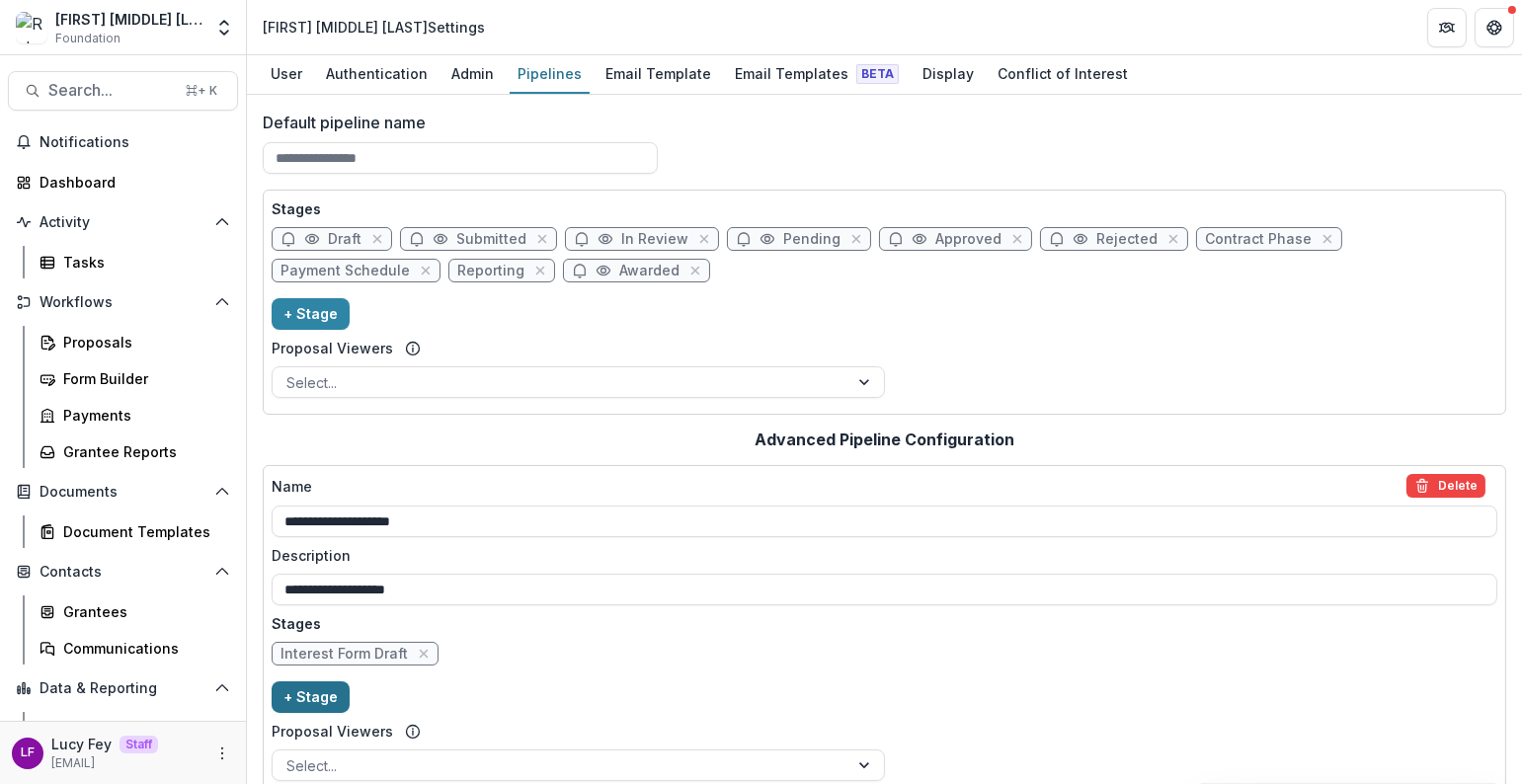 click on "+ Stage" at bounding box center [310, 697] 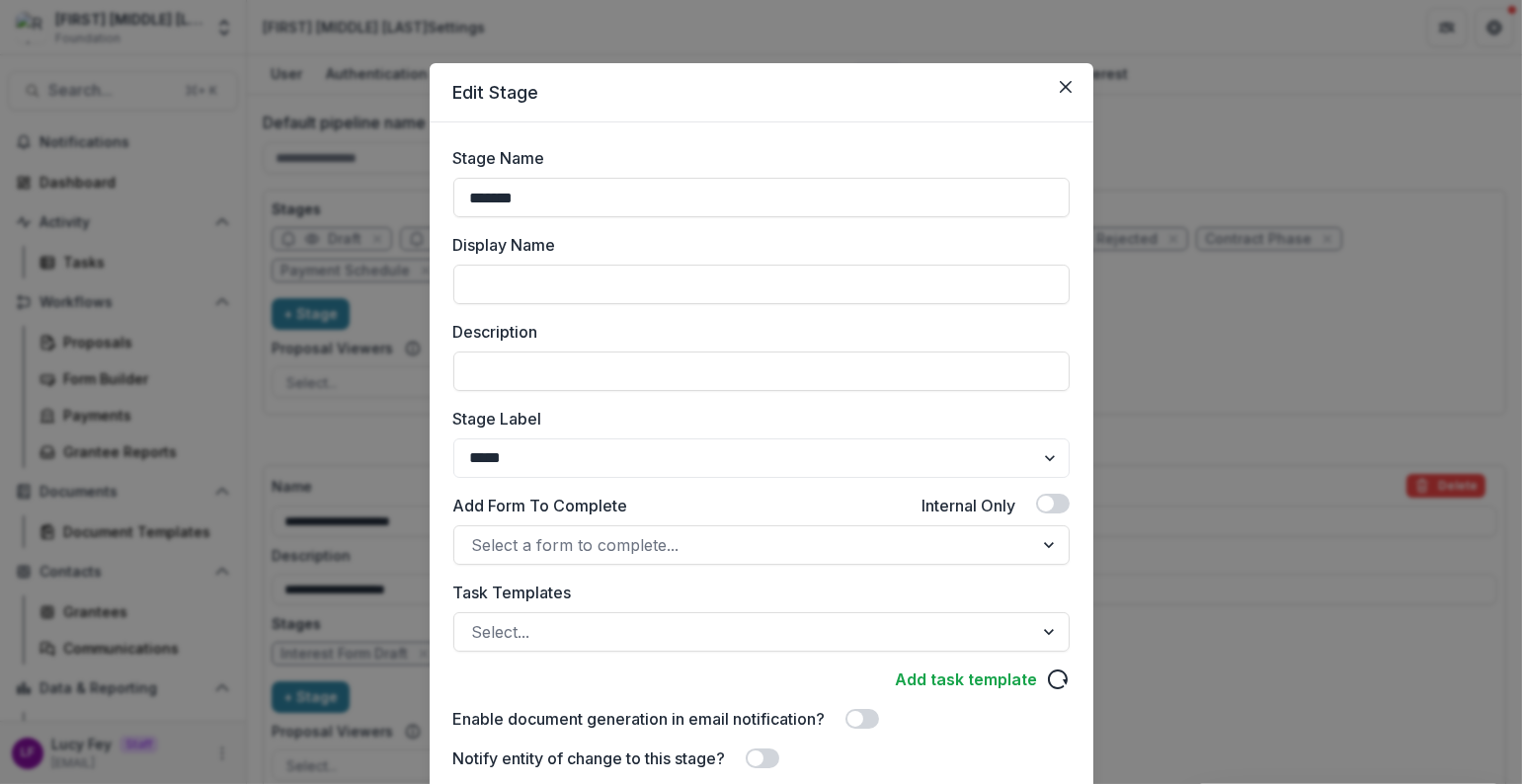 drag, startPoint x: 540, startPoint y: 203, endPoint x: 333, endPoint y: 143, distance: 215.5203 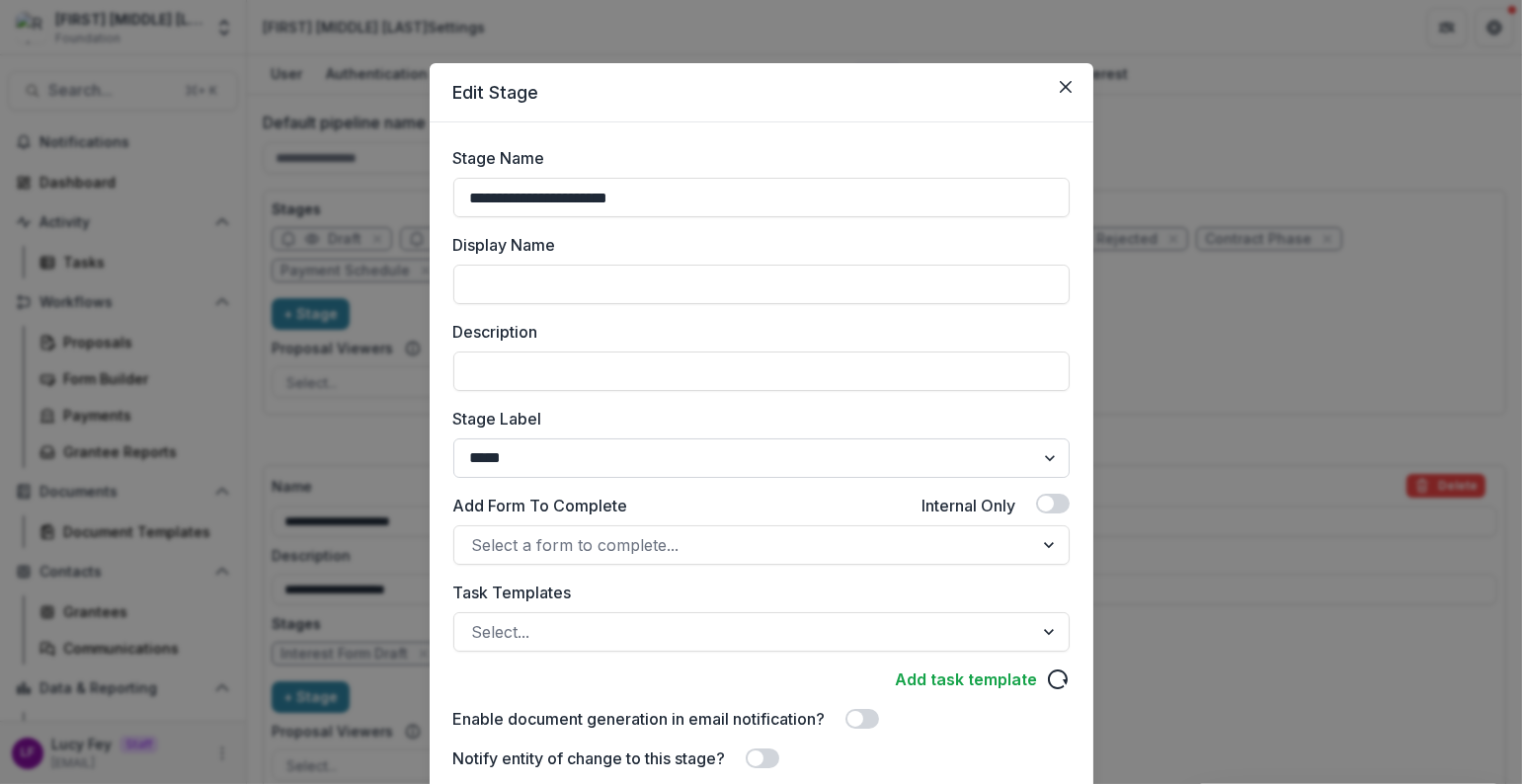 type on "**********" 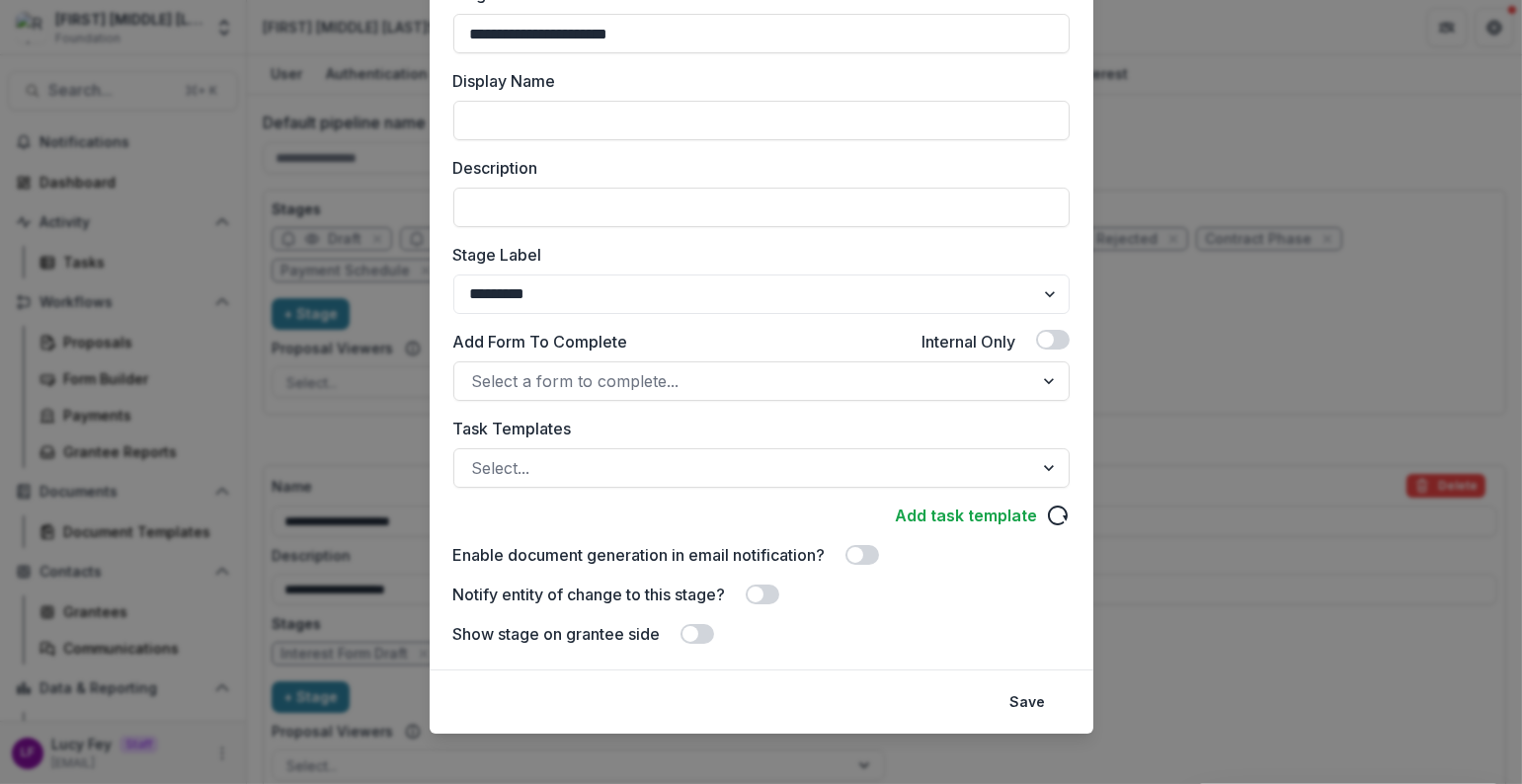 scroll, scrollTop: 175, scrollLeft: 0, axis: vertical 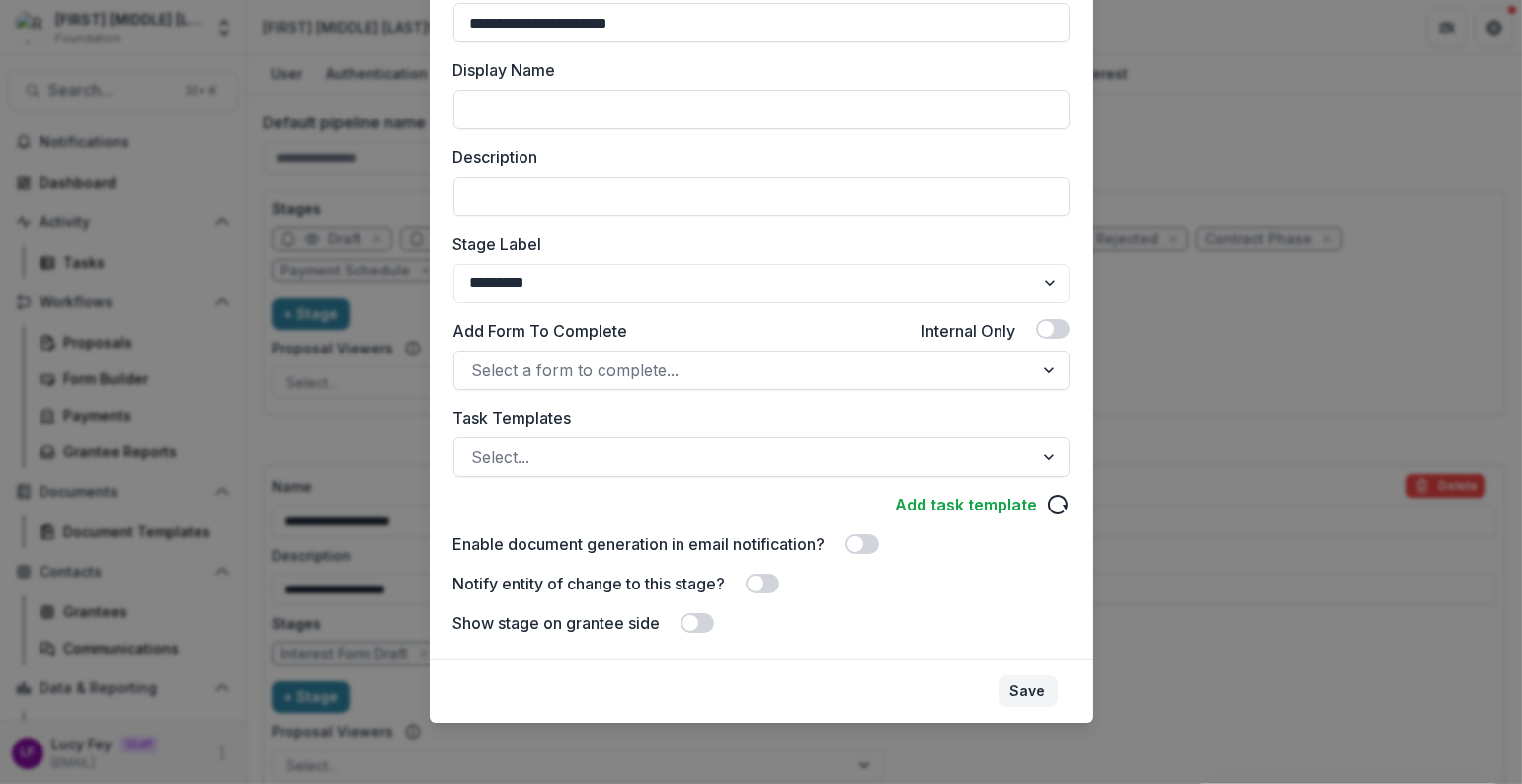 click on "Save" at bounding box center [1028, 691] 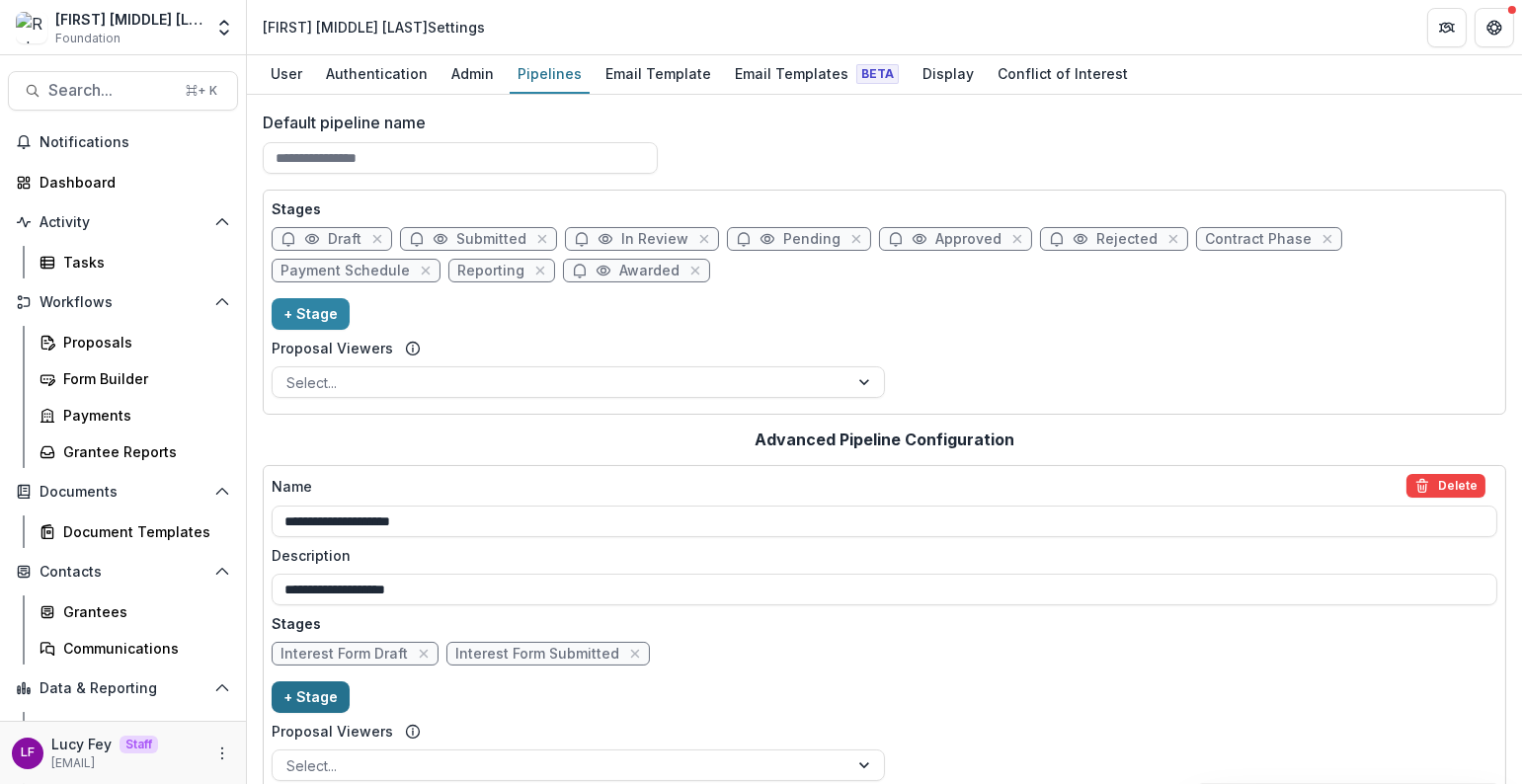 click on "+ Stage" at bounding box center (310, 697) 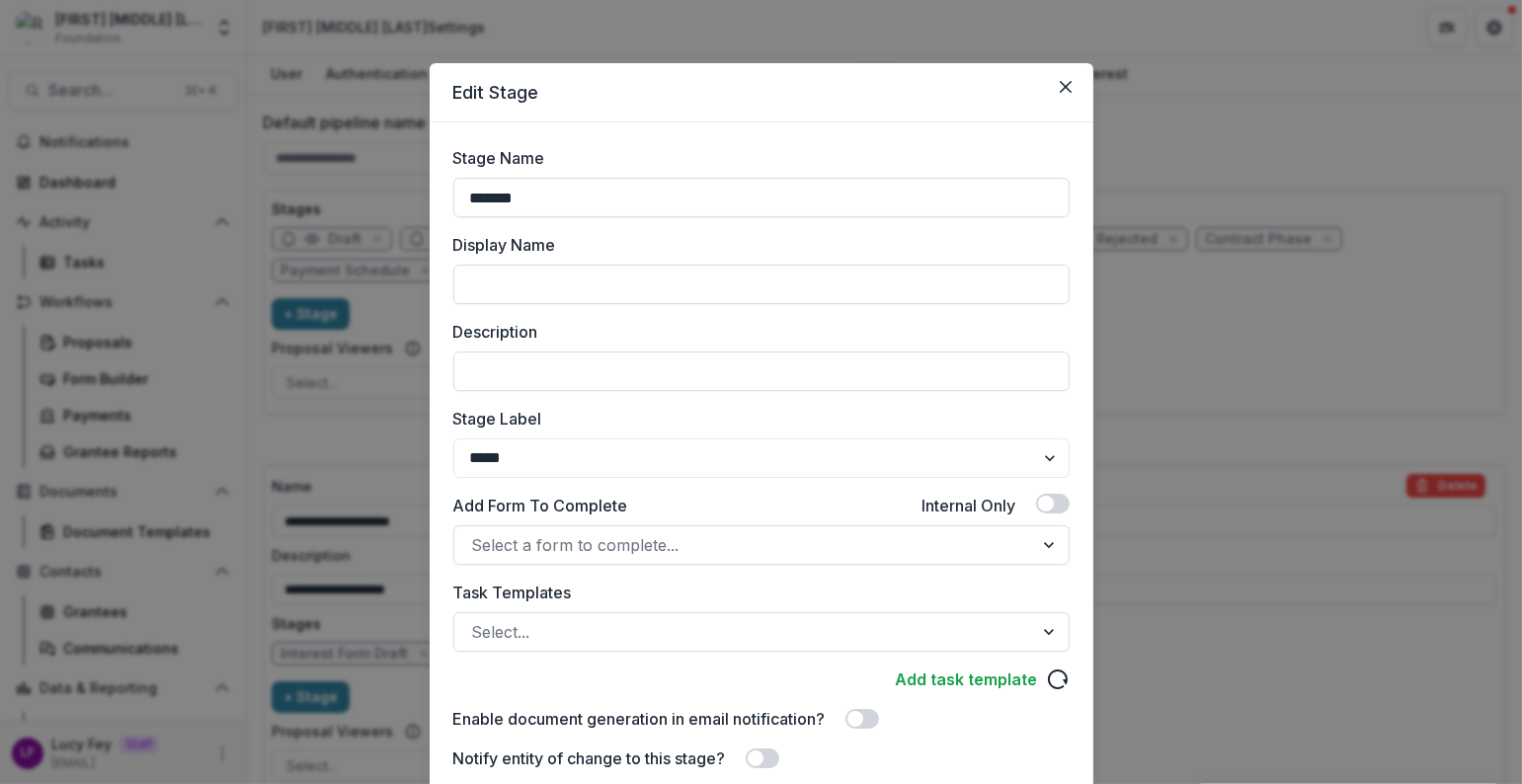 drag, startPoint x: 602, startPoint y: 207, endPoint x: 330, endPoint y: 187, distance: 272.7343 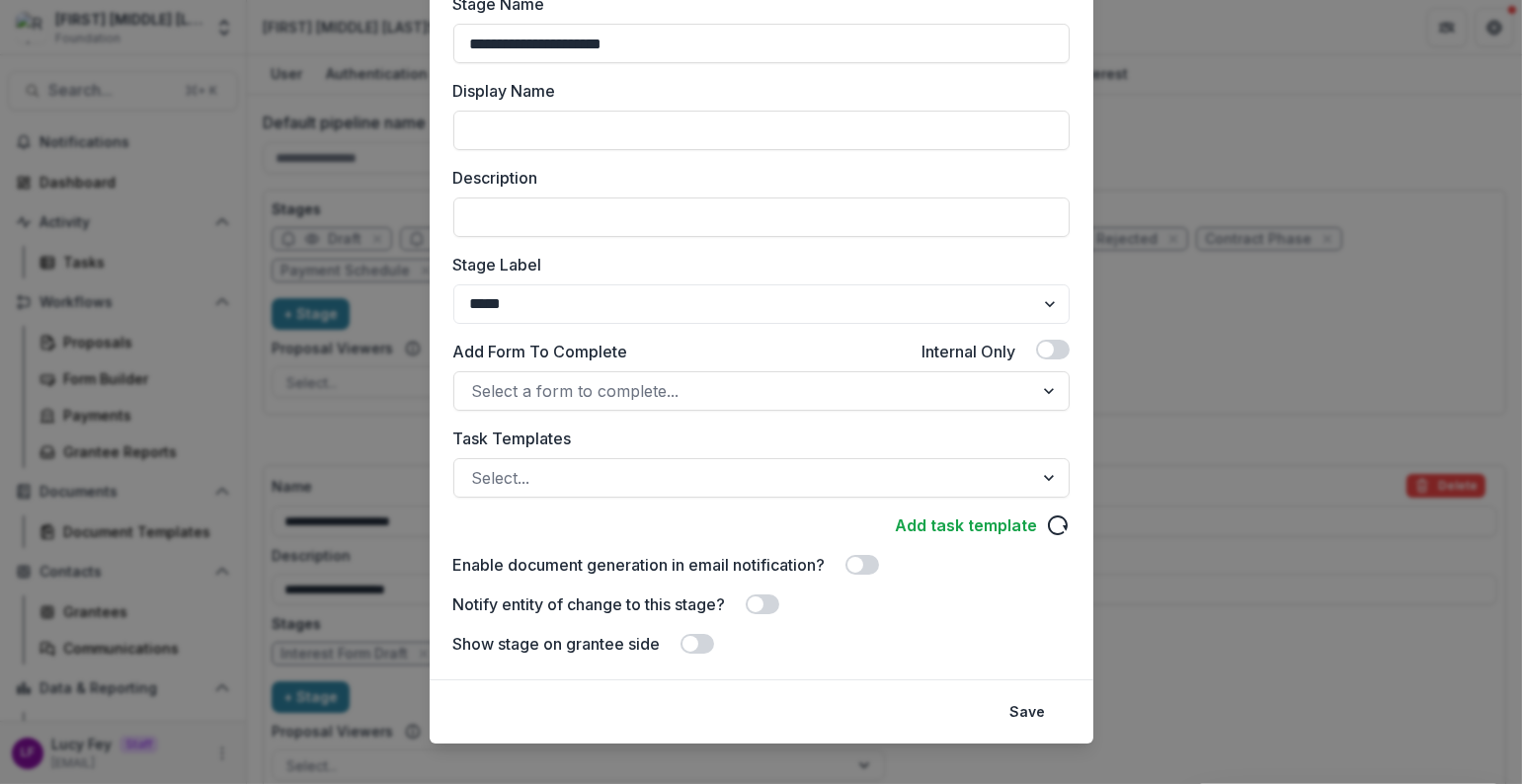 scroll, scrollTop: 175, scrollLeft: 0, axis: vertical 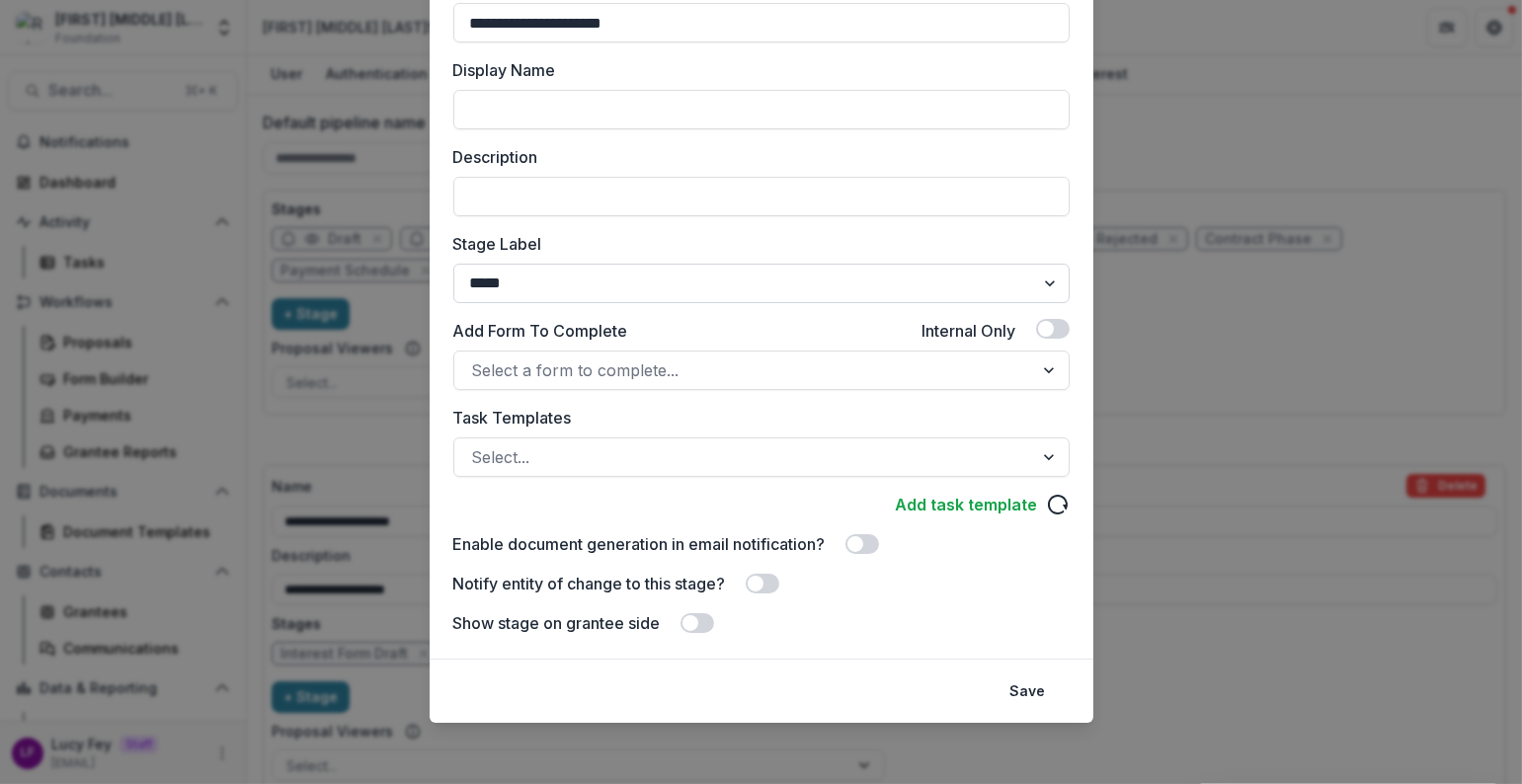 type on "**********" 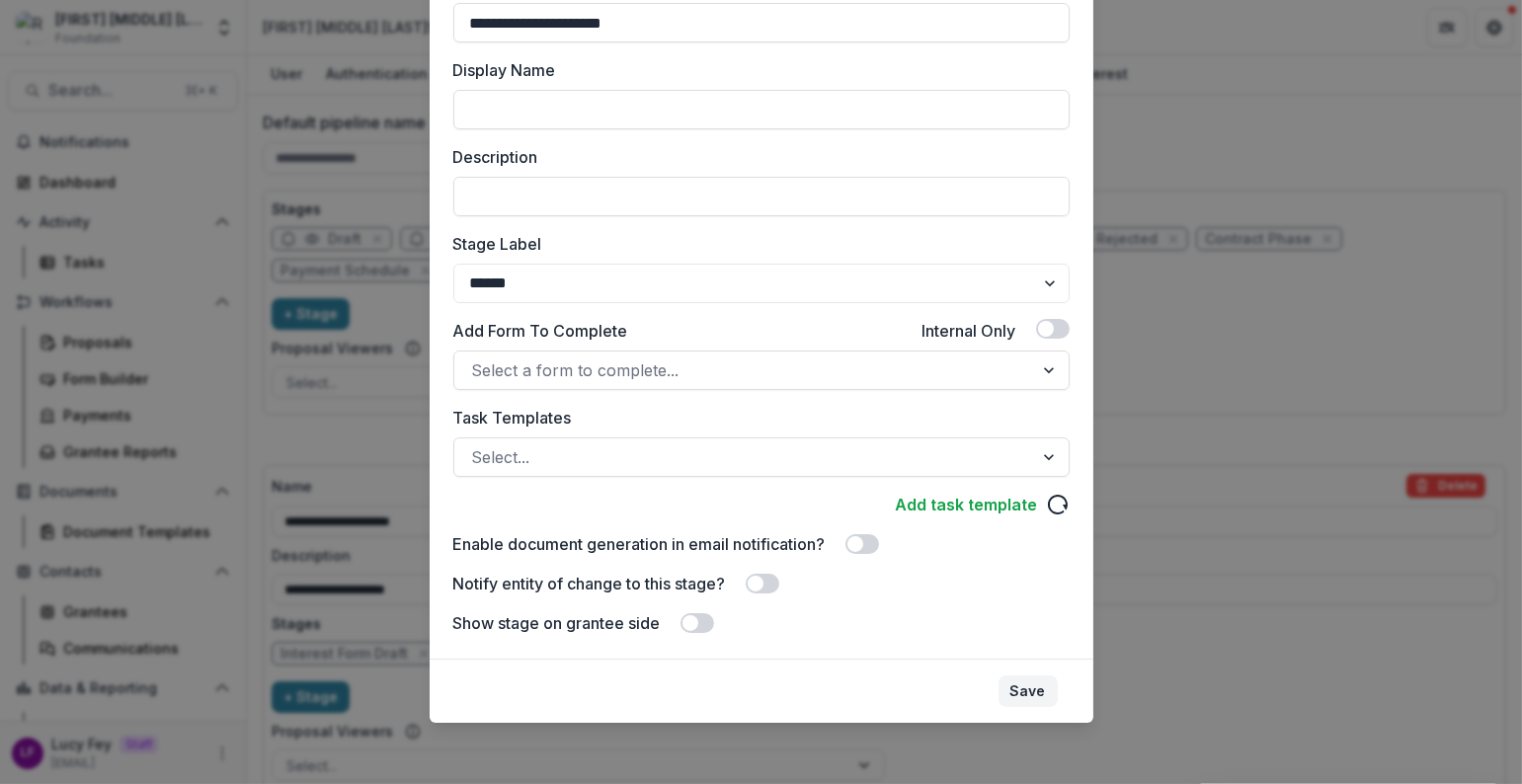 click on "Save" at bounding box center [1028, 691] 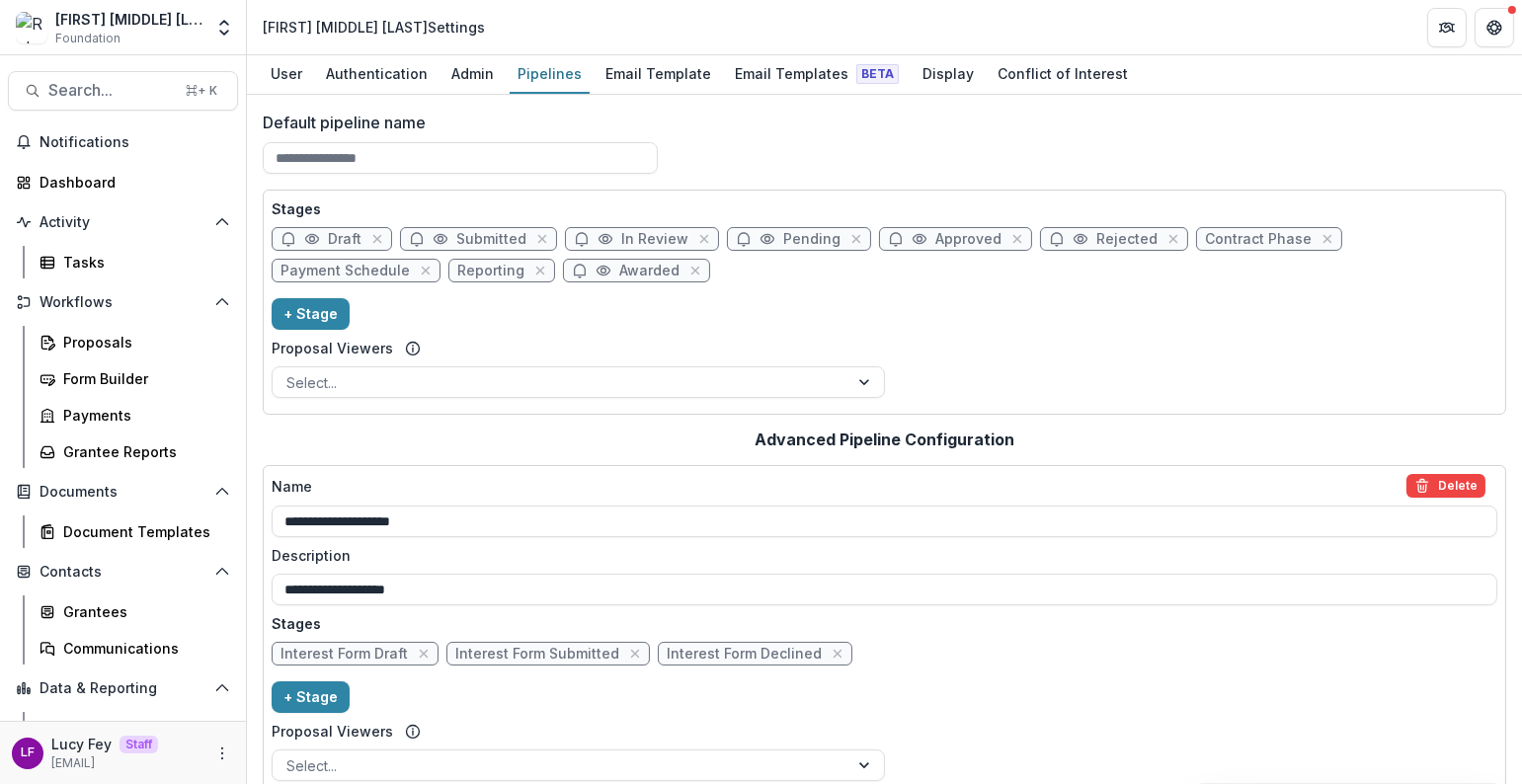 click on "**********" at bounding box center [884, 631] 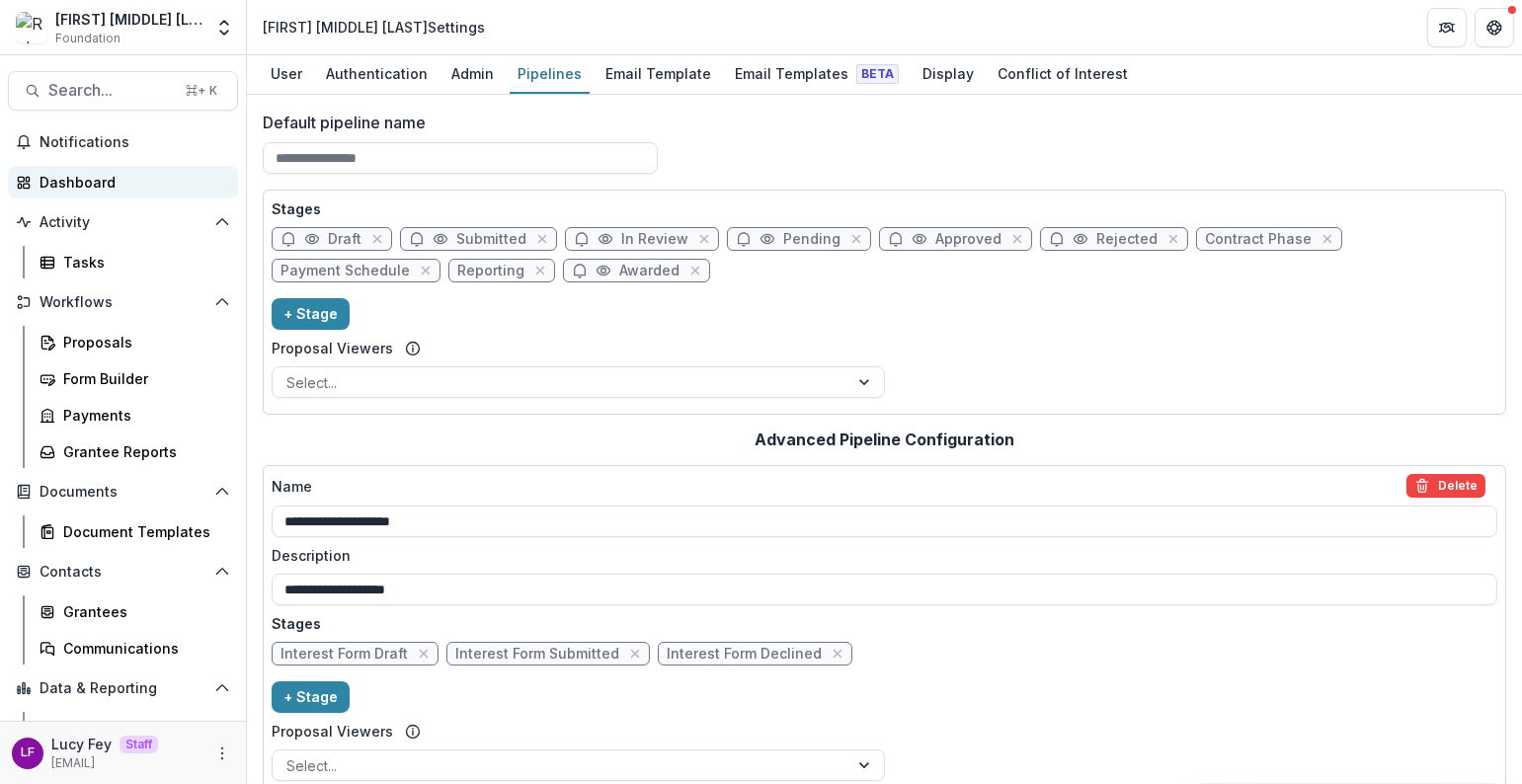 click on "Dashboard" at bounding box center (130, 182) 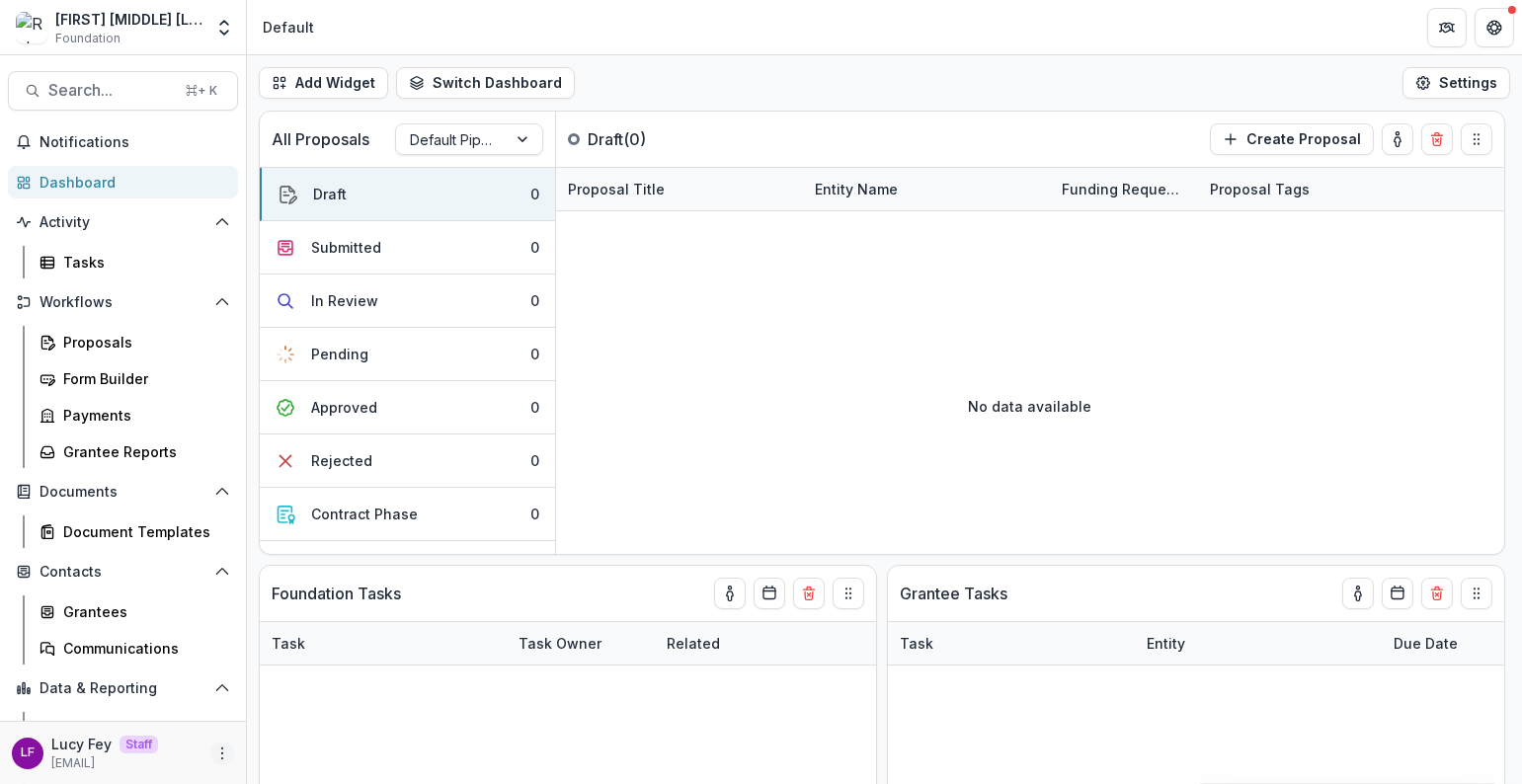click at bounding box center (222, 753) 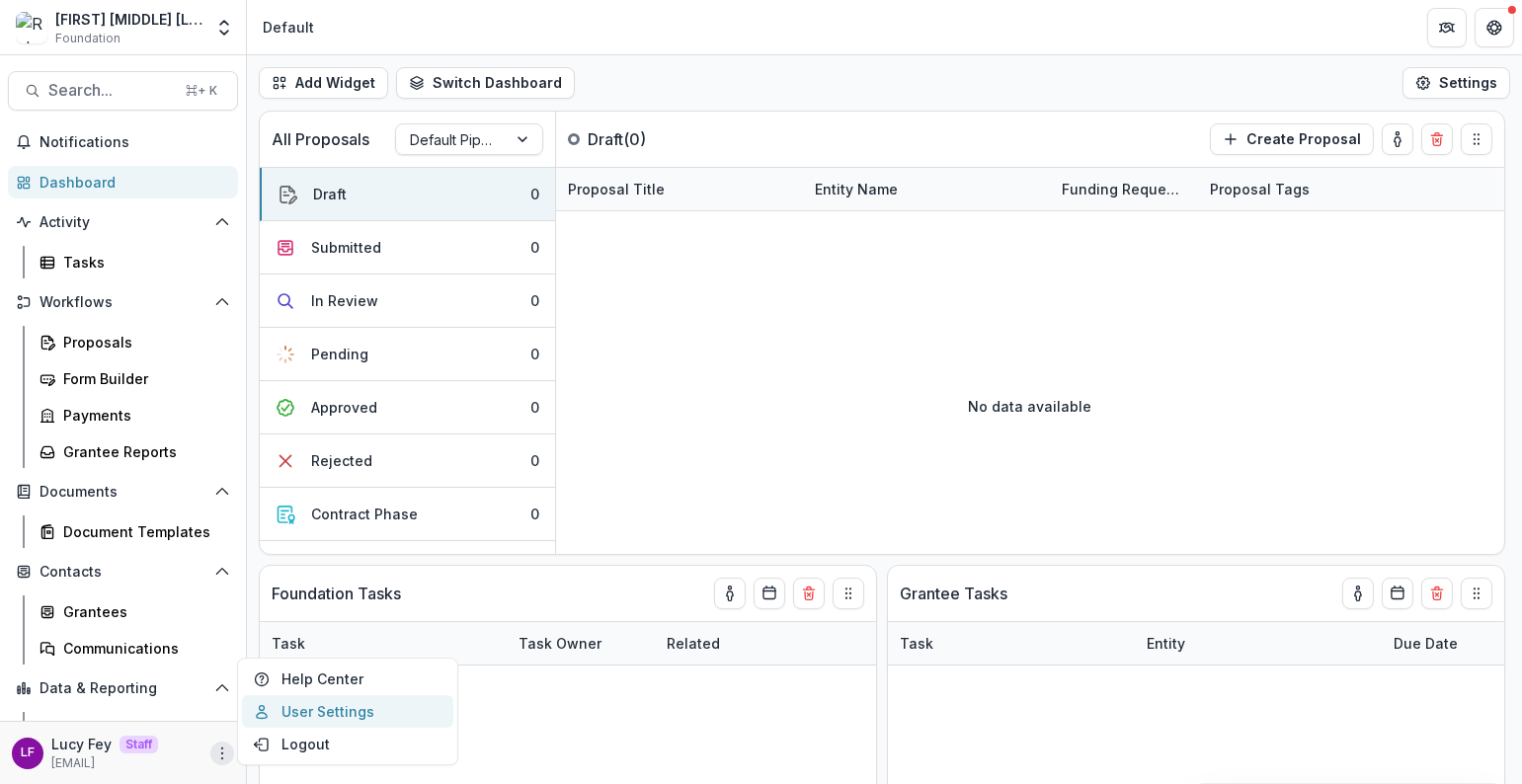 click on "User Settings" at bounding box center [348, 711] 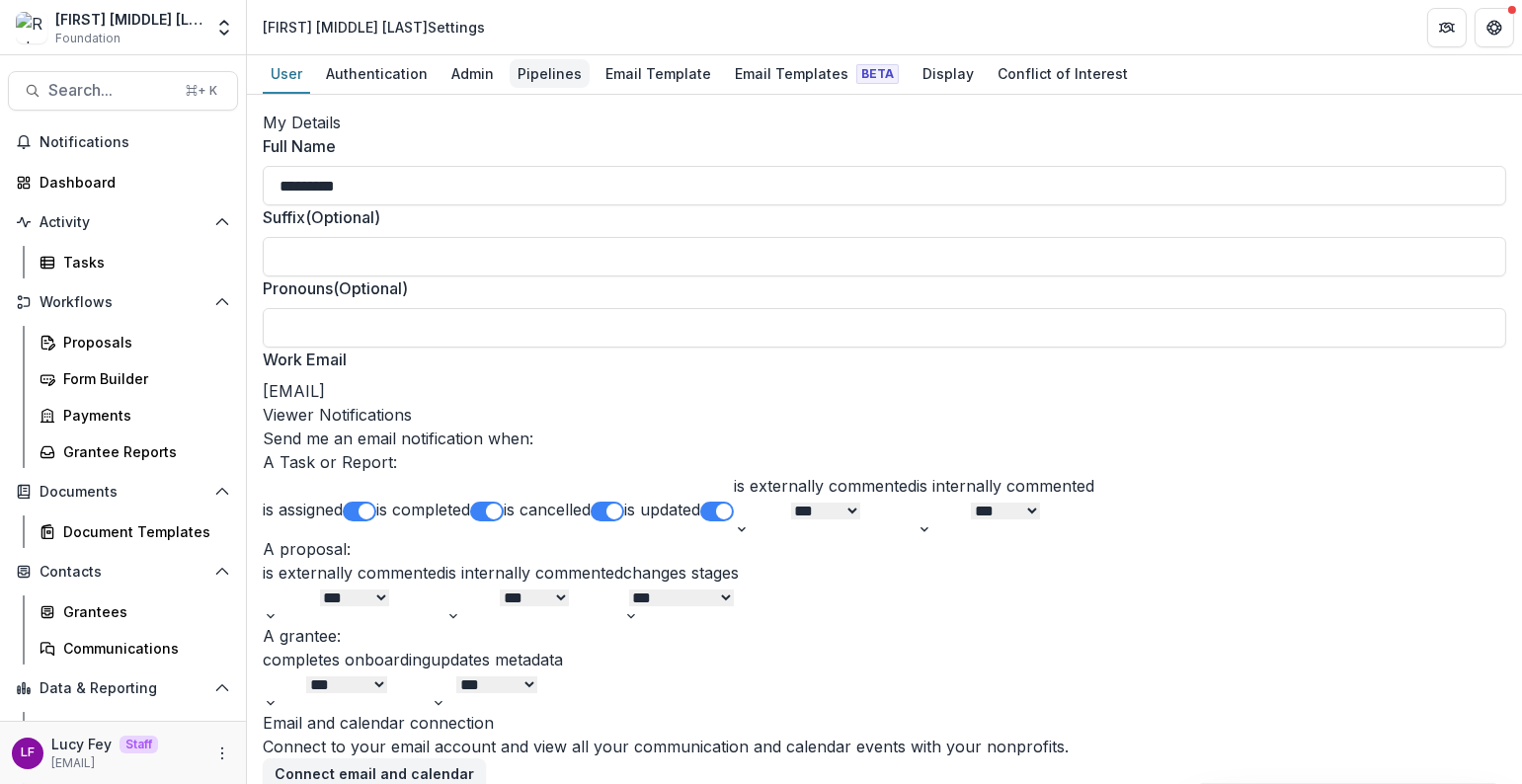 click on "Pipelines" at bounding box center (549, 73) 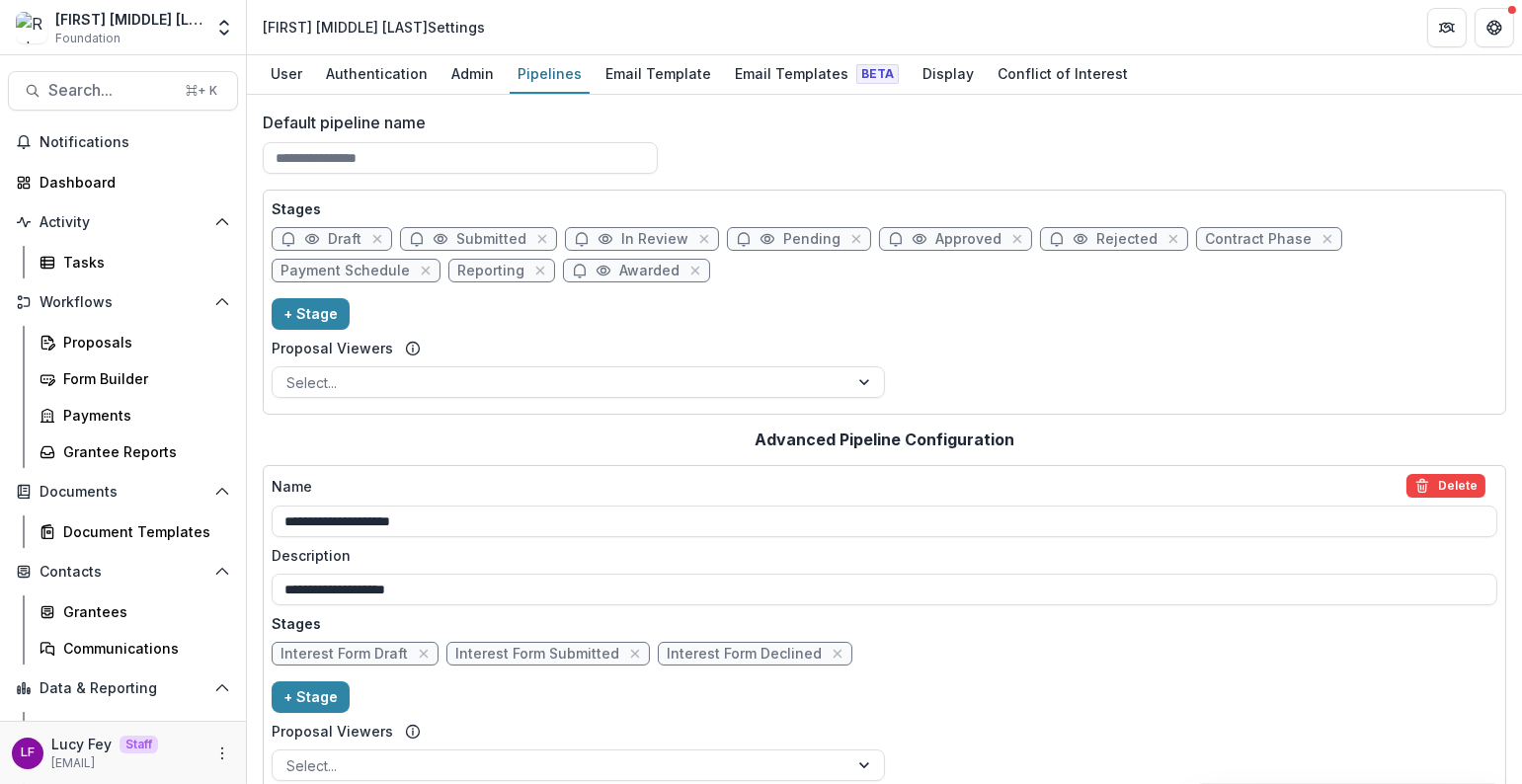 scroll, scrollTop: 65, scrollLeft: 0, axis: vertical 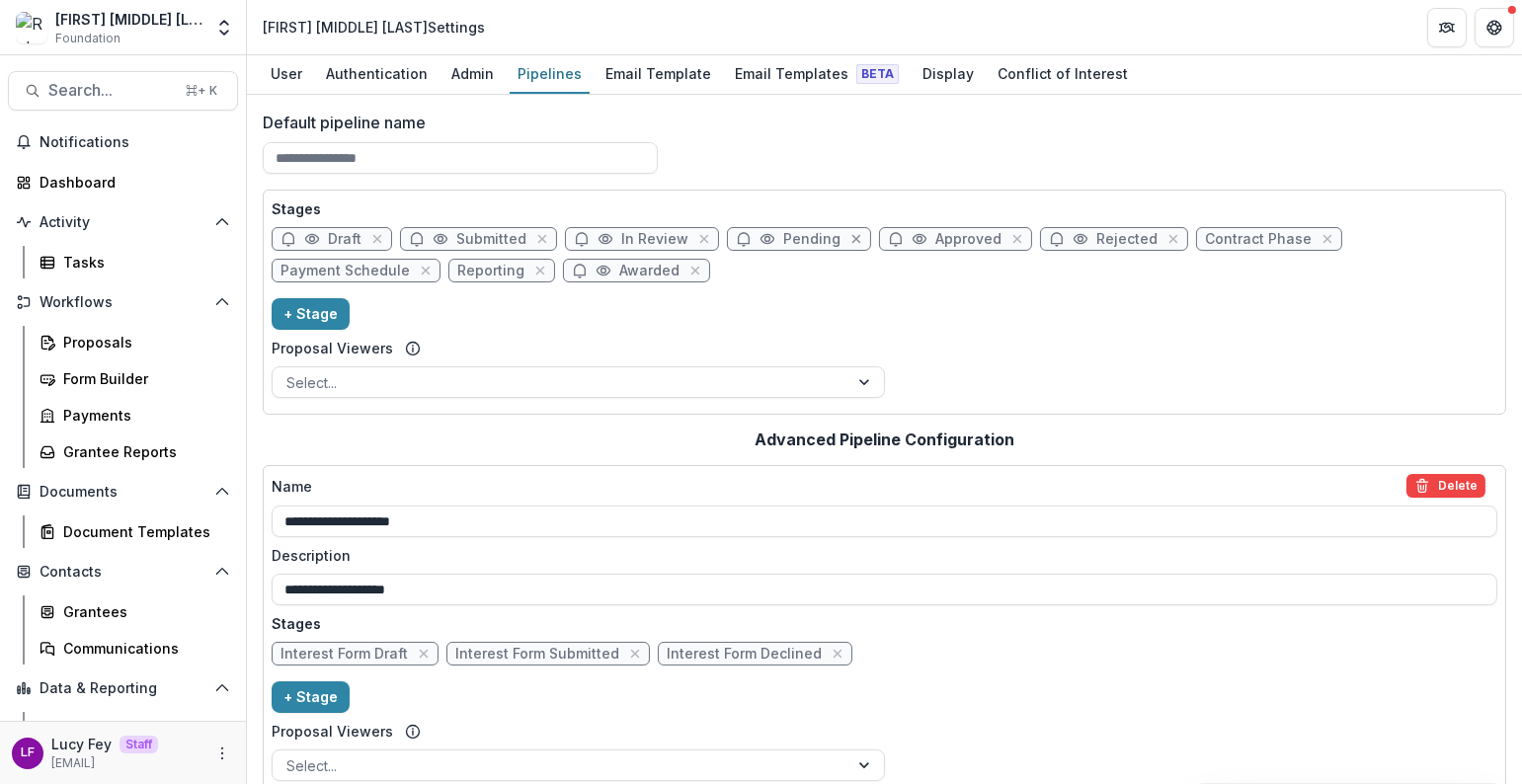 click 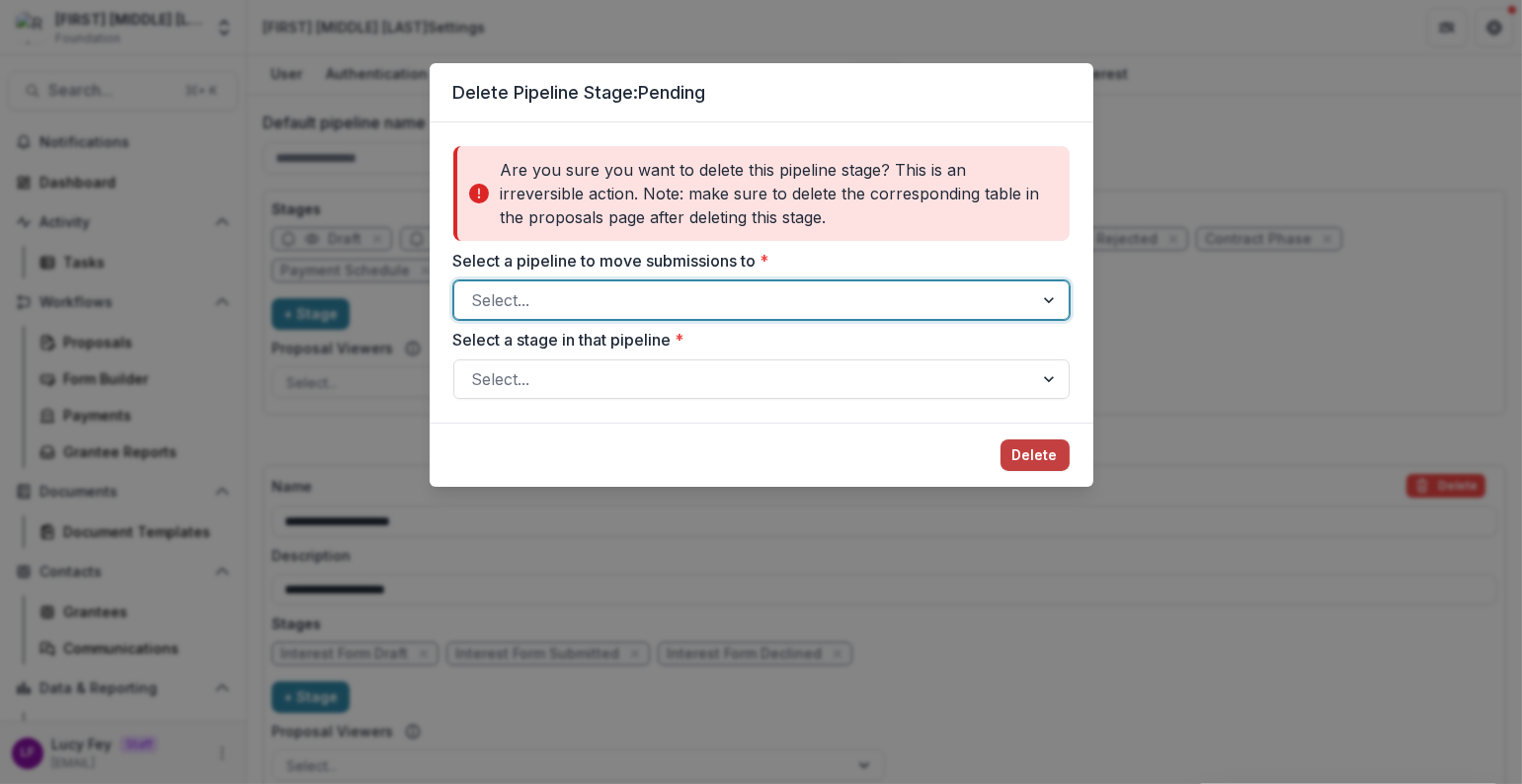 click at bounding box center [744, 300] 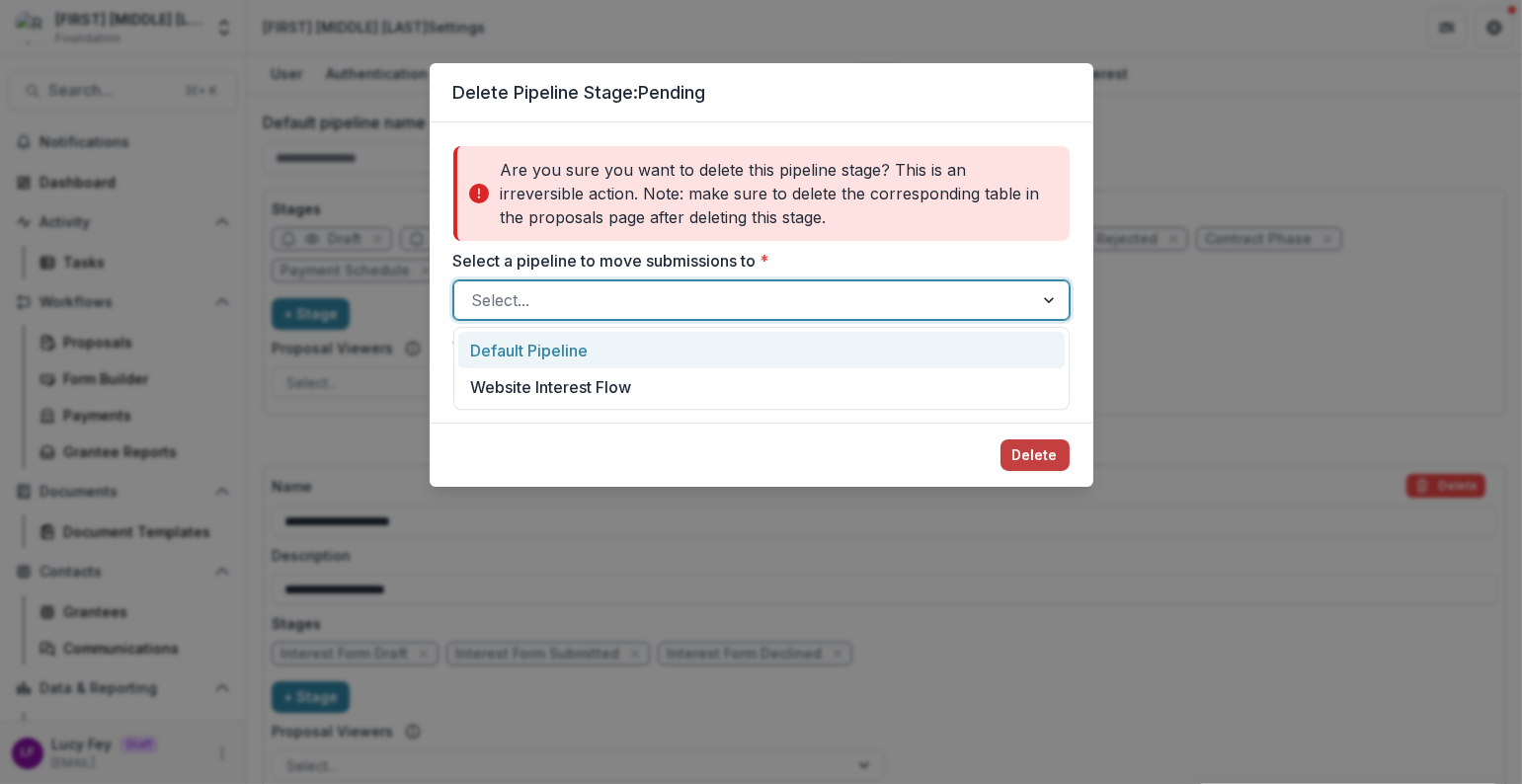 click on "Default Pipeline" at bounding box center (761, 350) 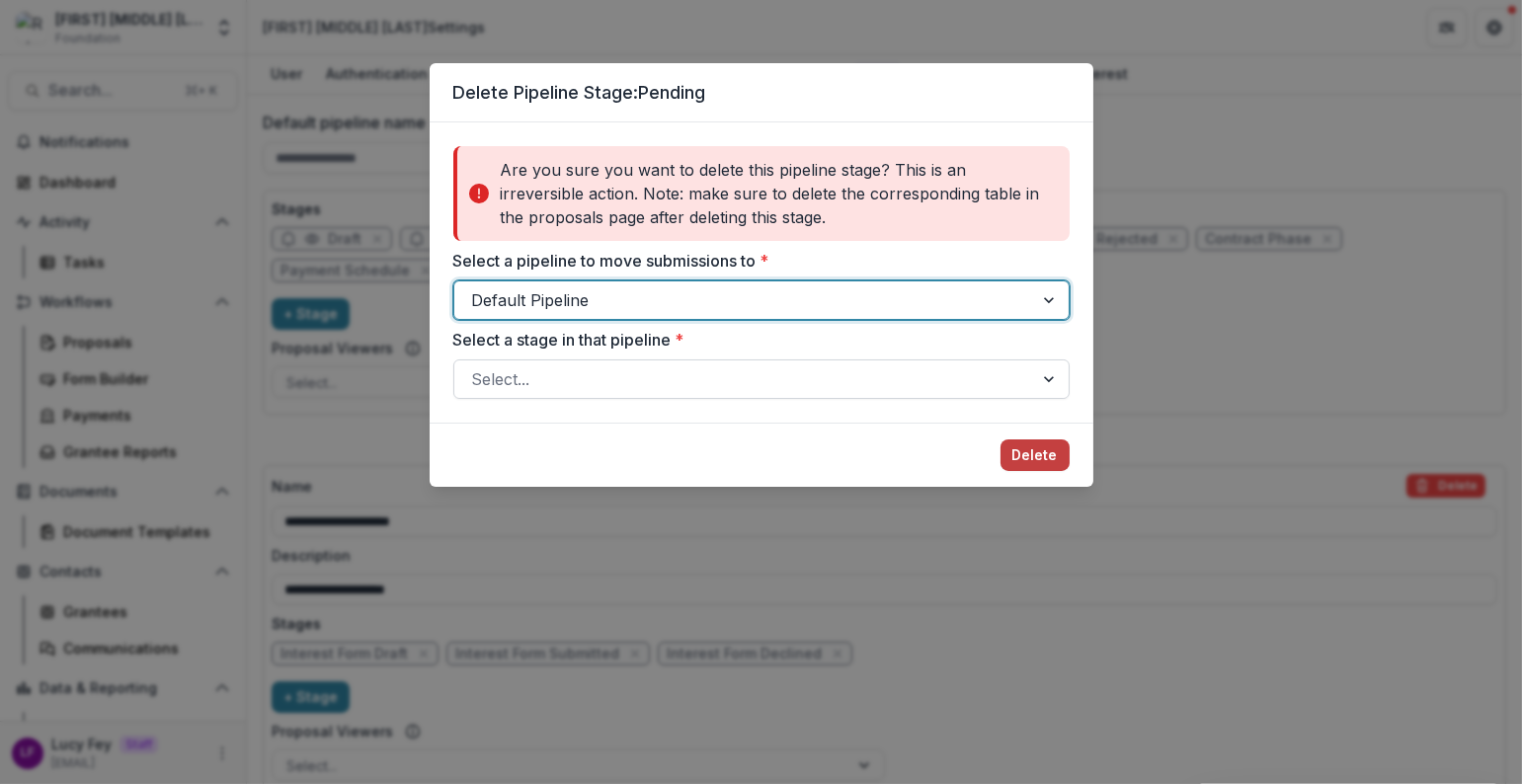 click at bounding box center [744, 379] 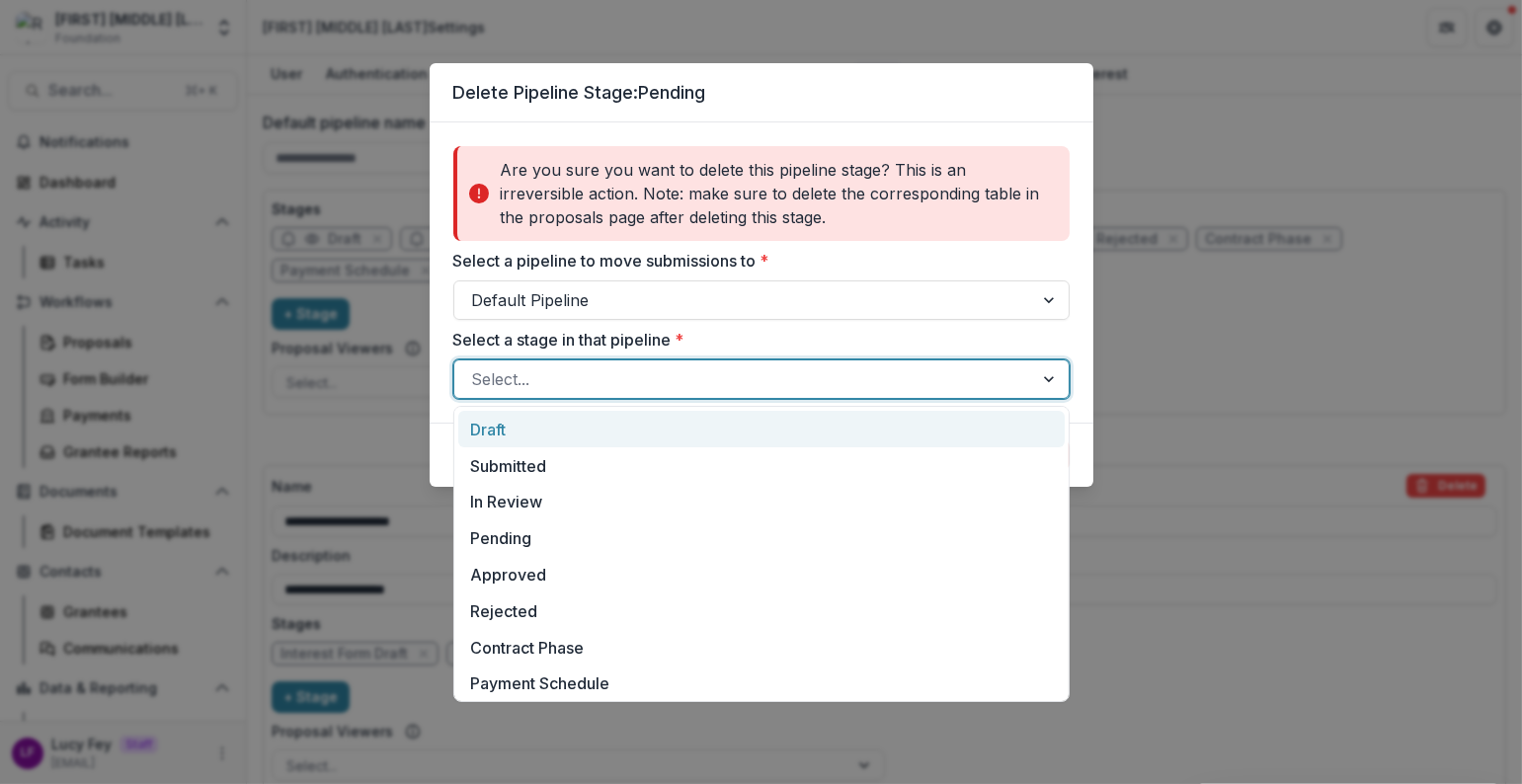 click on "Draft" at bounding box center (761, 429) 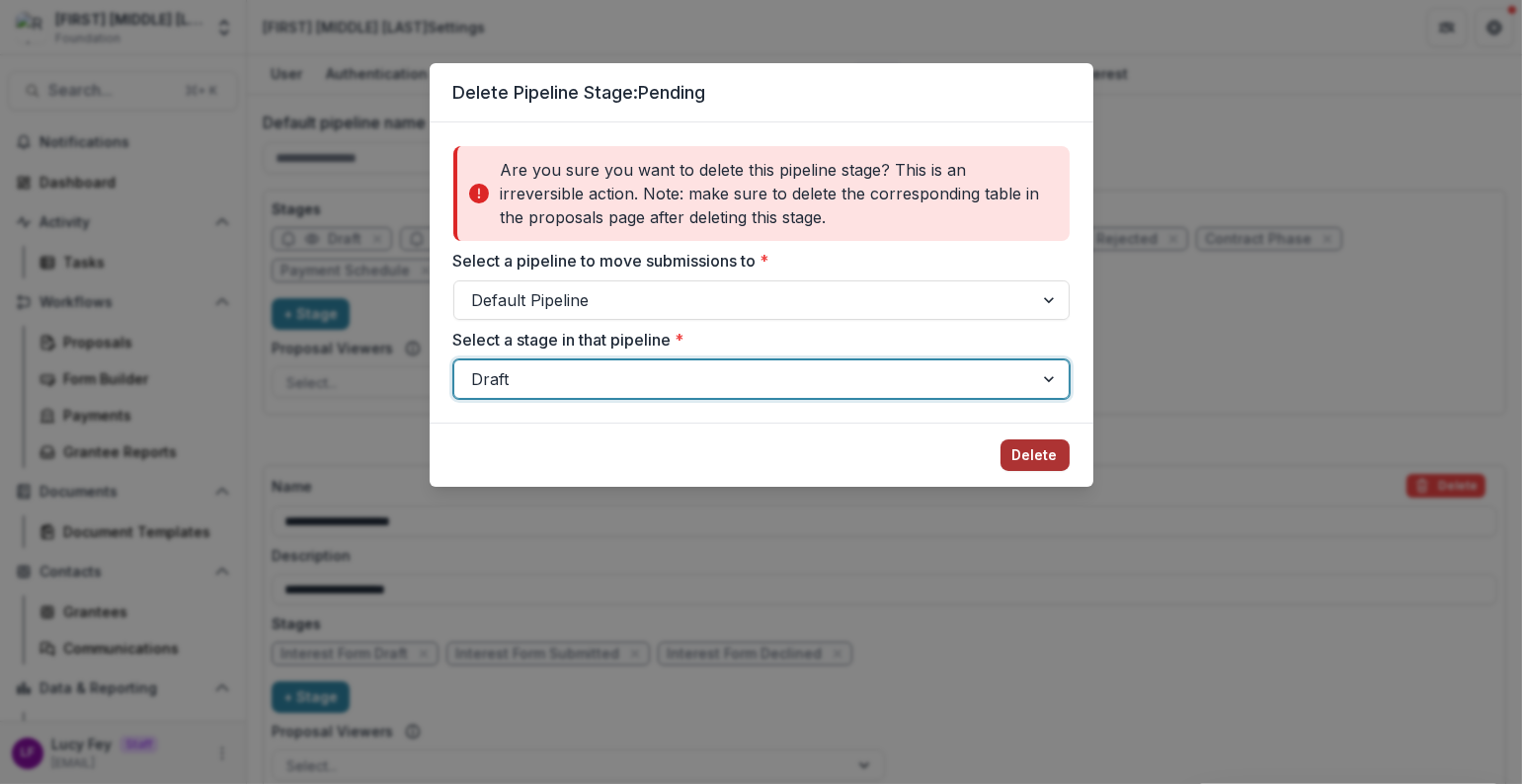 click on "Delete" at bounding box center [1035, 455] 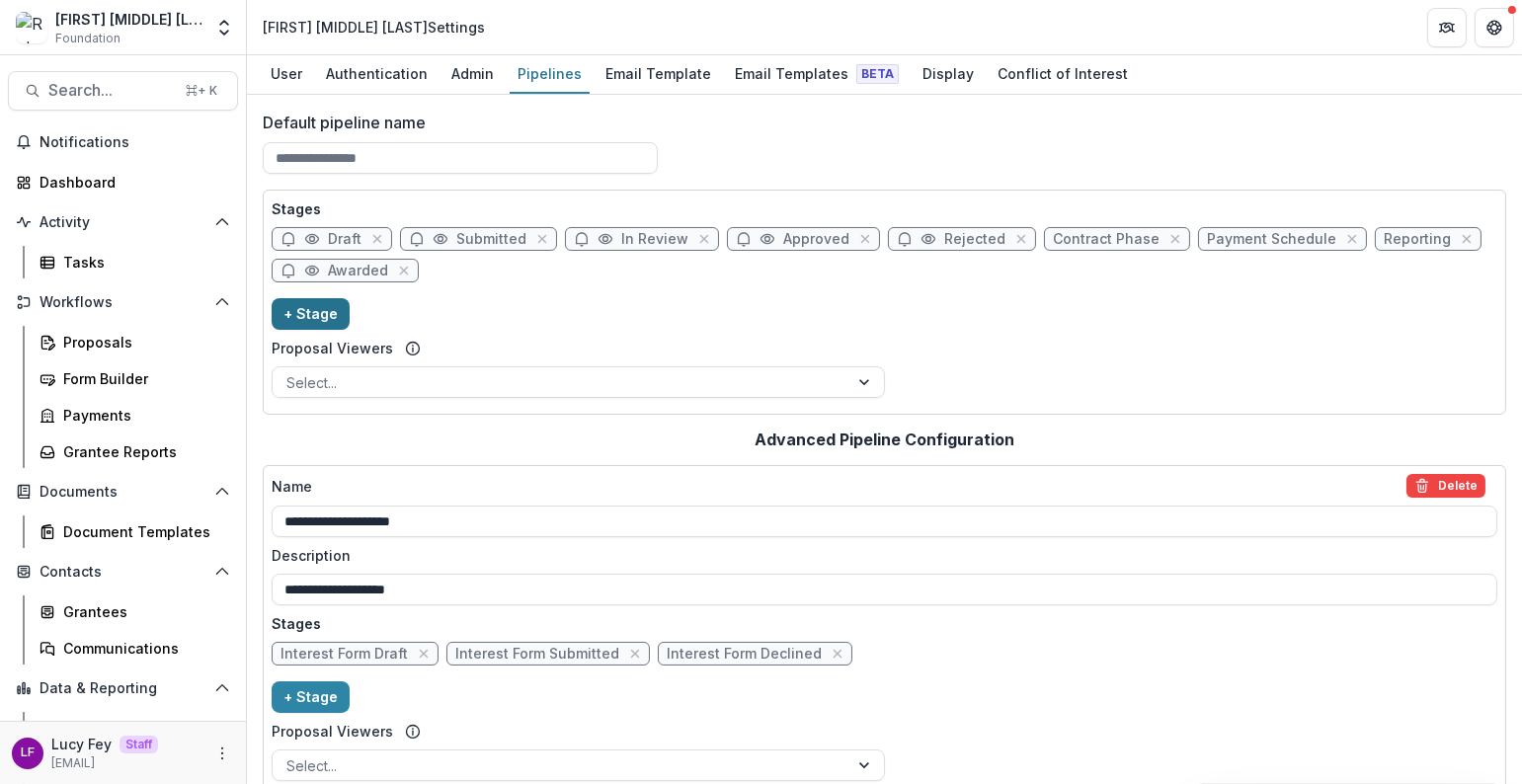 click on "+ Stage" at bounding box center (310, 314) 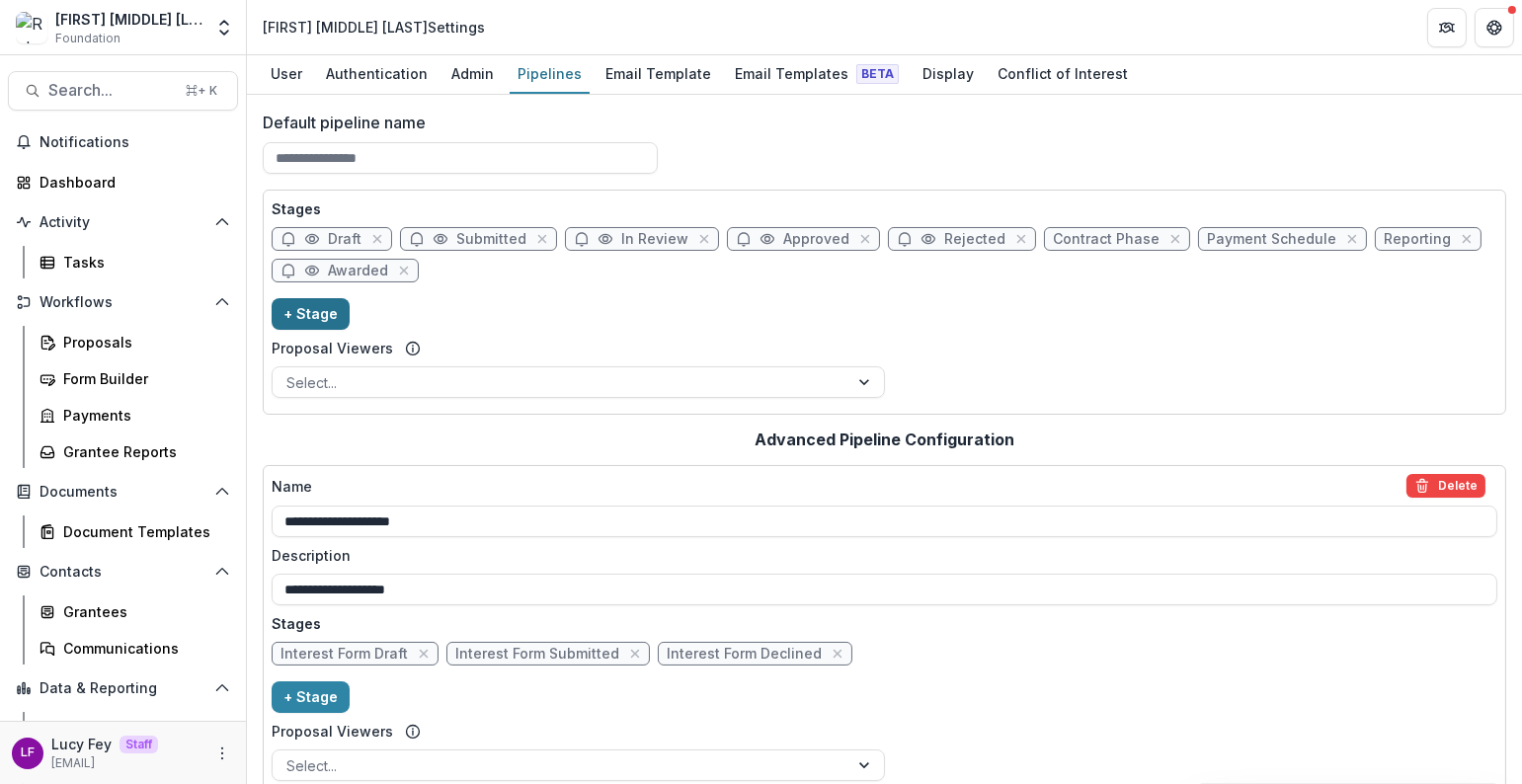 select on "*****" 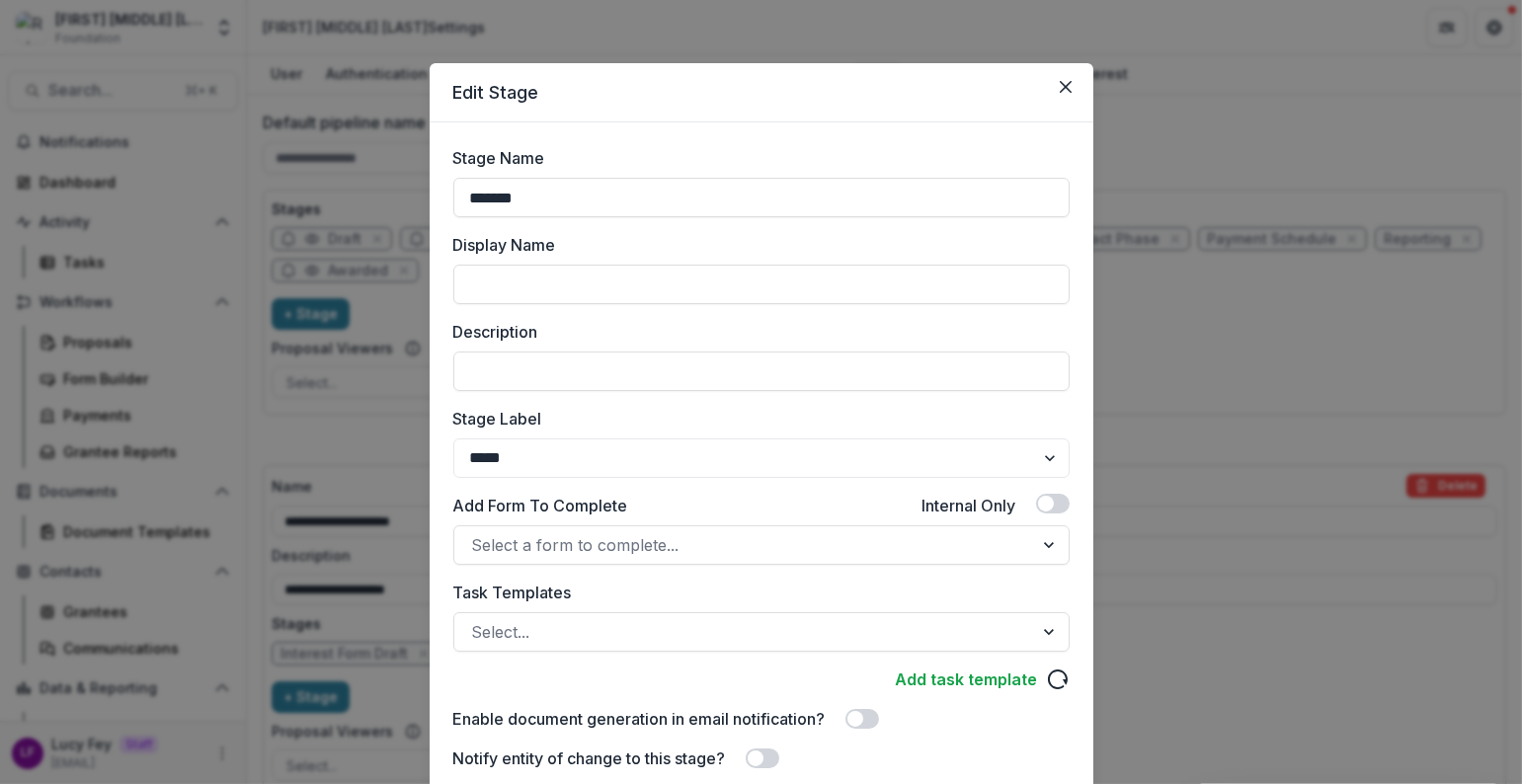drag, startPoint x: 549, startPoint y: 194, endPoint x: 322, endPoint y: 173, distance: 227.9693 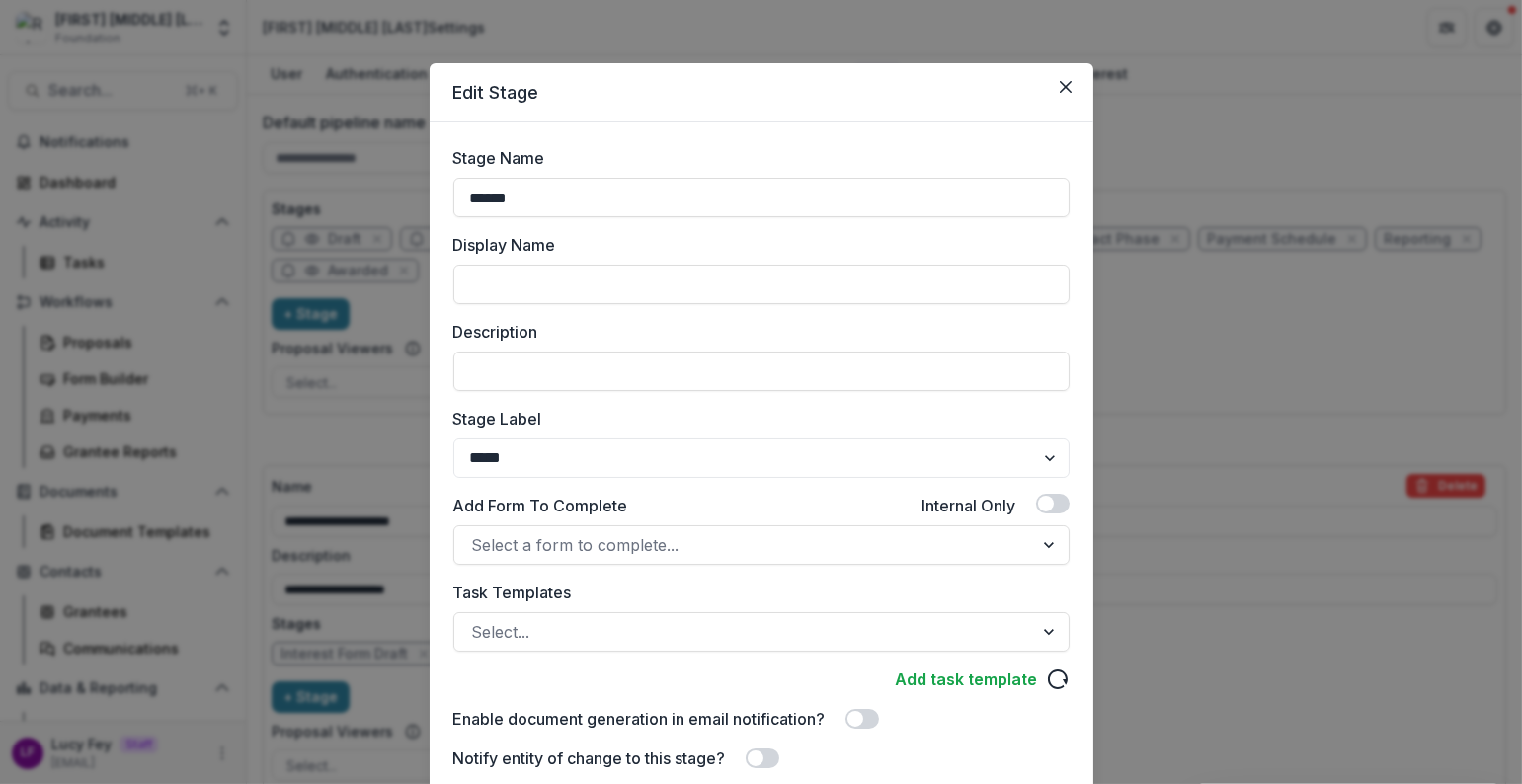 type on "**********" 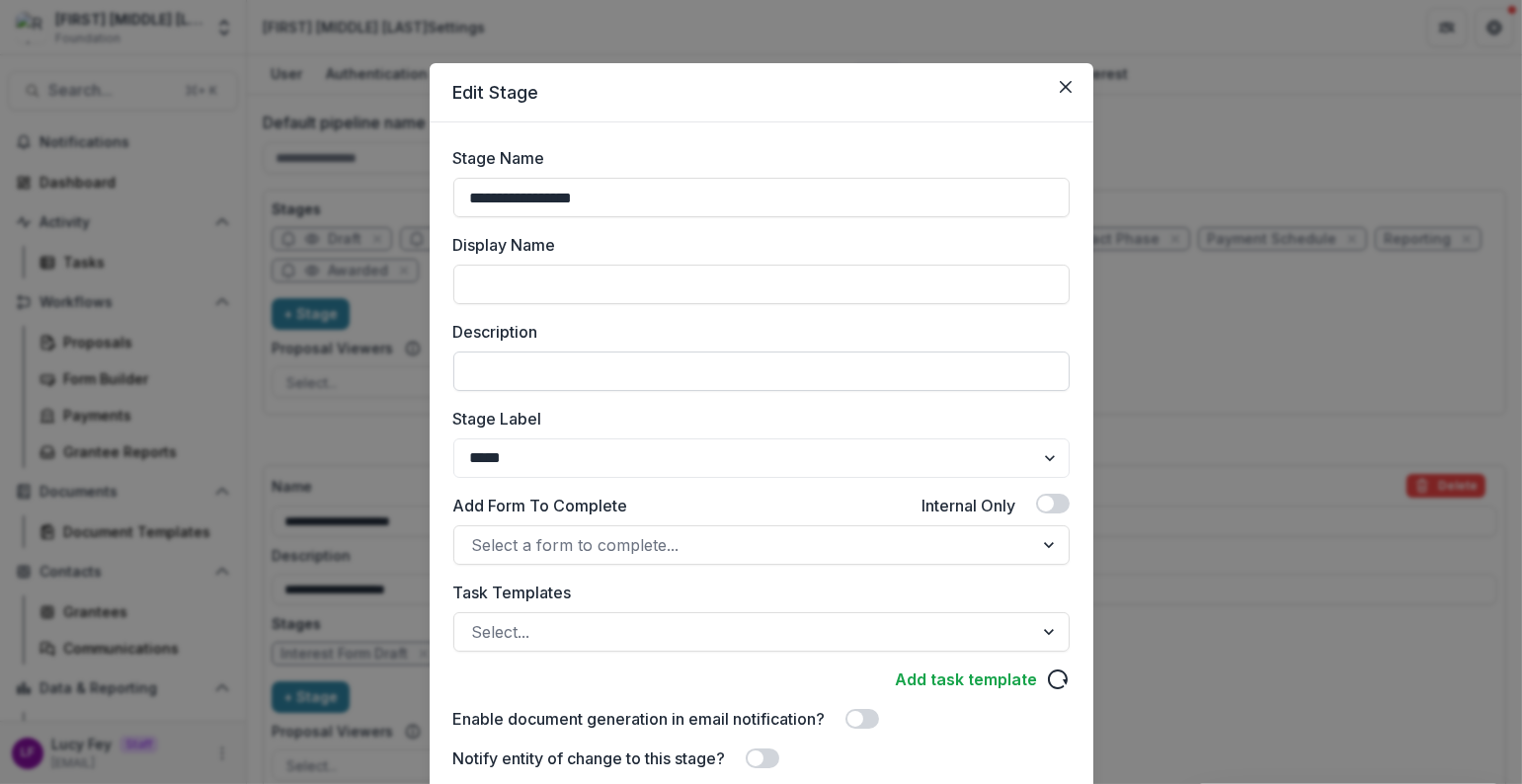 click on "Description" at bounding box center [761, 371] 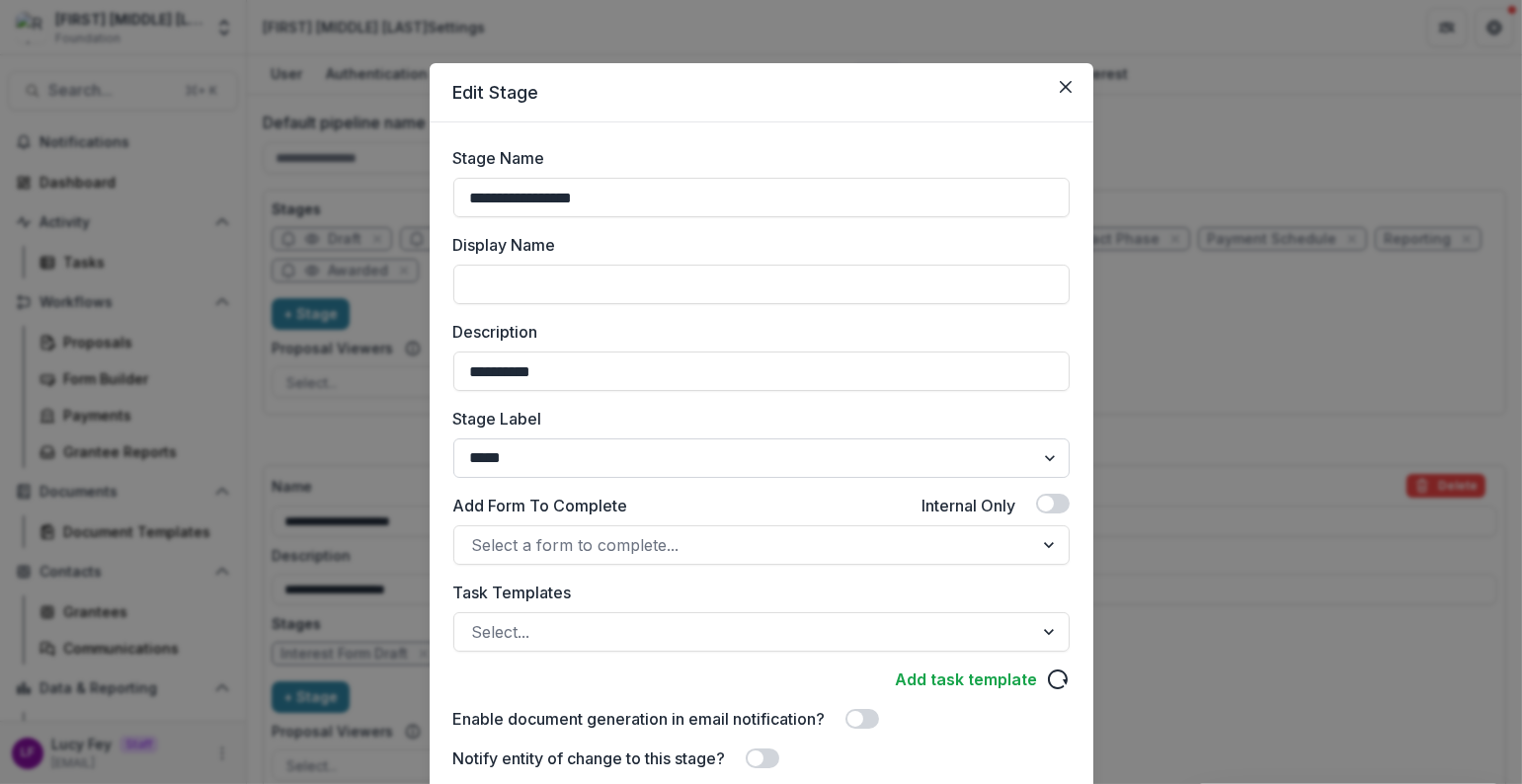 click on "******* ***** ********* ****** ******* ******** ******** ******* ********* ******* ******" at bounding box center [761, 458] 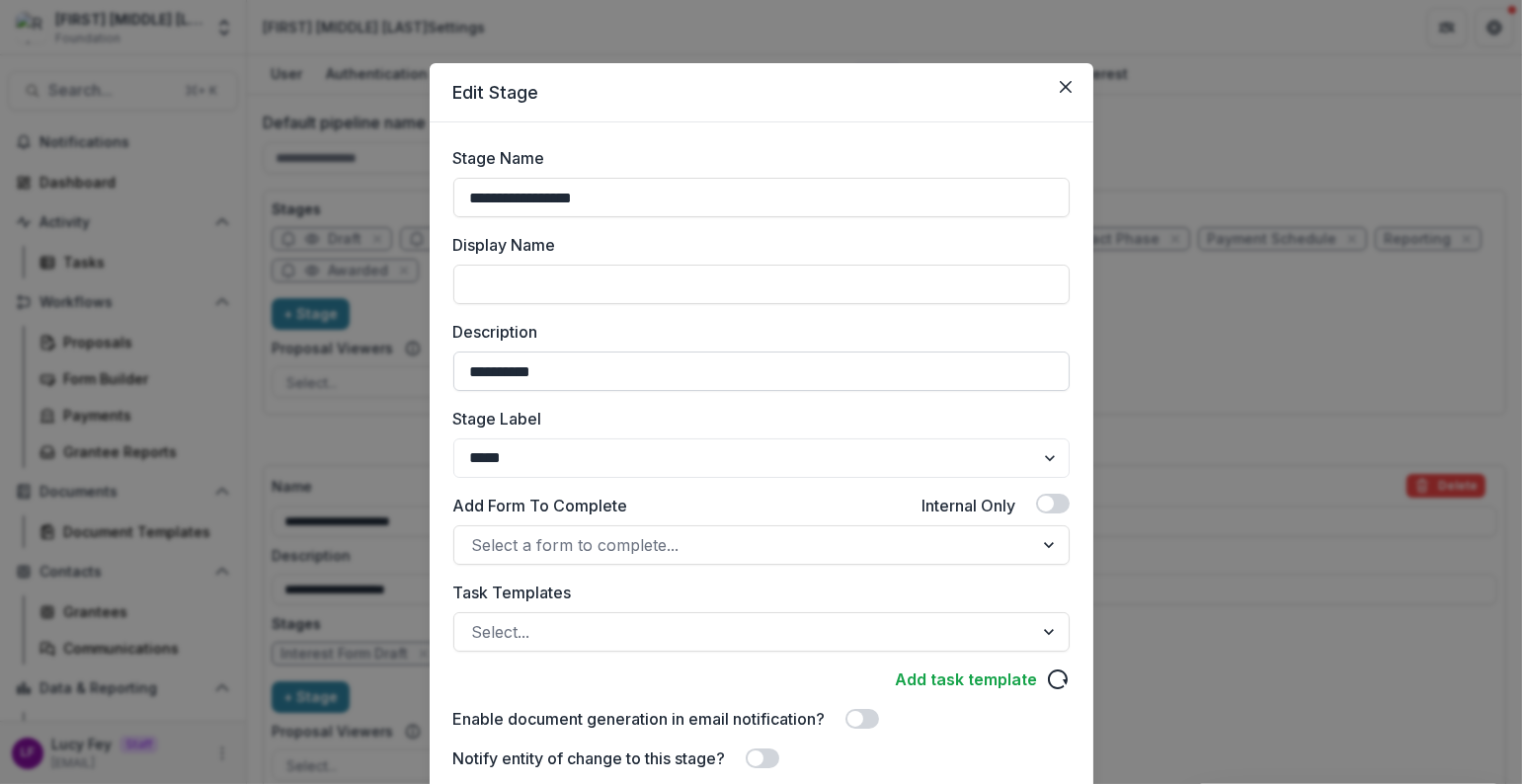 click on "**********" at bounding box center (761, 371) 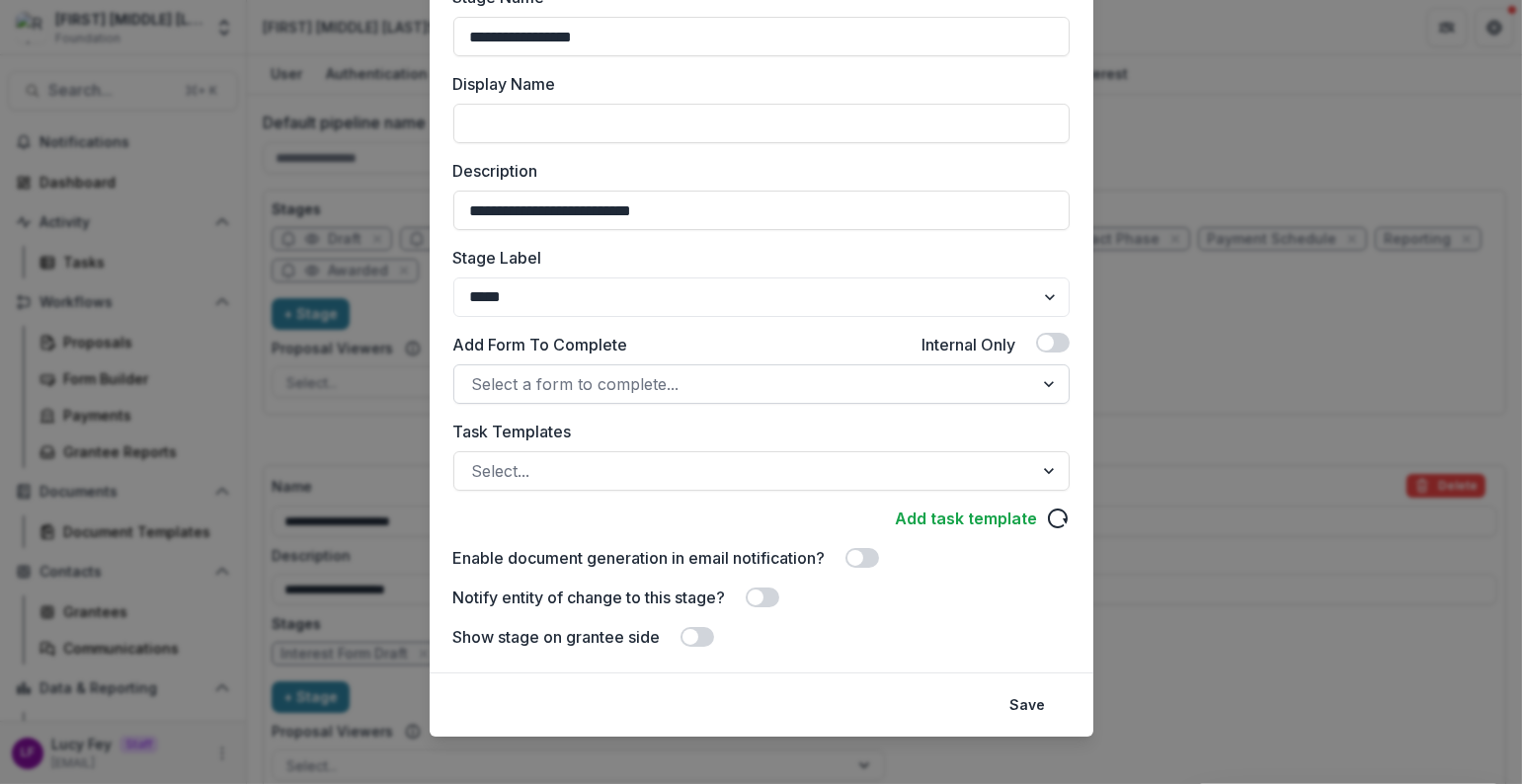 scroll, scrollTop: 164, scrollLeft: 0, axis: vertical 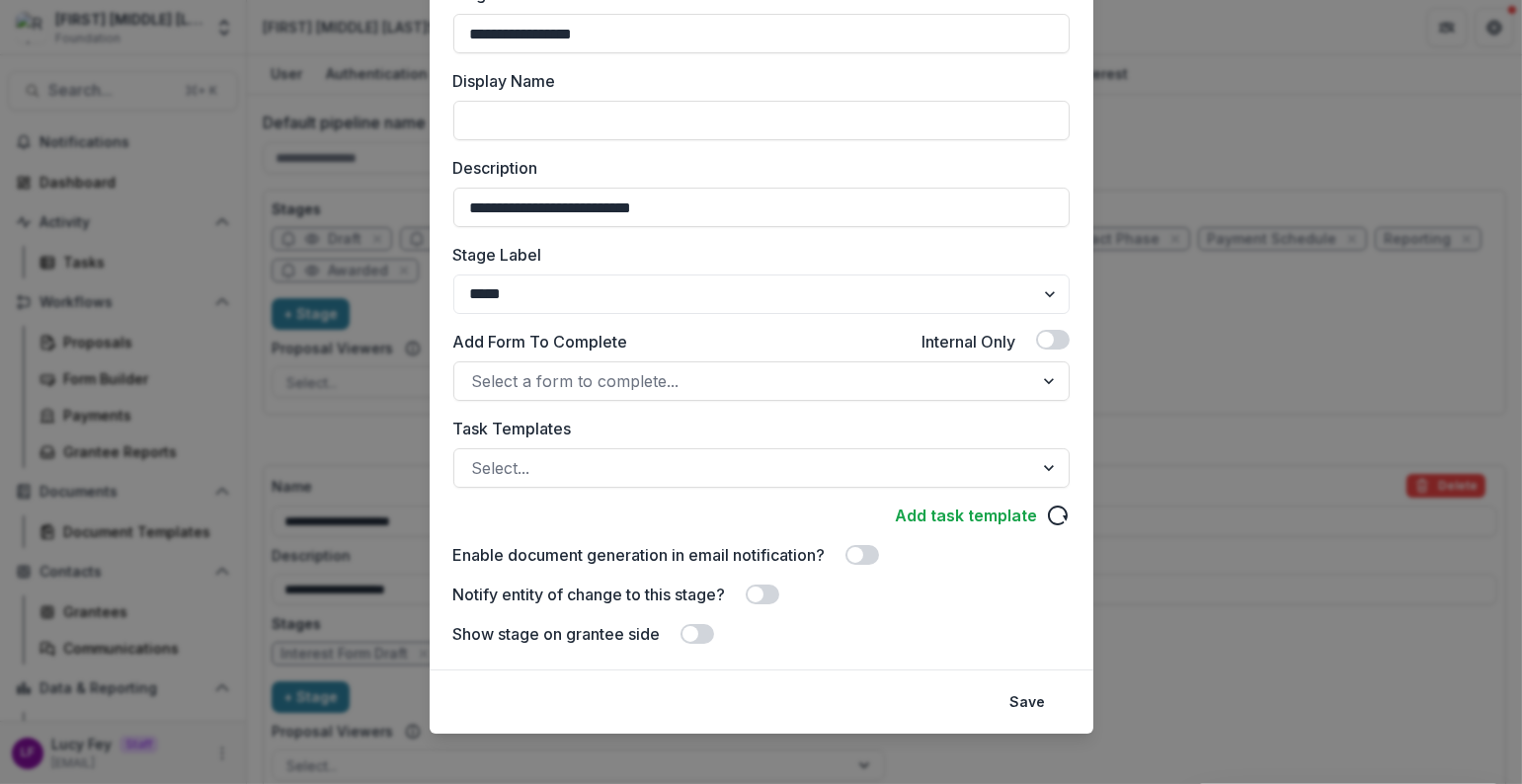 type on "**********" 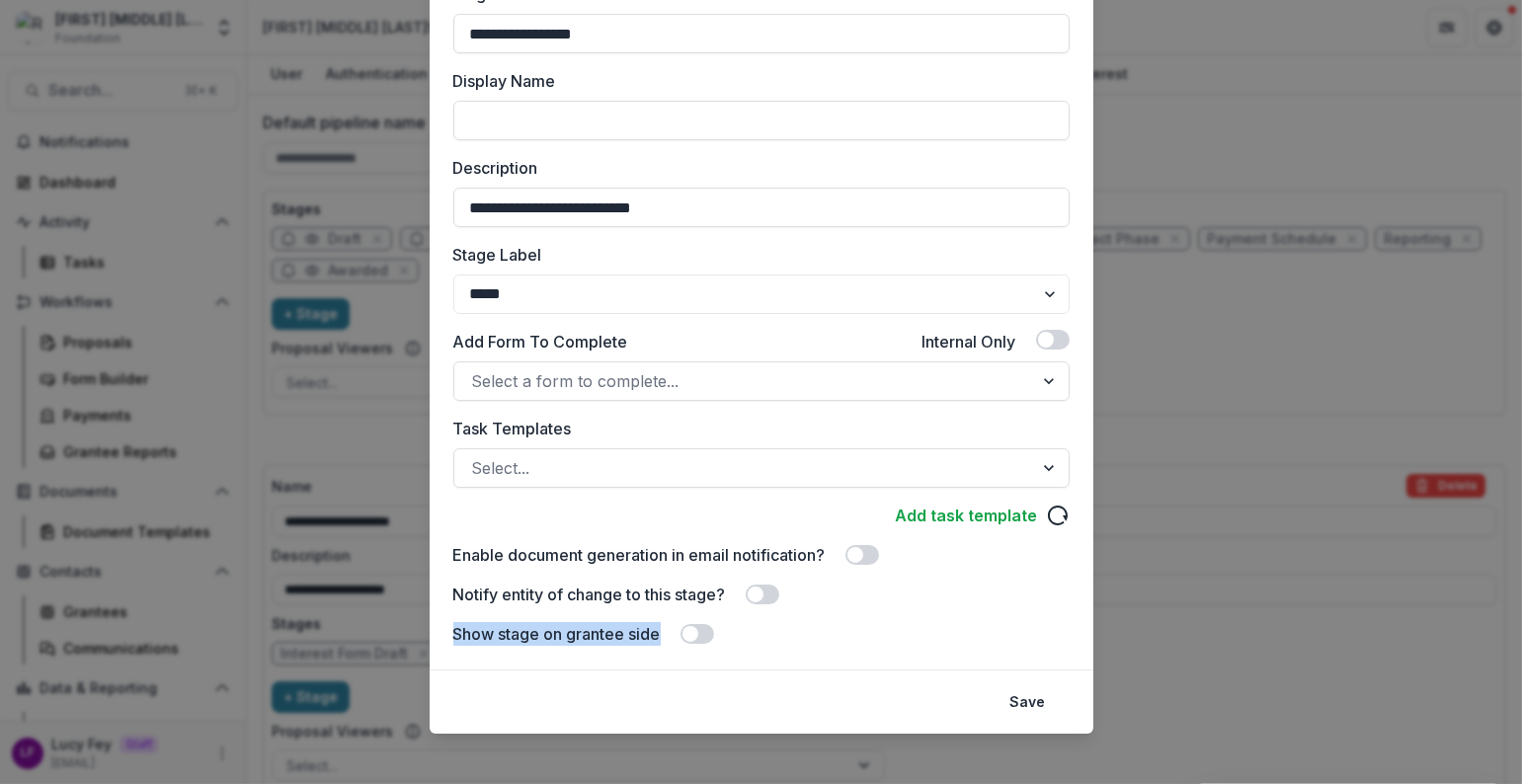 drag, startPoint x: 775, startPoint y: 599, endPoint x: 789, endPoint y: 648, distance: 50.96077 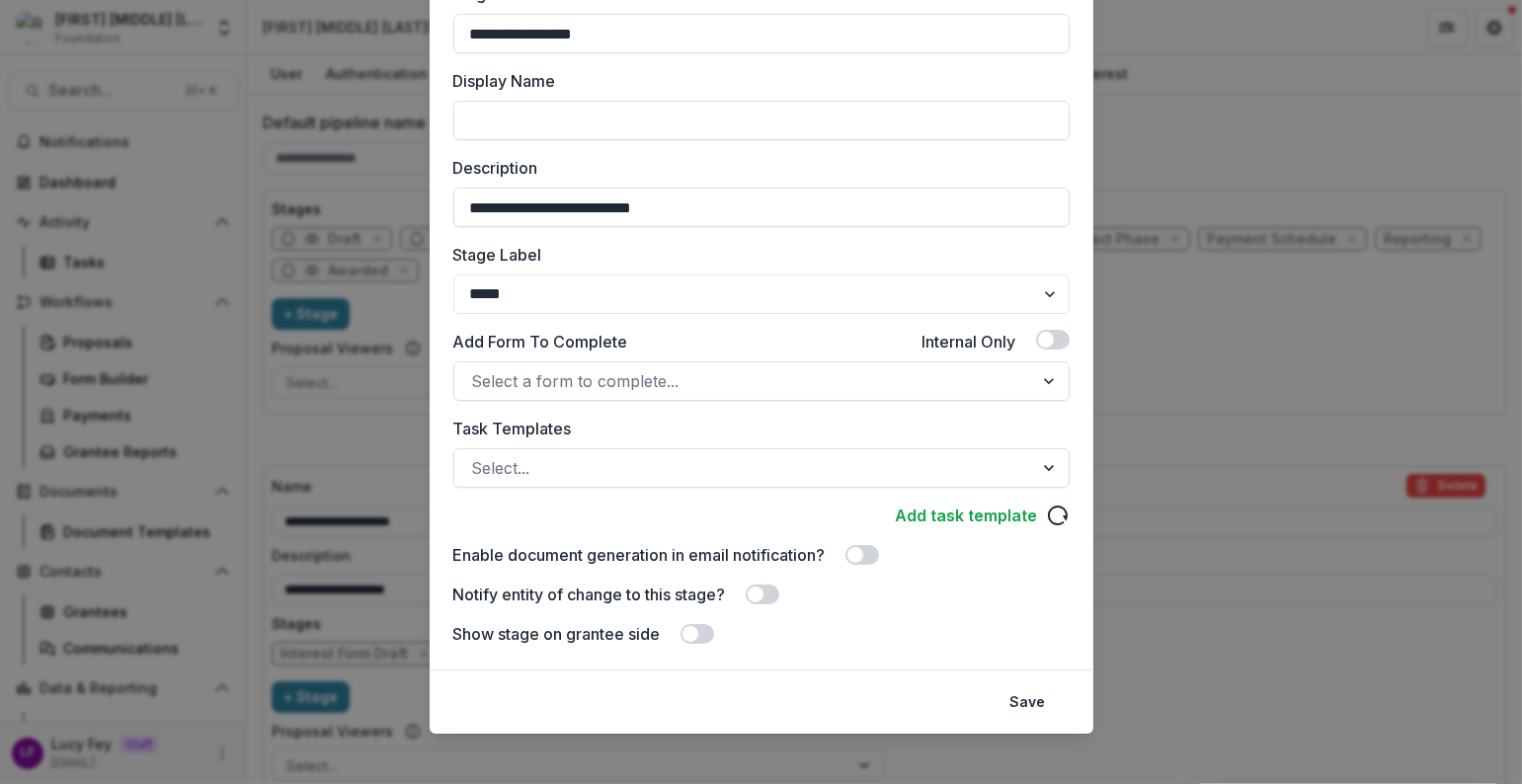click on "**********" at bounding box center (761, 314) 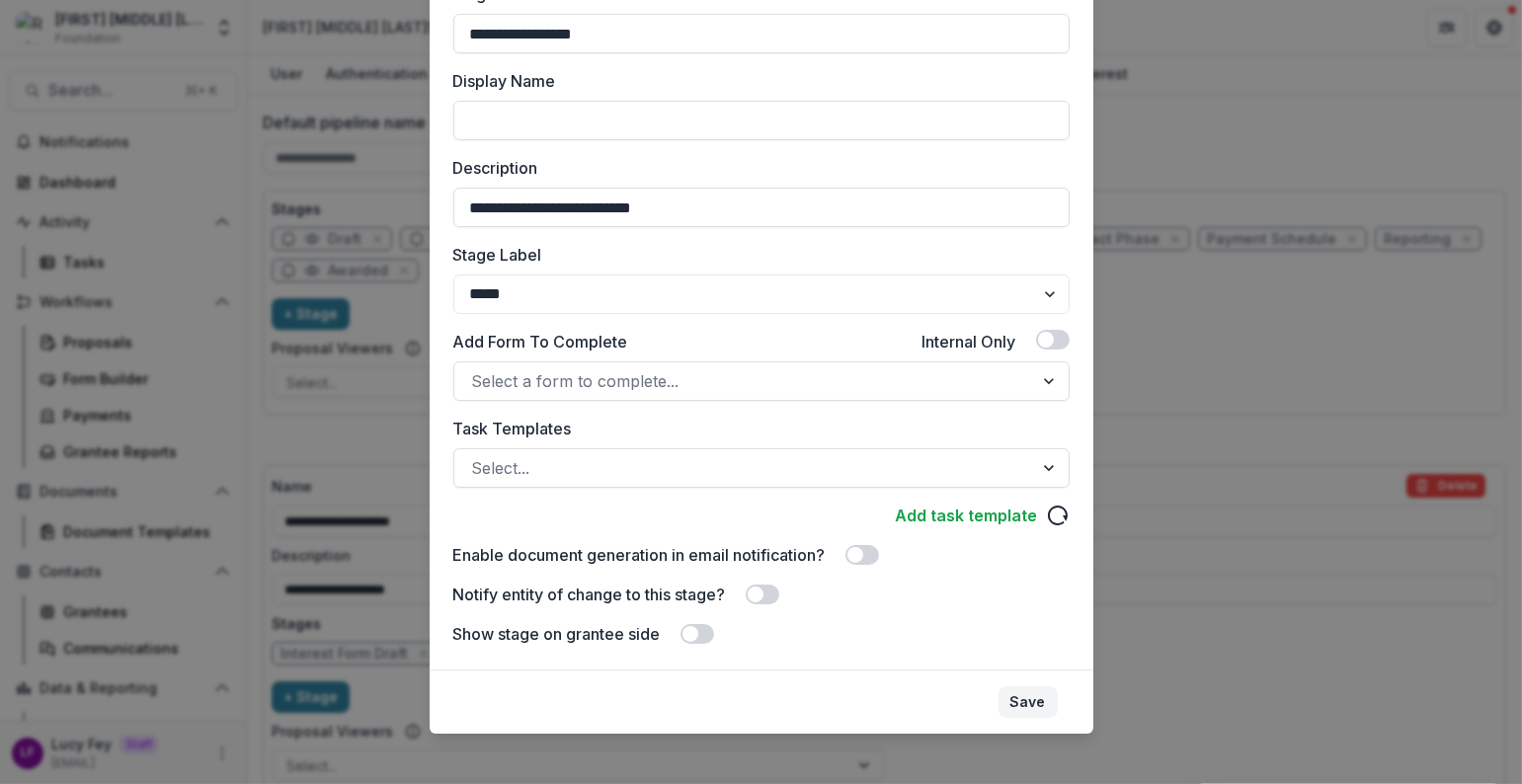 click on "Save" at bounding box center (1028, 702) 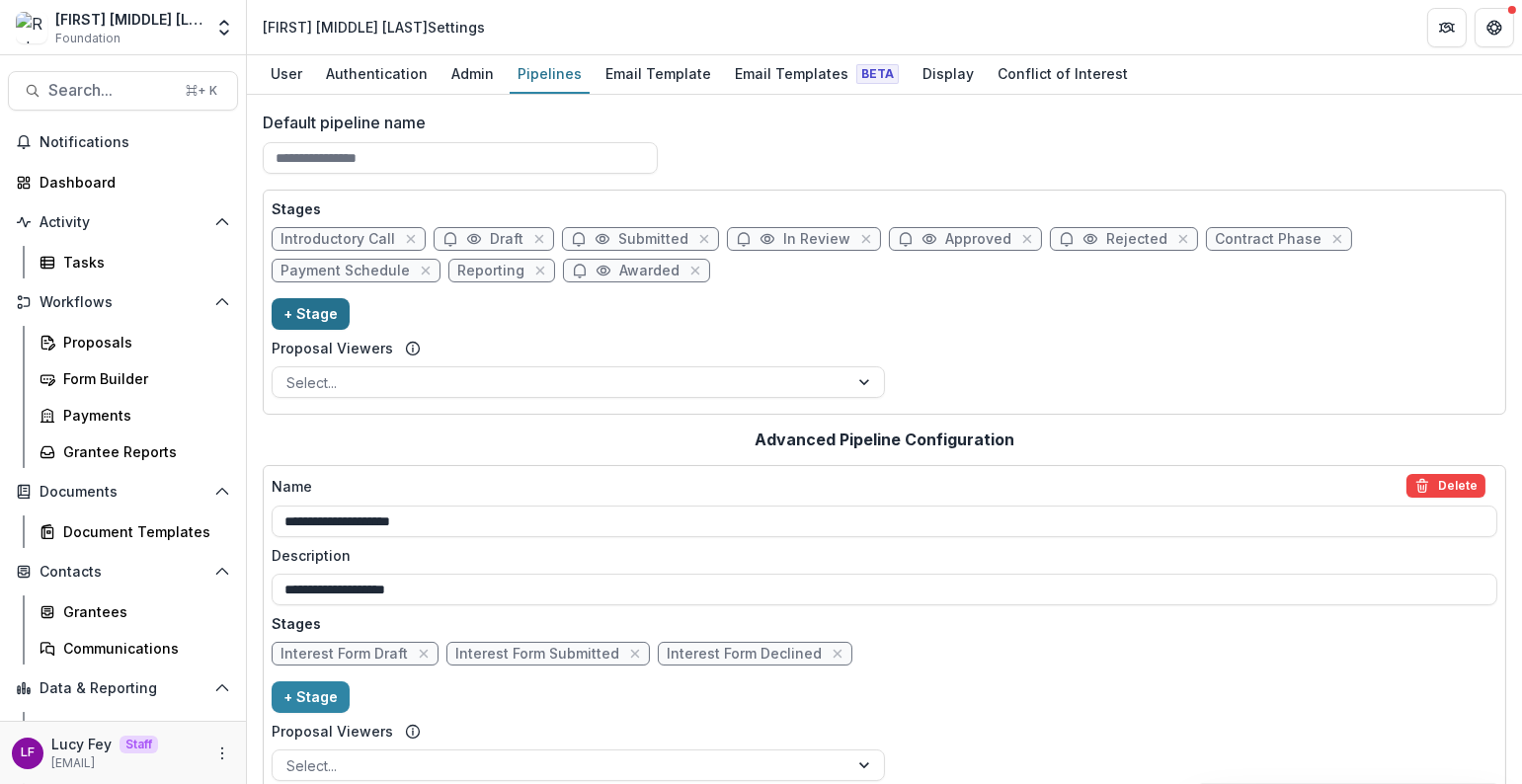 click on "+ Stage" at bounding box center [310, 314] 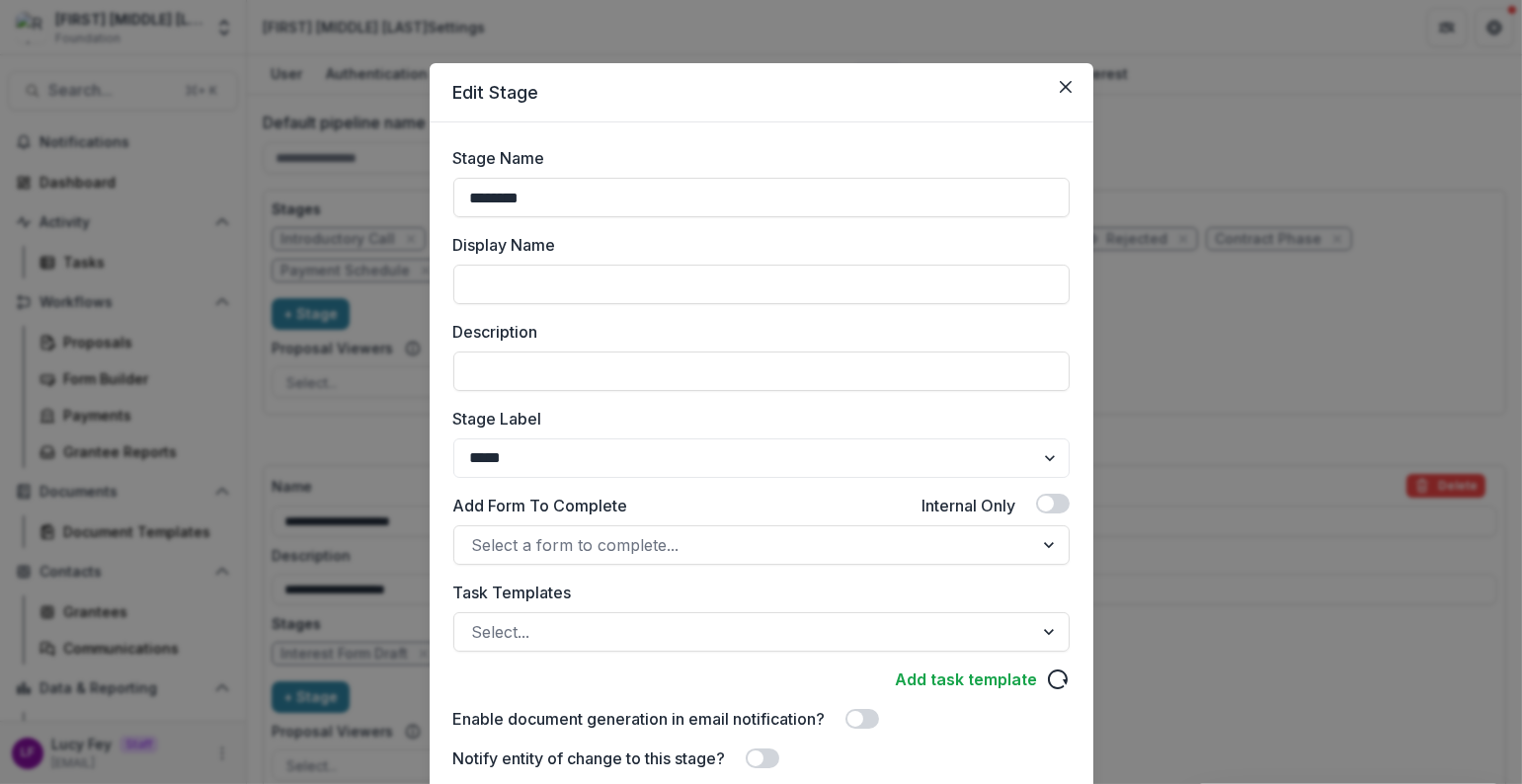 drag, startPoint x: 615, startPoint y: 198, endPoint x: 265, endPoint y: 123, distance: 357.94553 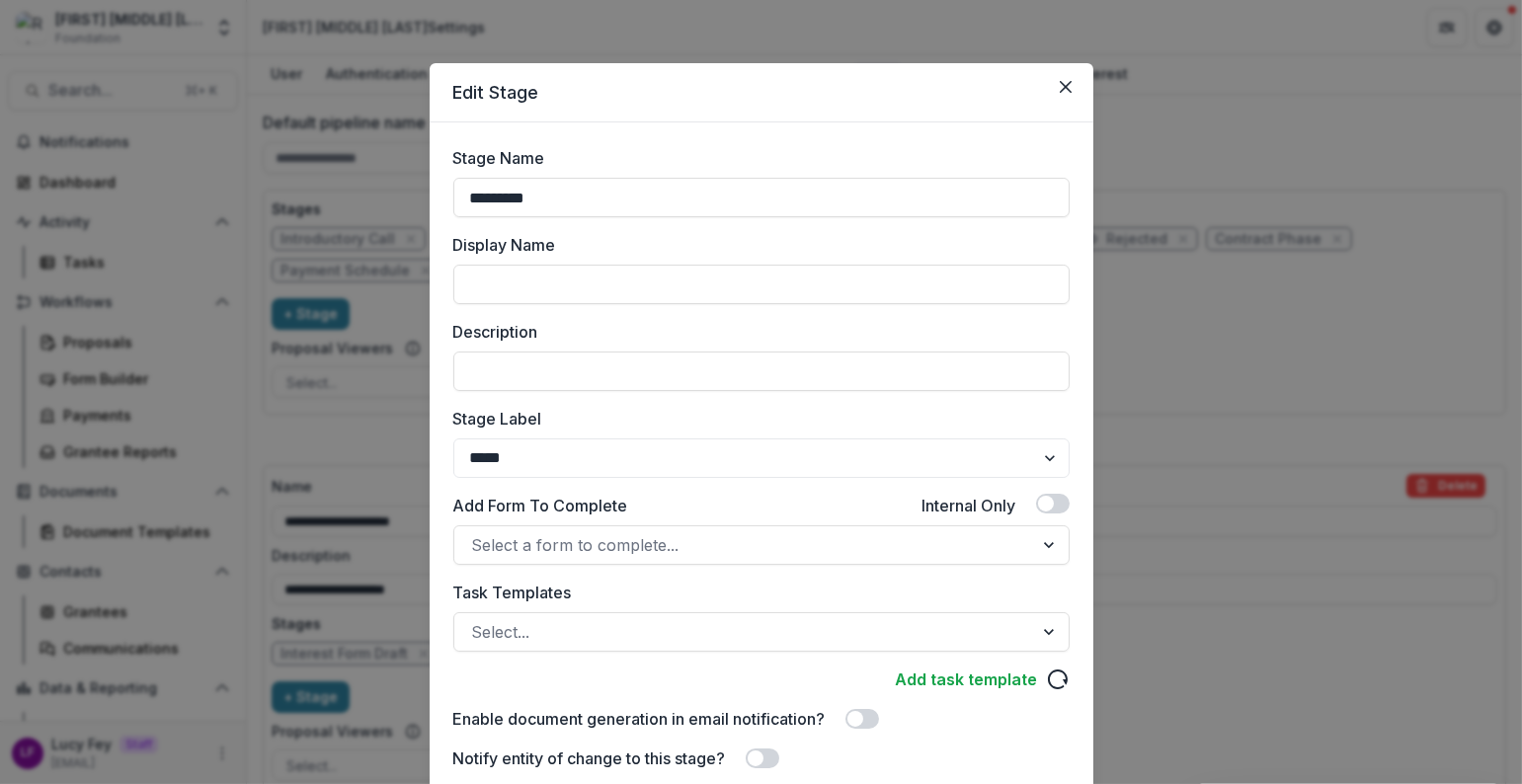 scroll, scrollTop: 175, scrollLeft: 0, axis: vertical 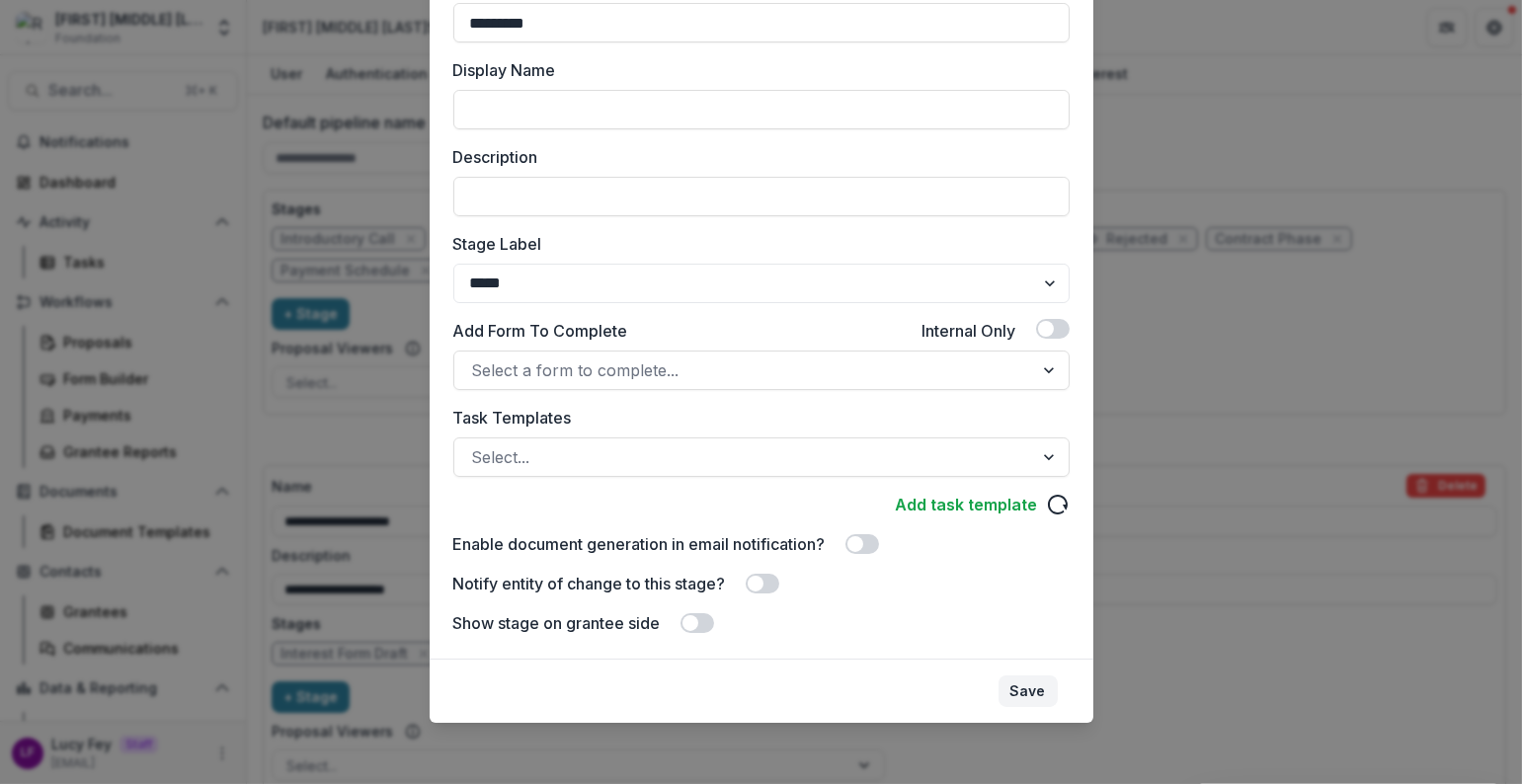 type on "*********" 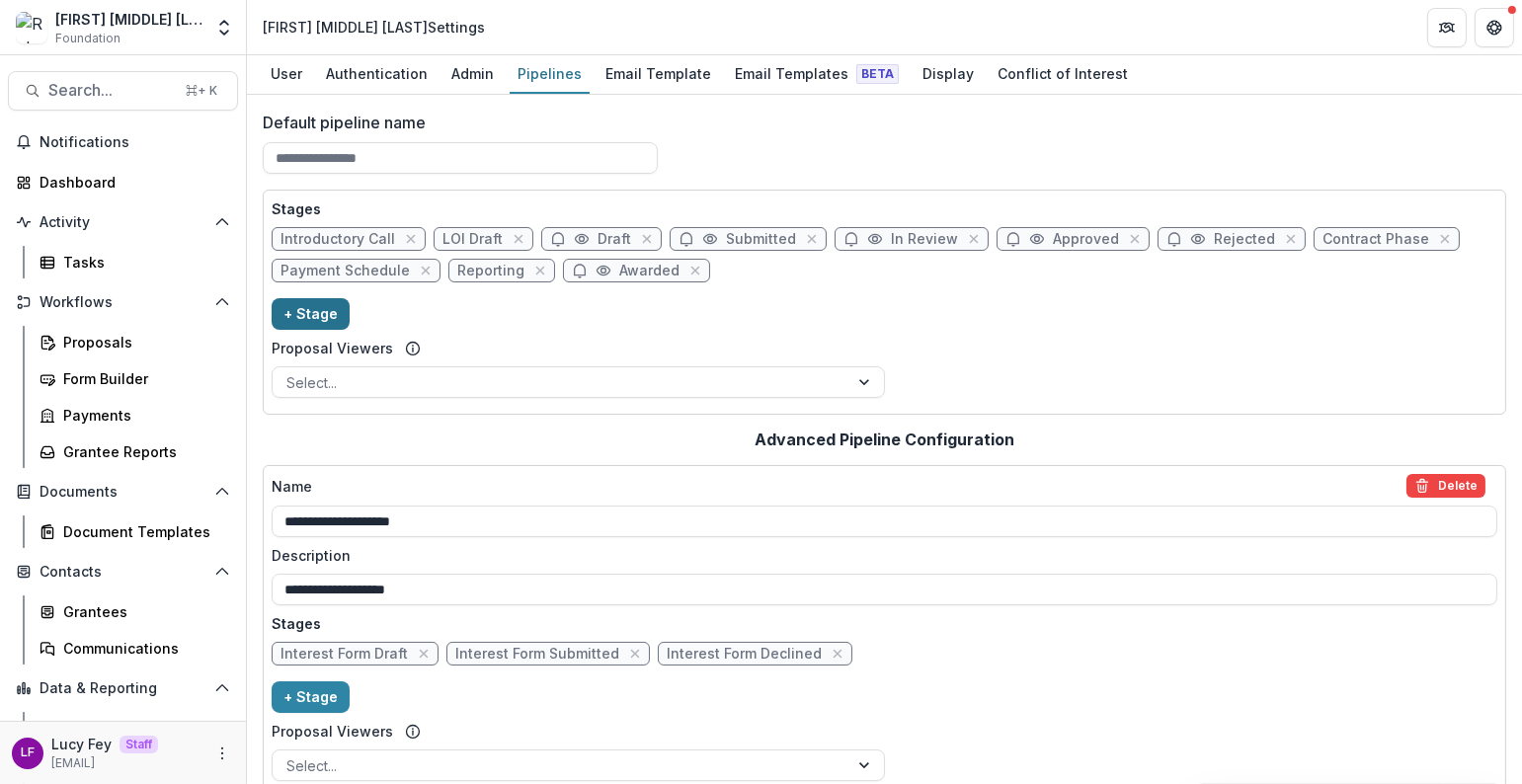 click on "+ Stage" at bounding box center (310, 314) 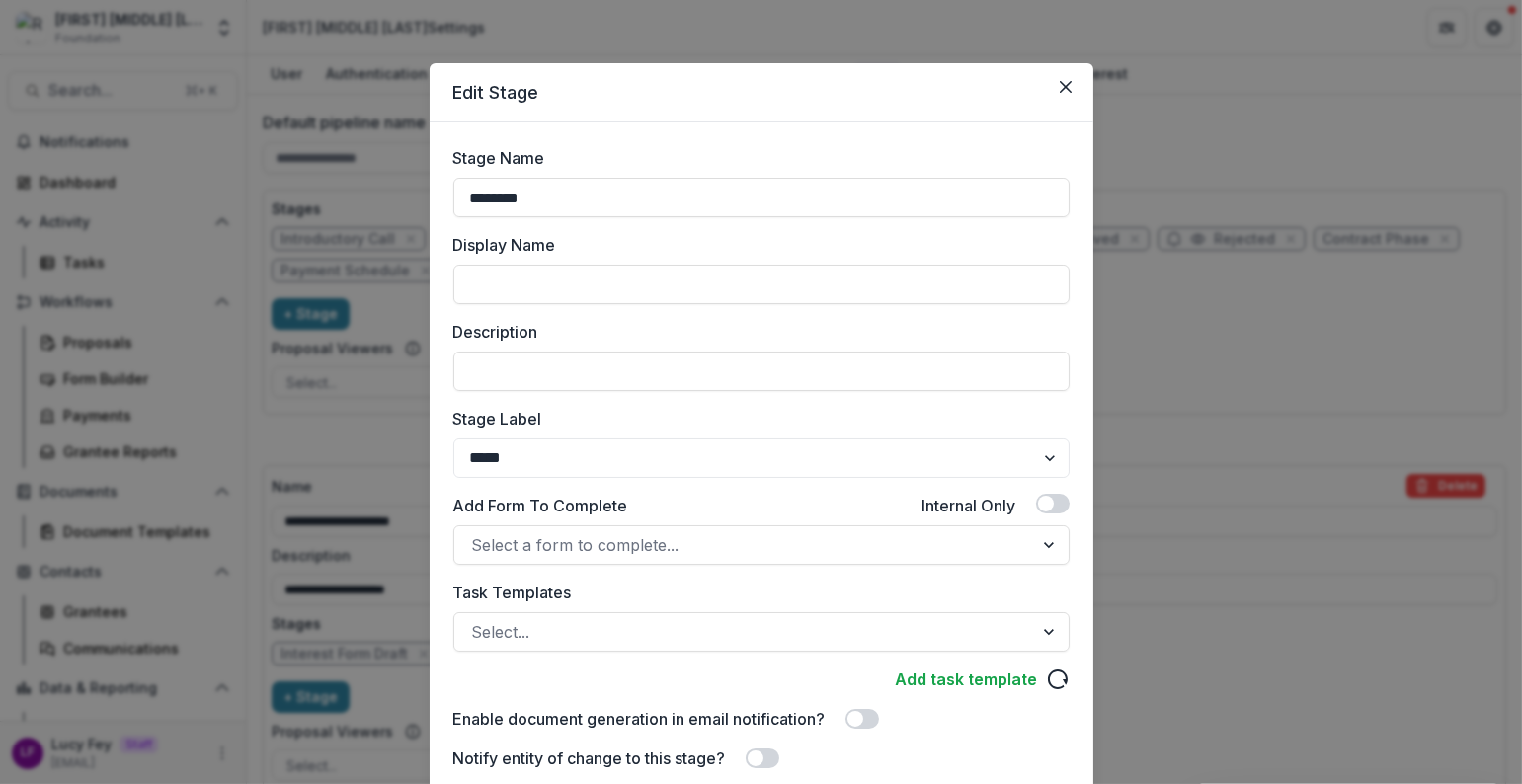 drag, startPoint x: 587, startPoint y: 196, endPoint x: 416, endPoint y: 183, distance: 171.49344 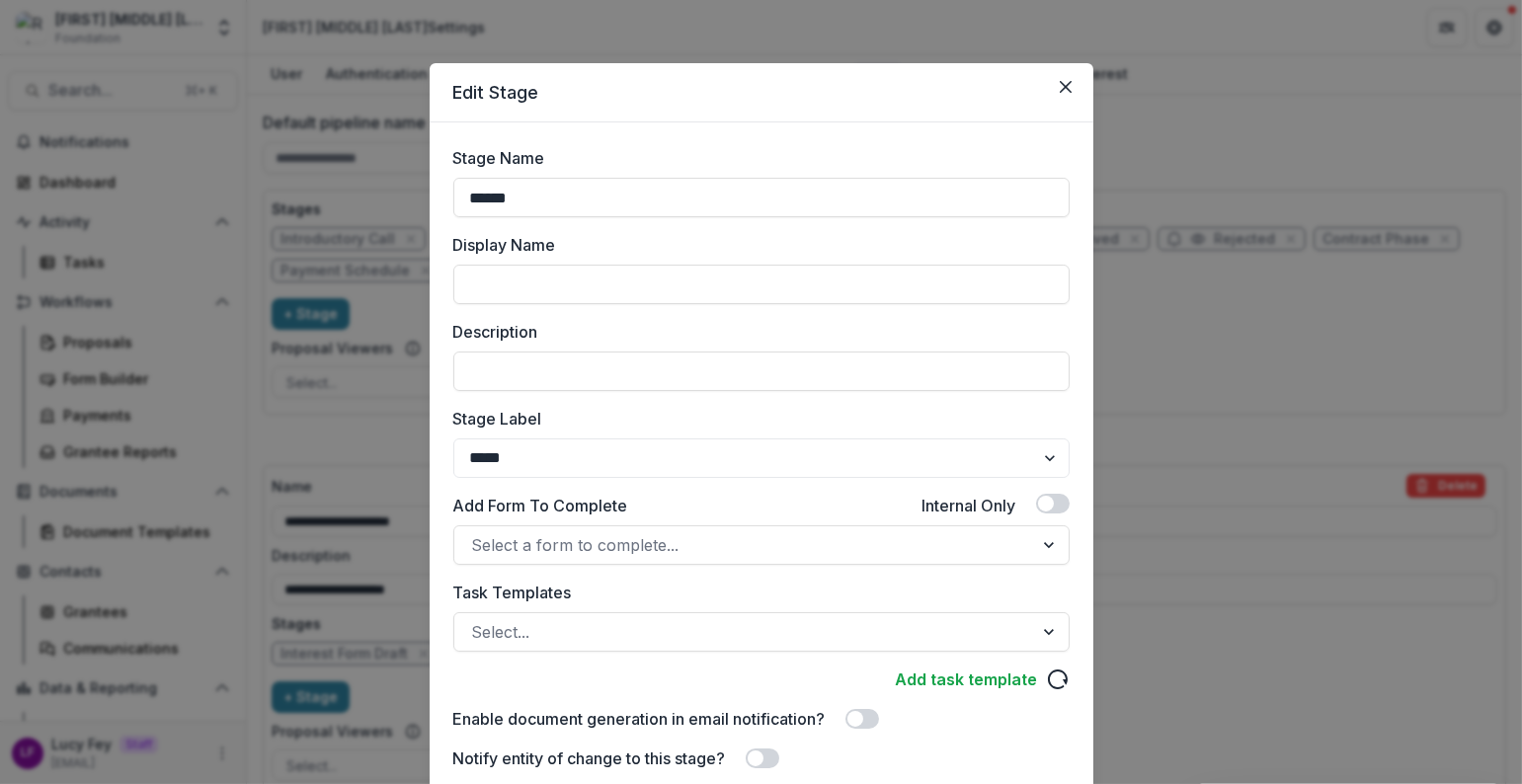 type on "**********" 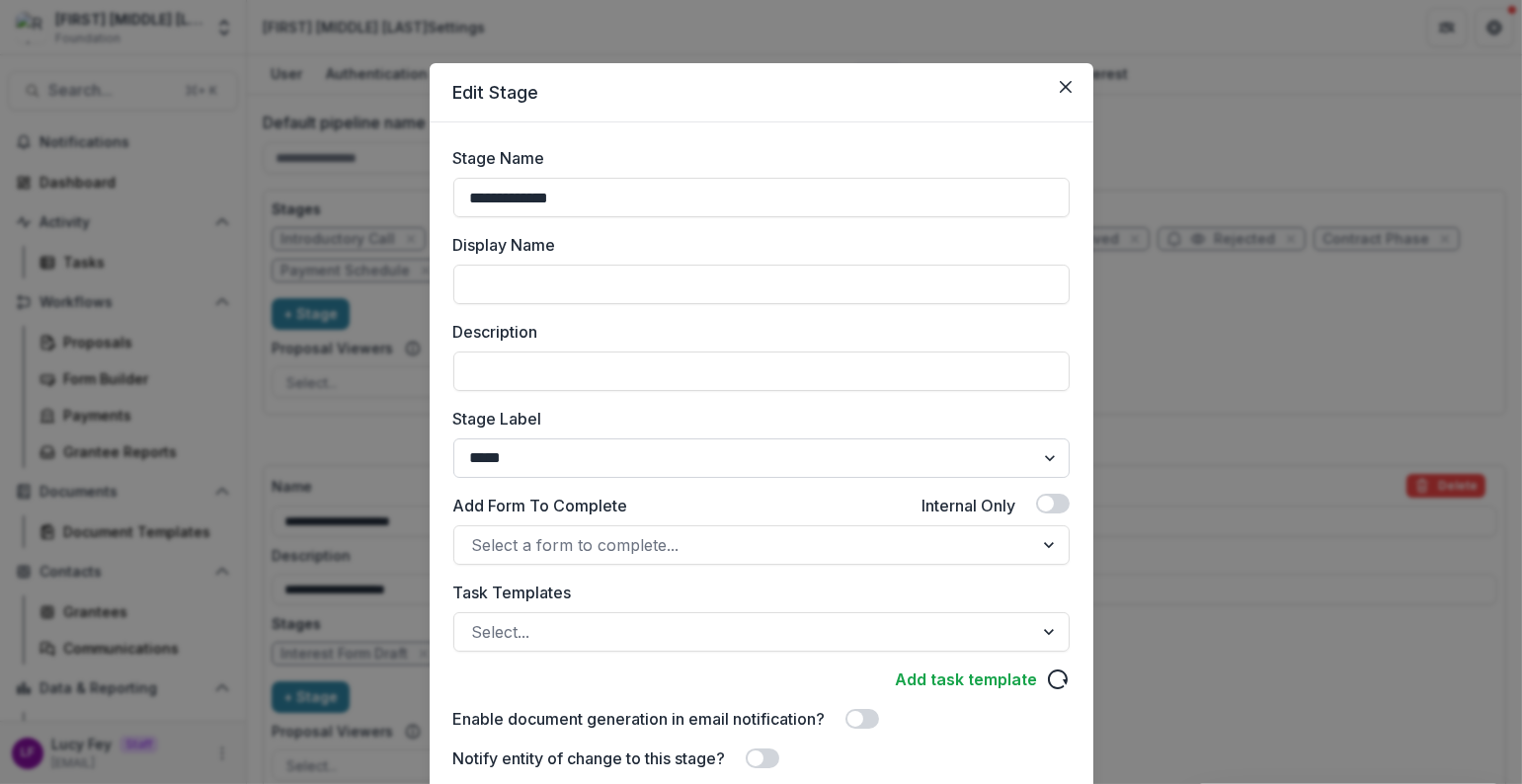 click on "******* ***** ********* ****** ******* ******** ******** ******* ********* ******* ******" at bounding box center (761, 458) 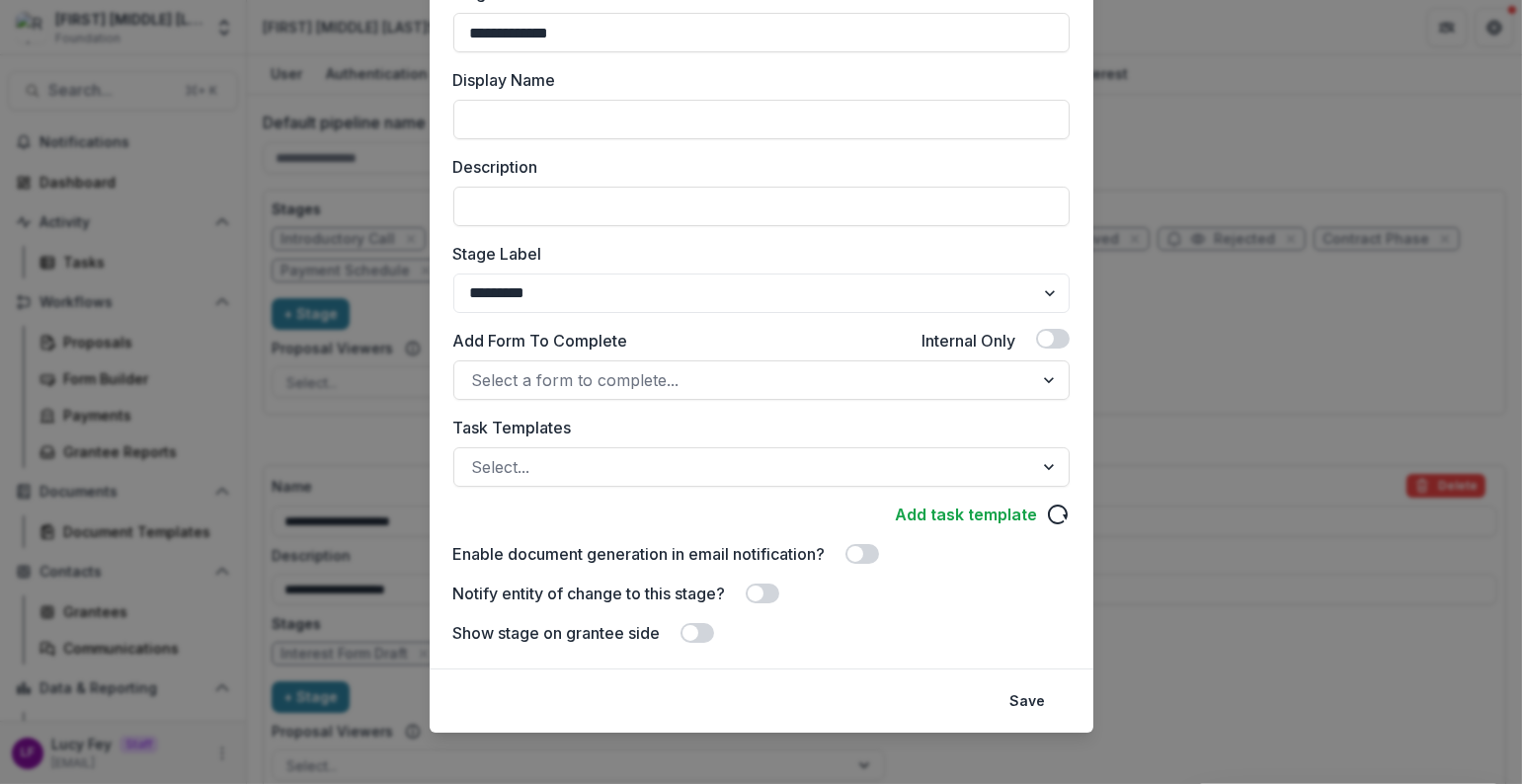scroll, scrollTop: 175, scrollLeft: 0, axis: vertical 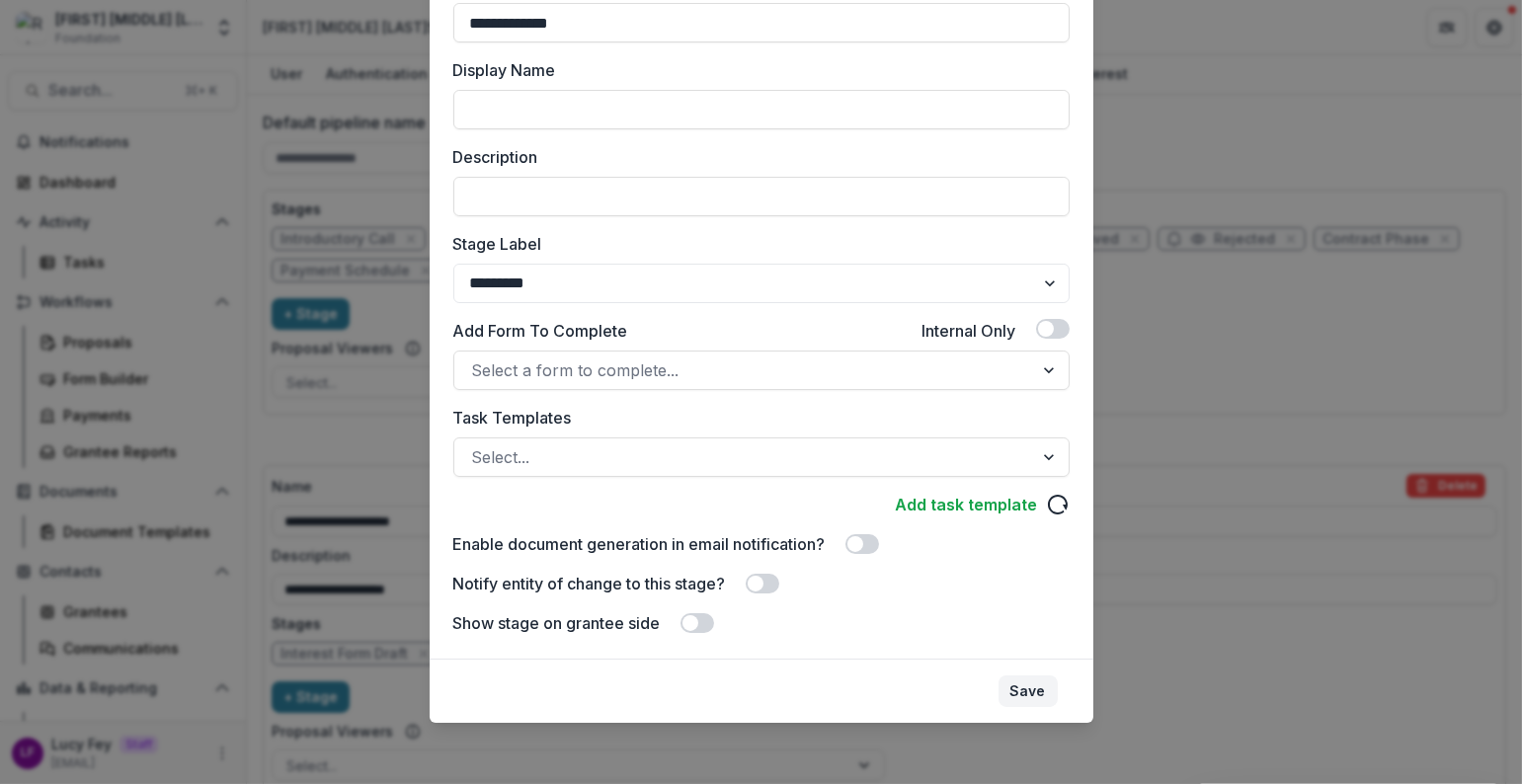 click on "Save" at bounding box center (1028, 691) 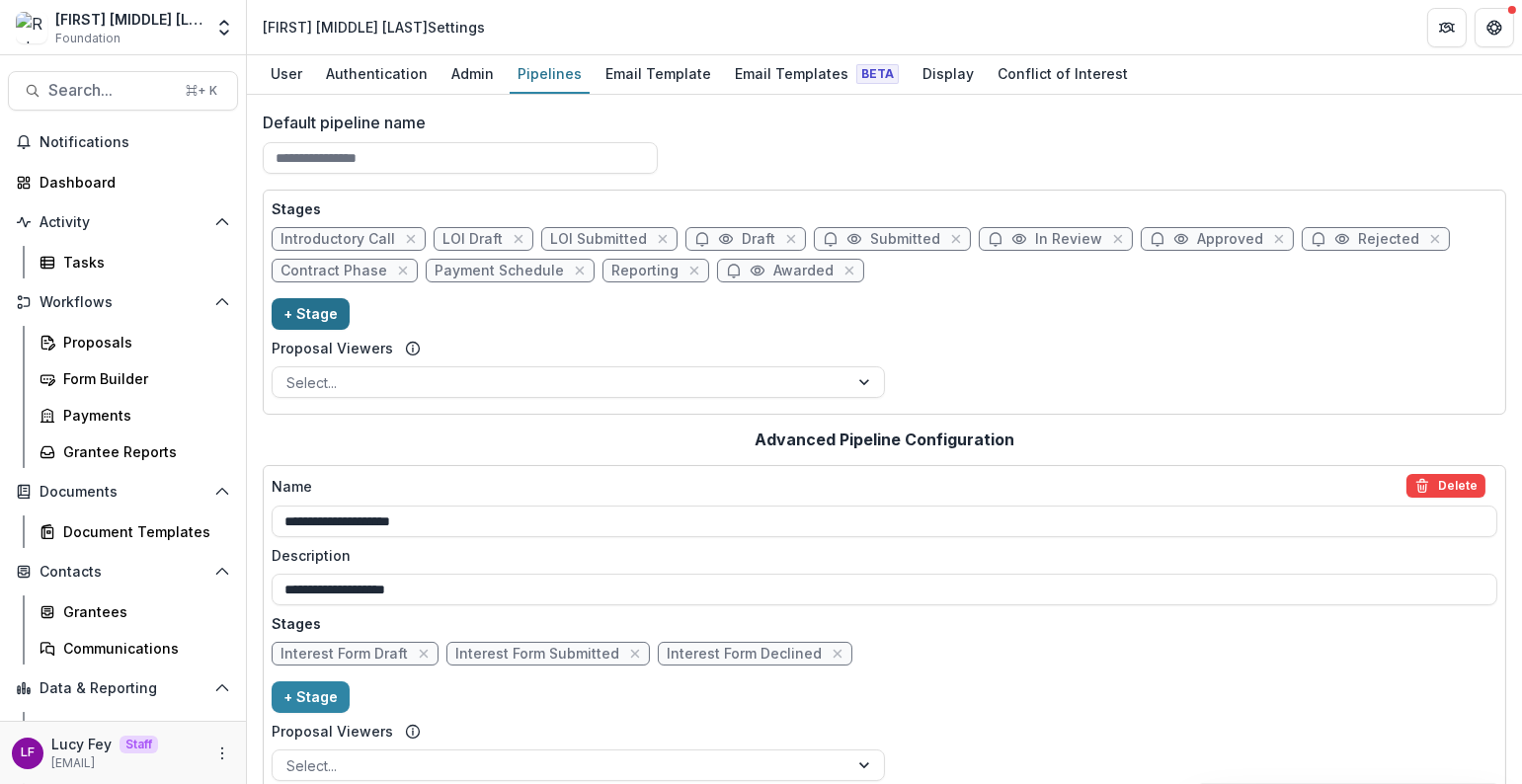 click on "+ Stage" at bounding box center [310, 314] 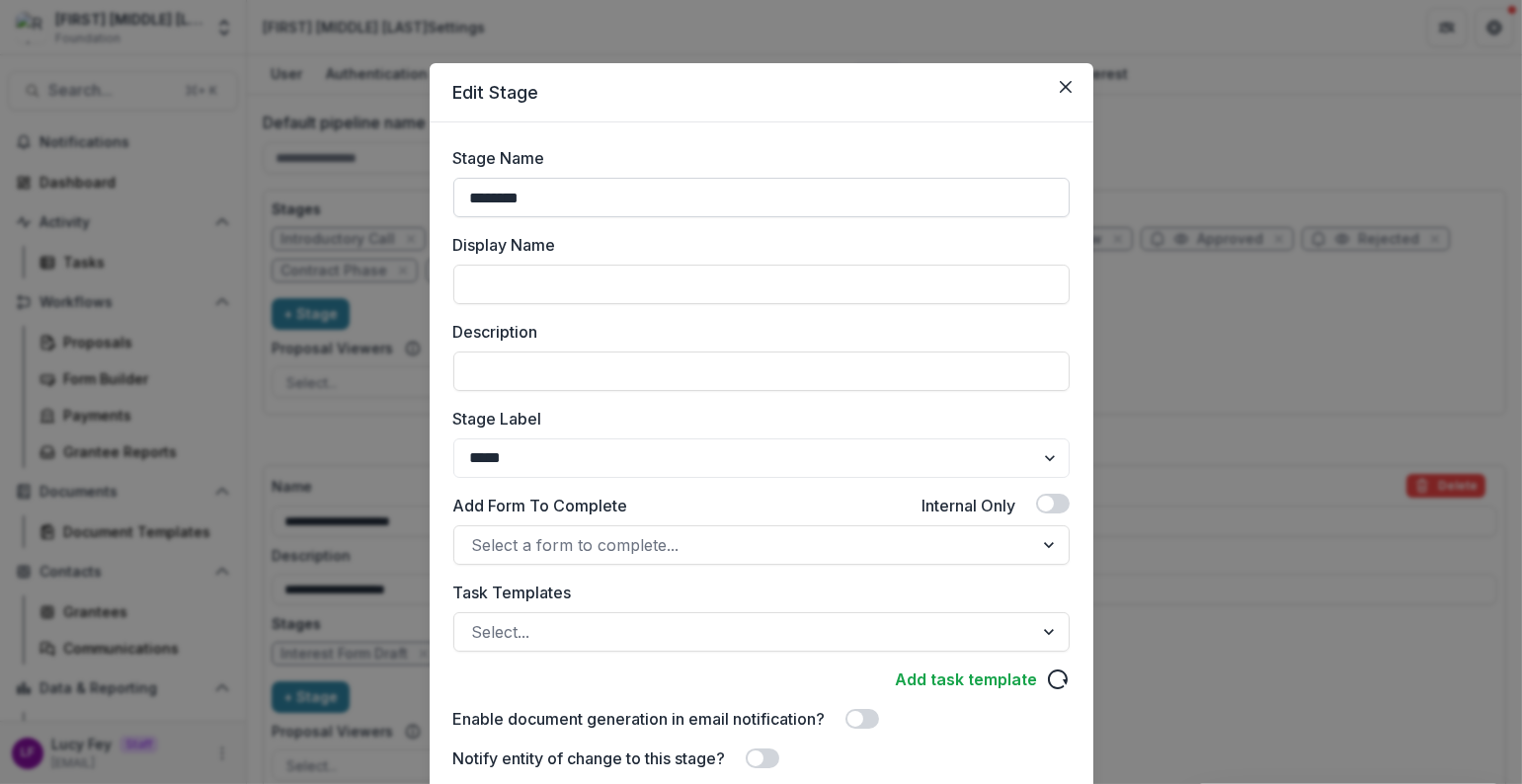 click on "********" at bounding box center (761, 197) 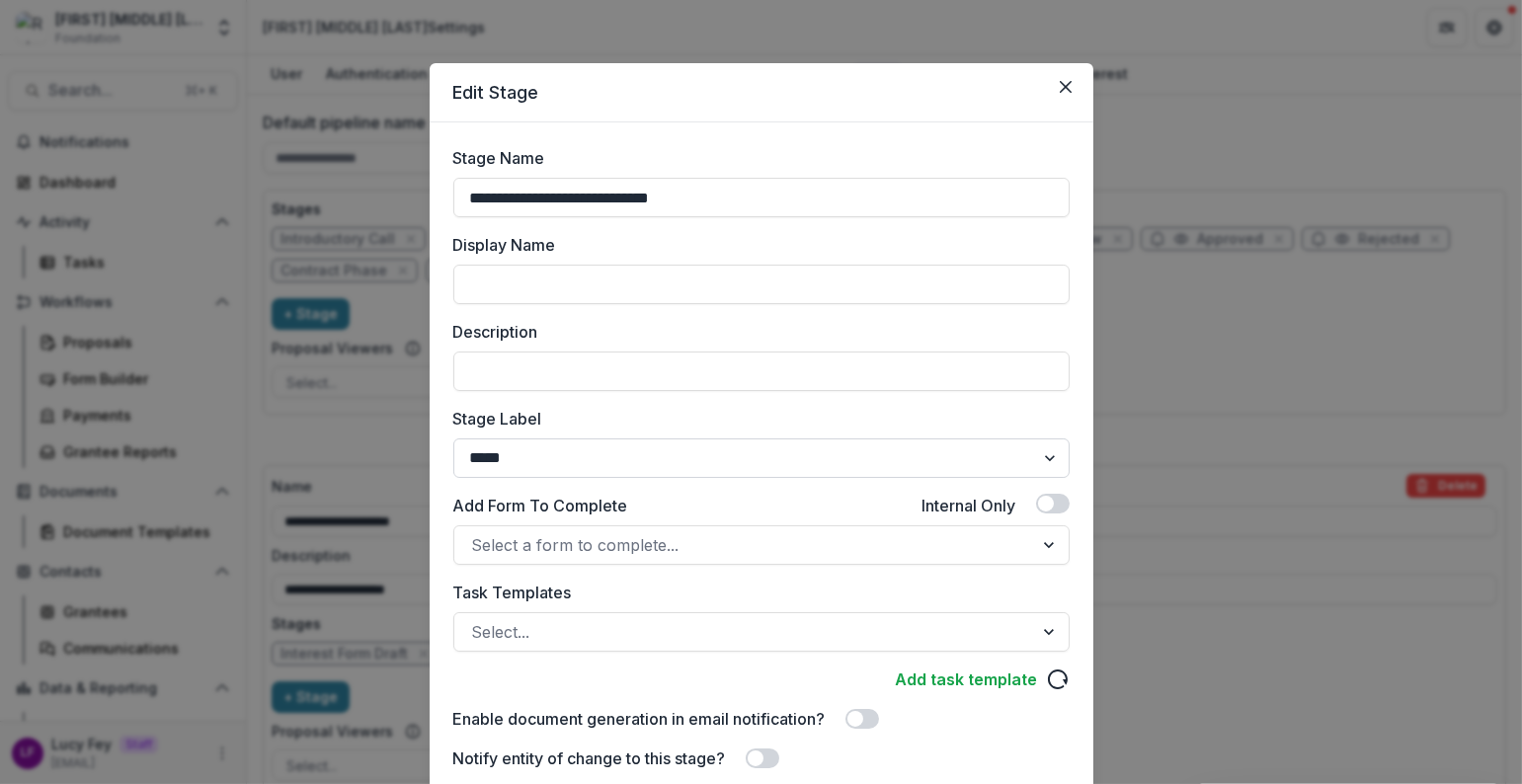 type on "**********" 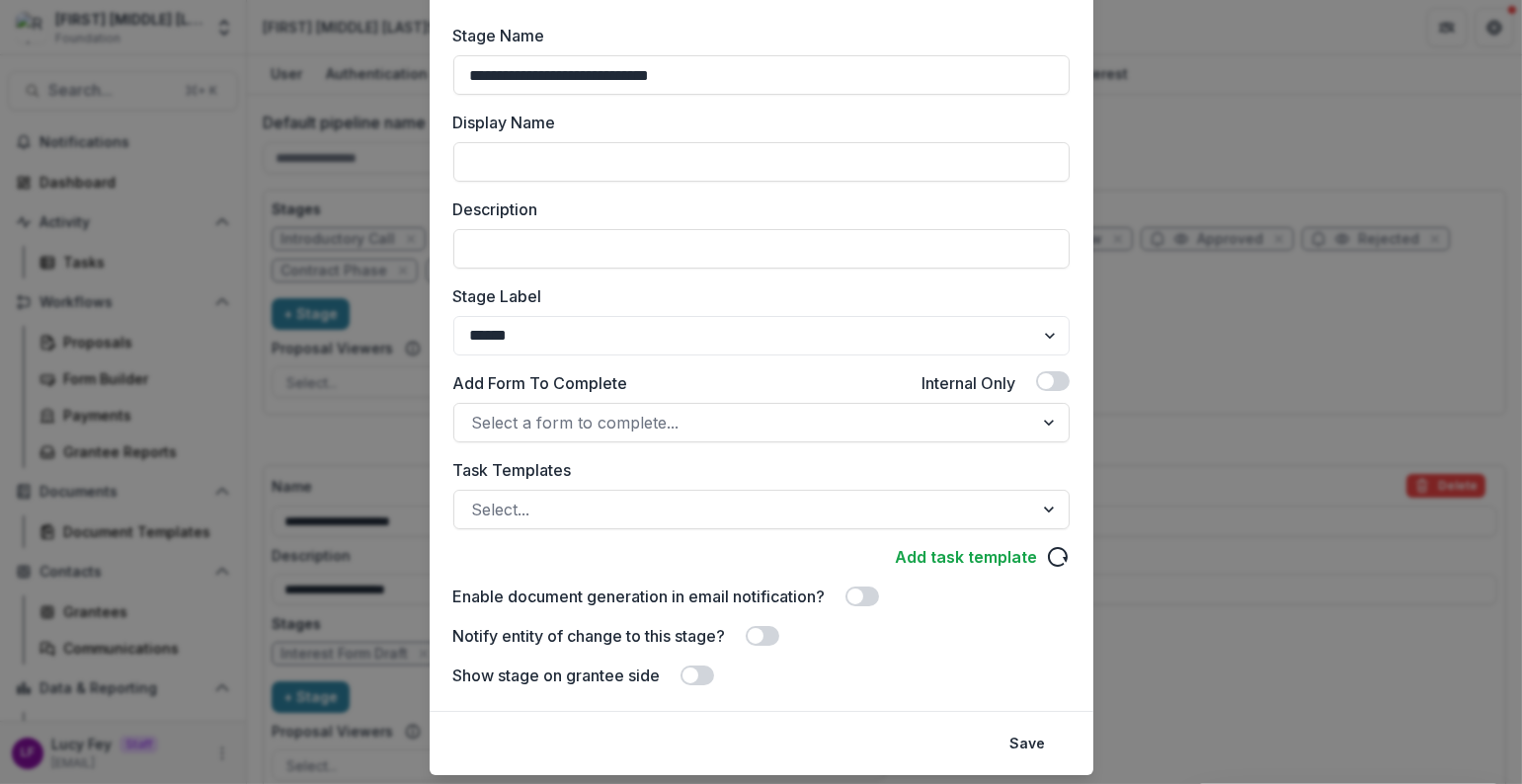 scroll, scrollTop: 175, scrollLeft: 0, axis: vertical 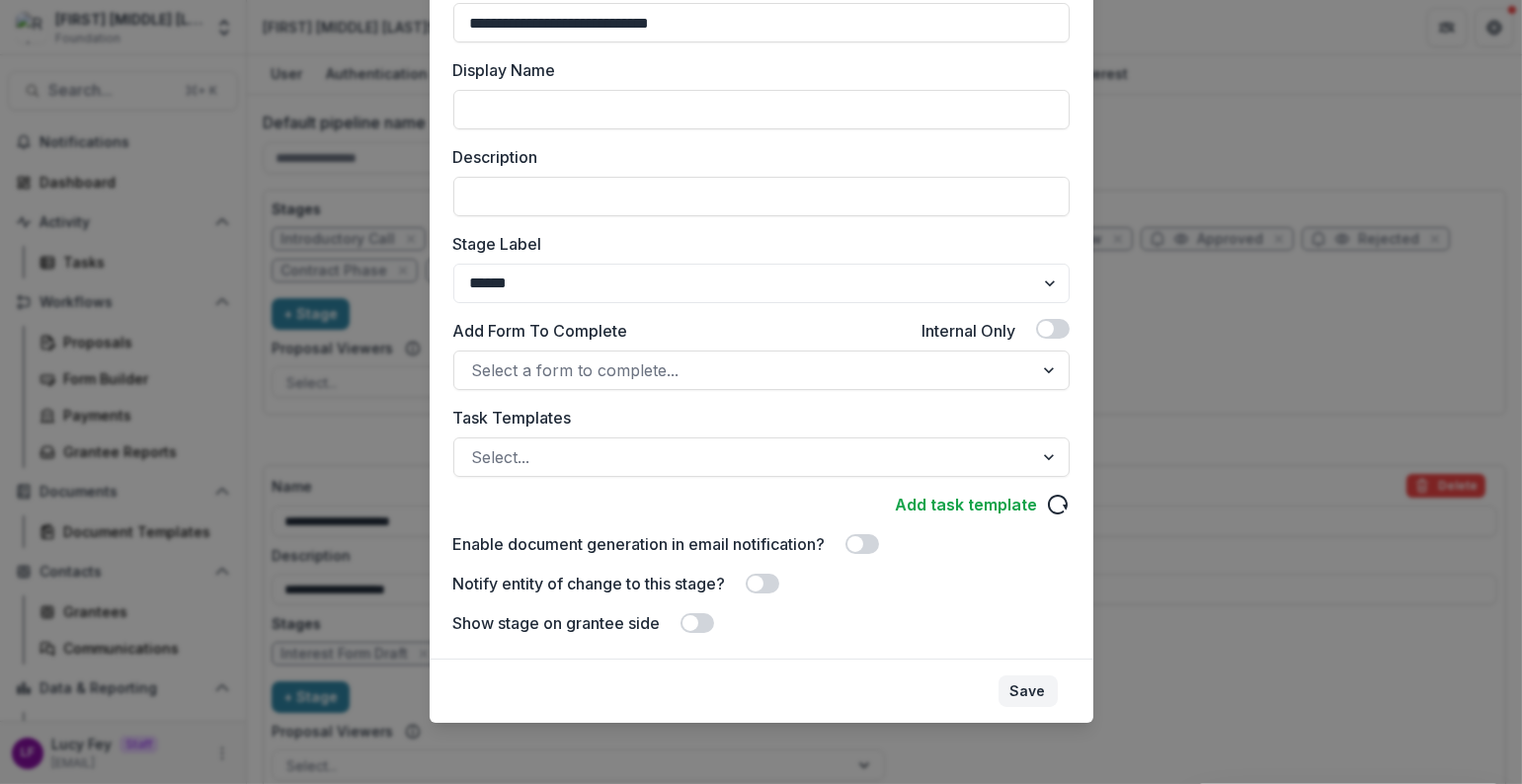 click on "Save" at bounding box center (1028, 691) 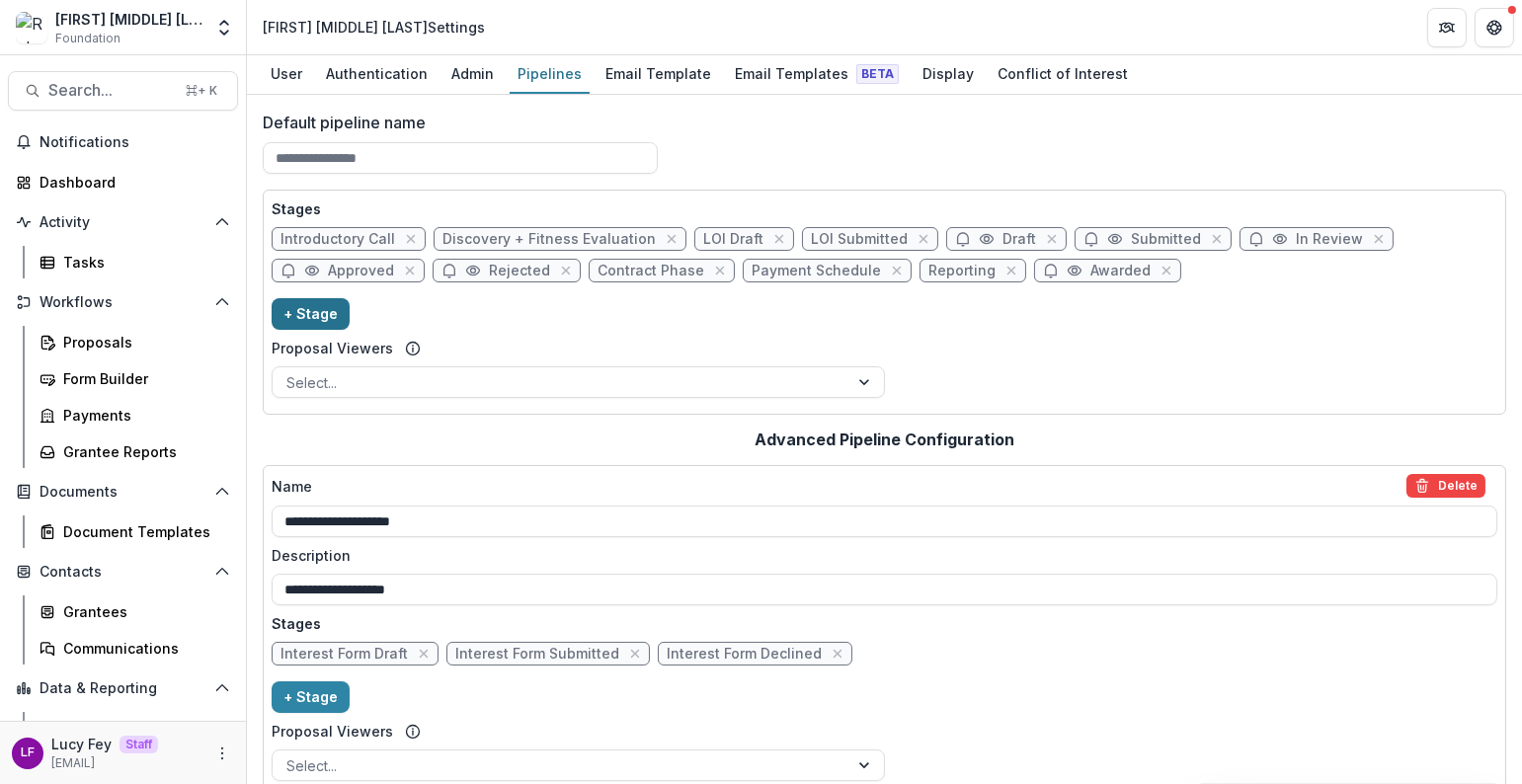 click on "+ Stage" at bounding box center [310, 314] 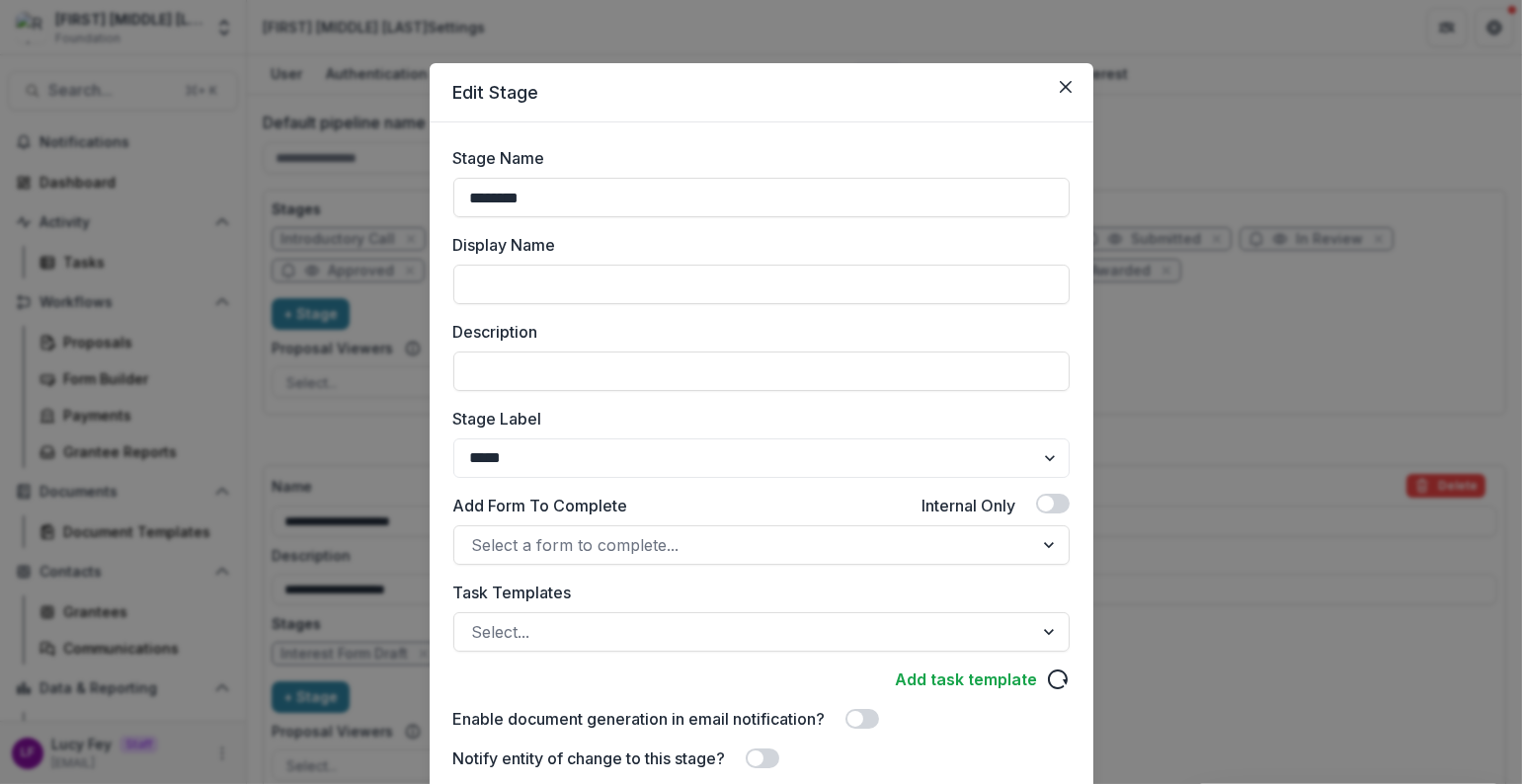 drag, startPoint x: 569, startPoint y: 197, endPoint x: 335, endPoint y: 180, distance: 234.61671 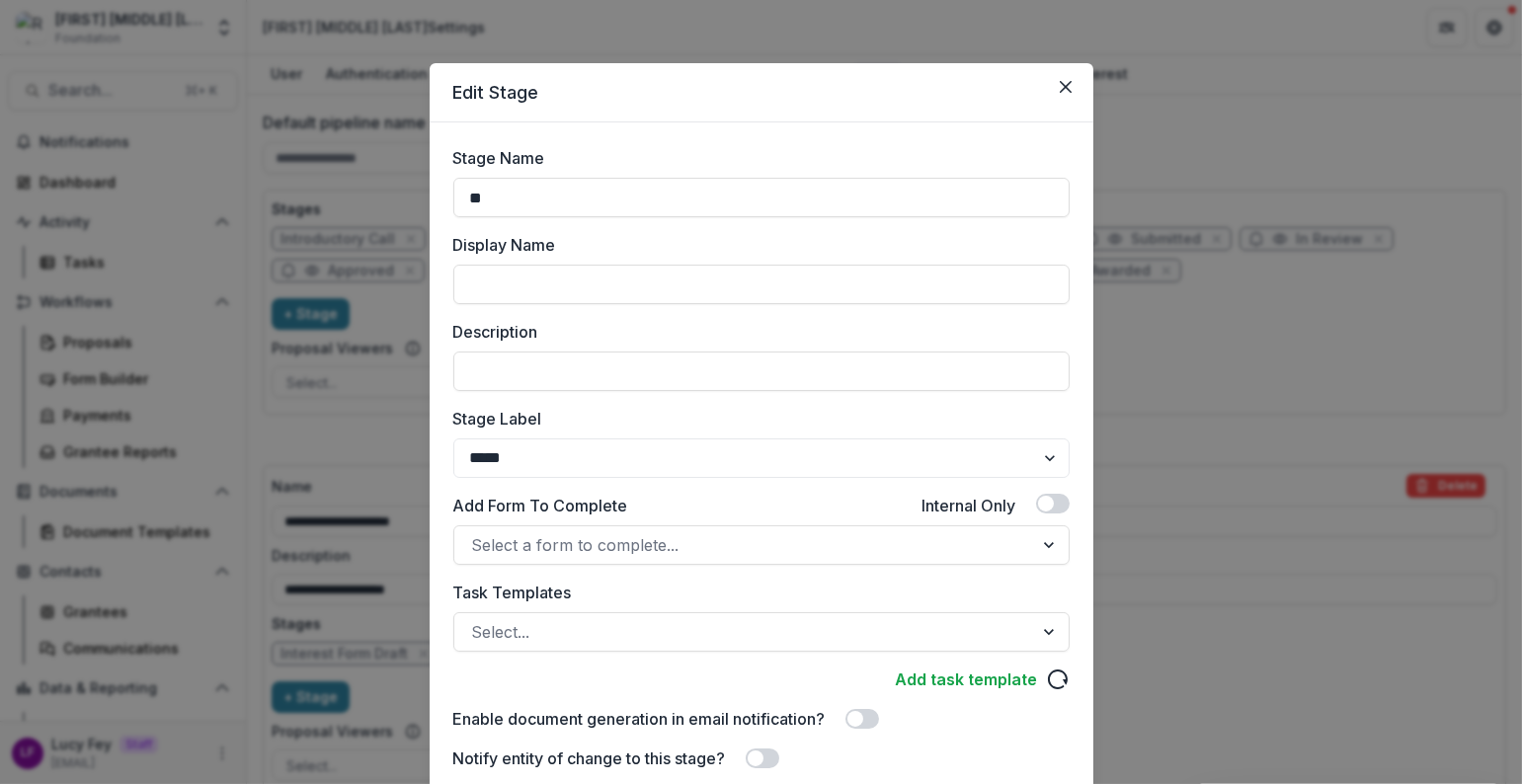 type on "*" 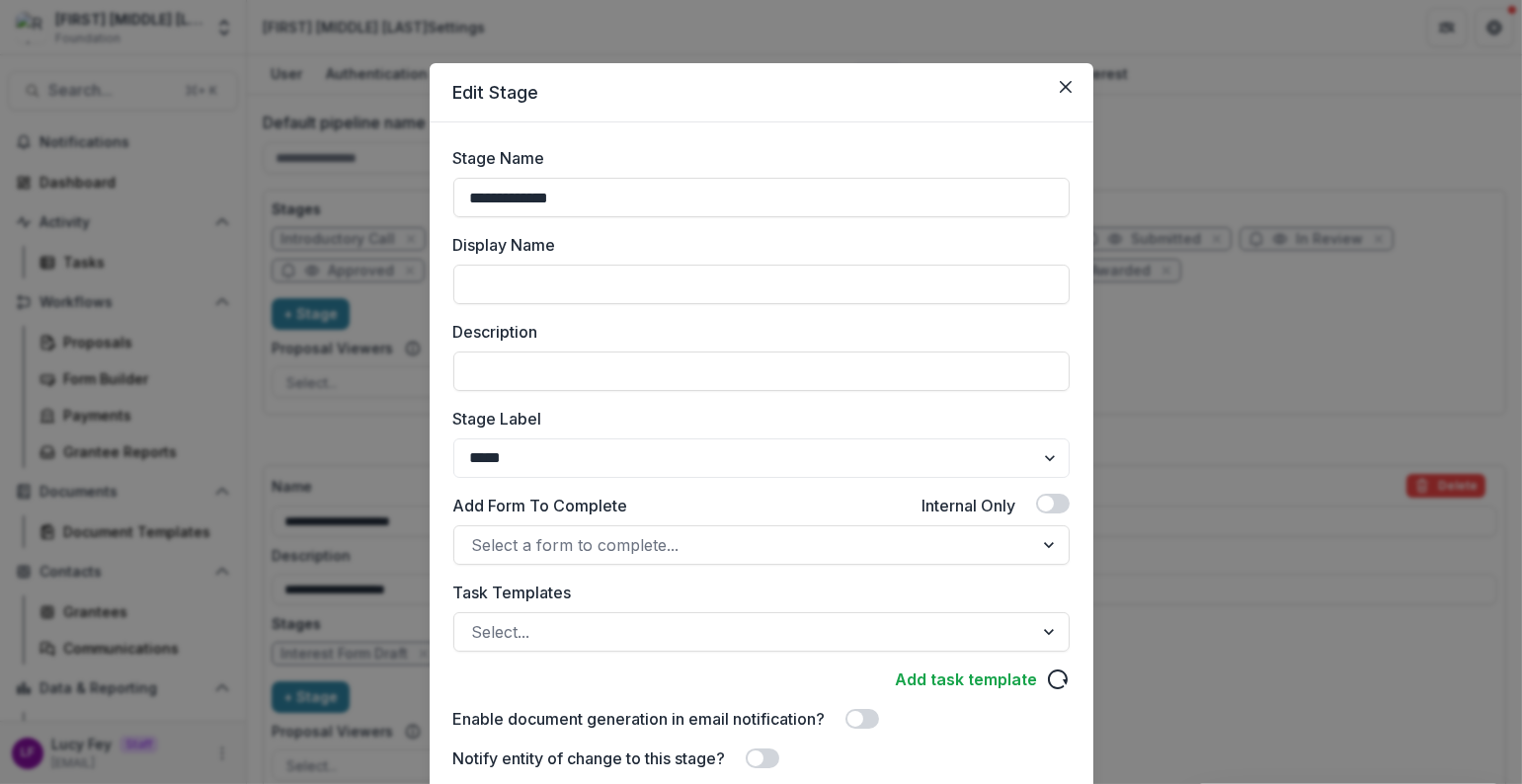 scroll, scrollTop: 175, scrollLeft: 0, axis: vertical 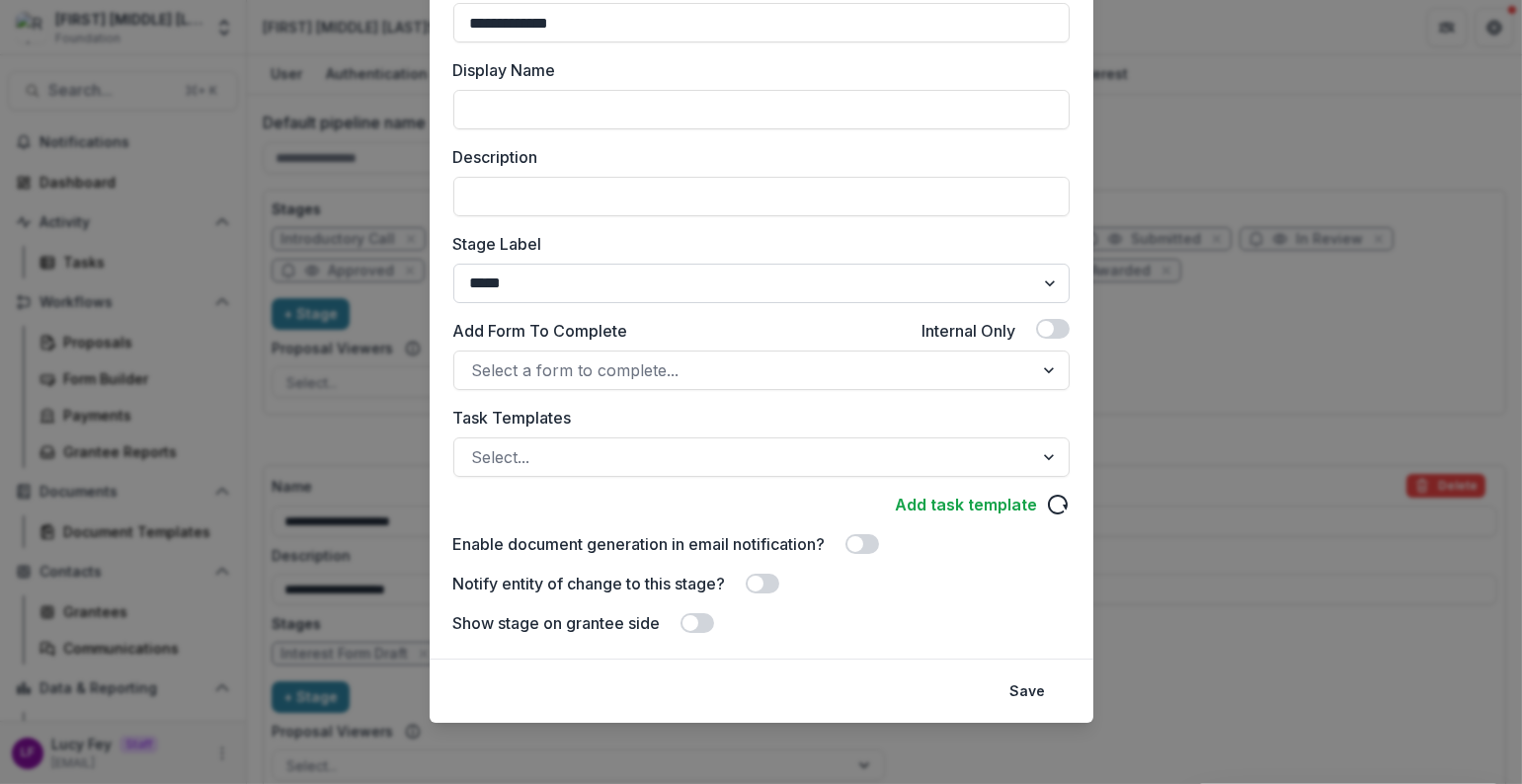 type on "**********" 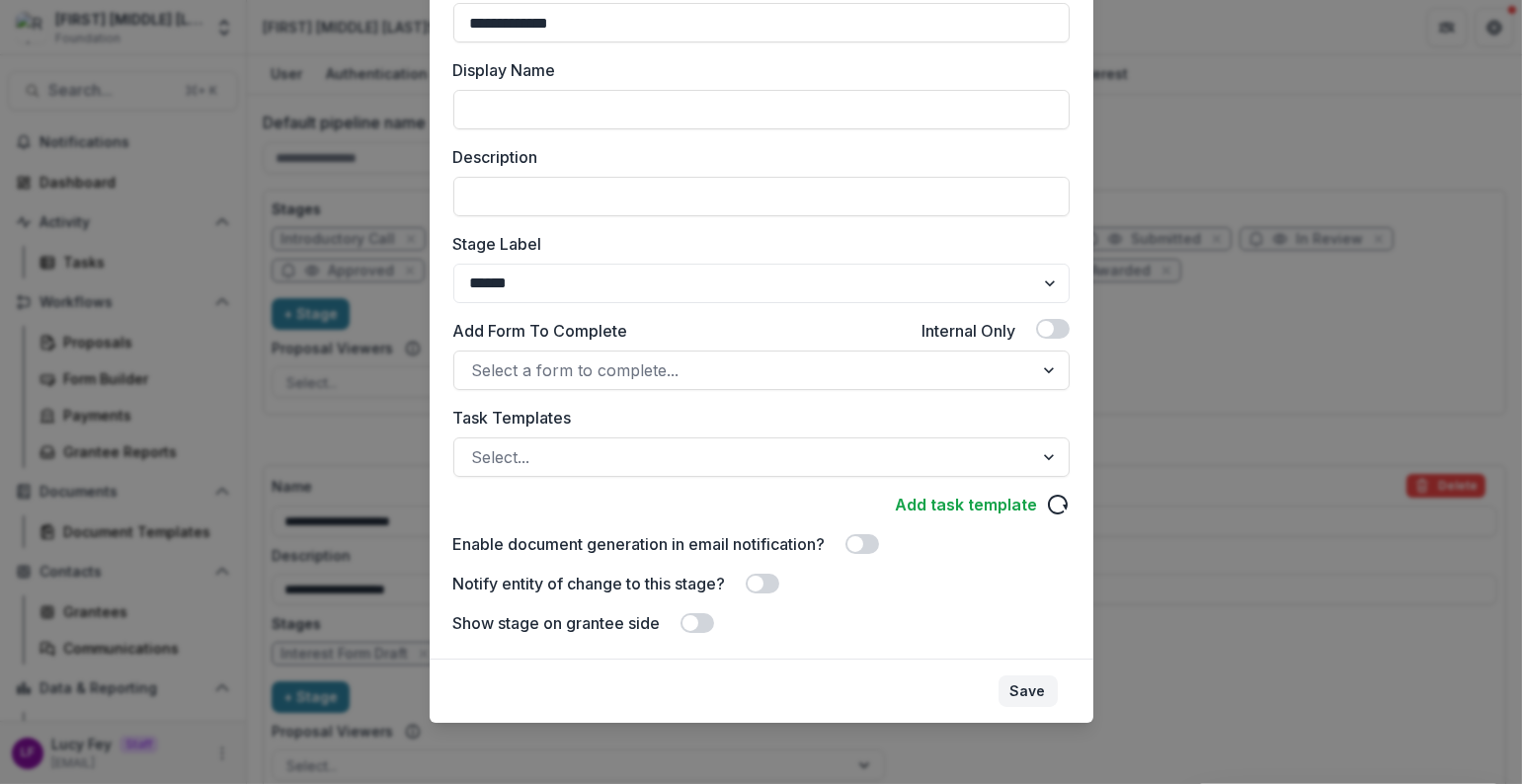 click on "Save" at bounding box center (1028, 691) 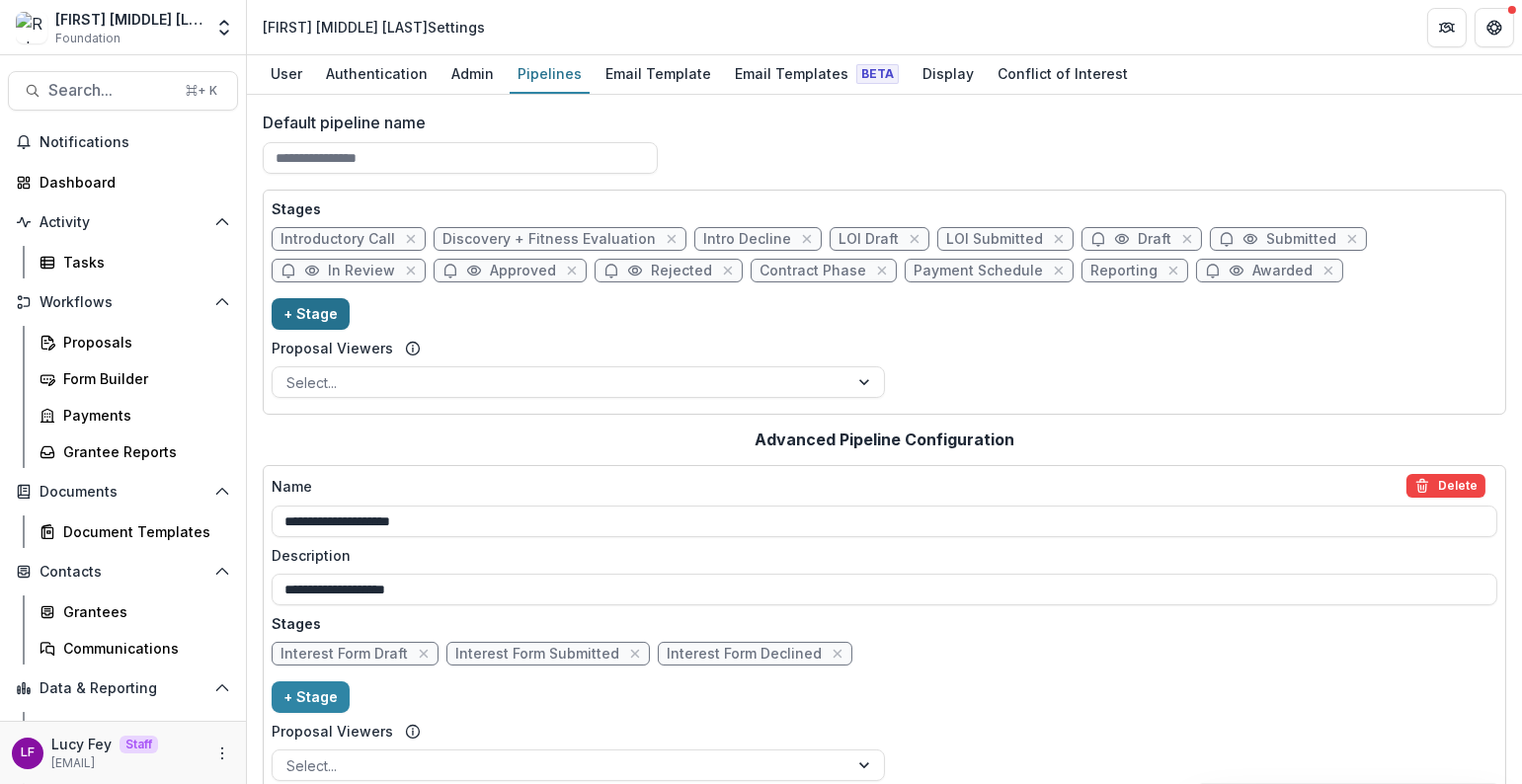 click on "+ Stage" at bounding box center (310, 314) 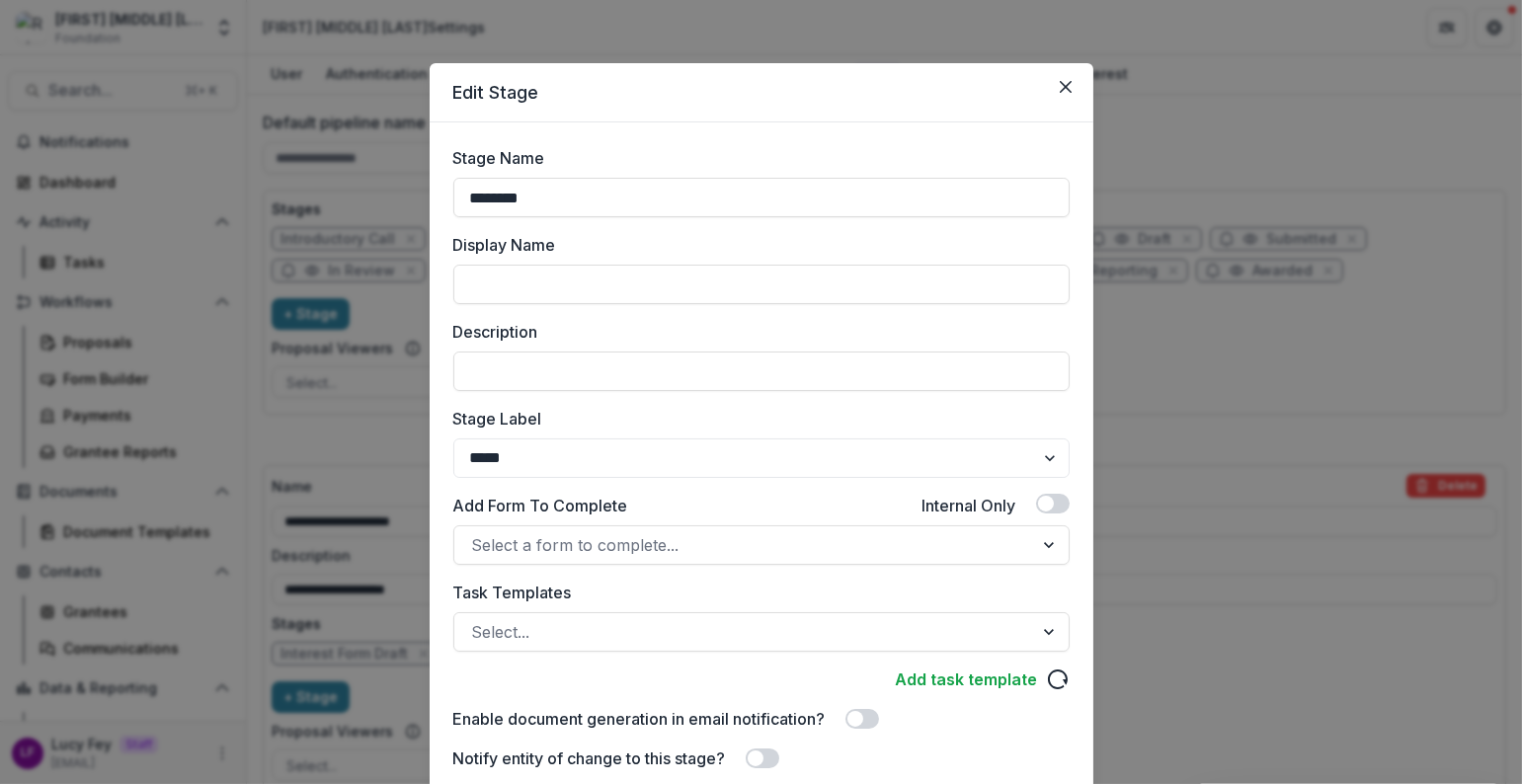 drag, startPoint x: 548, startPoint y: 204, endPoint x: 294, endPoint y: 178, distance: 255.3272 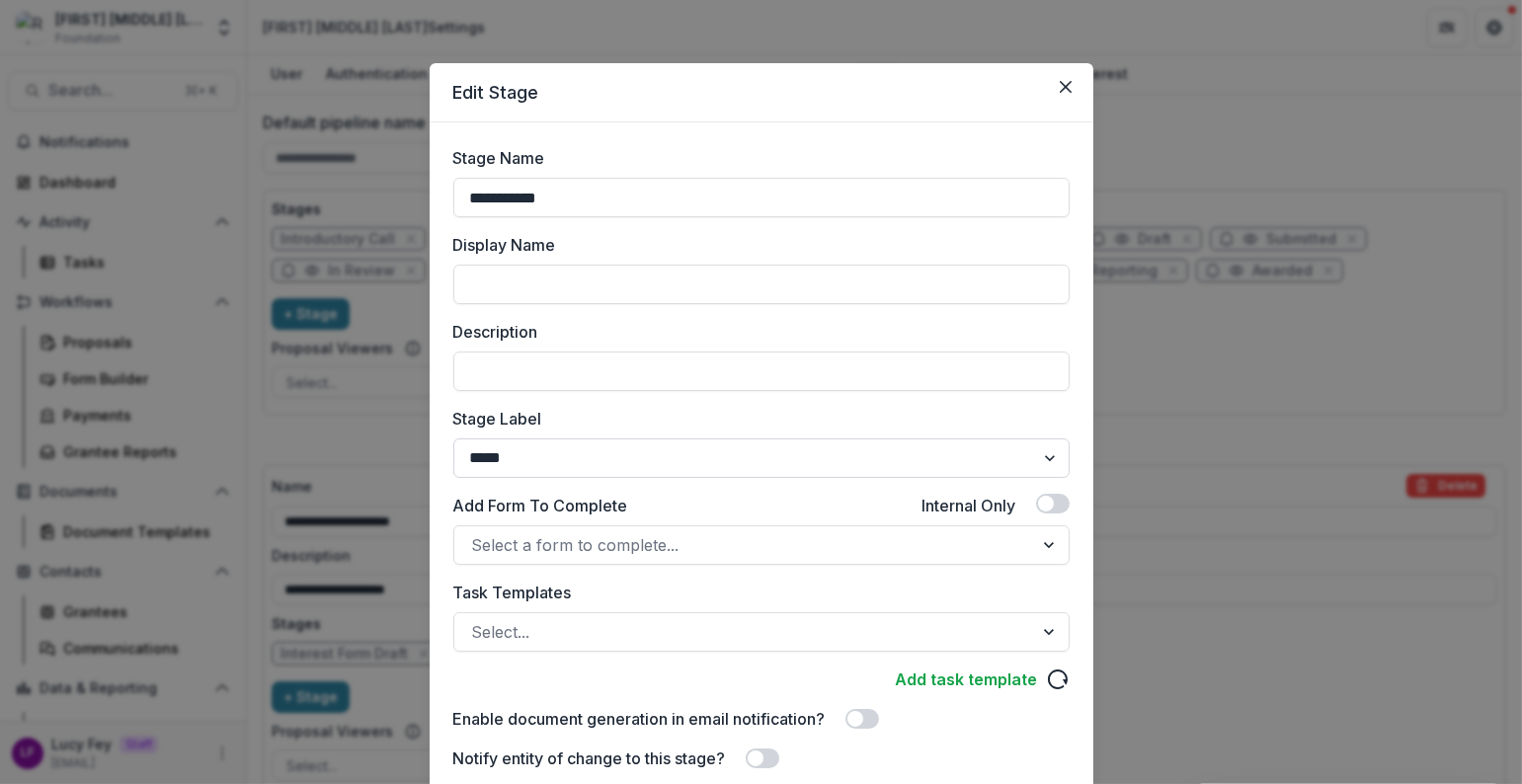 type on "**********" 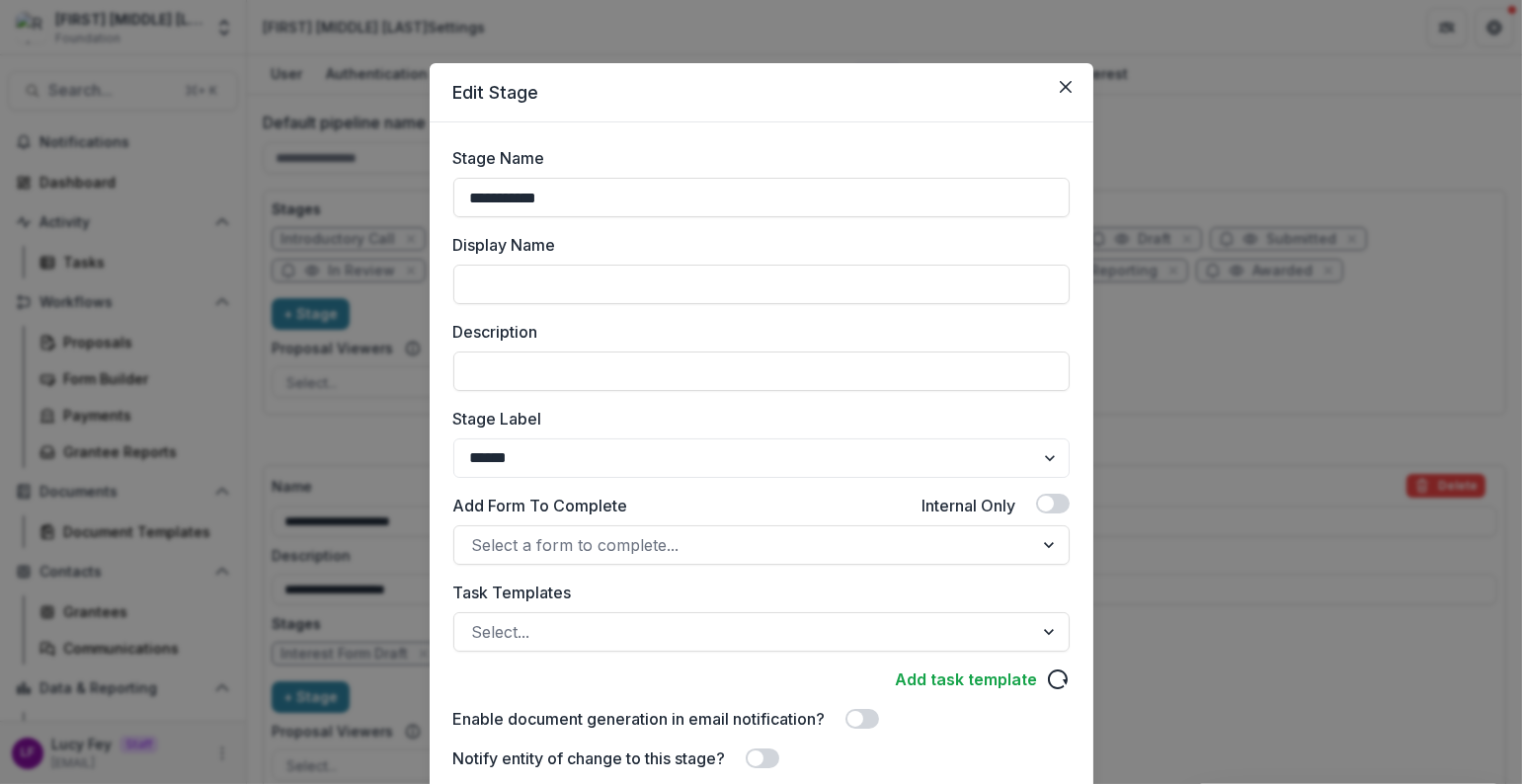 scroll, scrollTop: 175, scrollLeft: 0, axis: vertical 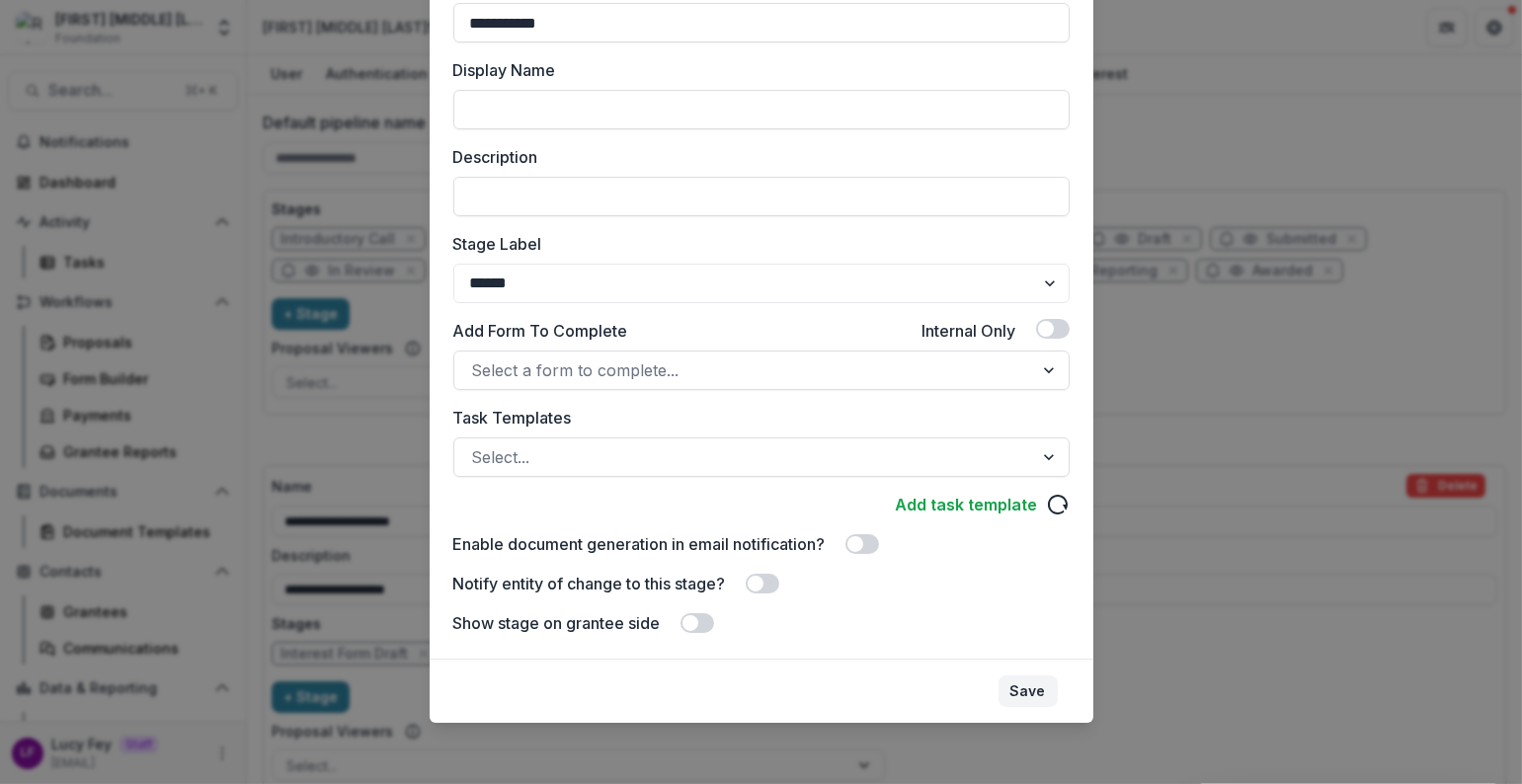 click on "Save" at bounding box center (1028, 691) 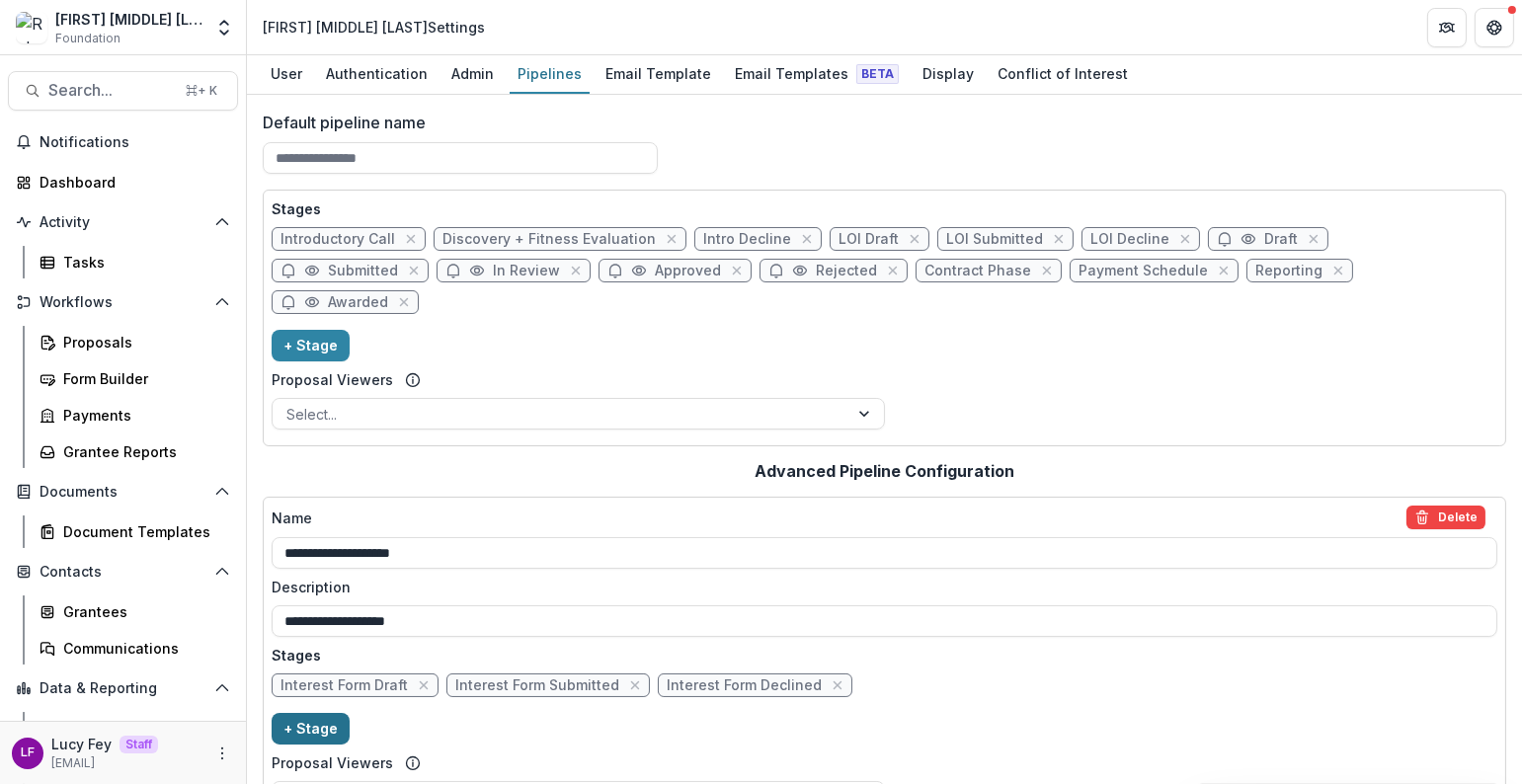 click on "+ Stage" at bounding box center [310, 729] 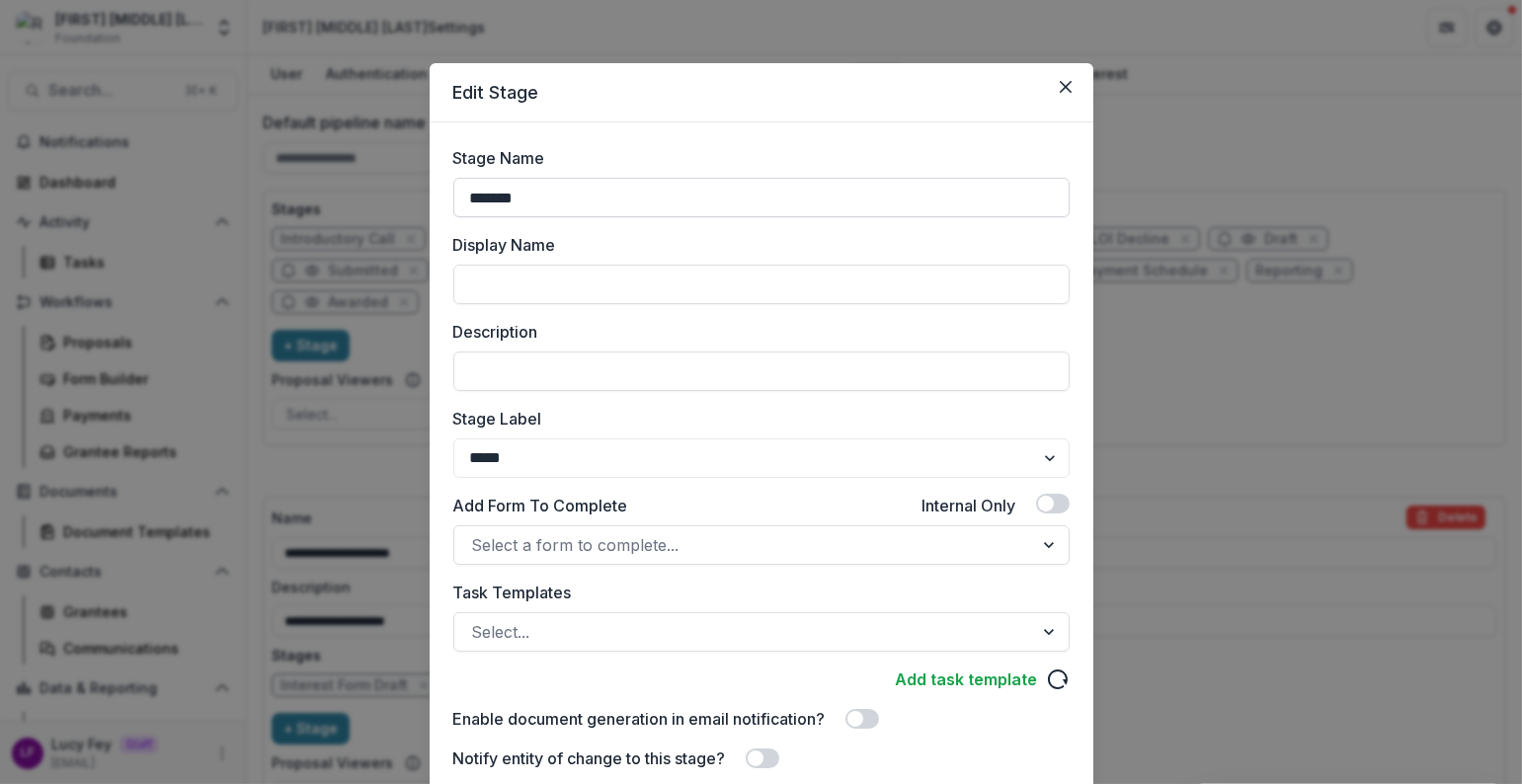 drag, startPoint x: 533, startPoint y: 210, endPoint x: 457, endPoint y: 199, distance: 76.791927 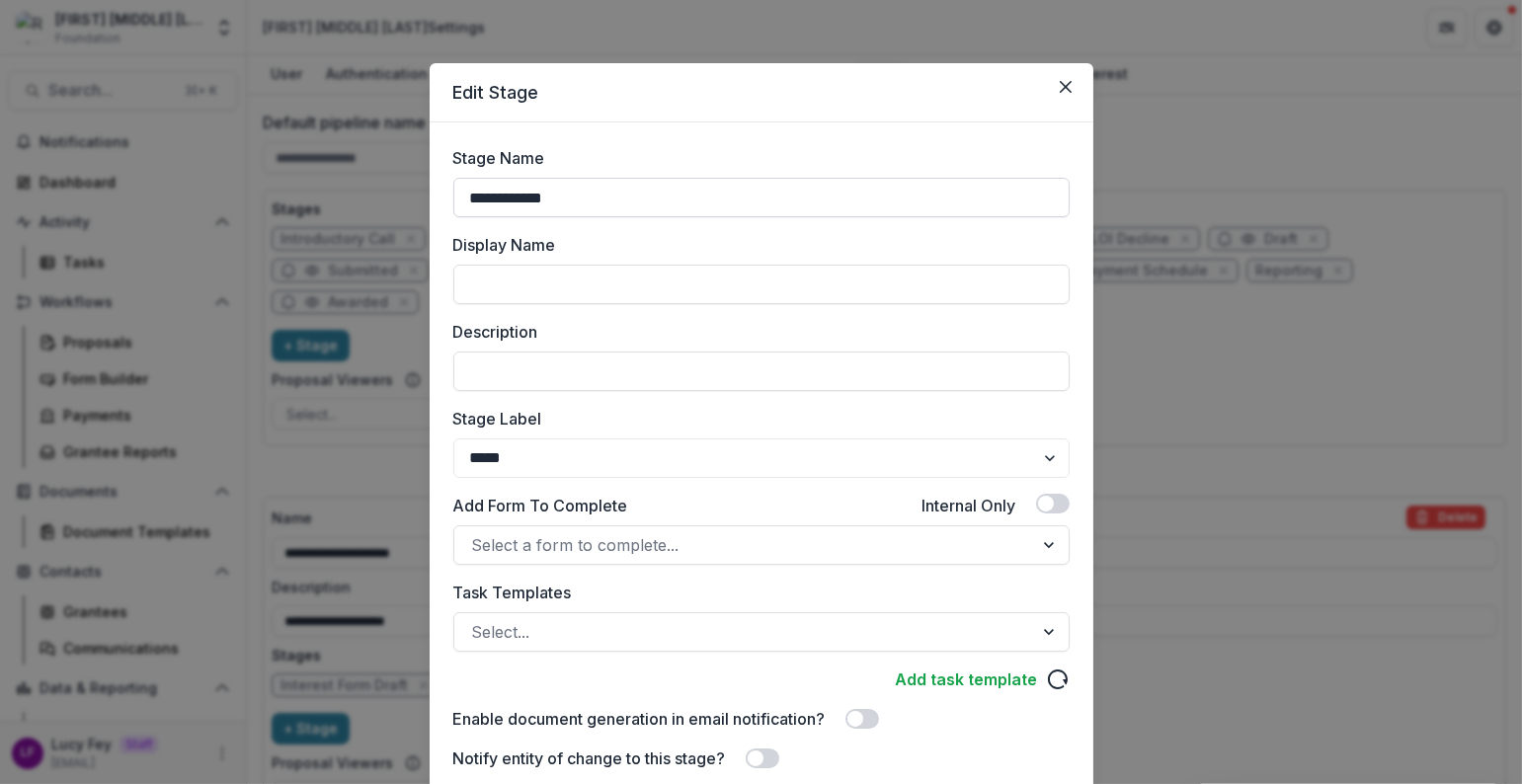 click on "**********" at bounding box center [761, 197] 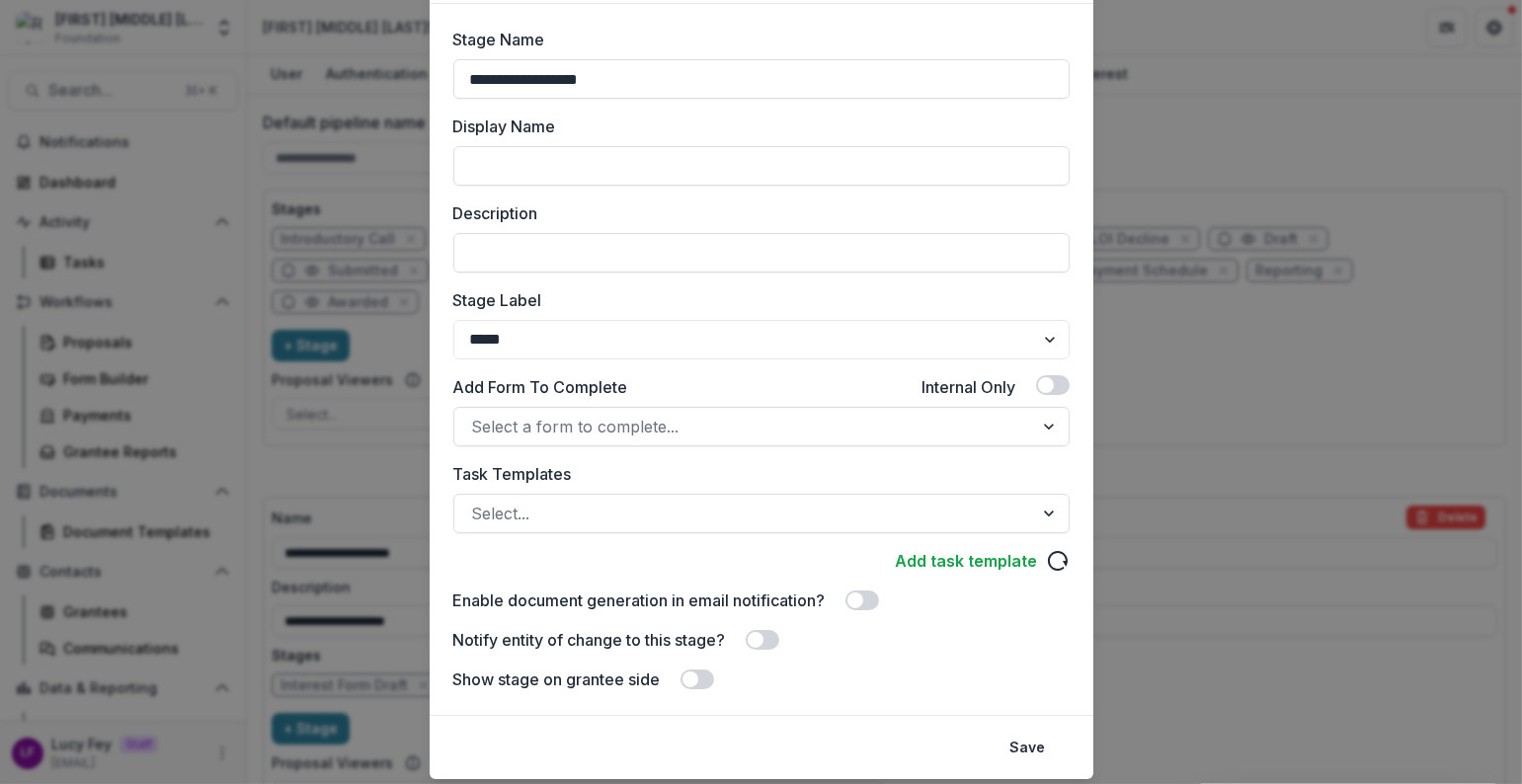 scroll, scrollTop: 175, scrollLeft: 0, axis: vertical 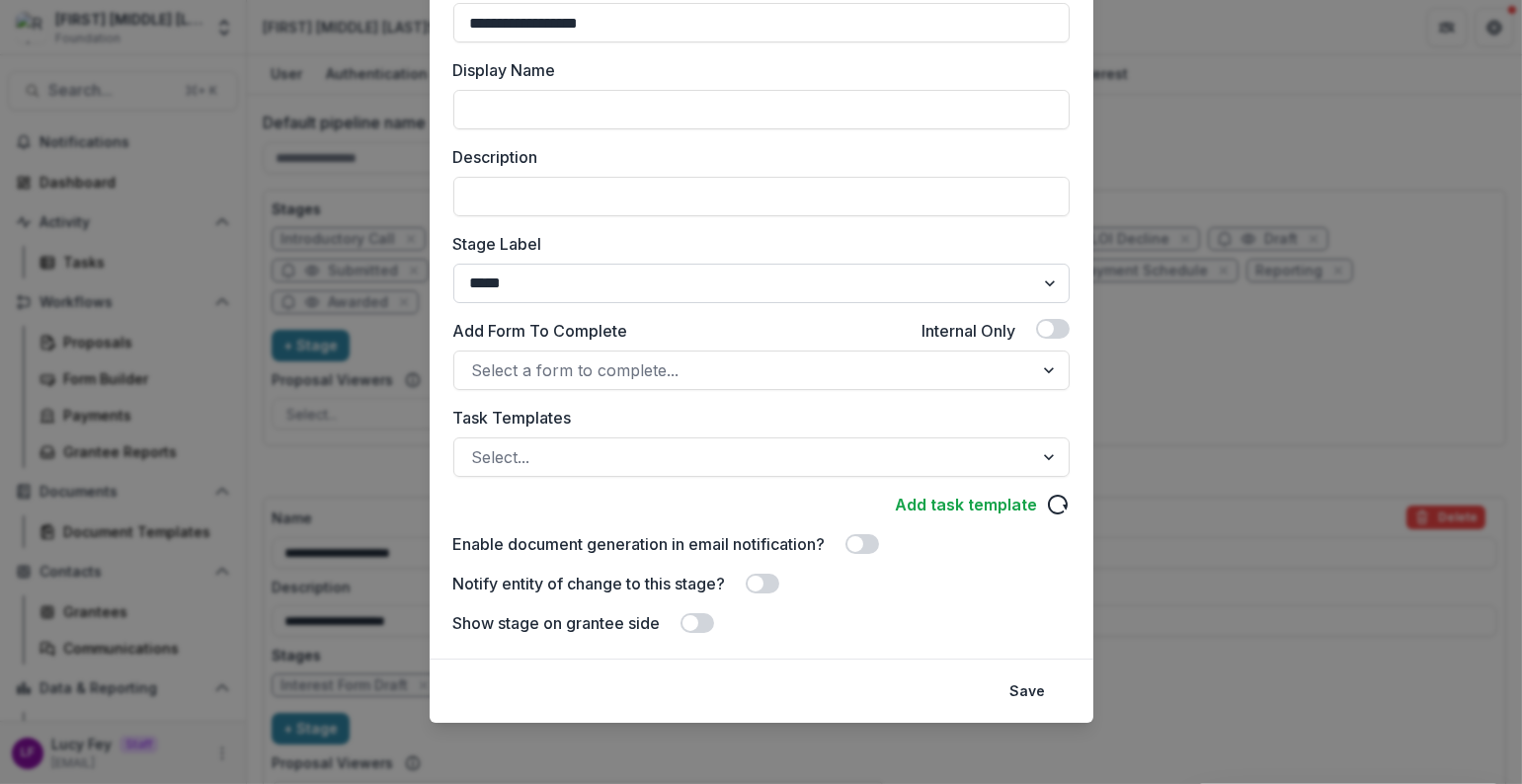 type on "**********" 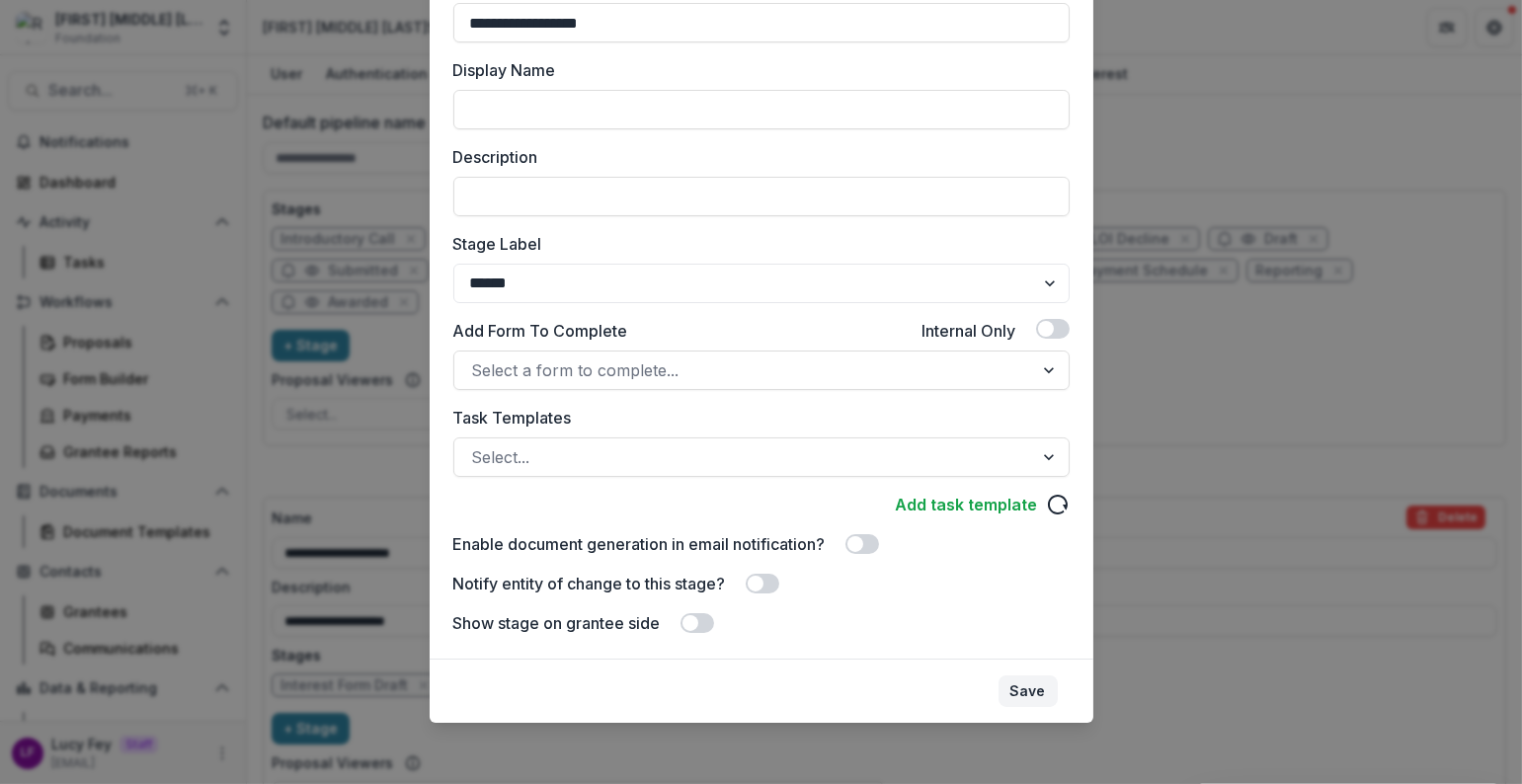 click on "Save" at bounding box center (1028, 691) 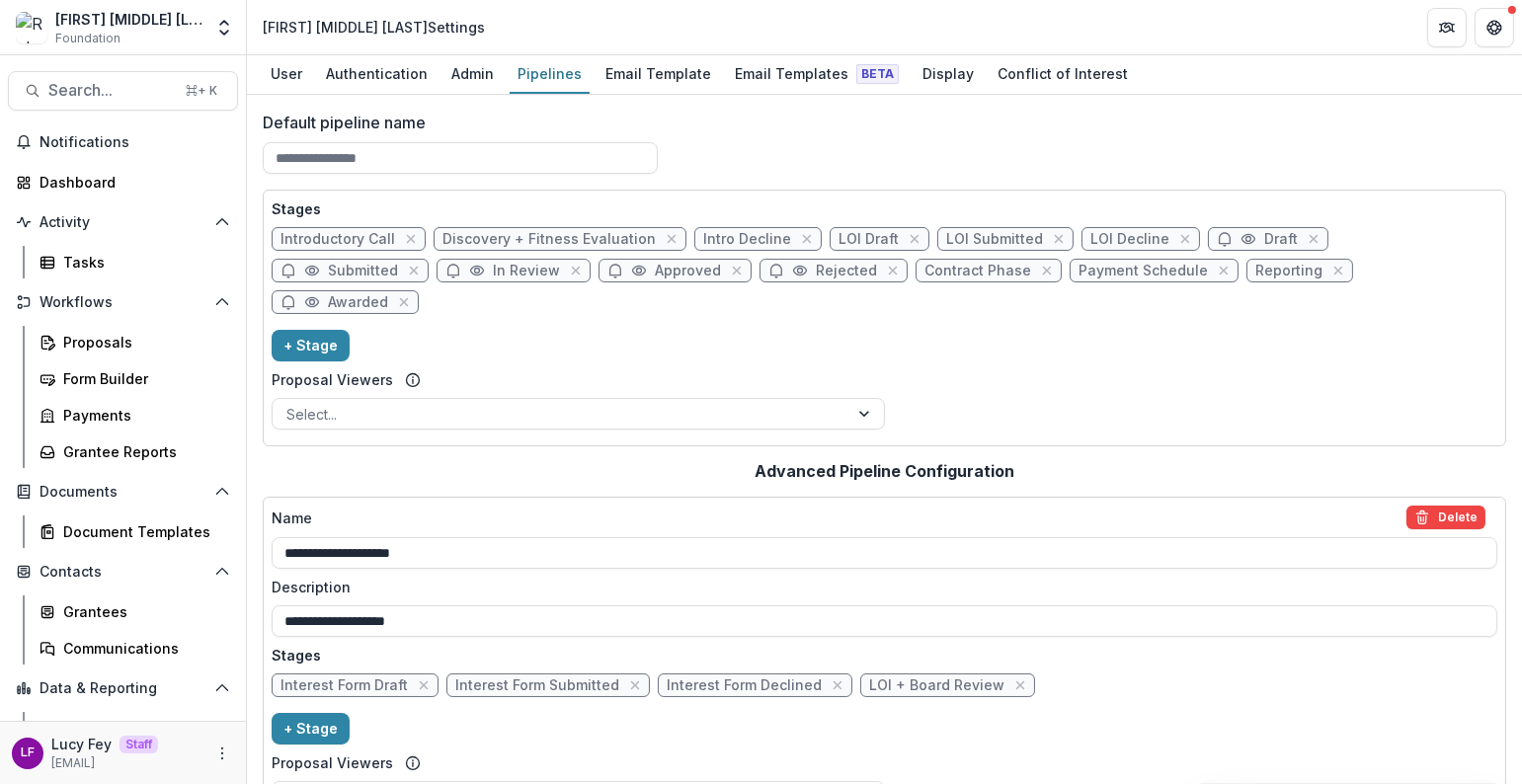 click on "Stages Introductory Call Discovery + Fitness Evaluation Intro Decline LOI Draft LOI Submitted LOI Decline Draft Submitted In Review Approved Rejected Contract Phase Payment Schedule Reporting Awarded + Stage Proposal Viewers Select..." at bounding box center (884, 318) 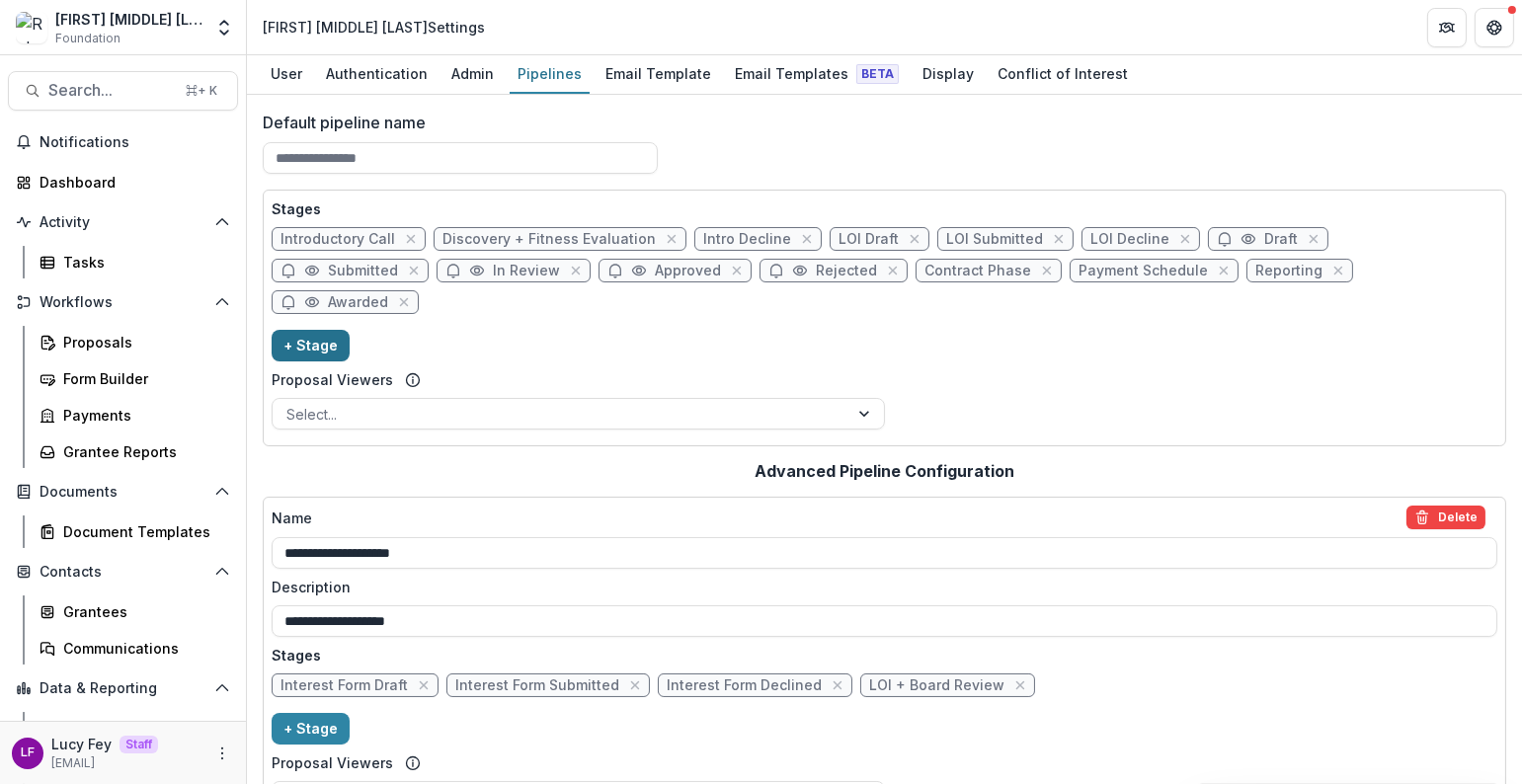 click on "+ Stage" at bounding box center [310, 346] 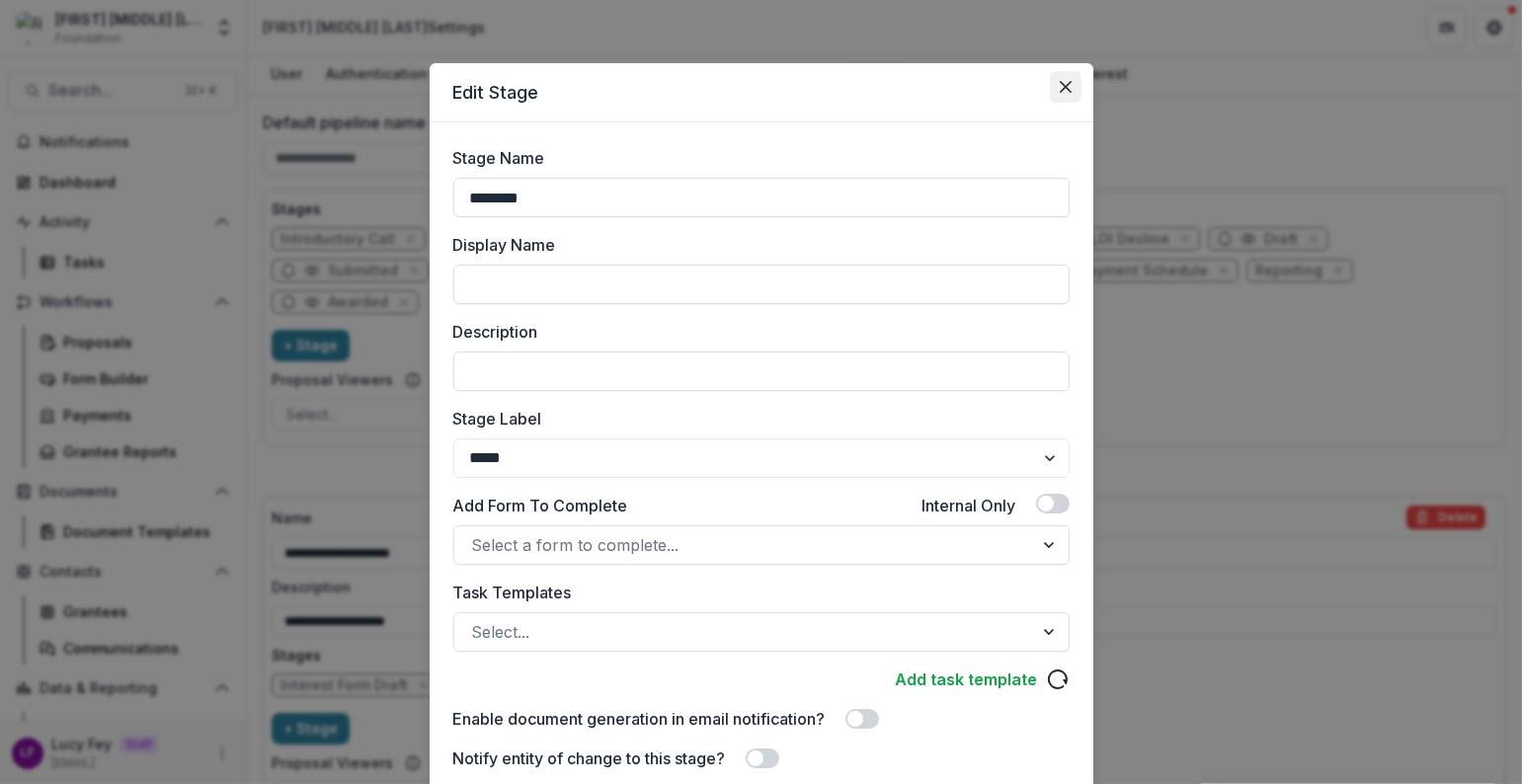 click at bounding box center (1066, 87) 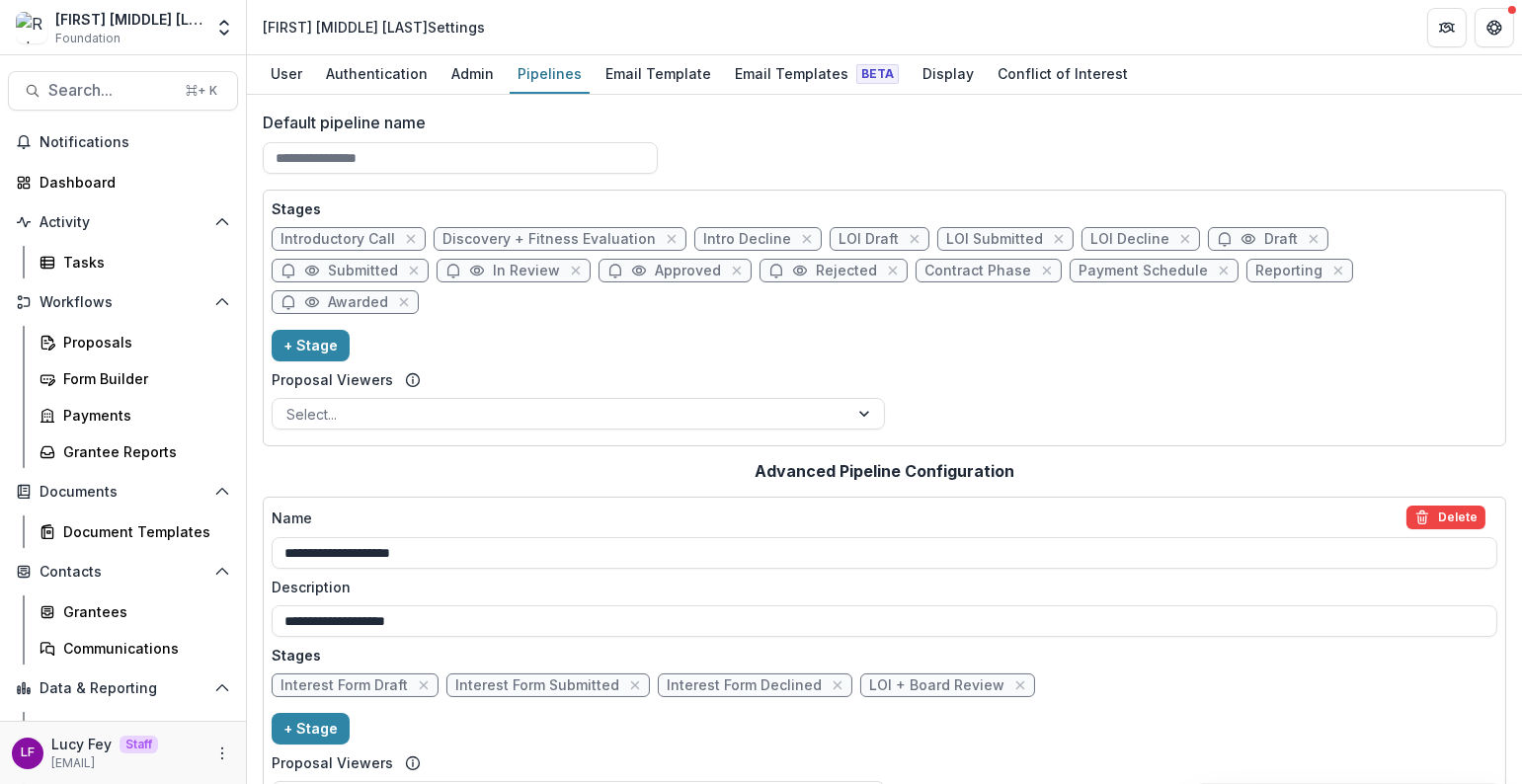 scroll, scrollTop: 65, scrollLeft: 0, axis: vertical 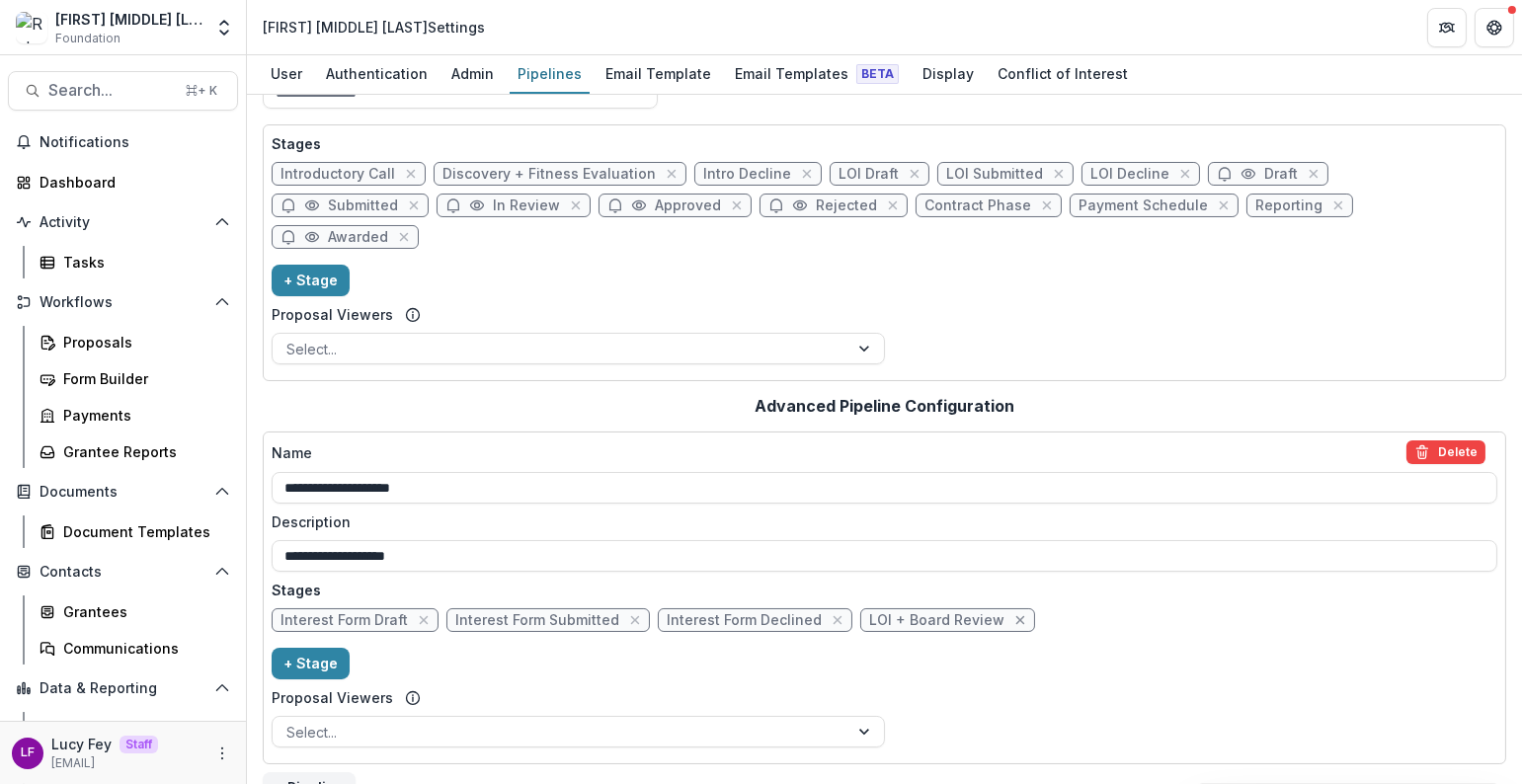 click 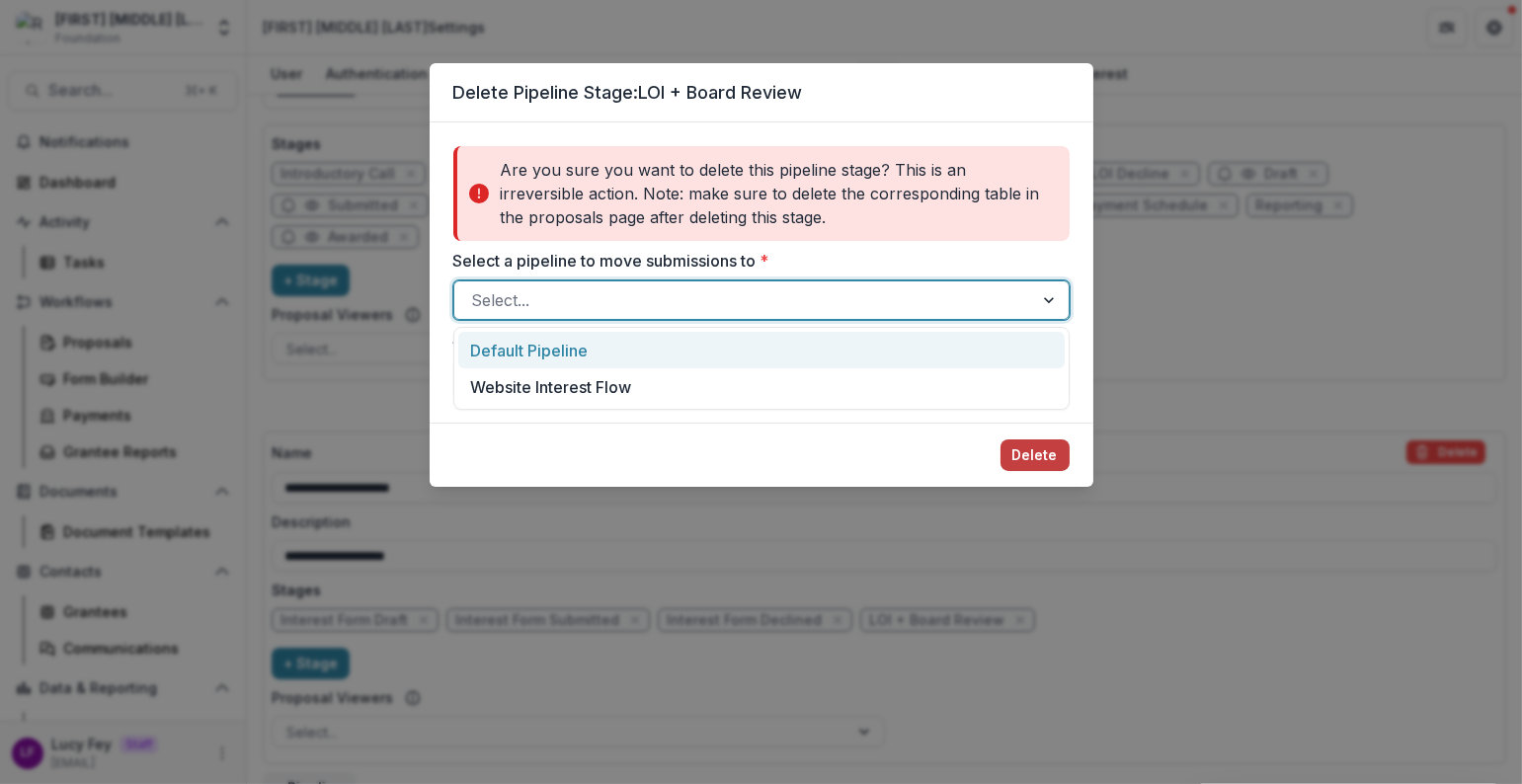 click at bounding box center [744, 300] 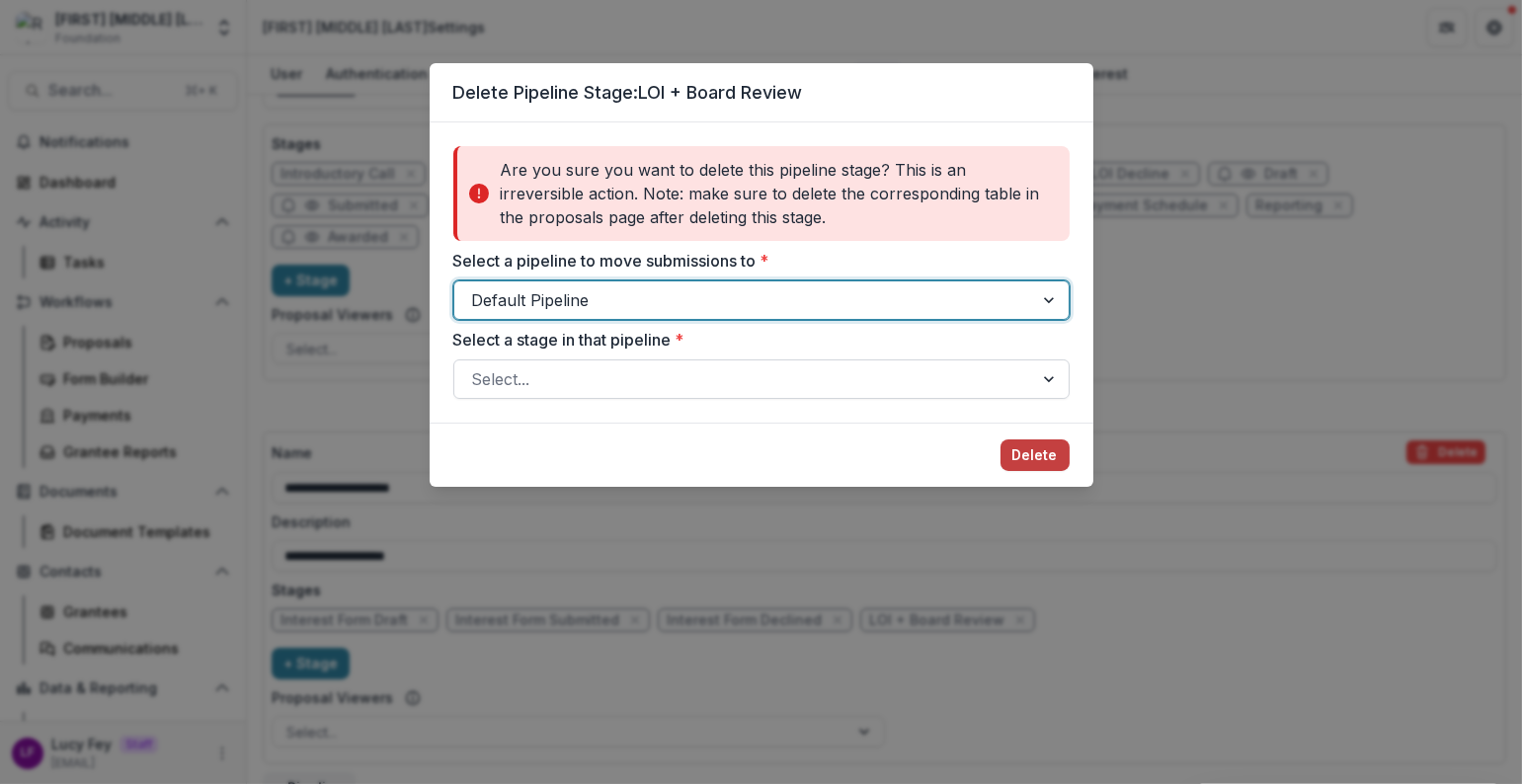 click at bounding box center (744, 379) 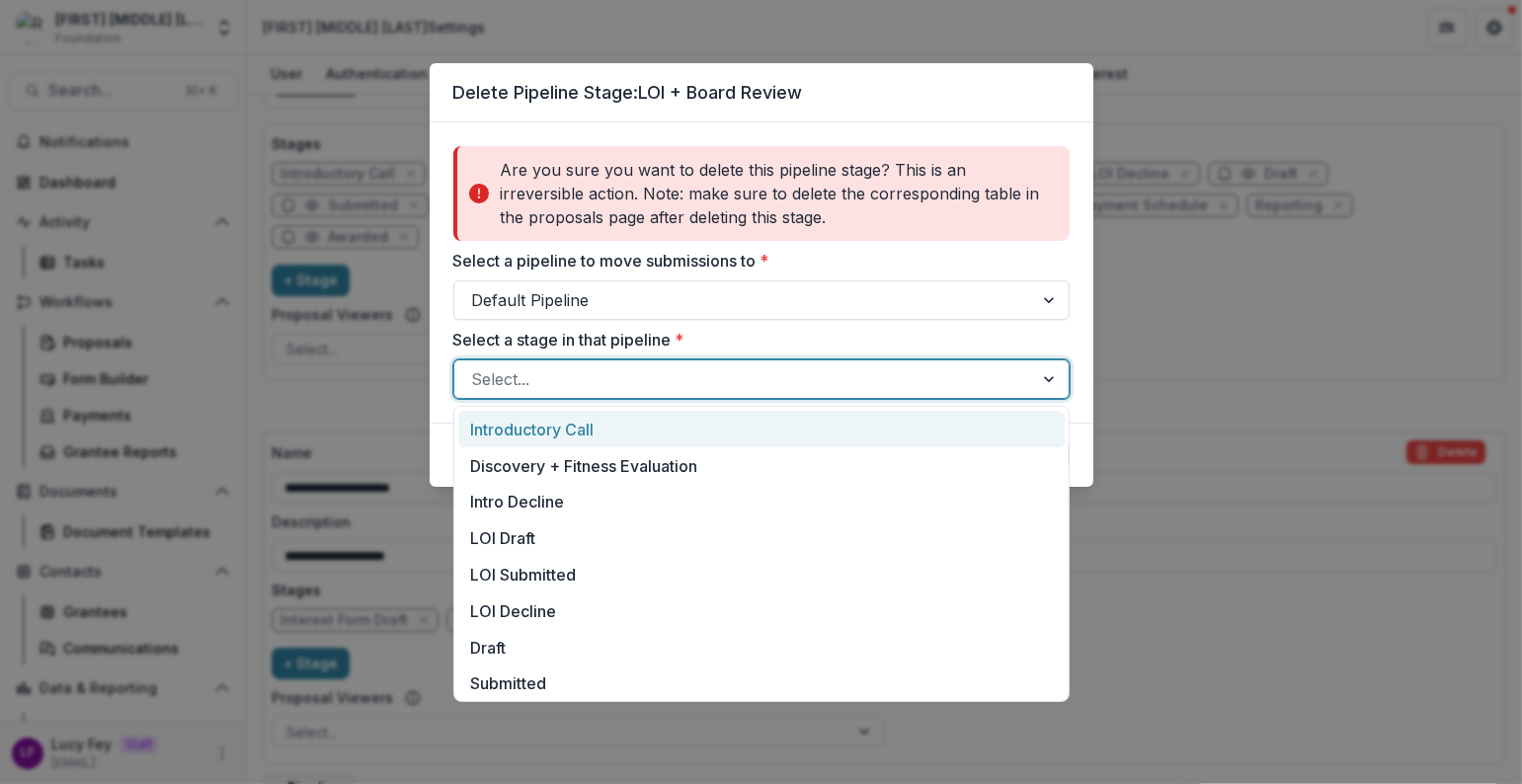 click on "Introductory Call" at bounding box center [761, 429] 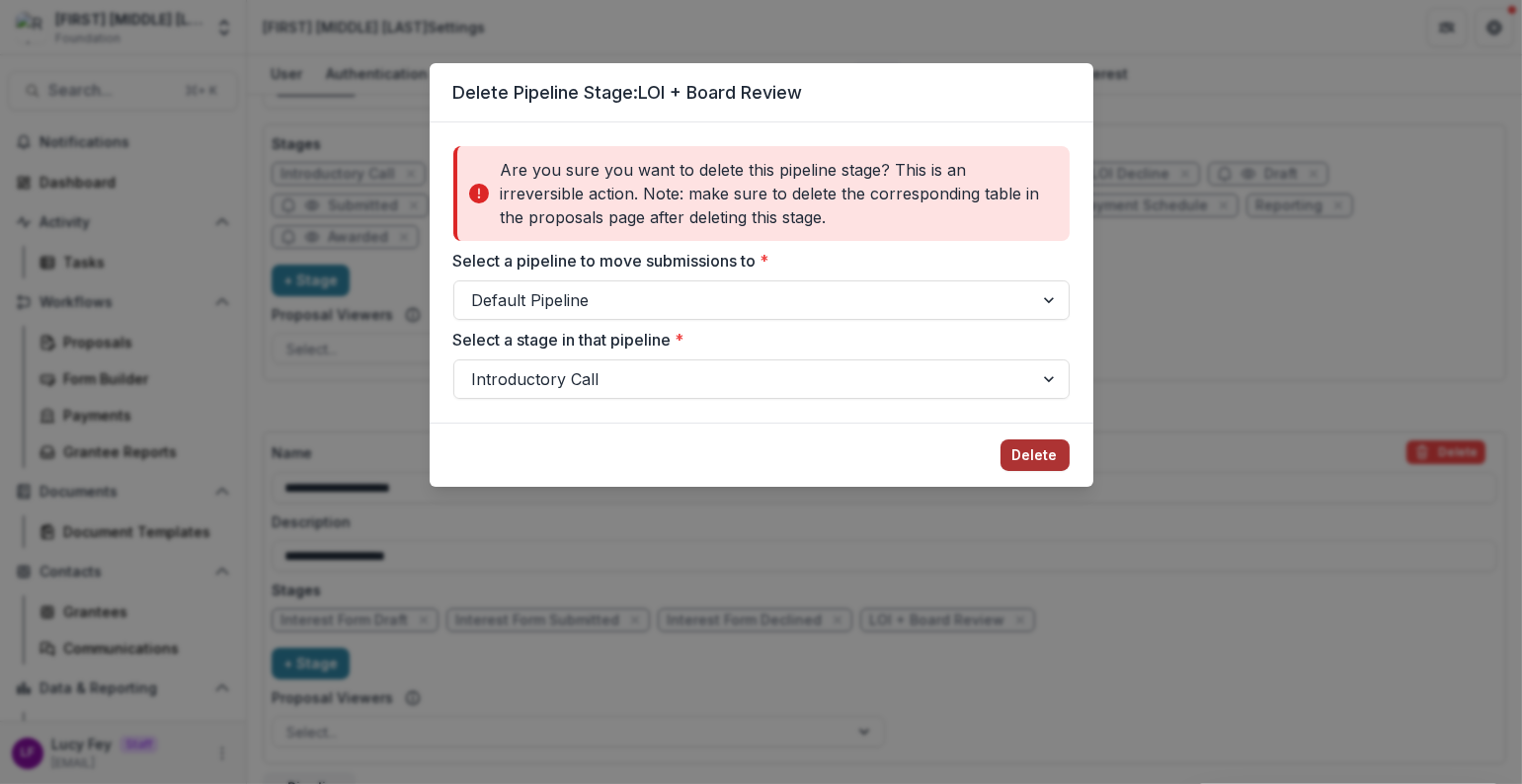 click on "Delete" at bounding box center [1035, 455] 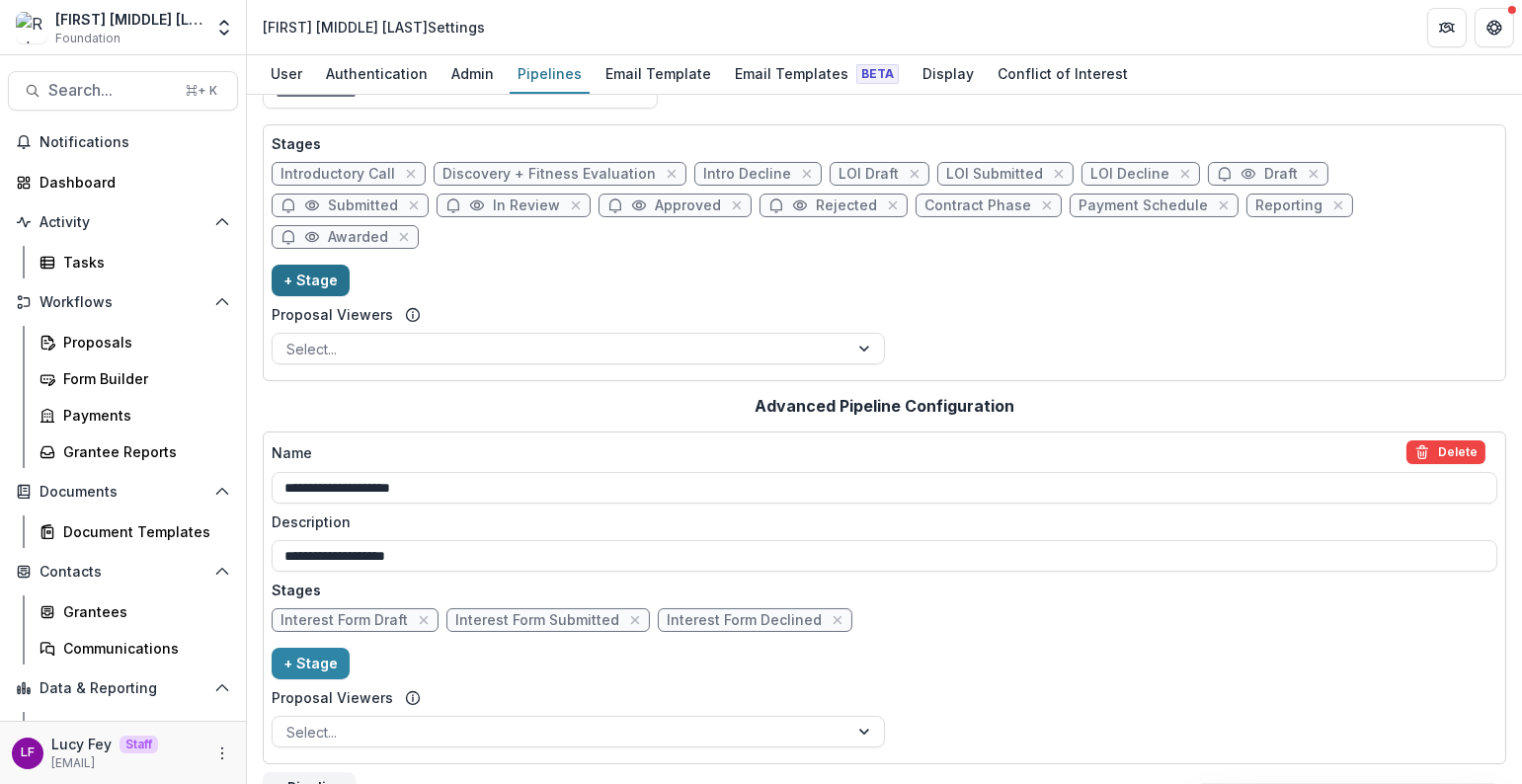 click on "+ Stage" at bounding box center [310, 280] 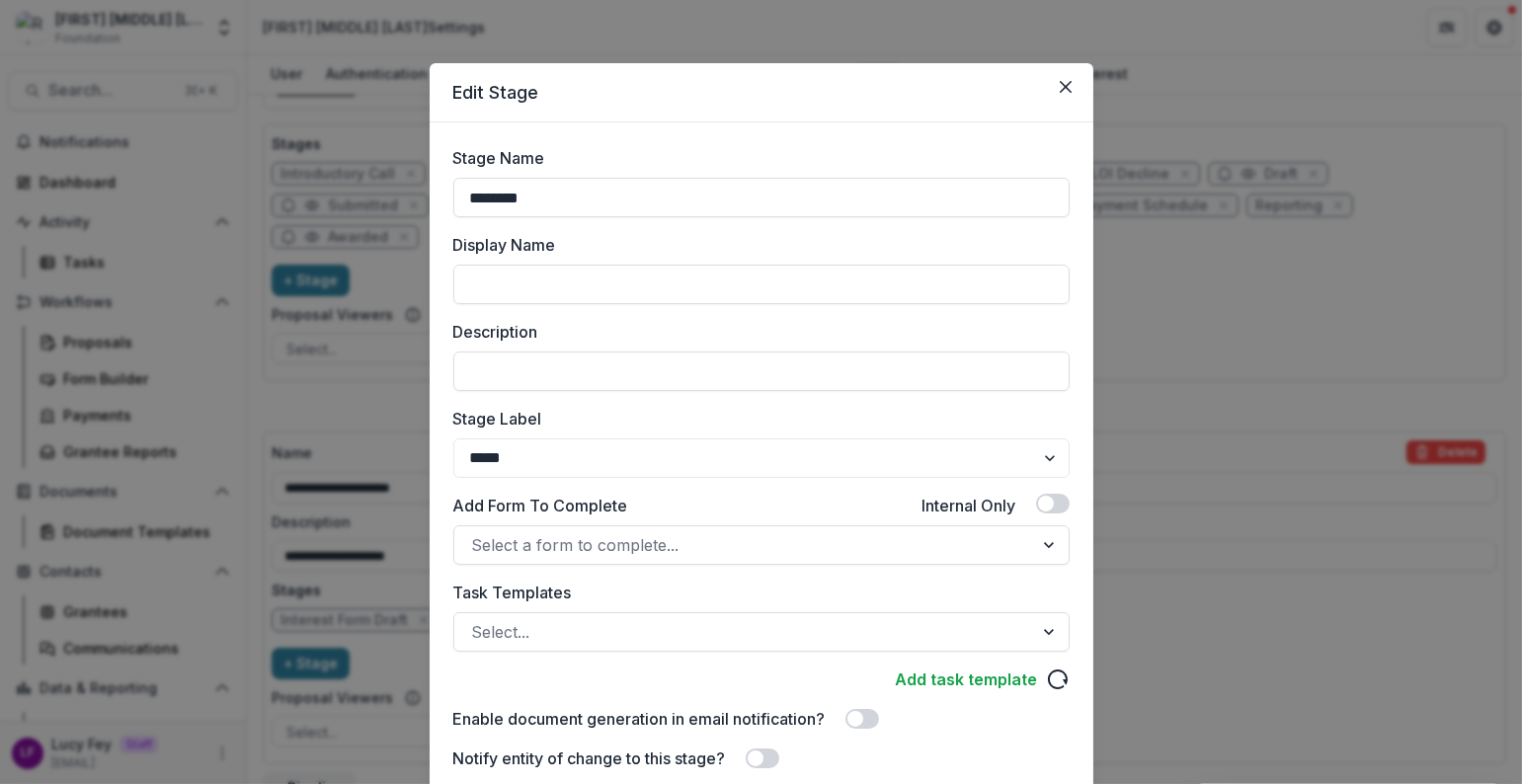drag, startPoint x: 683, startPoint y: 210, endPoint x: 406, endPoint y: 194, distance: 277.46171 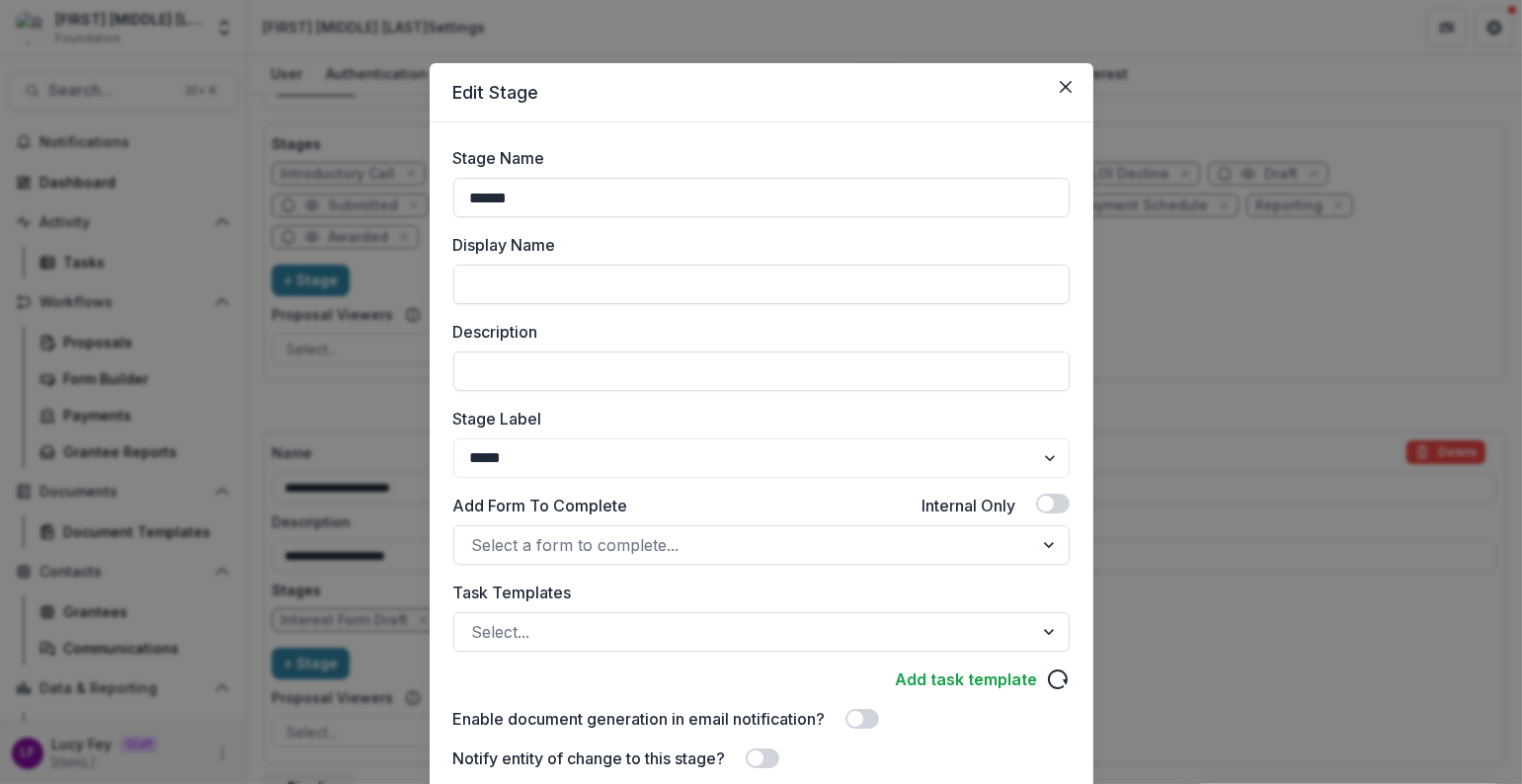 type on "**********" 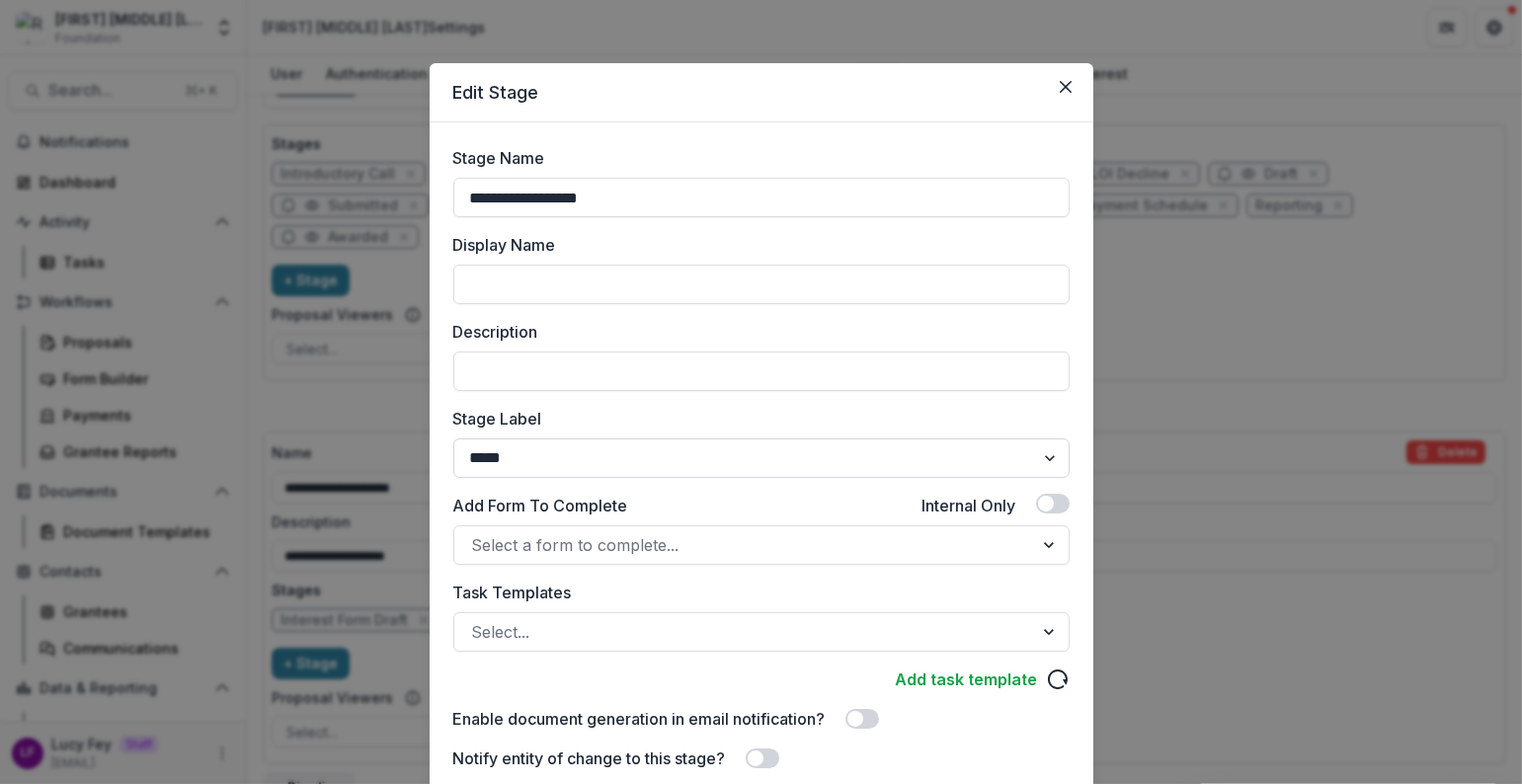 click on "******* ***** ********* ****** ******* ******** ******** ******* ********* ******* ******" at bounding box center (761, 458) 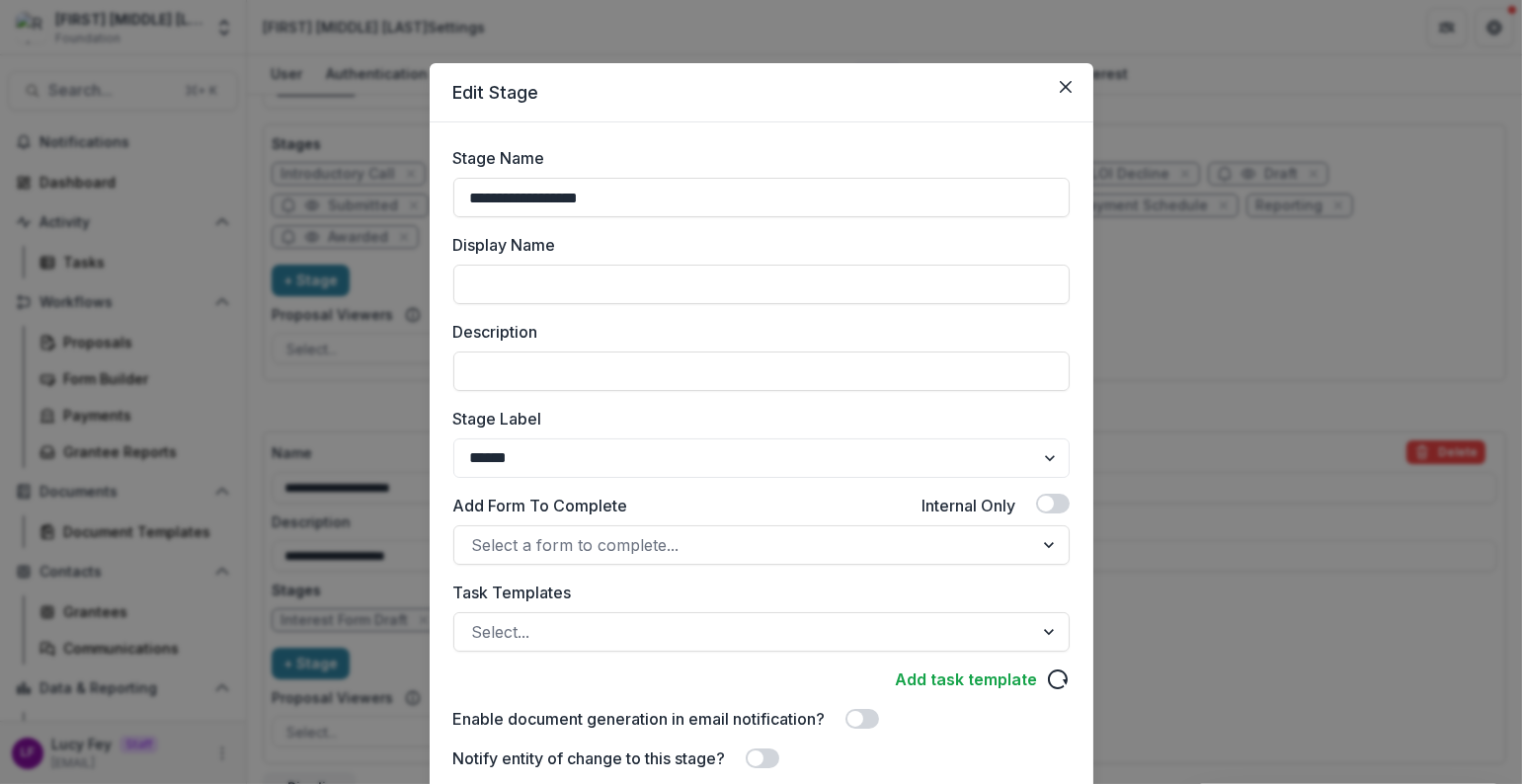 scroll, scrollTop: 175, scrollLeft: 0, axis: vertical 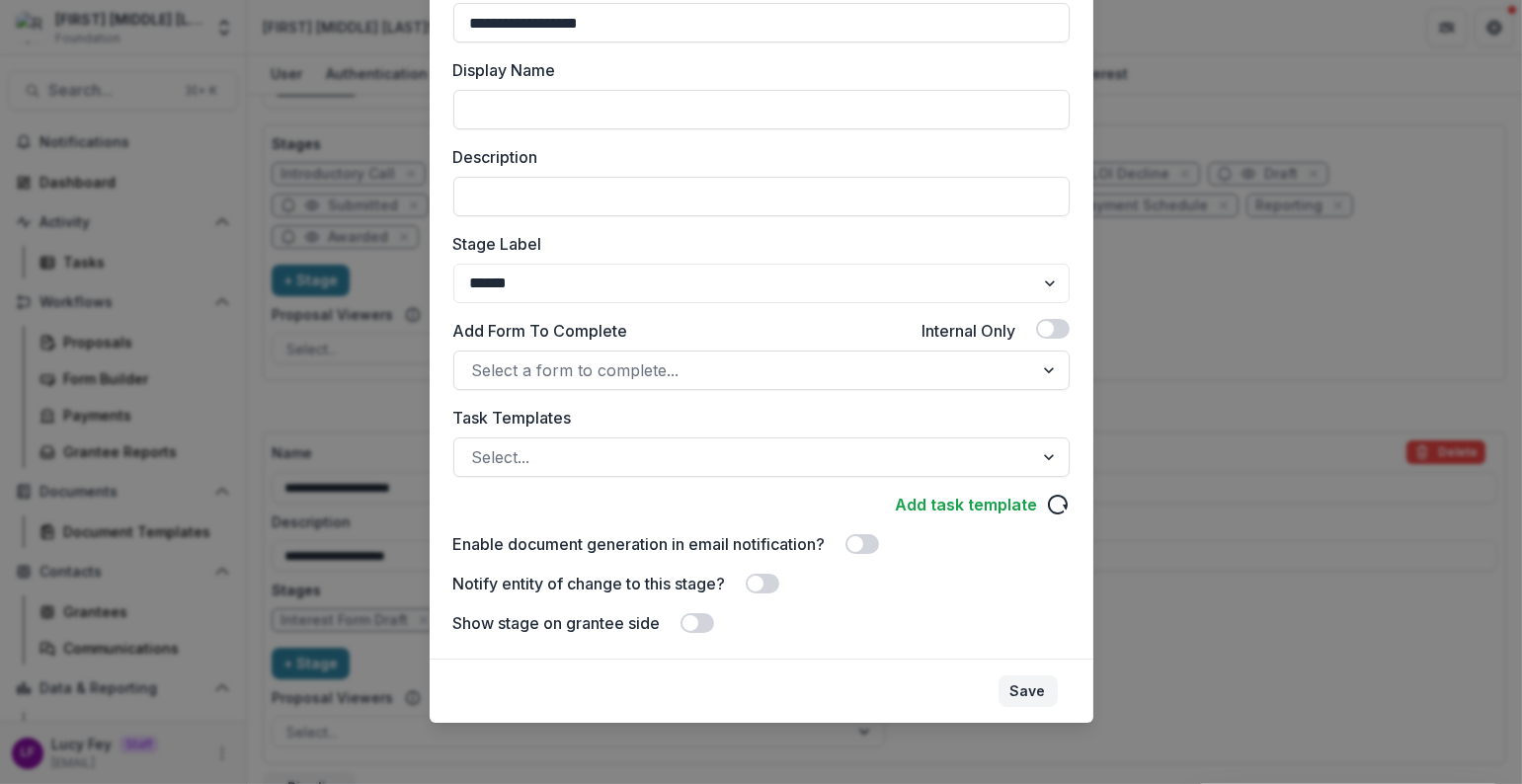 click on "Save" at bounding box center (1028, 691) 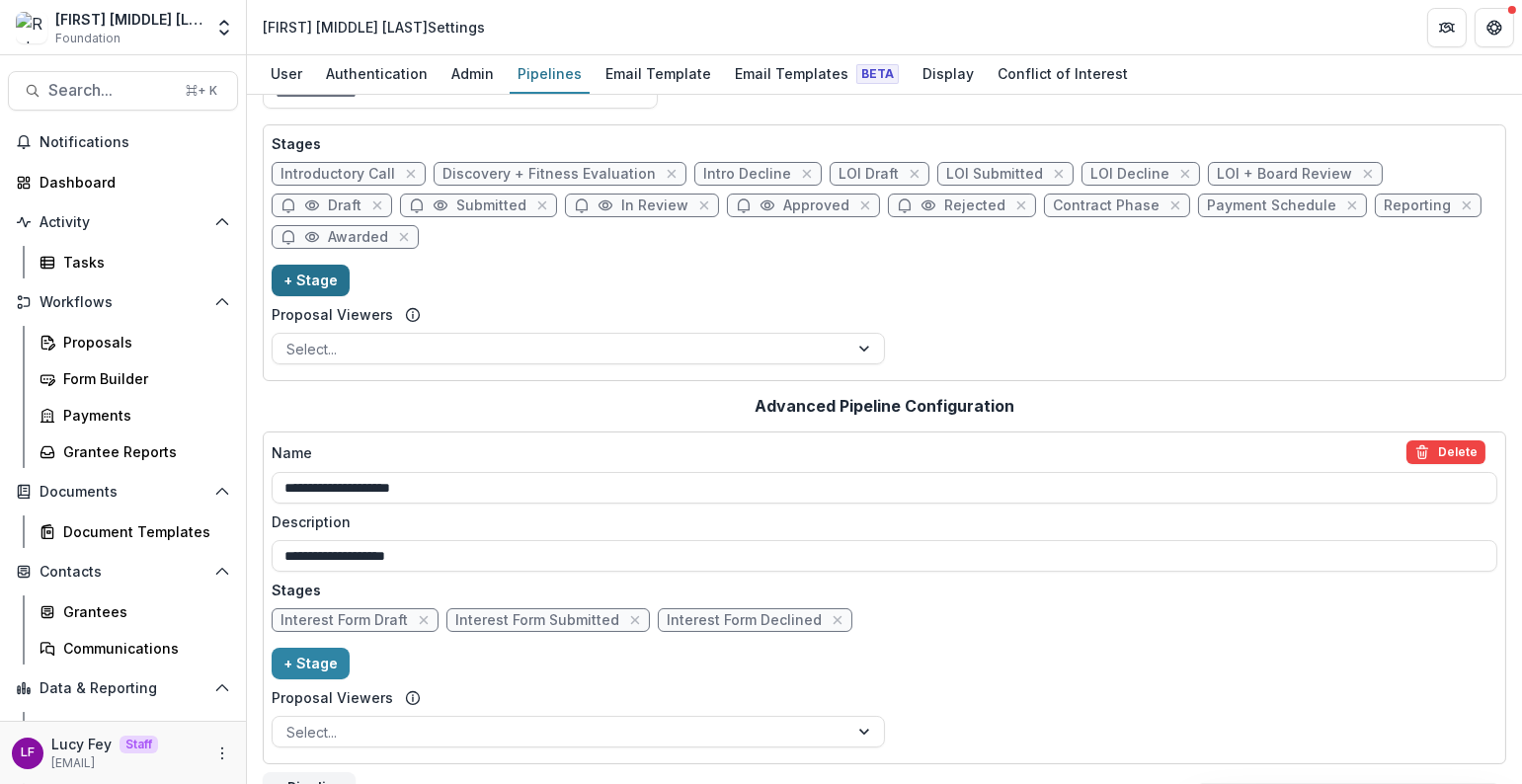 click on "+ Stage" at bounding box center [310, 280] 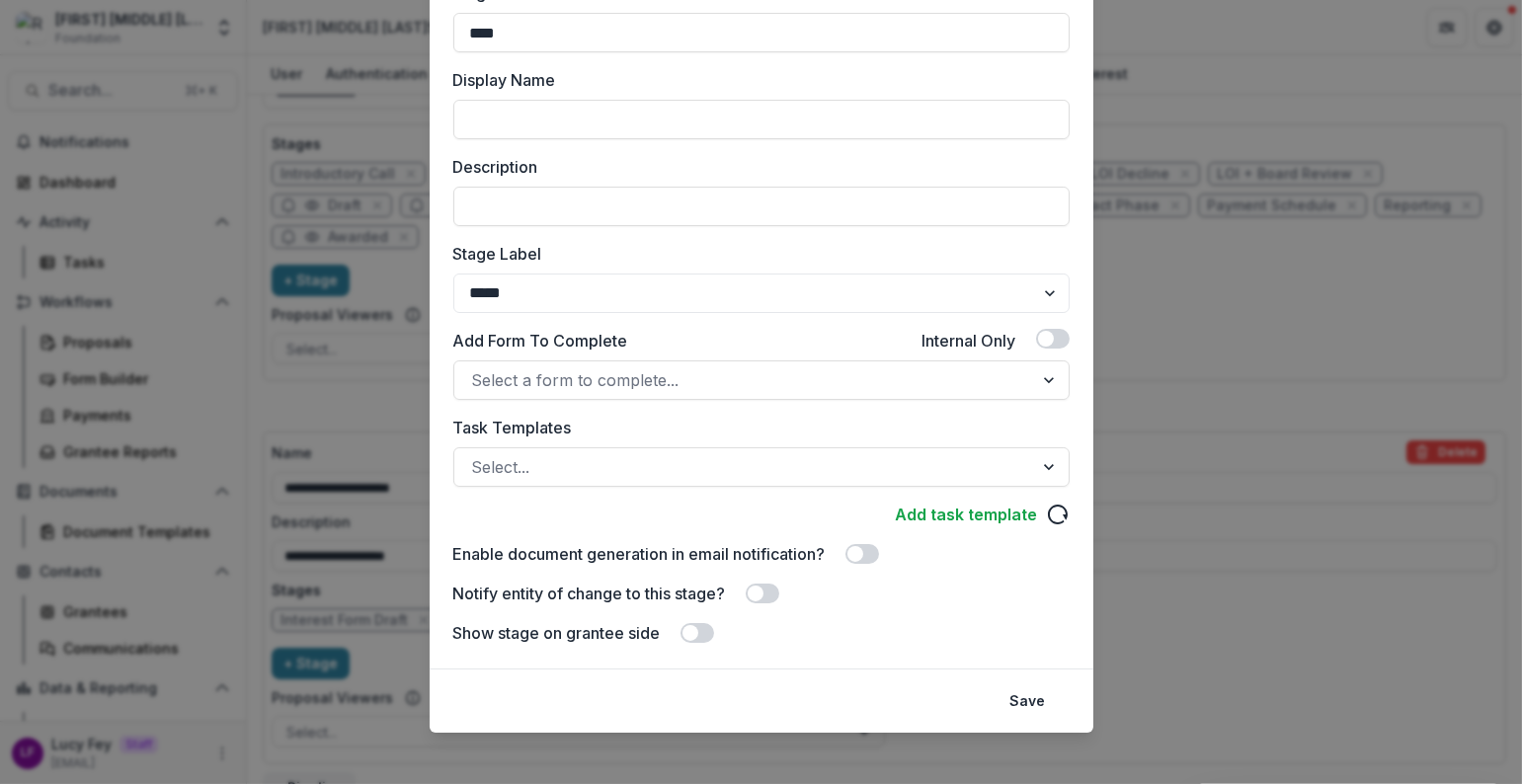 scroll, scrollTop: 175, scrollLeft: 0, axis: vertical 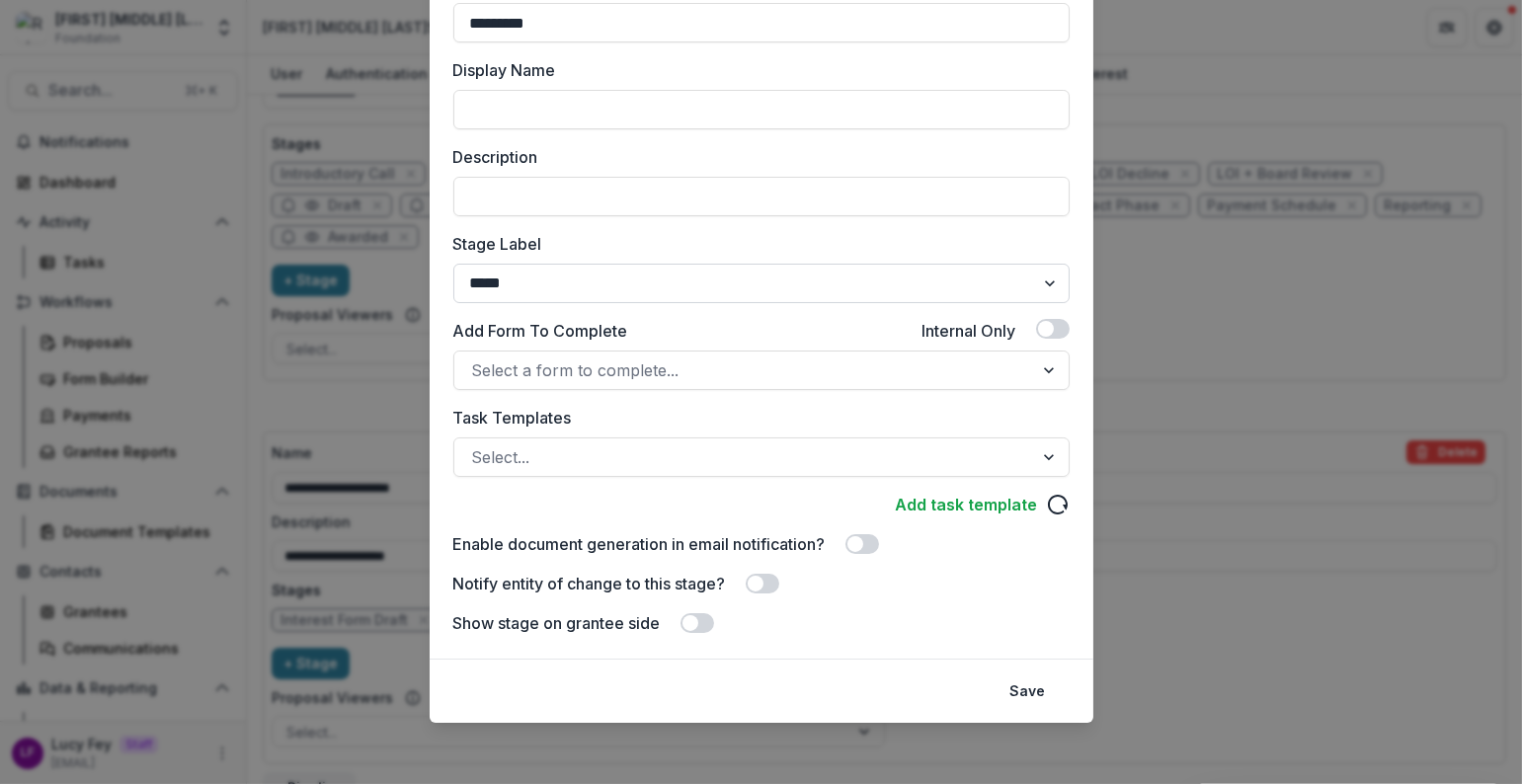 type on "*********" 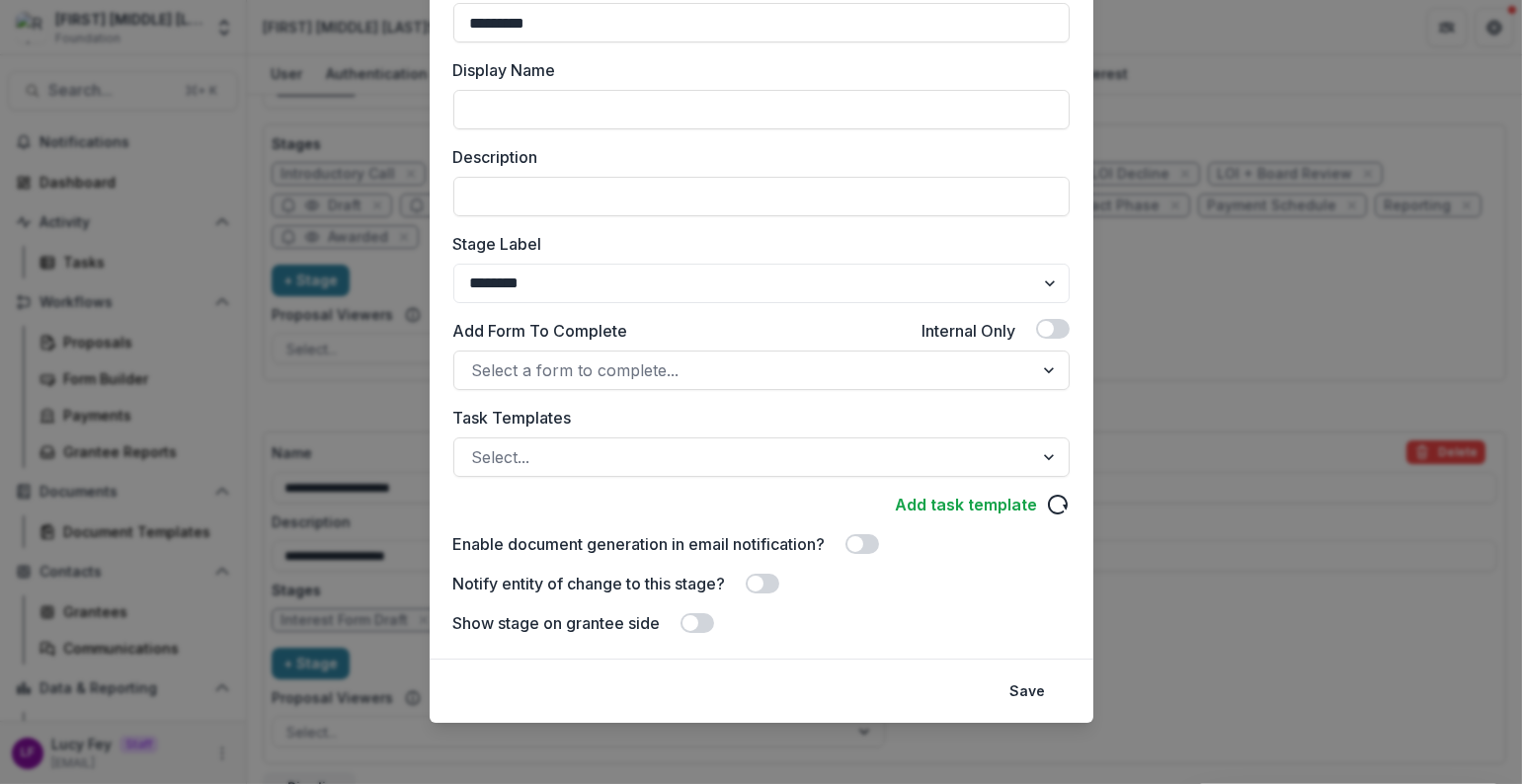 drag, startPoint x: 1010, startPoint y: 680, endPoint x: 1248, endPoint y: 357, distance: 401.21441 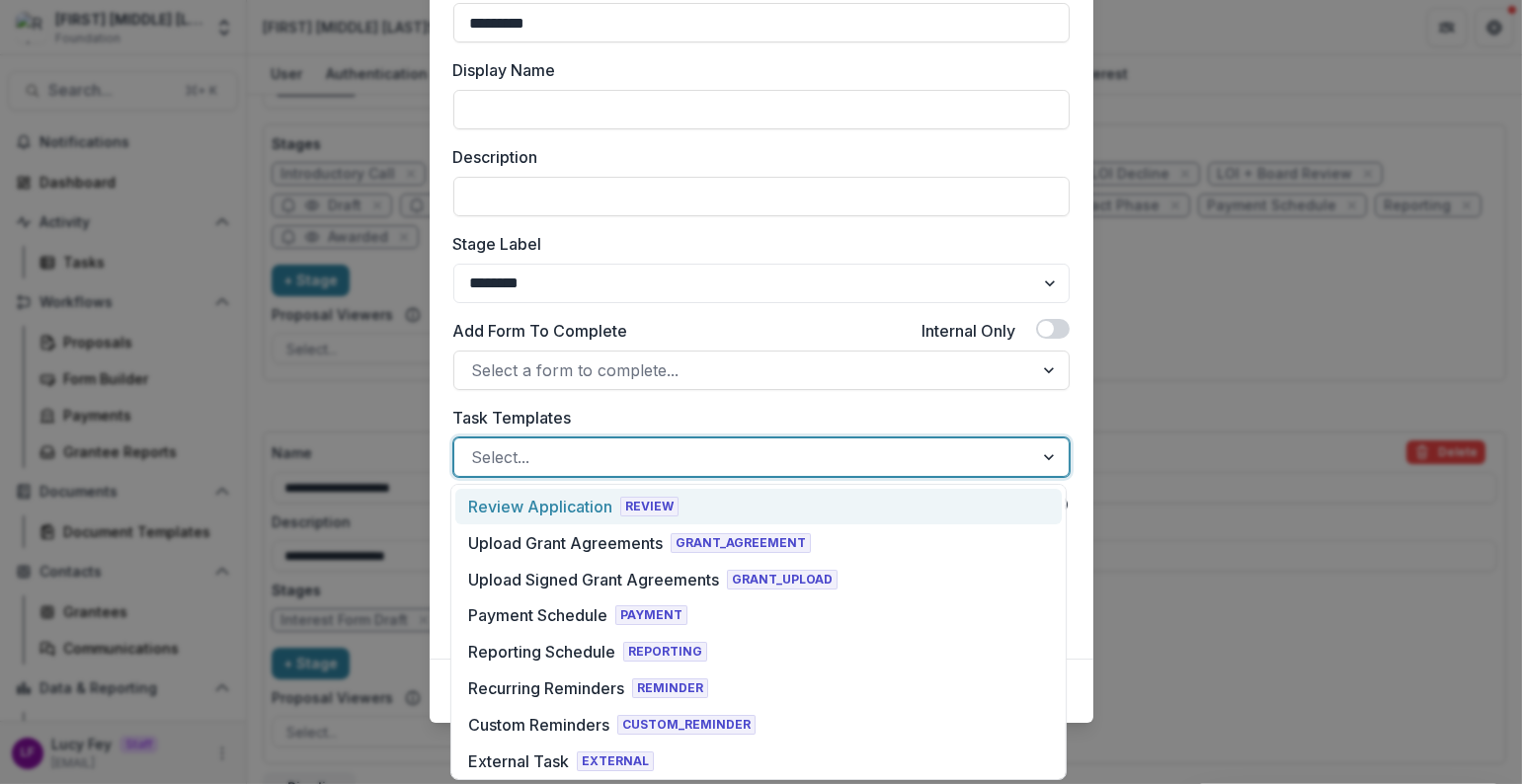 click at bounding box center (744, 457) 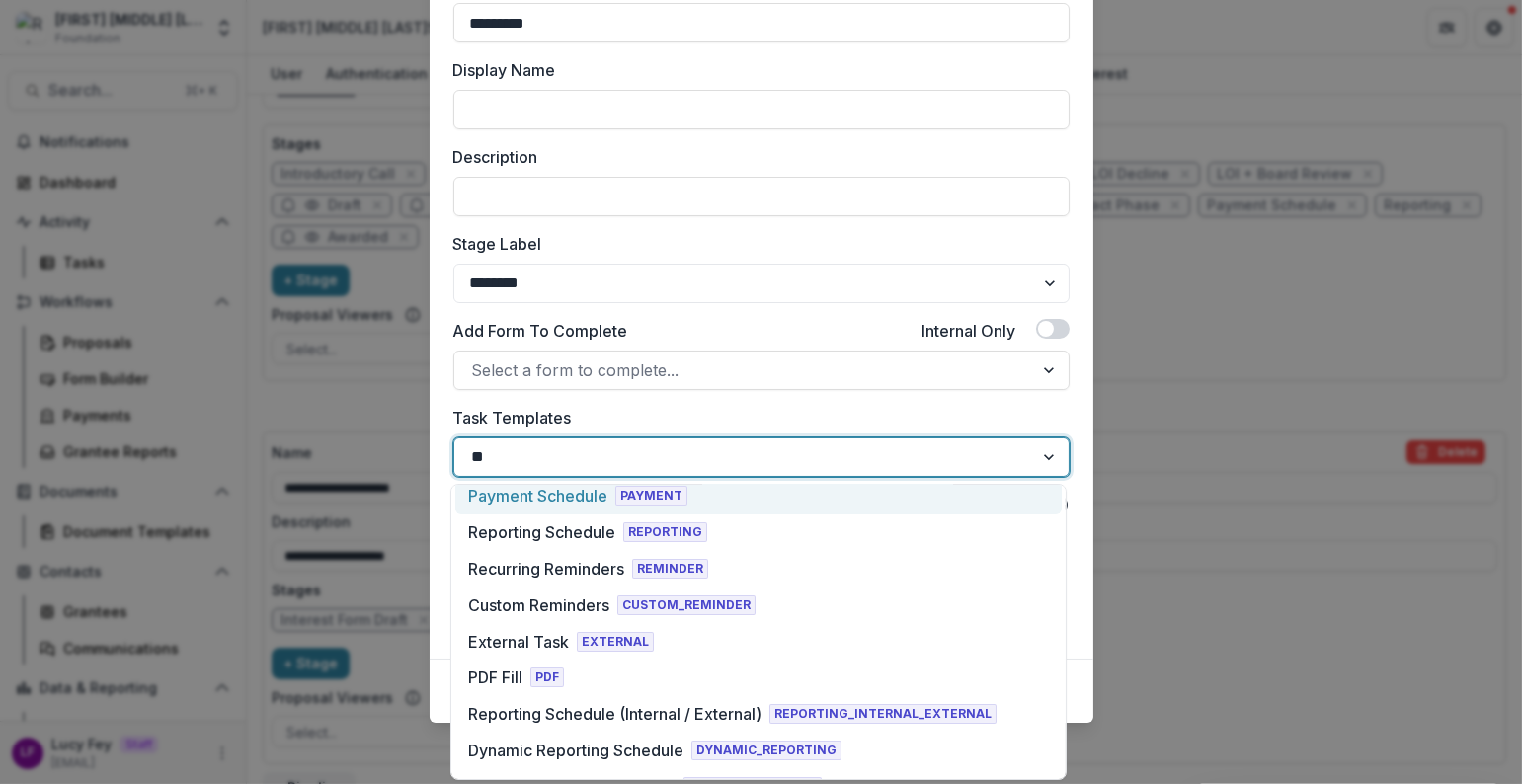 scroll, scrollTop: 0, scrollLeft: 0, axis: both 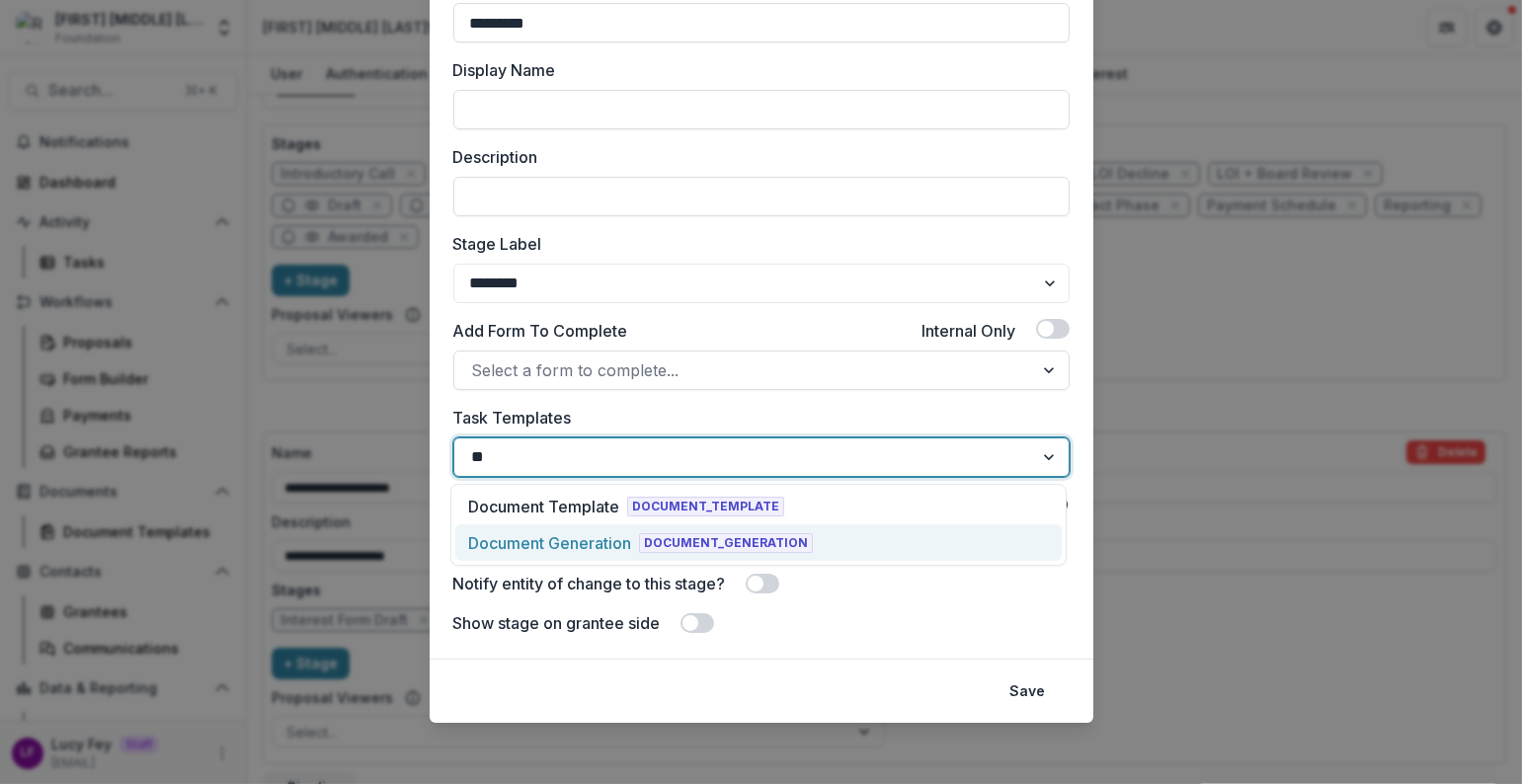 type on "*" 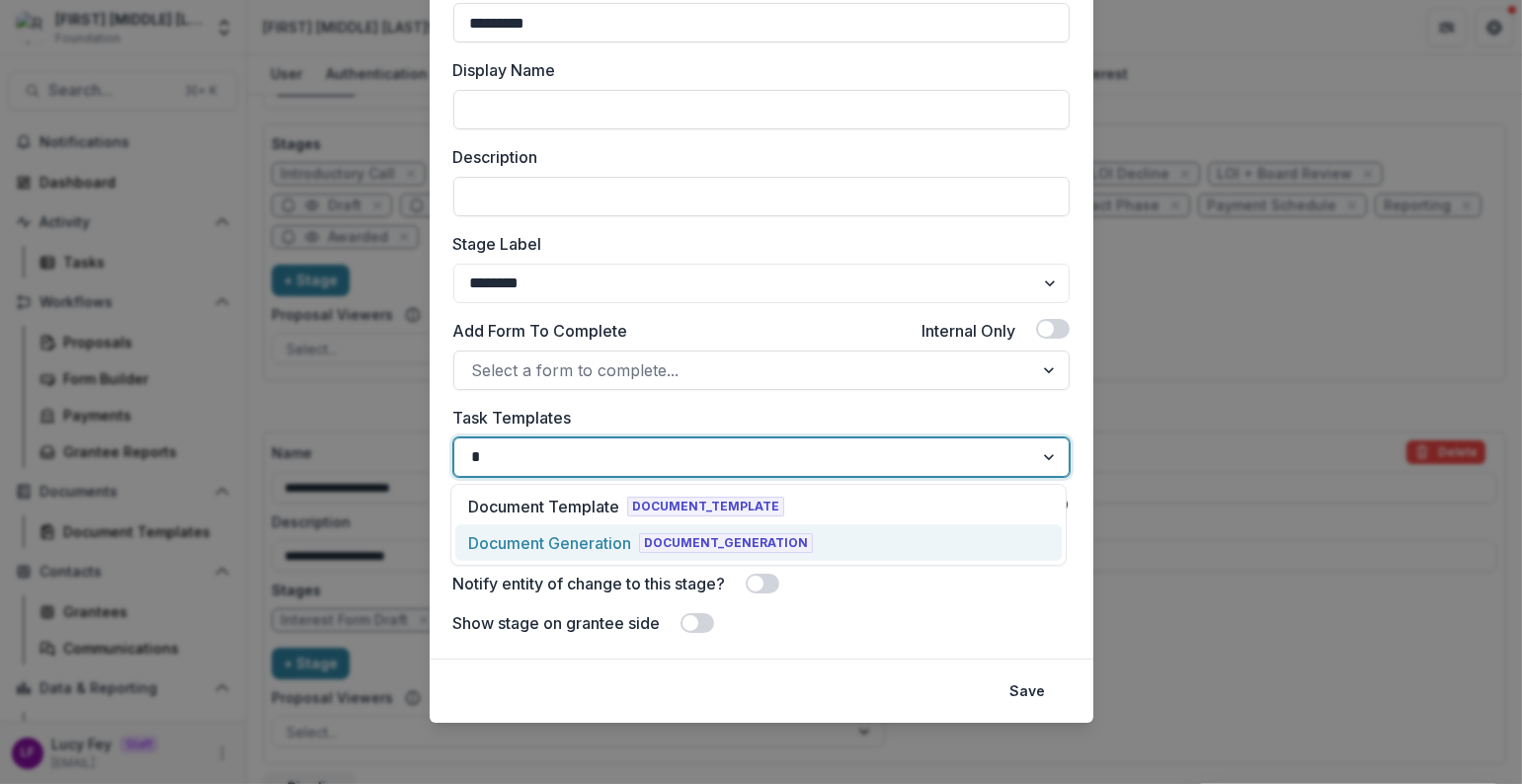 type 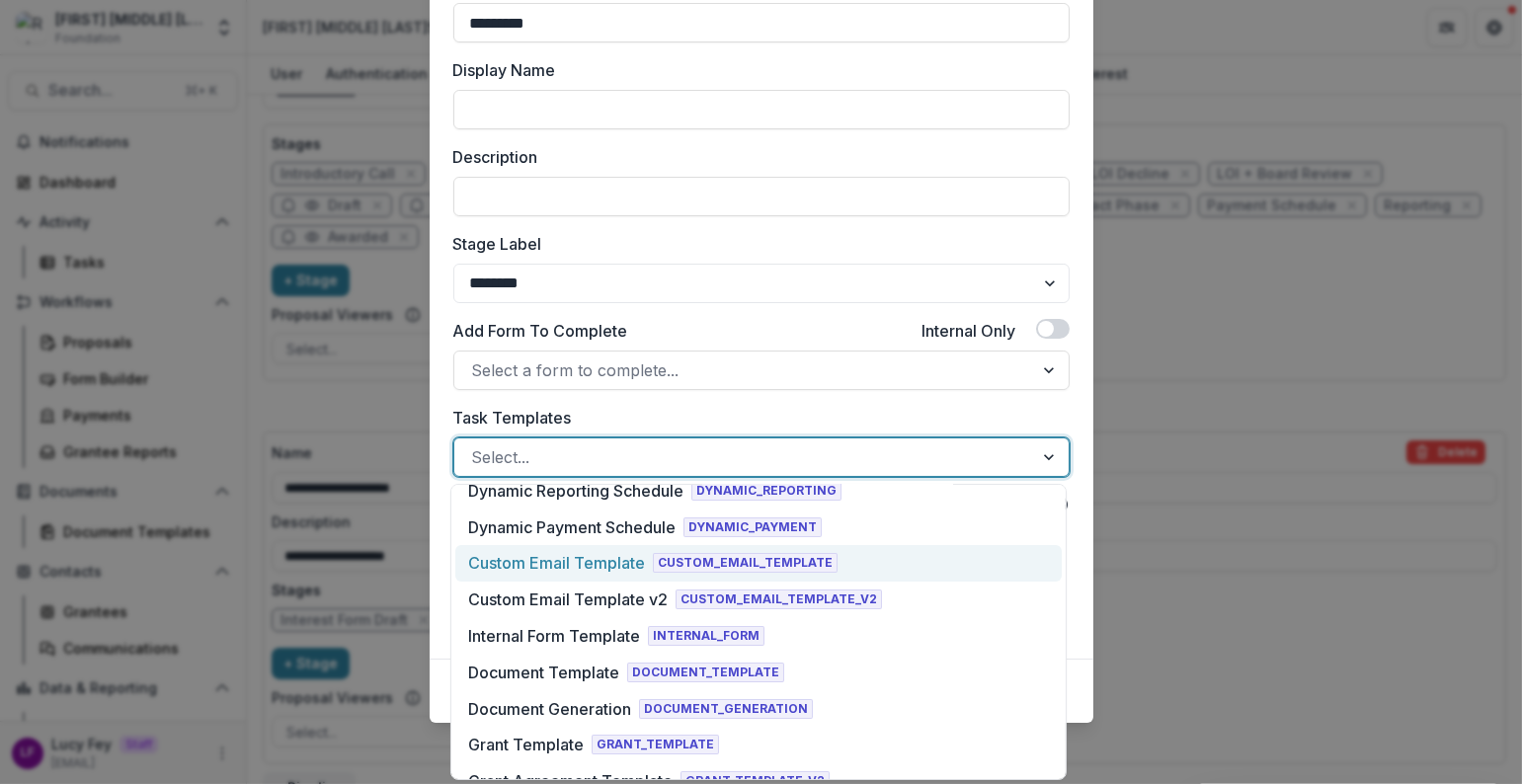 scroll, scrollTop: 403, scrollLeft: 0, axis: vertical 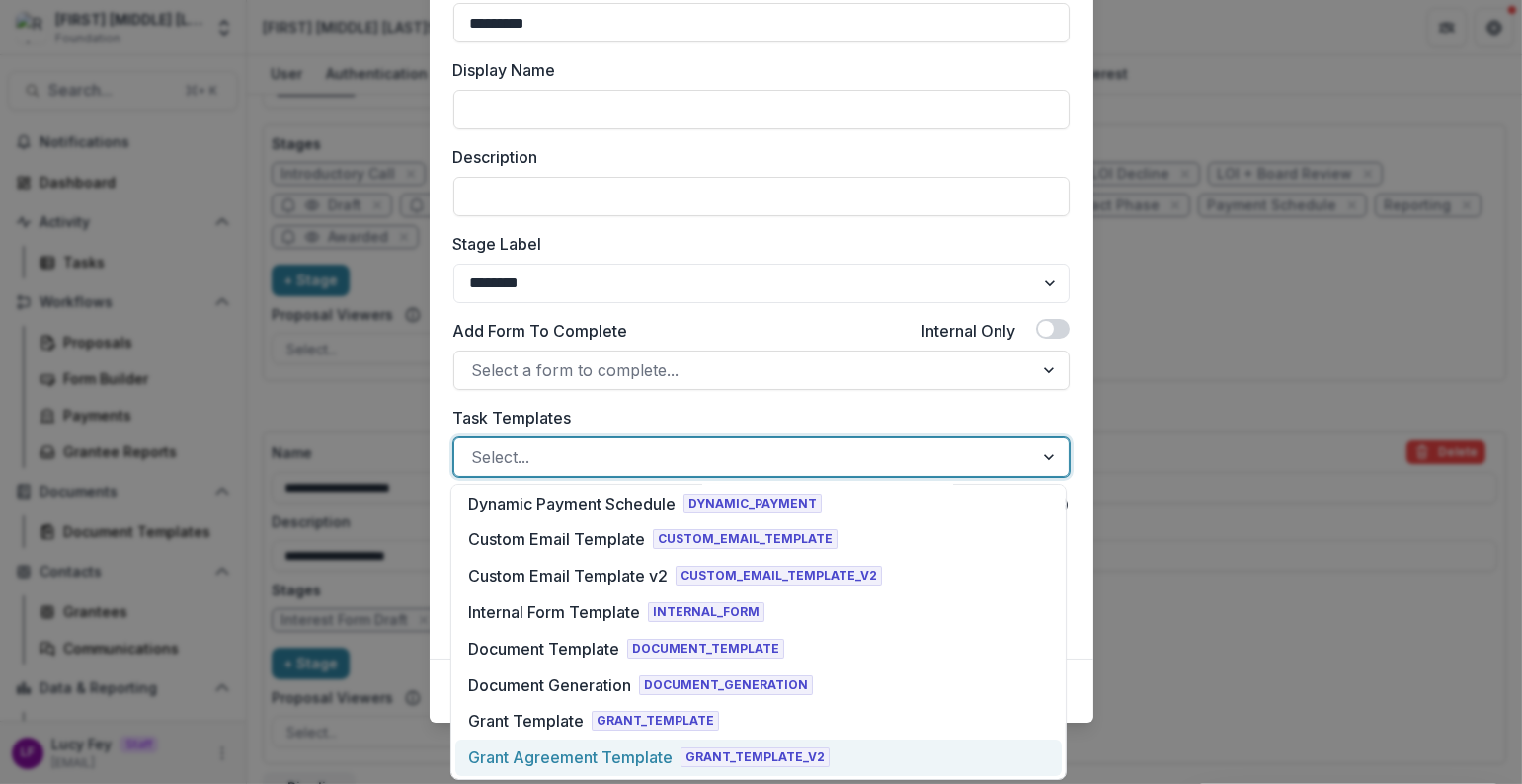 click on "GRANT_TEMPLATE_V2" at bounding box center [755, 757] 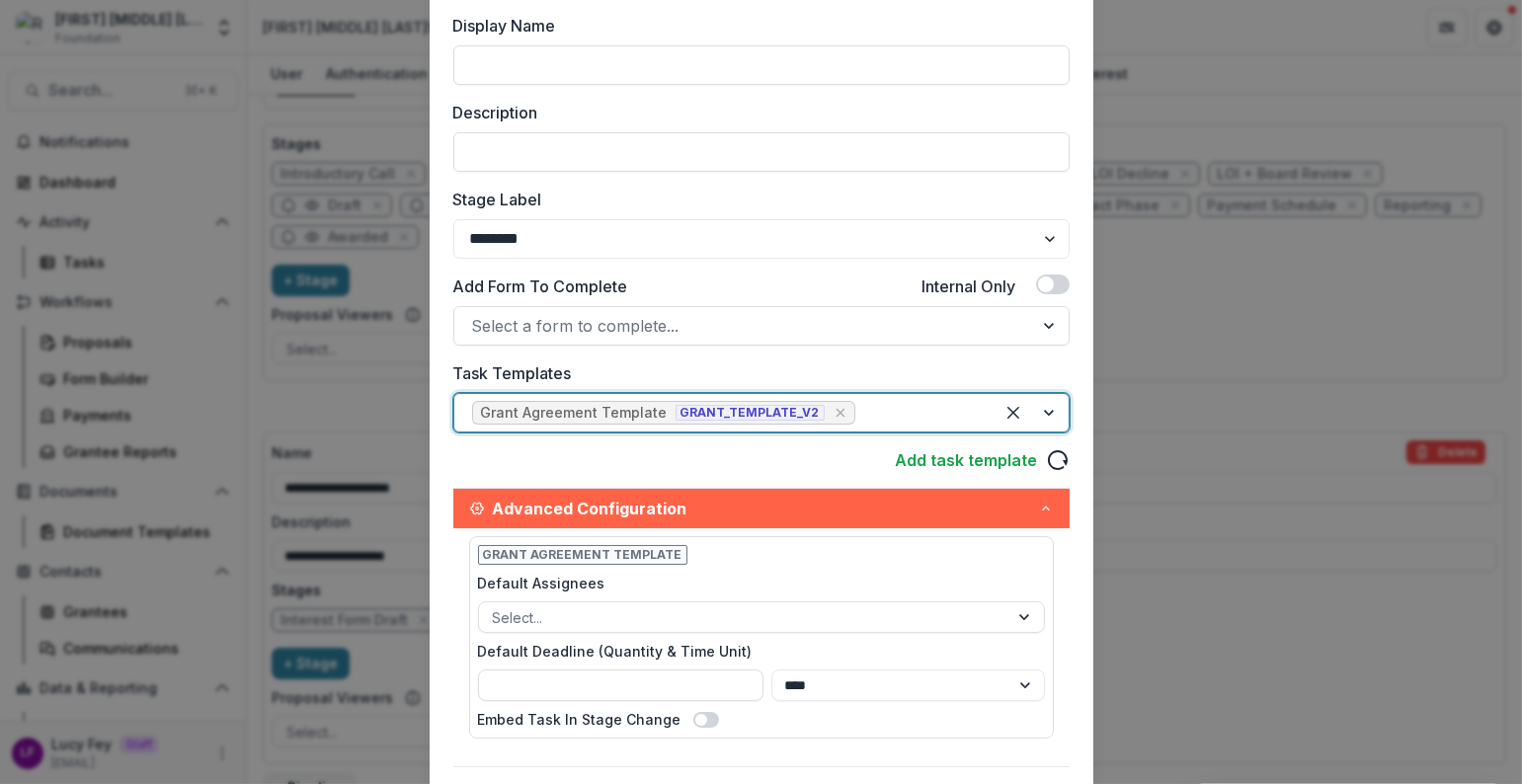 scroll, scrollTop: 220, scrollLeft: 0, axis: vertical 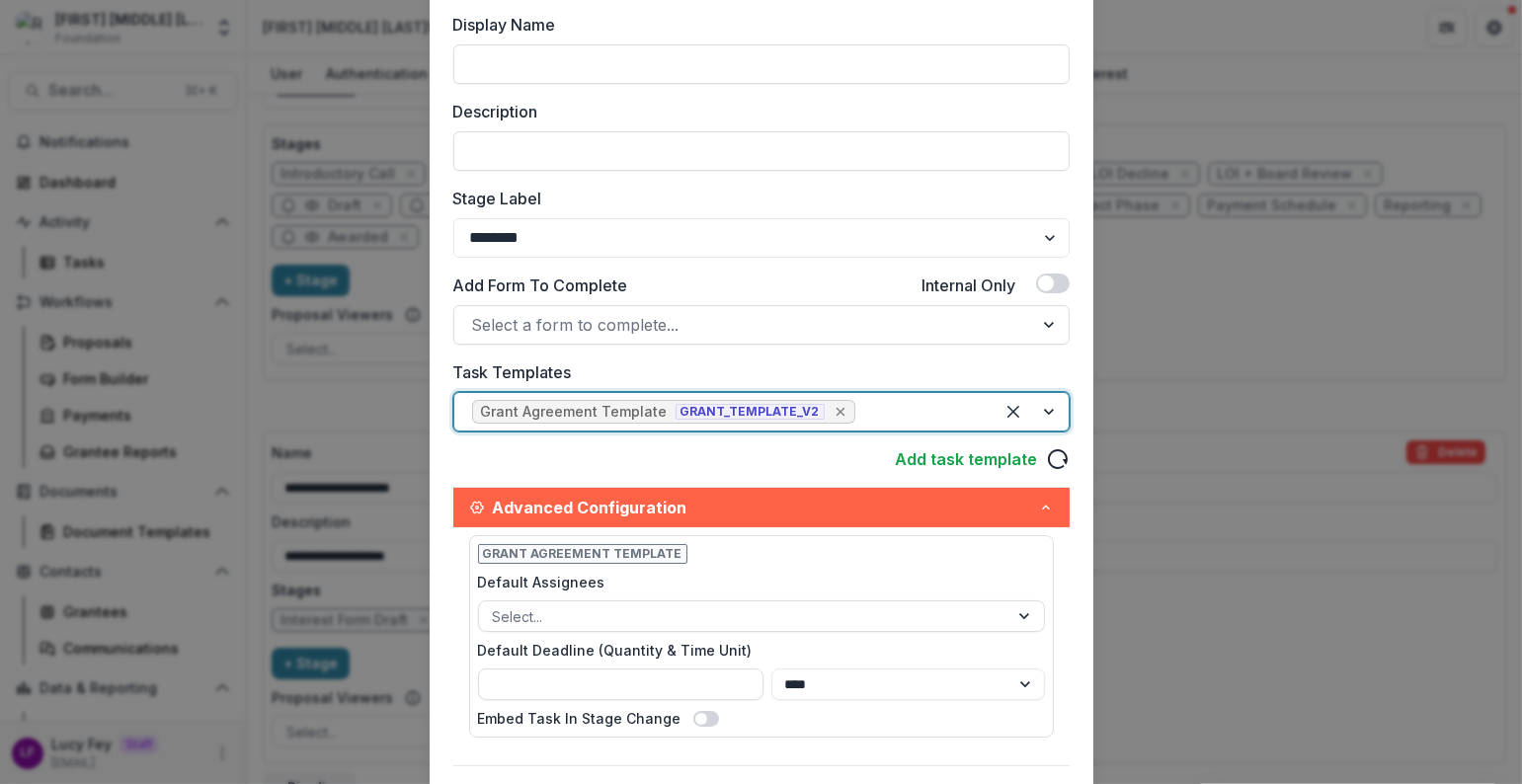 click 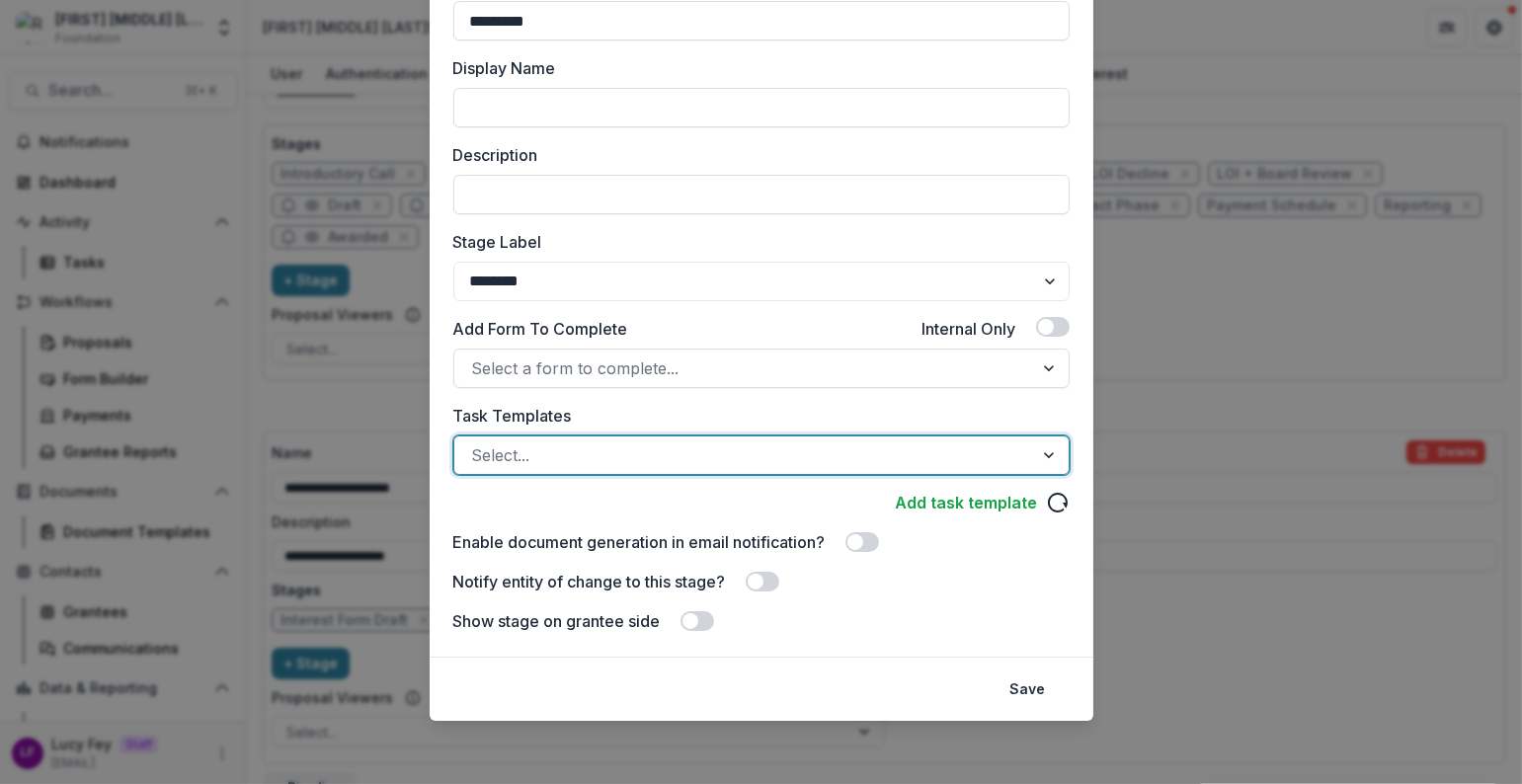 scroll, scrollTop: 175, scrollLeft: 0, axis: vertical 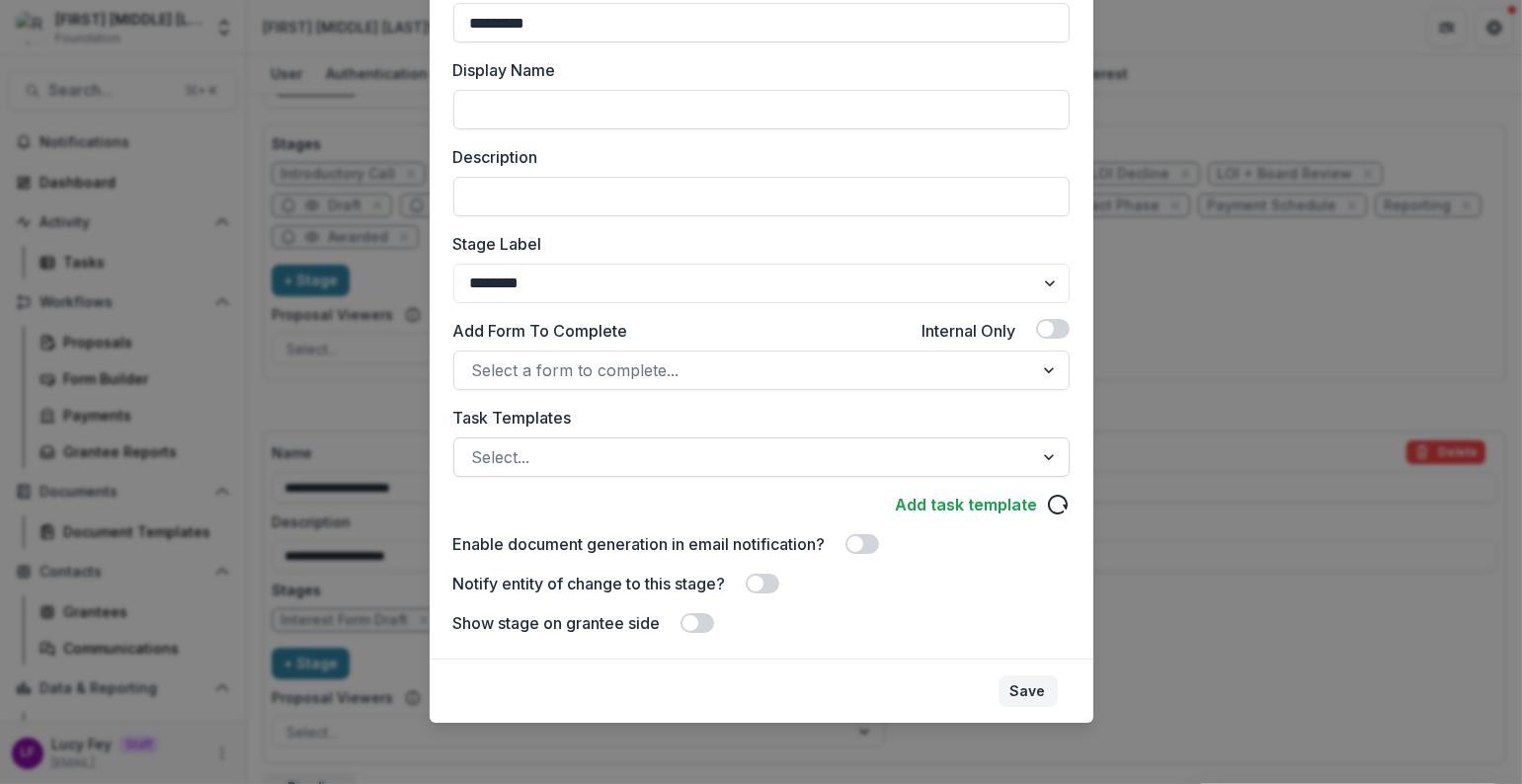 click on "Save" at bounding box center (1028, 691) 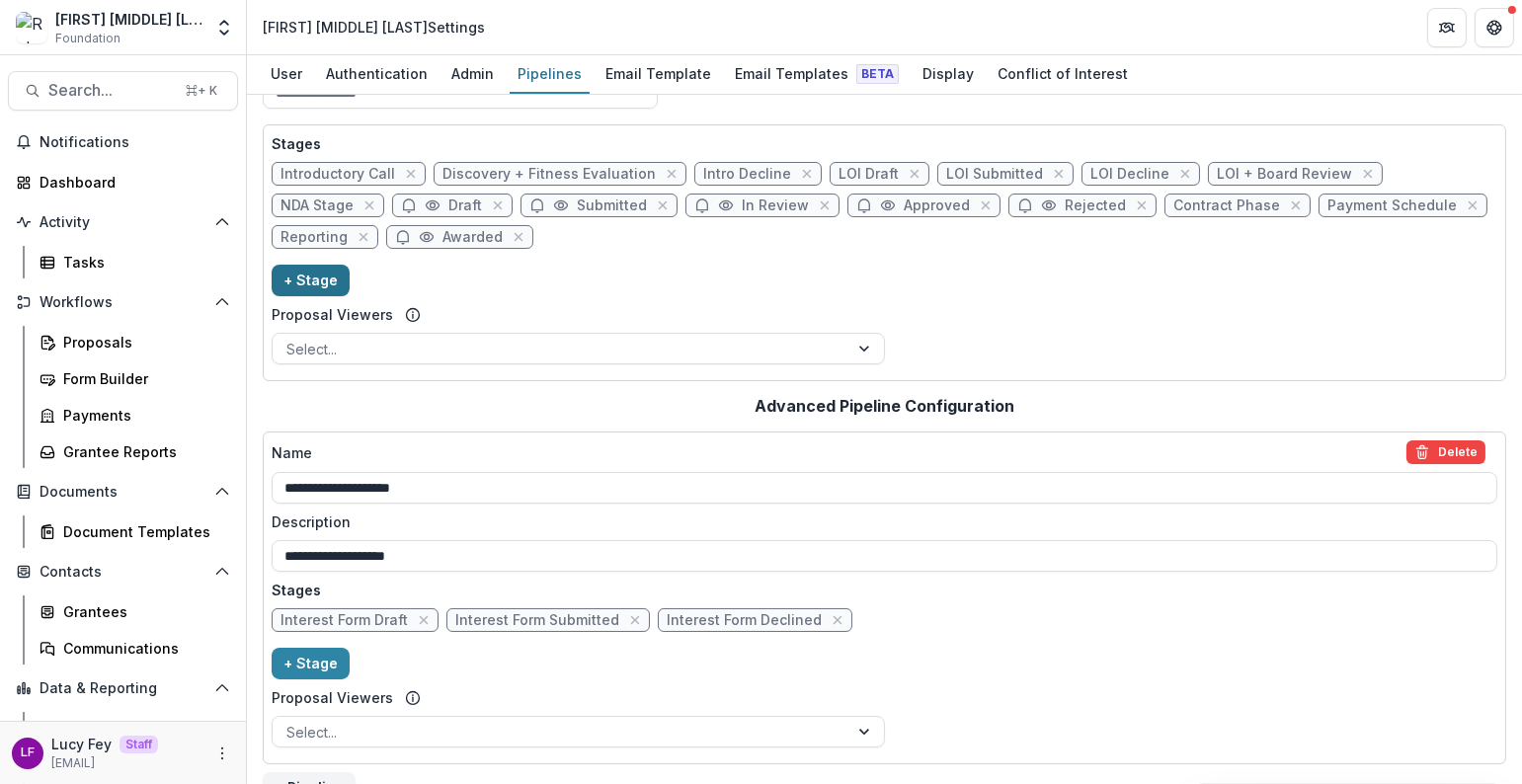 click on "+ Stage" at bounding box center [310, 280] 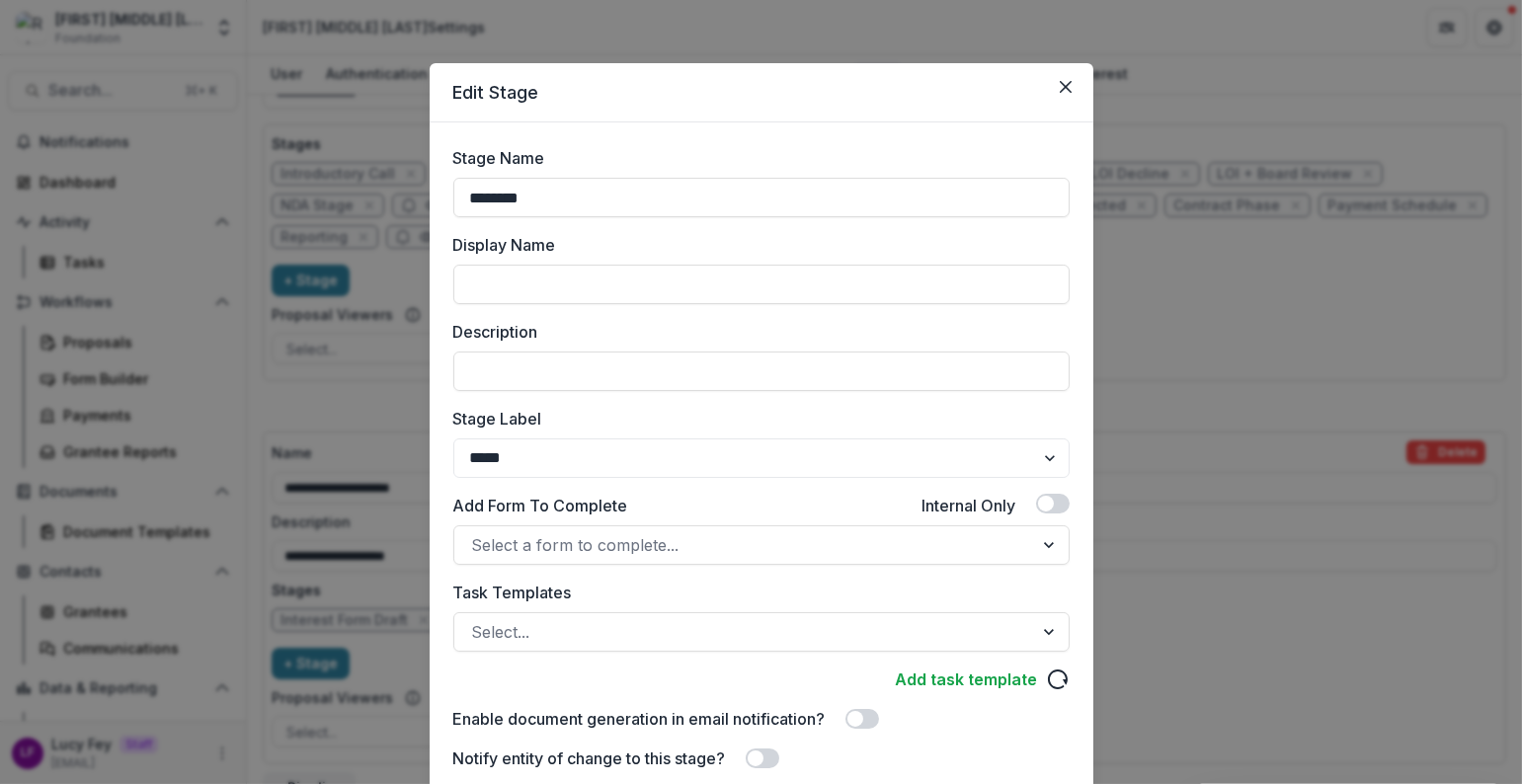 drag, startPoint x: 564, startPoint y: 196, endPoint x: 342, endPoint y: 183, distance: 222.3803 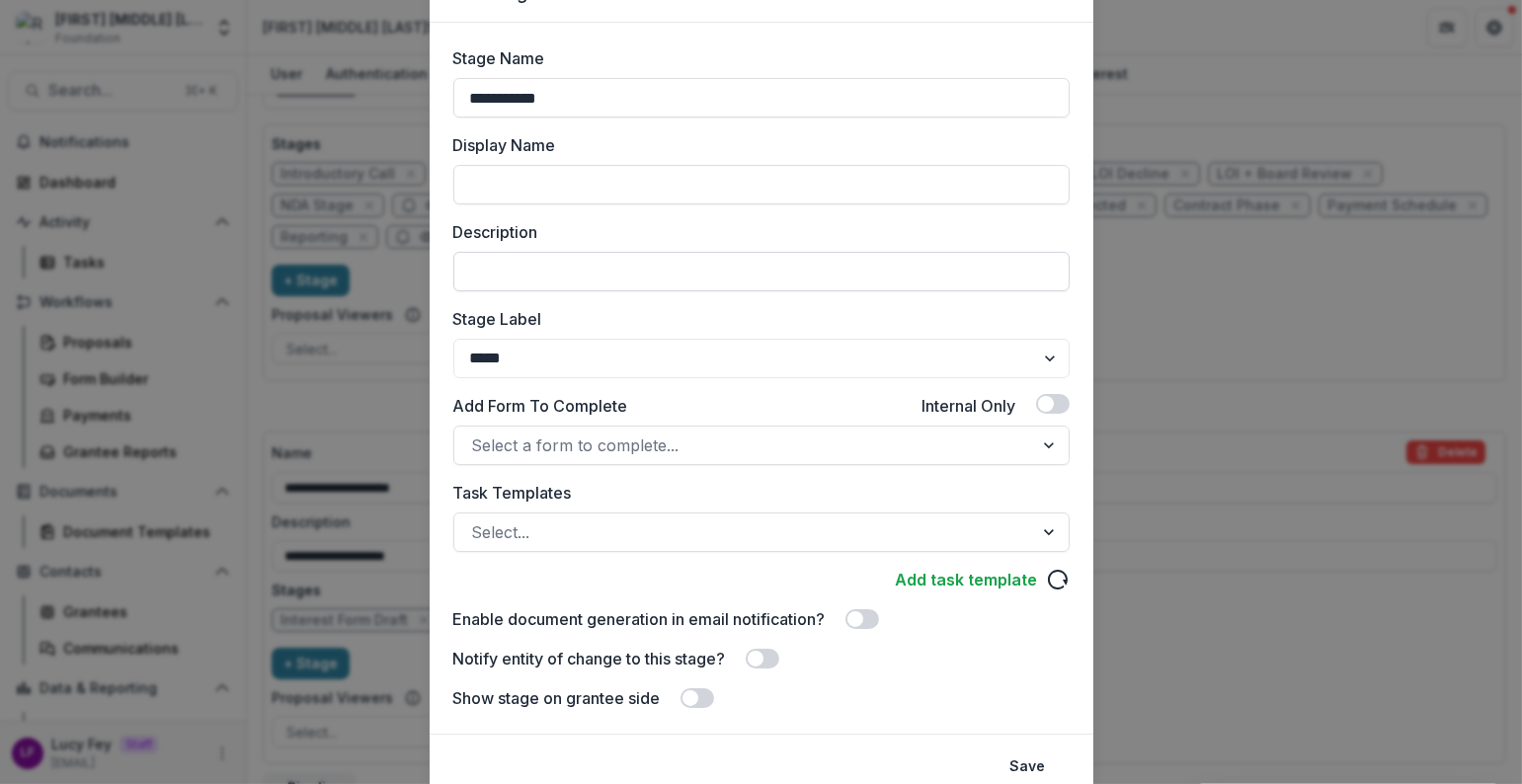 scroll, scrollTop: 122, scrollLeft: 0, axis: vertical 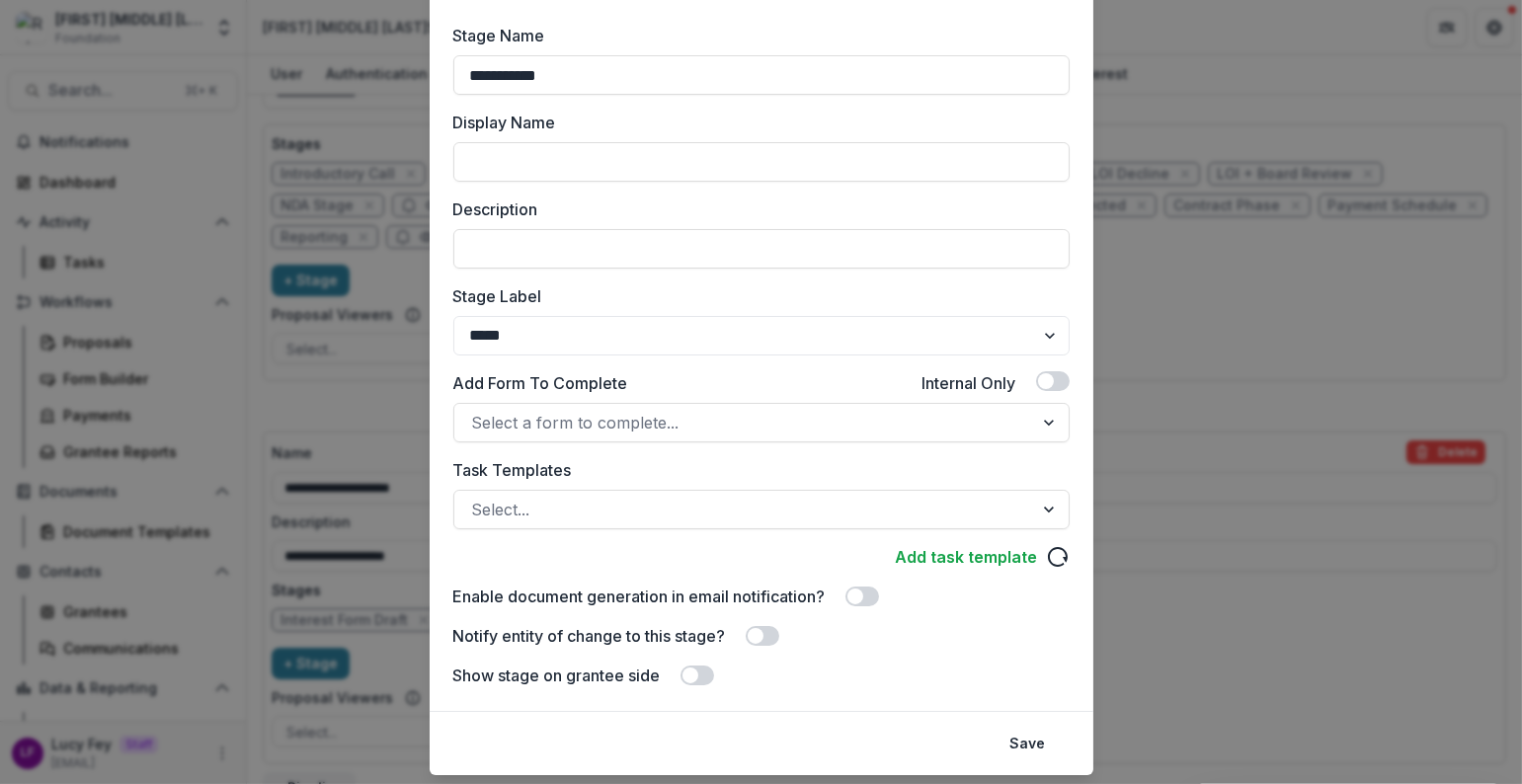 type on "**********" 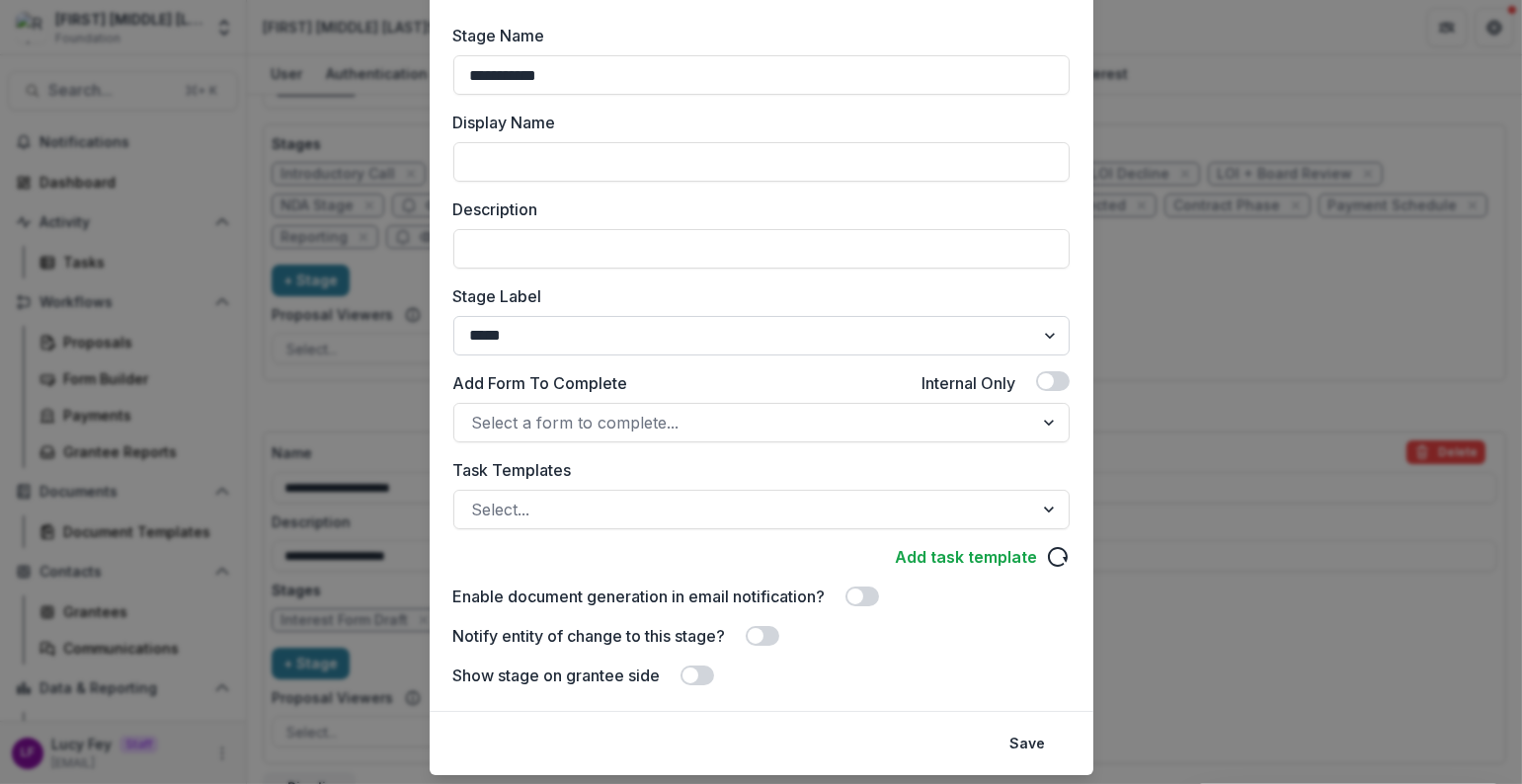 click on "******* ***** ********* ****** ******* ******** ******** ******* ********* ******* ******" at bounding box center [761, 336] 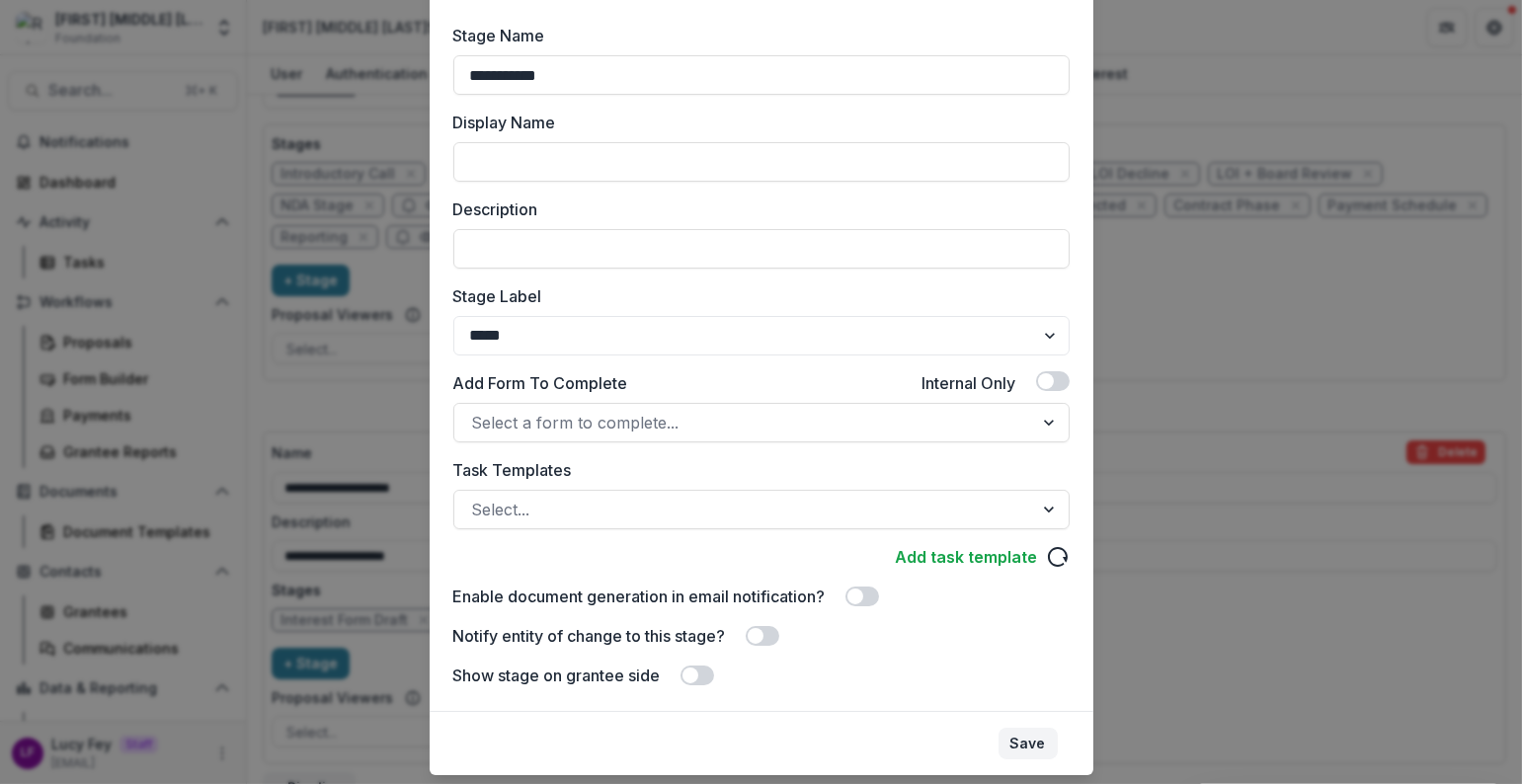 click on "Save" at bounding box center [1028, 744] 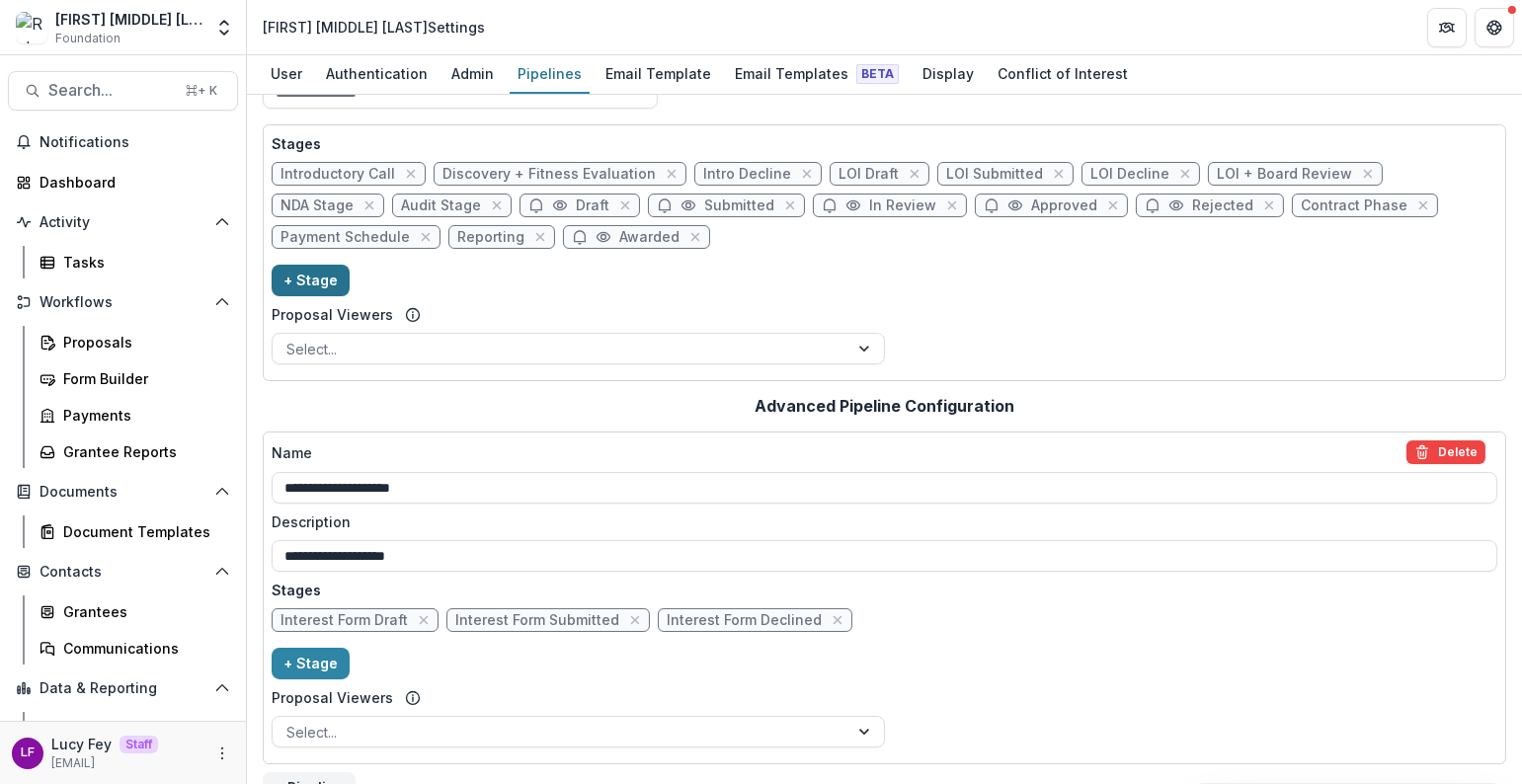 click on "+ Stage" at bounding box center [310, 280] 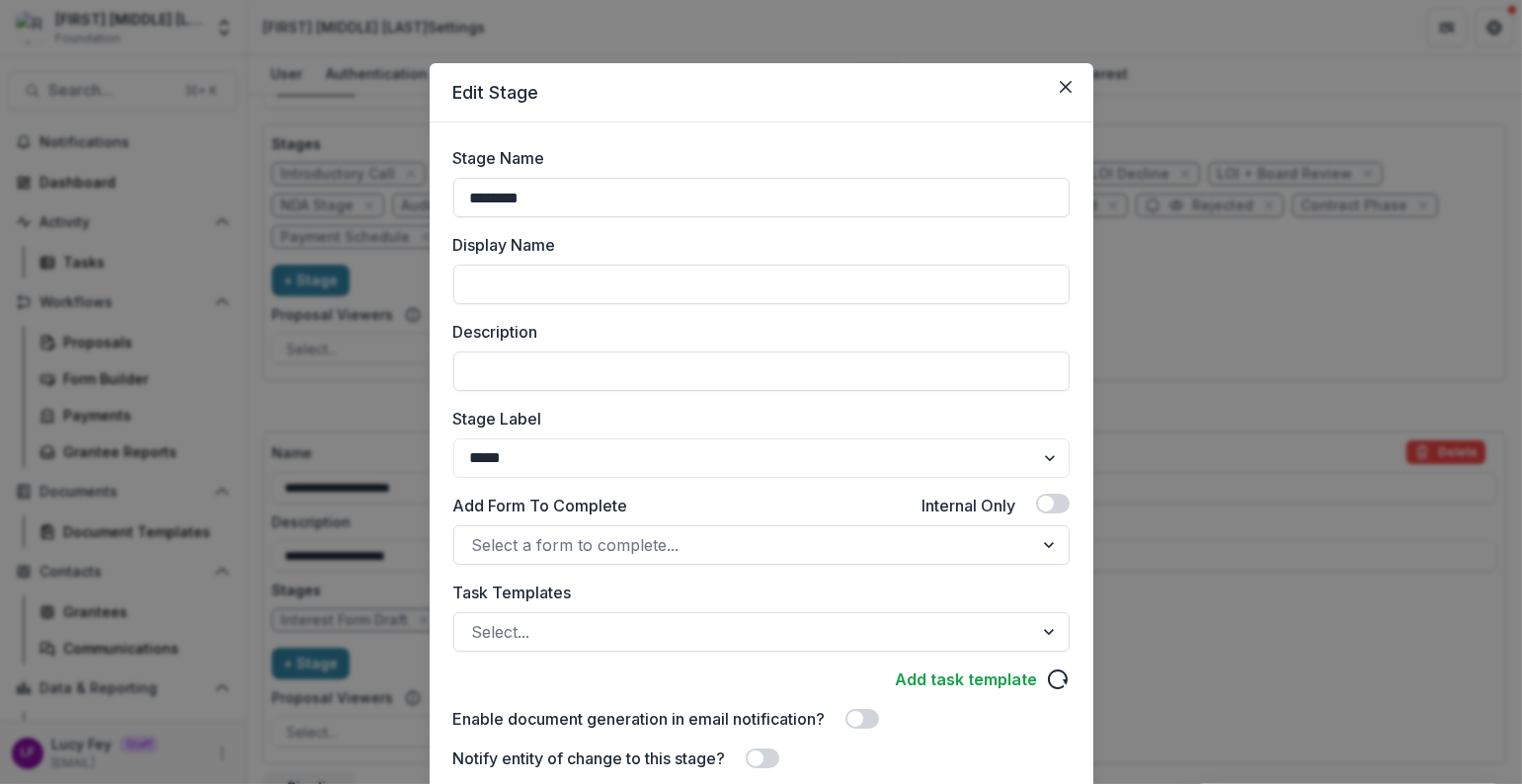 drag, startPoint x: 560, startPoint y: 193, endPoint x: 389, endPoint y: 177, distance: 171.74691 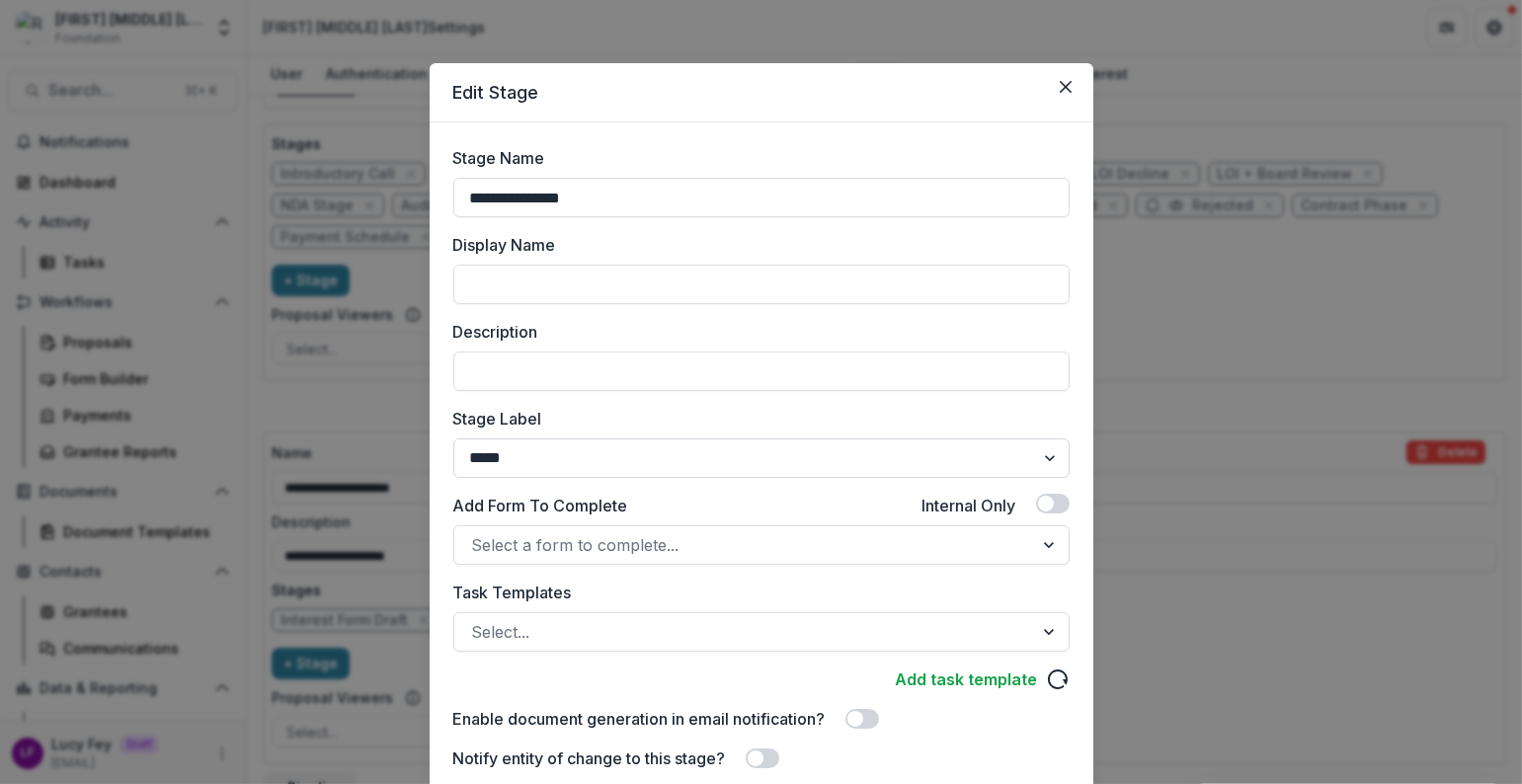 type on "**********" 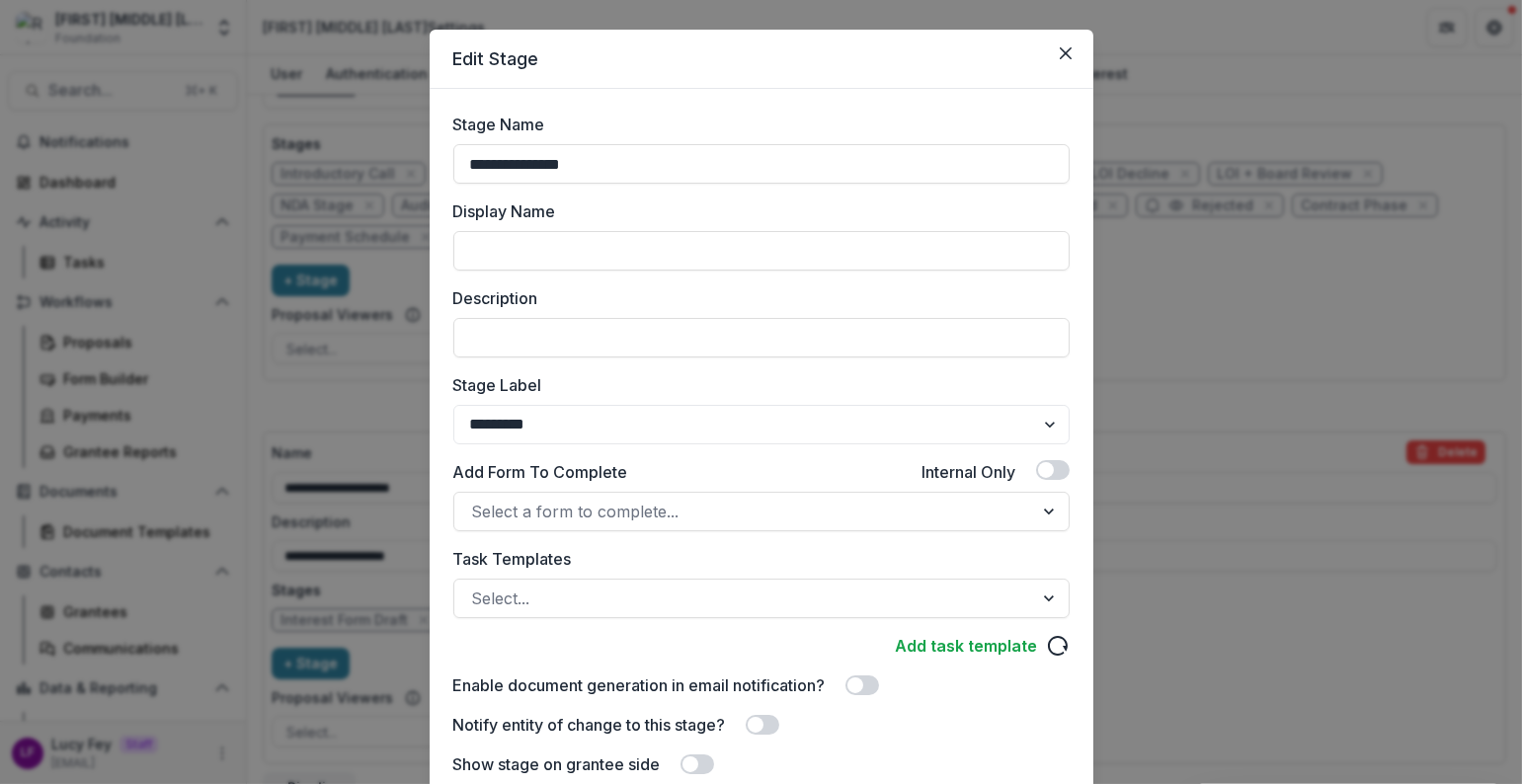 scroll, scrollTop: 175, scrollLeft: 0, axis: vertical 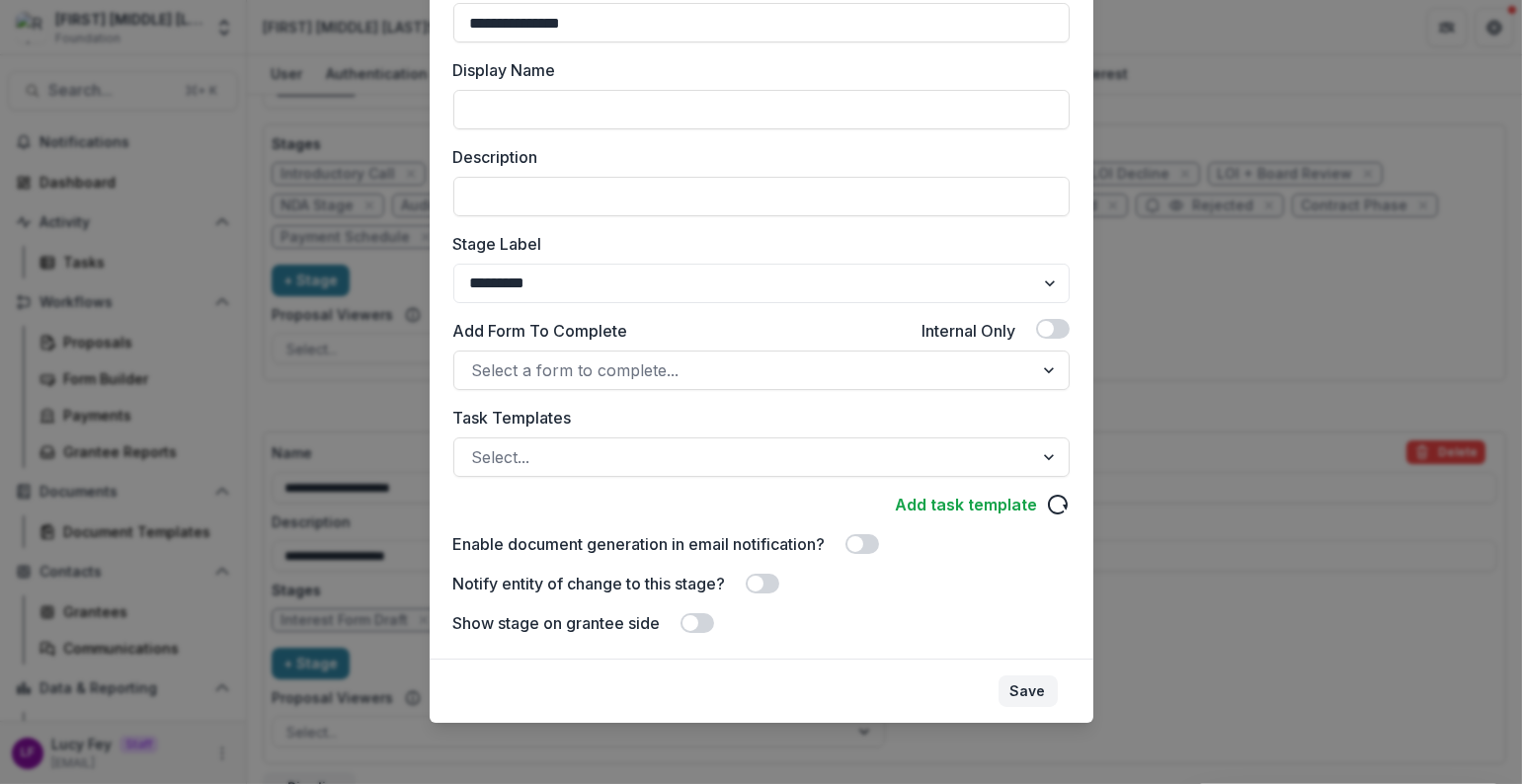 click on "Save" at bounding box center [1028, 691] 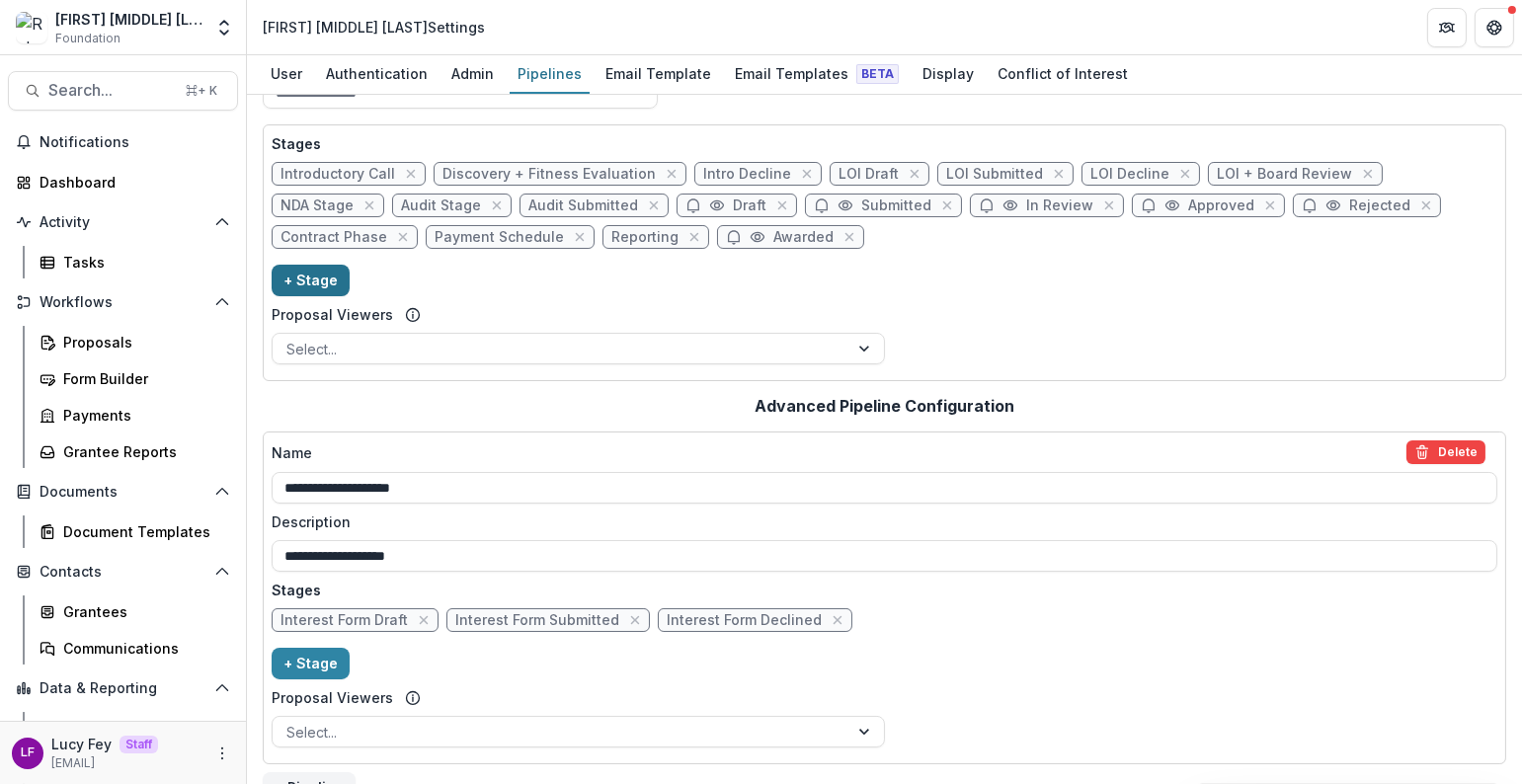 click on "+ Stage" at bounding box center [310, 280] 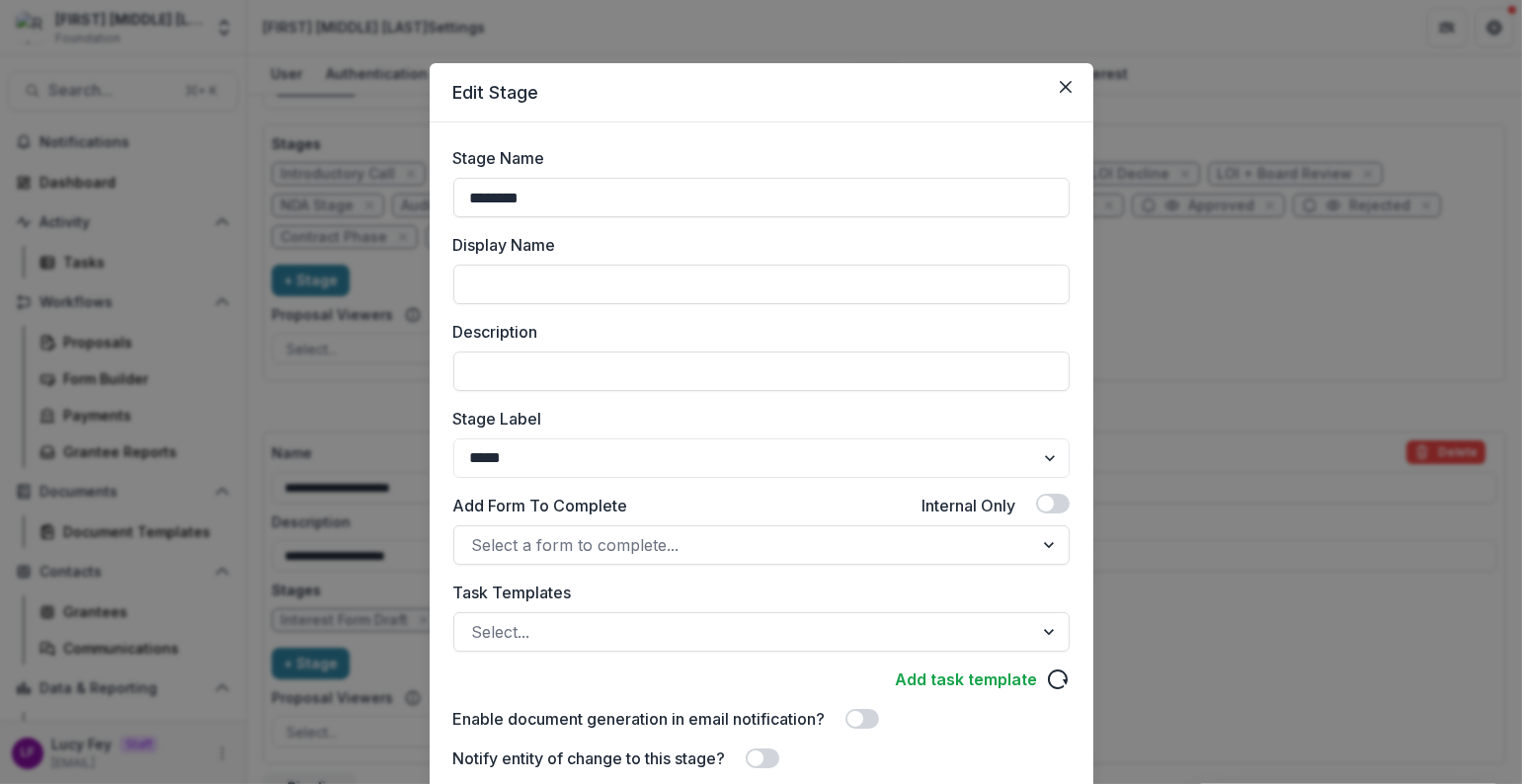 drag, startPoint x: 539, startPoint y: 198, endPoint x: 355, endPoint y: 183, distance: 184.6104 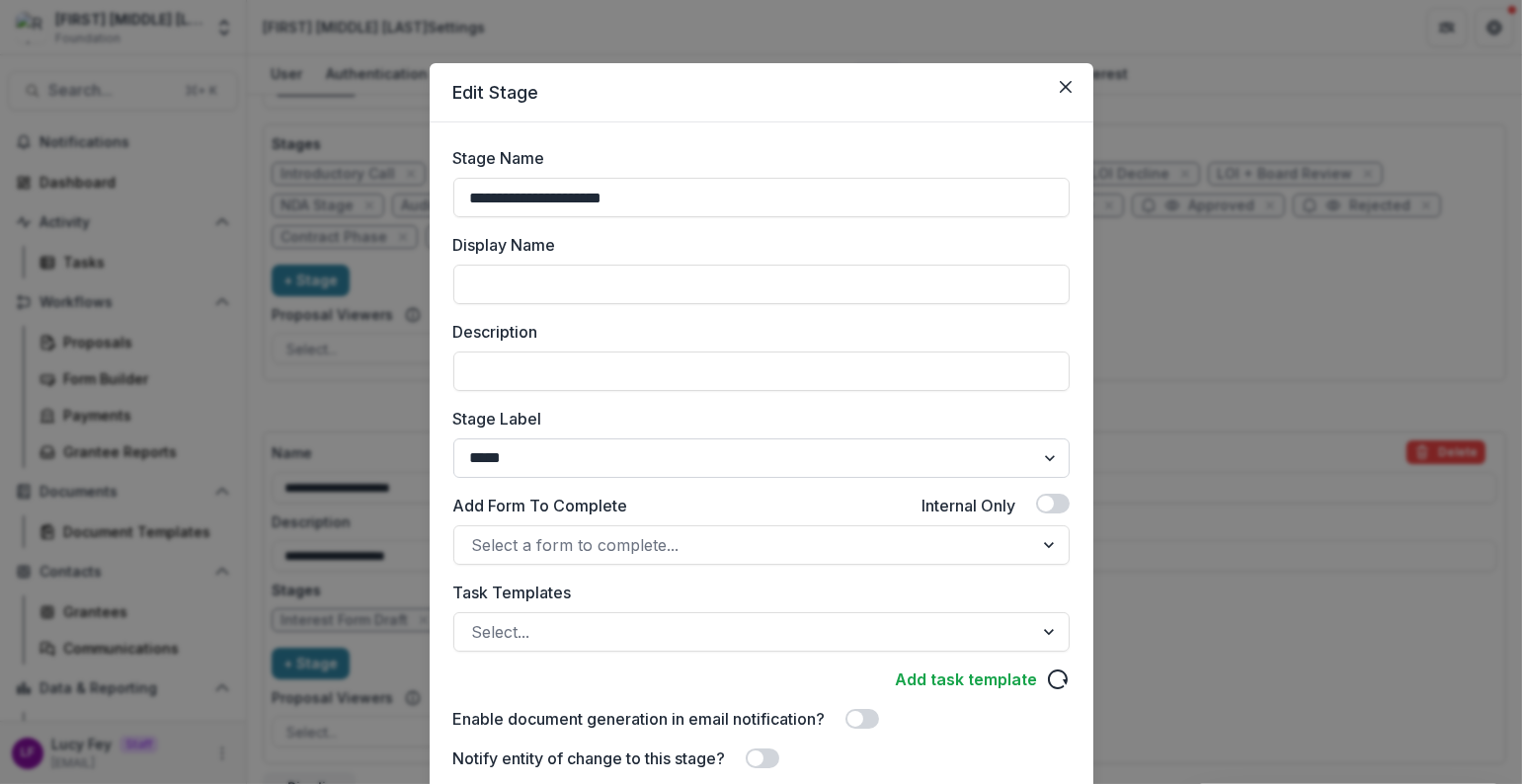 type on "**********" 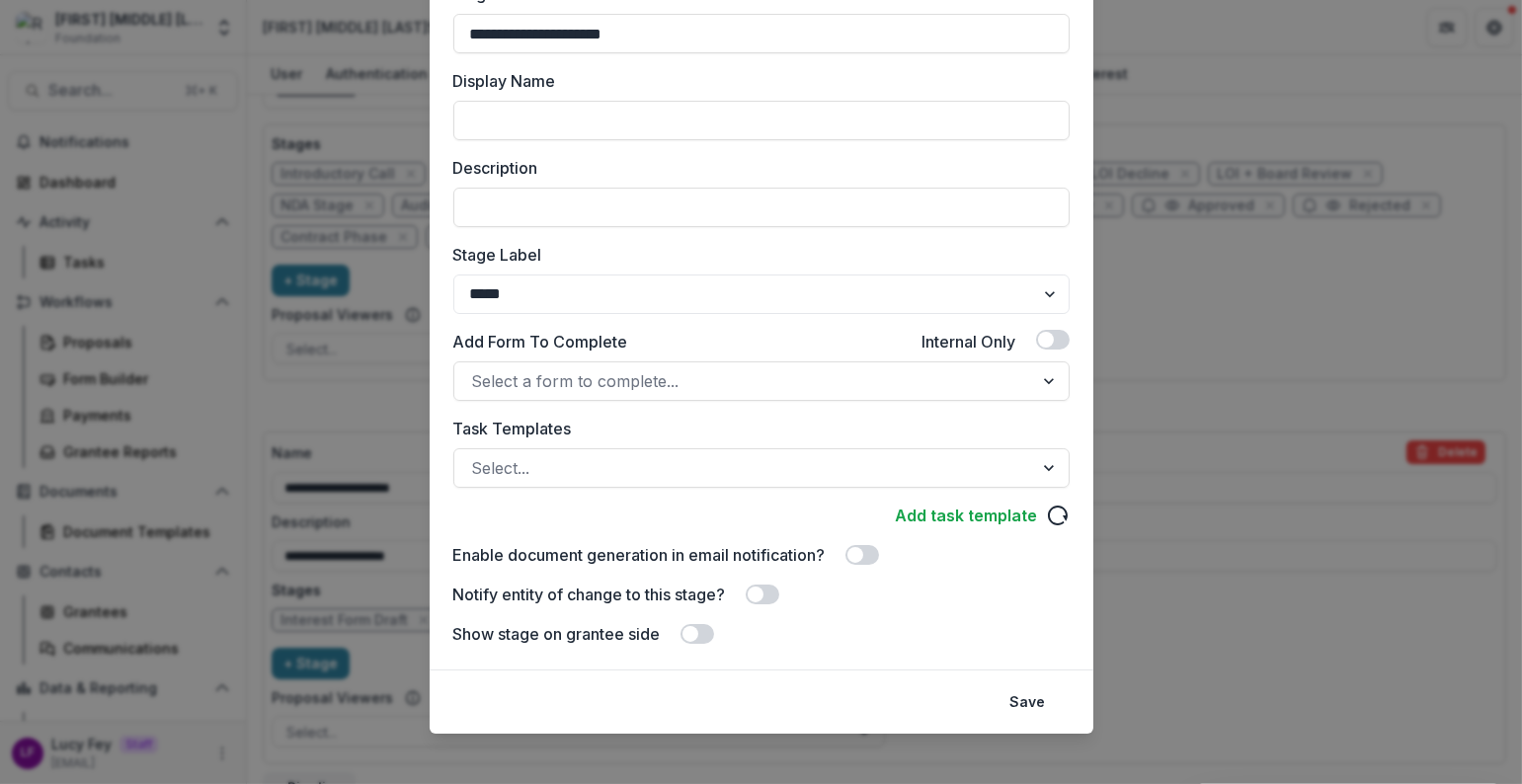 scroll, scrollTop: 175, scrollLeft: 0, axis: vertical 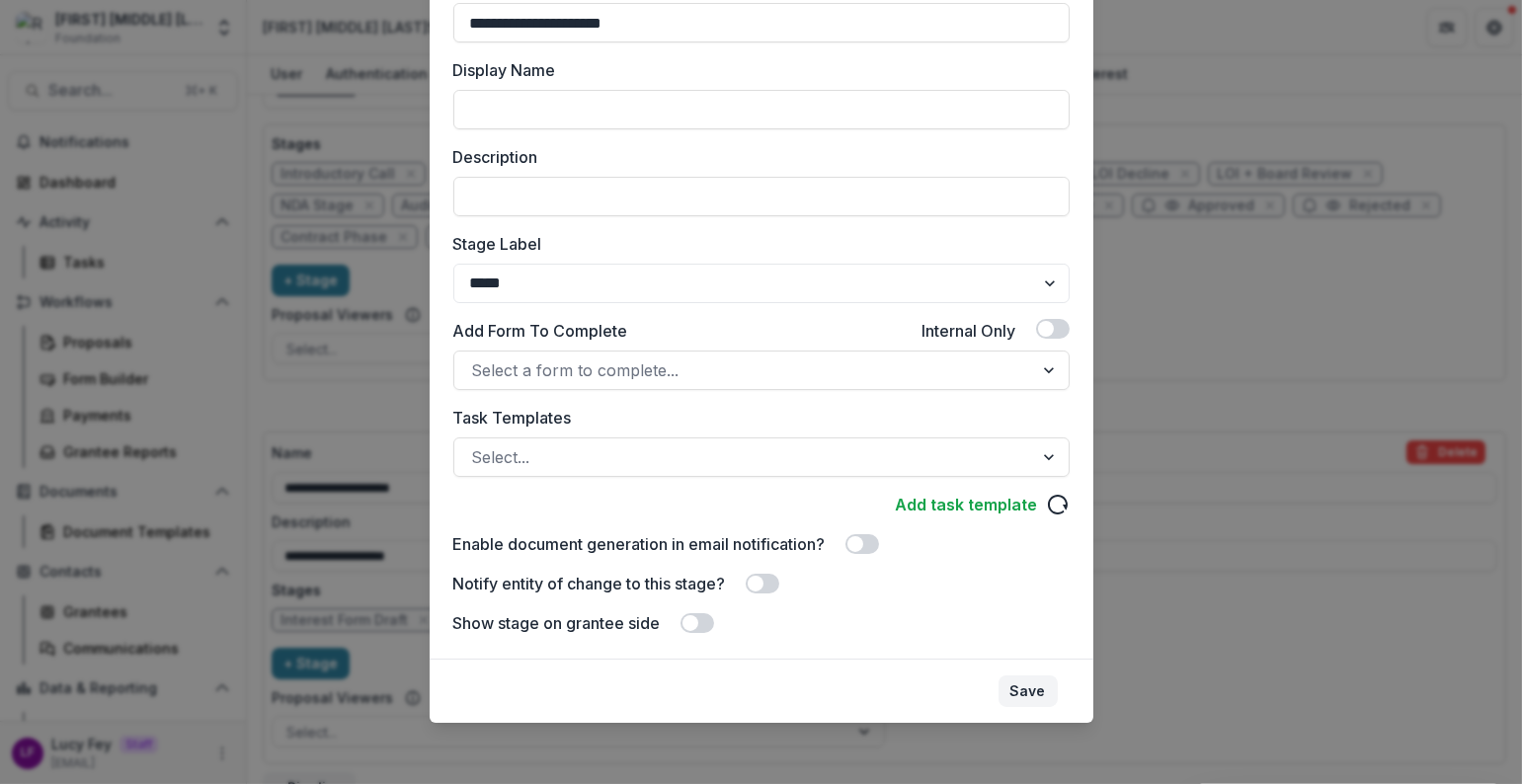 click on "Save" at bounding box center [1028, 691] 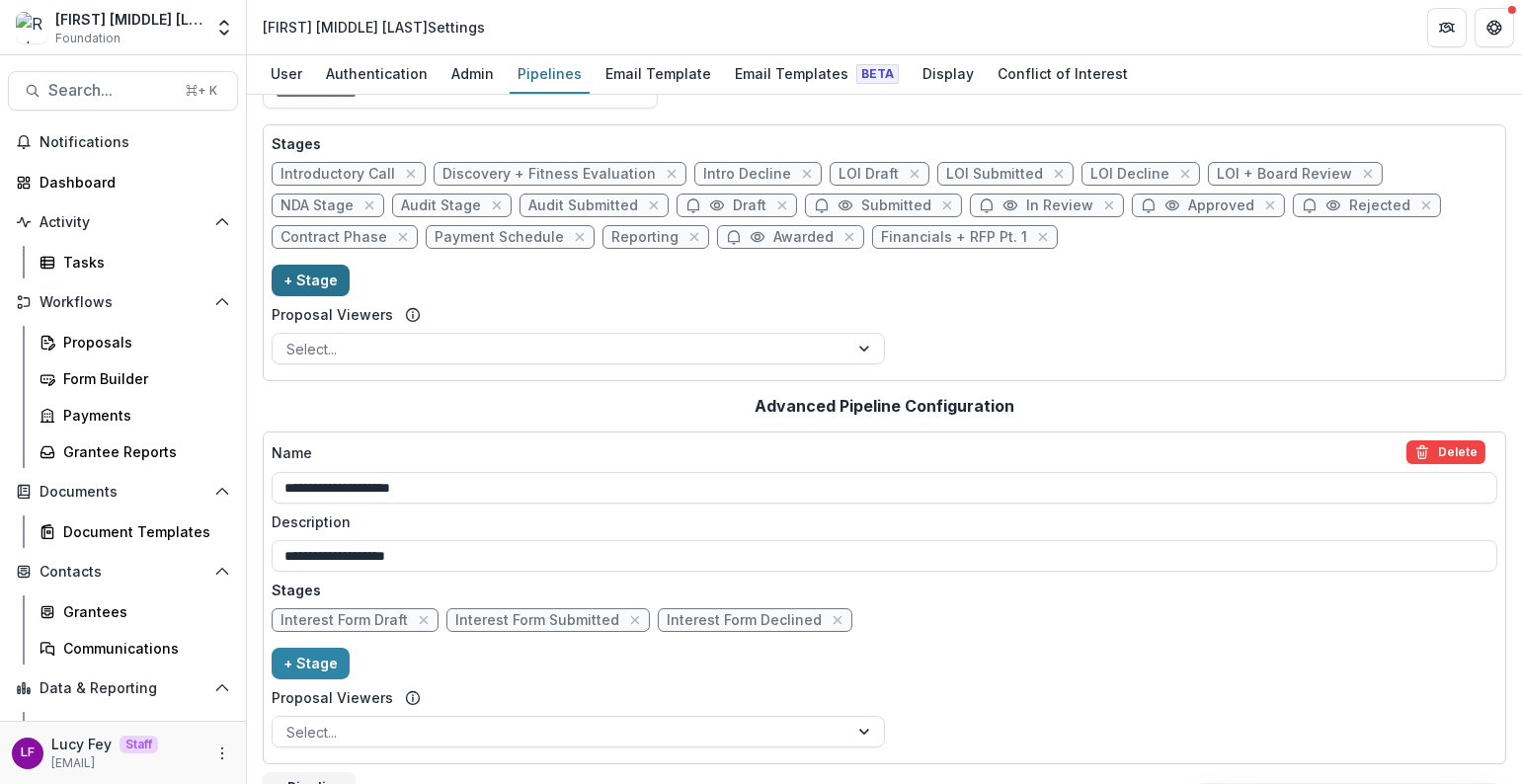 click on "+ Stage" at bounding box center [310, 280] 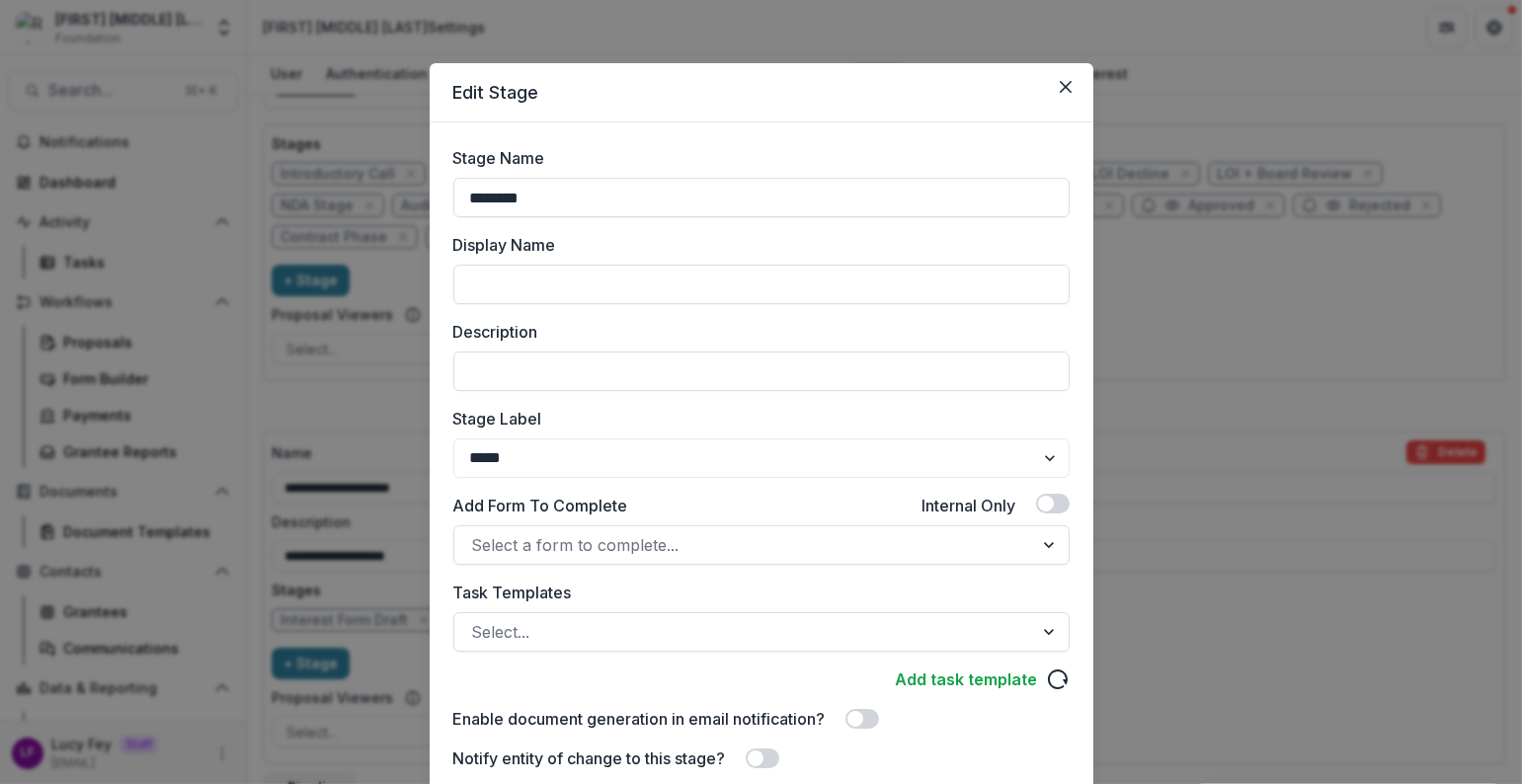 drag, startPoint x: 558, startPoint y: 208, endPoint x: 383, endPoint y: 192, distance: 175.72991 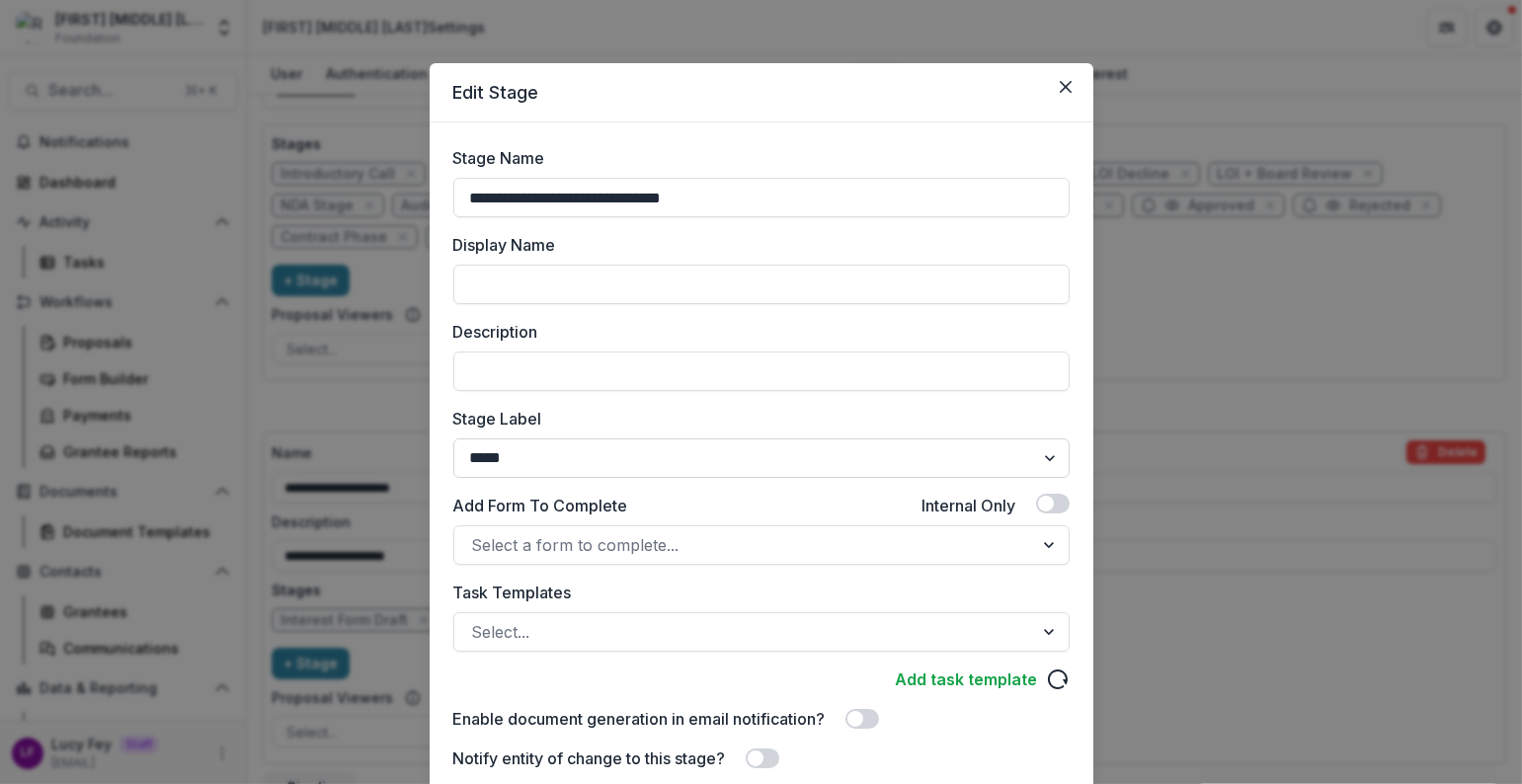 type on "**********" 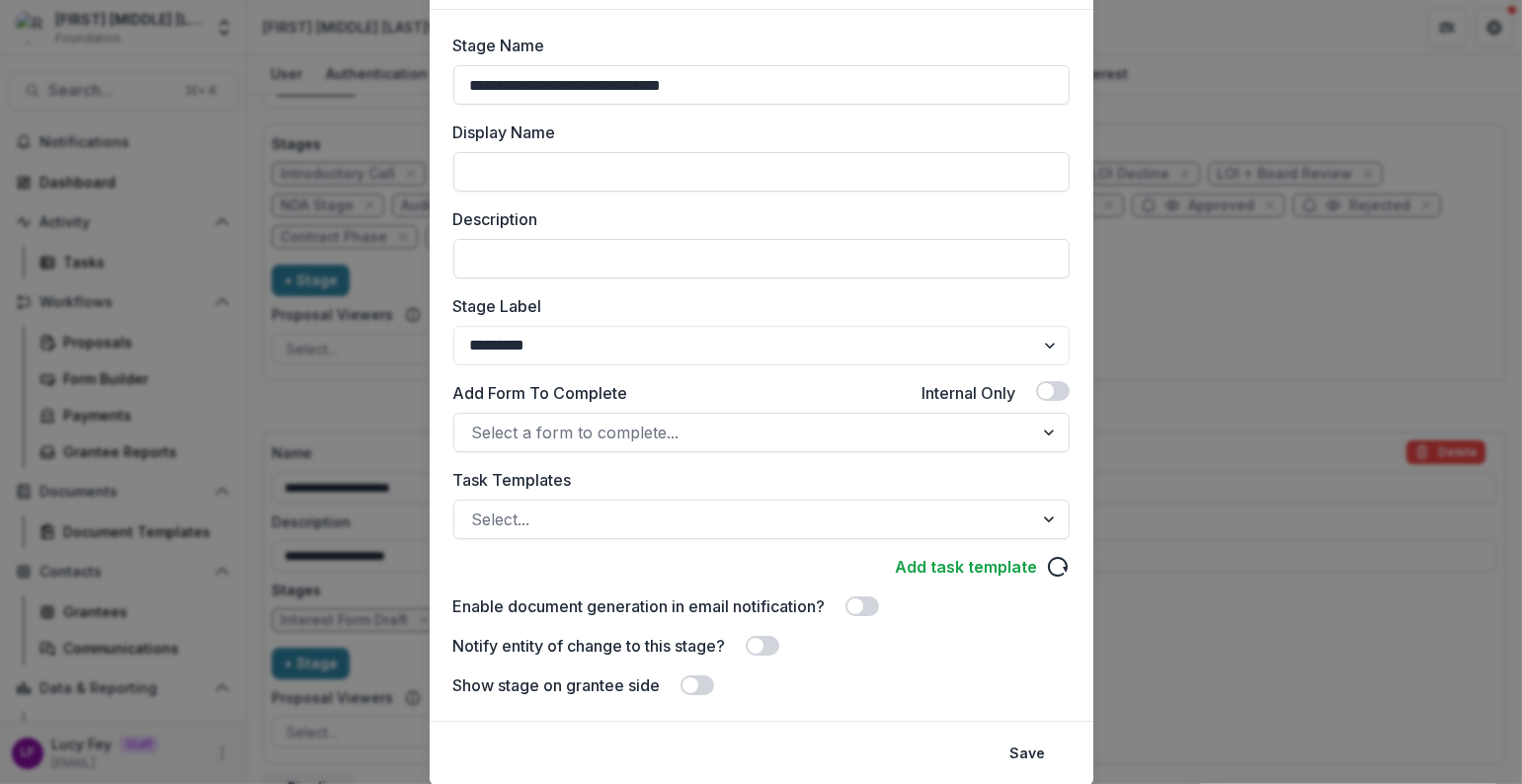 scroll, scrollTop: 175, scrollLeft: 0, axis: vertical 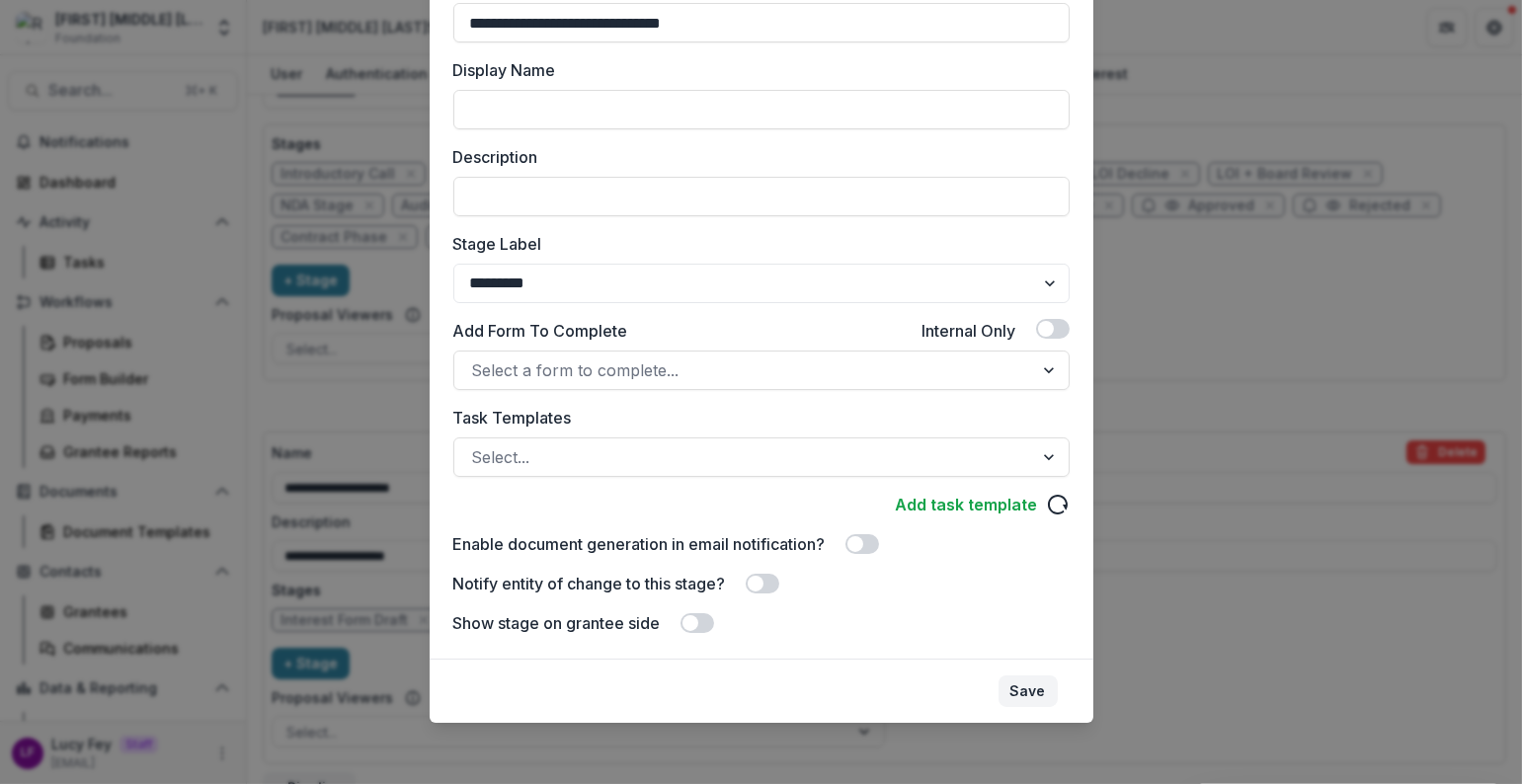 click on "Save" at bounding box center [1028, 691] 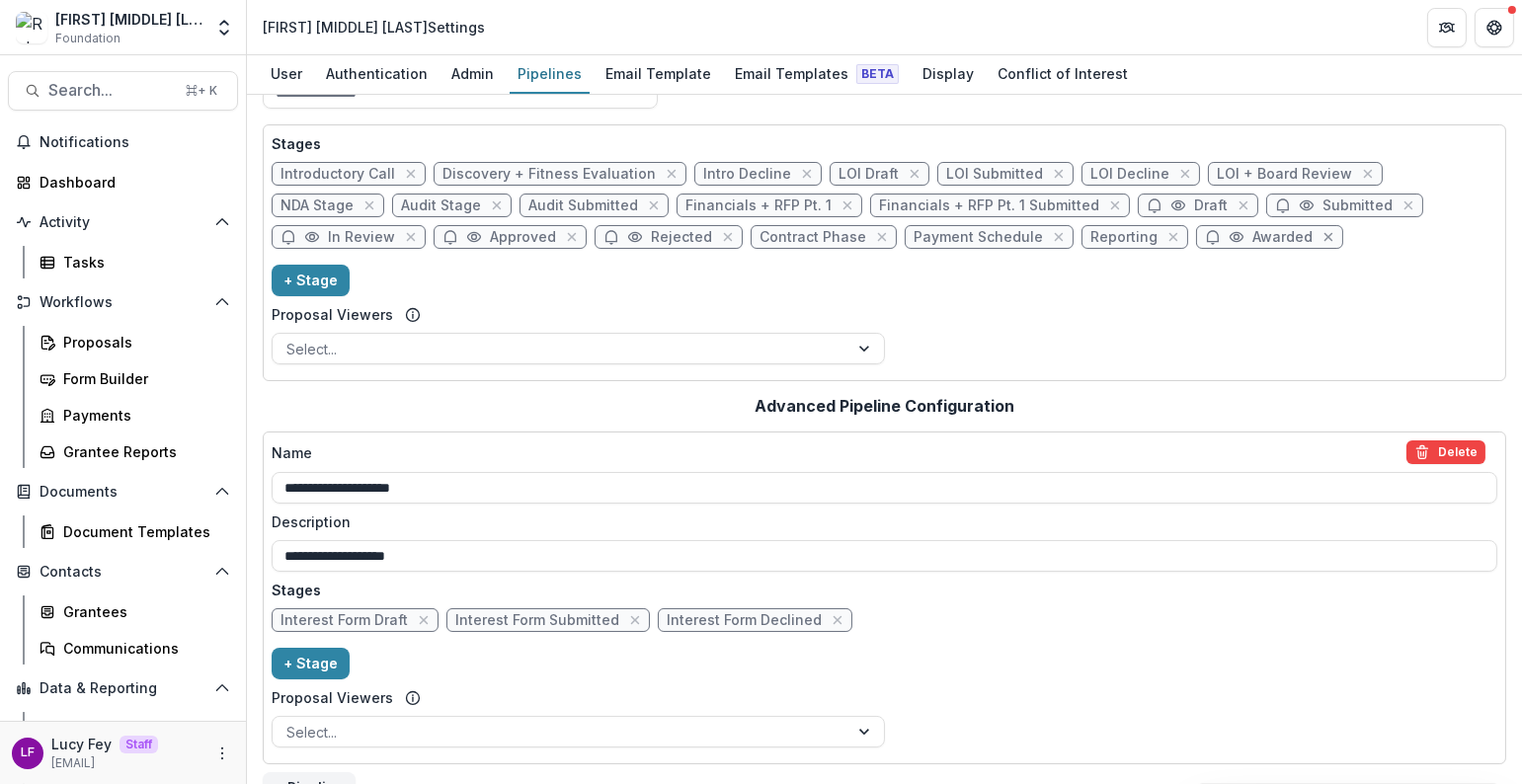 click 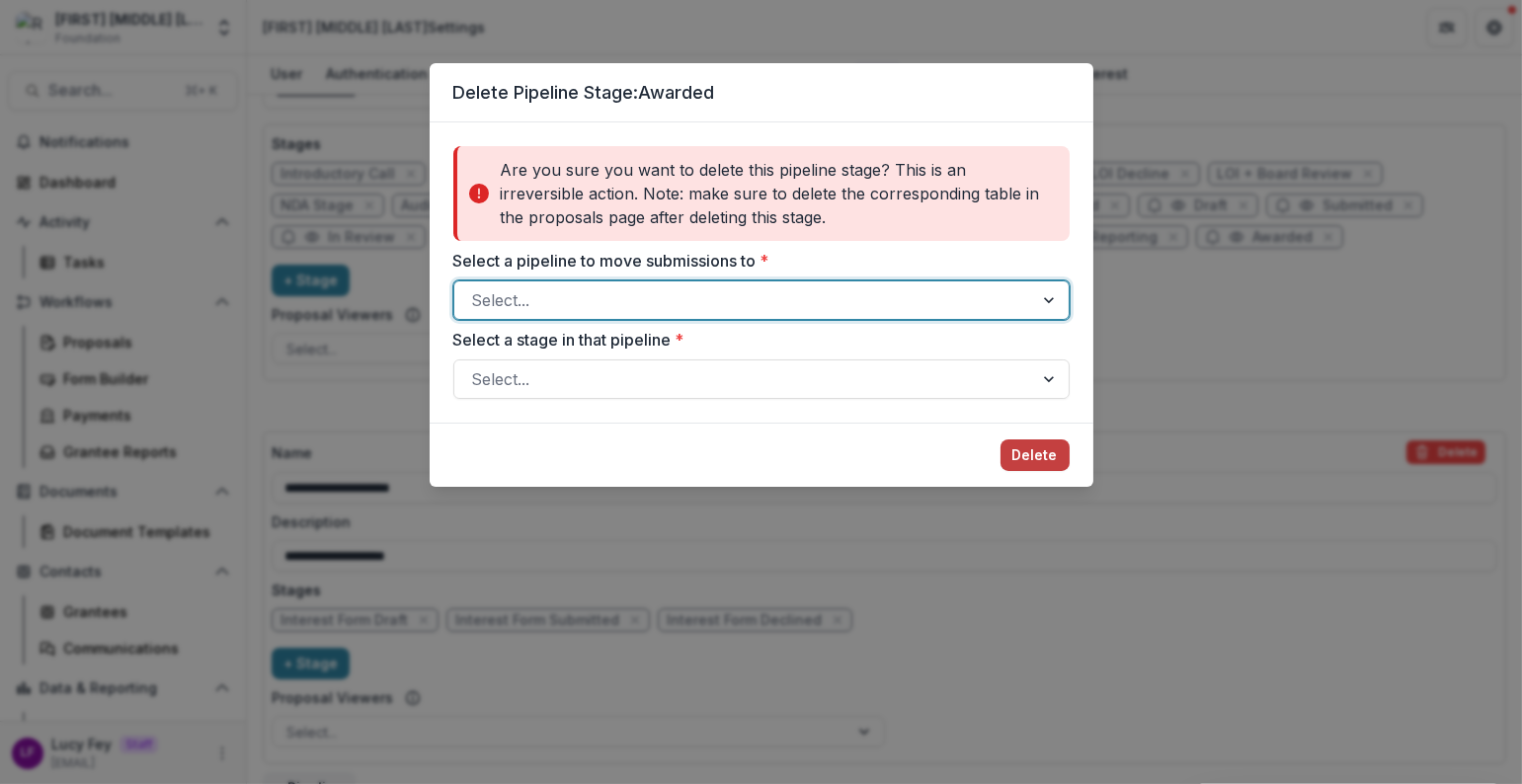 click at bounding box center [744, 300] 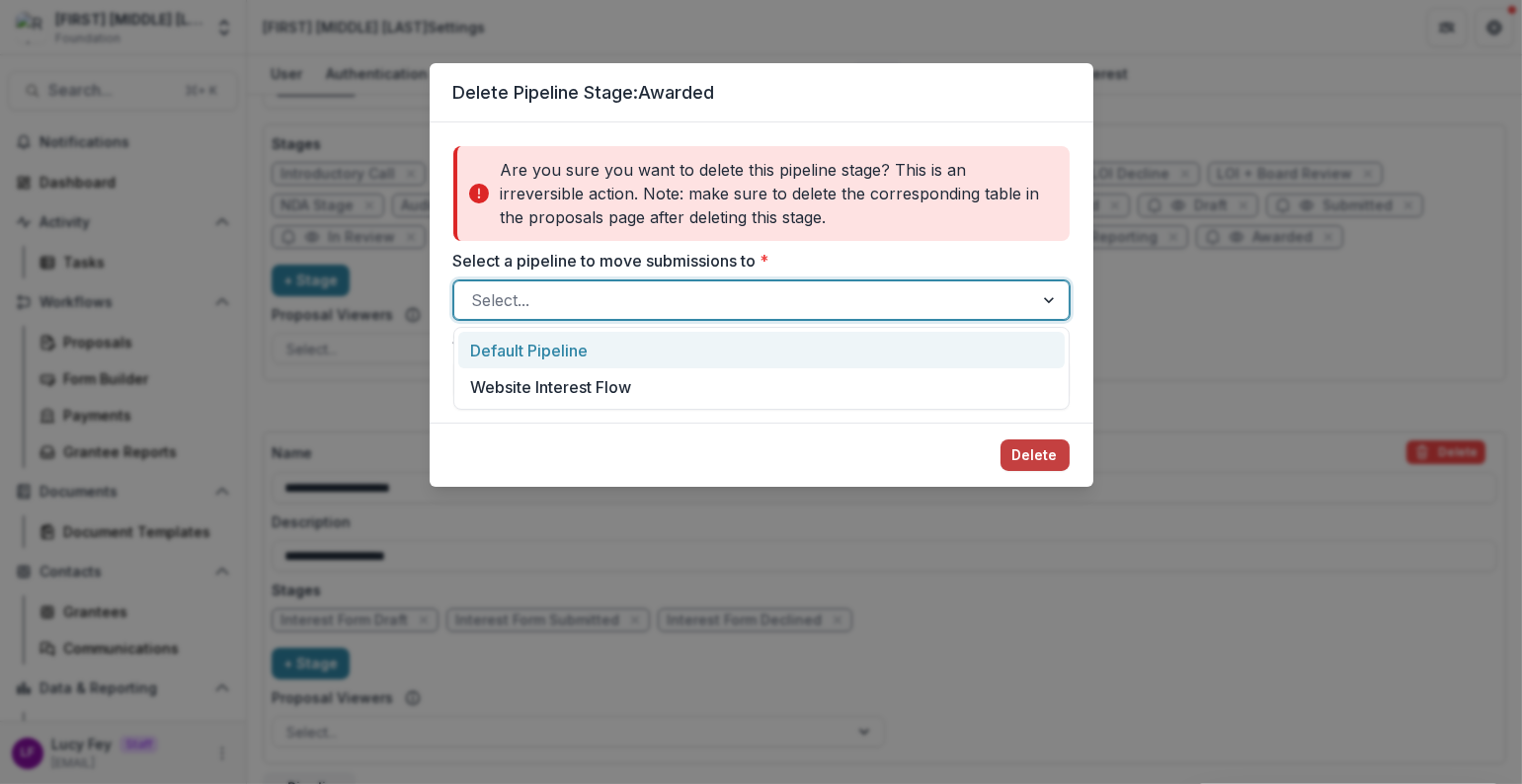 click on "Default Pipeline" at bounding box center [761, 350] 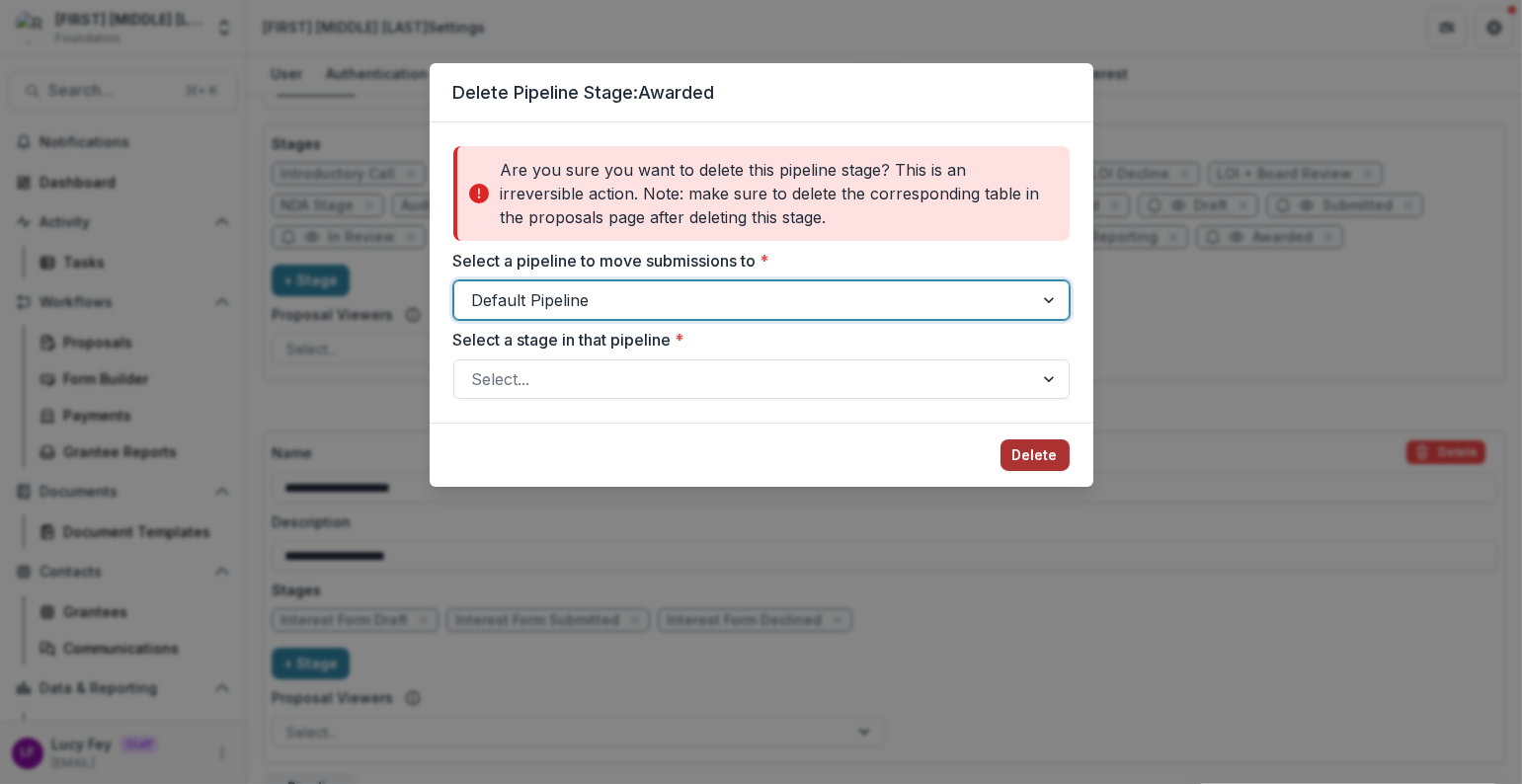 click on "Delete" at bounding box center (1035, 455) 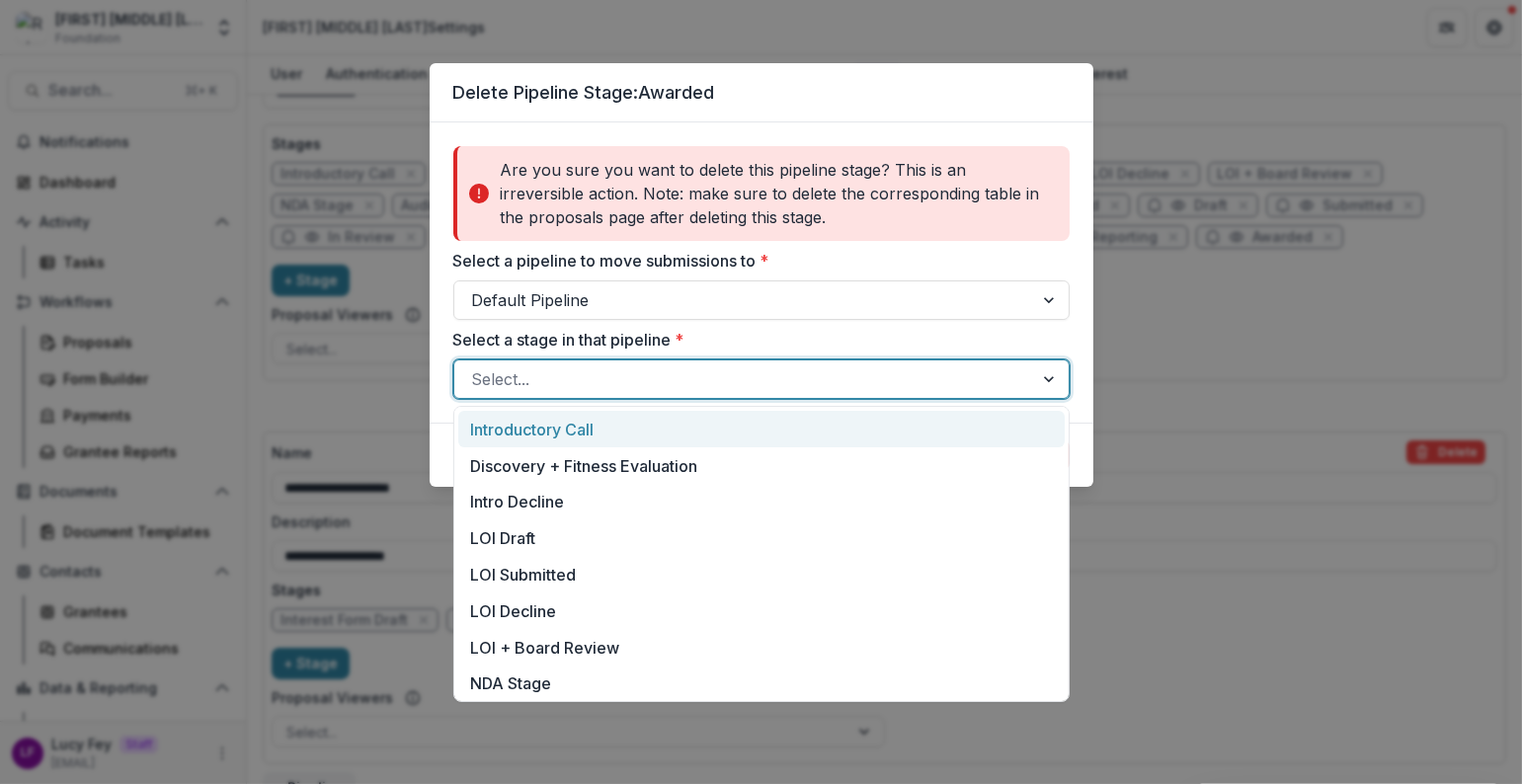 click at bounding box center [744, 379] 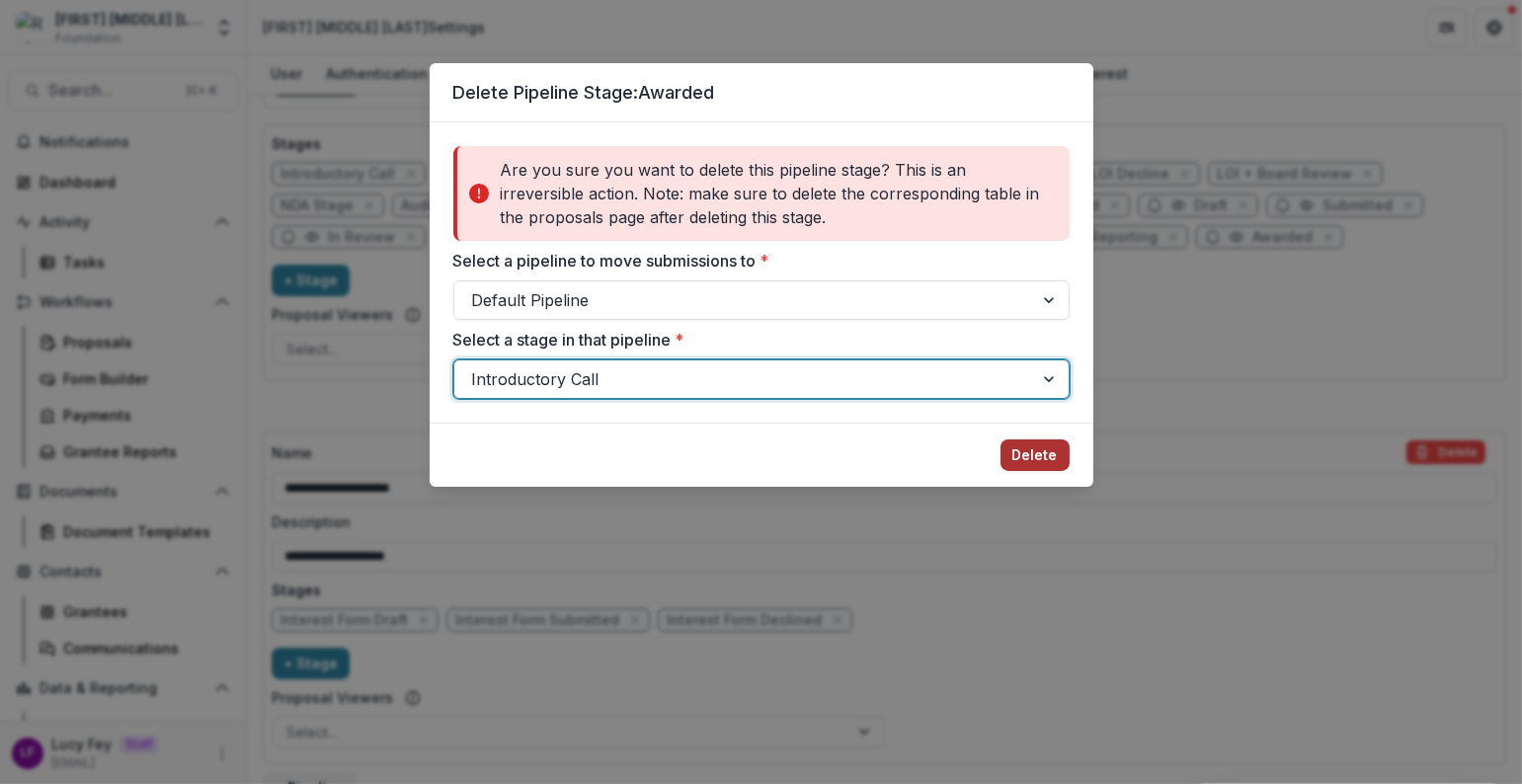 click on "Delete" at bounding box center (1035, 455) 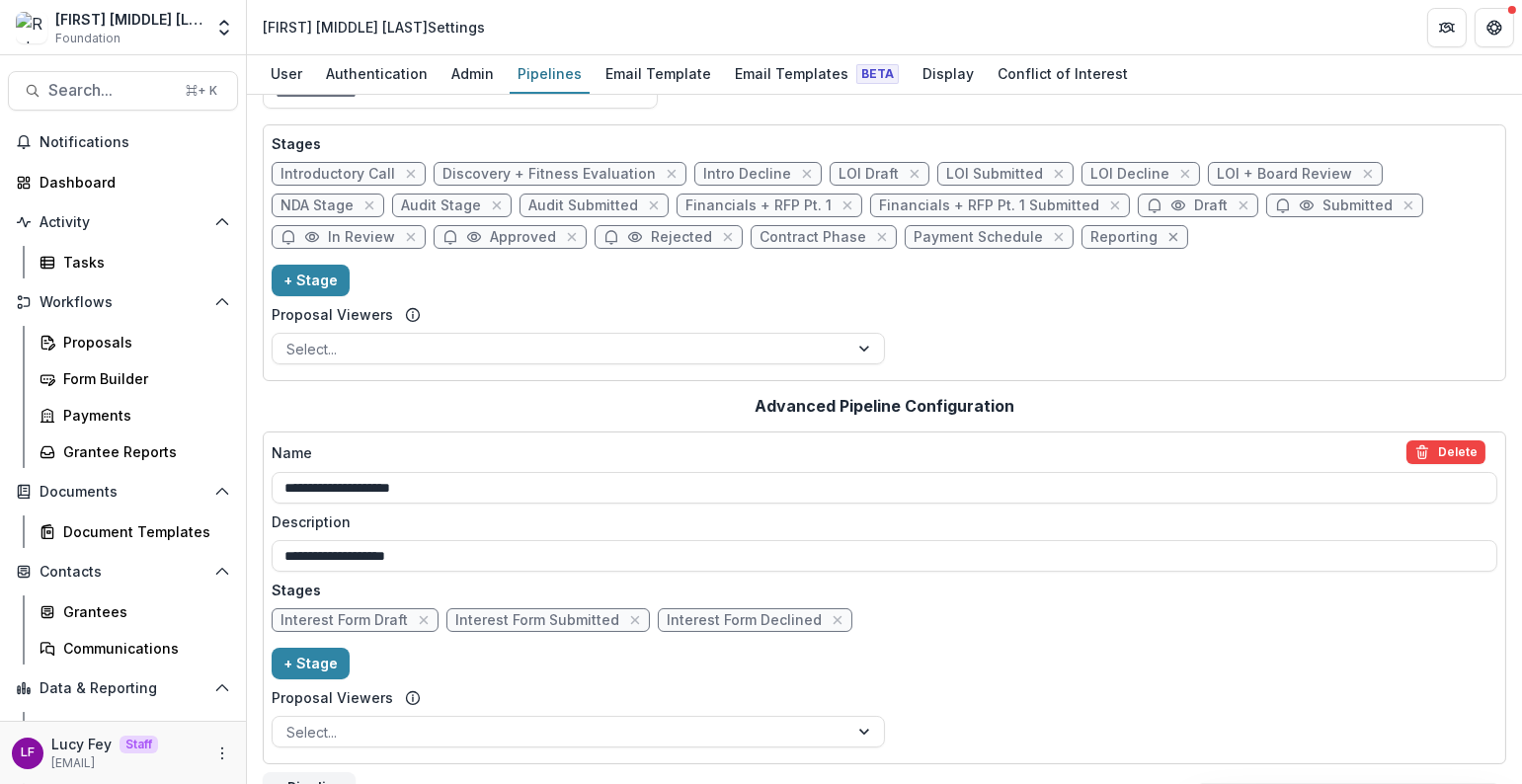 click 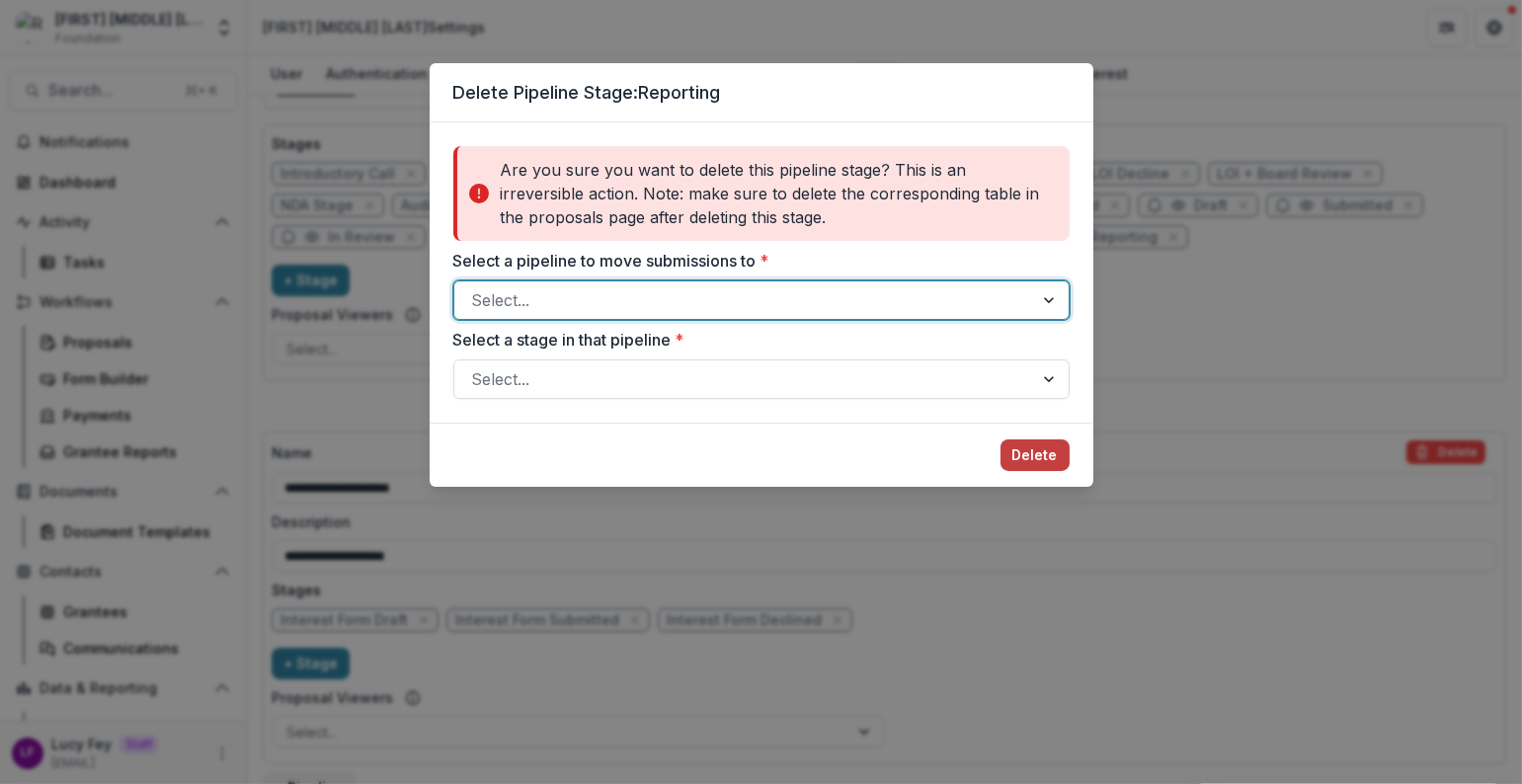 click at bounding box center [744, 300] 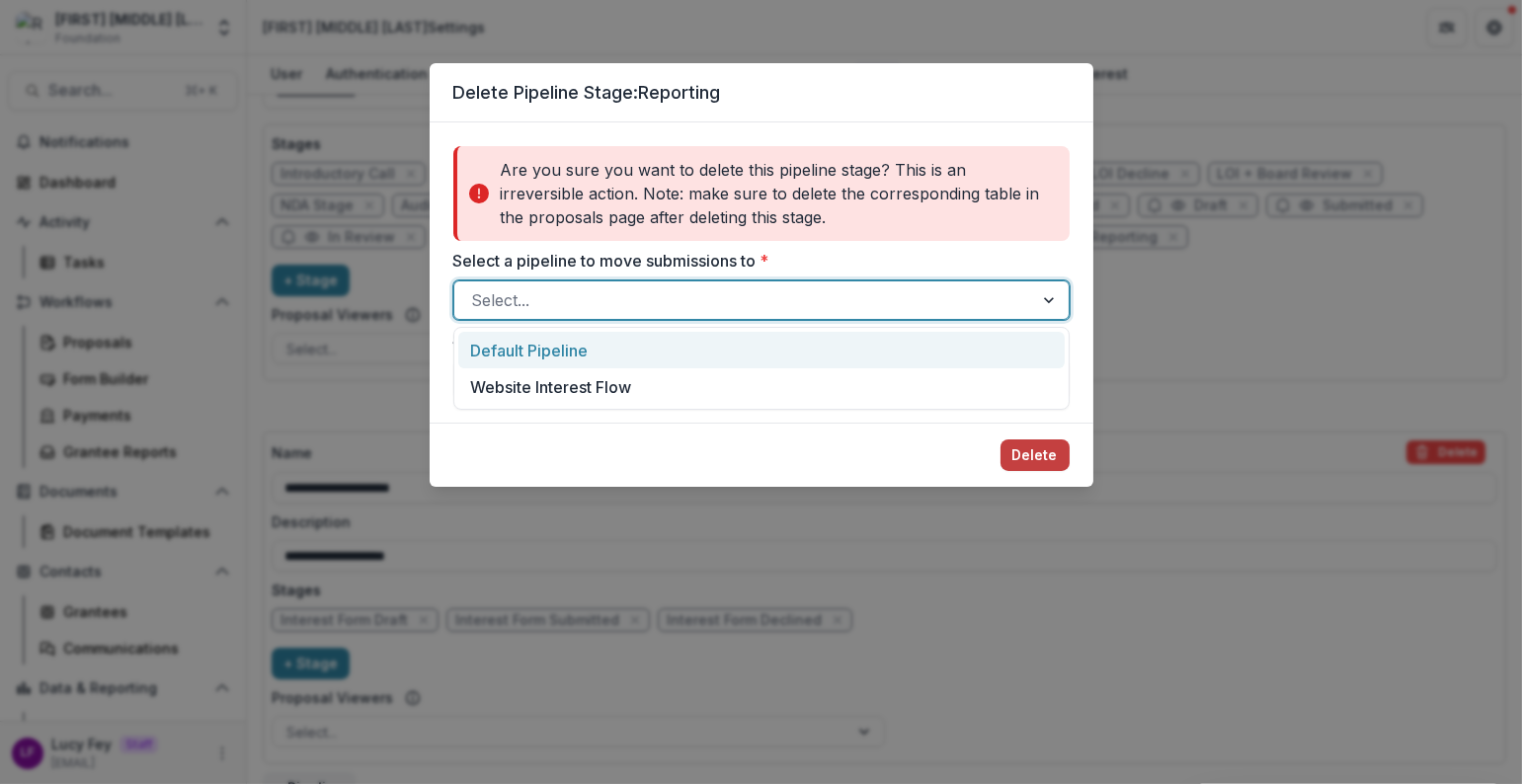 click on "Default Pipeline" at bounding box center [761, 350] 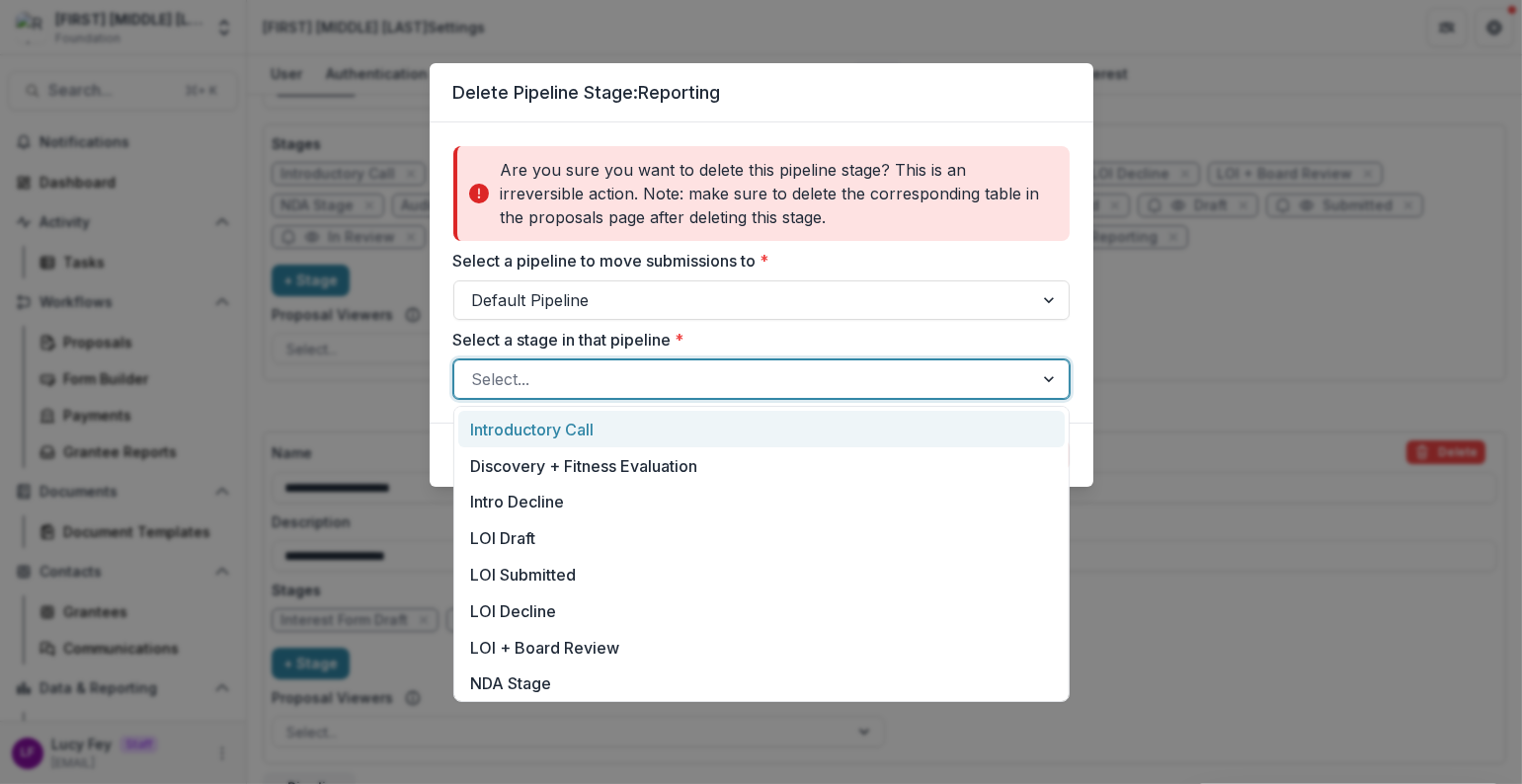 click at bounding box center (744, 379) 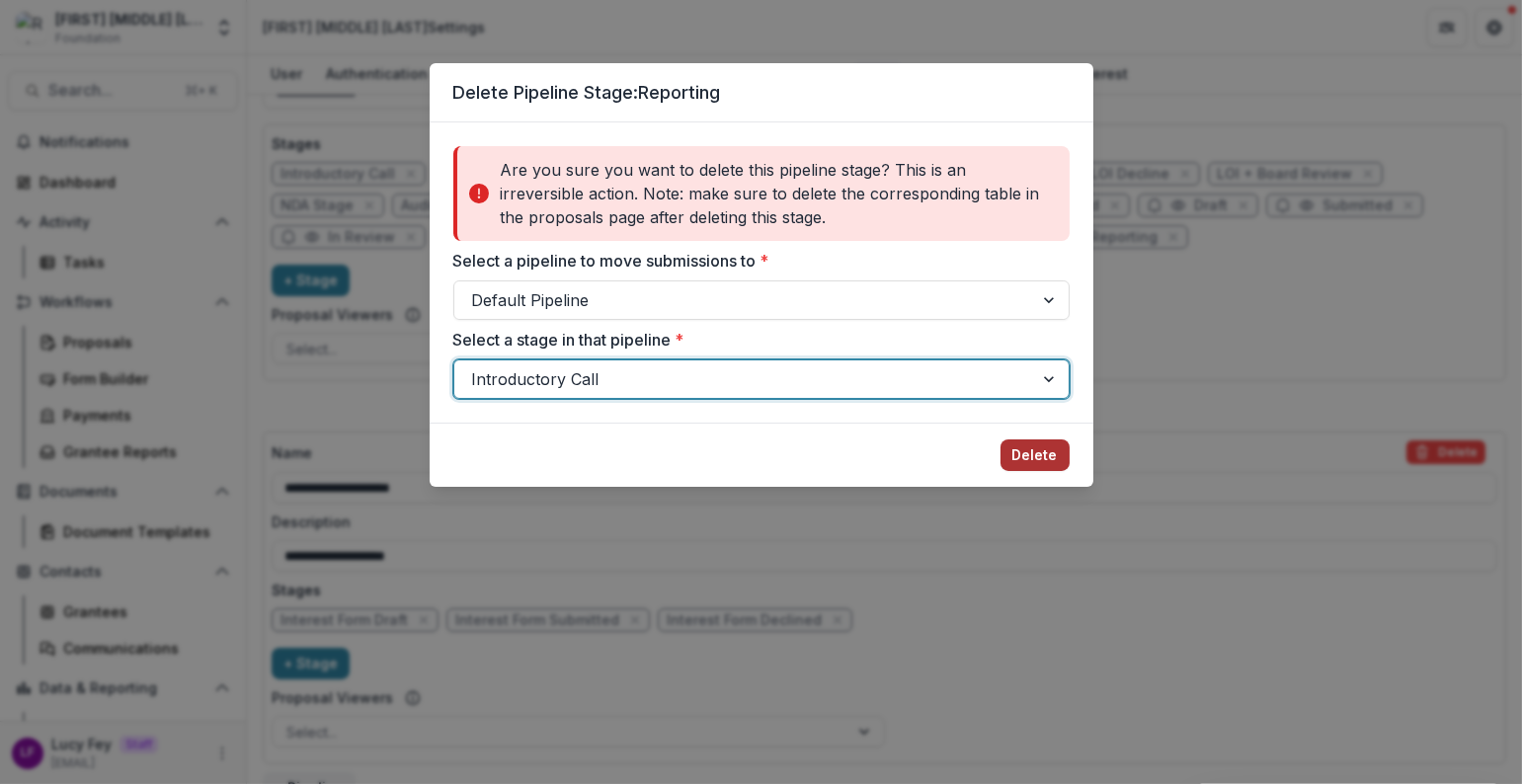 click on "Delete" at bounding box center (1035, 455) 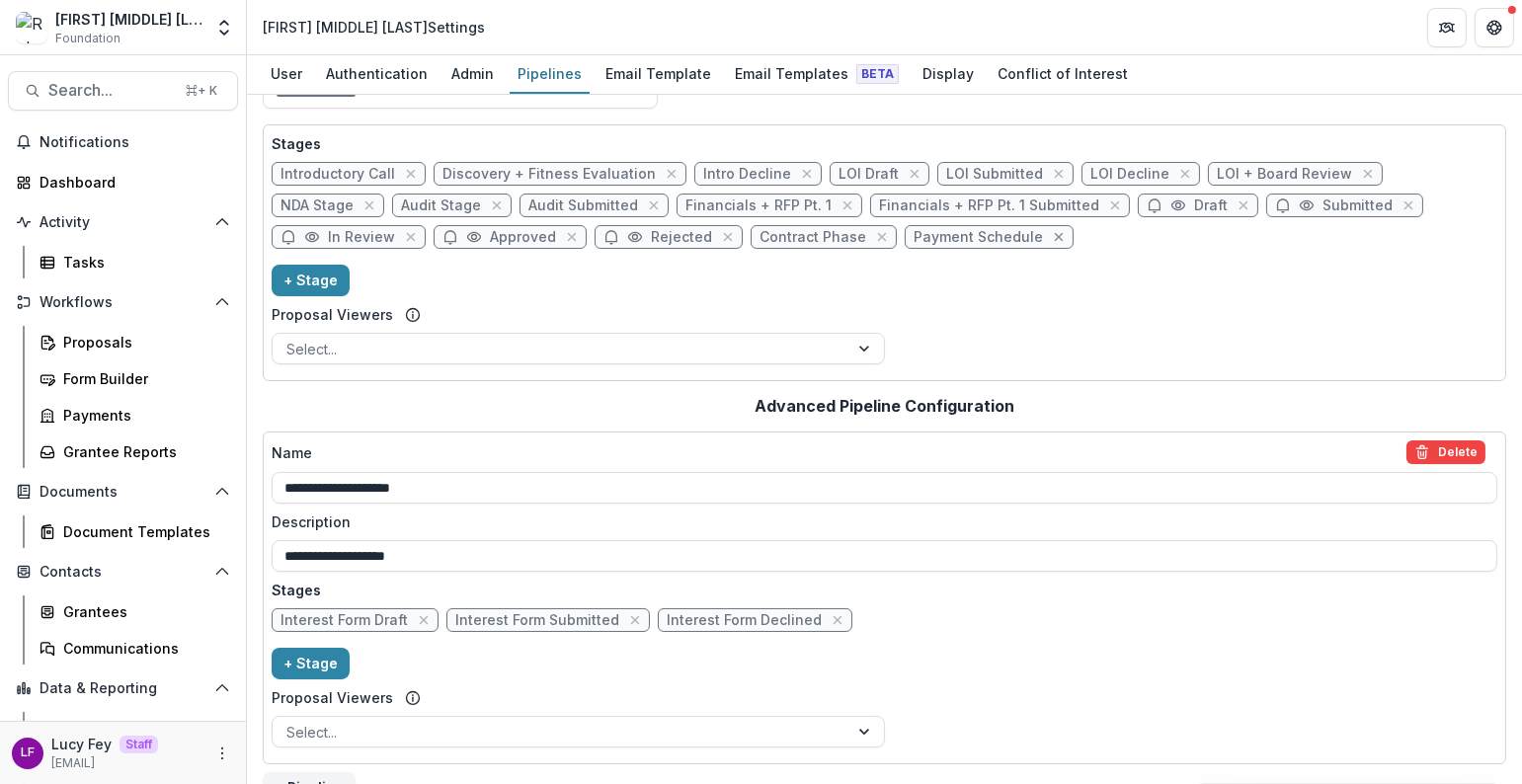 click 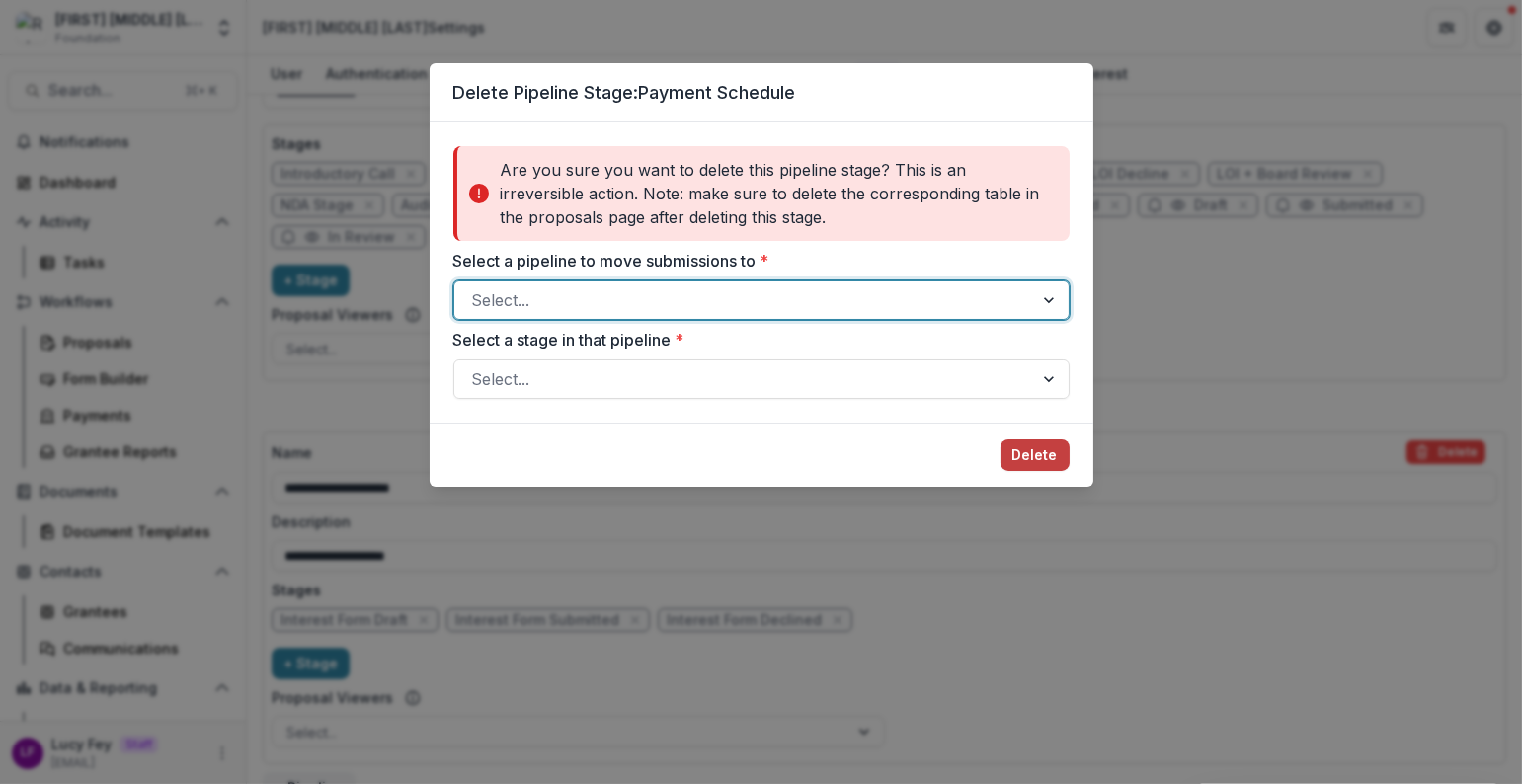 click at bounding box center (744, 300) 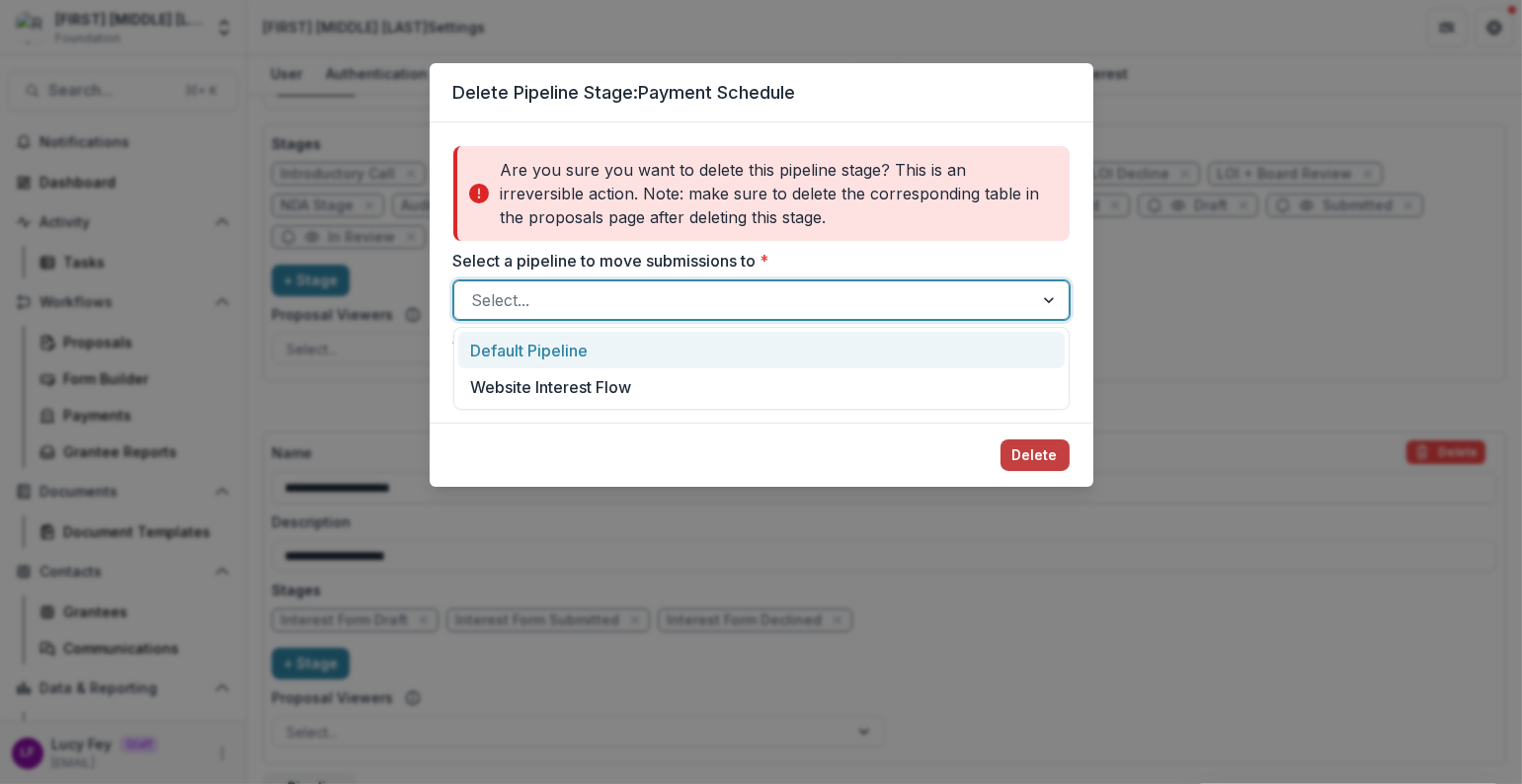 click on "Default Pipeline" at bounding box center [761, 350] 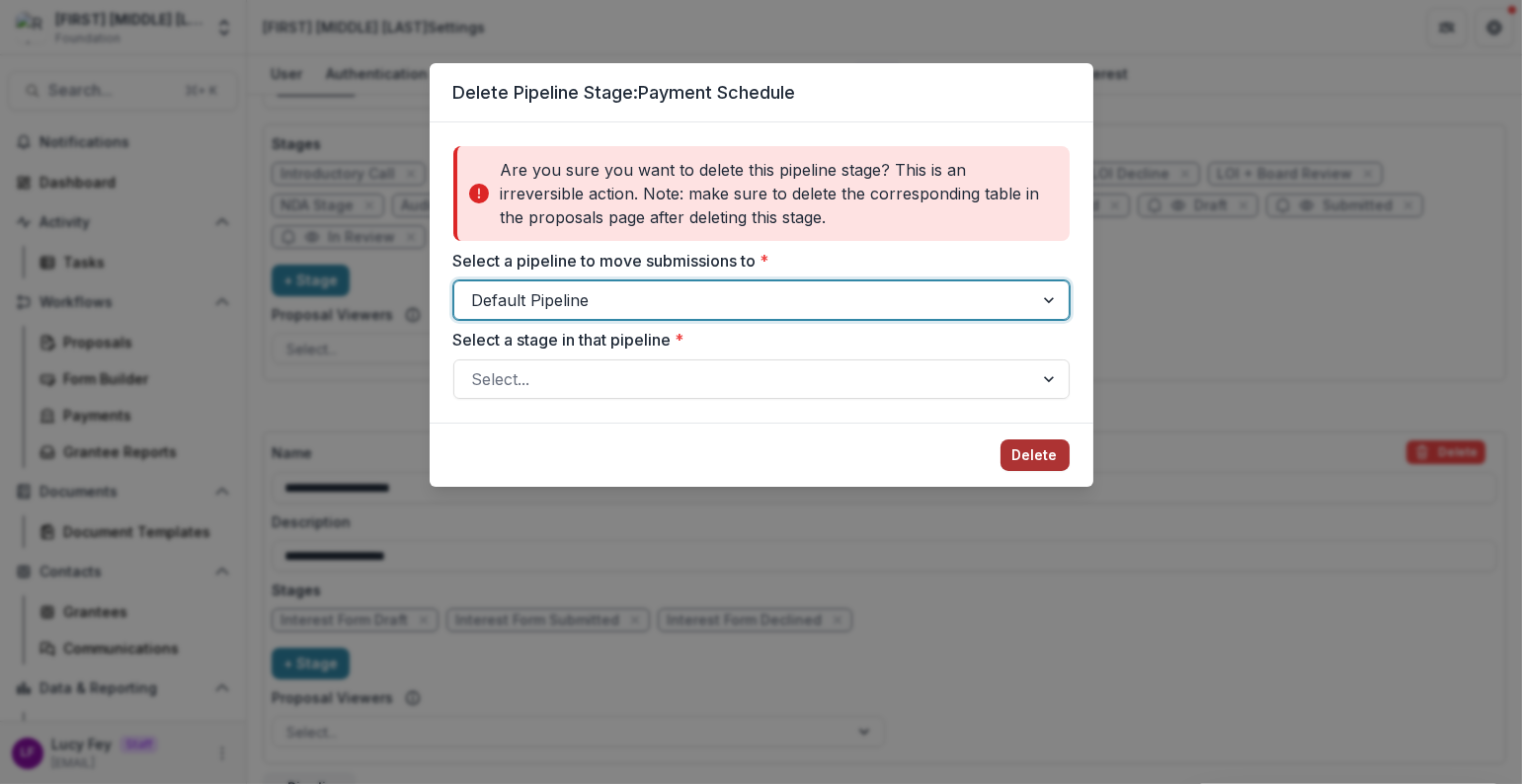 click on "Delete" at bounding box center (1035, 455) 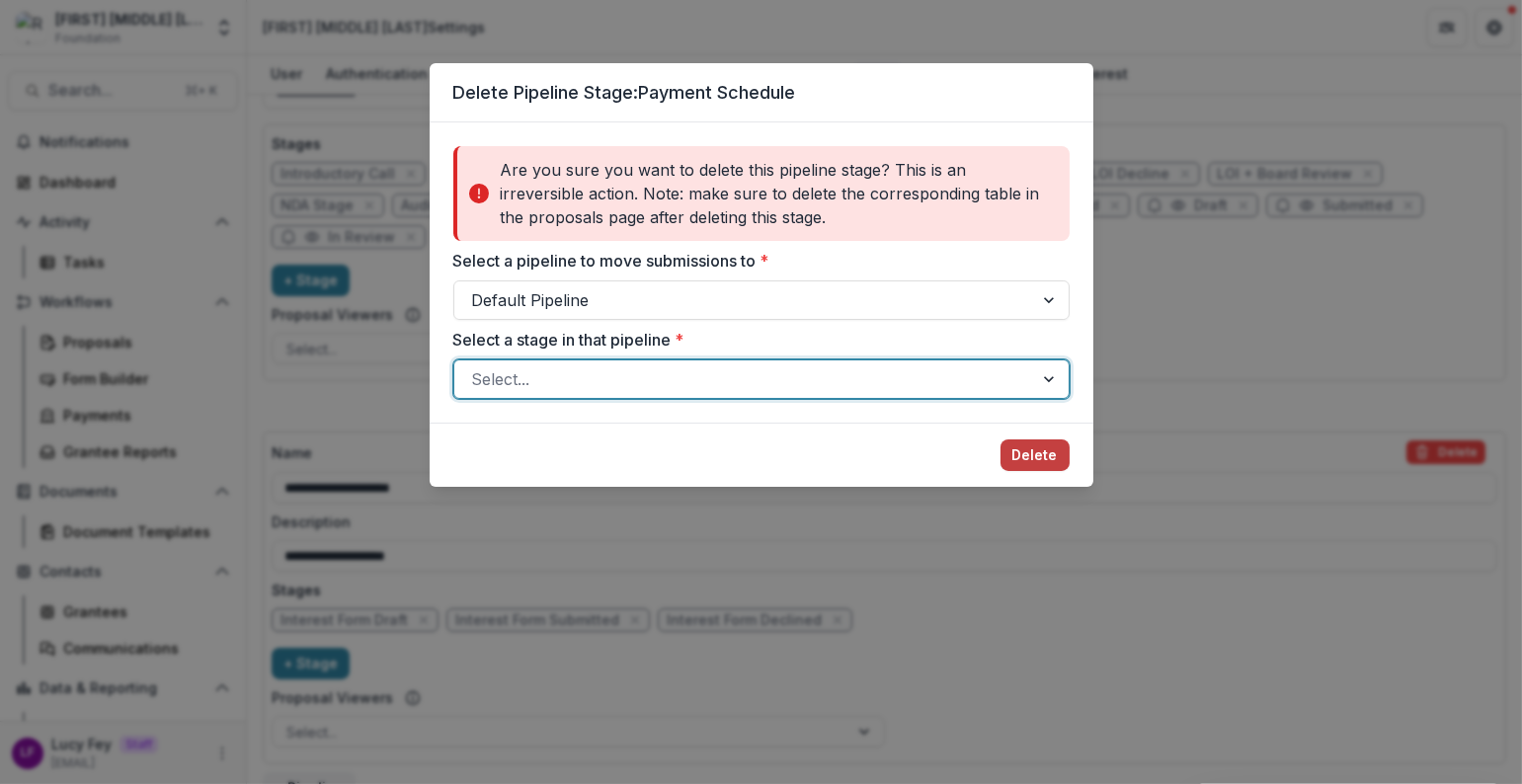 click at bounding box center (744, 379) 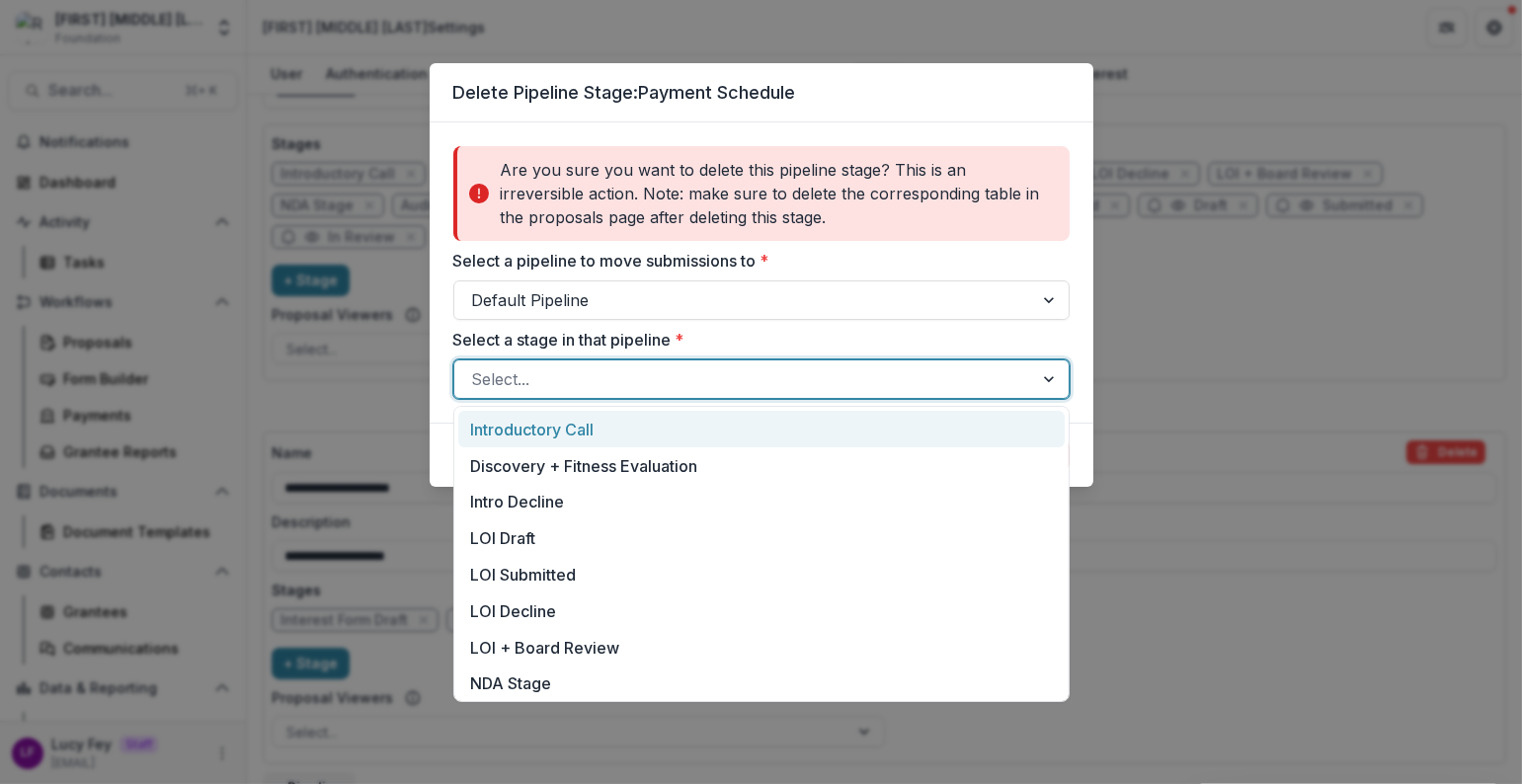 click on "Introductory Call" at bounding box center [761, 429] 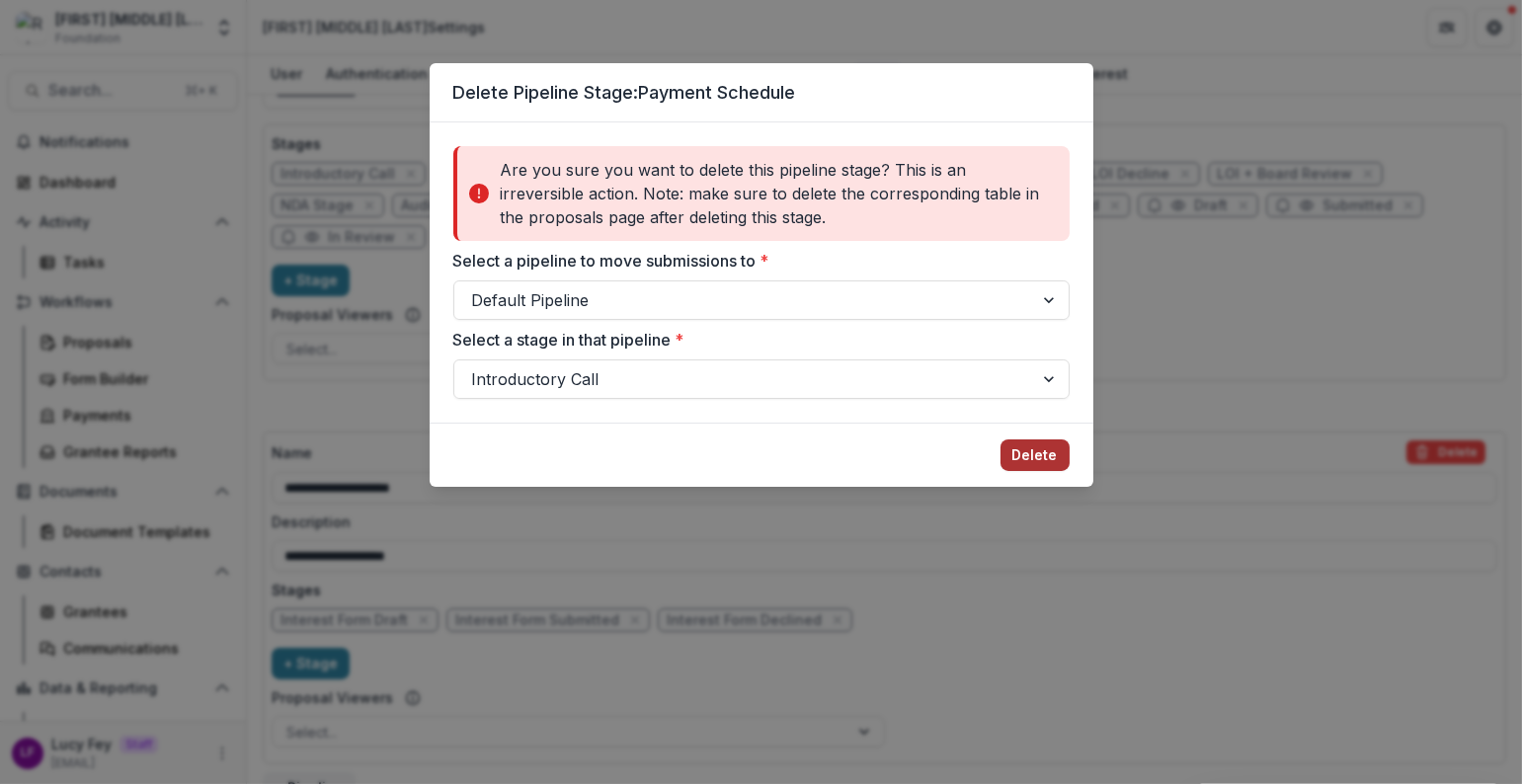 click on "Delete" at bounding box center [1035, 455] 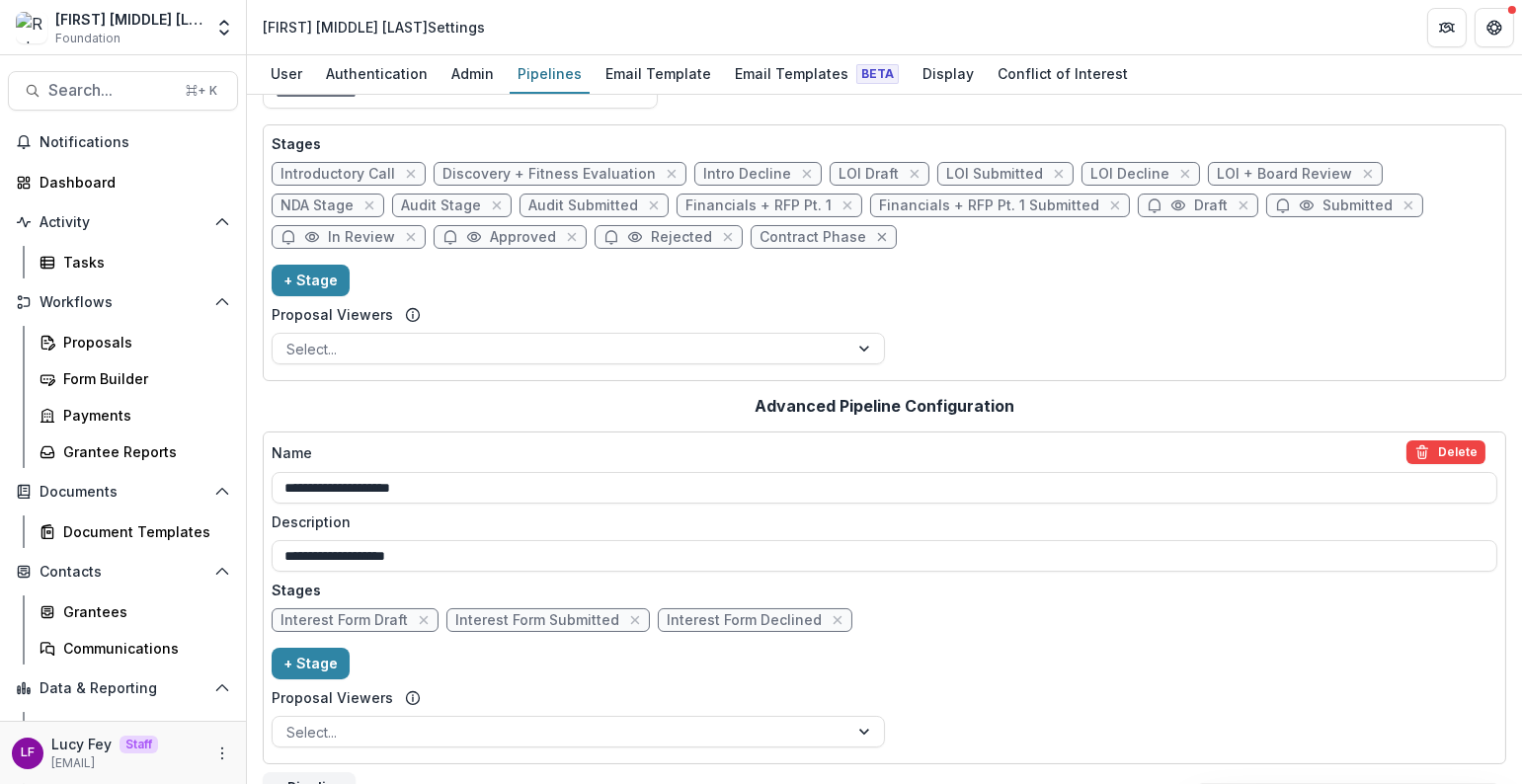 click 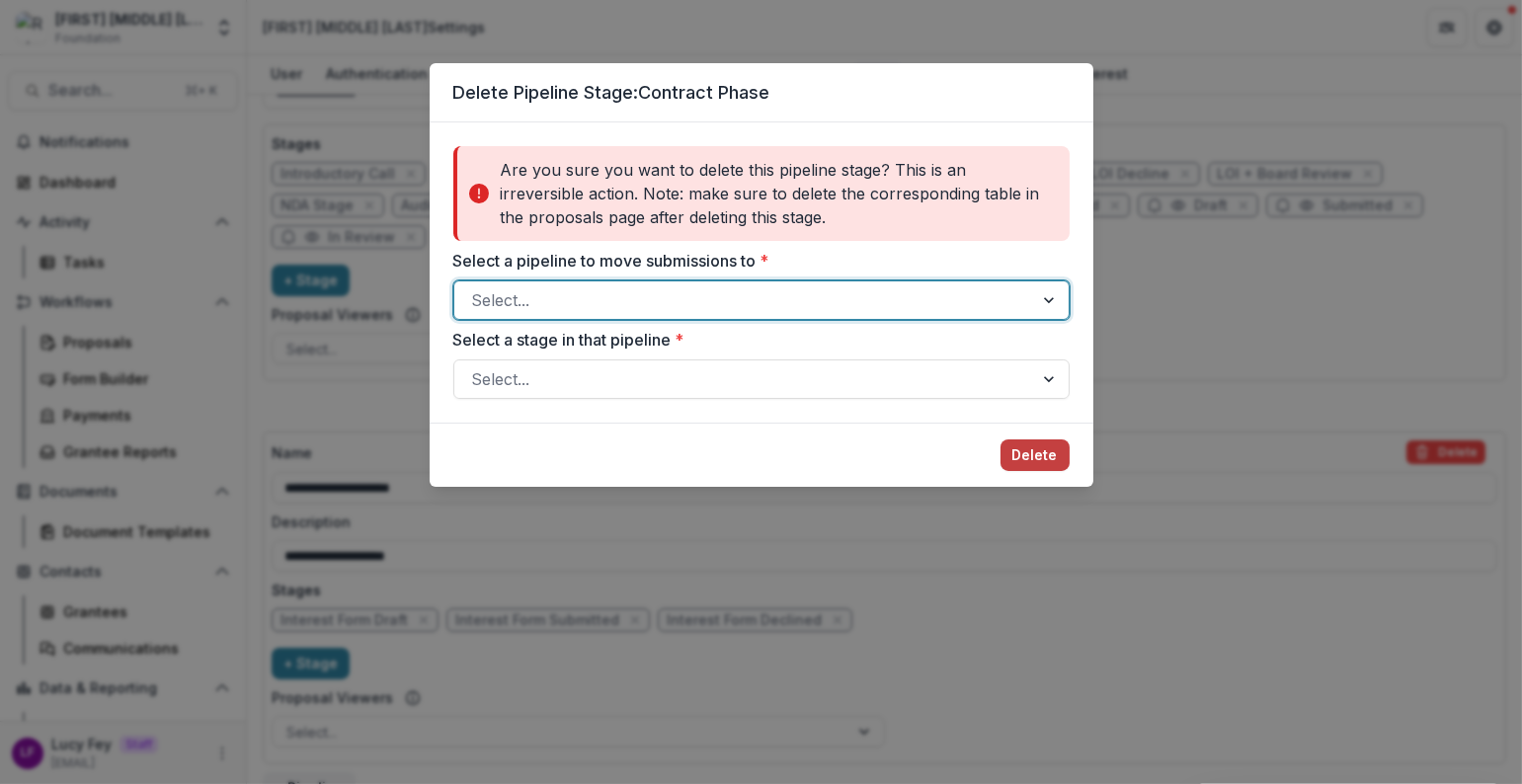 click at bounding box center [744, 300] 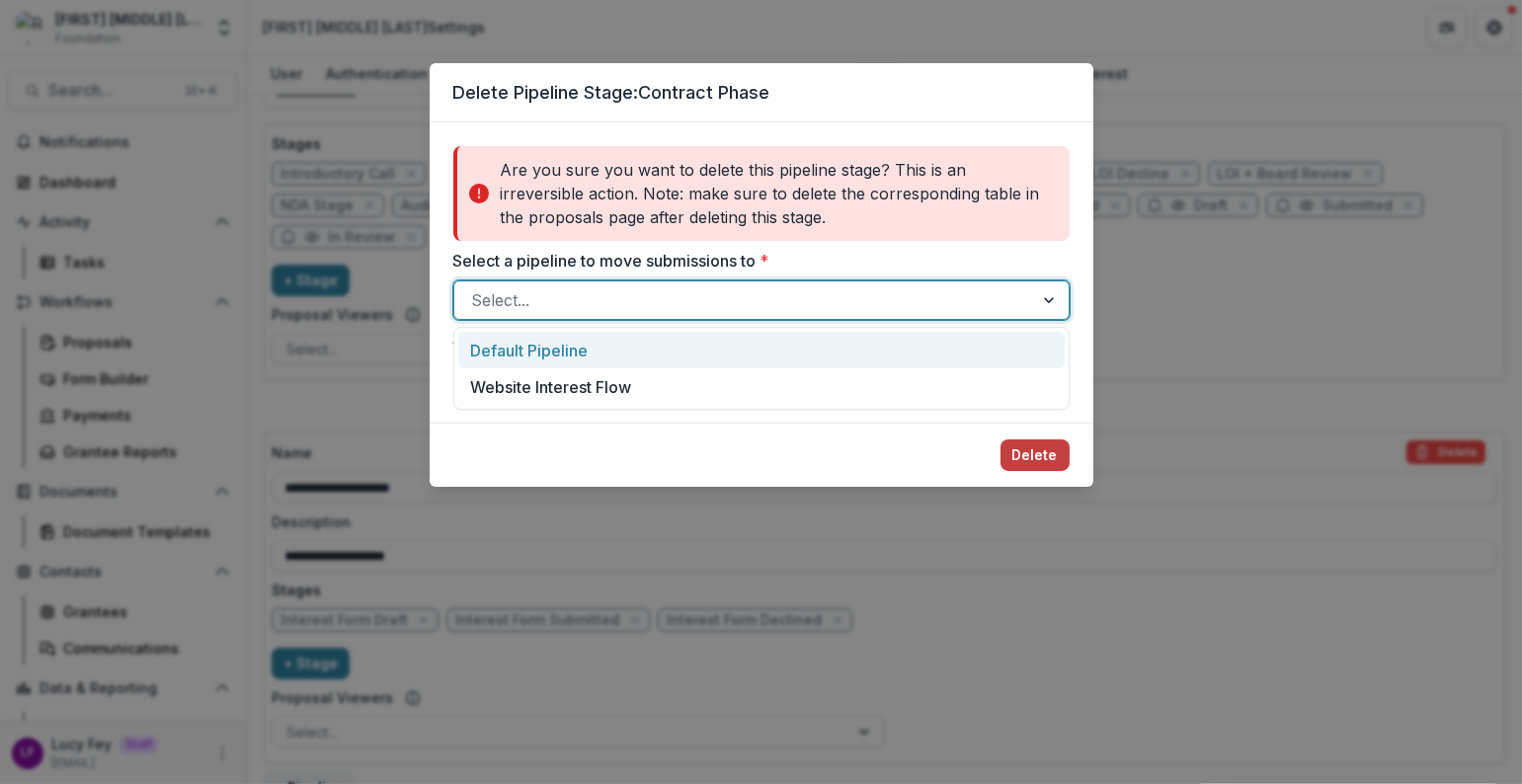 click on "Default Pipeline" at bounding box center [761, 350] 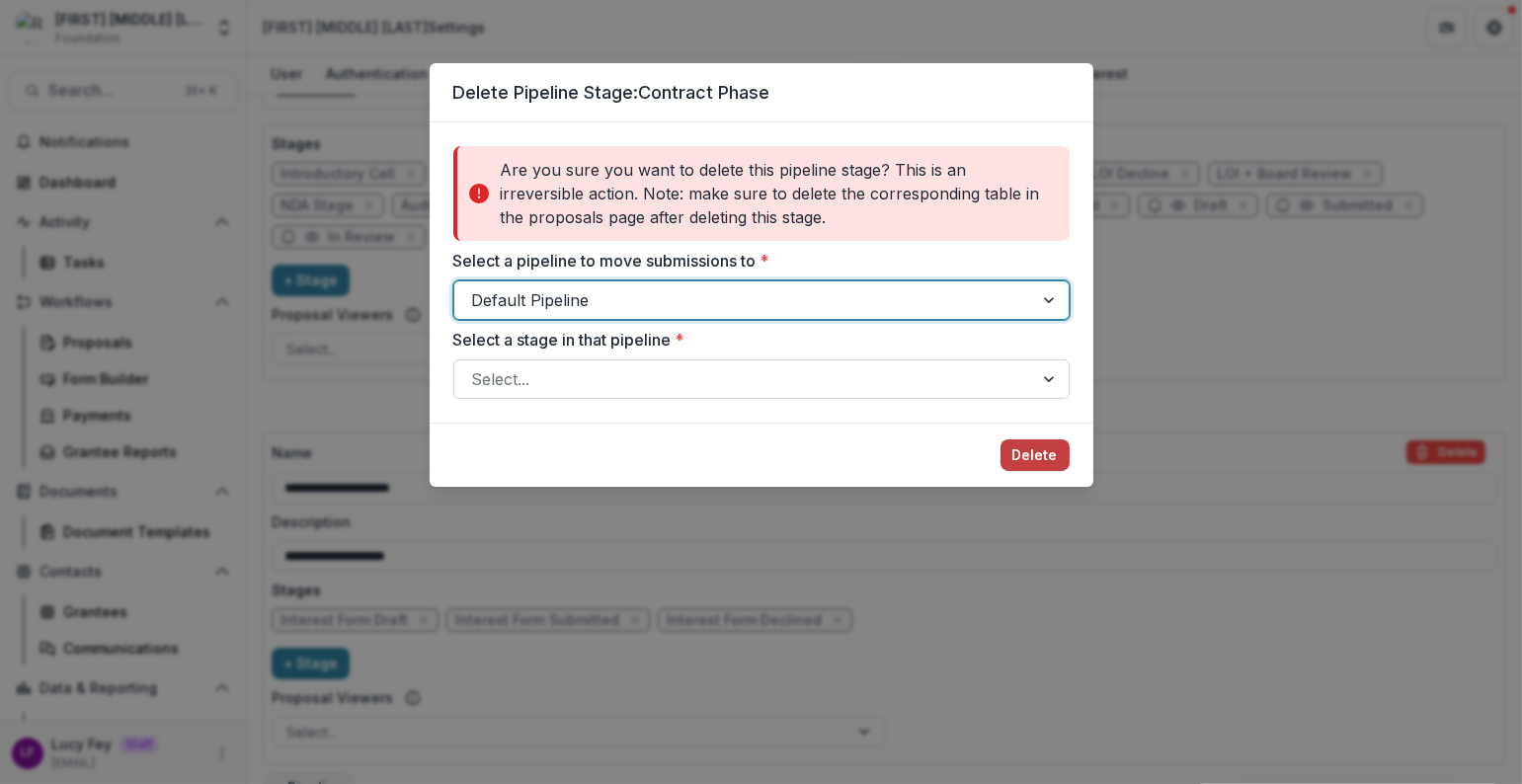 click at bounding box center (744, 379) 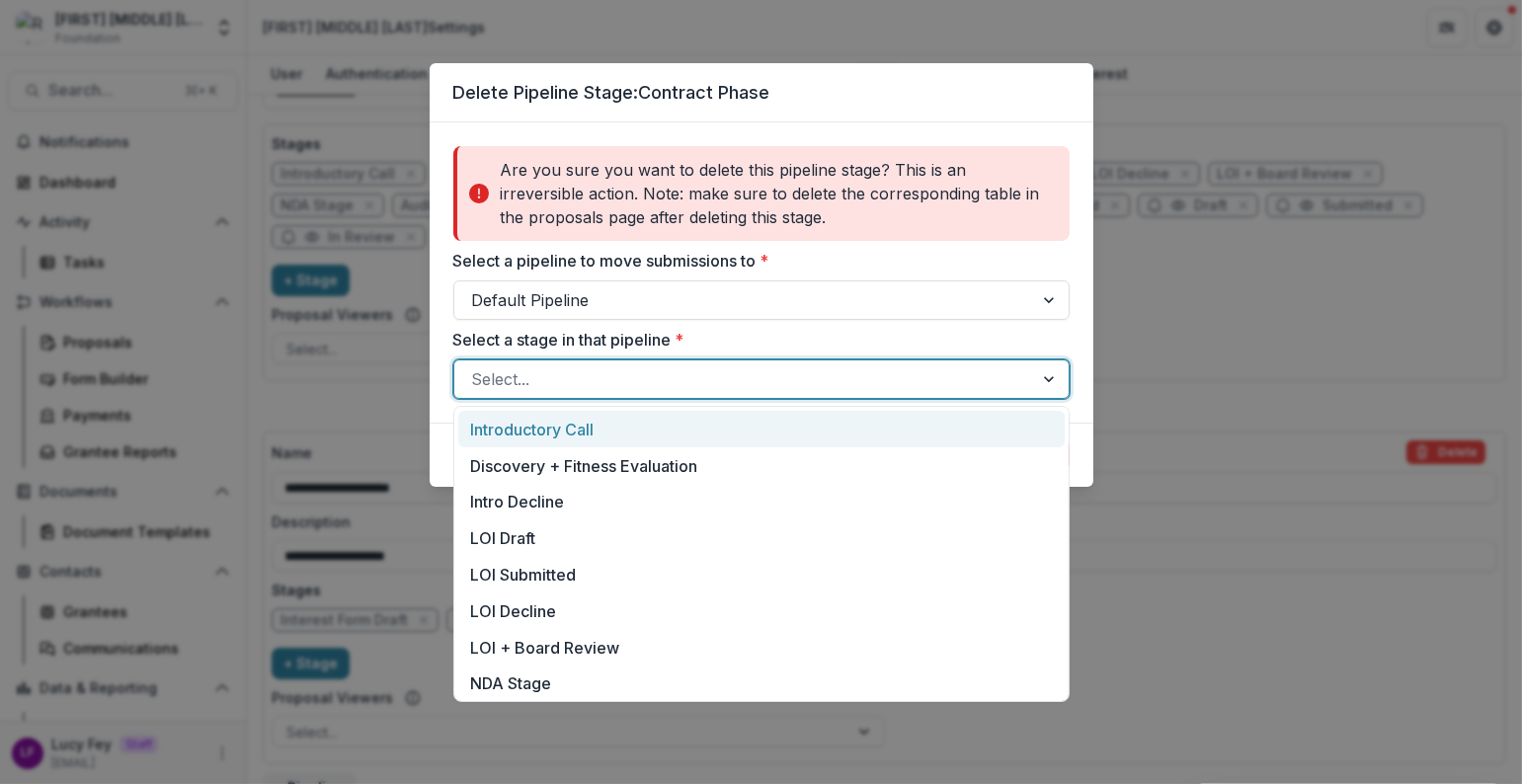 click on "Introductory Call" at bounding box center [761, 429] 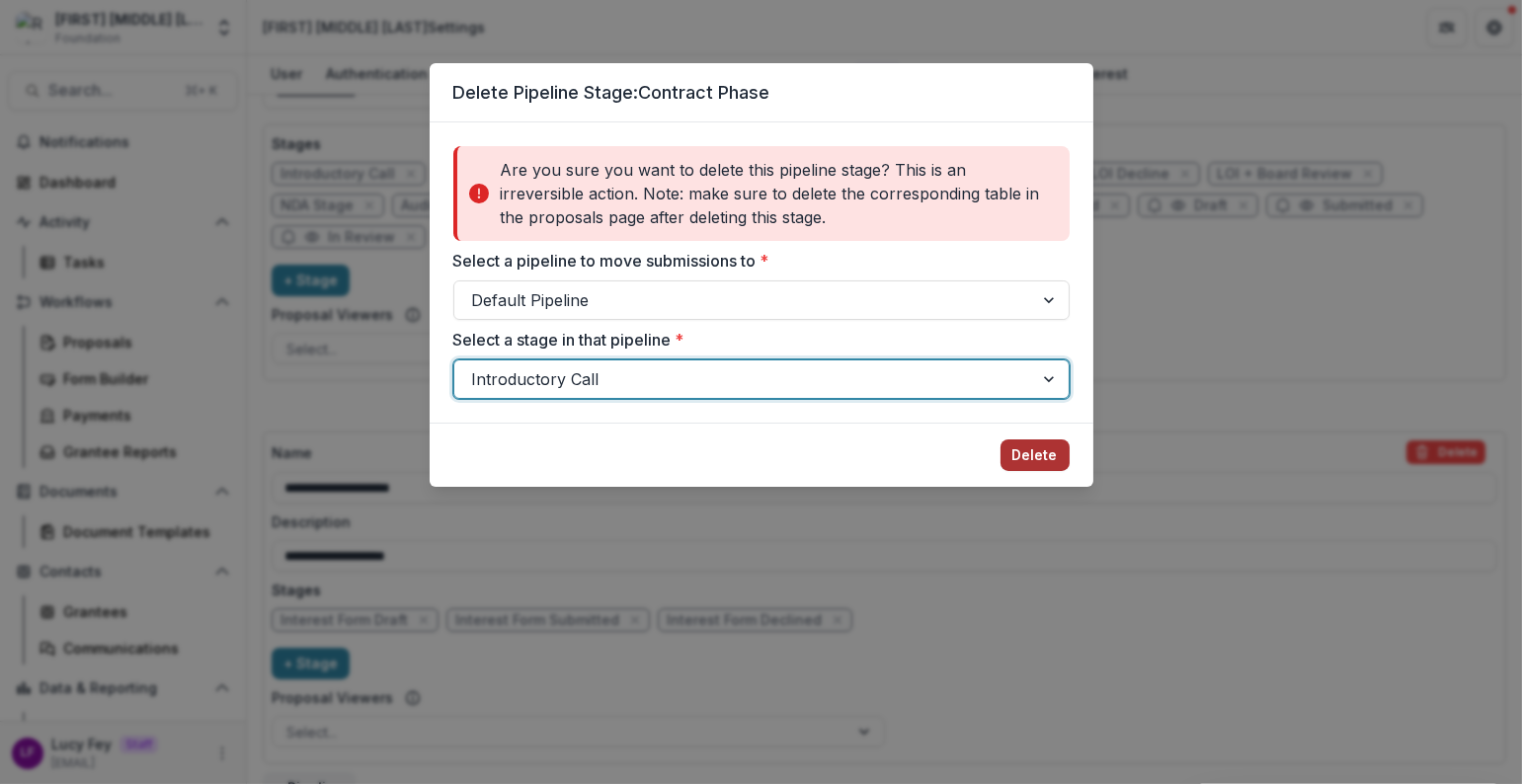 click on "Delete" at bounding box center (1035, 455) 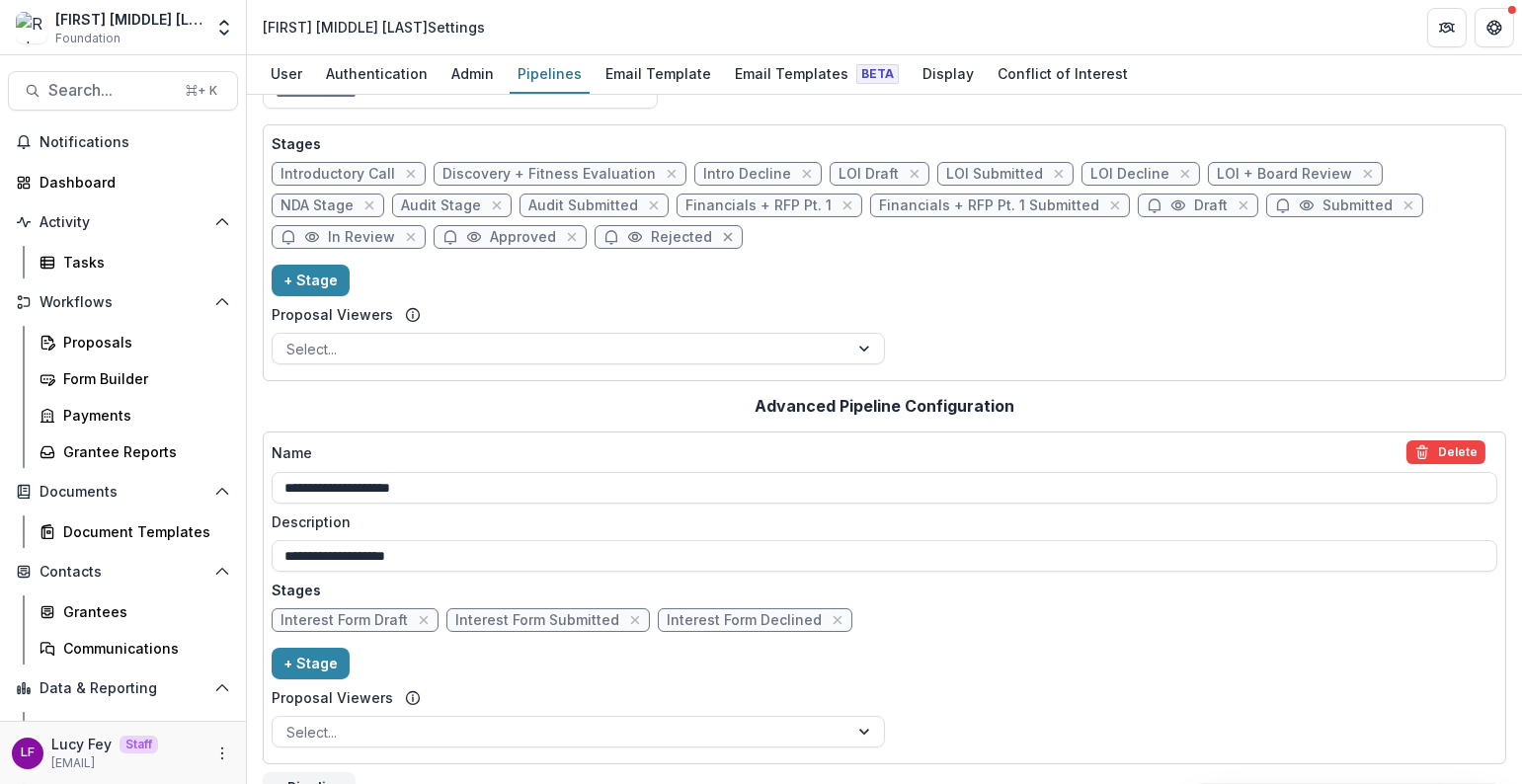 click 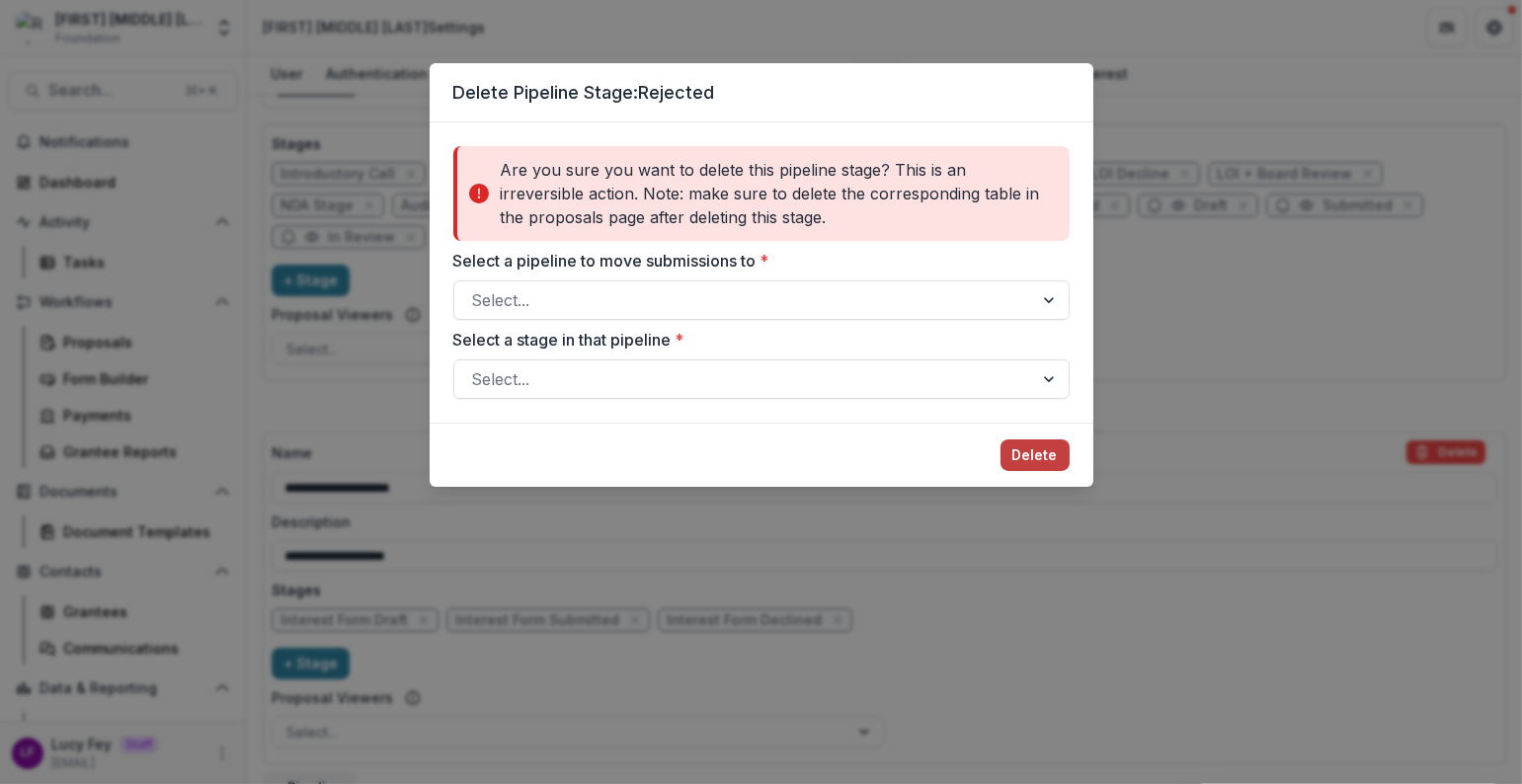 click on "Delete Pipeline Stage:  Rejected Are you sure you want to delete this pipeline stage? This is an irreversible action. Note: make sure to delete the corresponding table in the proposals page after deleting this stage. Select a pipeline to move submissions to * Select... Select a stage in that pipeline * Select... Delete" at bounding box center [761, 392] 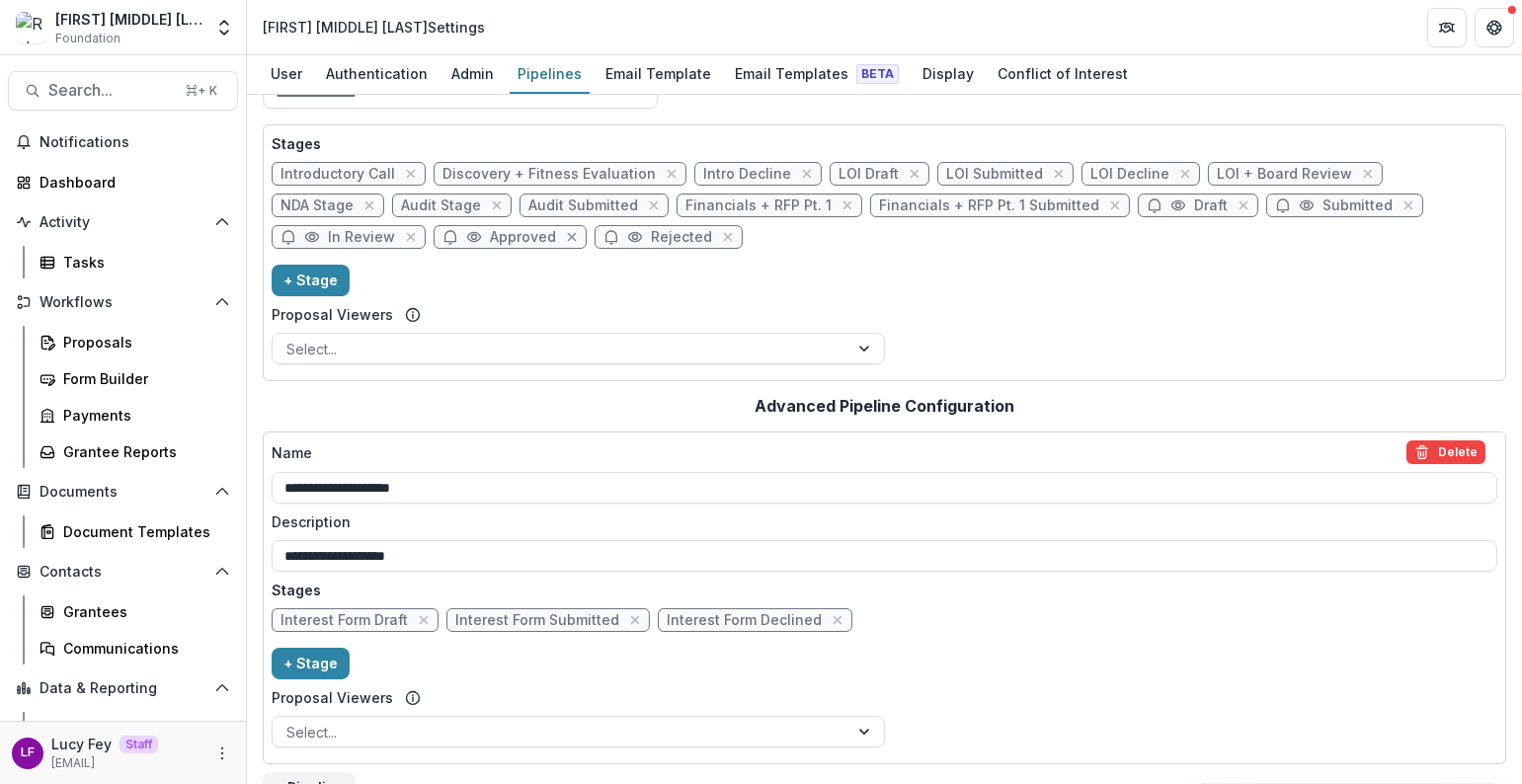 click 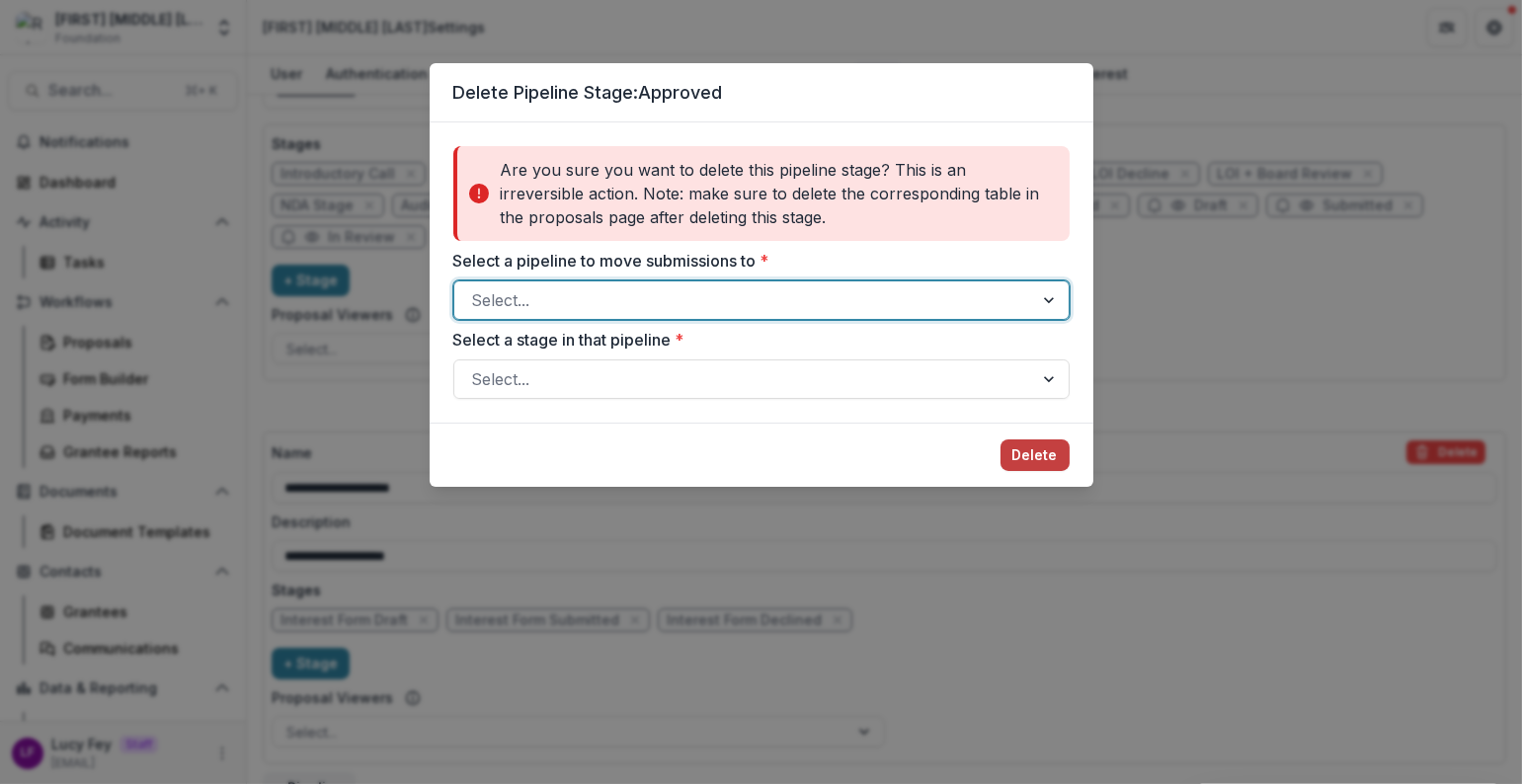 click at bounding box center (744, 300) 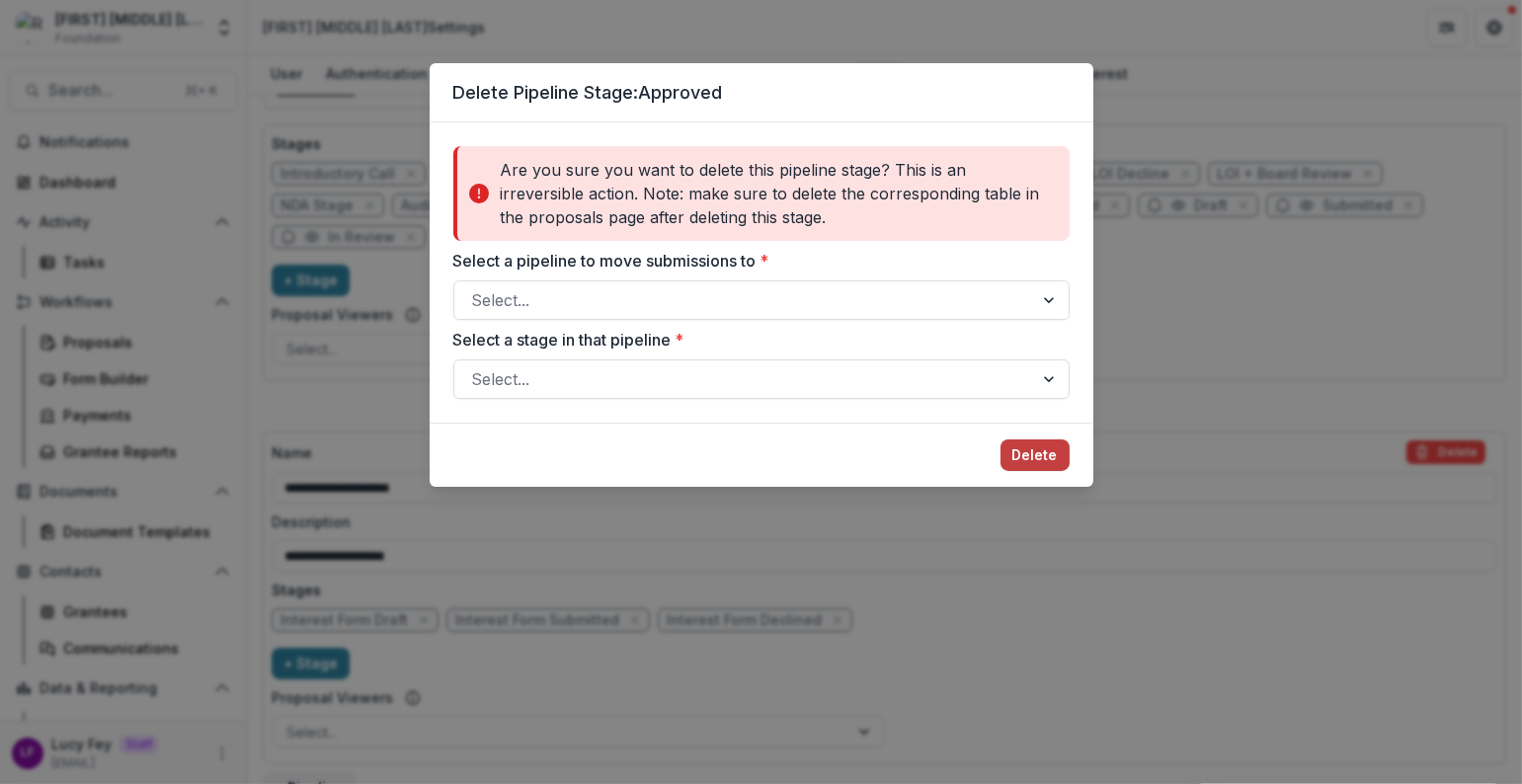 click on "Delete" at bounding box center (761, 454) 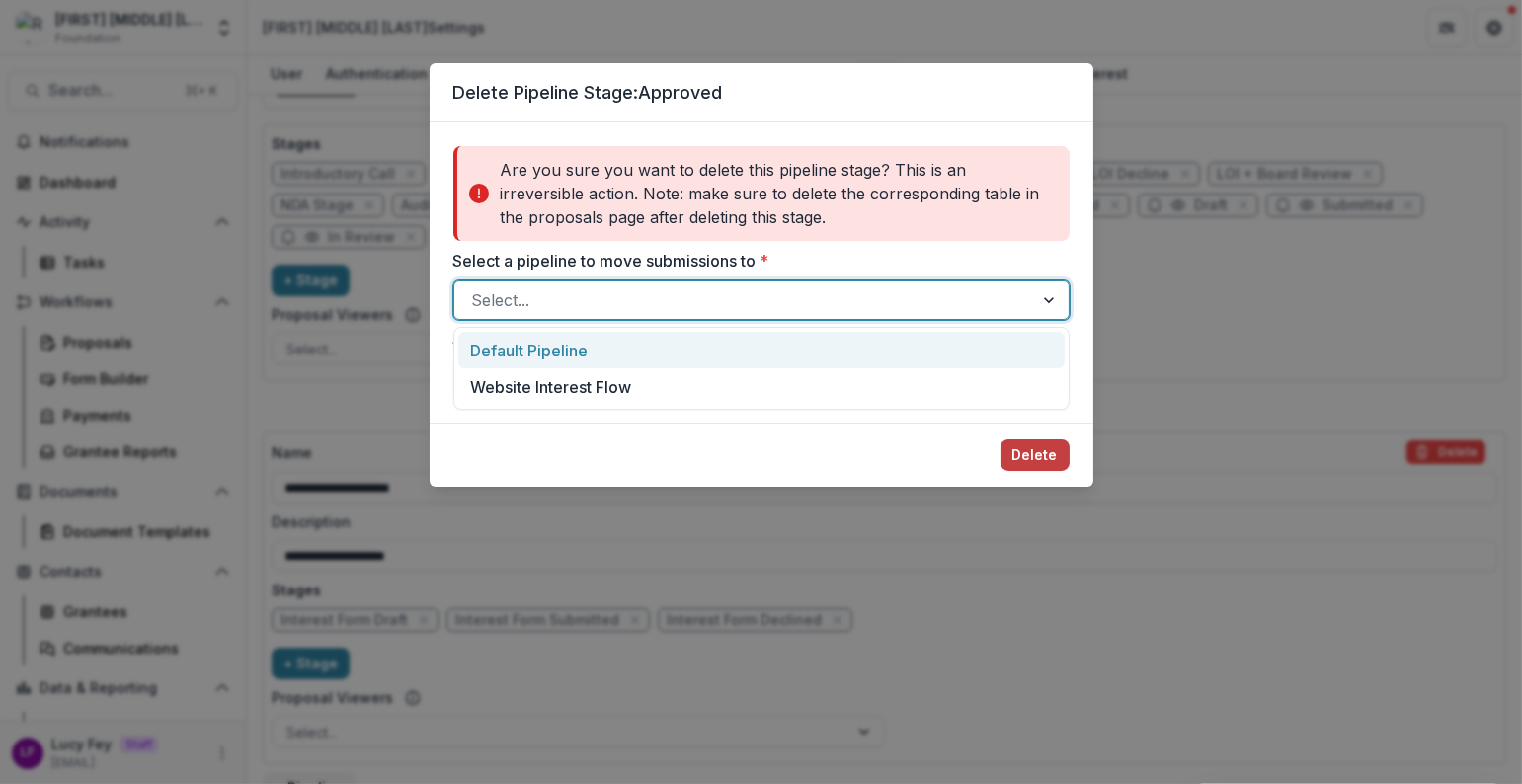 click at bounding box center (744, 300) 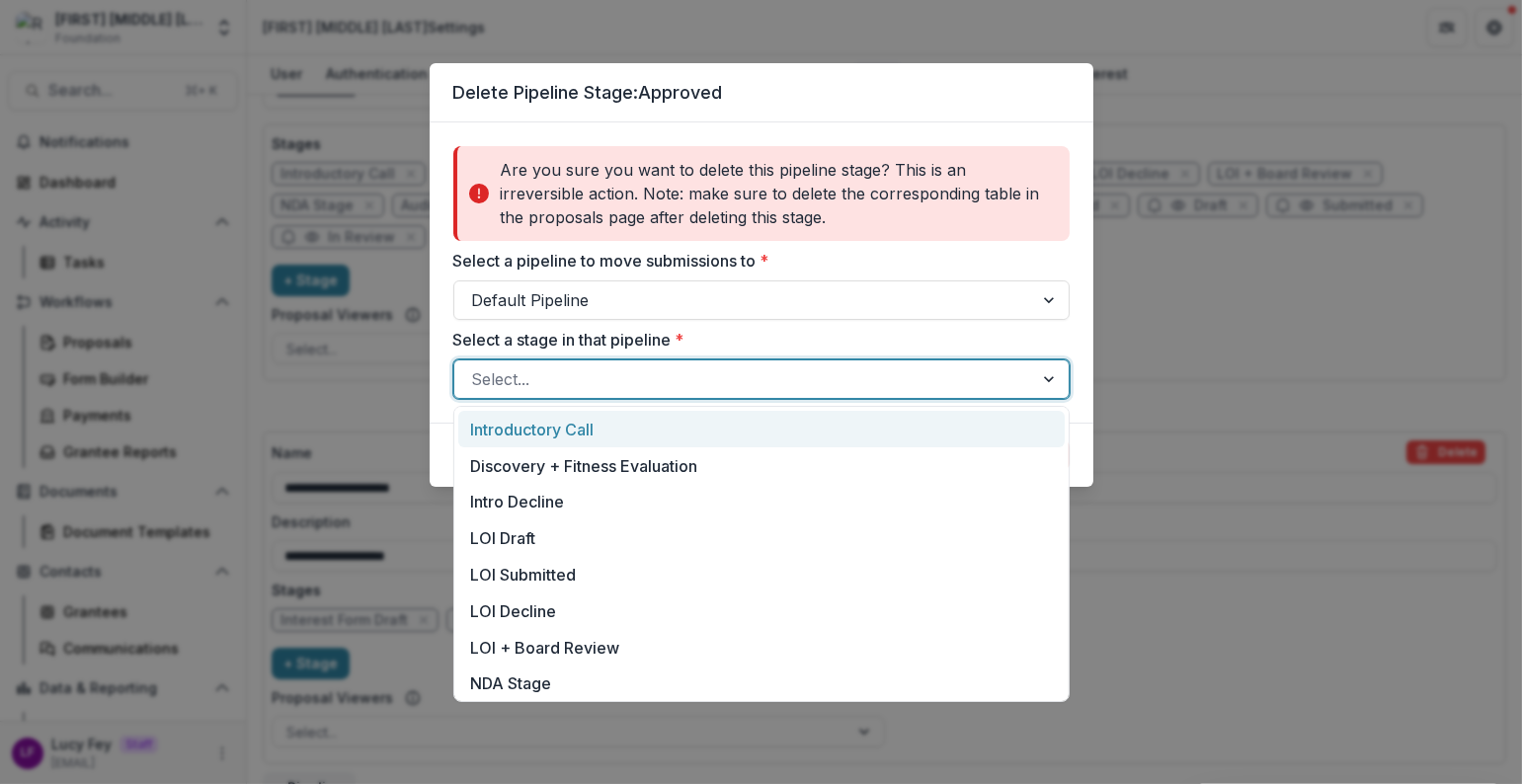 click at bounding box center (744, 379) 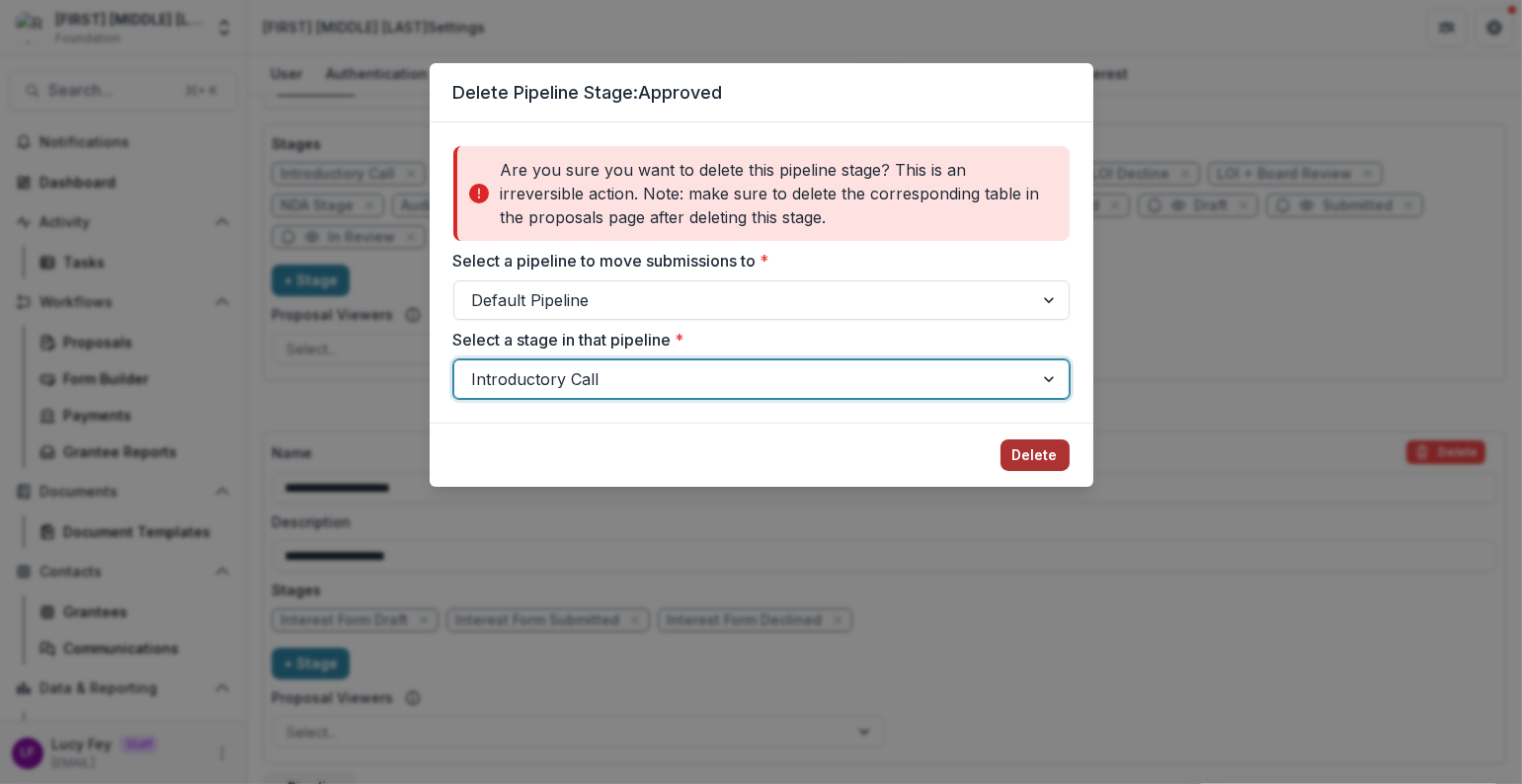 click on "Delete" at bounding box center [1035, 455] 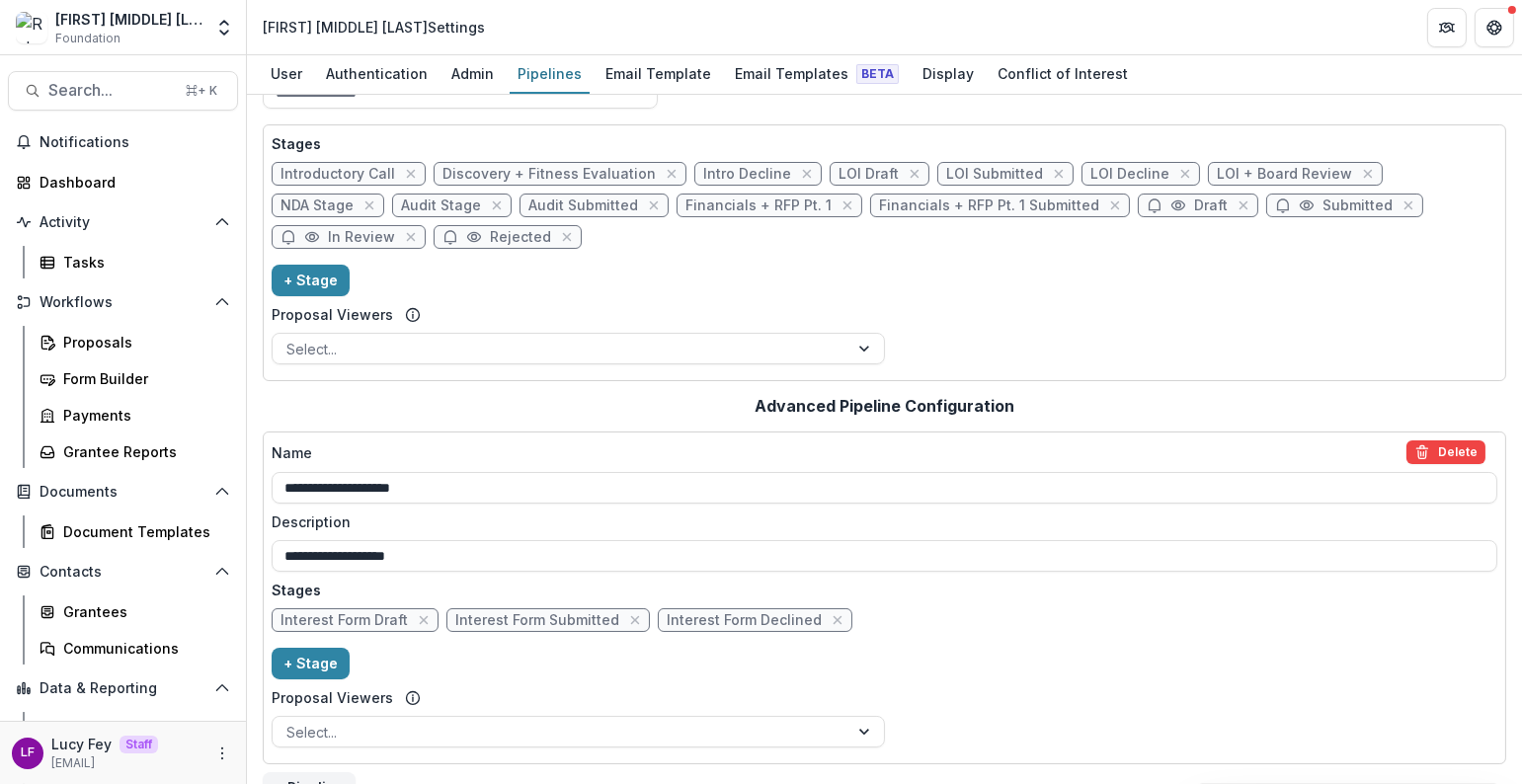 click on "Rejected" at bounding box center (508, 237) 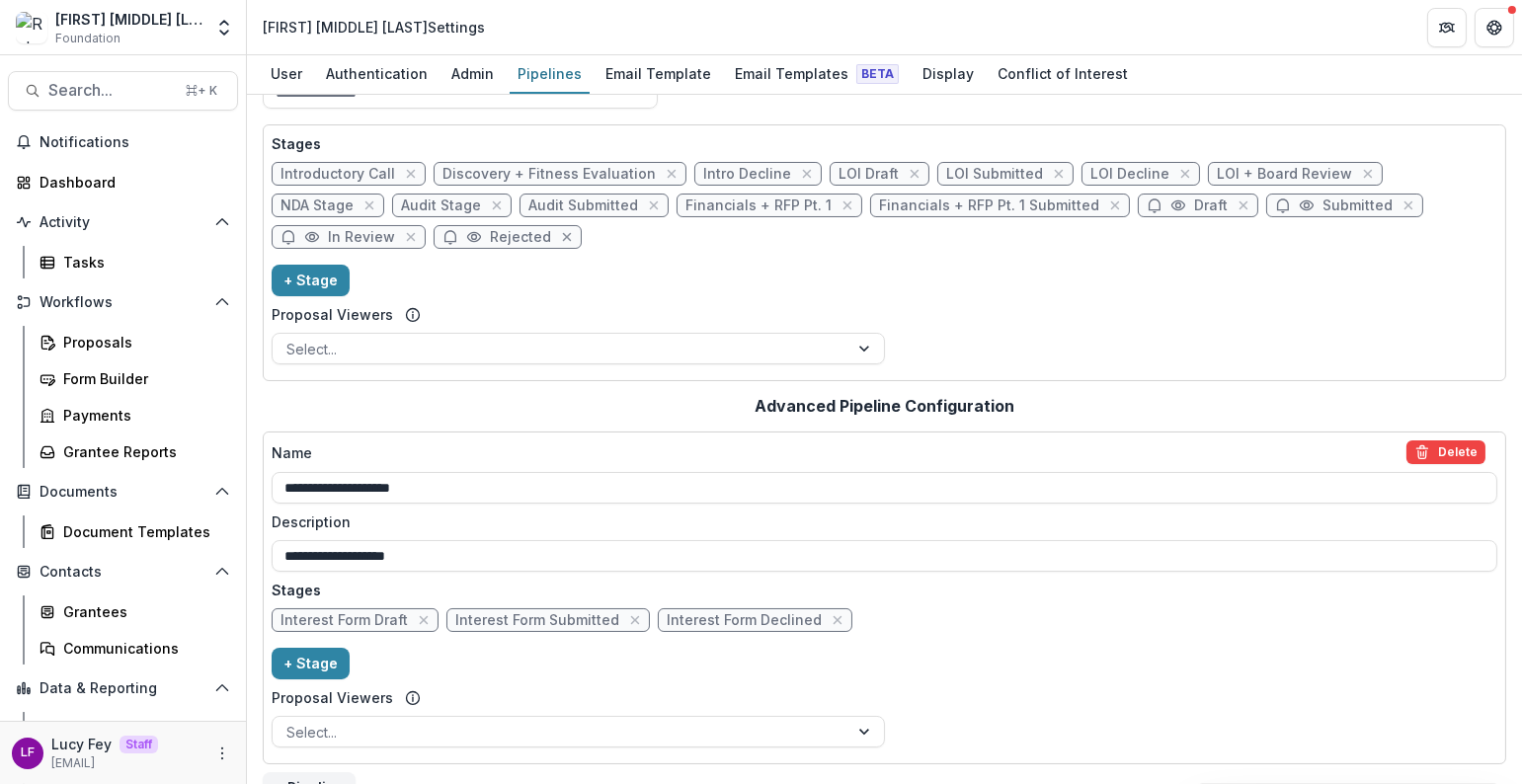 click 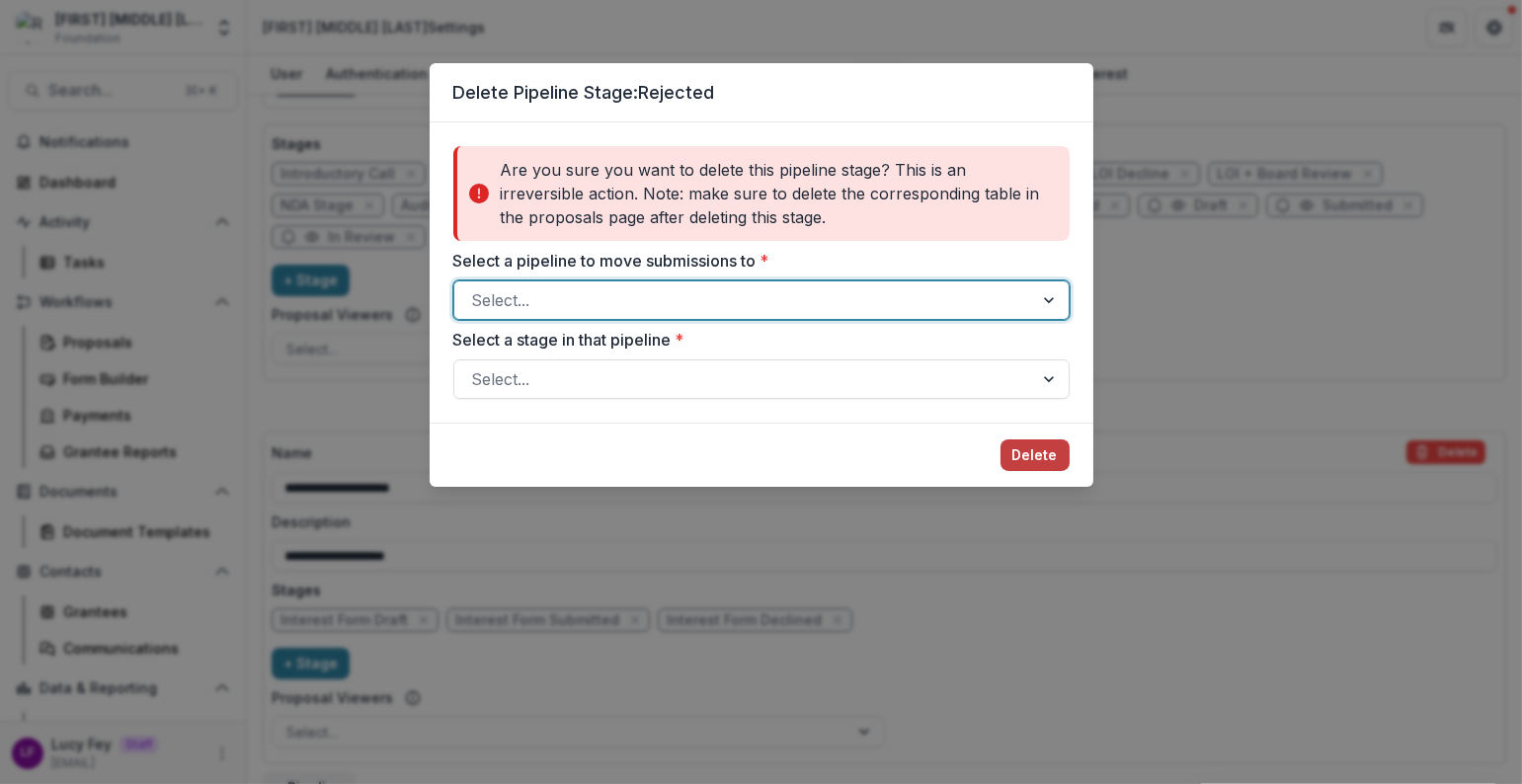 click at bounding box center [744, 300] 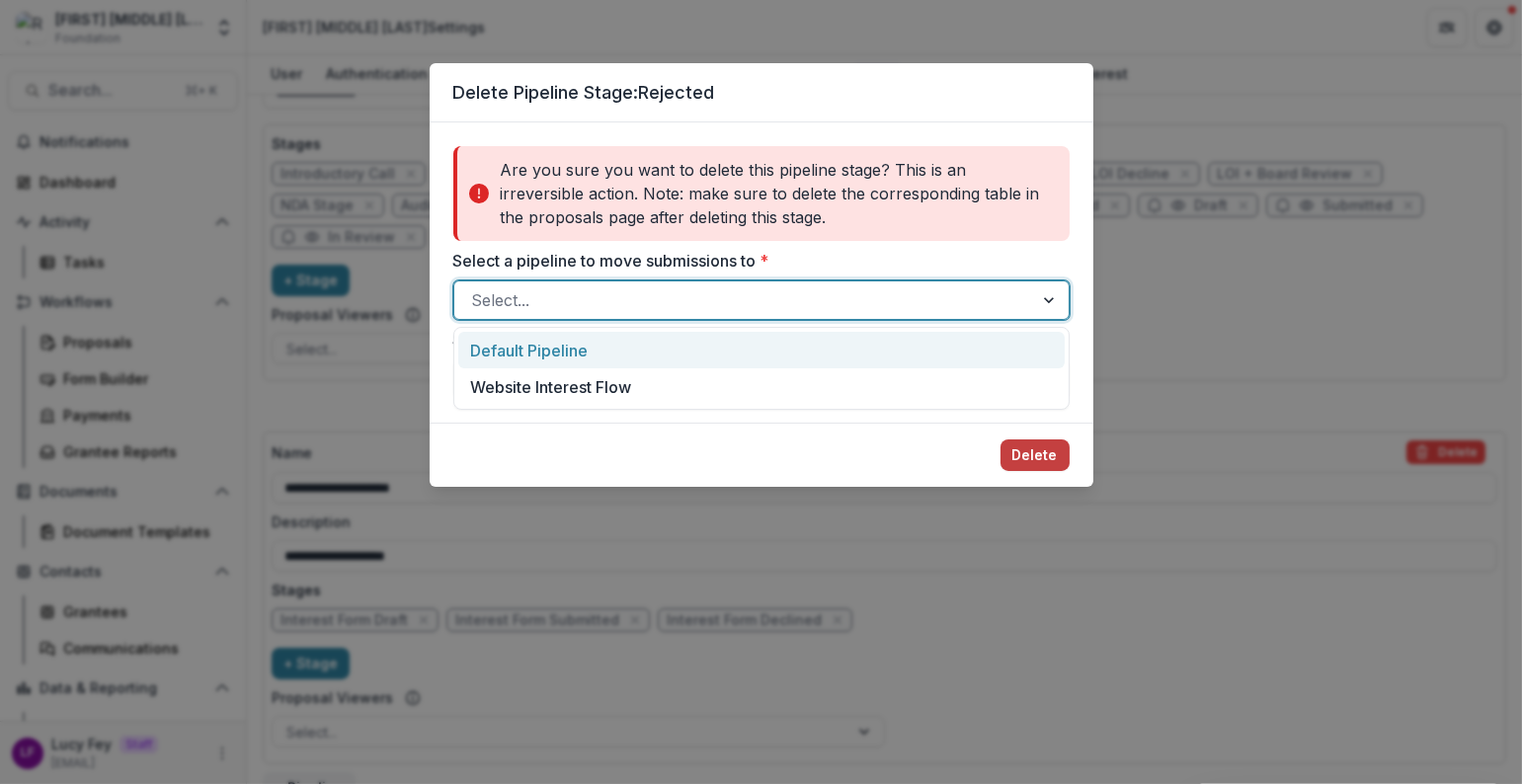 click on "Default Pipeline" at bounding box center [761, 350] 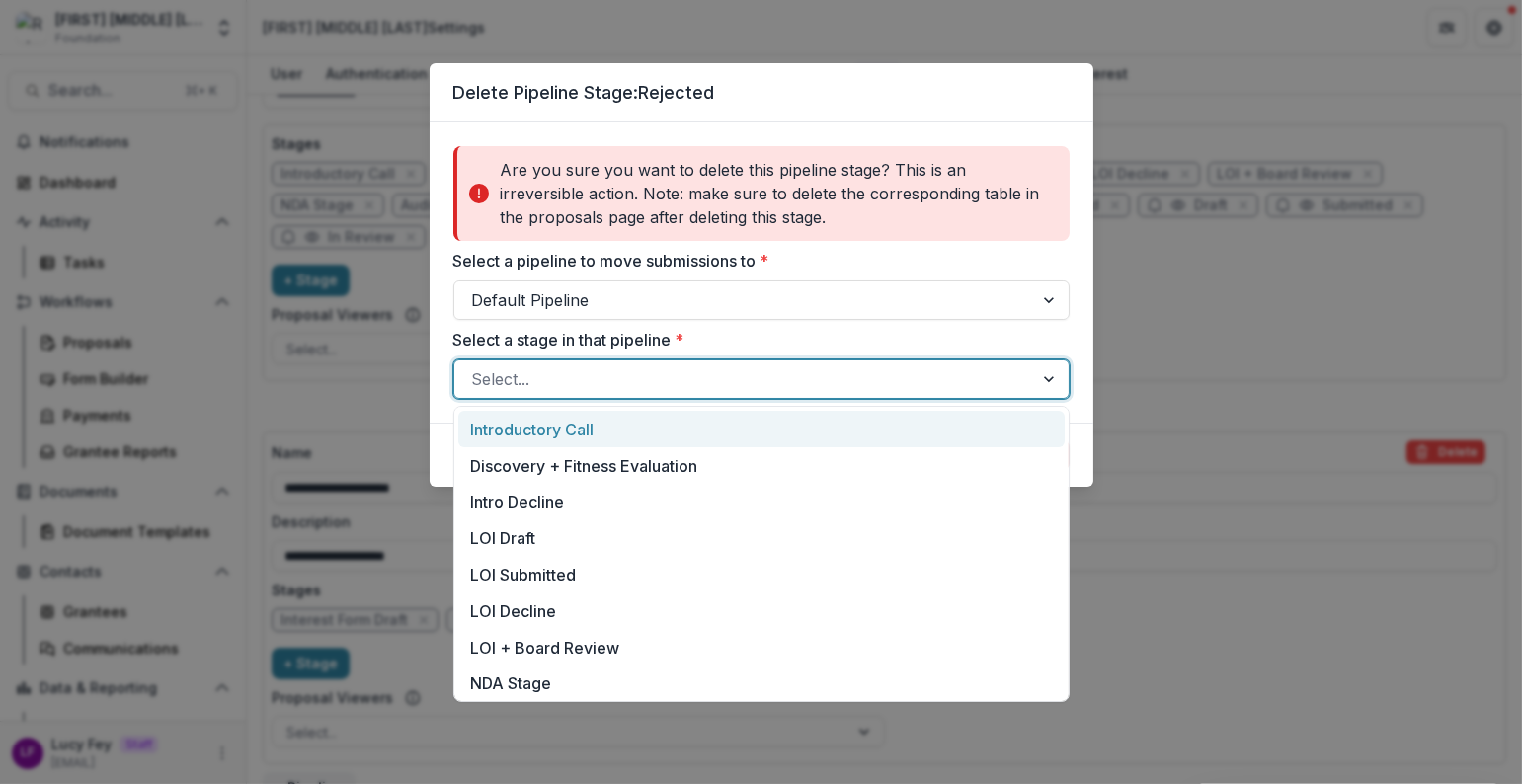 click at bounding box center [744, 379] 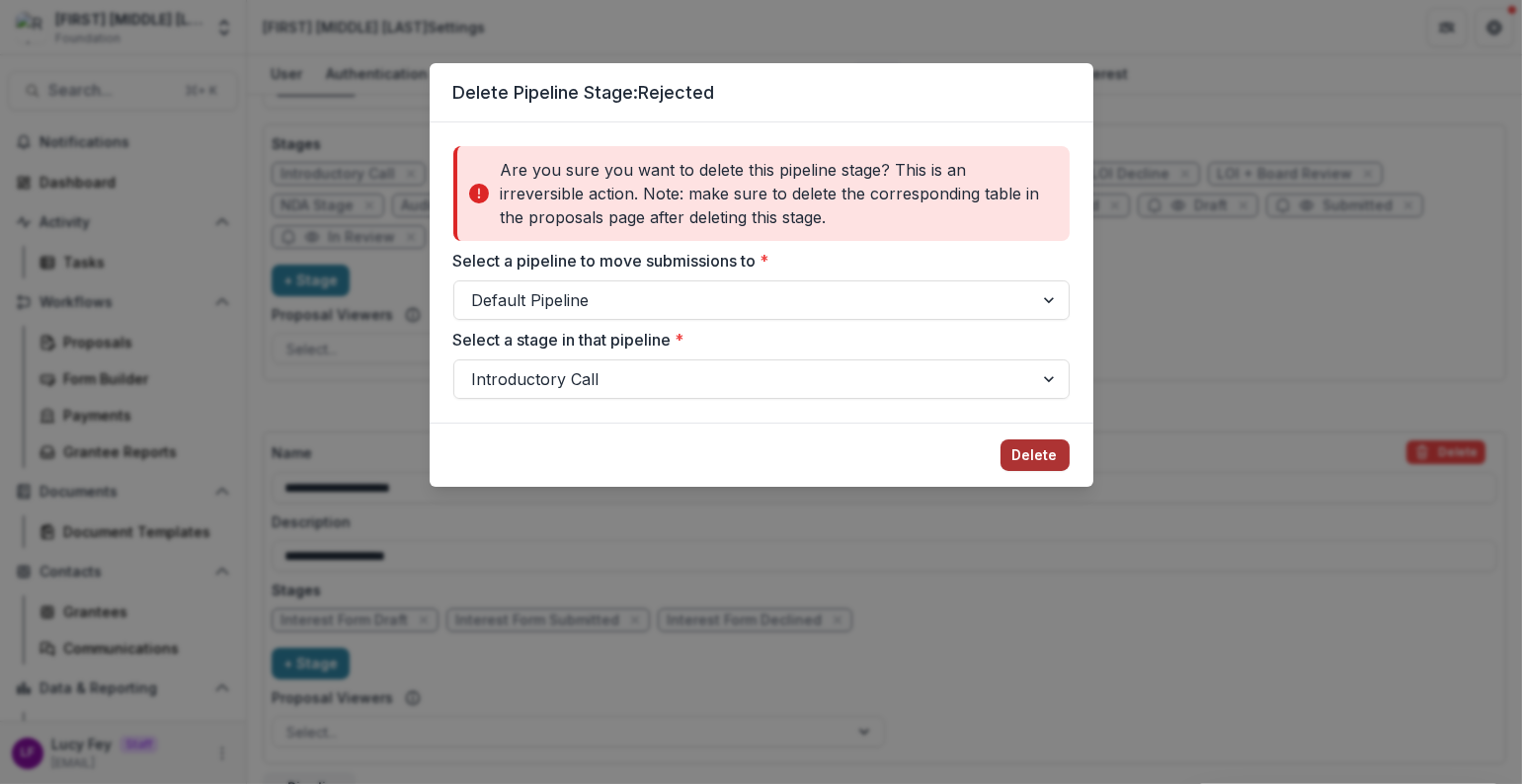 click on "Delete" at bounding box center (1035, 455) 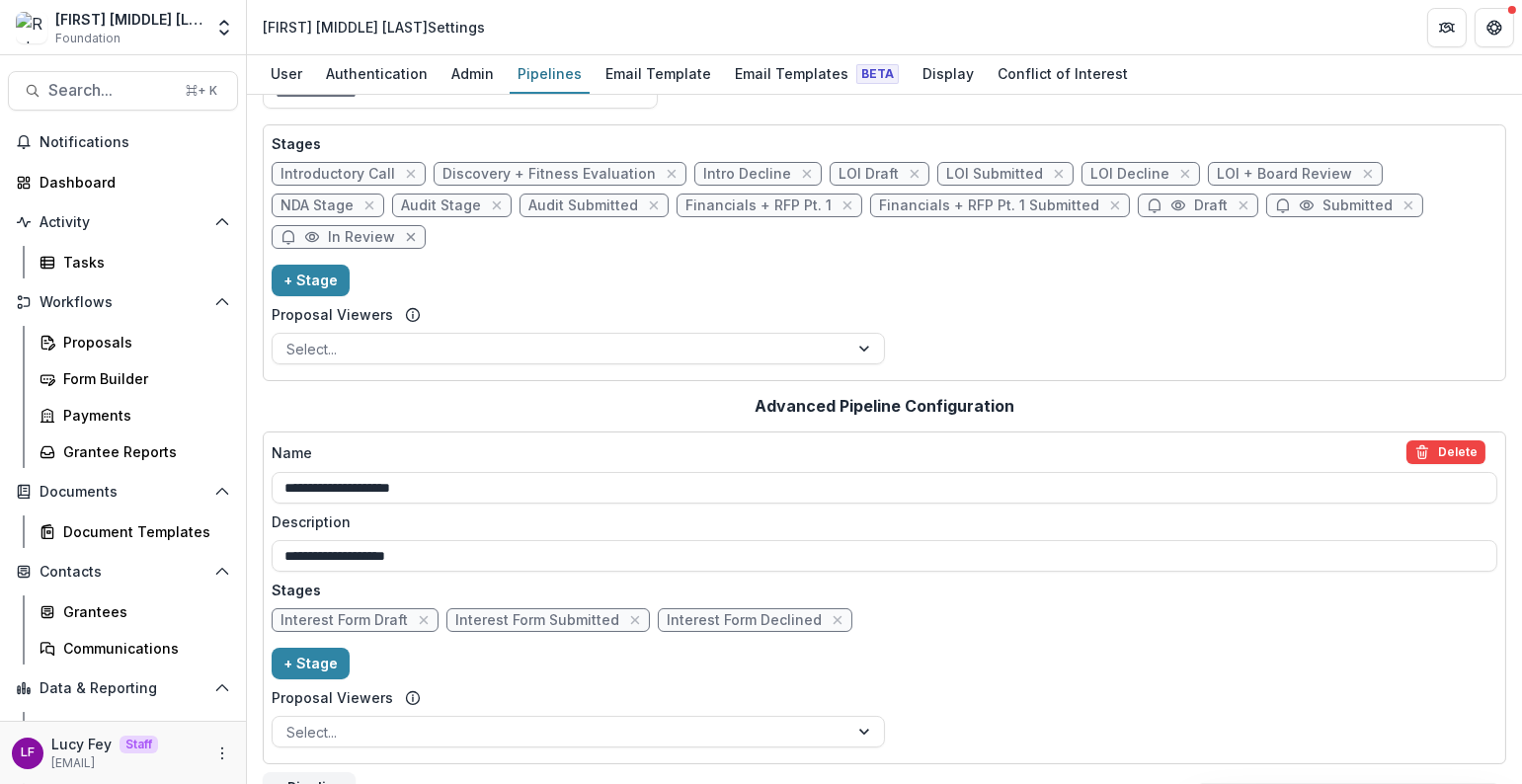 click 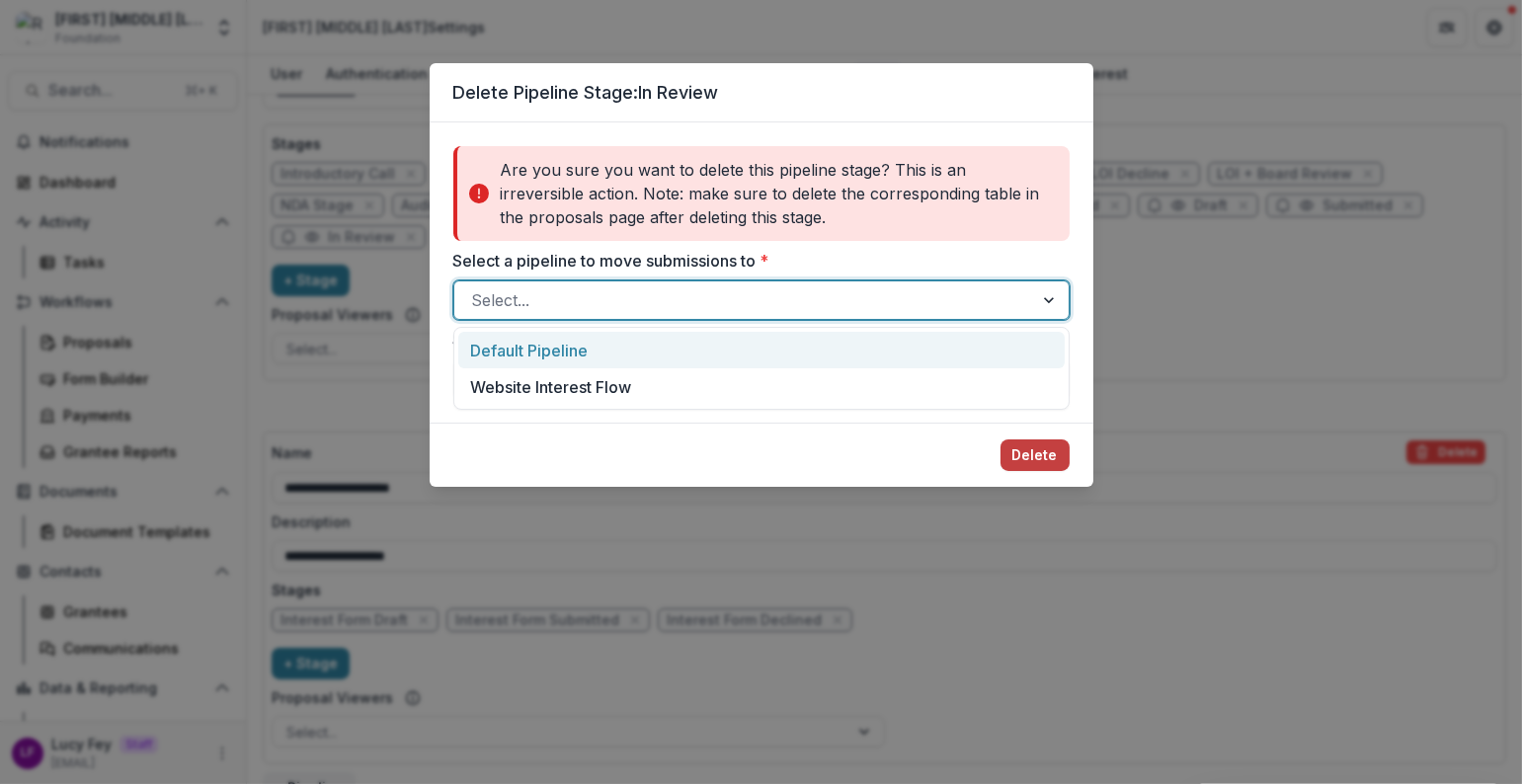 click at bounding box center (744, 300) 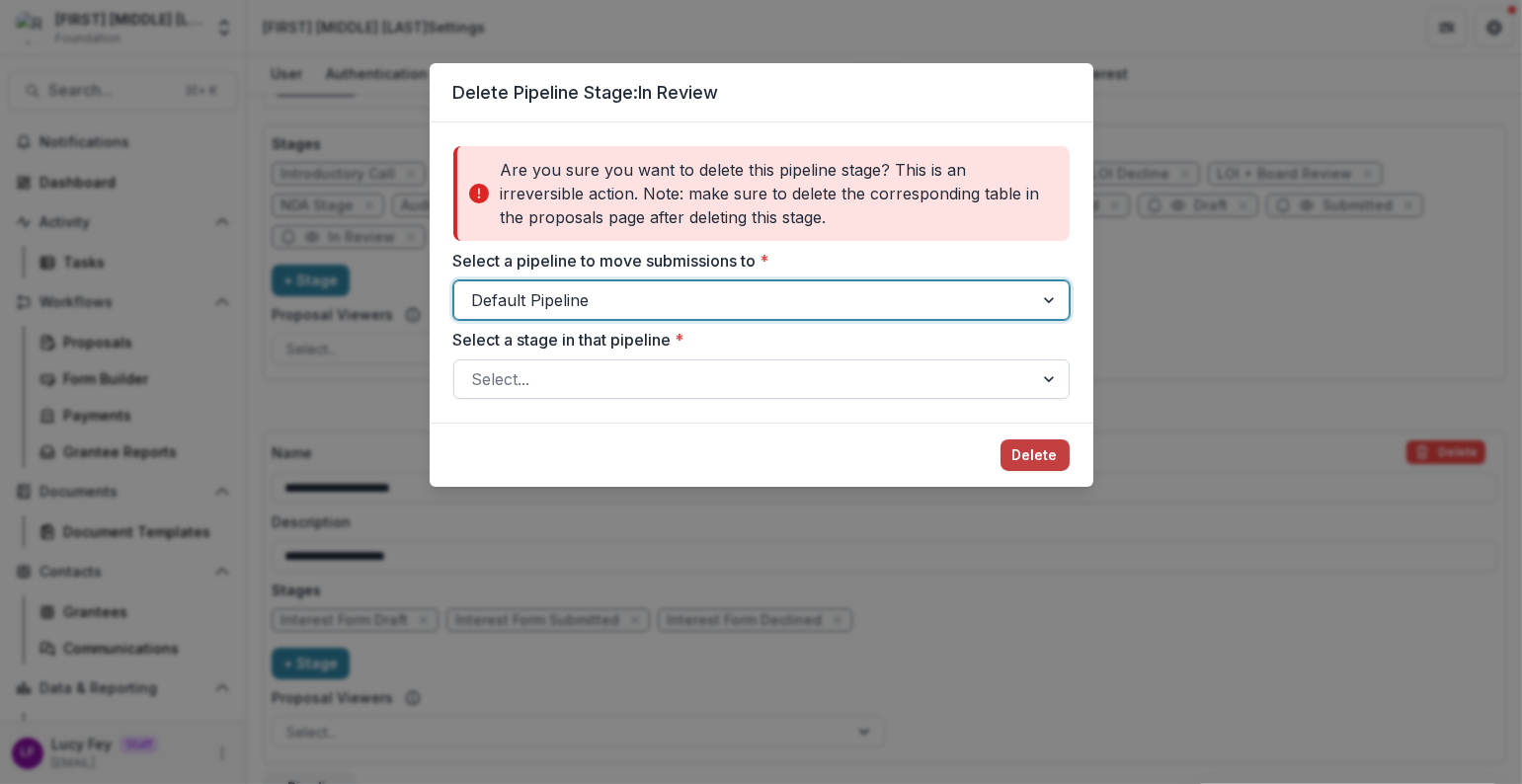 click on "Select..." at bounding box center [744, 379] 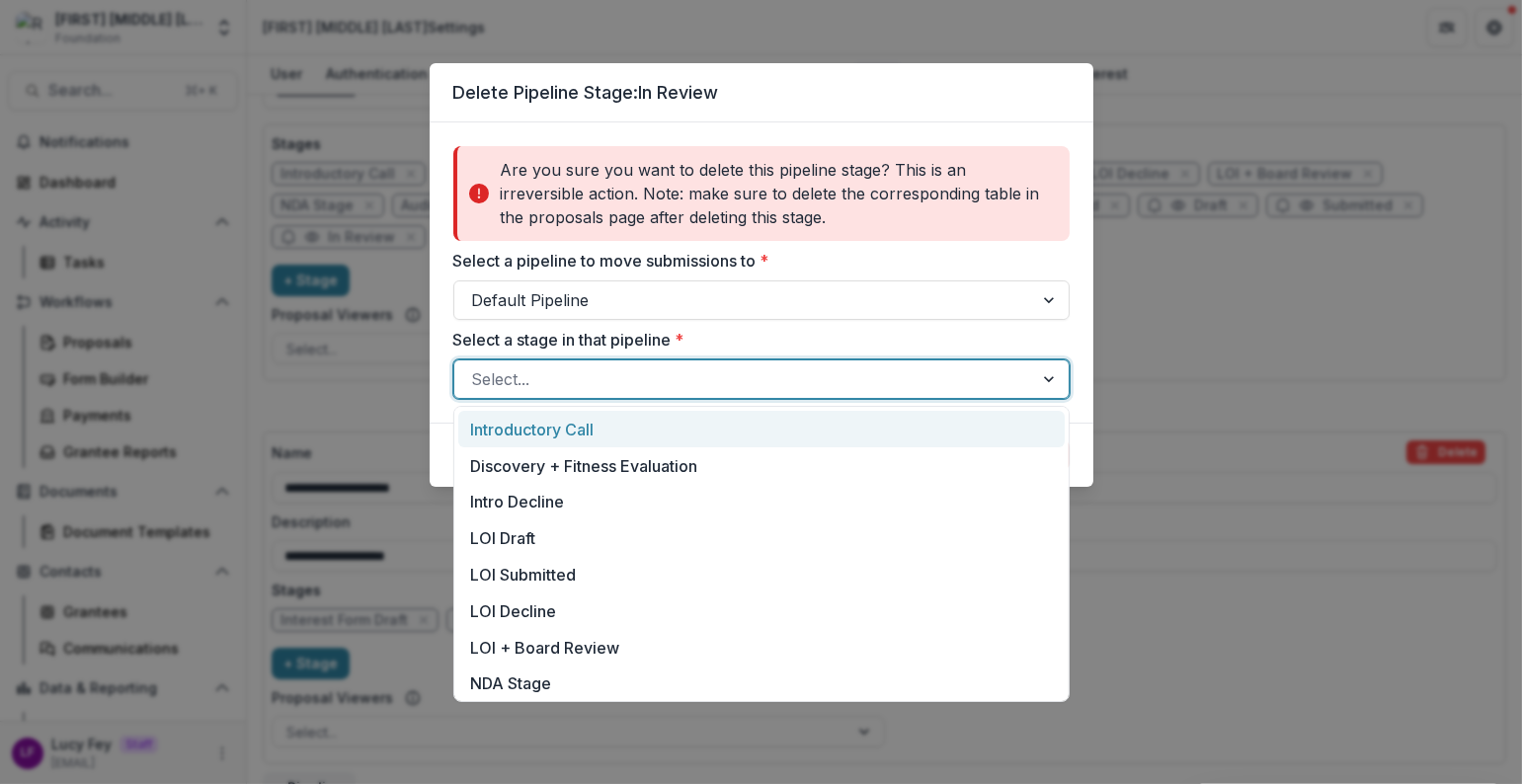 click on "Introductory Call" at bounding box center [761, 429] 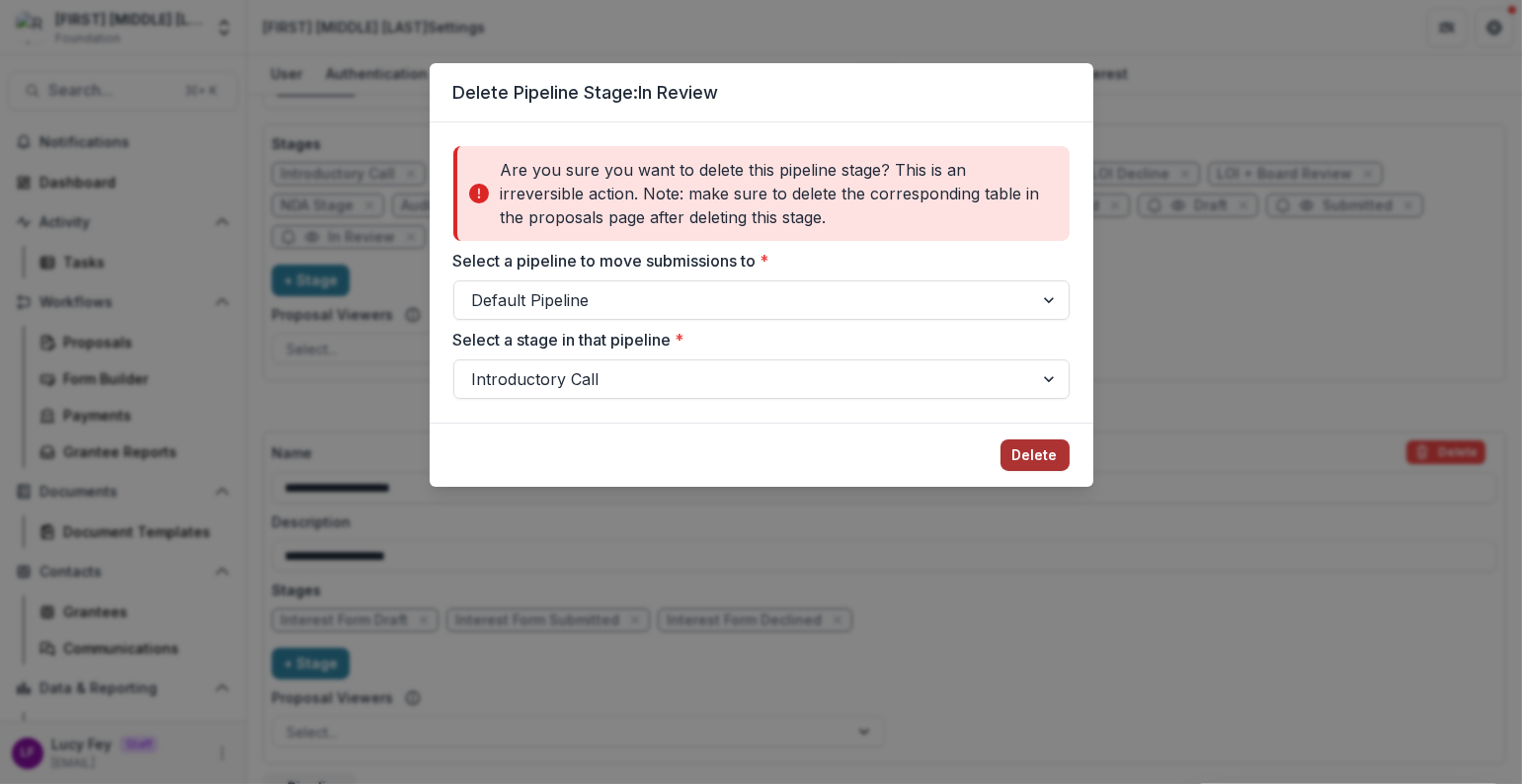 click on "Delete" at bounding box center (1035, 455) 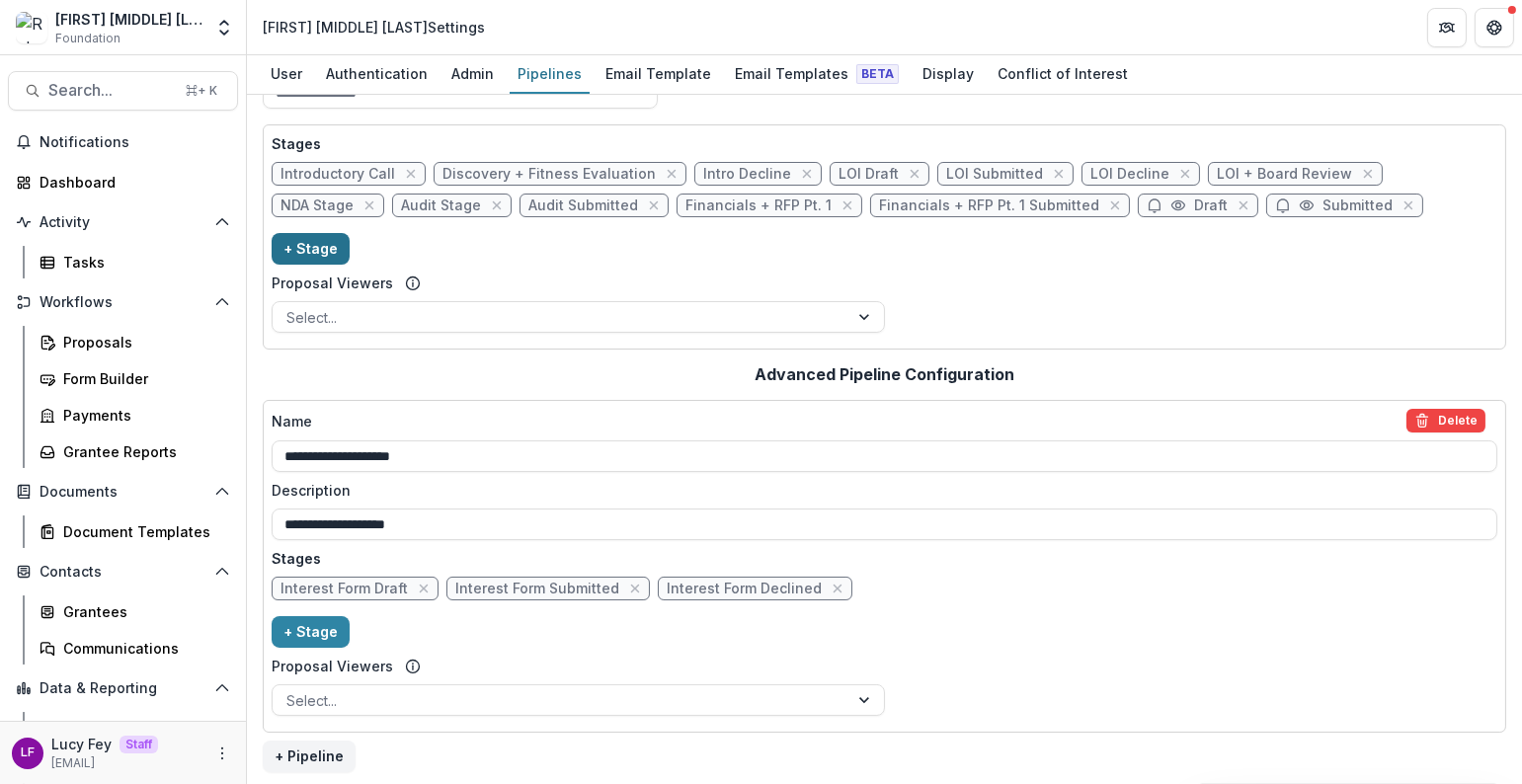 click on "+ Stage" at bounding box center [310, 249] 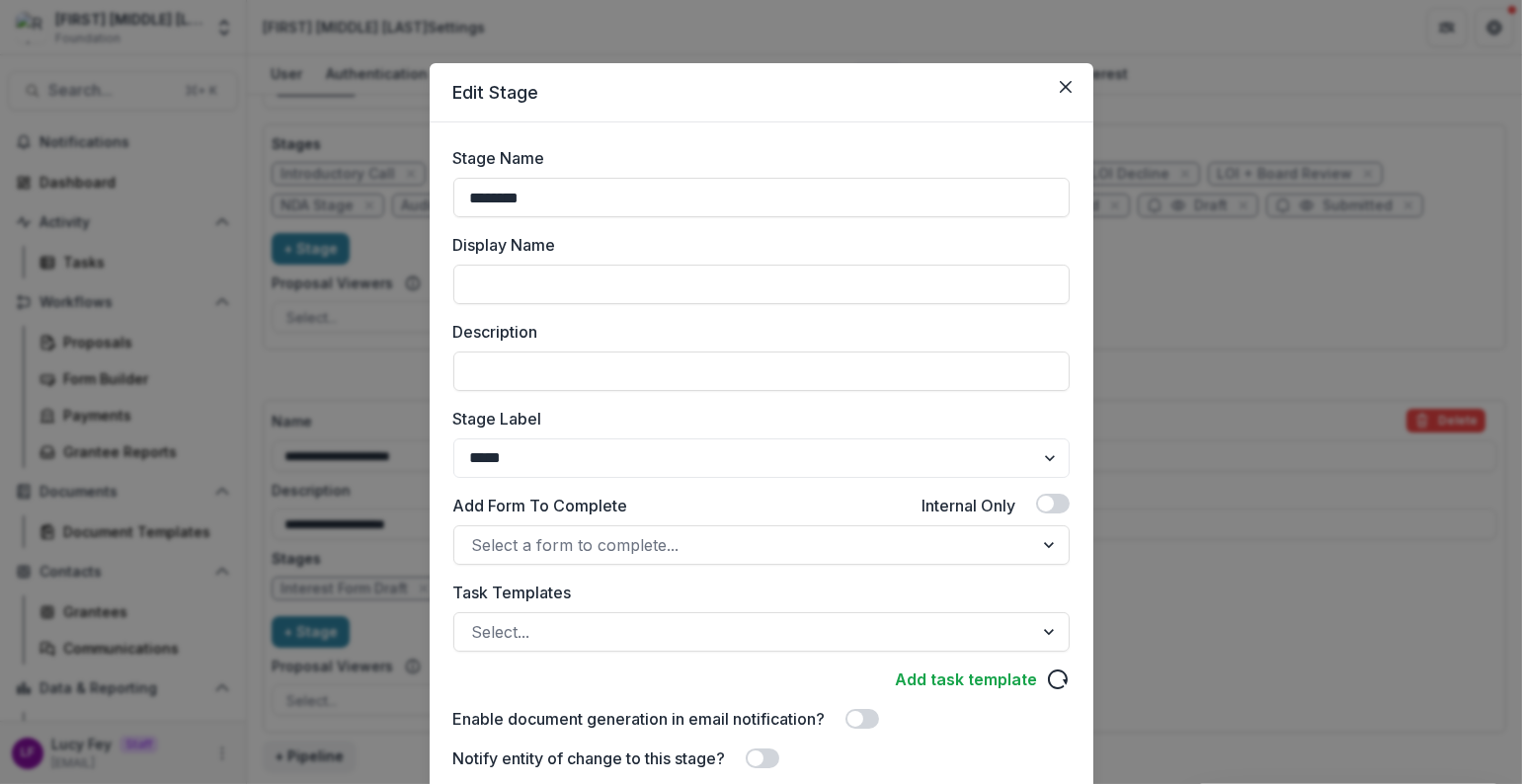 drag, startPoint x: 560, startPoint y: 197, endPoint x: 300, endPoint y: 137, distance: 266.83328 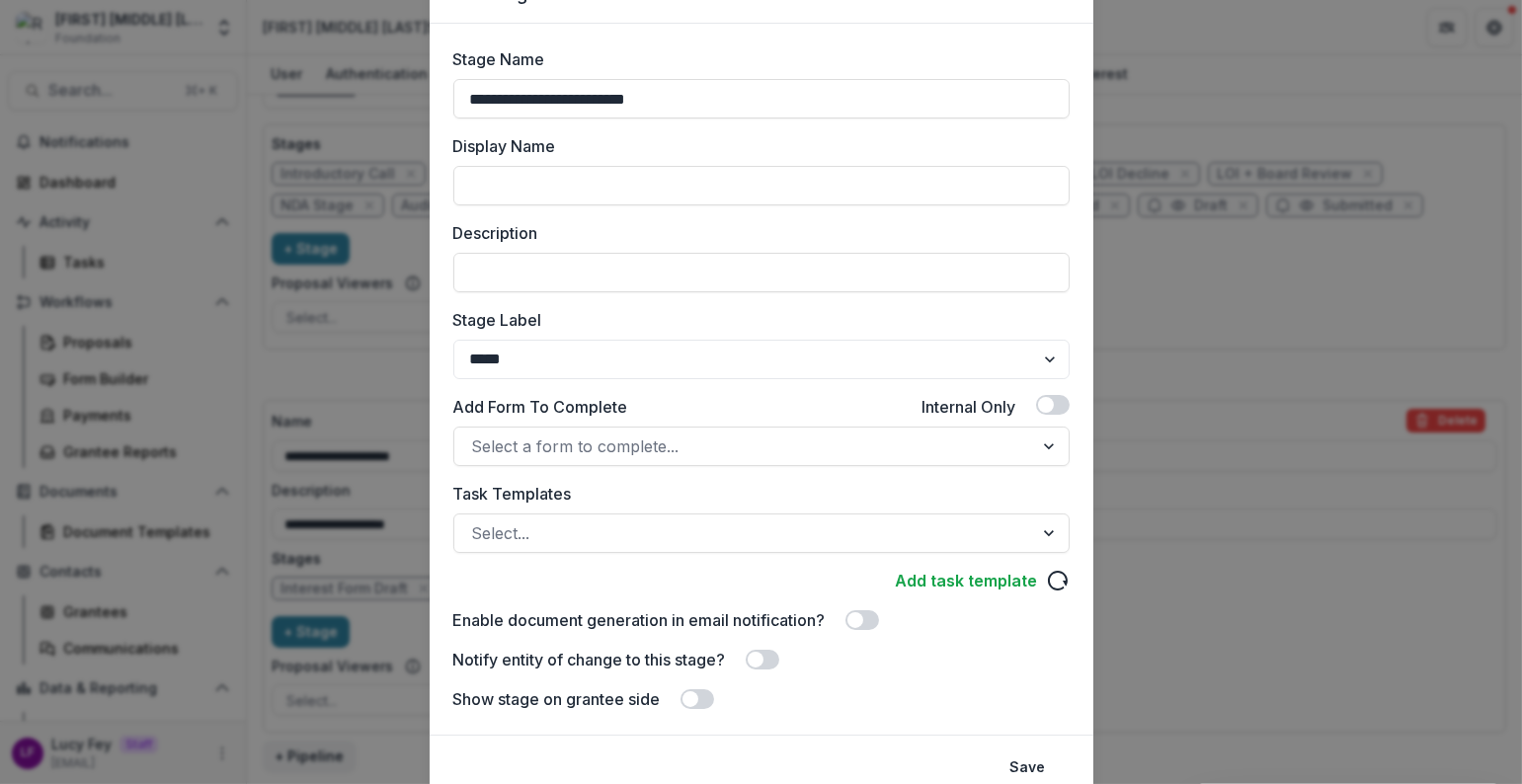 scroll, scrollTop: 175, scrollLeft: 0, axis: vertical 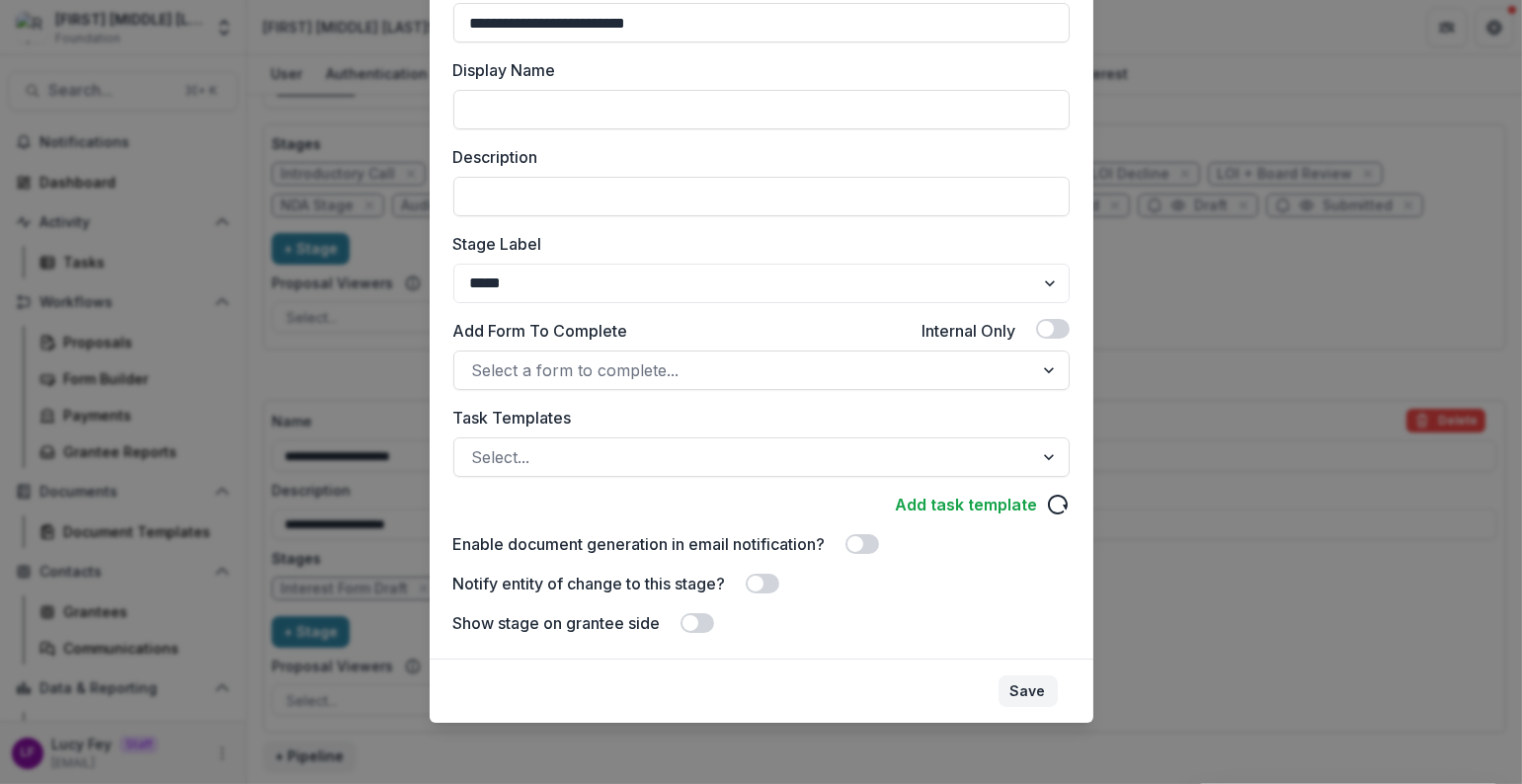 type on "**********" 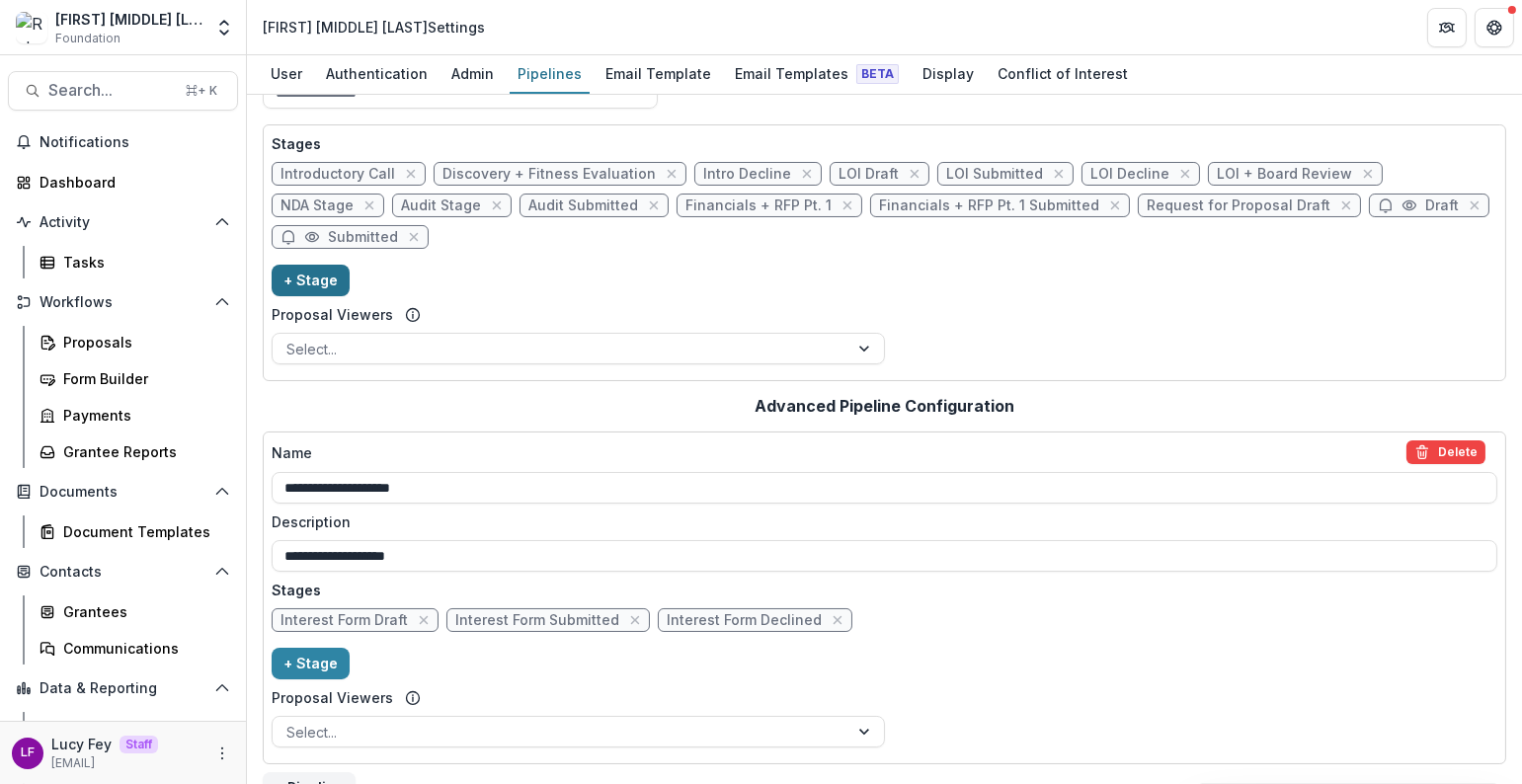 click on "+ Stage" at bounding box center (310, 280) 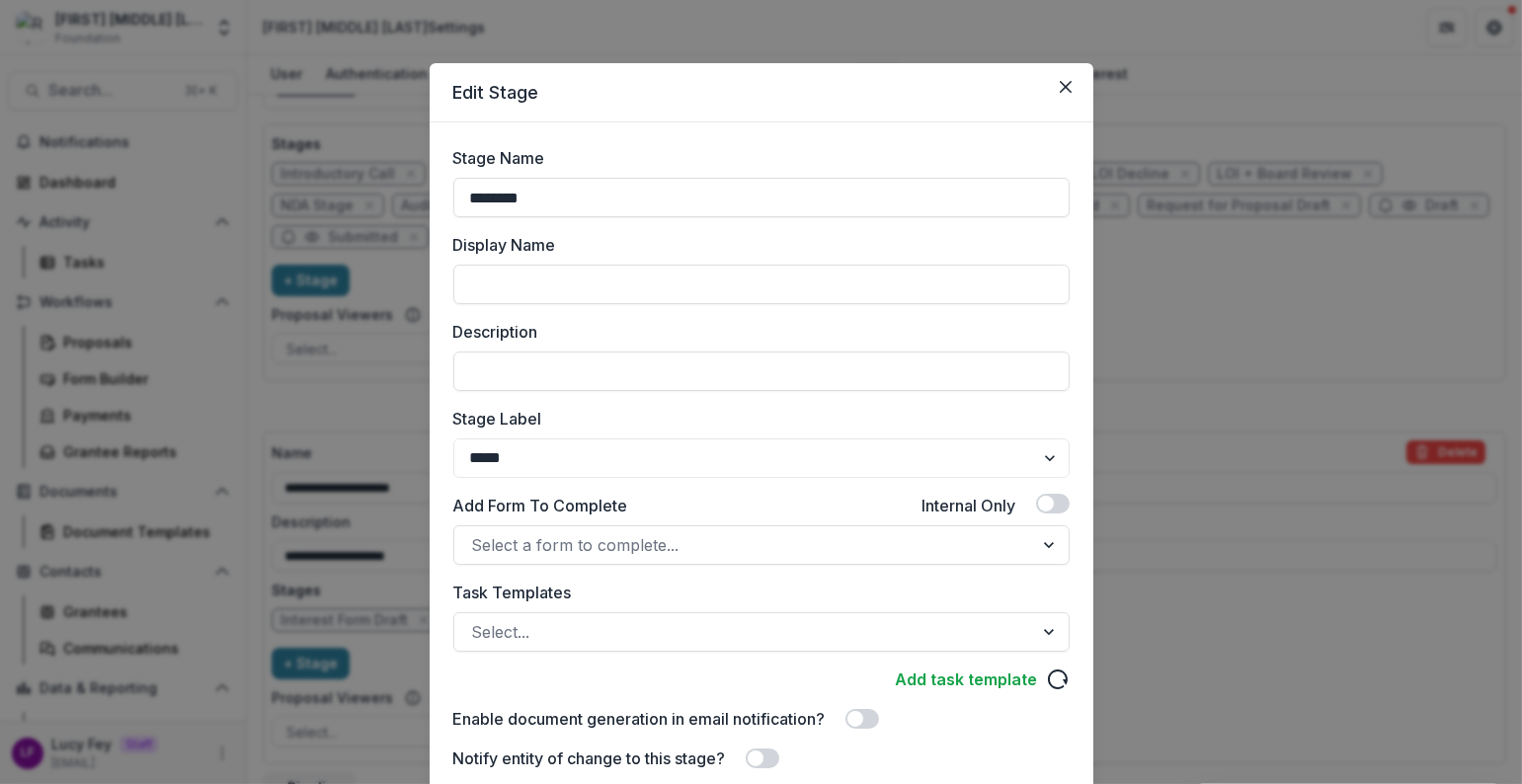 drag, startPoint x: 579, startPoint y: 196, endPoint x: 363, endPoint y: 161, distance: 218.81728 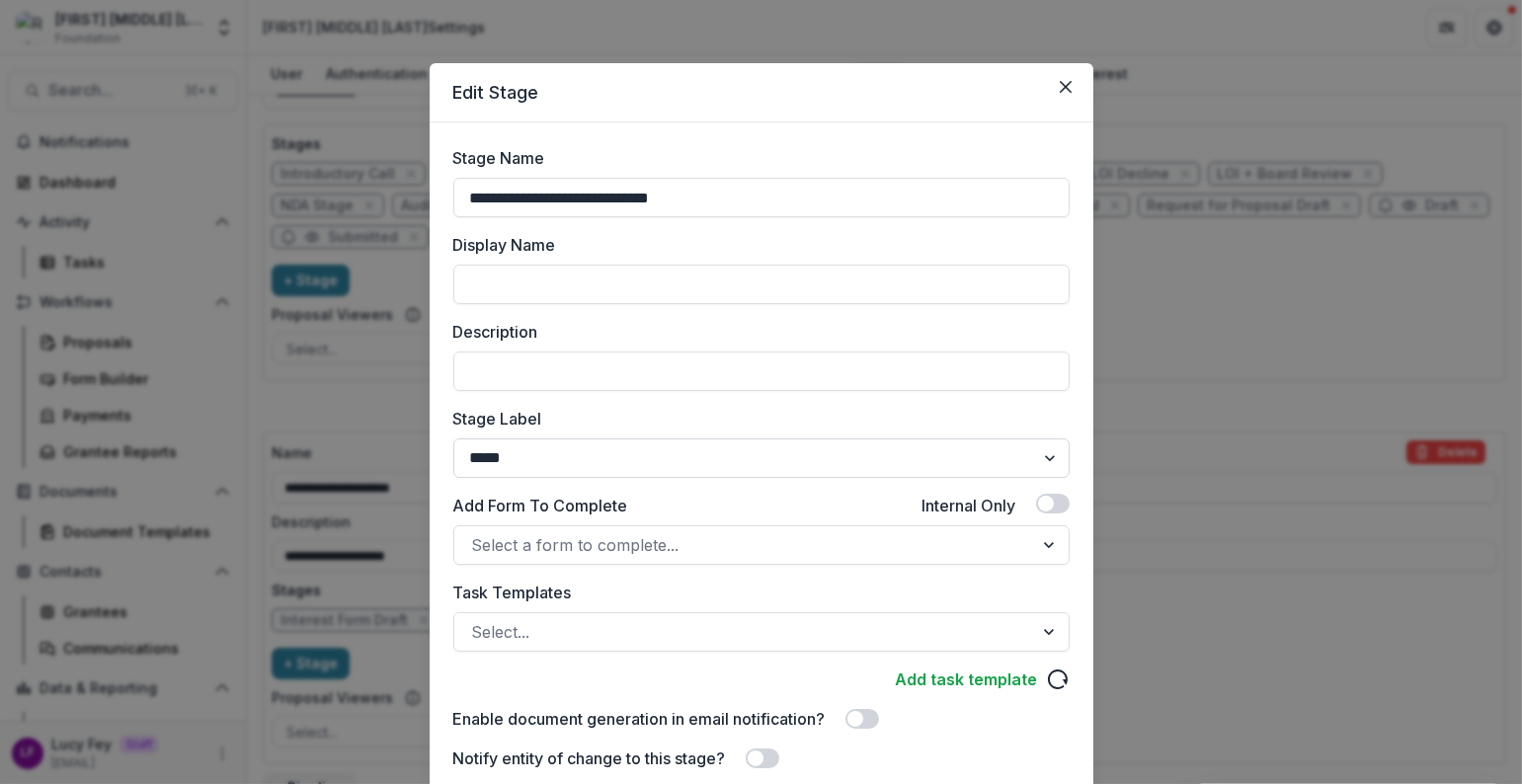 type on "**********" 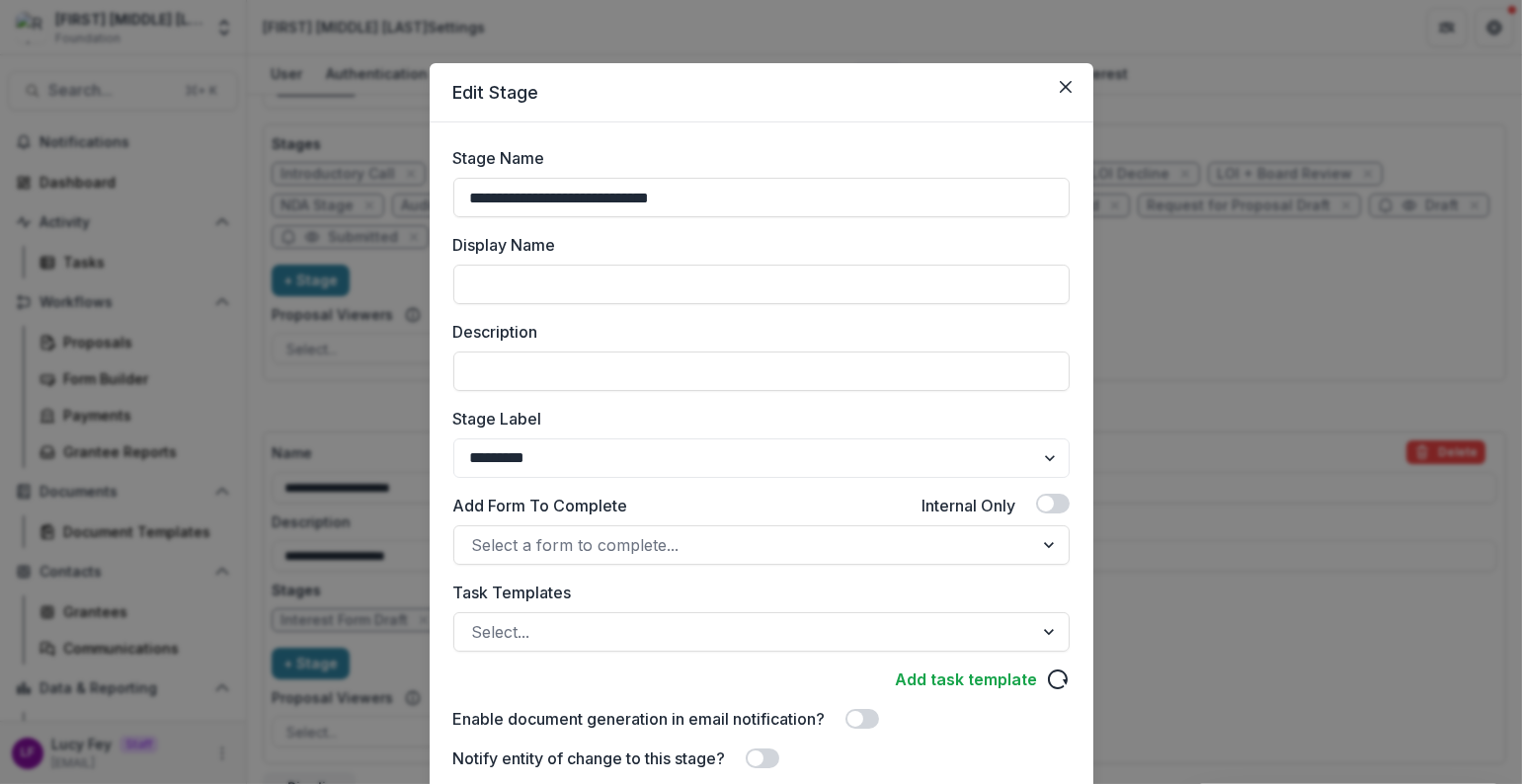 scroll, scrollTop: 175, scrollLeft: 0, axis: vertical 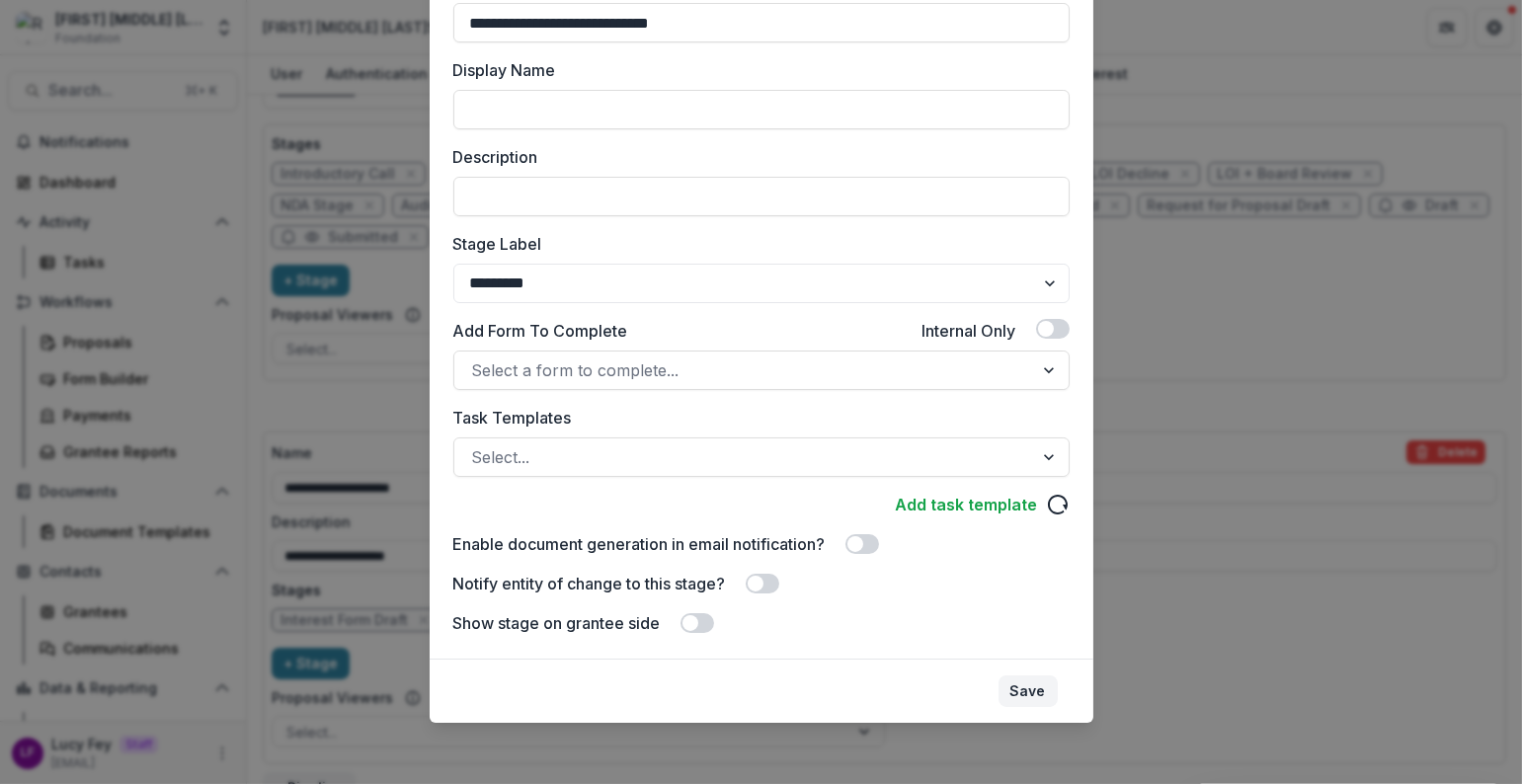 click on "Save" at bounding box center [1028, 691] 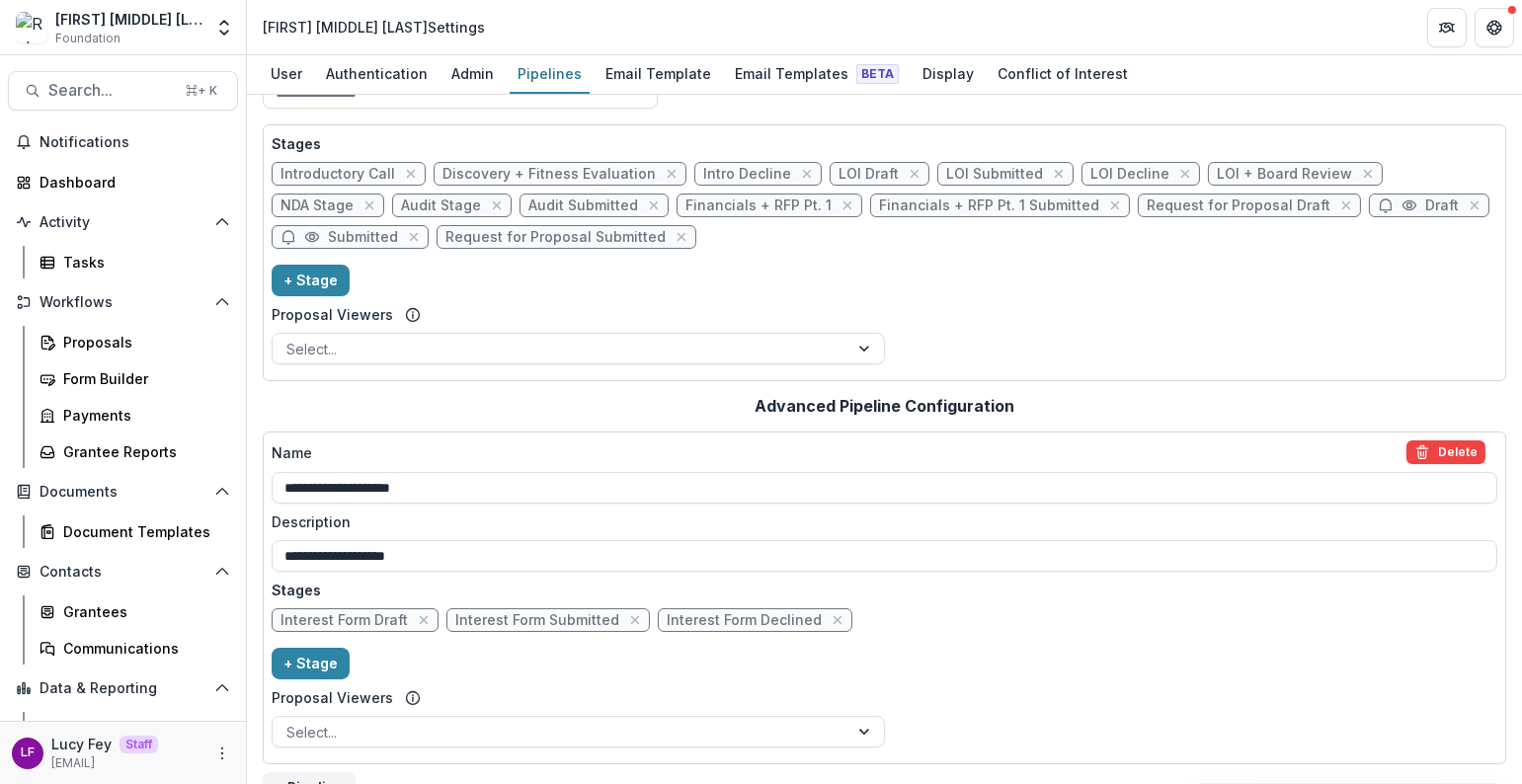 drag, startPoint x: 579, startPoint y: 250, endPoint x: 1213, endPoint y: 211, distance: 635.1984 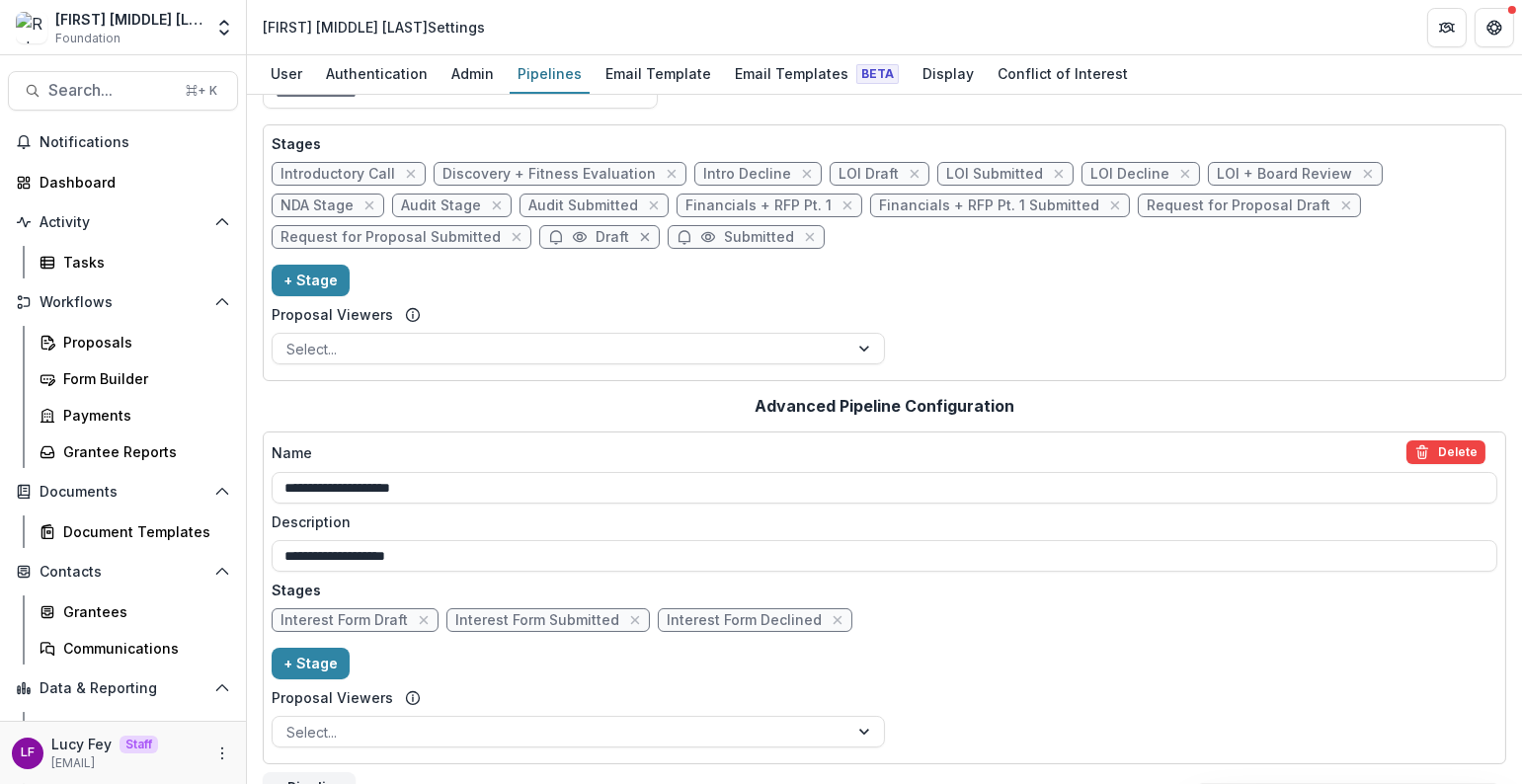 click 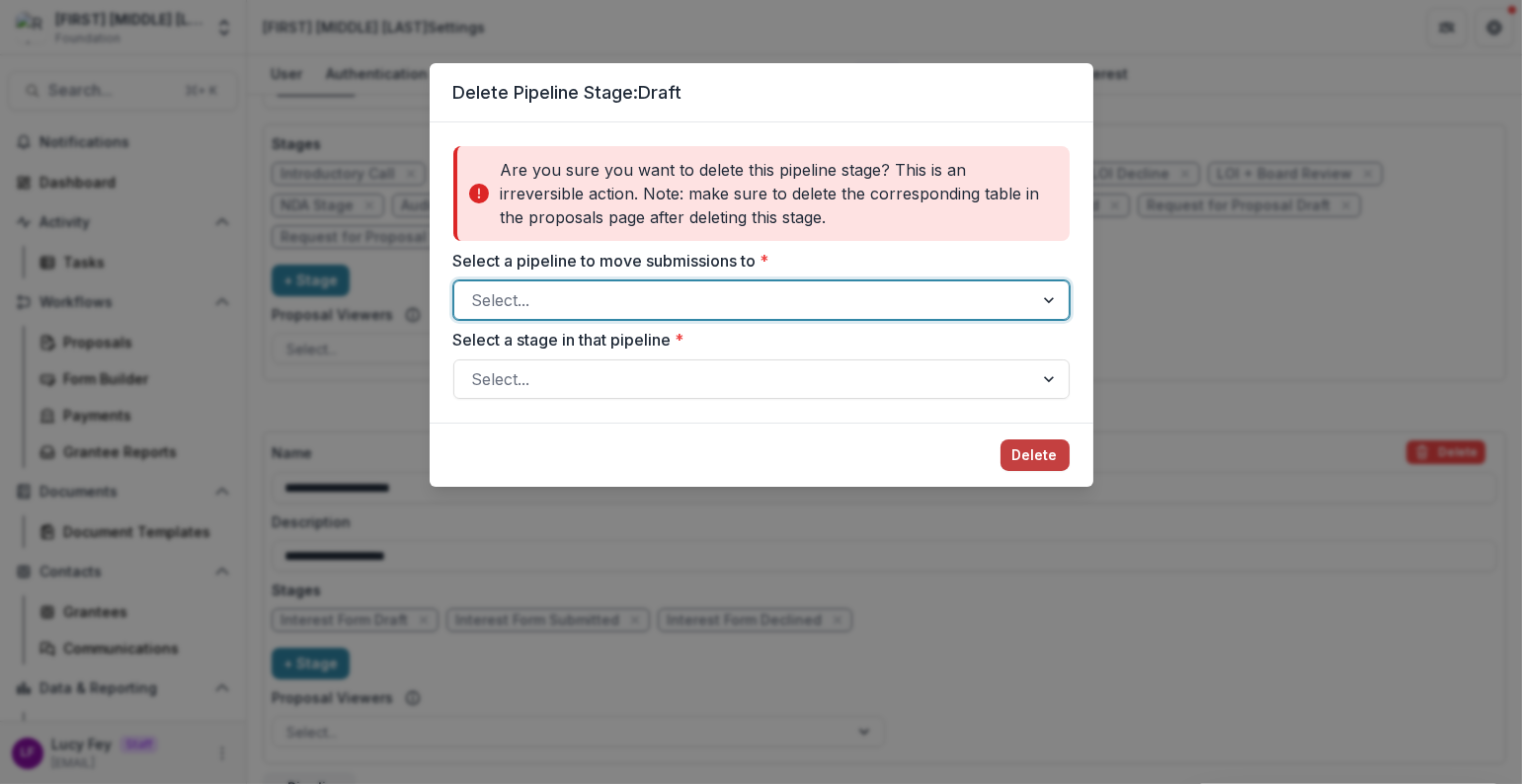 click at bounding box center [744, 300] 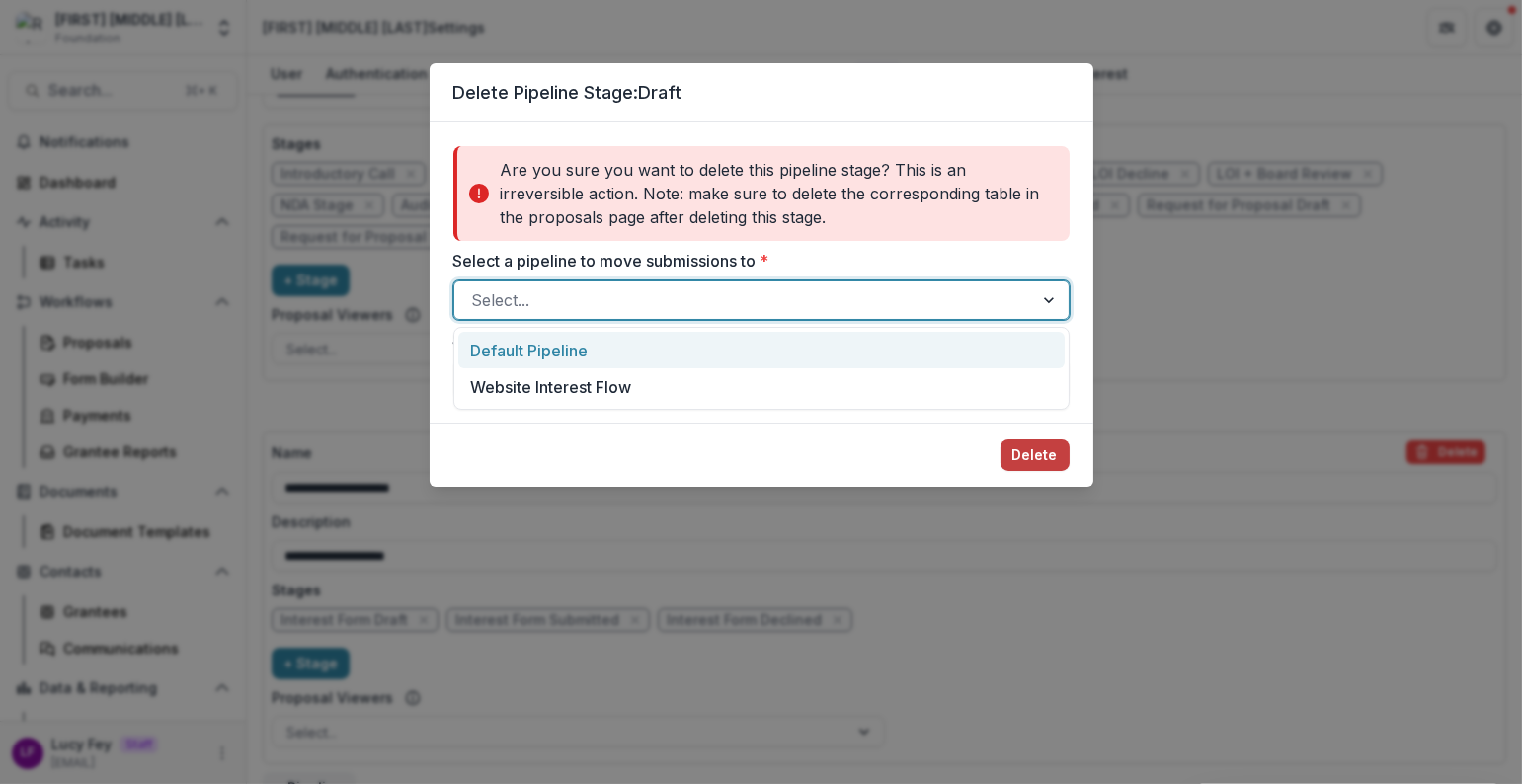 click on "Default Pipeline" at bounding box center (761, 350) 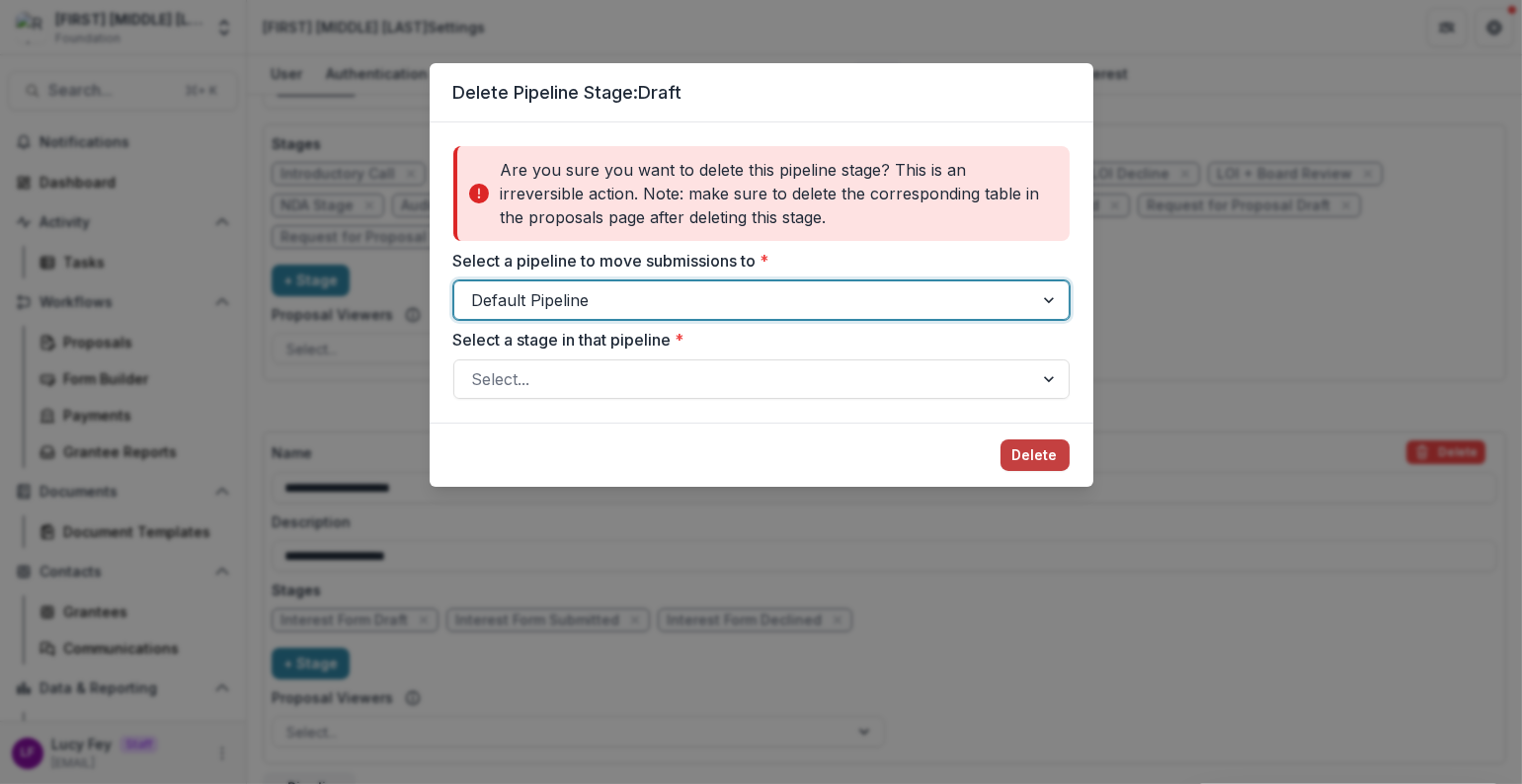 click on "Select a stage in that pipeline *" at bounding box center (756, 340) 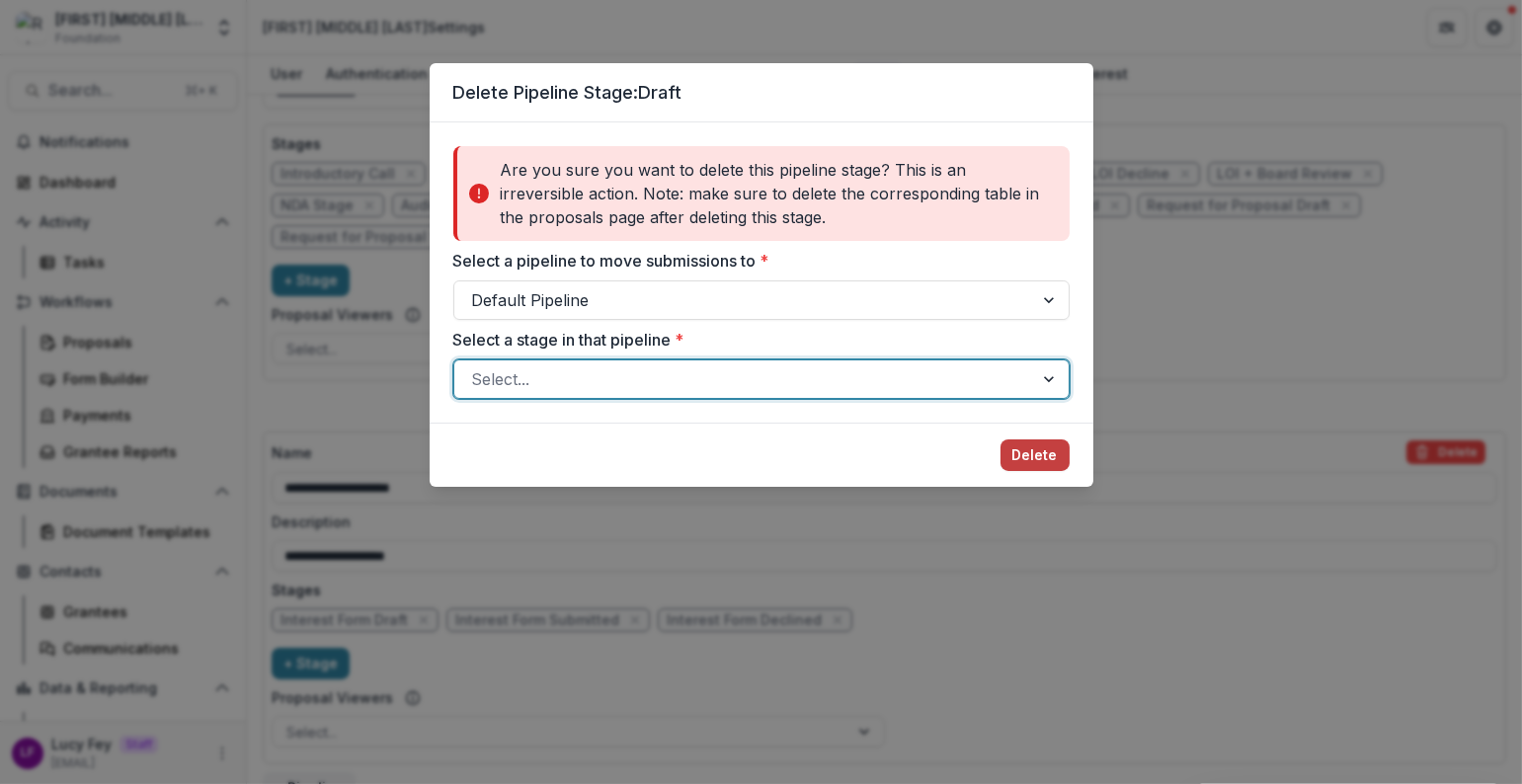 click at bounding box center [744, 379] 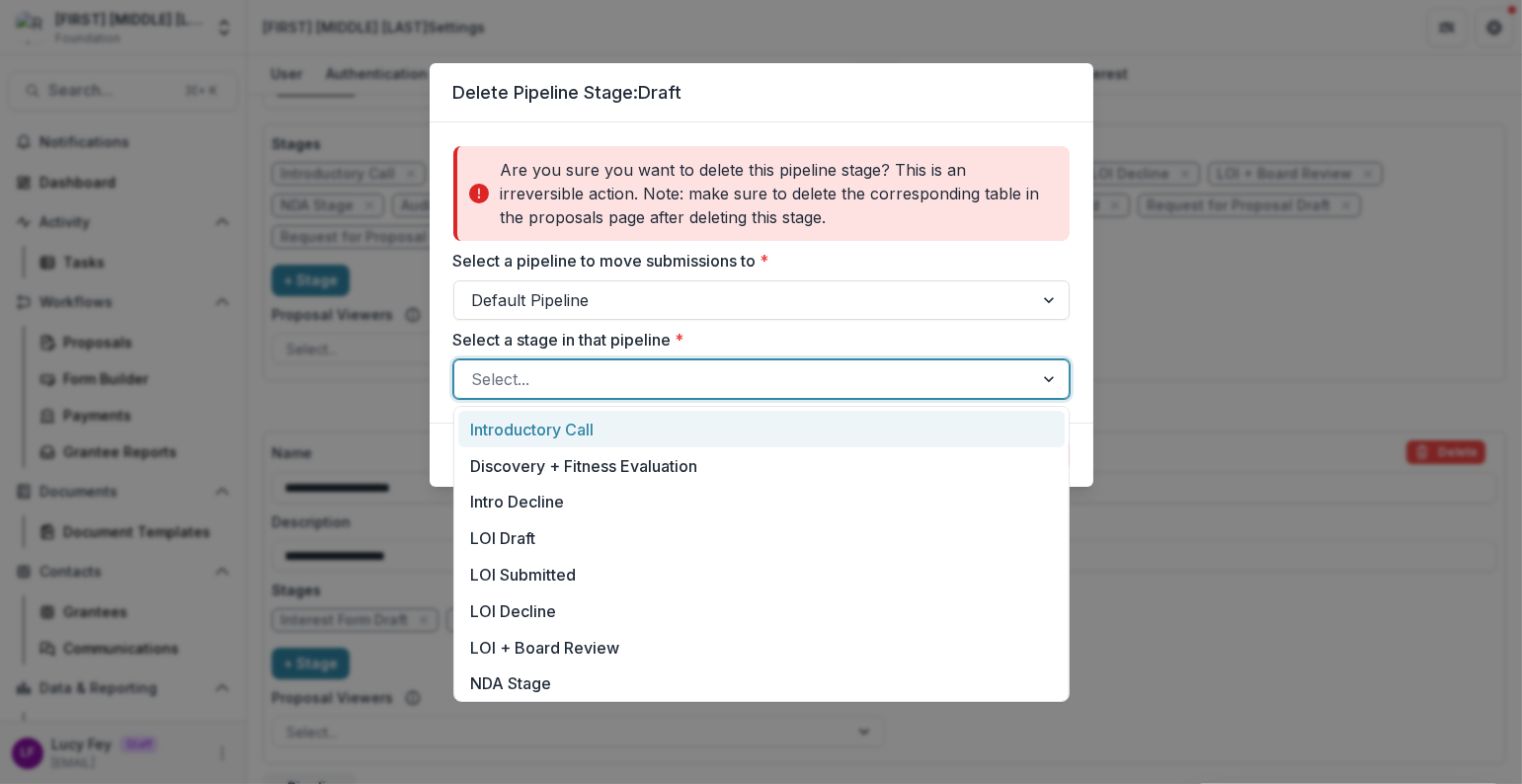 click on "Introductory Call" at bounding box center [761, 429] 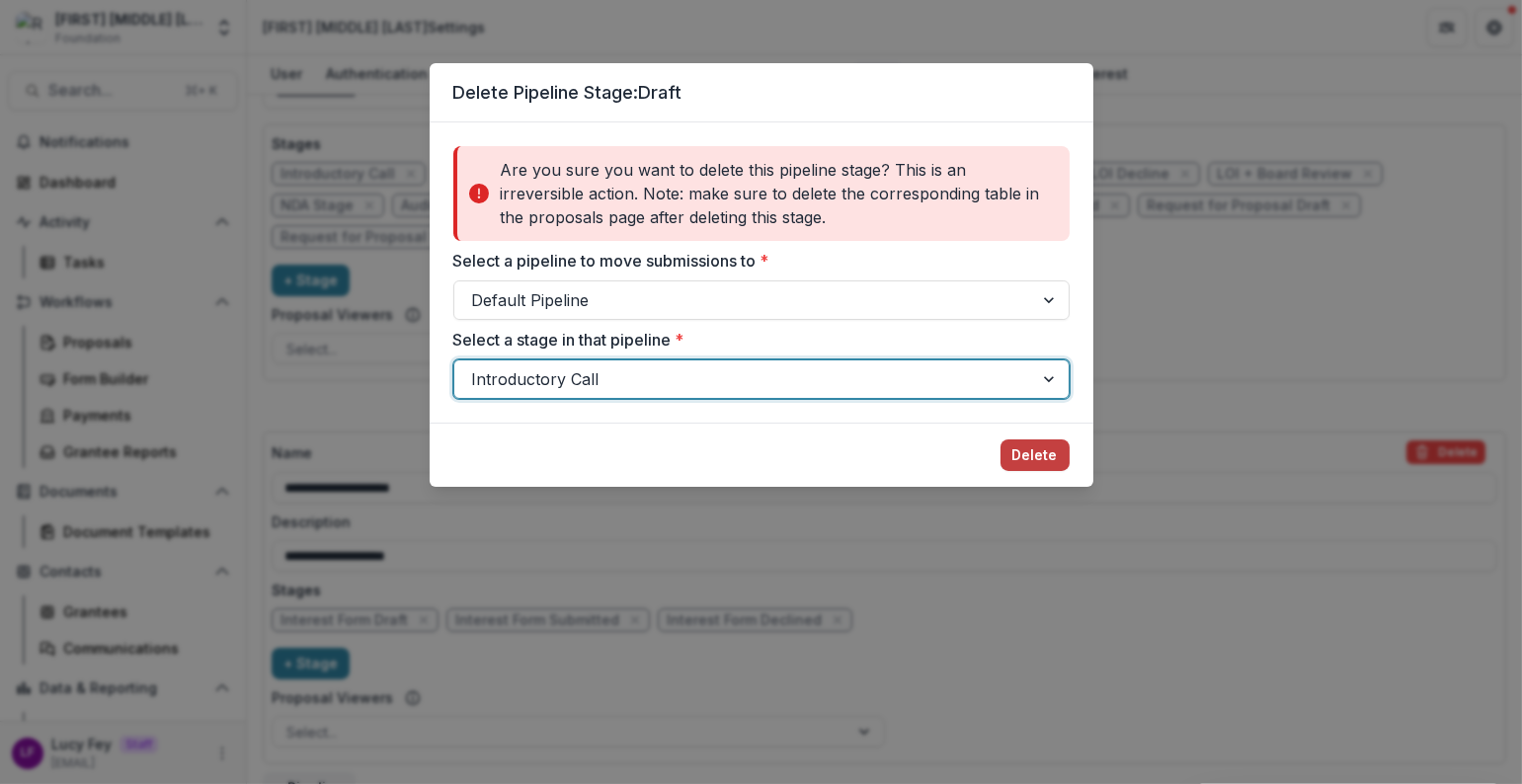 click on "Delete" at bounding box center (761, 454) 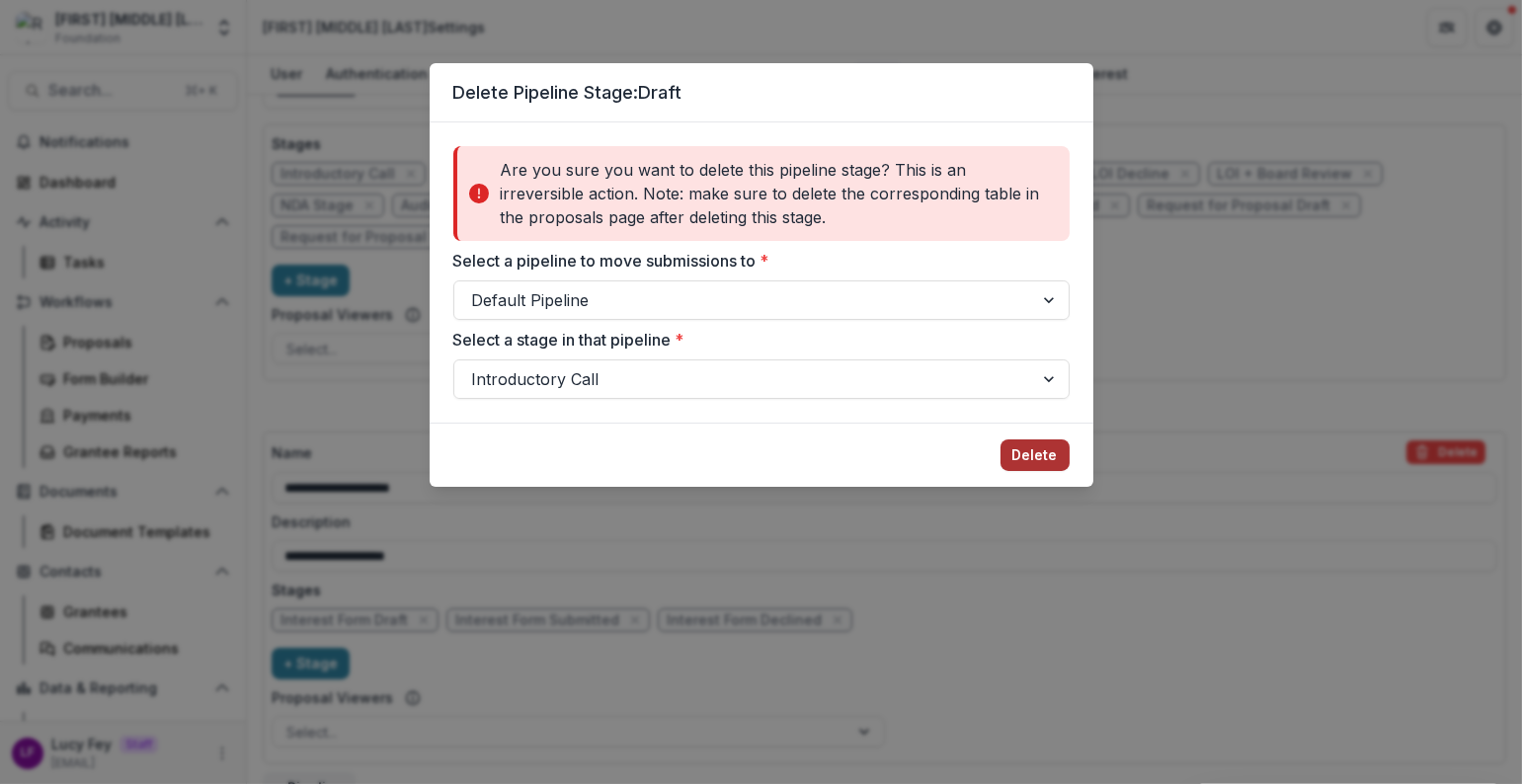 click on "Delete" at bounding box center [1035, 455] 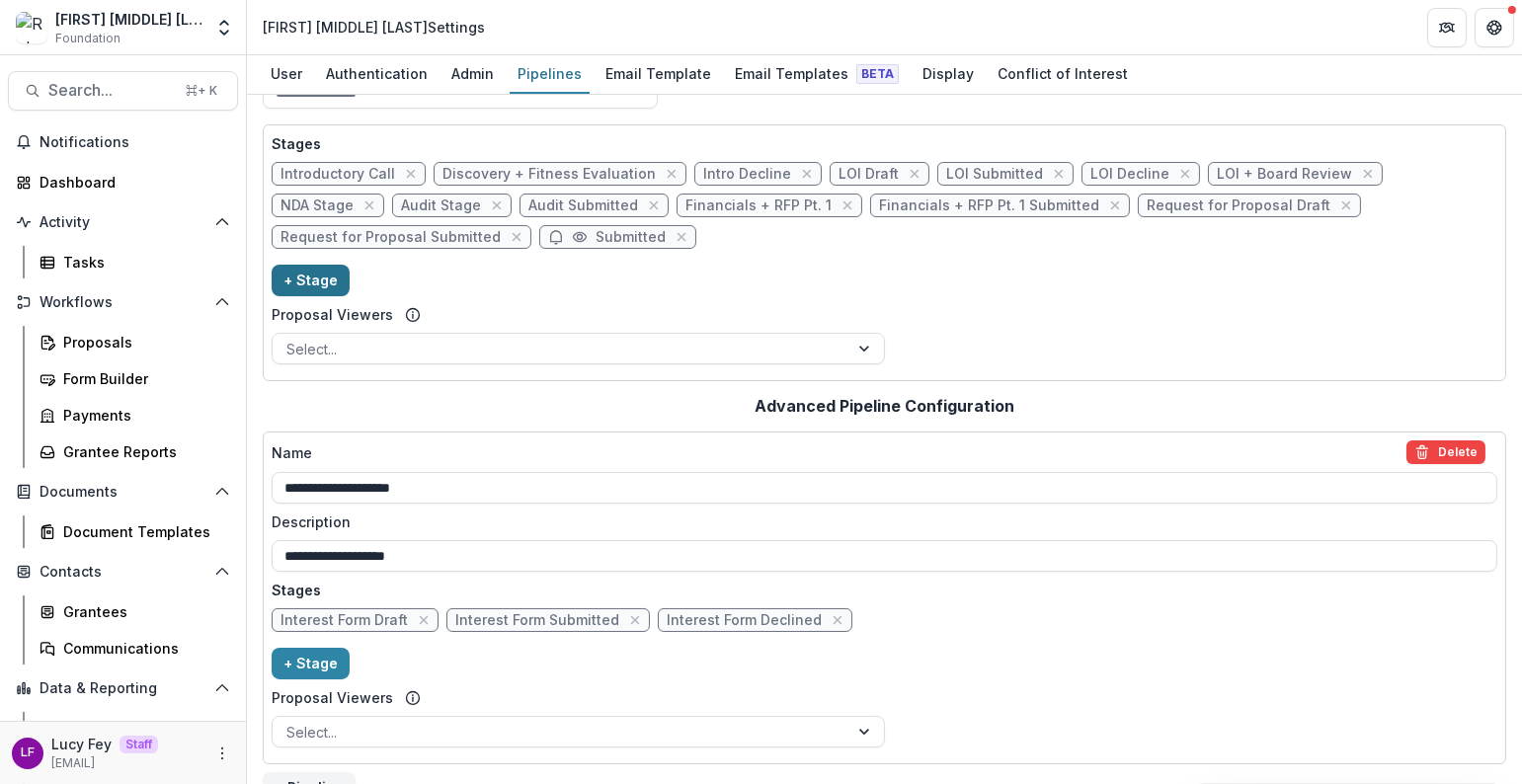 click on "+ Stage" at bounding box center [310, 280] 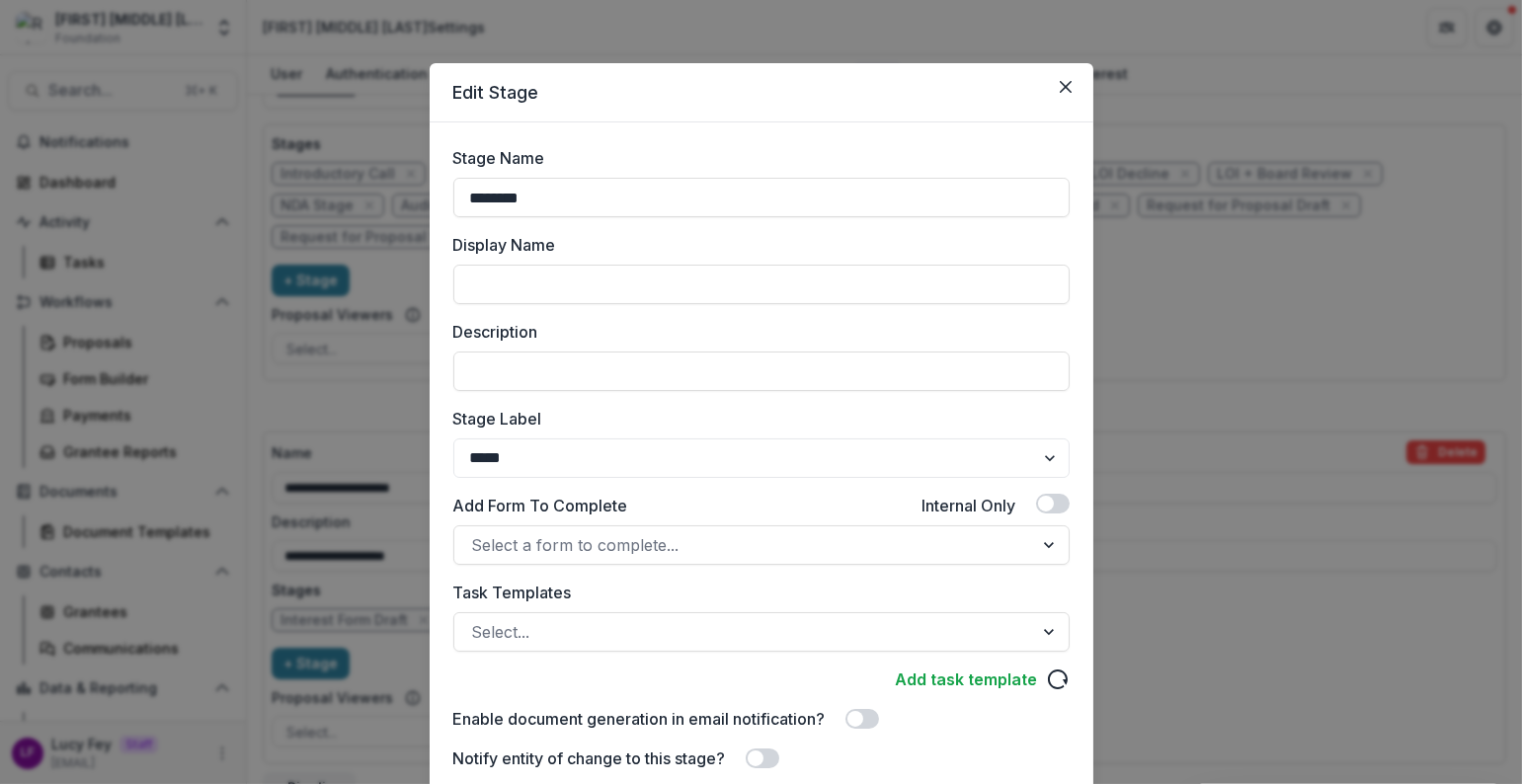 click on "Edit Stage Stage Name ******** Display Name Description Stage Label ******* ***** ********* ****** ******* ******** ******** ******* ********* ******* ****** Add Form To Complete Internal Only Select a form to complete... Task Templates Select... Add task template Advanced Configuration Enable document generation in email notification? Notify entity of change to this stage? Show stage on grantee side Save" at bounding box center [761, 392] 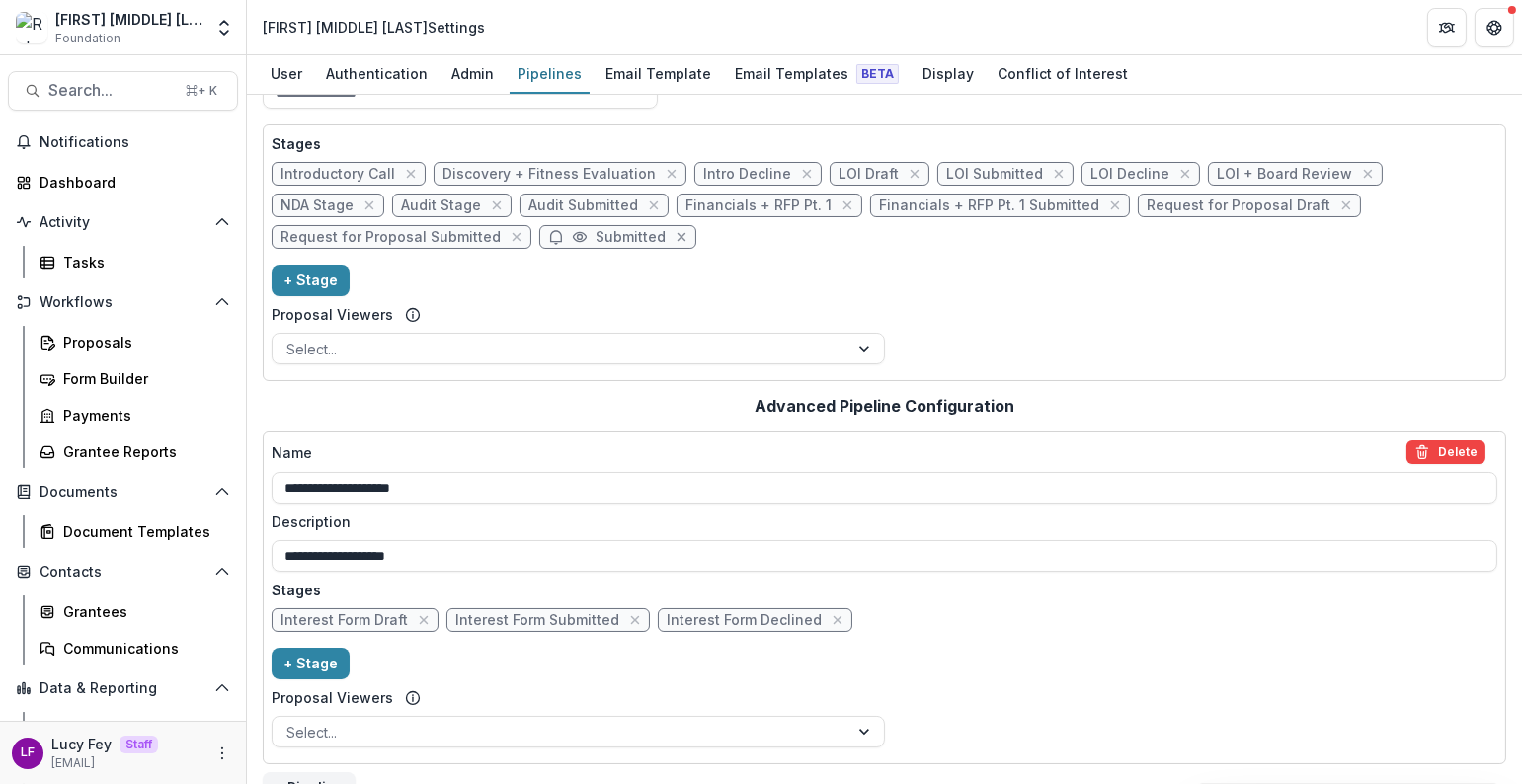 click 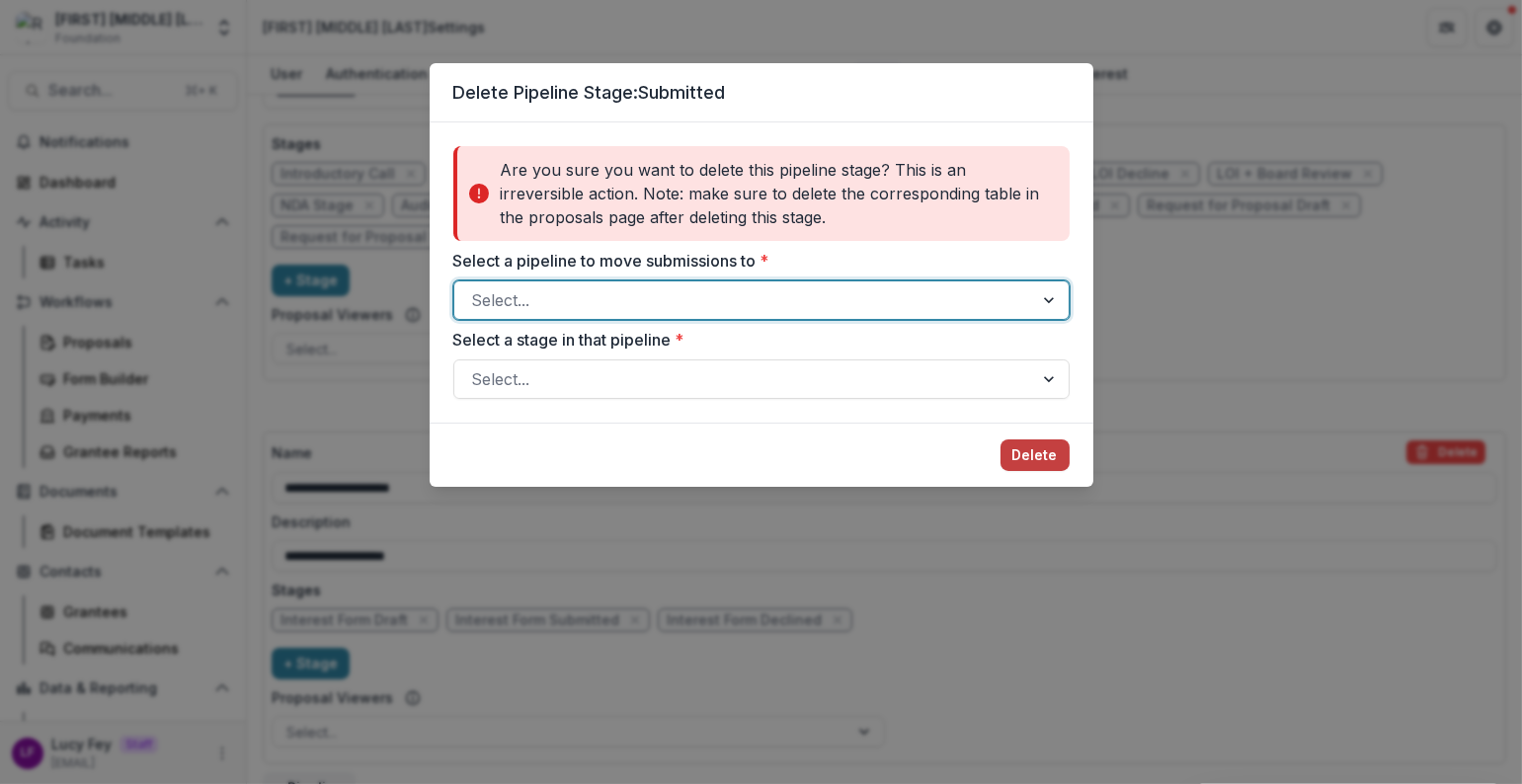 click at bounding box center [744, 300] 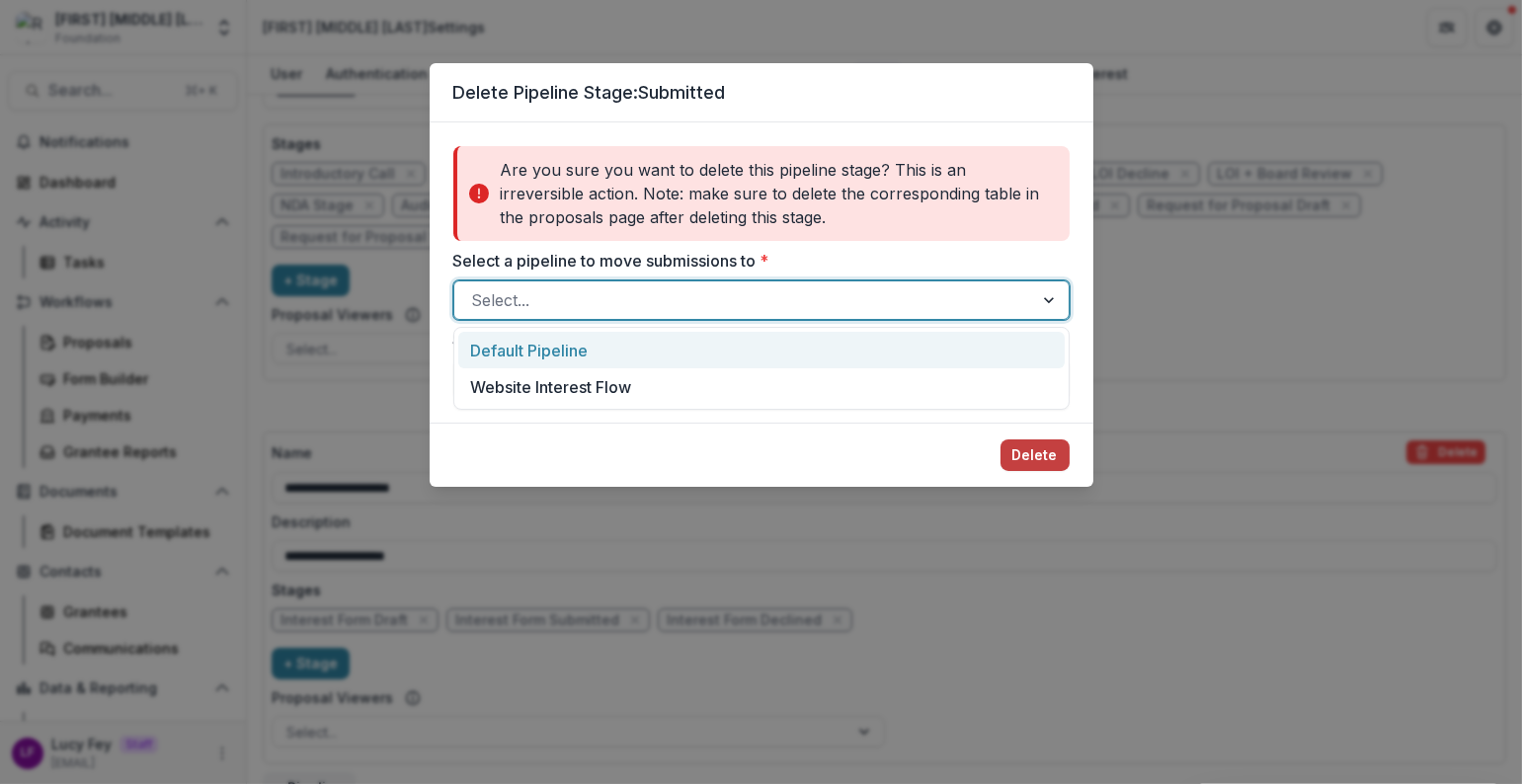 click on "Default Pipeline" at bounding box center (761, 350) 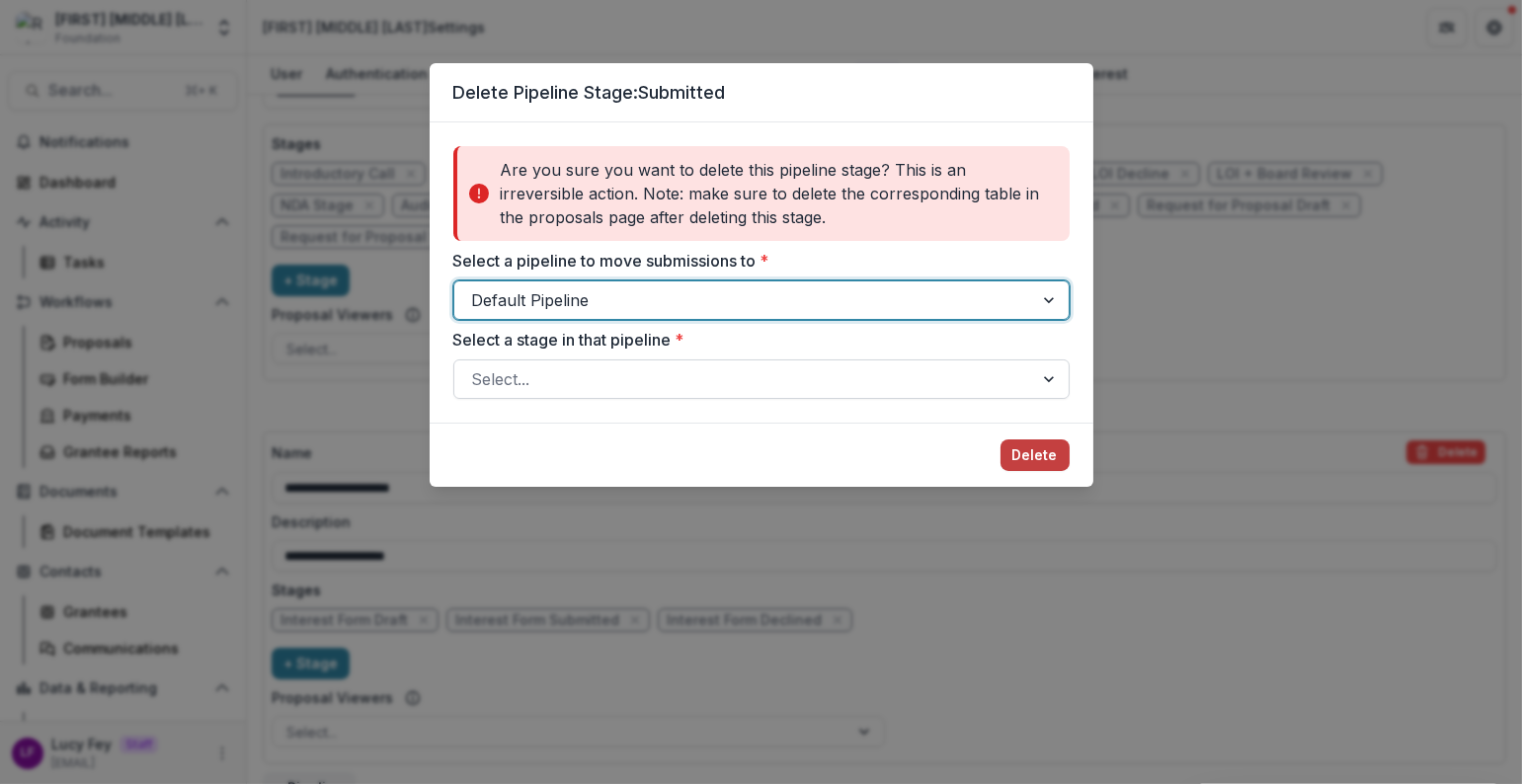 click at bounding box center (744, 379) 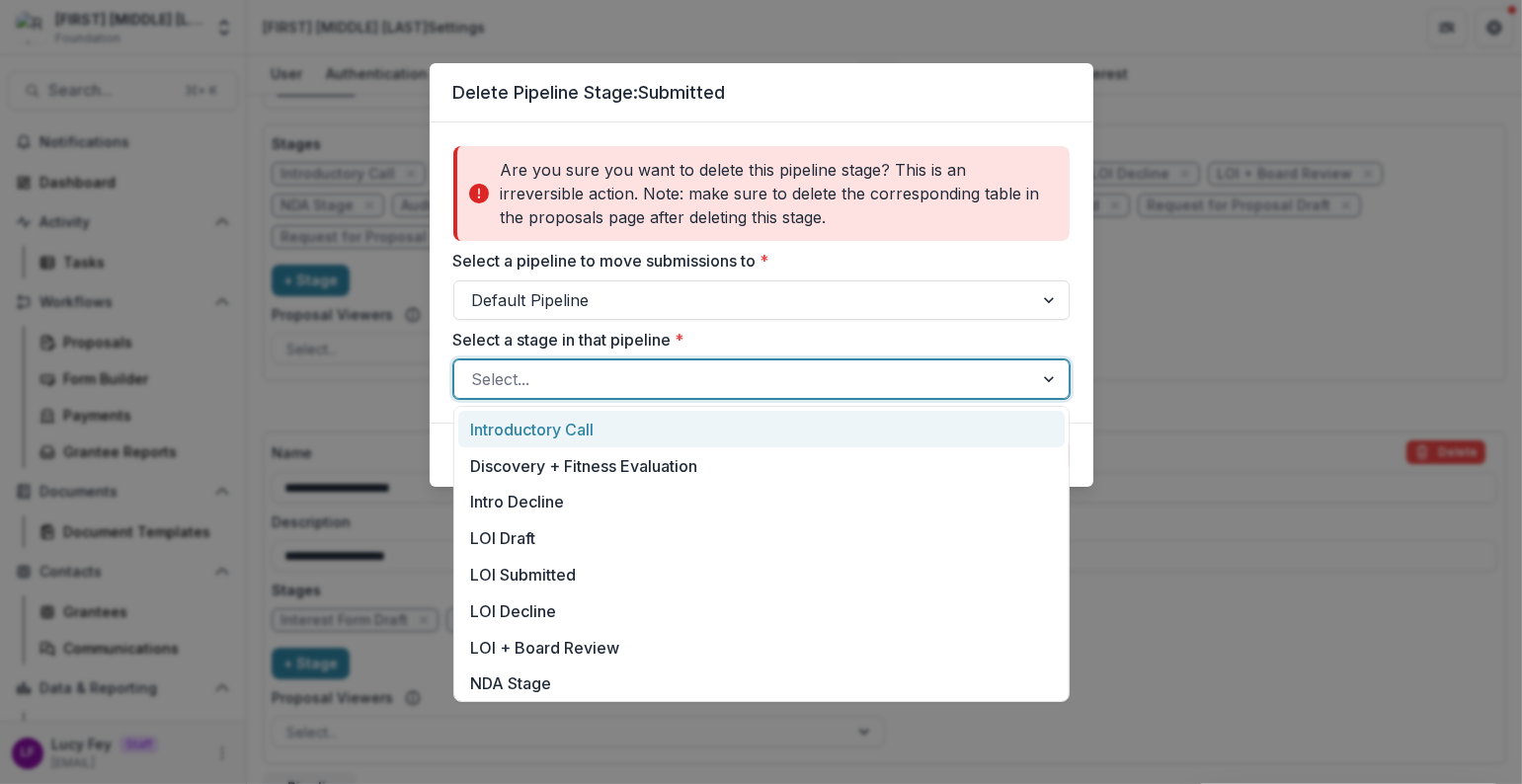 click on "Introductory Call" at bounding box center [761, 429] 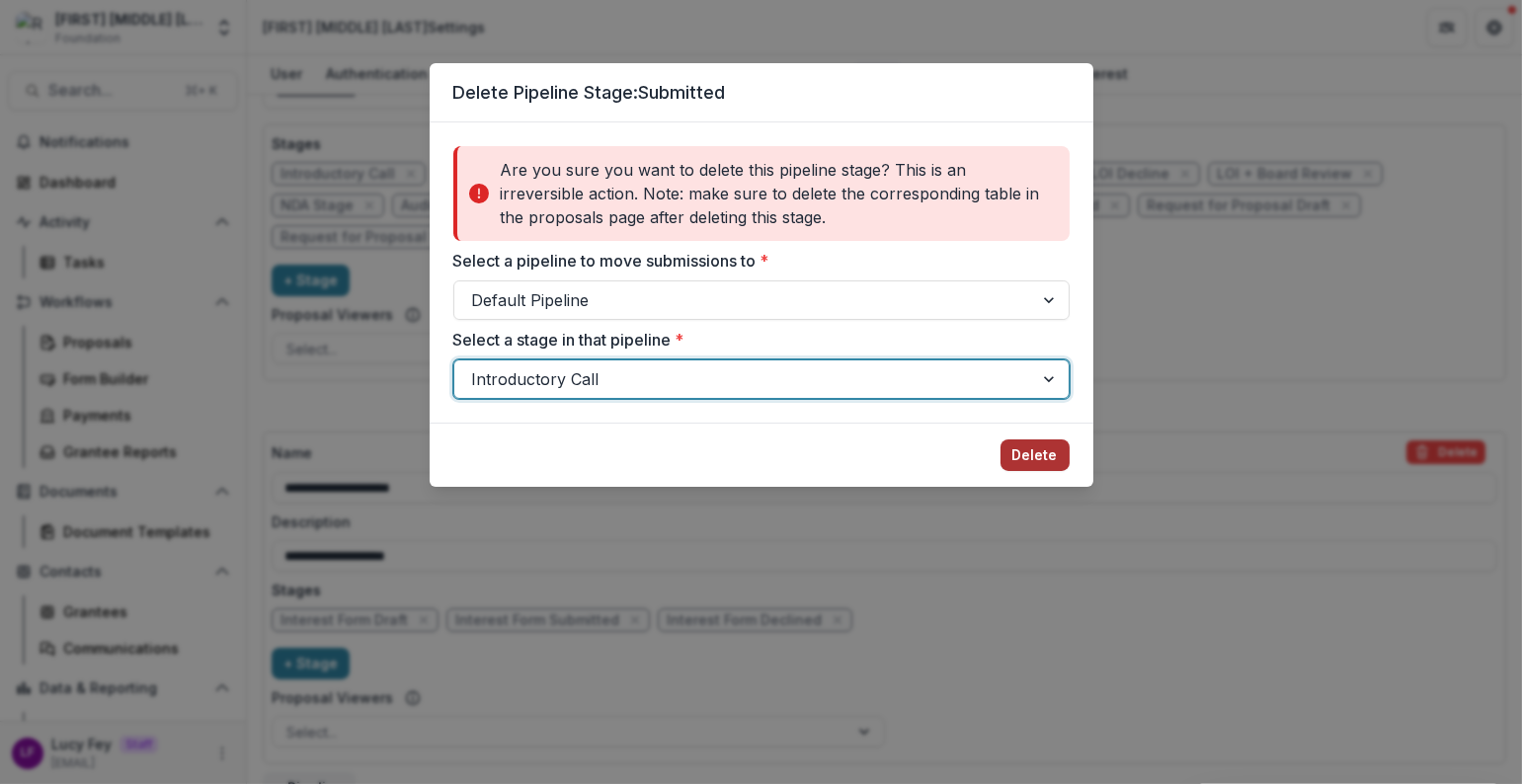 click on "Delete" at bounding box center [1035, 455] 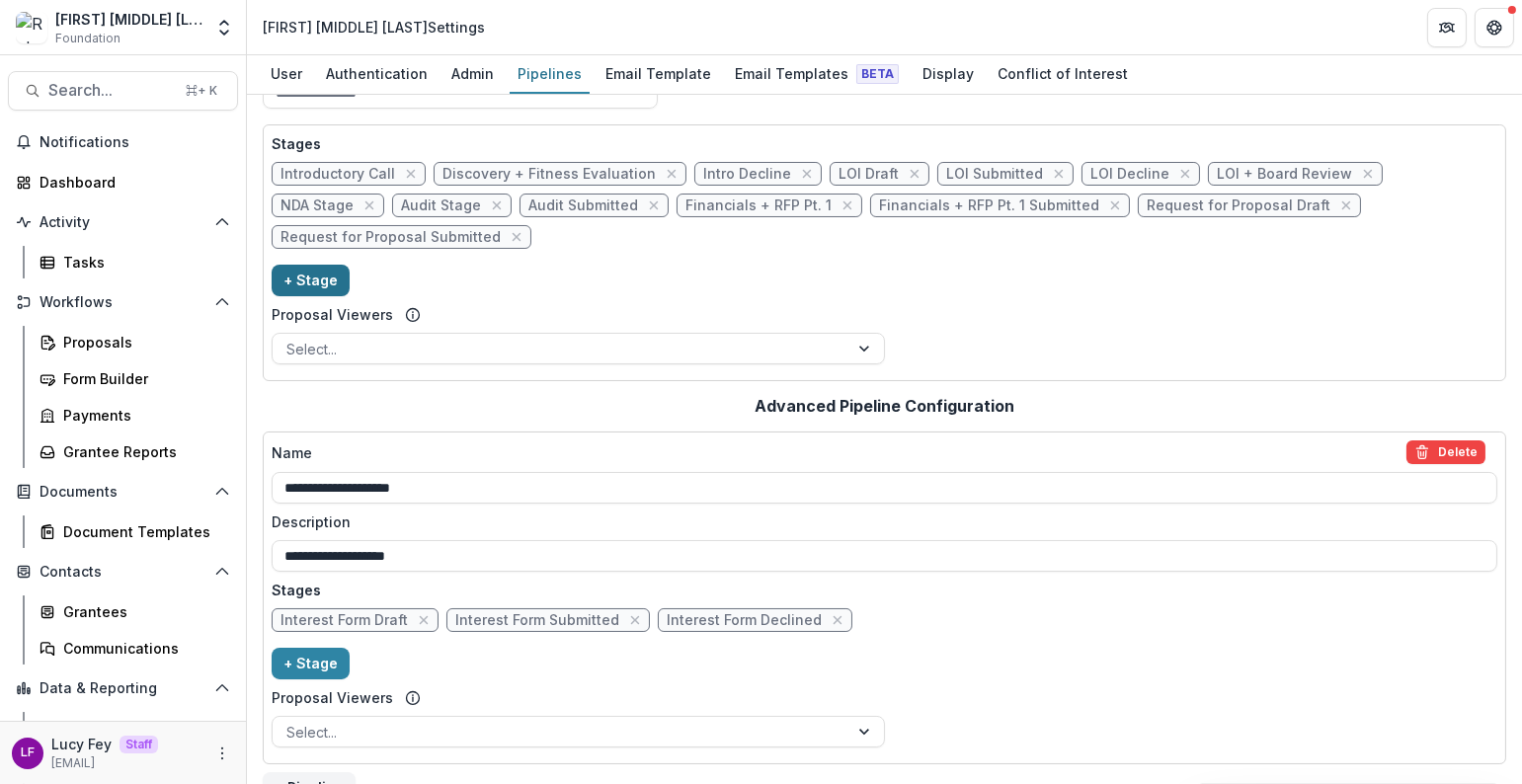 click on "+ Stage" at bounding box center [310, 280] 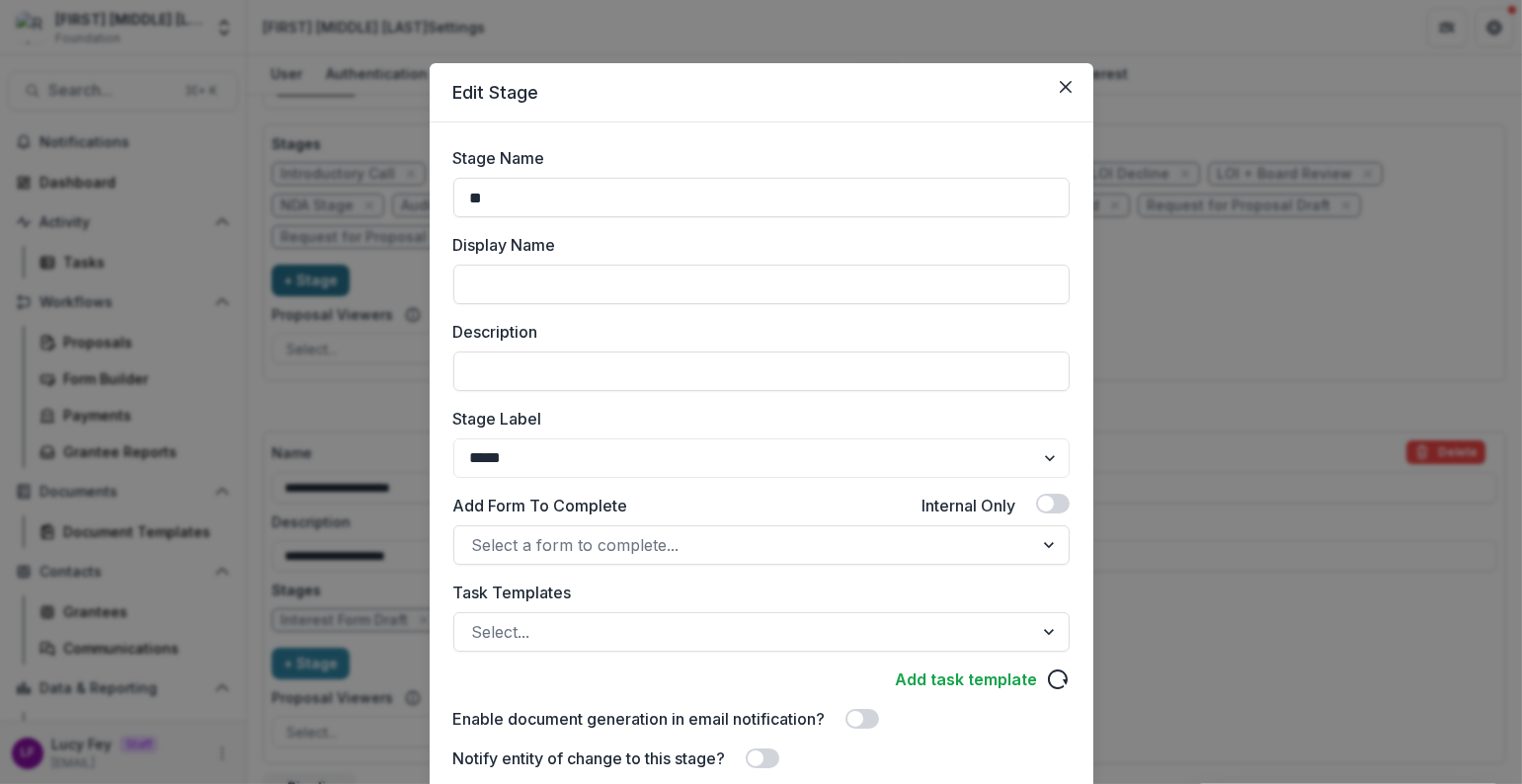 type on "*" 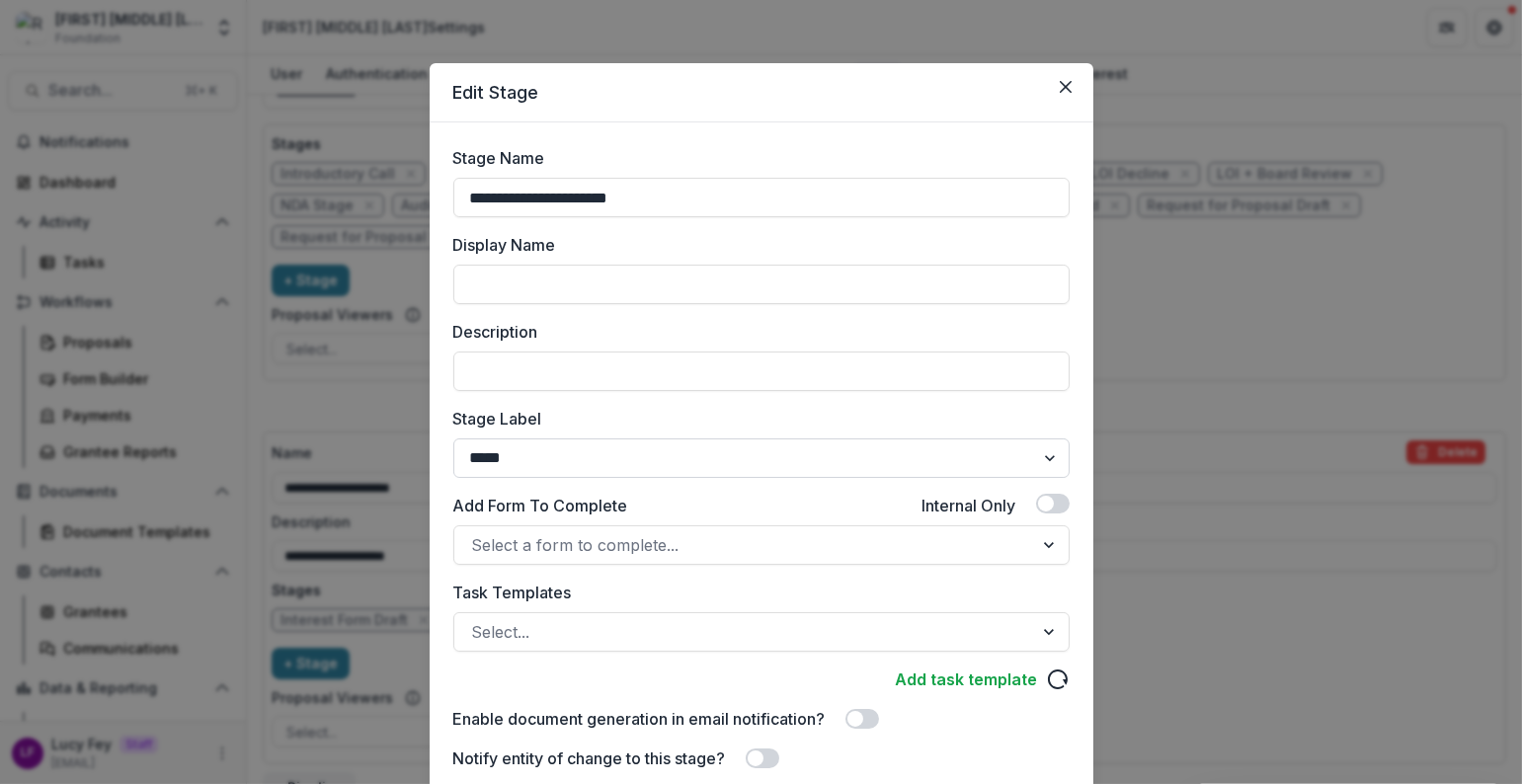 type on "**********" 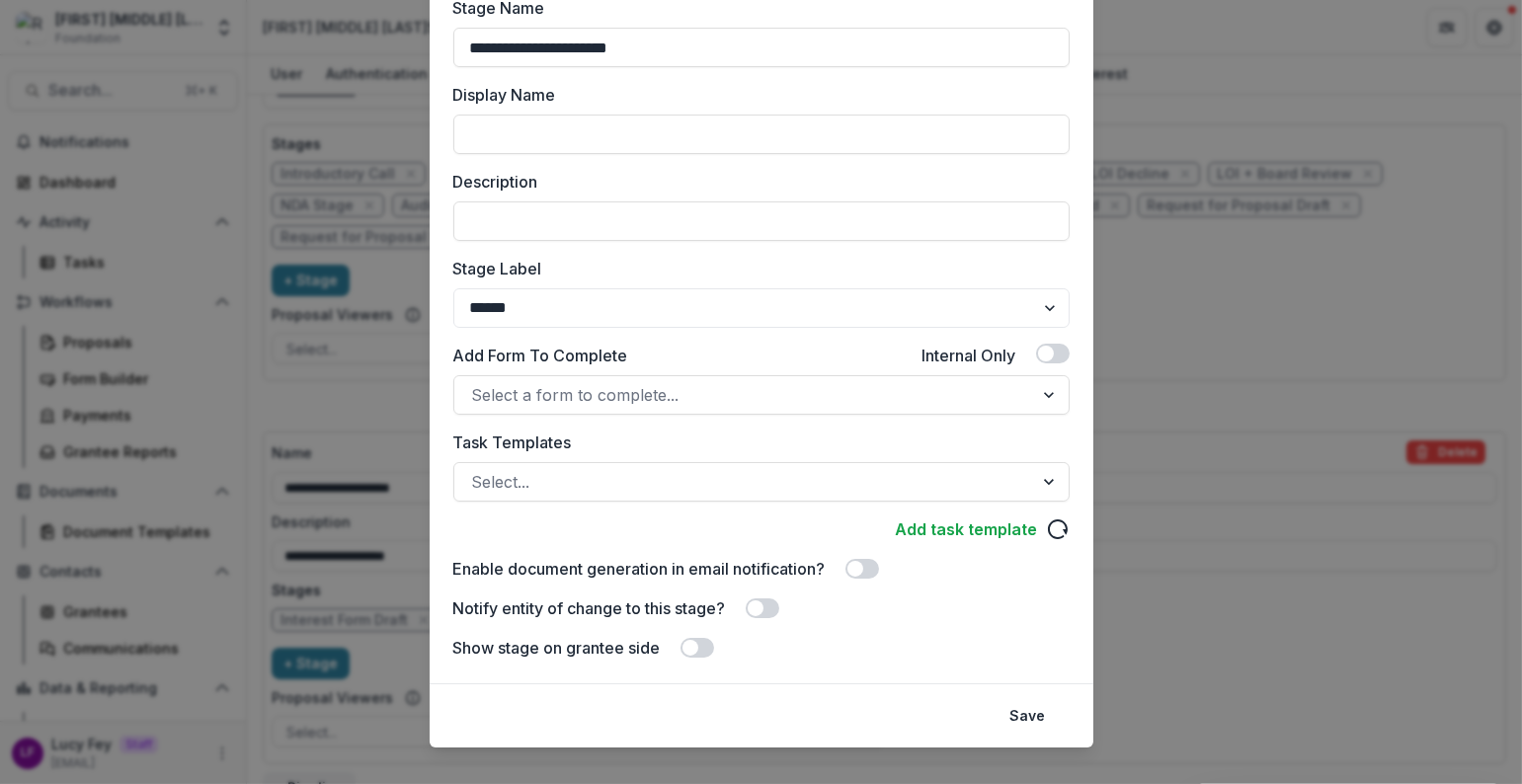 scroll, scrollTop: 175, scrollLeft: 0, axis: vertical 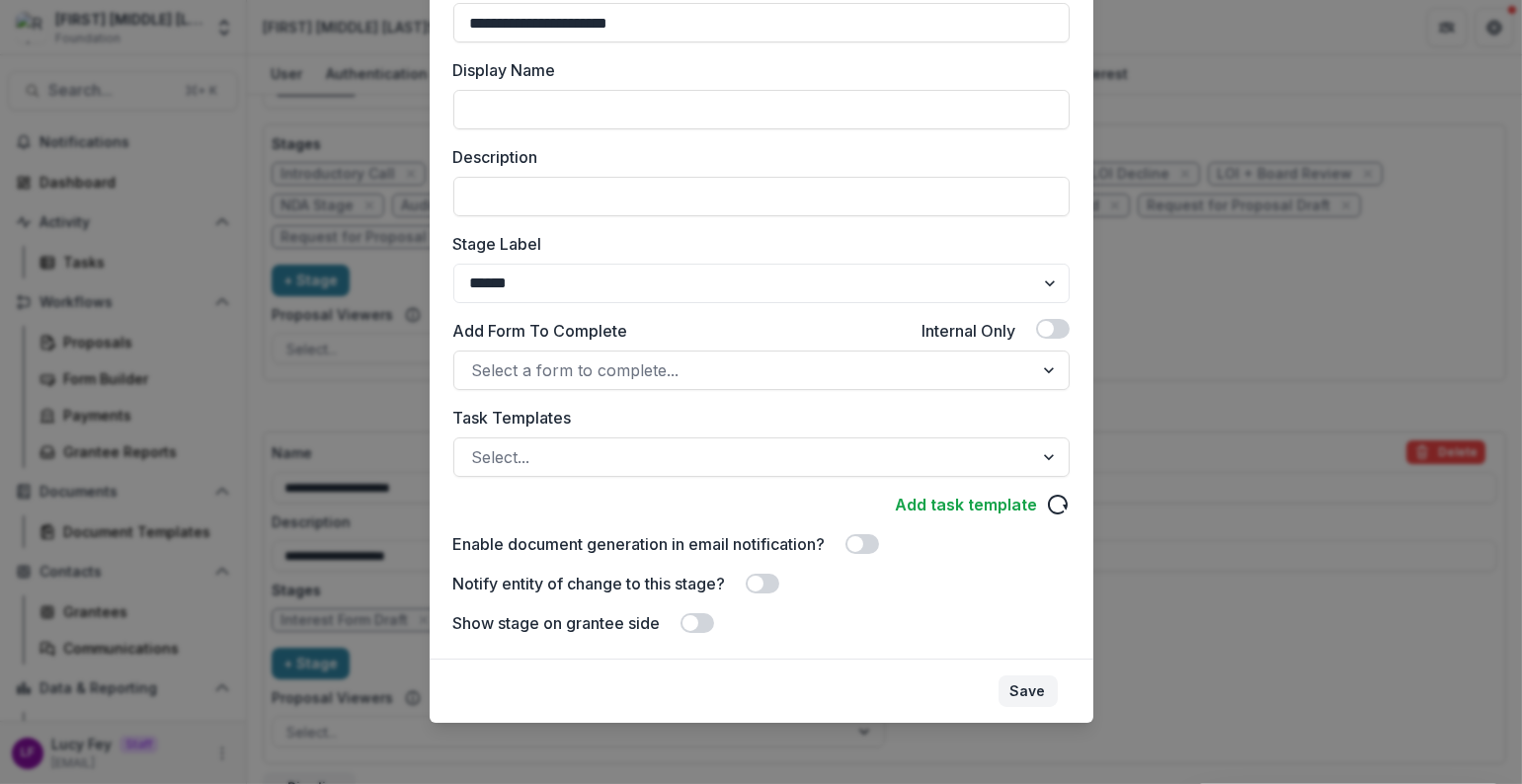 click on "Save" at bounding box center (1028, 691) 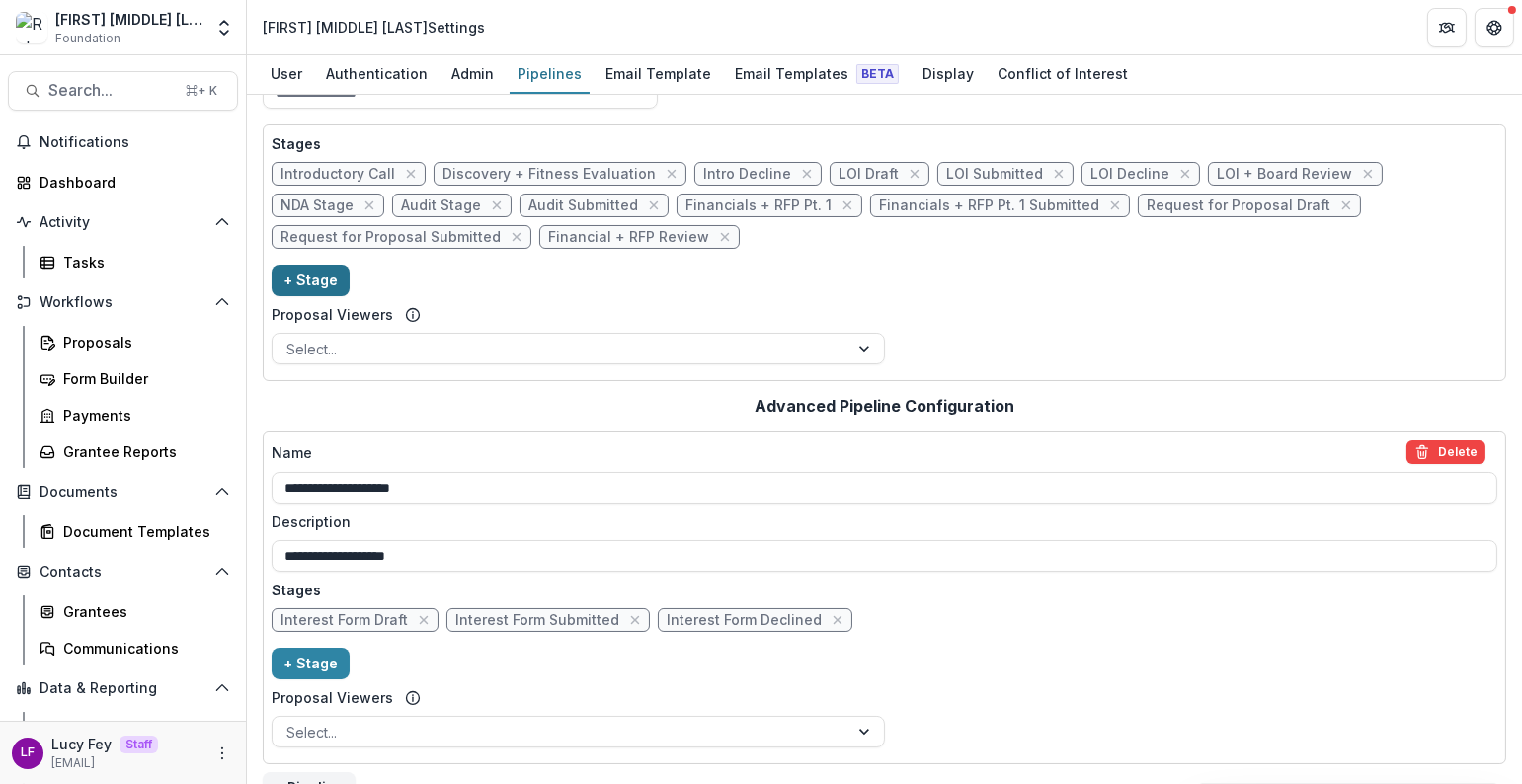 click on "+ Stage" at bounding box center [310, 280] 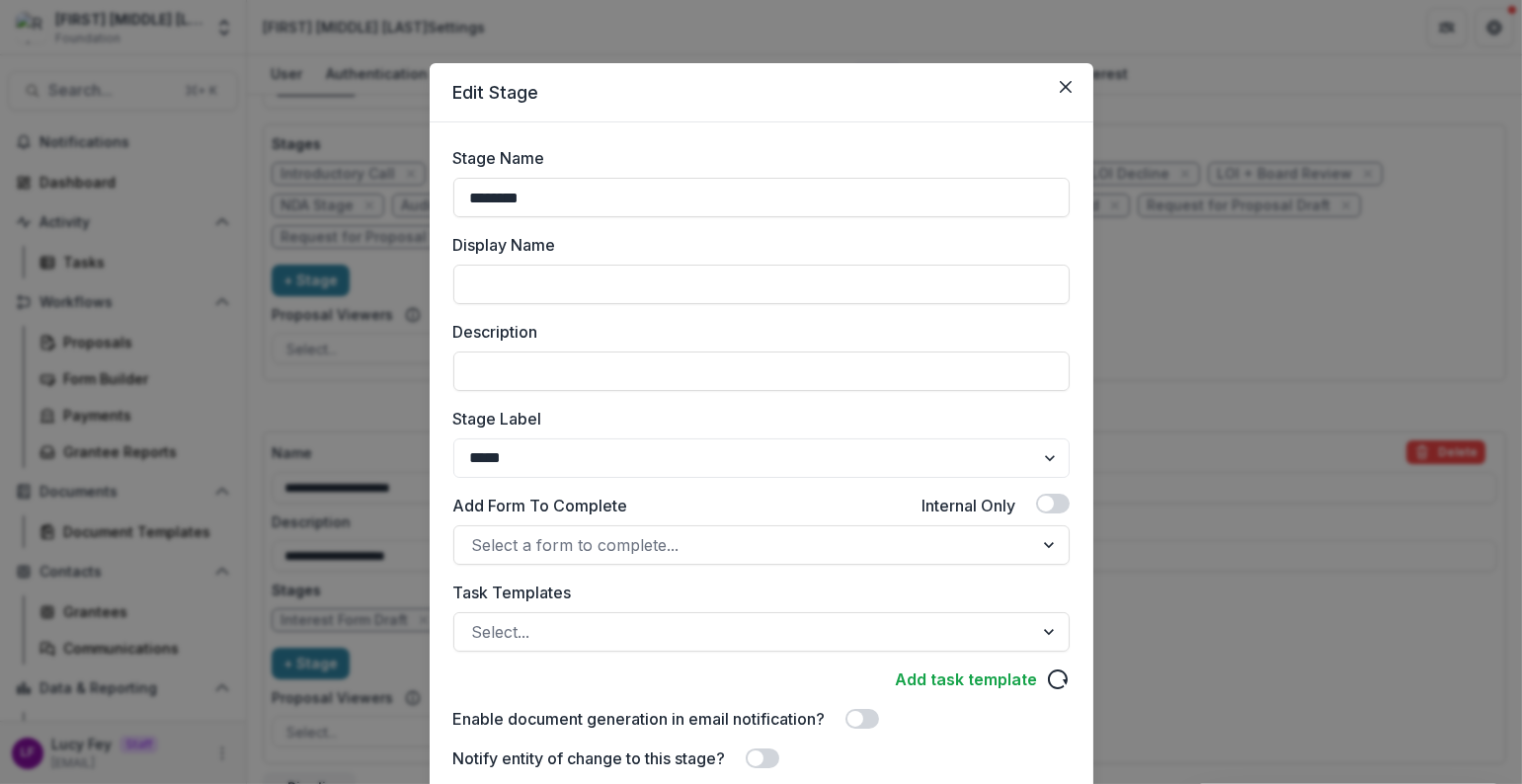 drag, startPoint x: 557, startPoint y: 190, endPoint x: 377, endPoint y: 184, distance: 180.09997 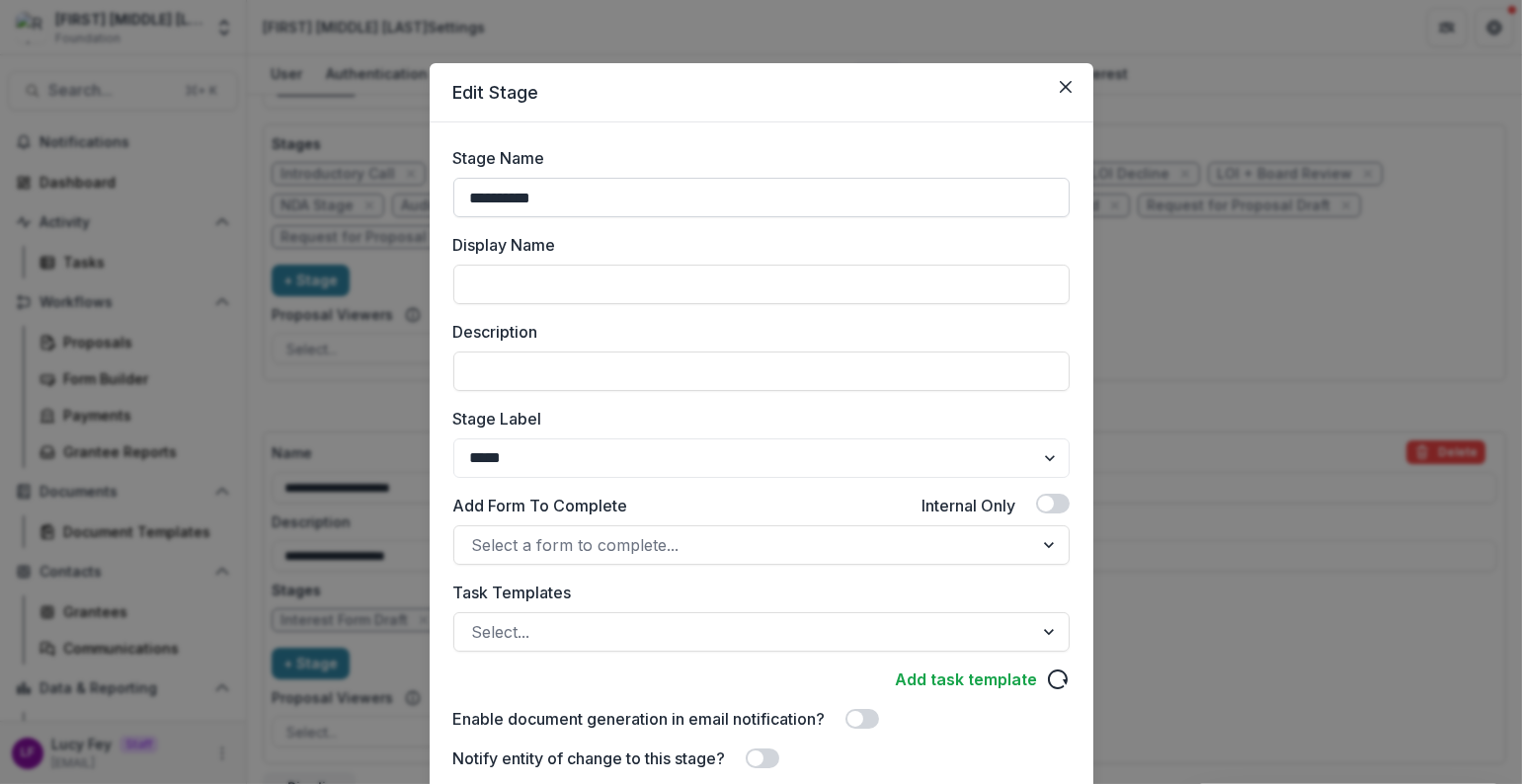click on "**********" at bounding box center (761, 197) 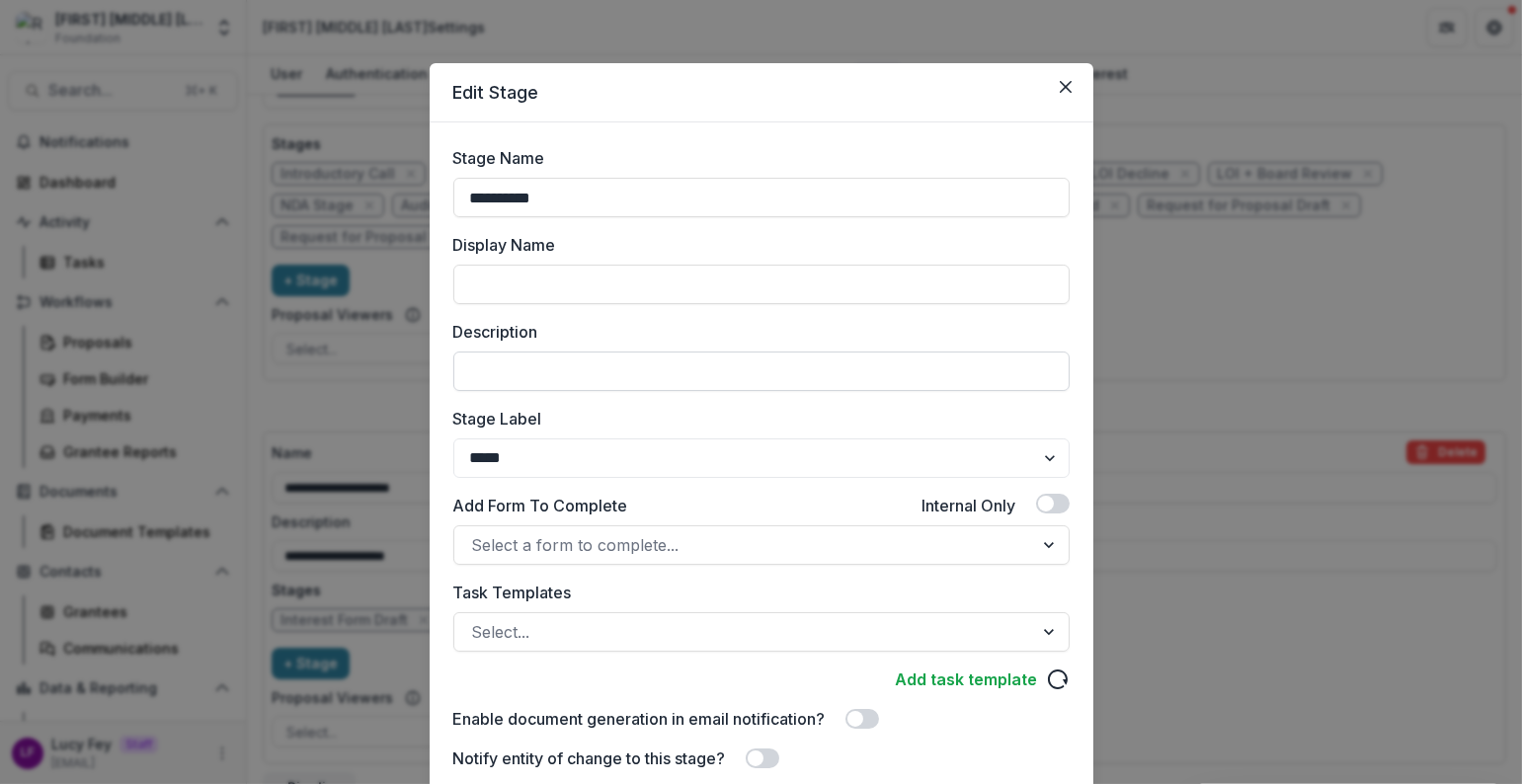 type on "**********" 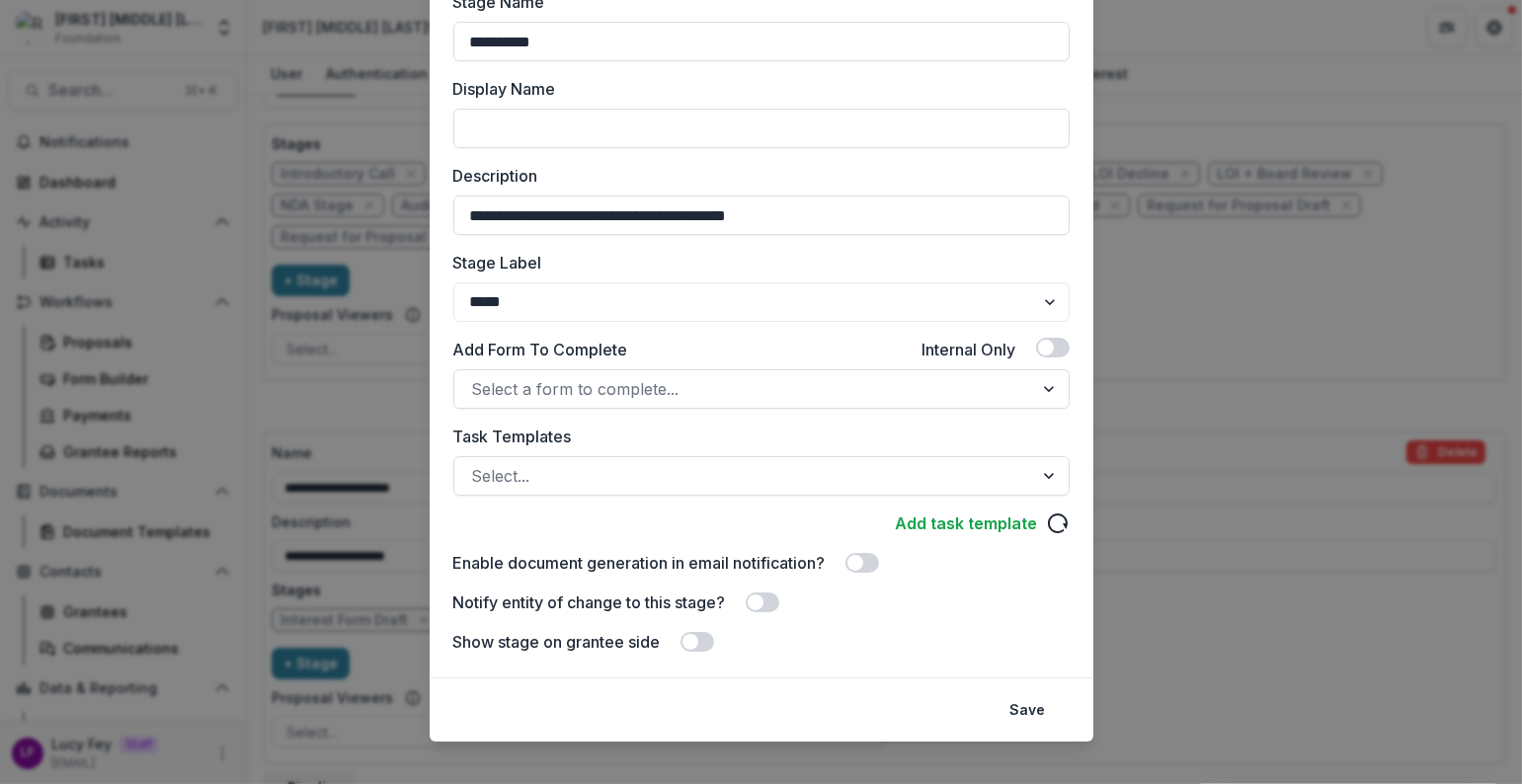 scroll, scrollTop: 168, scrollLeft: 0, axis: vertical 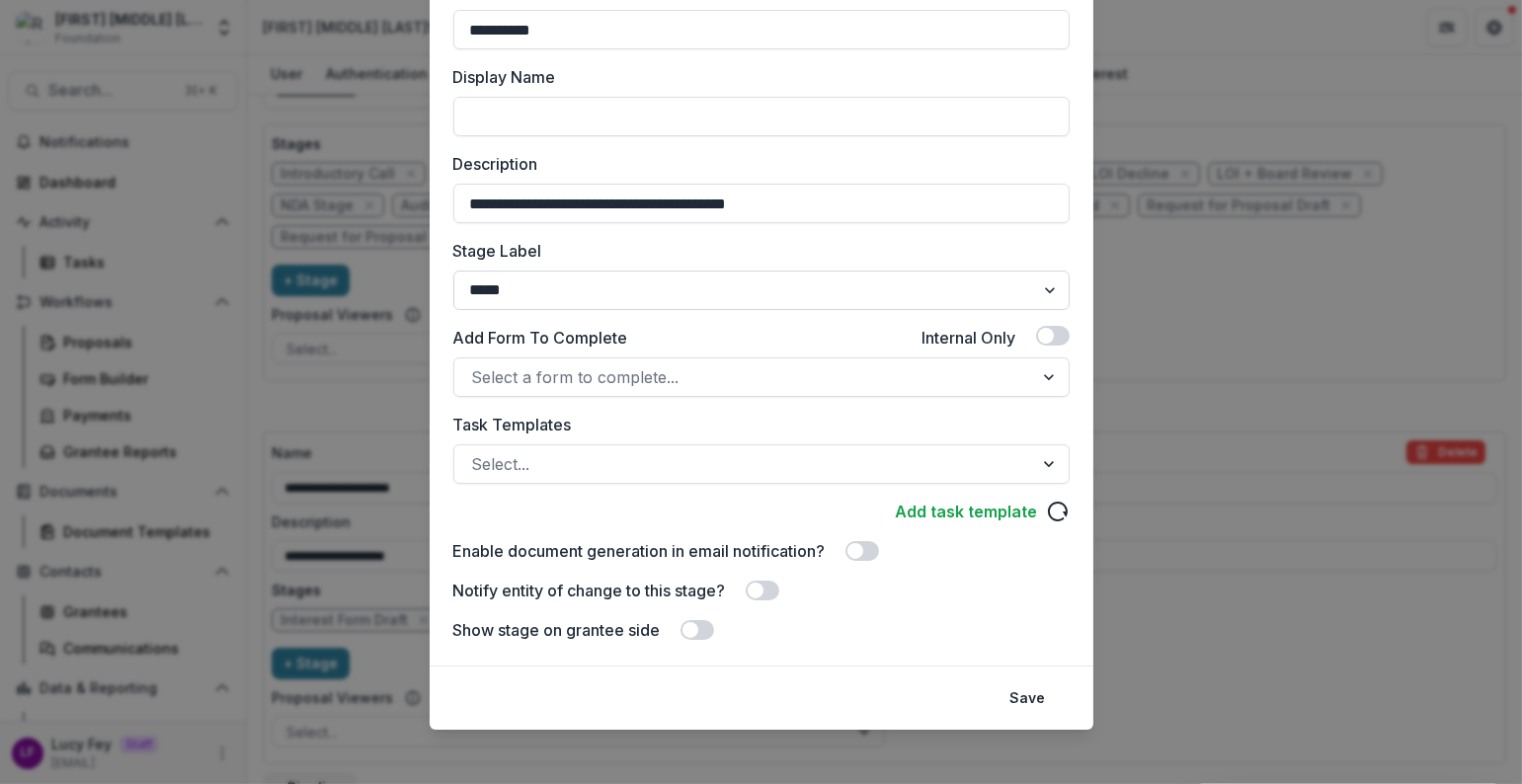 type on "**********" 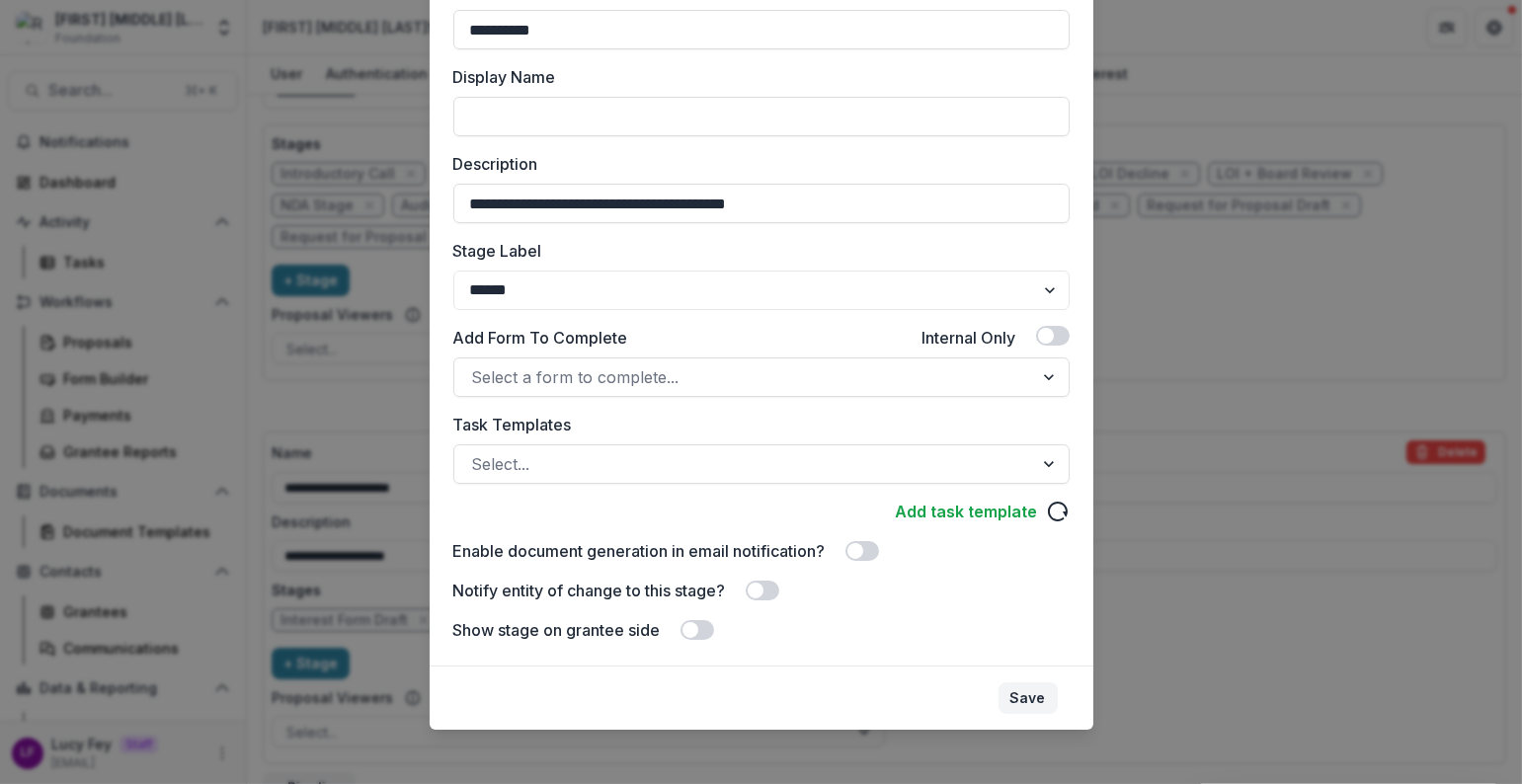 click on "Save" at bounding box center (1028, 698) 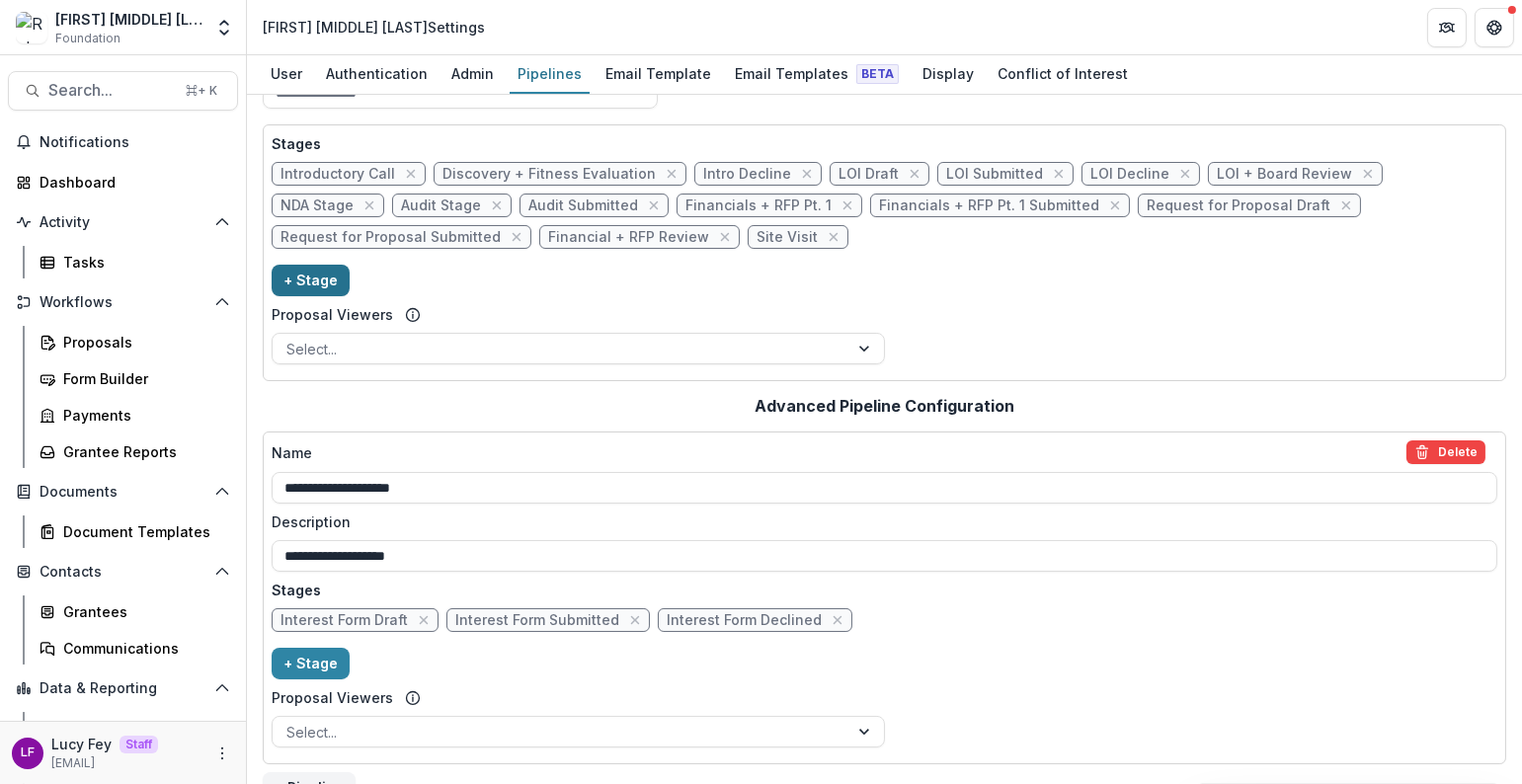 click on "+ Stage" at bounding box center (310, 280) 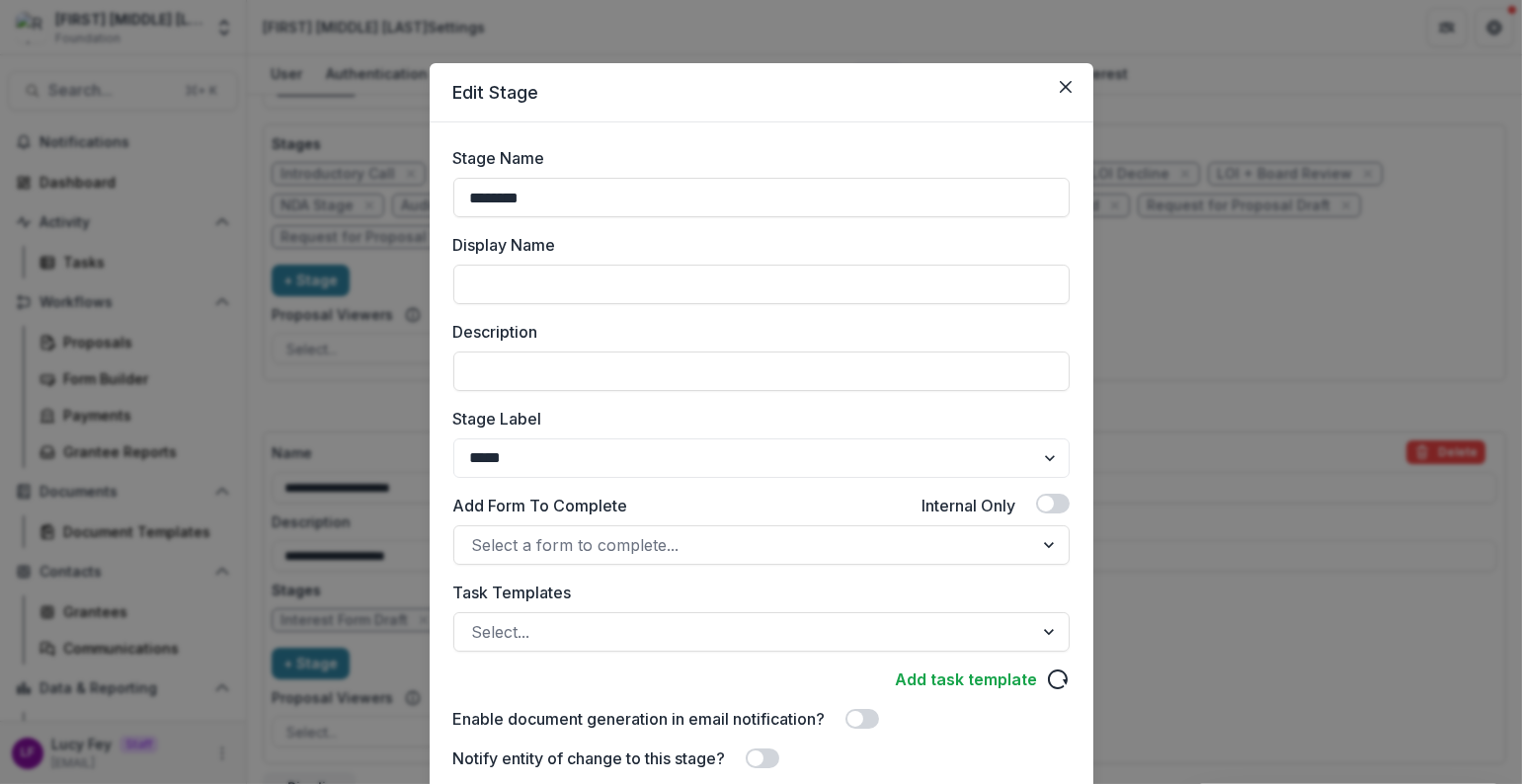 drag, startPoint x: 615, startPoint y: 197, endPoint x: 381, endPoint y: 190, distance: 234.10468 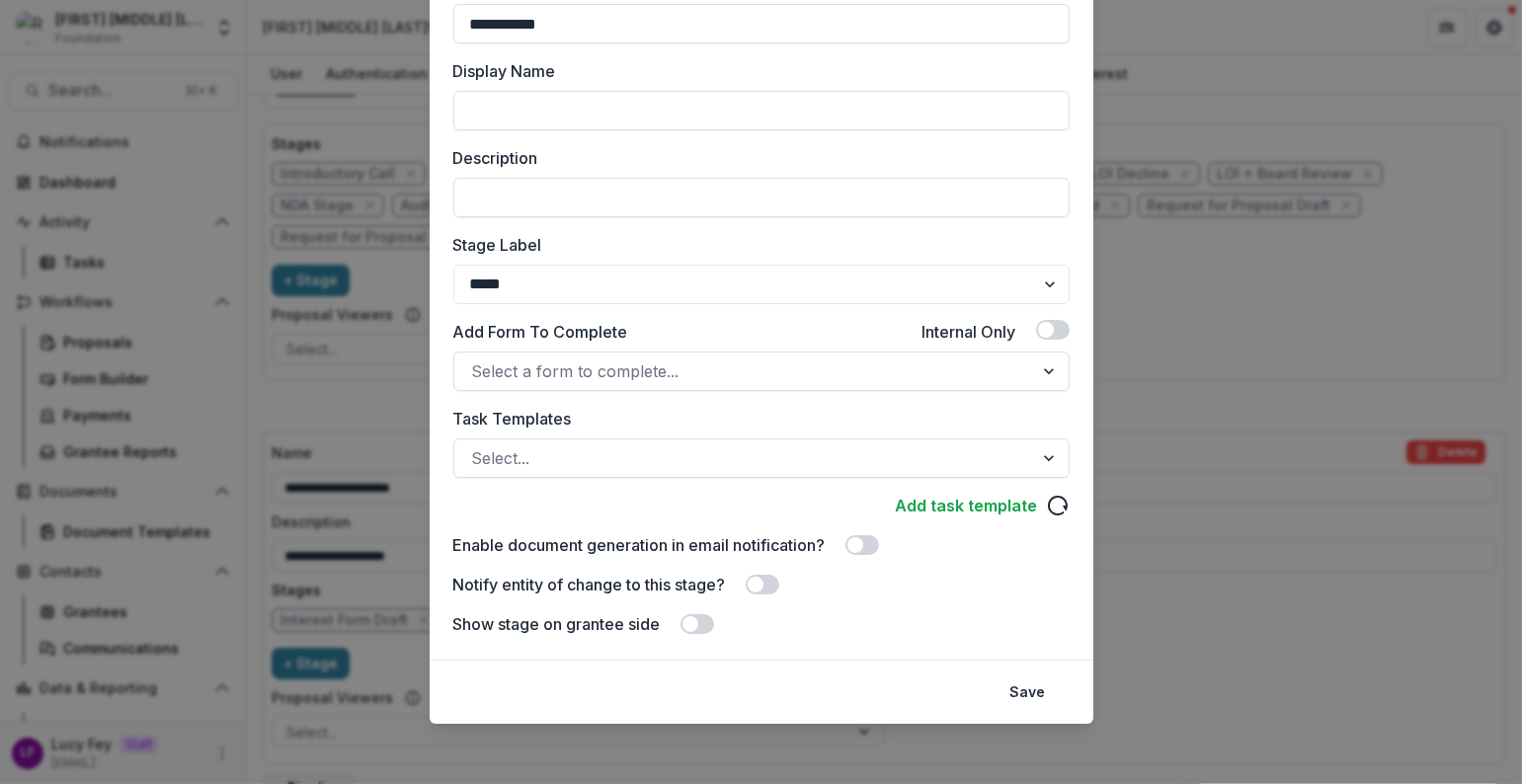 scroll, scrollTop: 175, scrollLeft: 0, axis: vertical 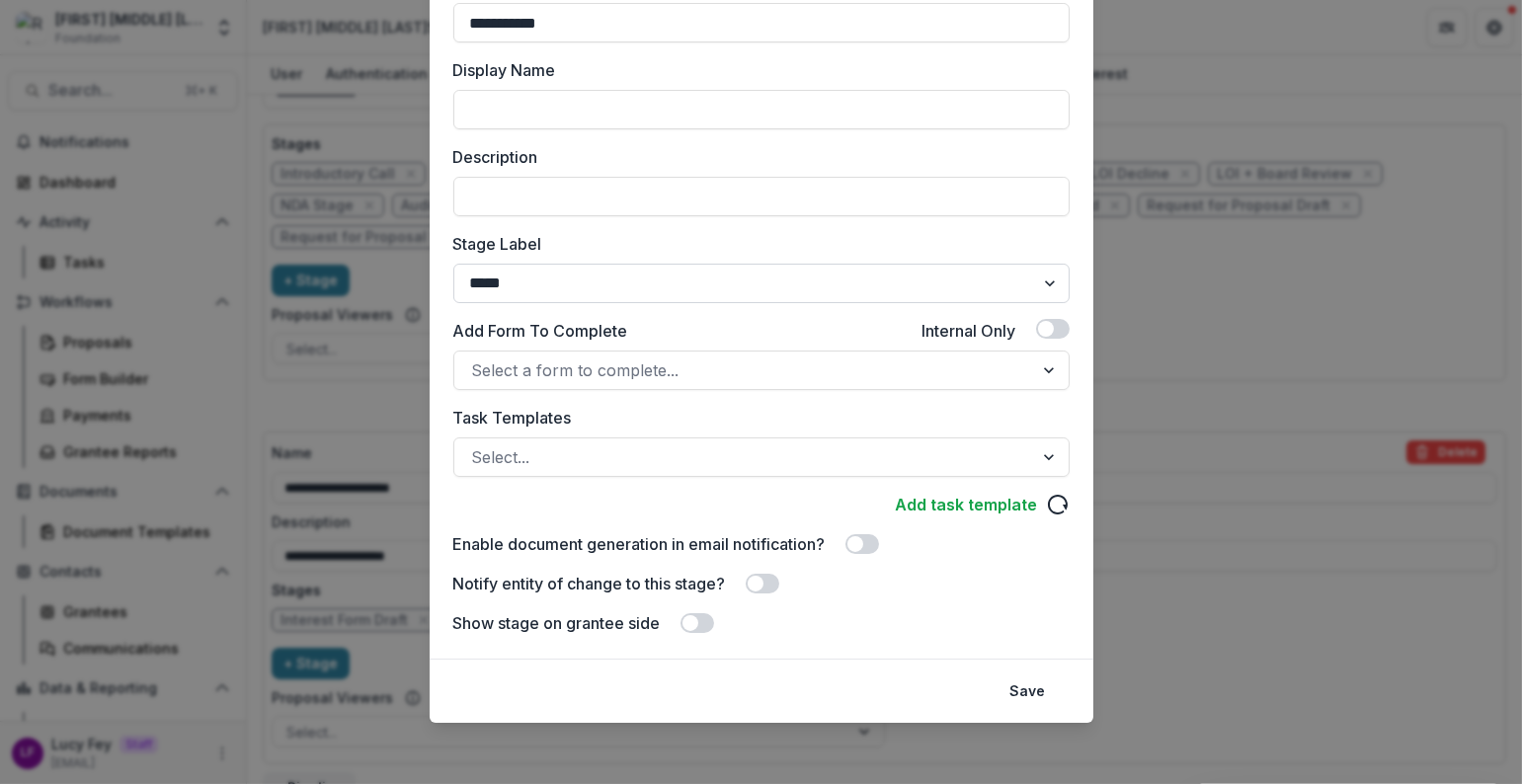 type on "**********" 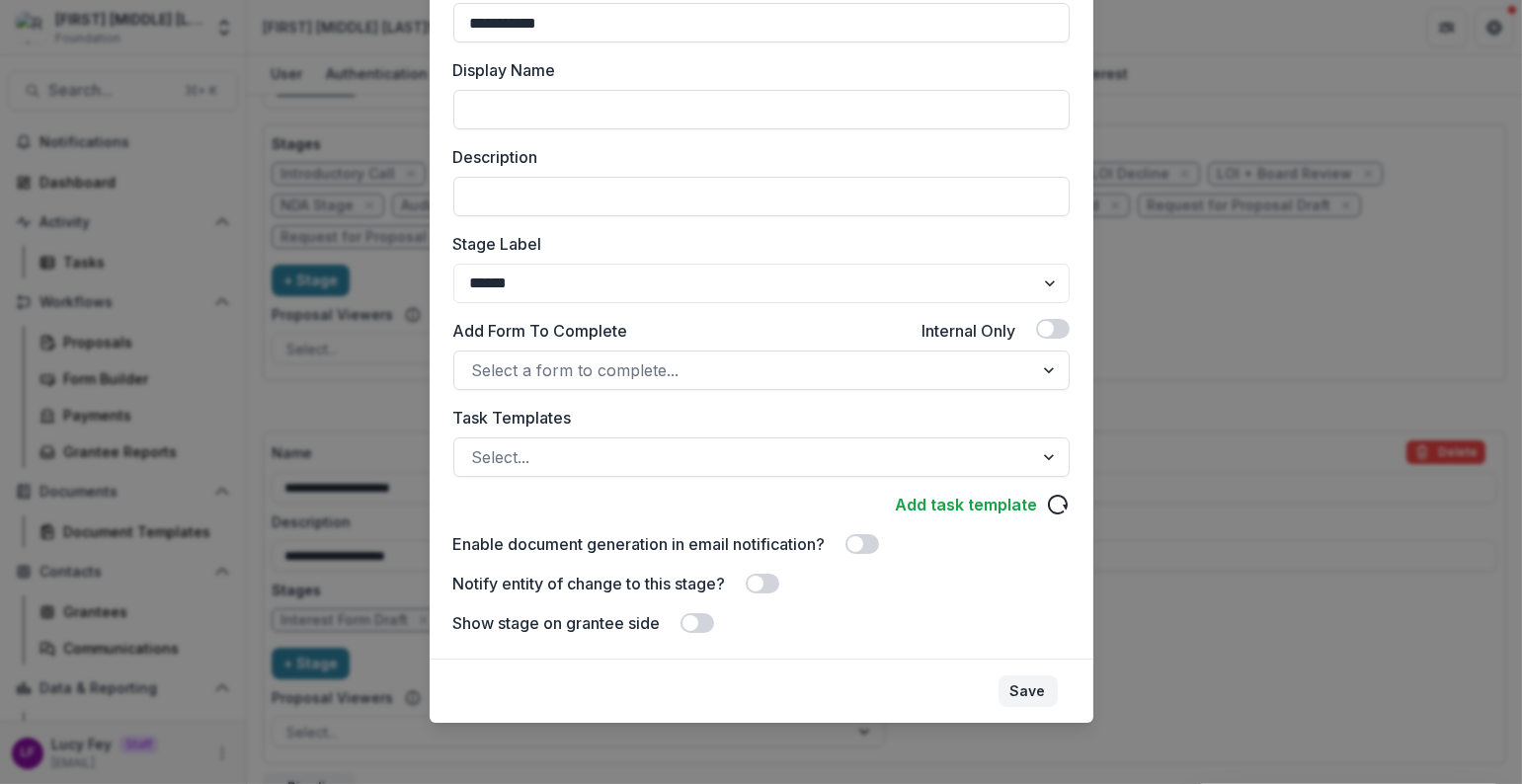 click on "Save" at bounding box center [1028, 691] 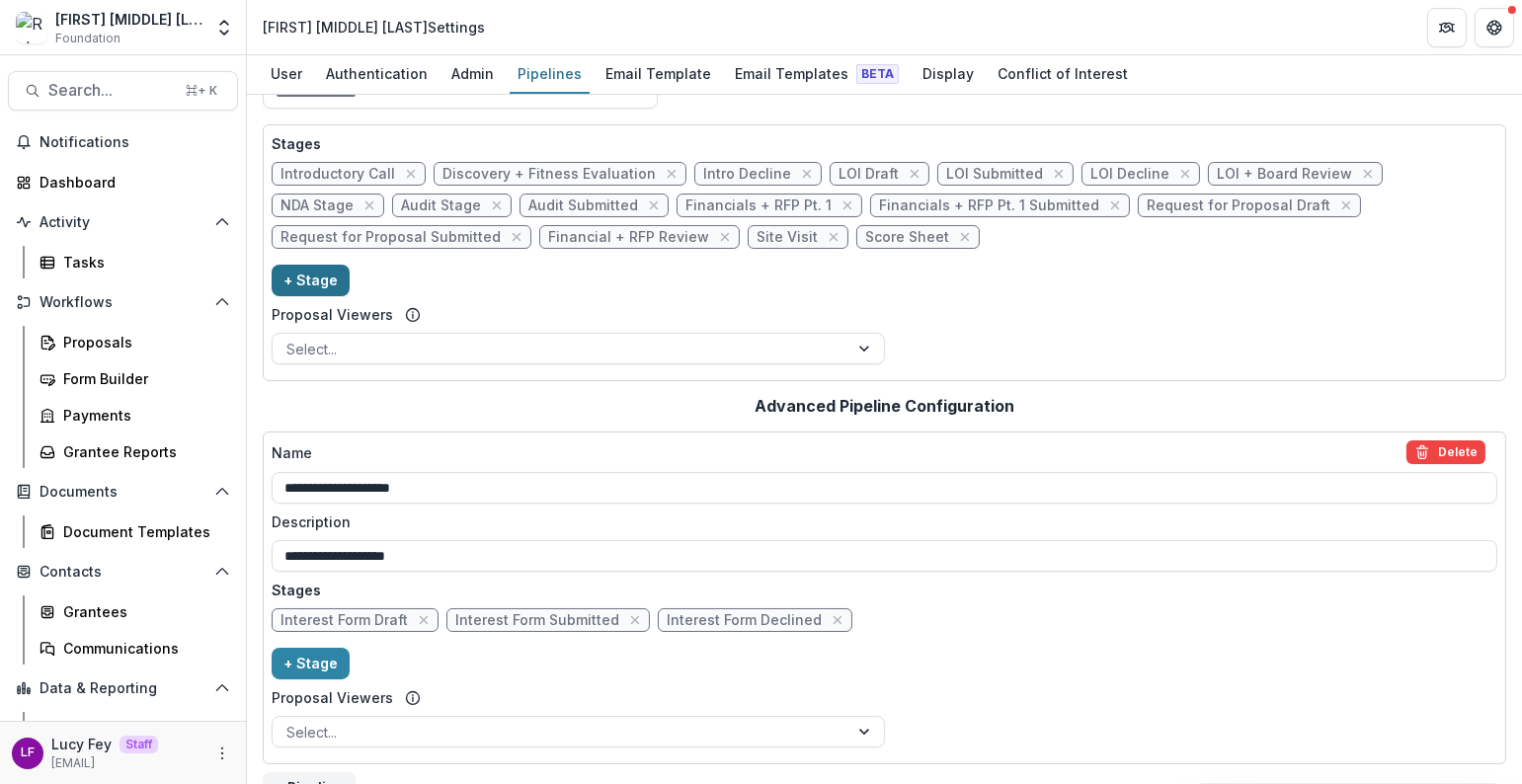 click on "+ Stage" at bounding box center [310, 280] 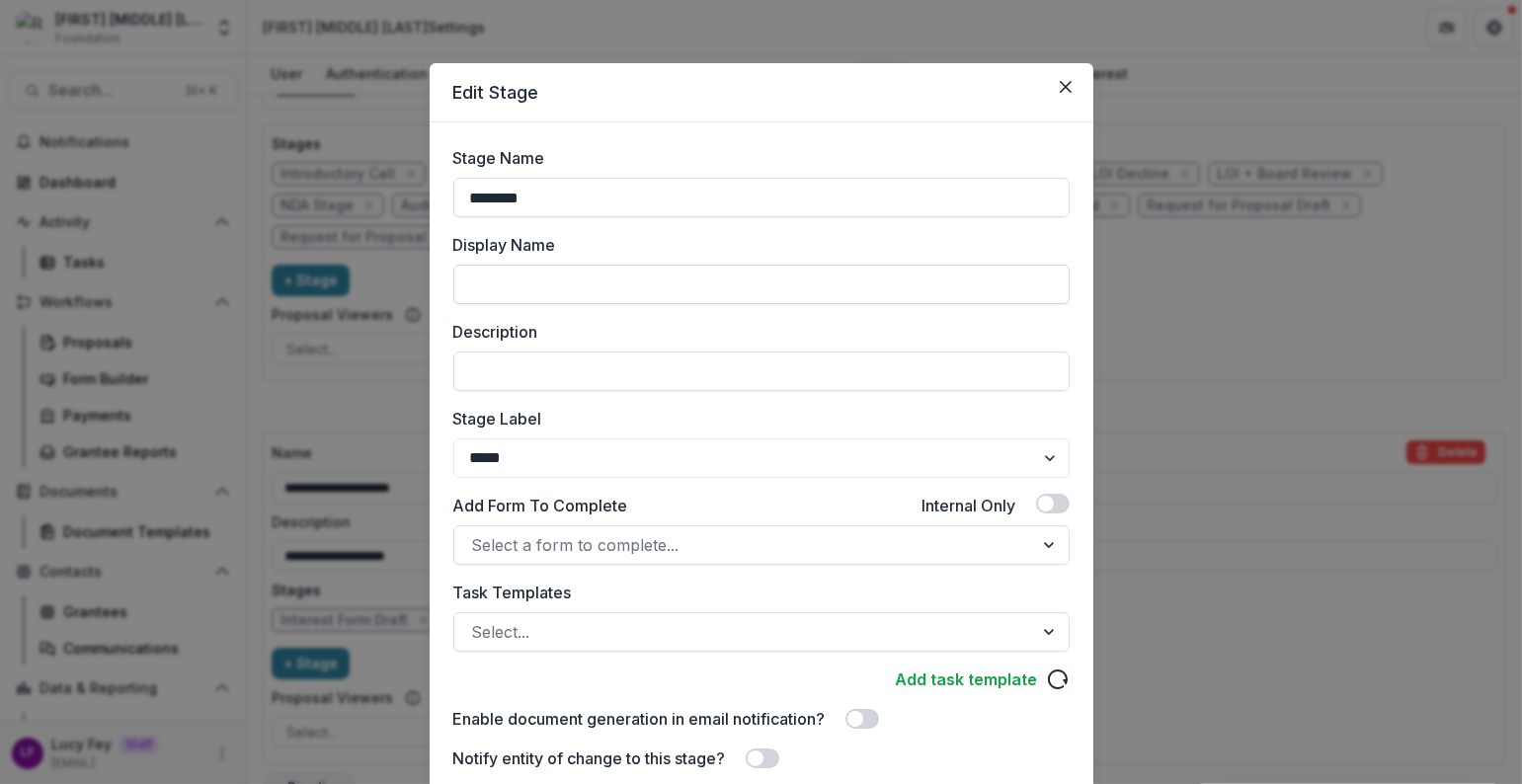 click on "Display Name" at bounding box center (761, 284) 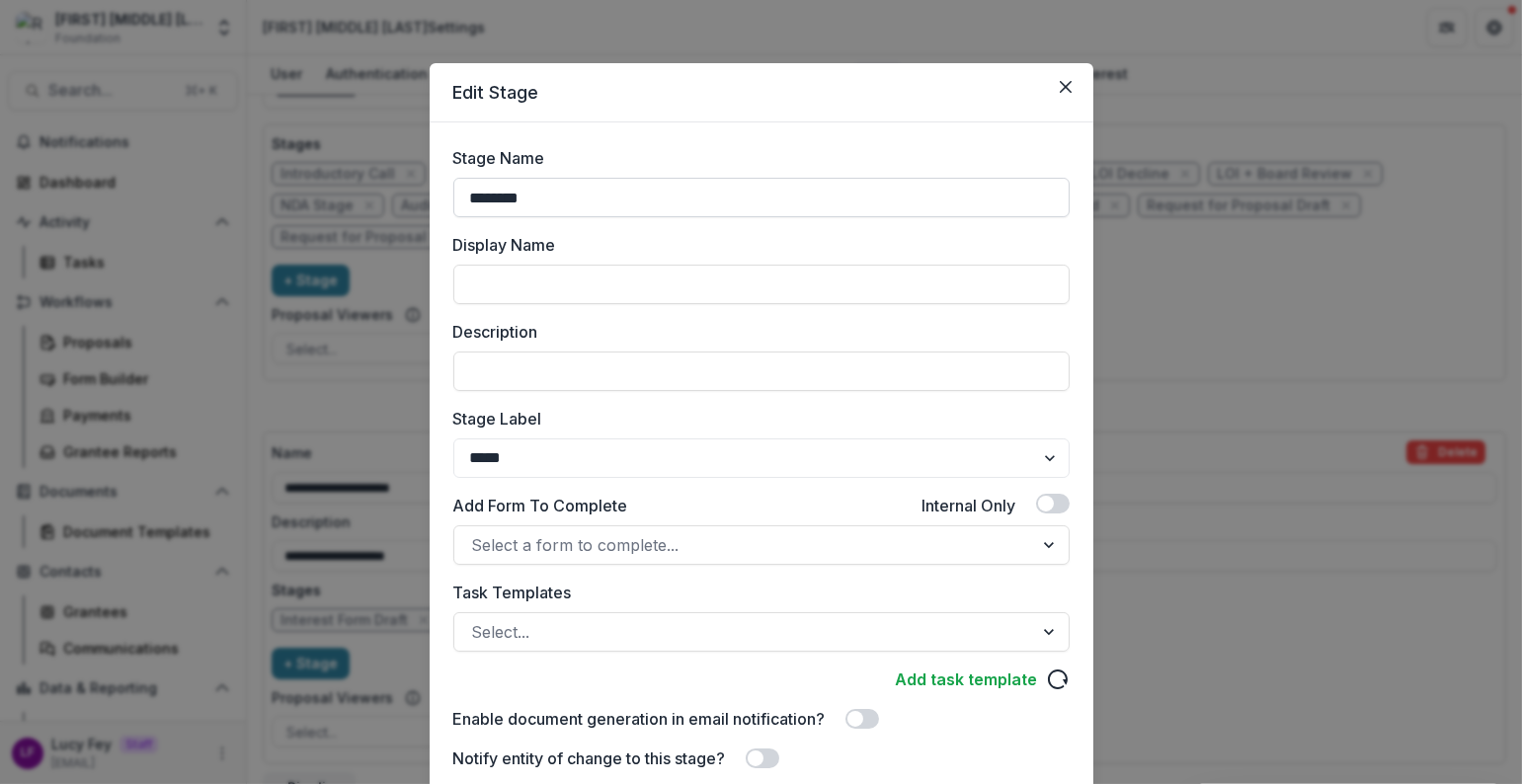 click on "********" at bounding box center (761, 197) 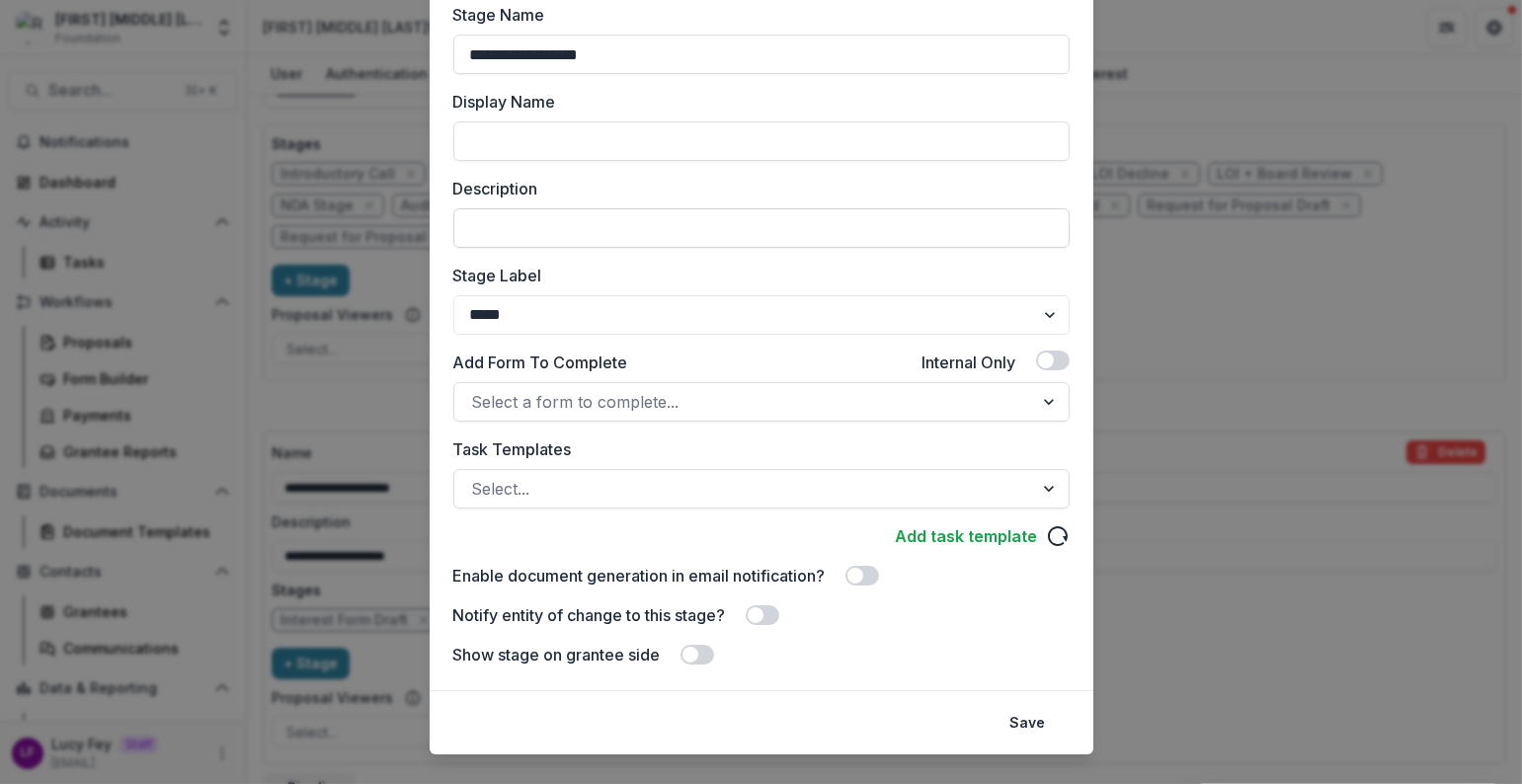 scroll, scrollTop: 141, scrollLeft: 0, axis: vertical 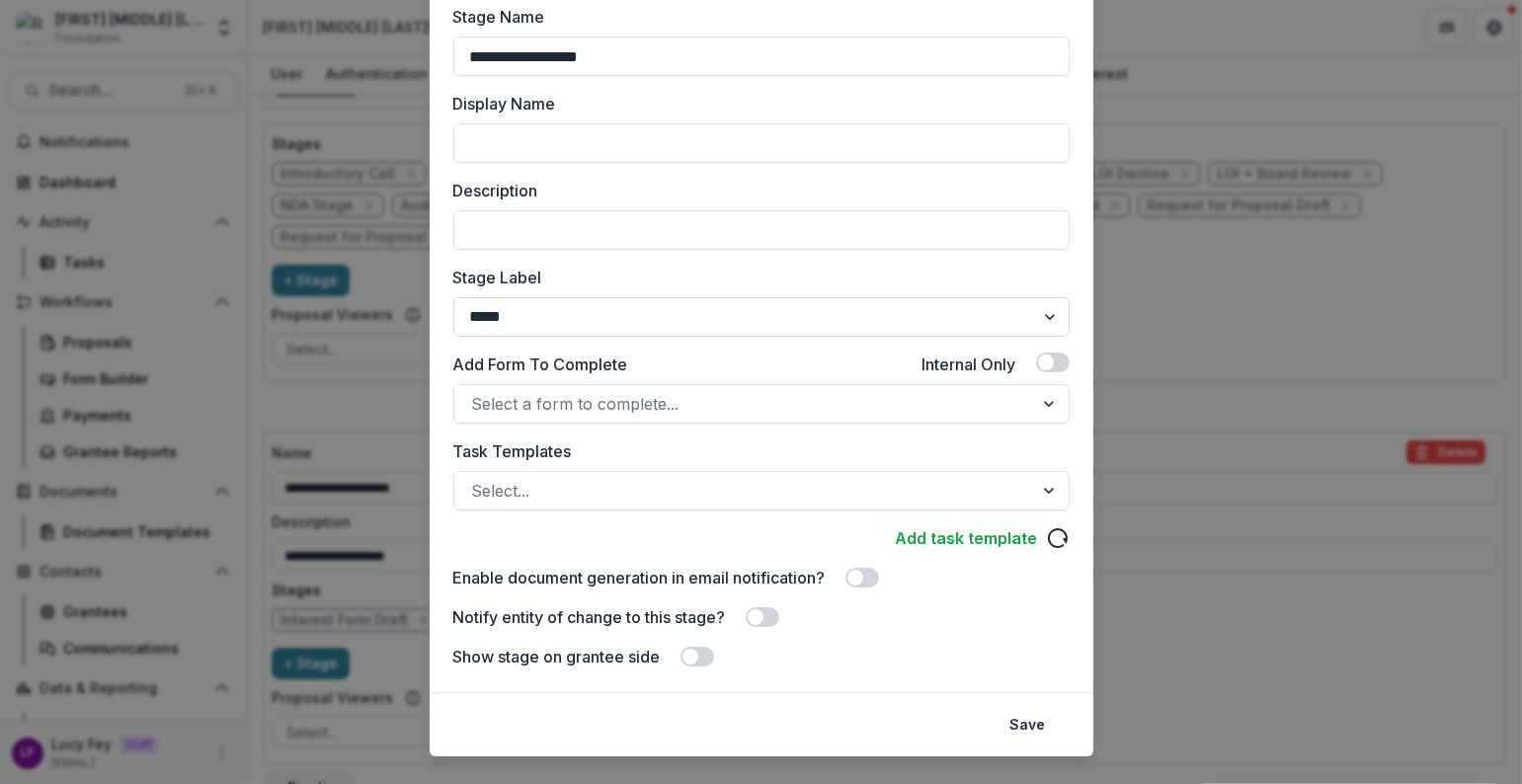type on "**********" 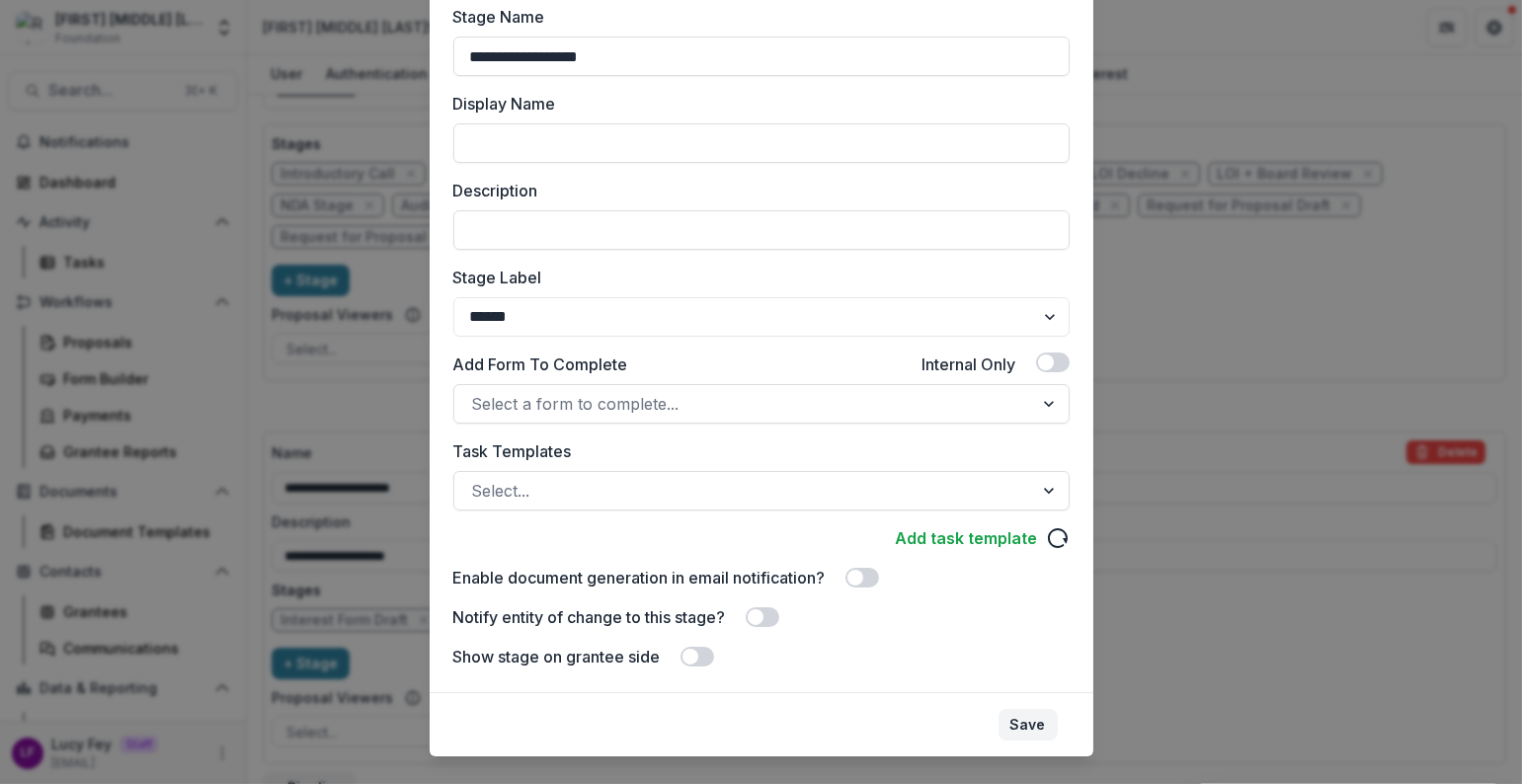 click on "Save" at bounding box center (1028, 725) 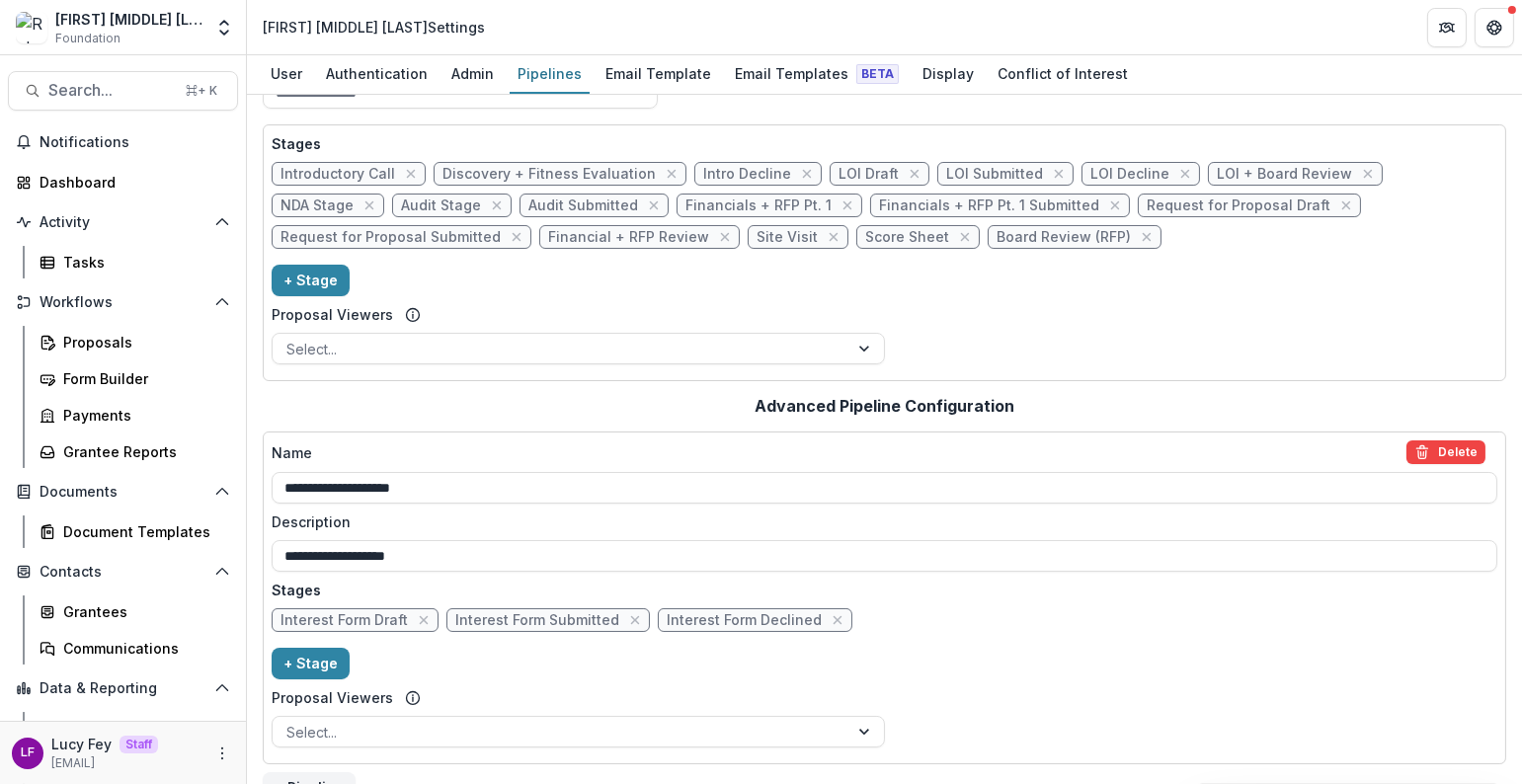 scroll, scrollTop: 97, scrollLeft: 0, axis: vertical 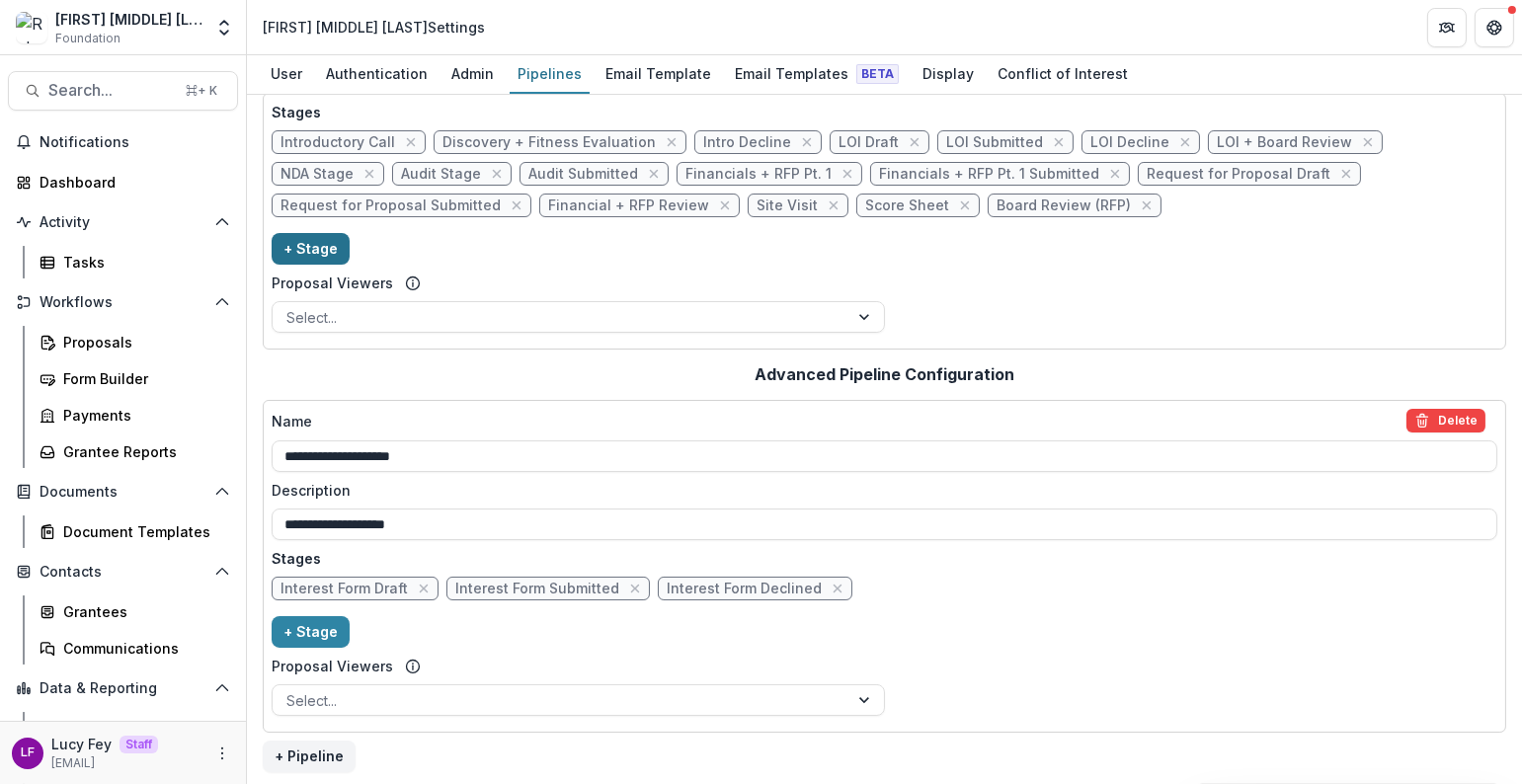 click on "+ Stage" at bounding box center [310, 249] 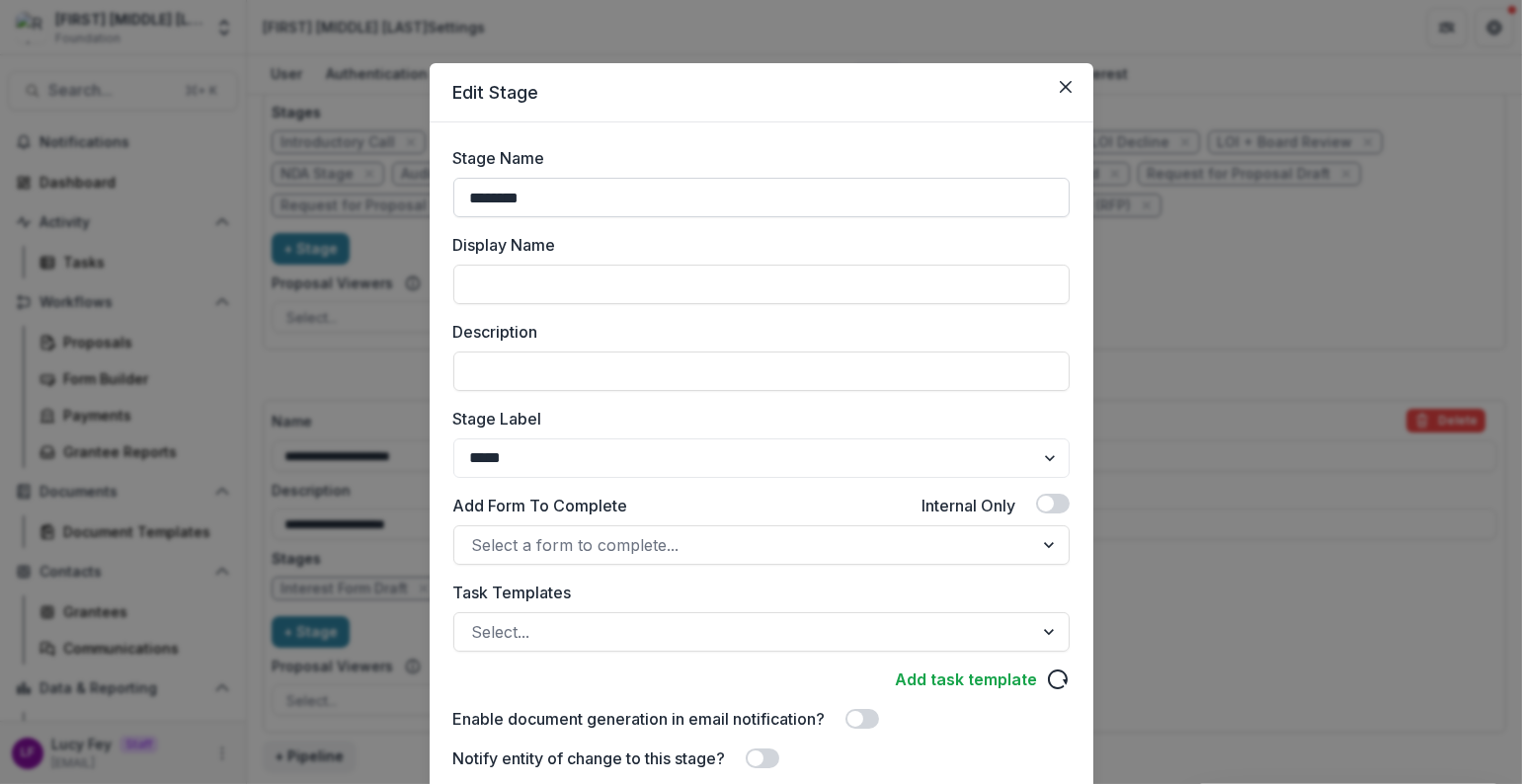 click on "********" at bounding box center [761, 197] 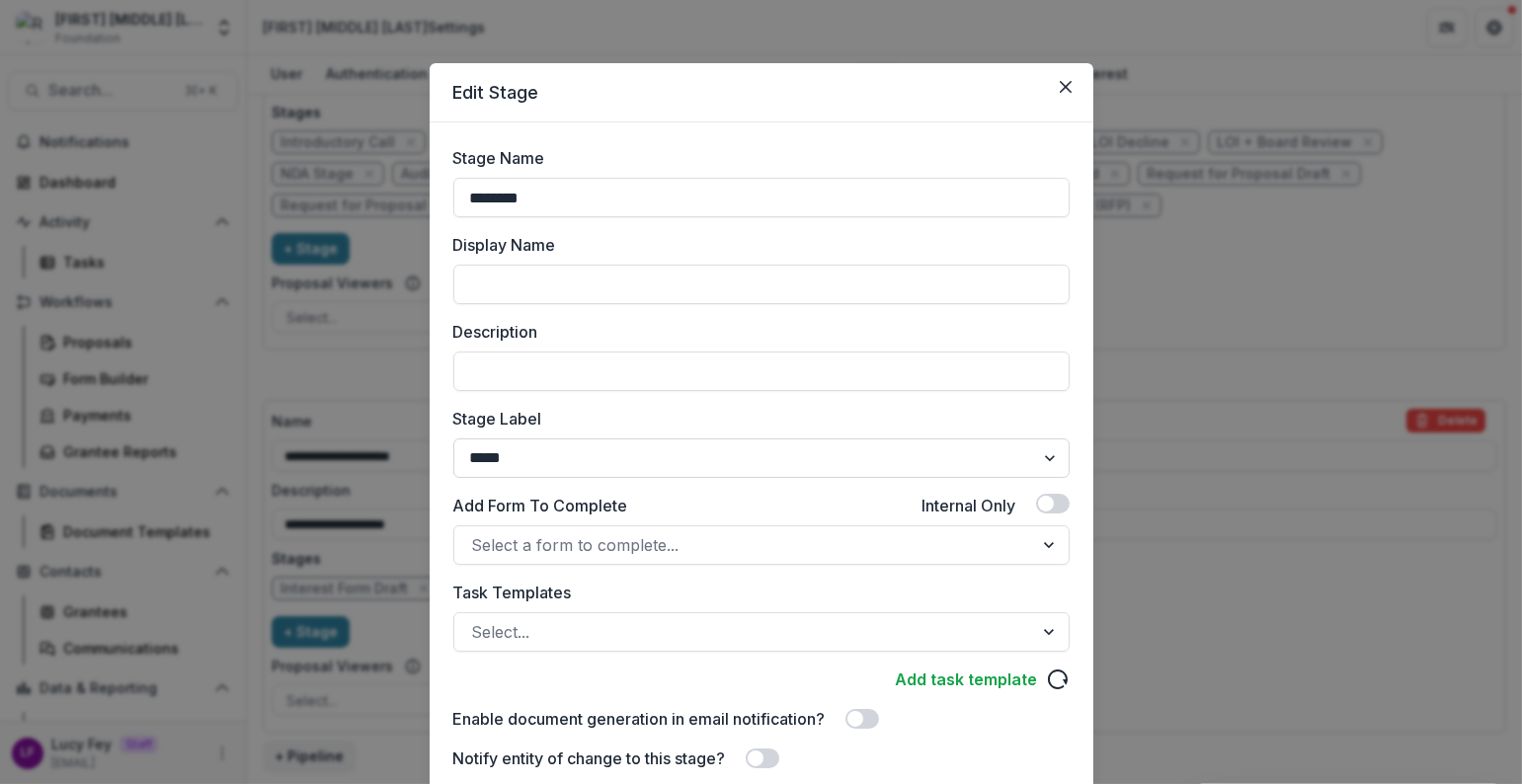 type on "********" 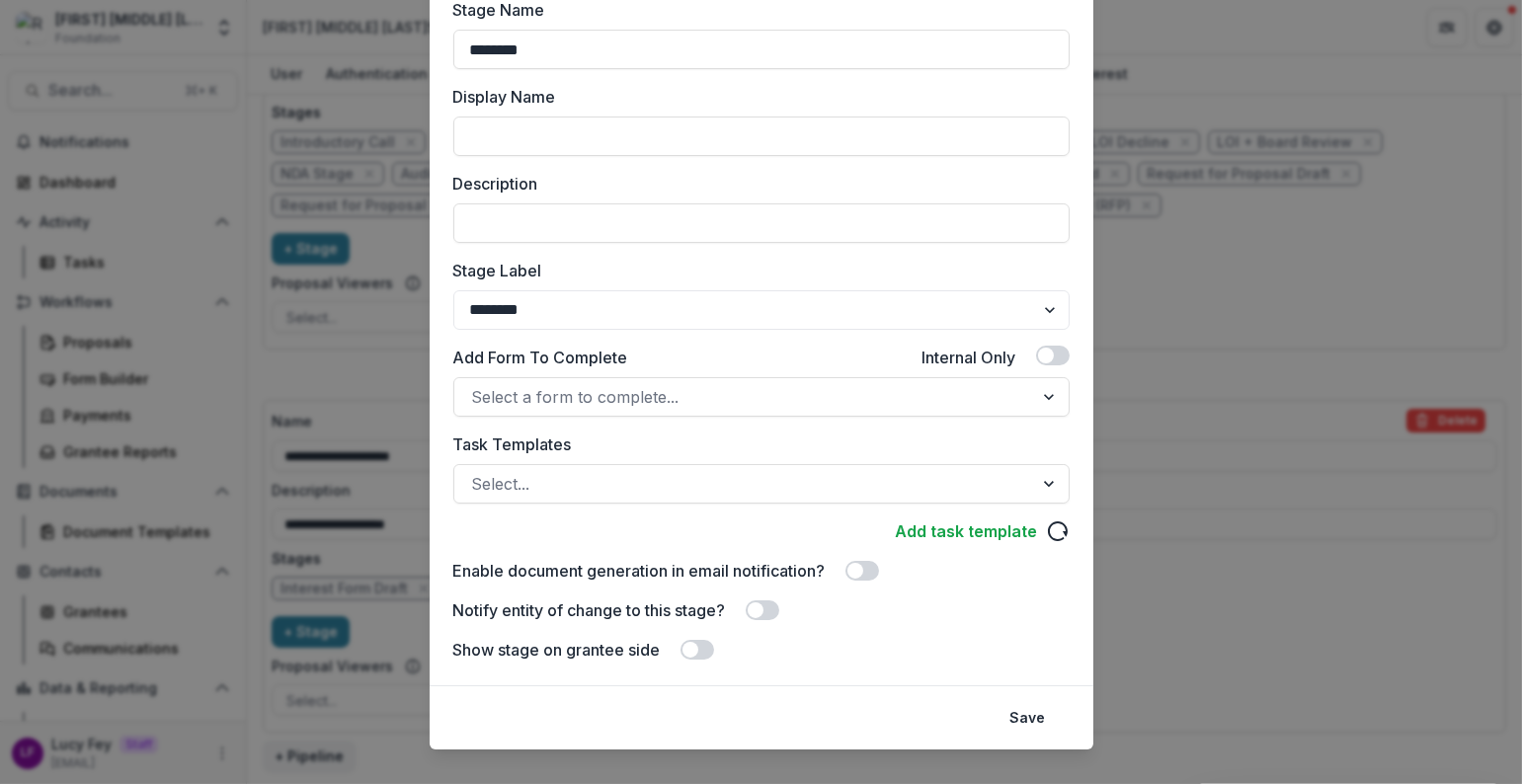 scroll, scrollTop: 175, scrollLeft: 0, axis: vertical 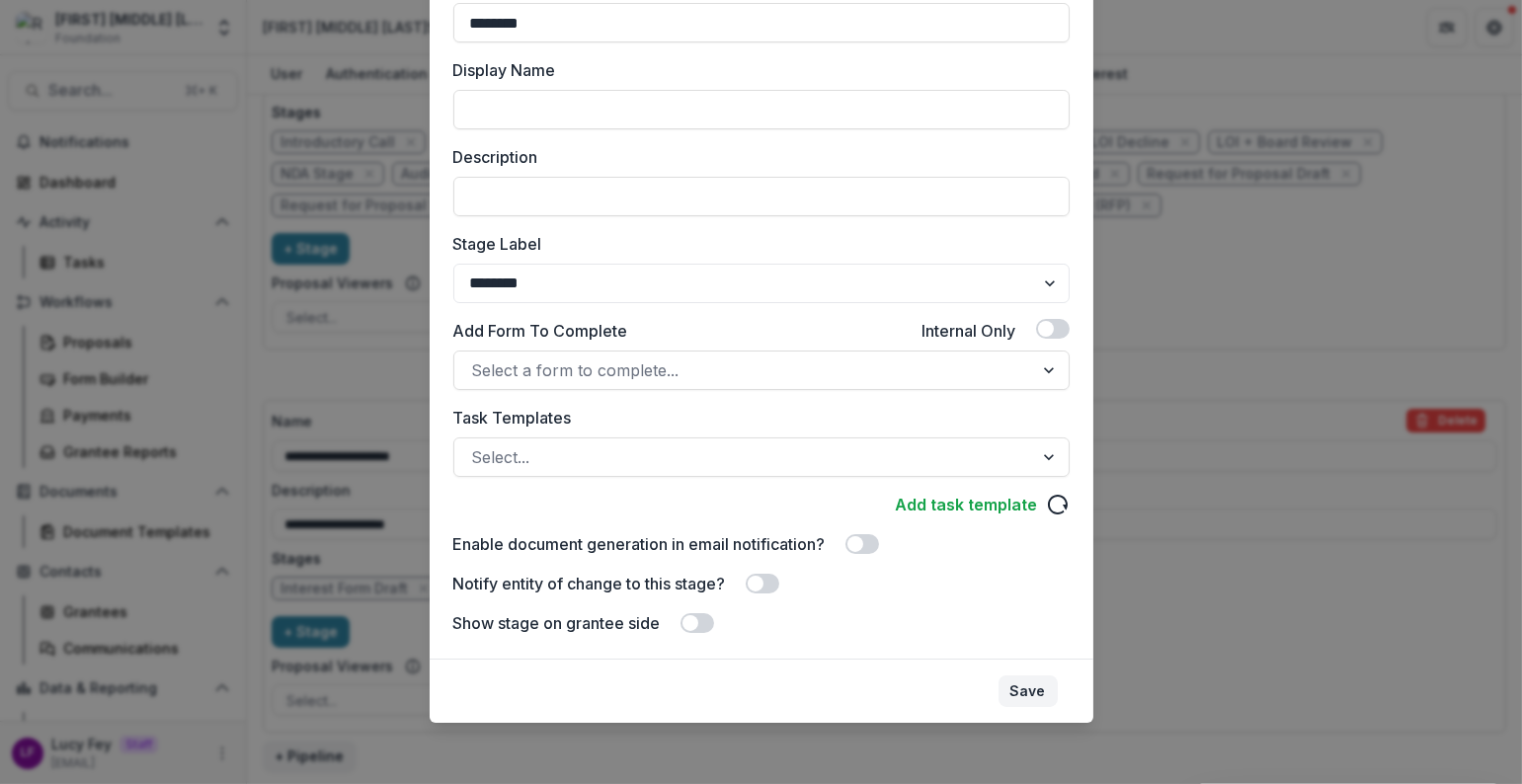 click on "Save" at bounding box center (1028, 691) 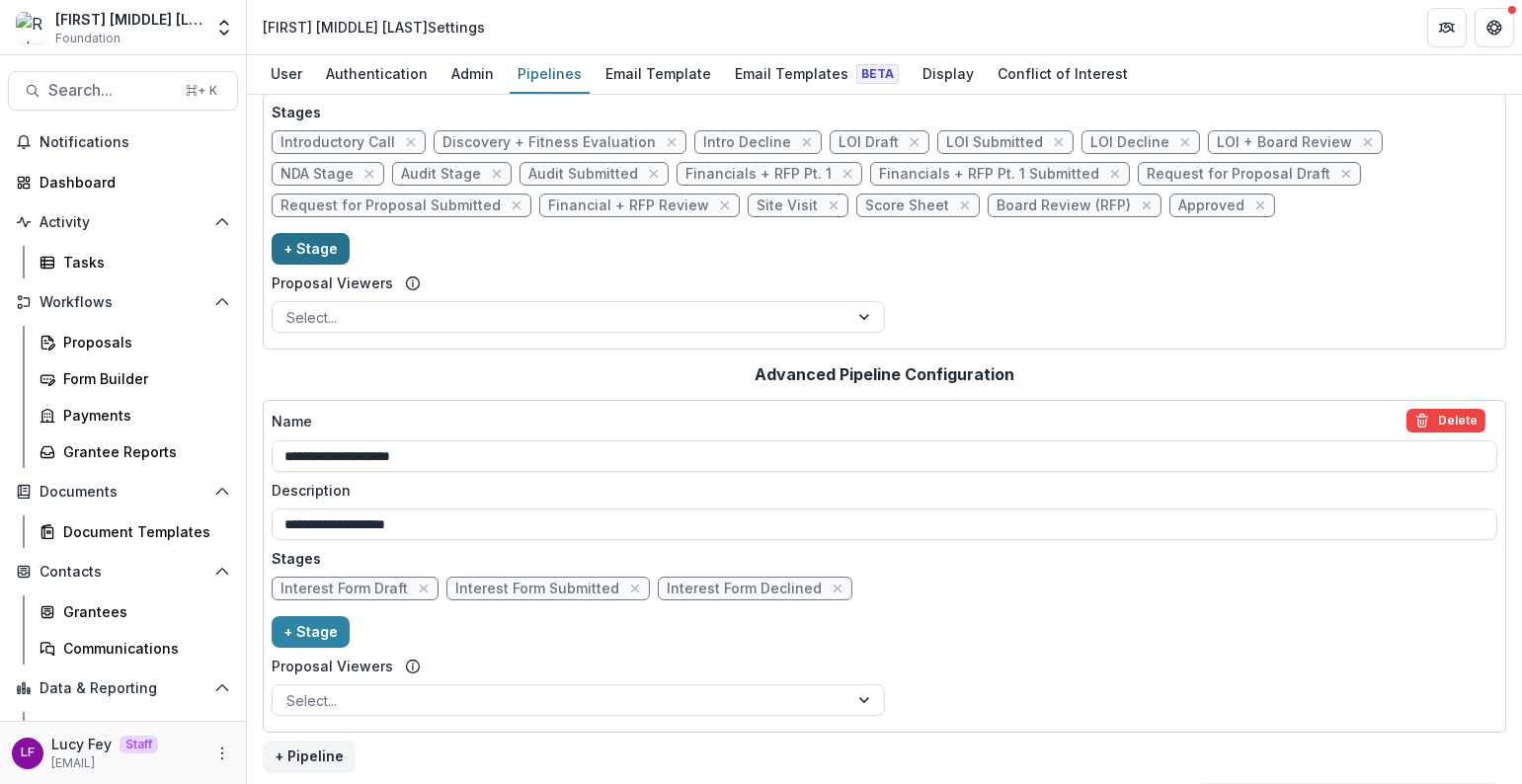 click on "+ Stage" at bounding box center (310, 249) 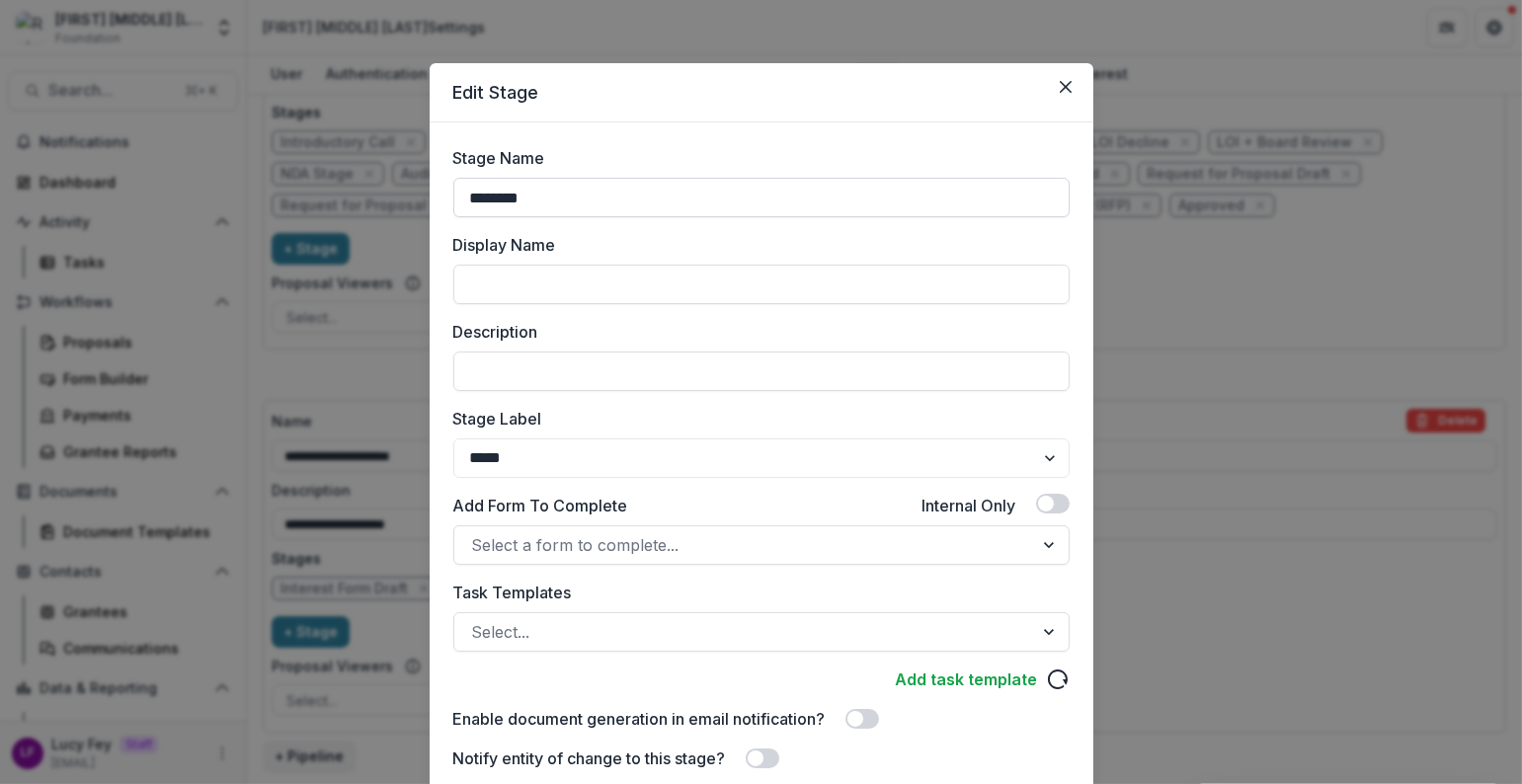 click on "********" at bounding box center (761, 197) 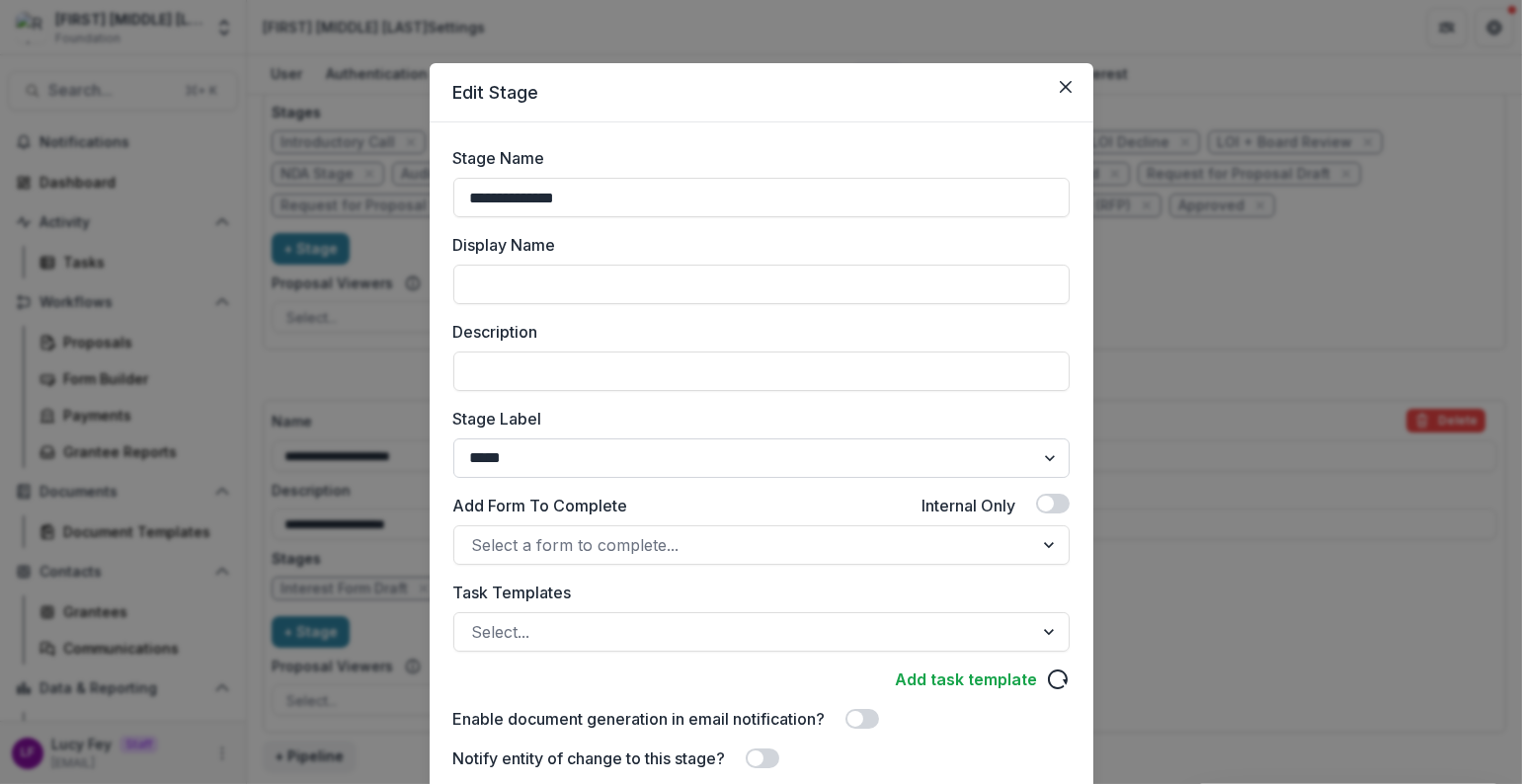 type on "**********" 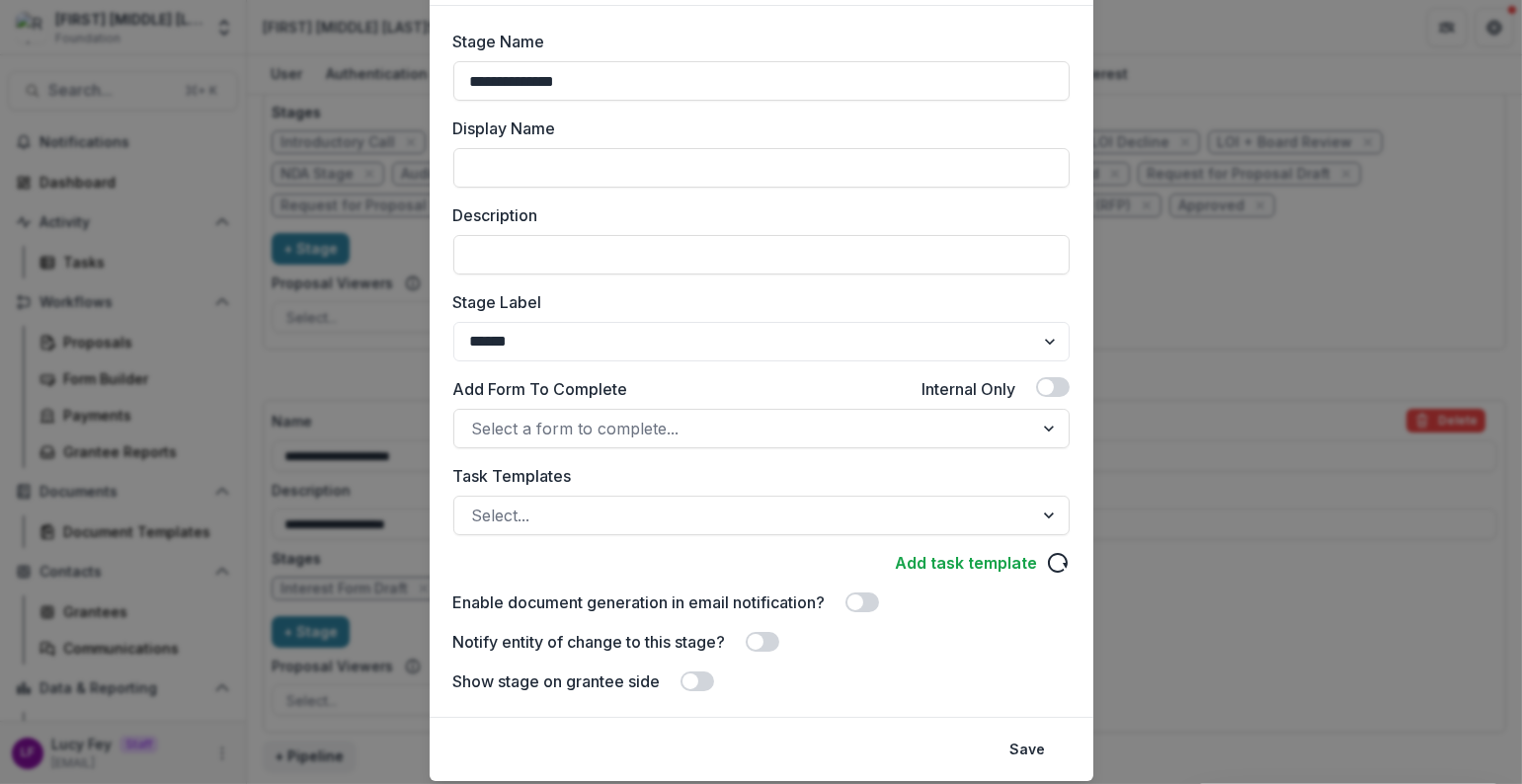 scroll, scrollTop: 175, scrollLeft: 0, axis: vertical 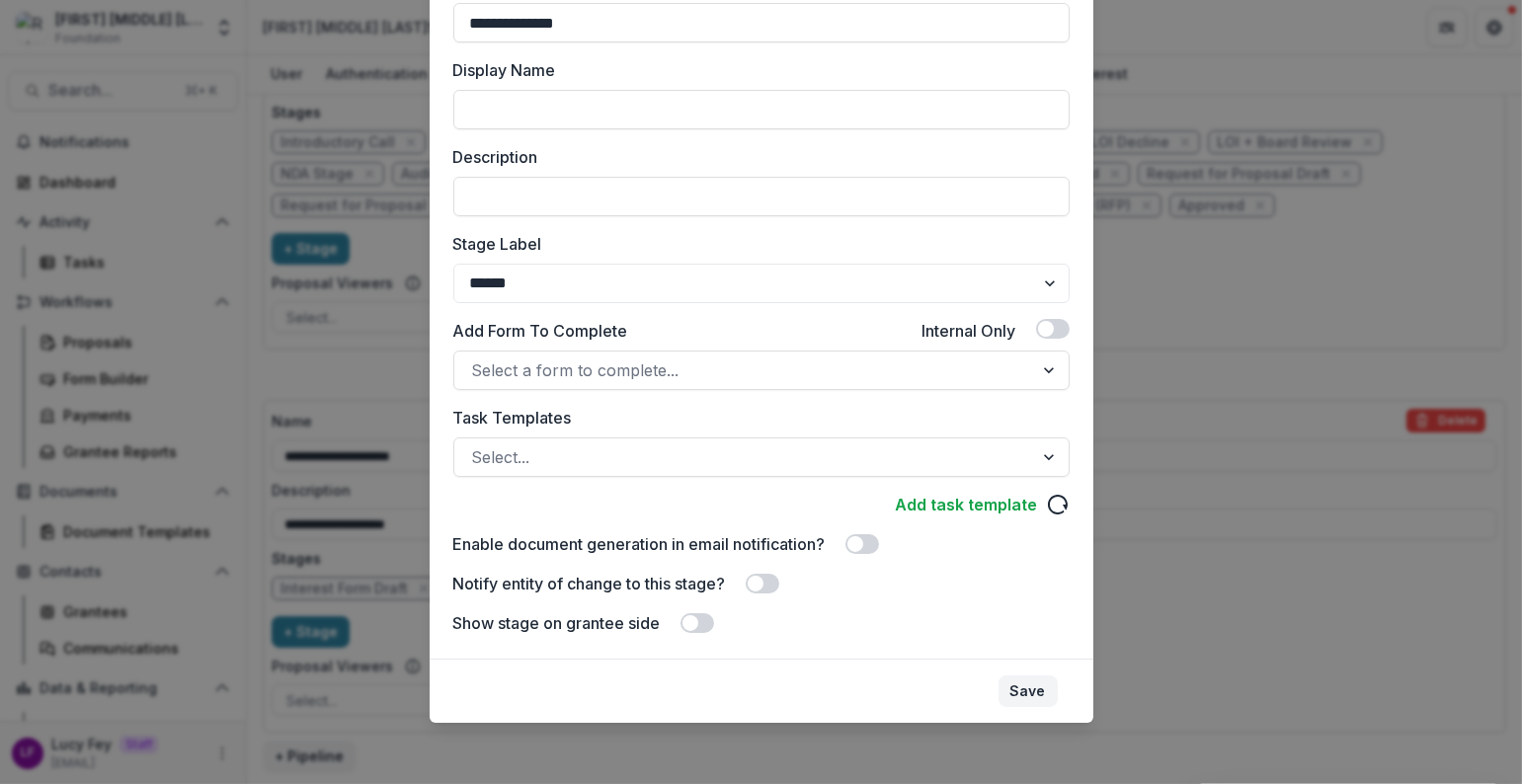 click on "Save" at bounding box center (1028, 691) 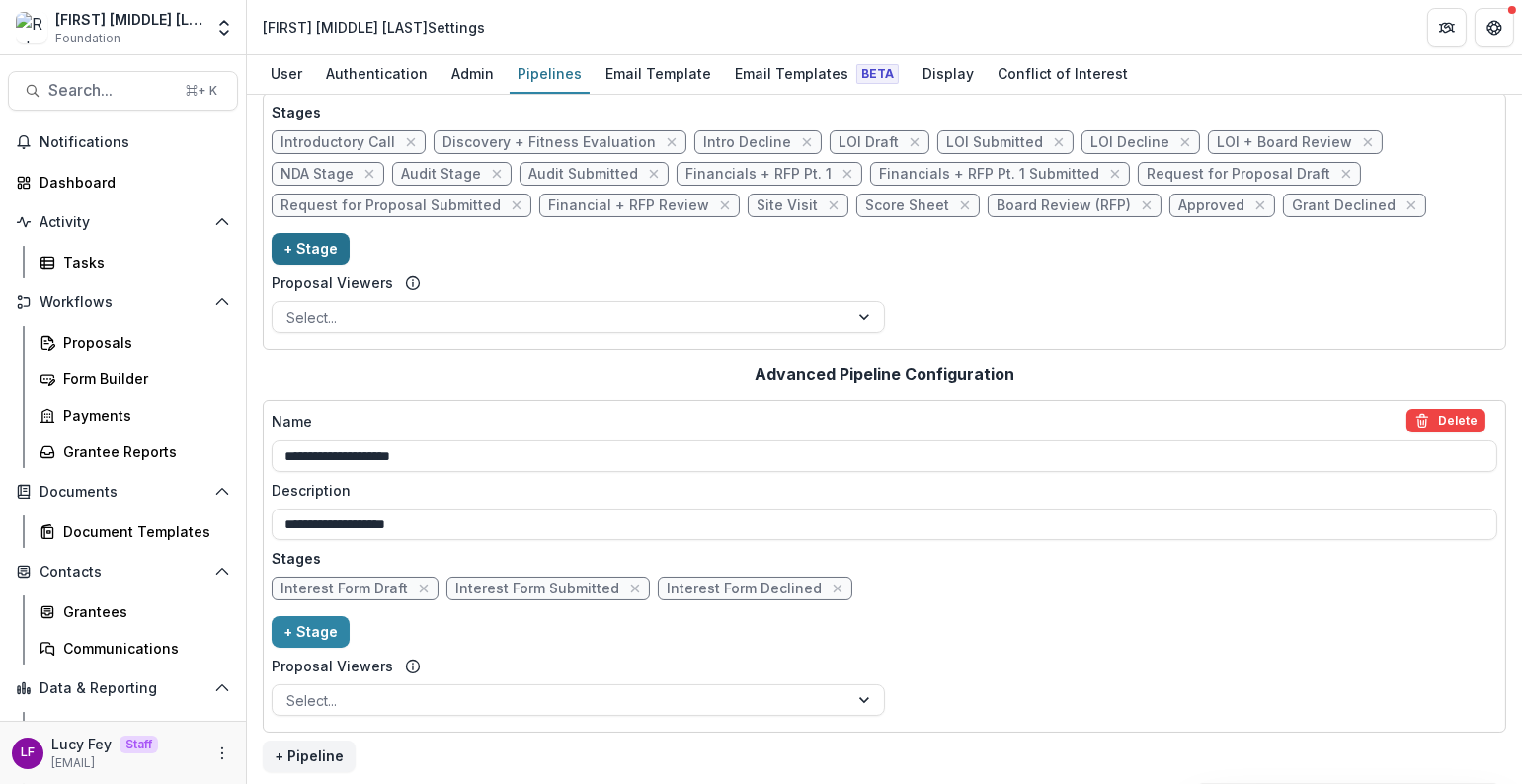 click on "+ Stage" at bounding box center [310, 249] 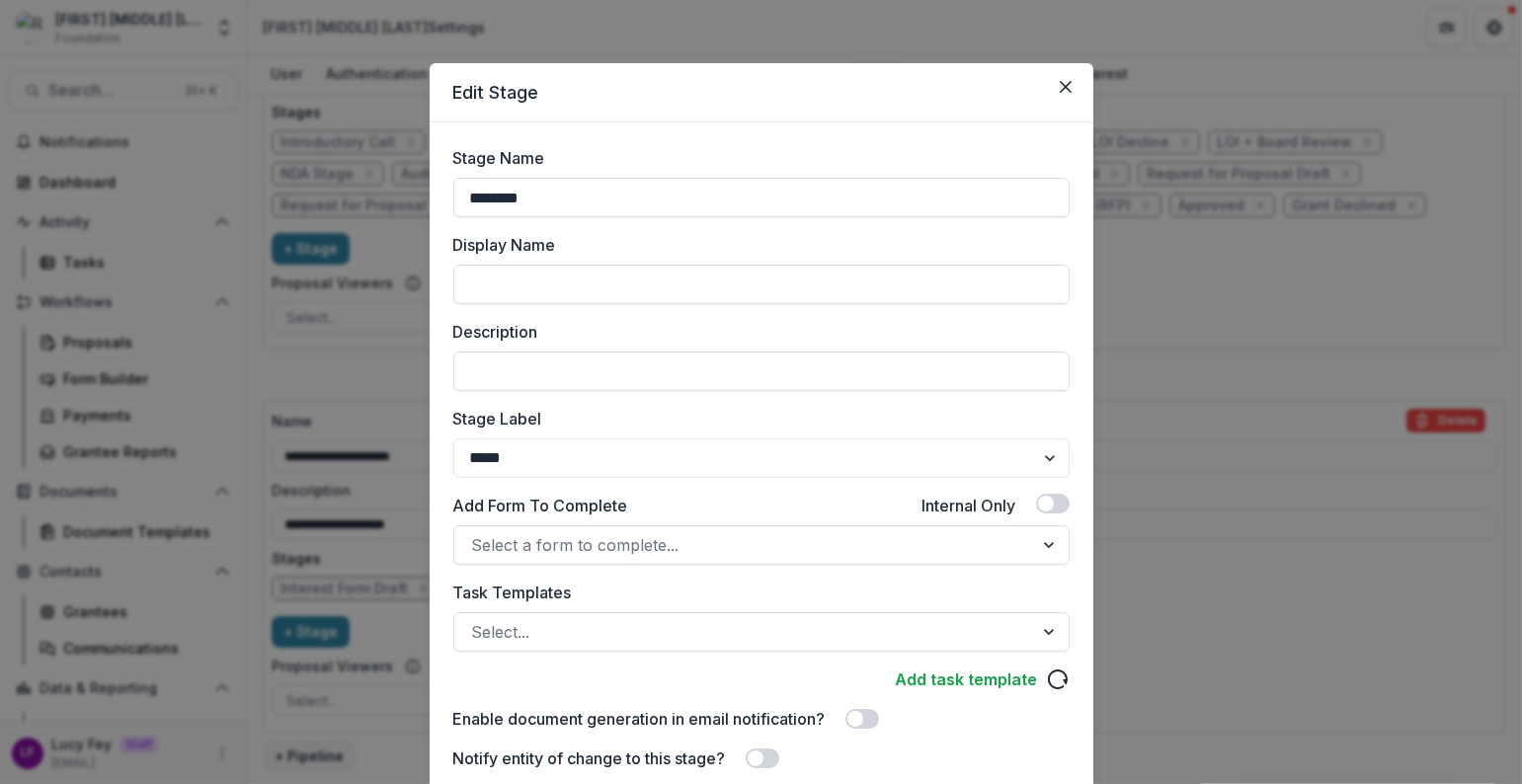 drag, startPoint x: 545, startPoint y: 201, endPoint x: 353, endPoint y: 192, distance: 192.21082 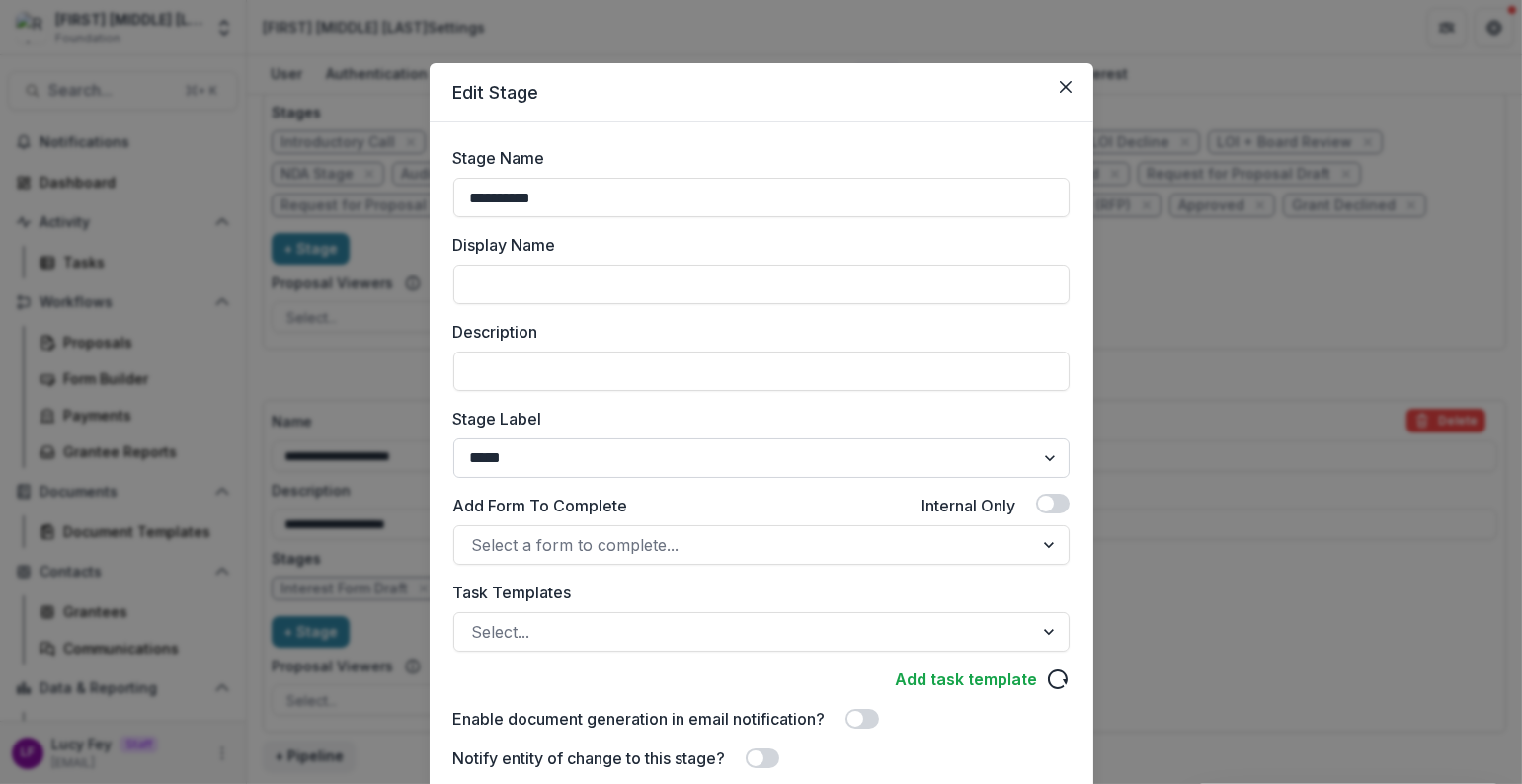 type on "**********" 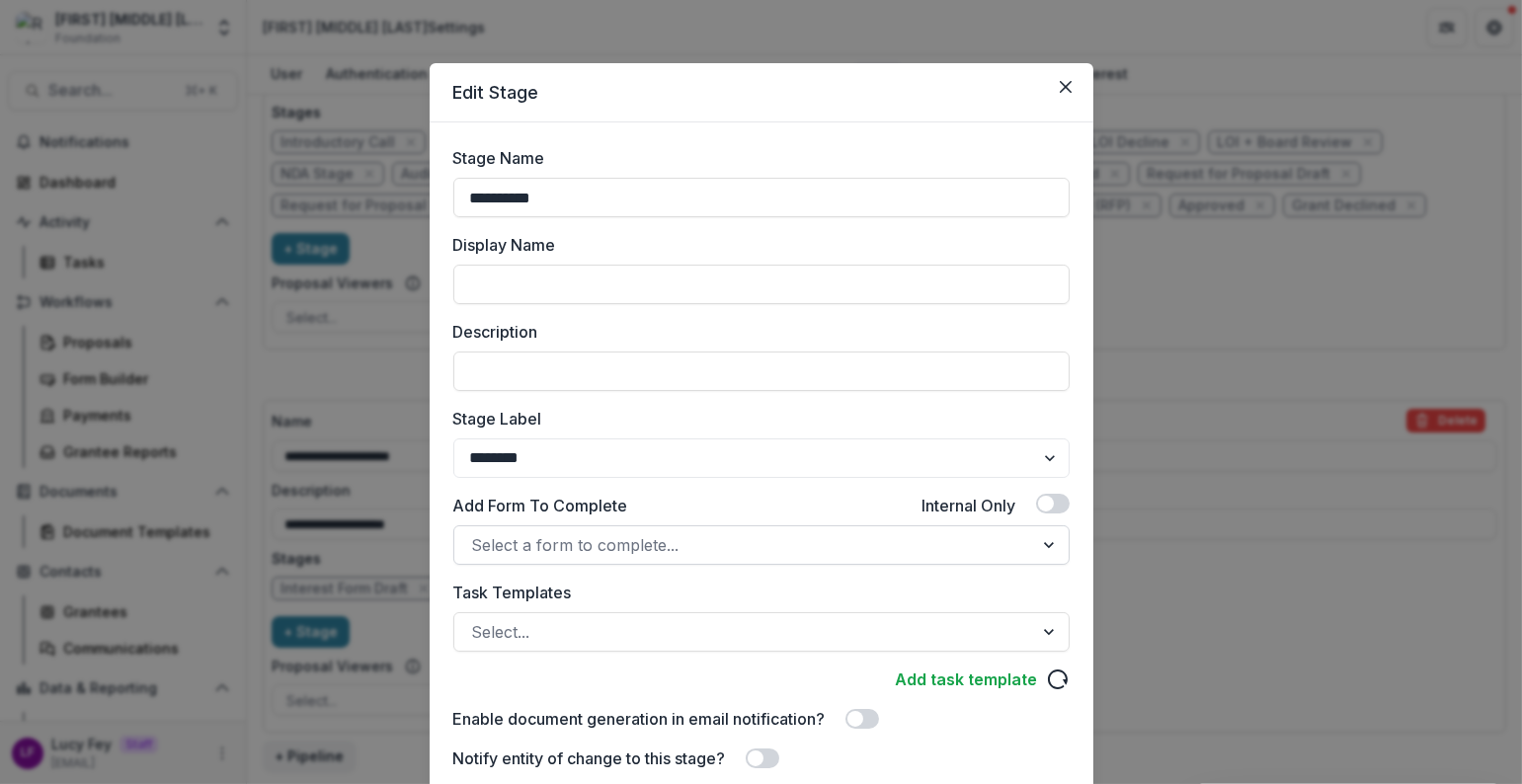 scroll, scrollTop: 175, scrollLeft: 0, axis: vertical 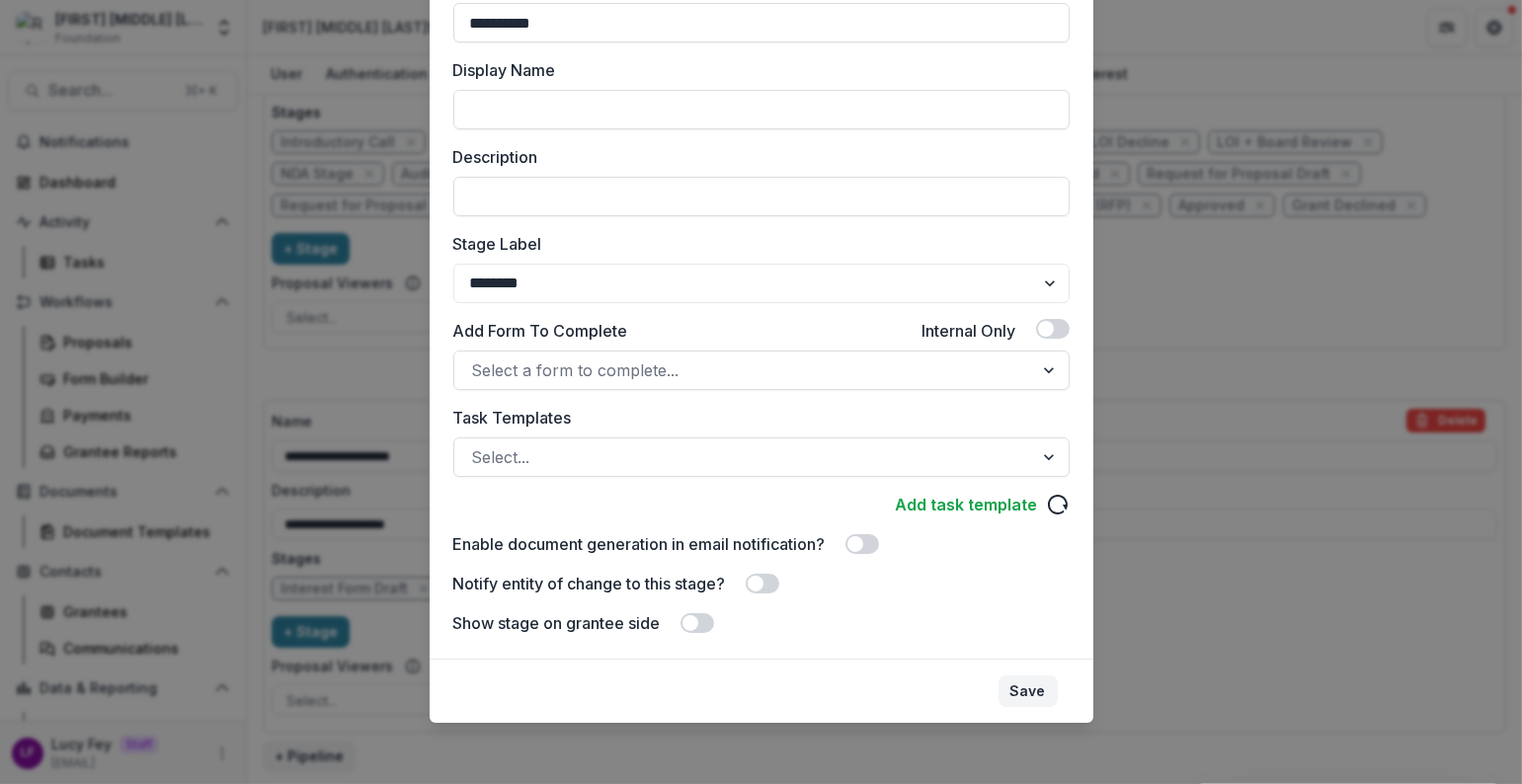 click on "Save" at bounding box center [1028, 691] 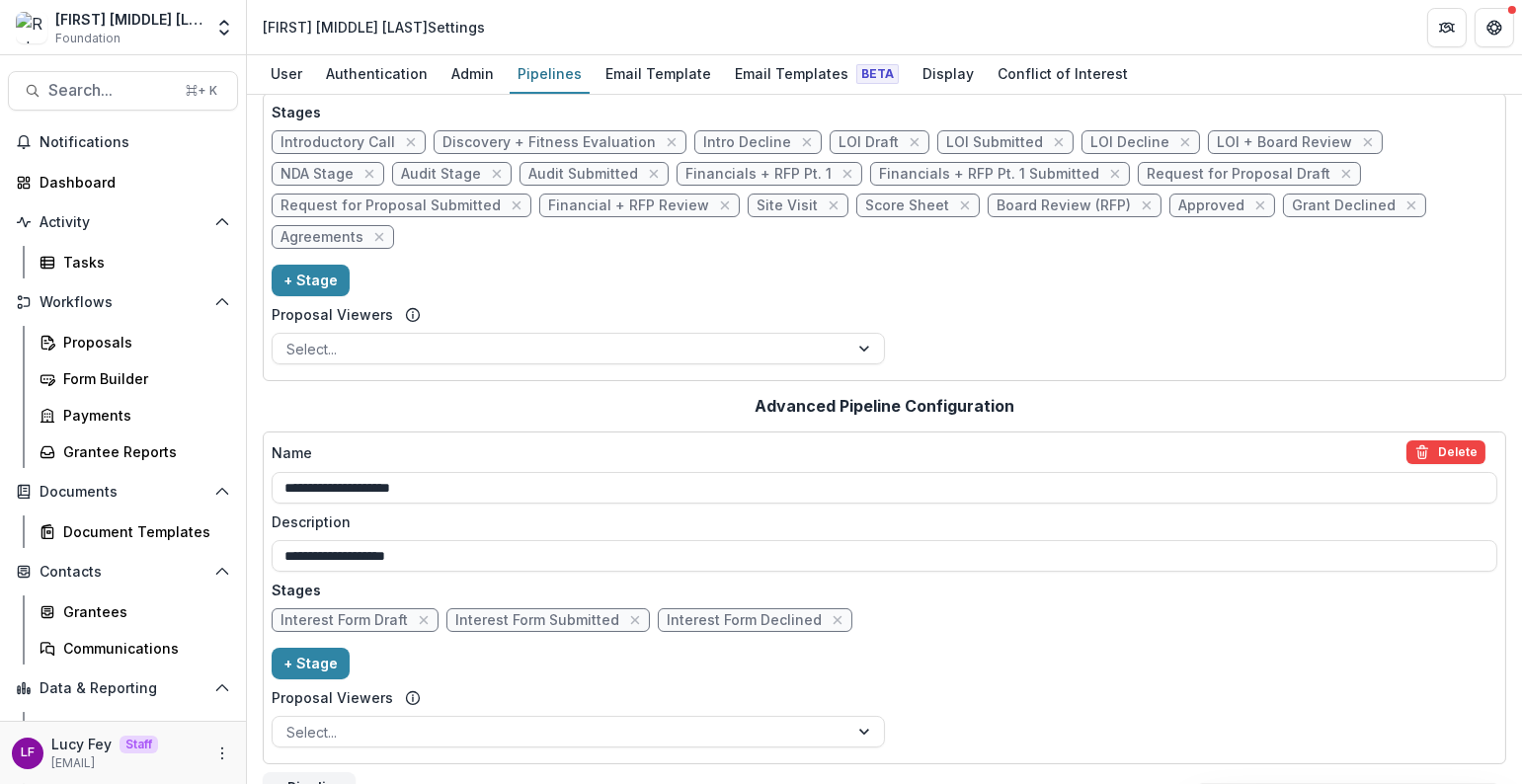 click on "Stages Introductory Call Discovery + Fitness Evaluation Intro Decline LOI Draft LOI Submitted LOI Decline LOI + Board Review NDA Stage Audit Stage Audit Submitted Financials + RFP Pt. 1 Financials + RFP Pt. 1 Submitted Request for Proposal Draft Request for Proposal Submitted Financial + RFP Review  Site Visit Score Sheet Board Review (RFP) Approved Grant Declined Agreements + Stage Proposal Viewers Select..." at bounding box center (884, 237) 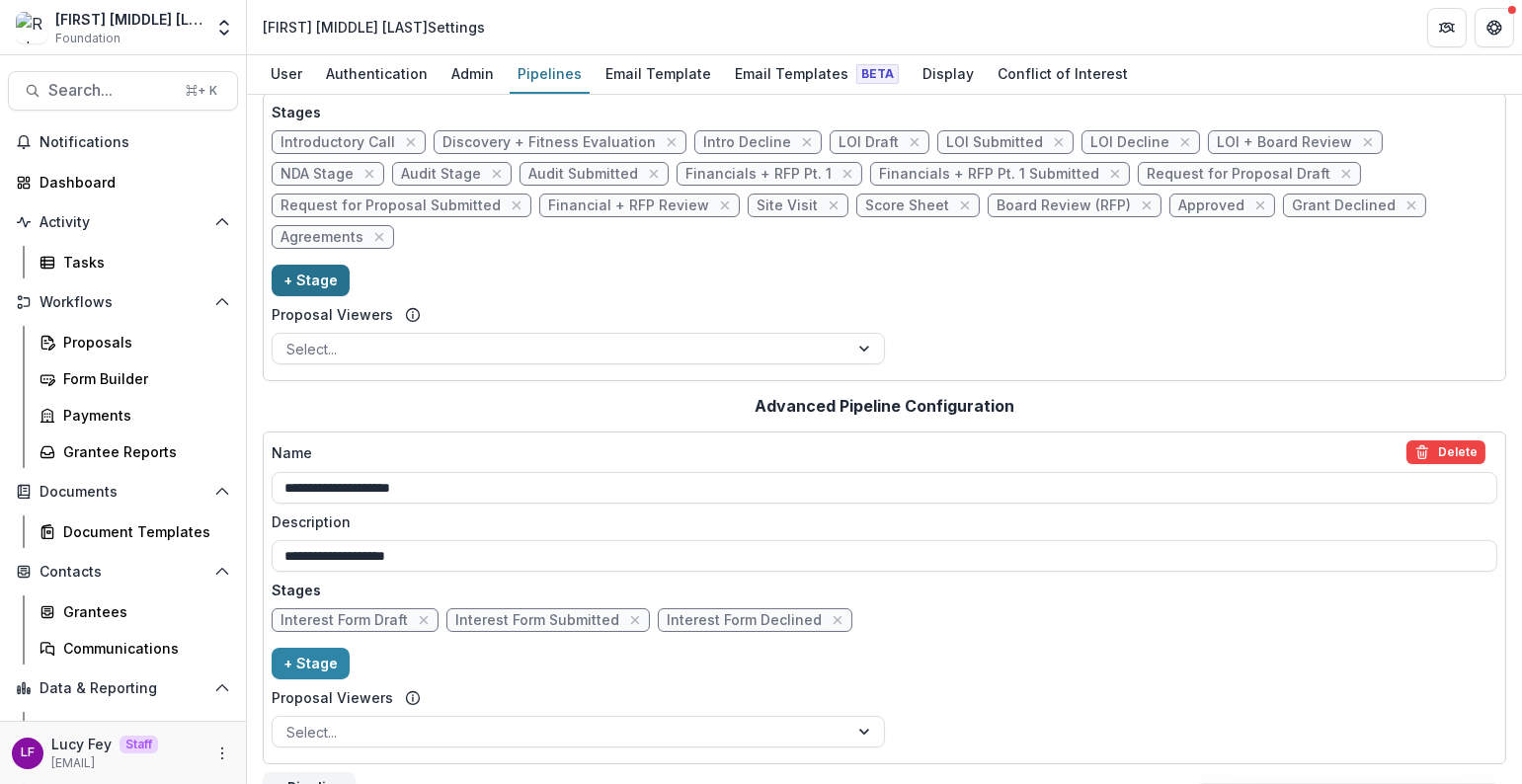 click on "+ Stage" at bounding box center (310, 280) 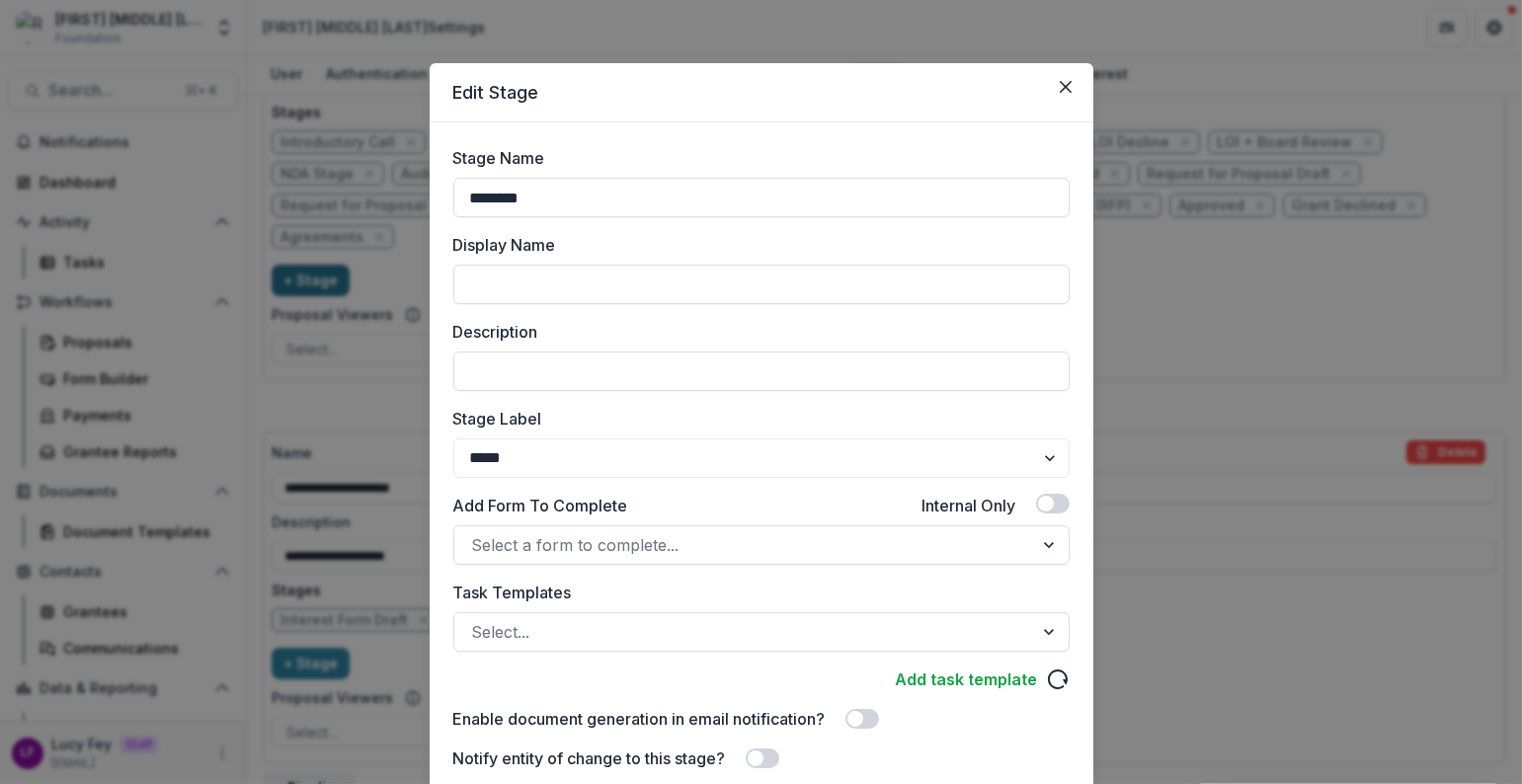 type on "*********" 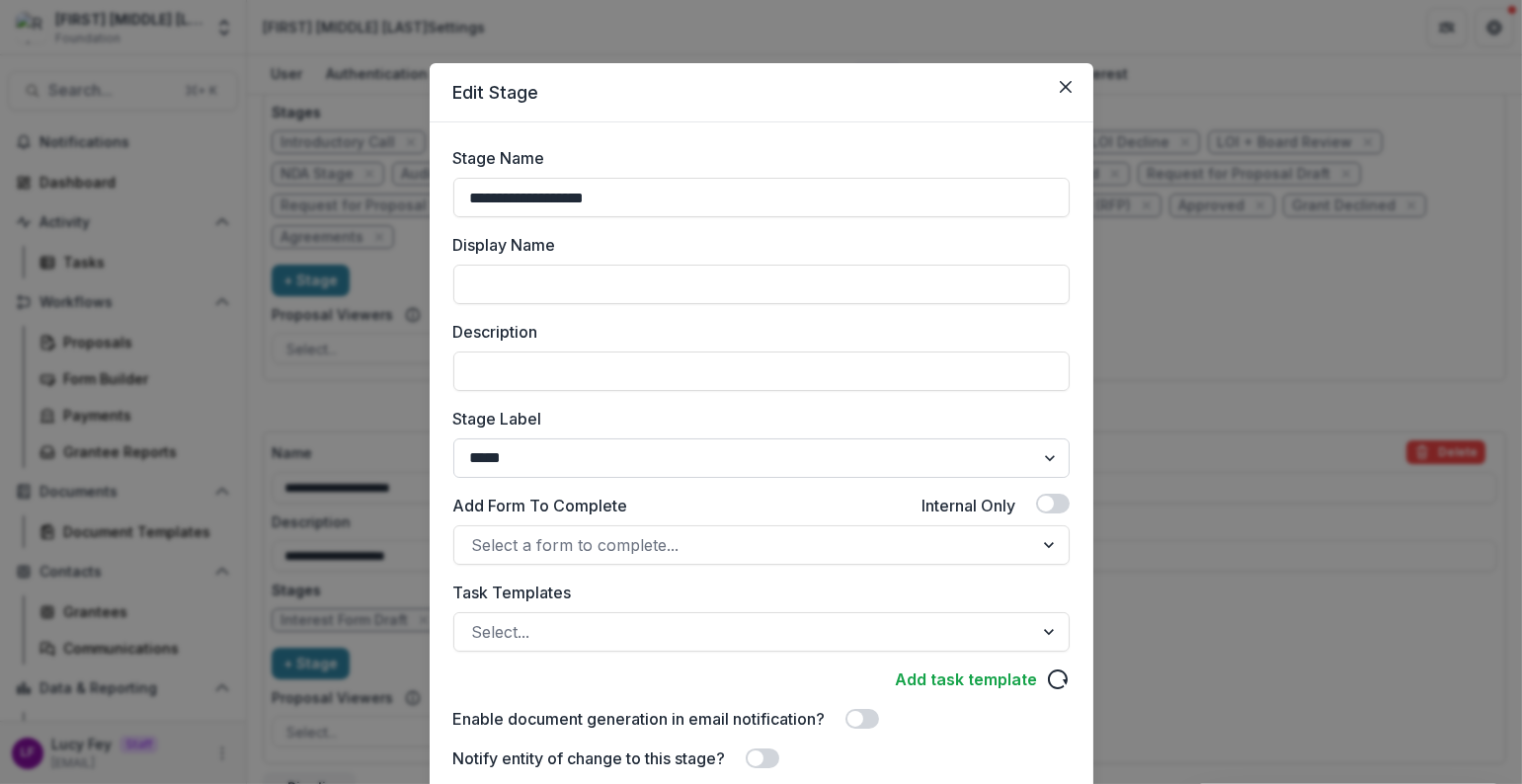 type on "**********" 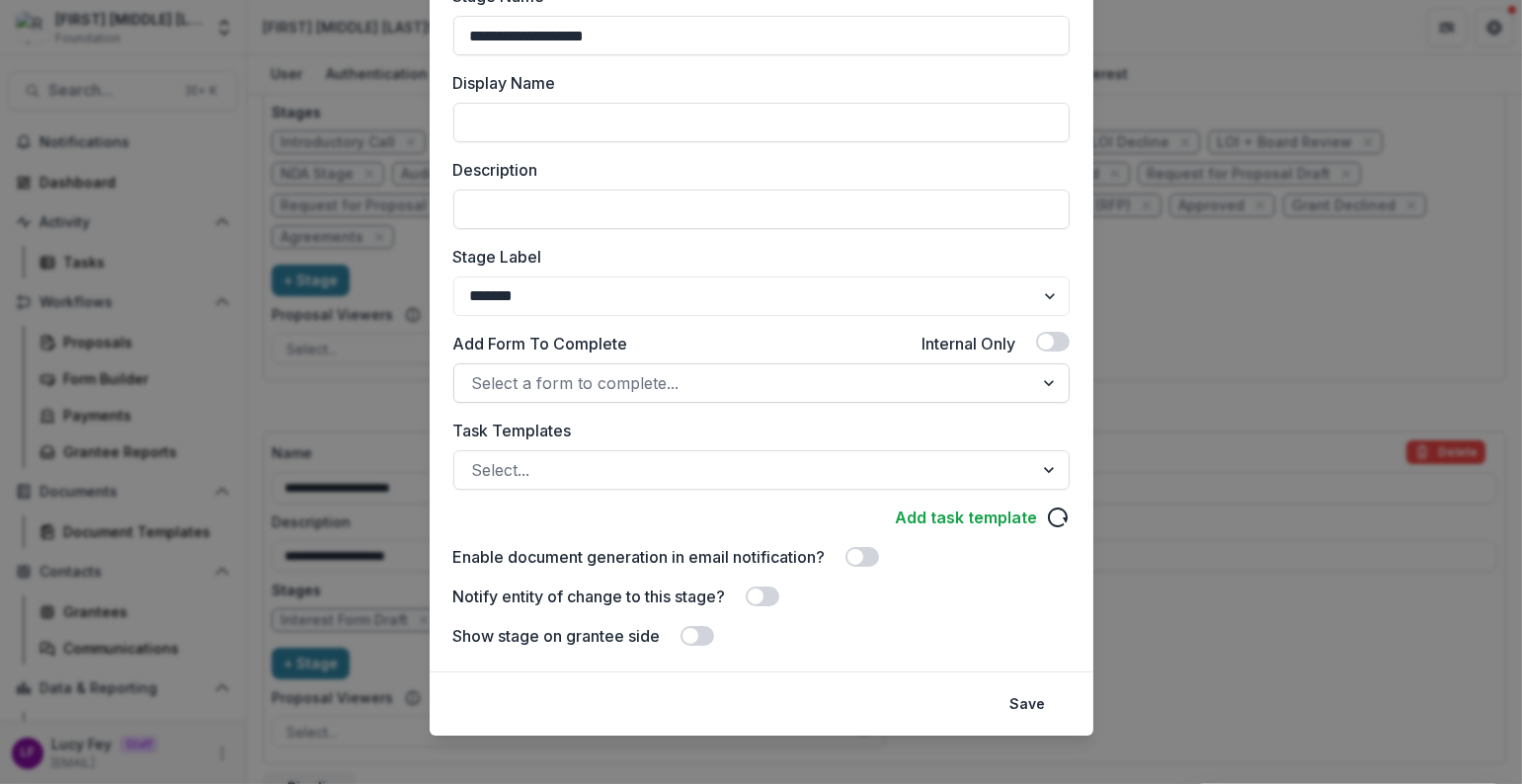 scroll, scrollTop: 175, scrollLeft: 0, axis: vertical 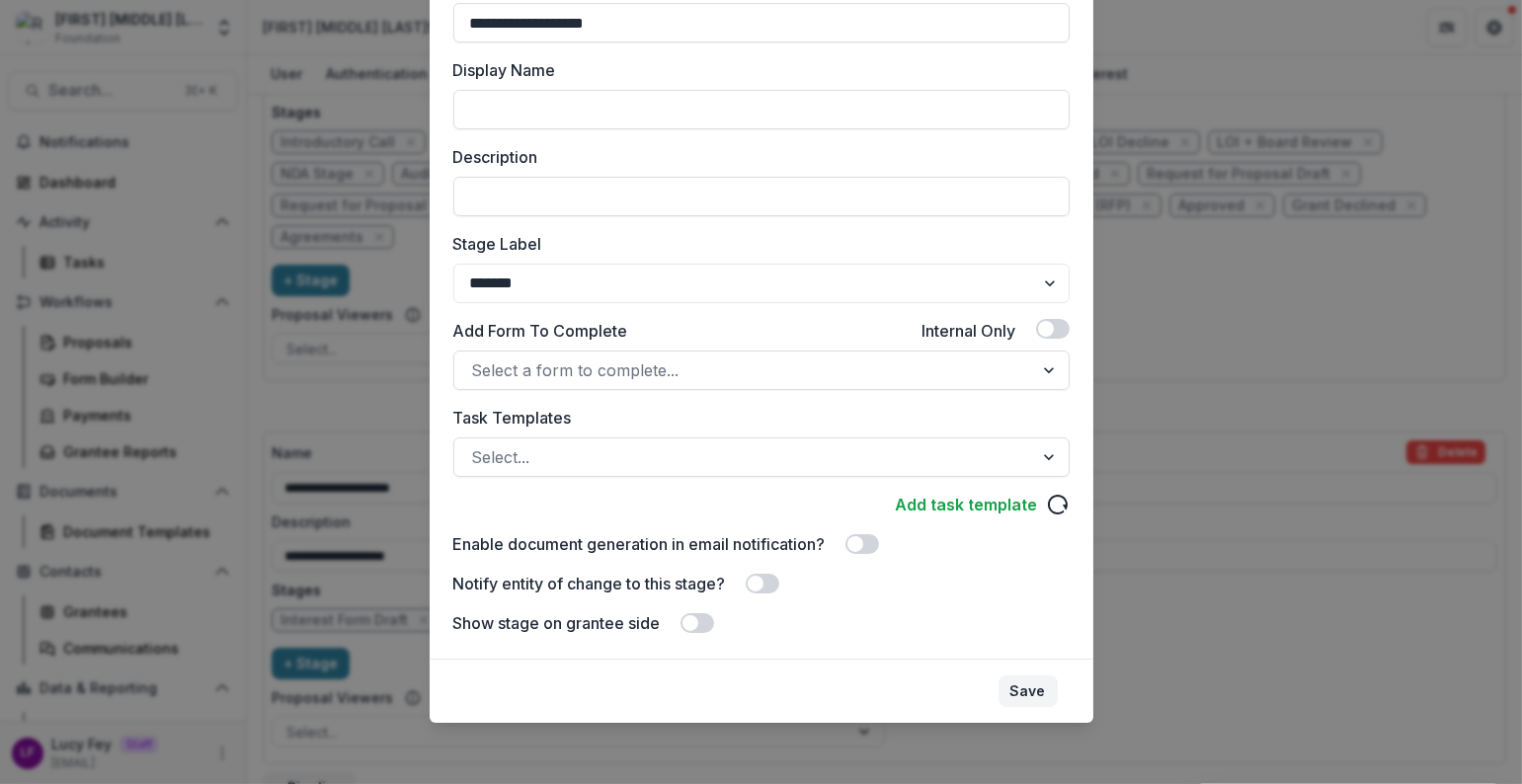 click on "Save" at bounding box center [1028, 691] 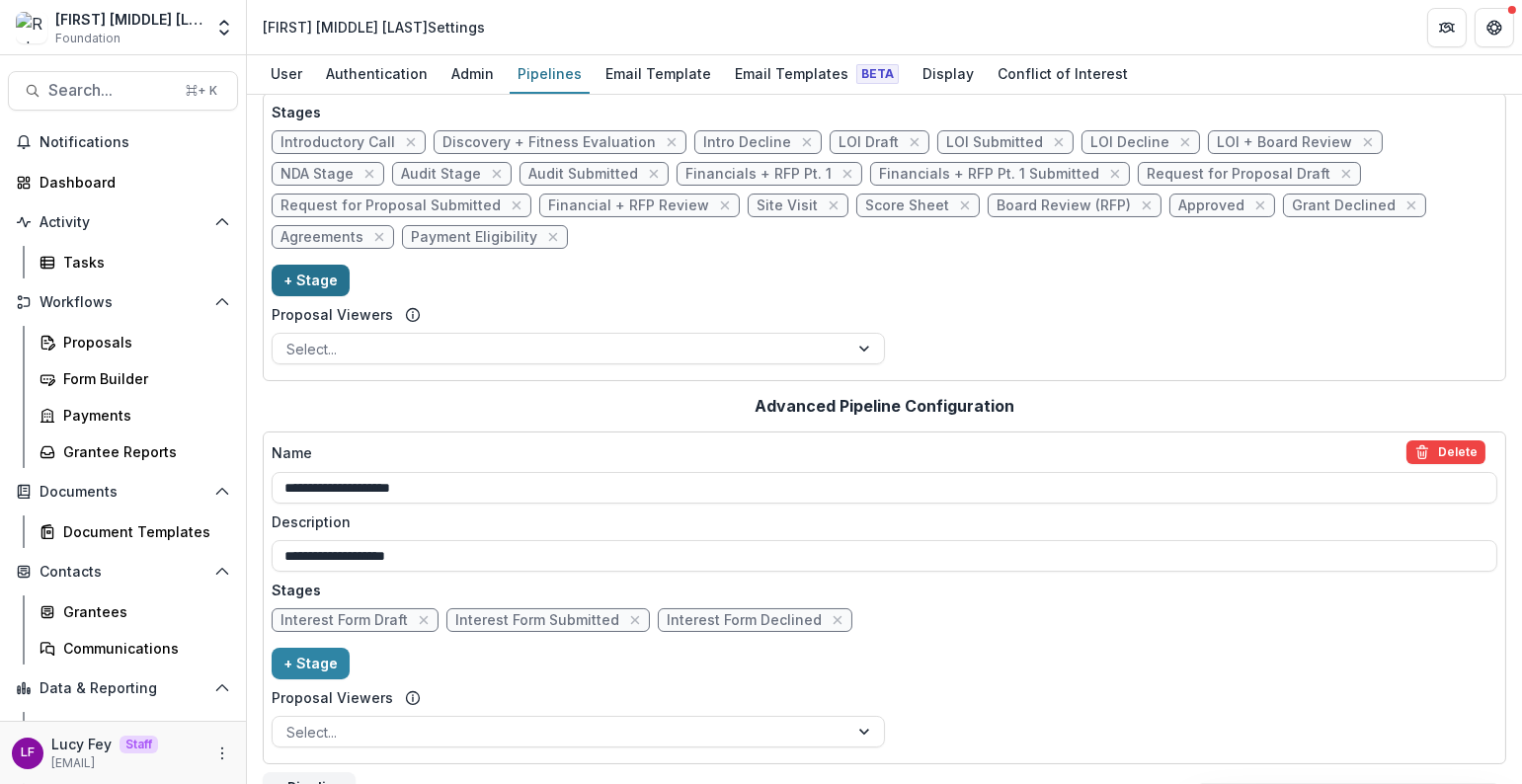 click on "+ Stage" at bounding box center [310, 280] 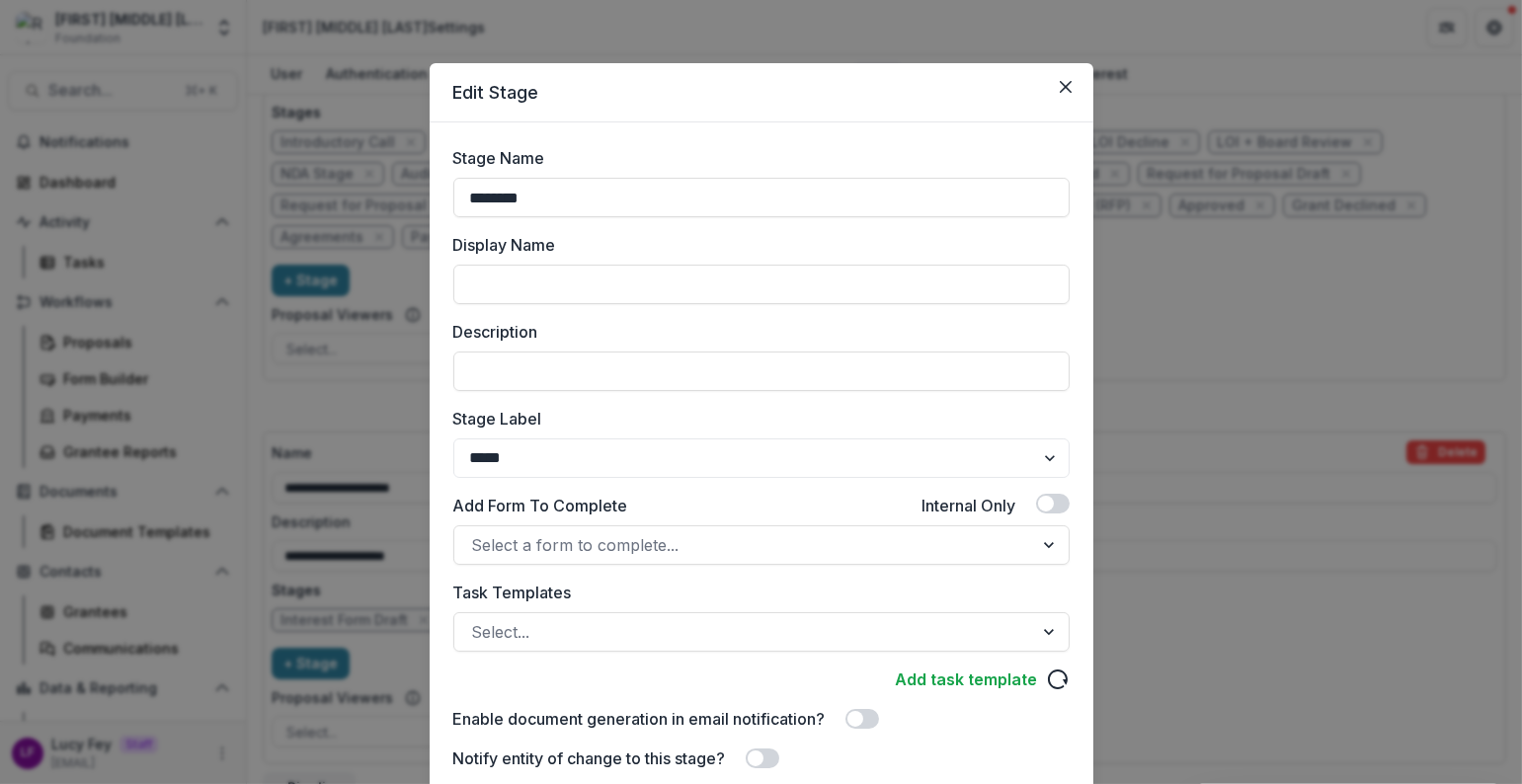 drag, startPoint x: 557, startPoint y: 200, endPoint x: 360, endPoint y: 200, distance: 197 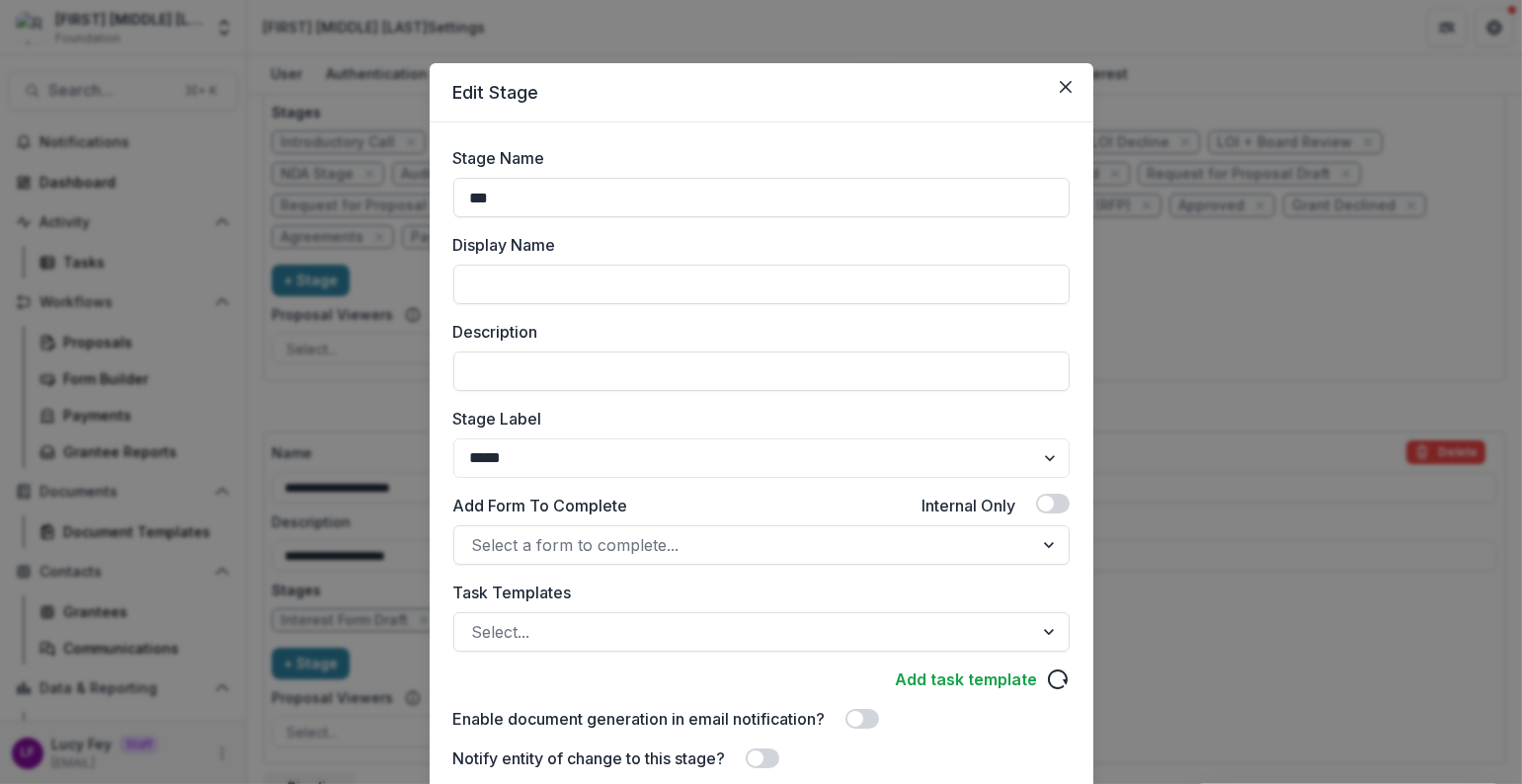 type on "**********" 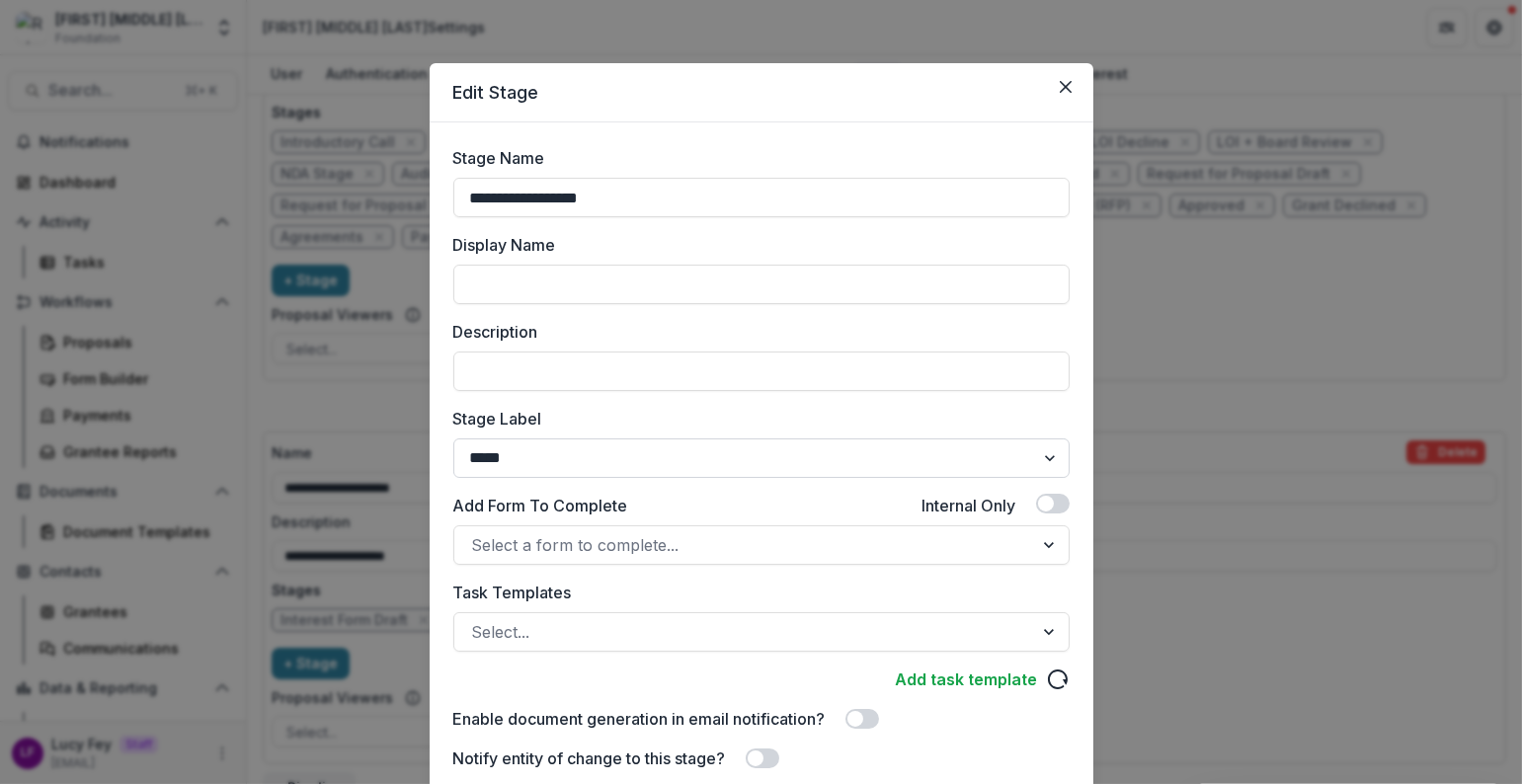 click on "******* ***** ********* ****** ******* ******** ******** ******* ********* ******* ******" at bounding box center [761, 458] 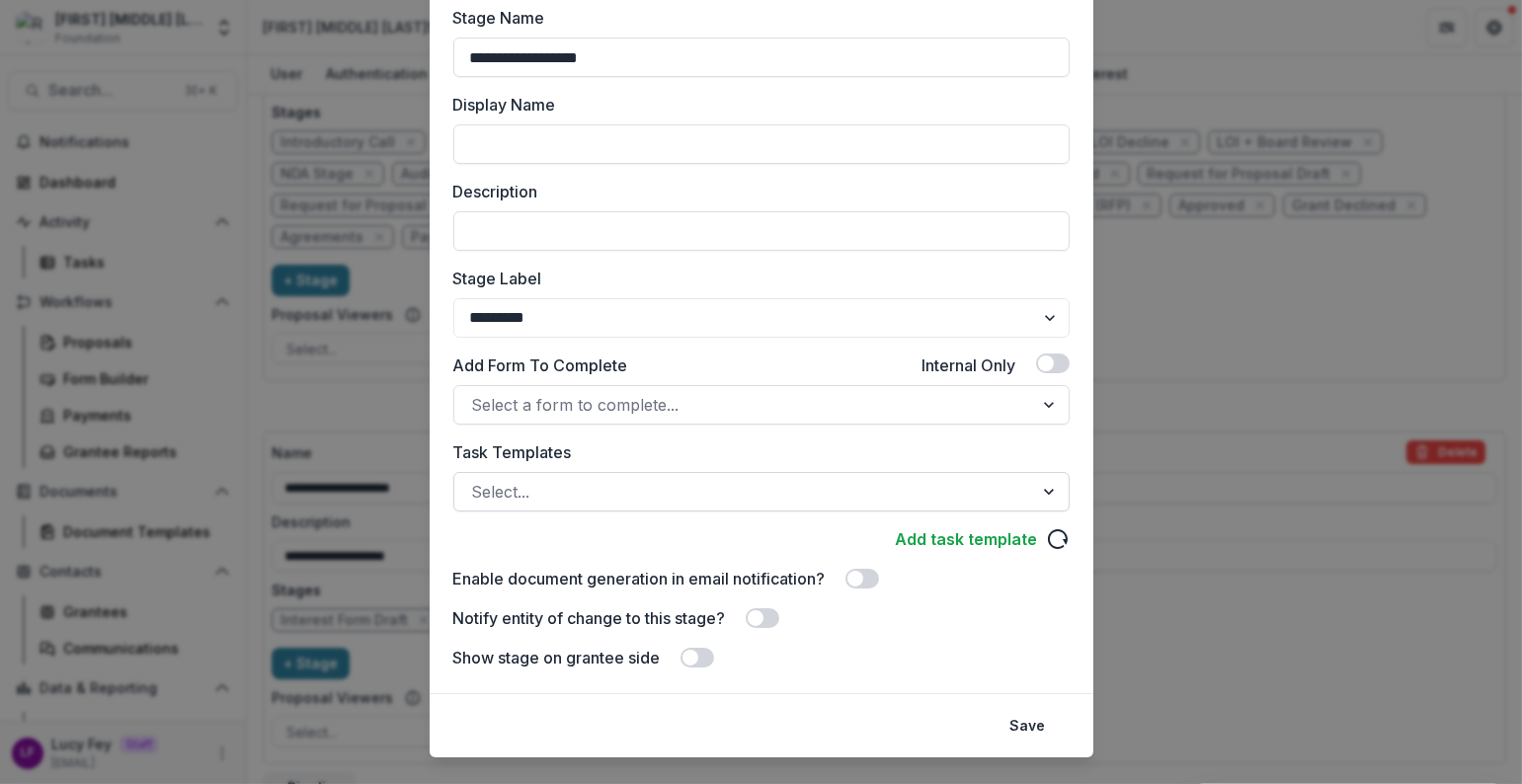 scroll, scrollTop: 169, scrollLeft: 0, axis: vertical 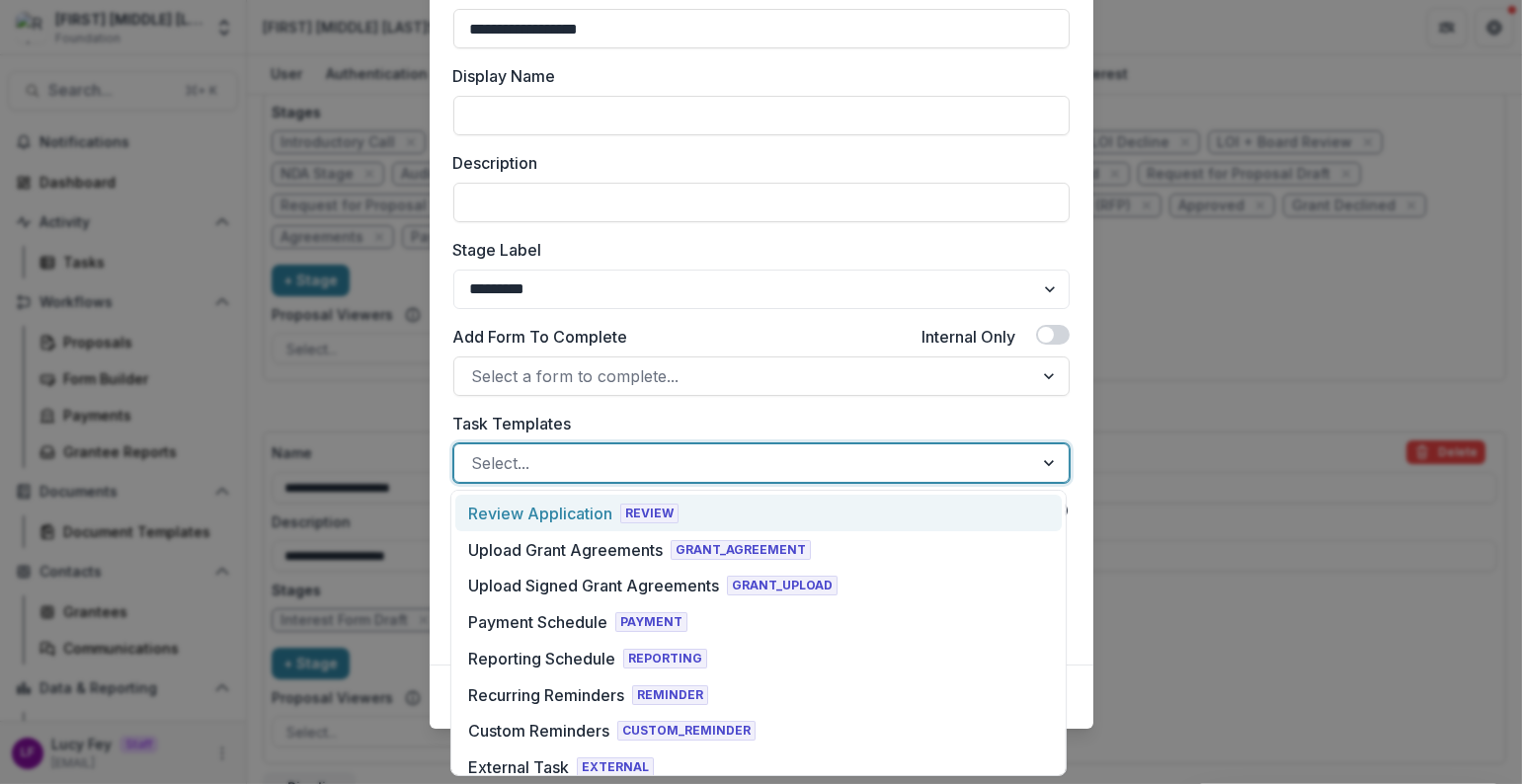 click at bounding box center (744, 463) 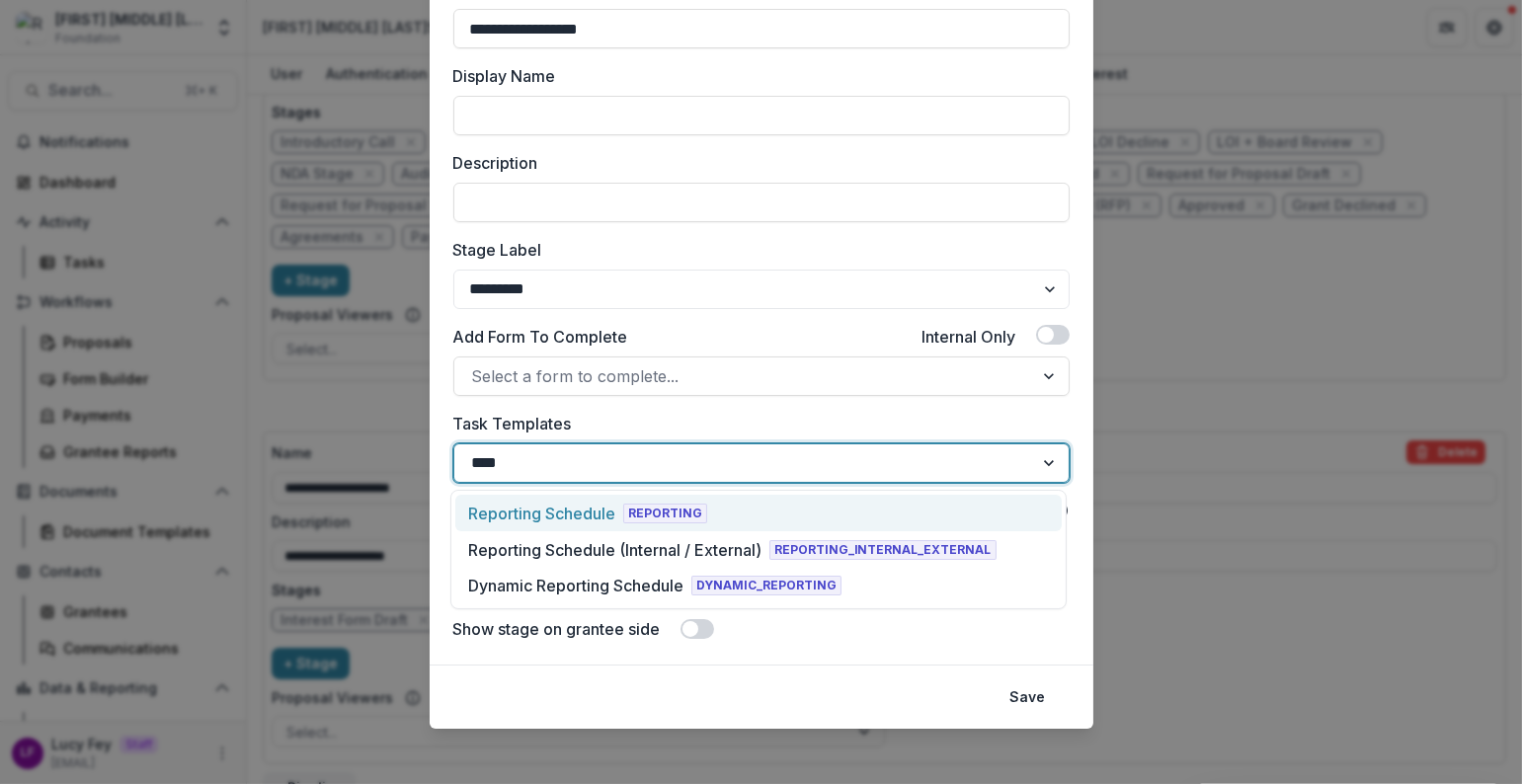 type on "*****" 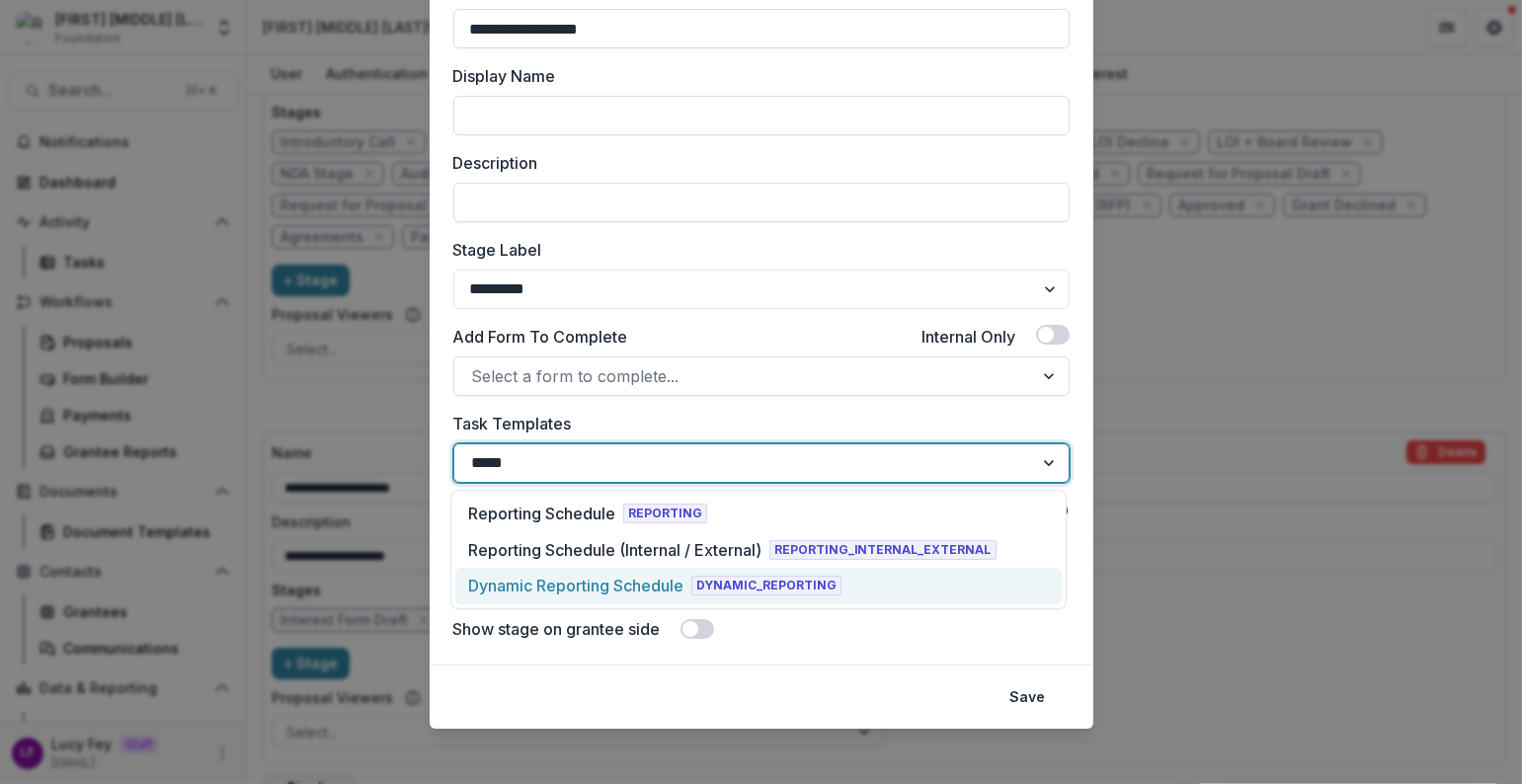 click on "Dynamic Reporting Schedule" at bounding box center [576, 586] 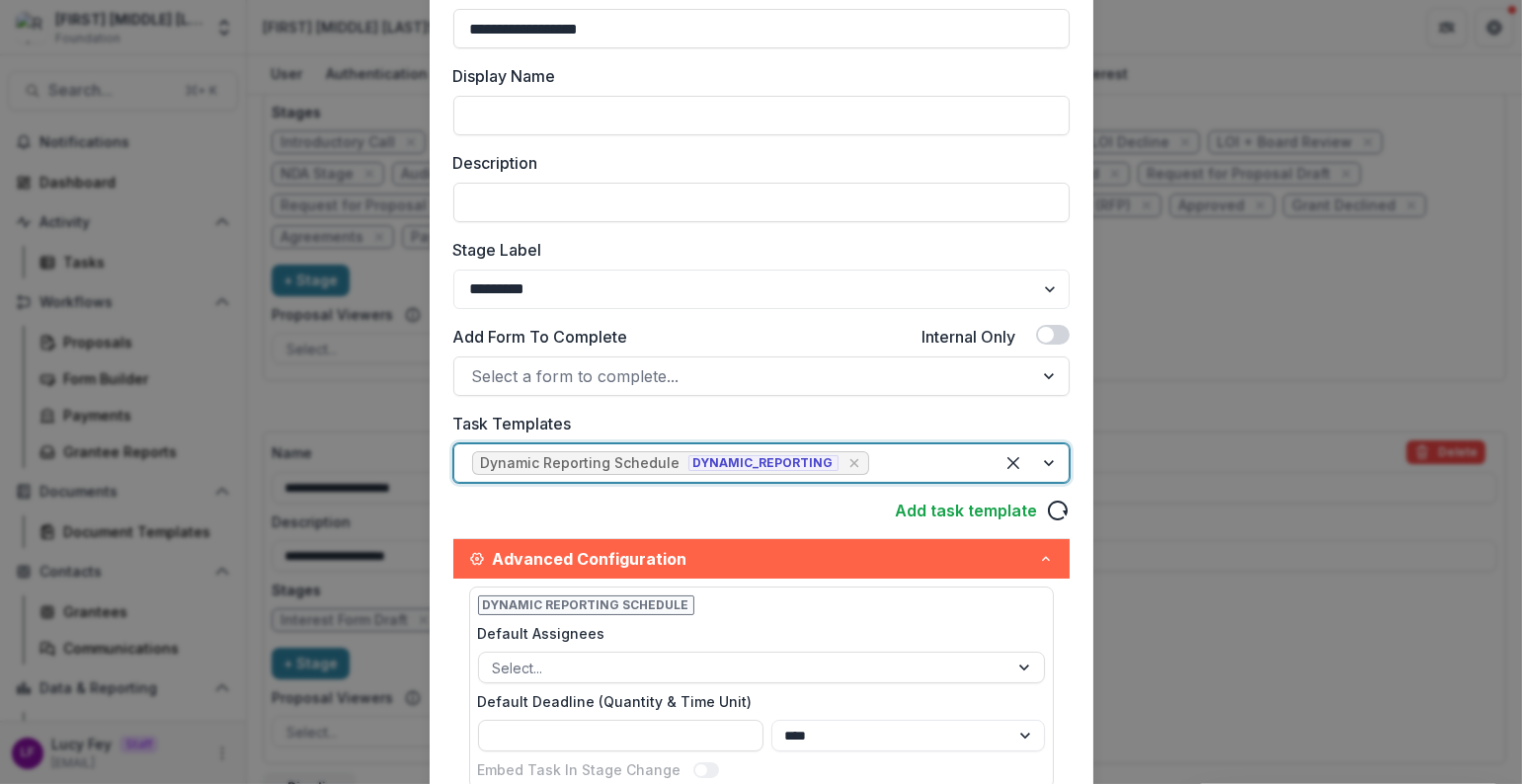 scroll, scrollTop: 467, scrollLeft: 0, axis: vertical 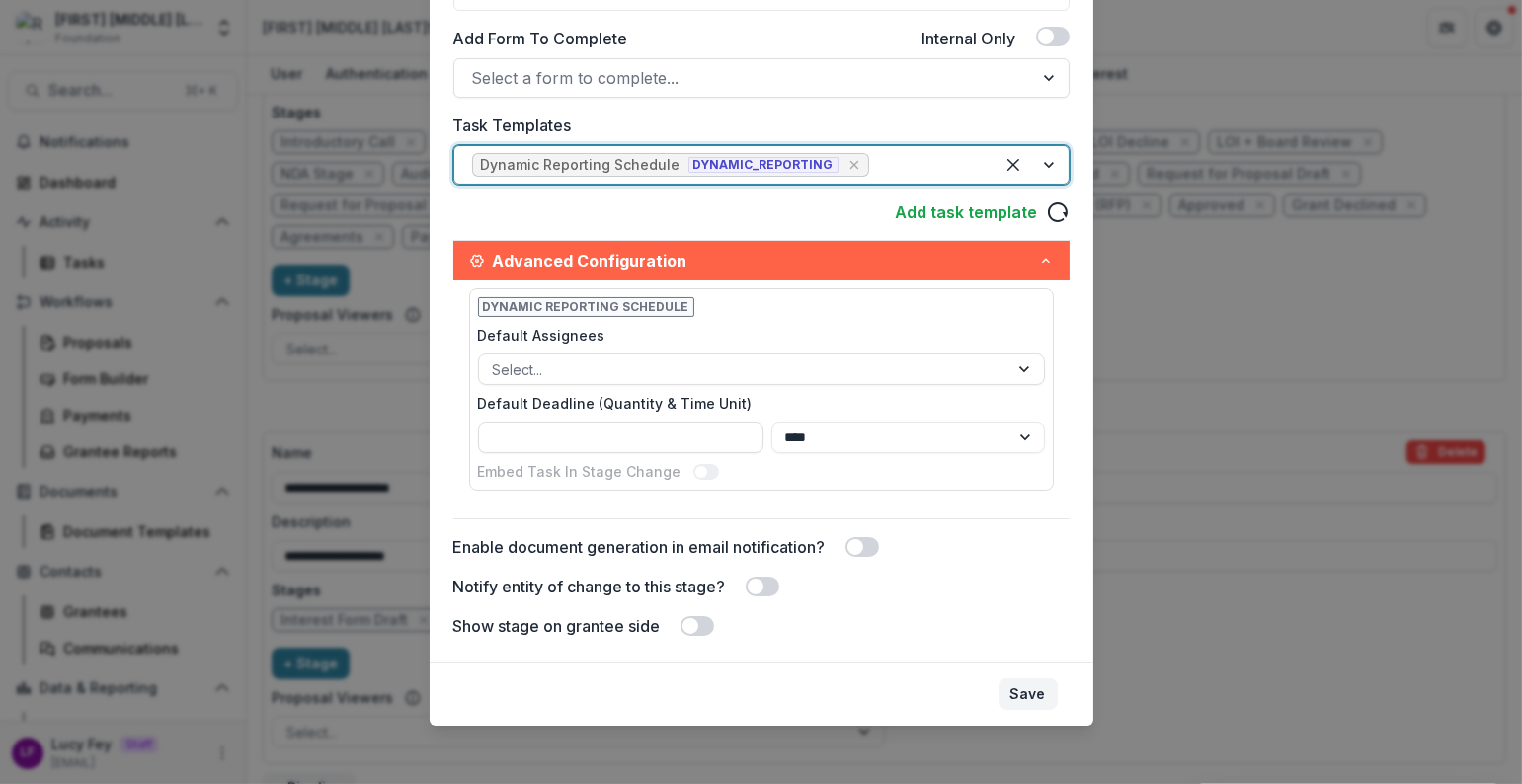 click on "Save" at bounding box center [1028, 694] 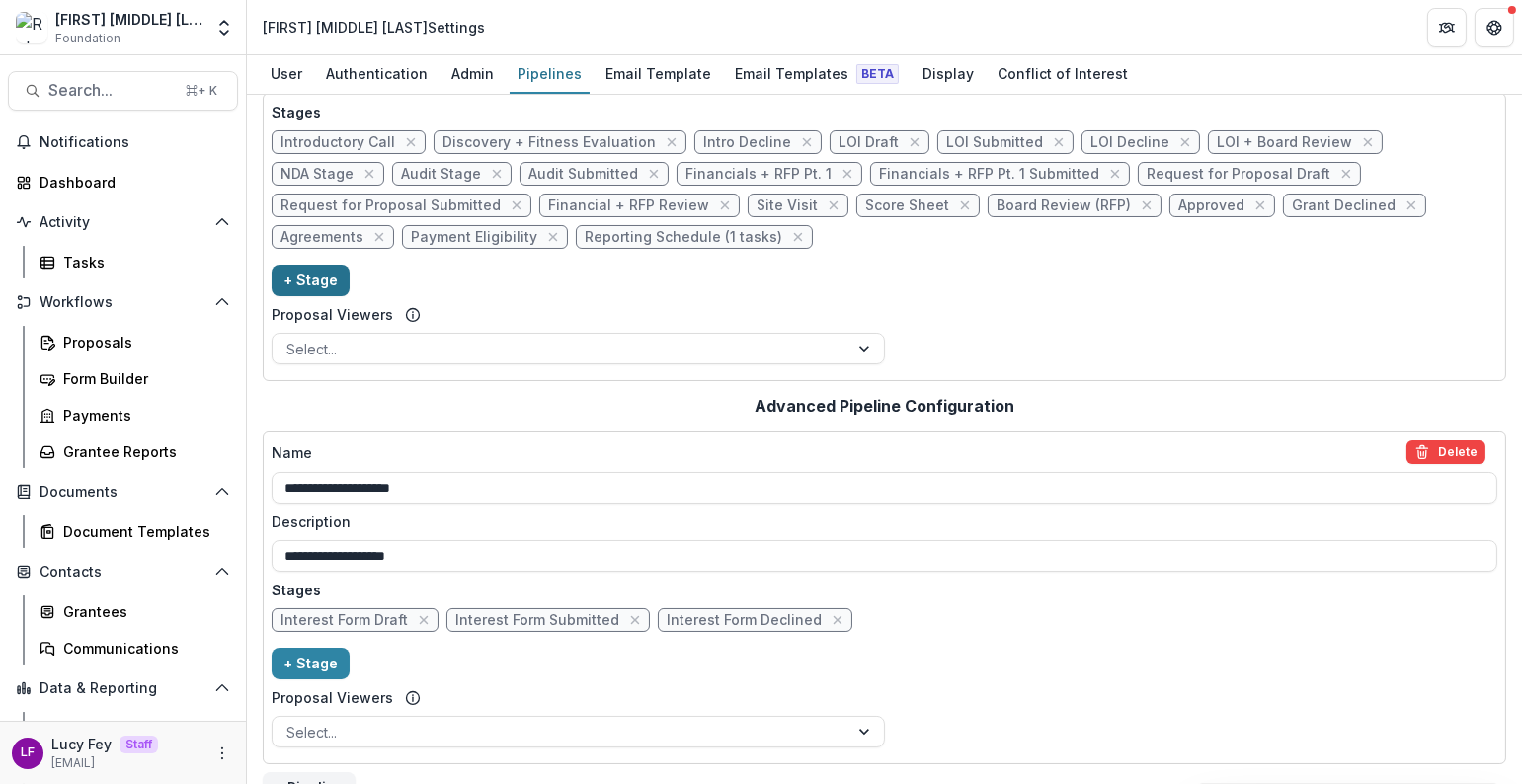 click on "+ Stage" at bounding box center (310, 280) 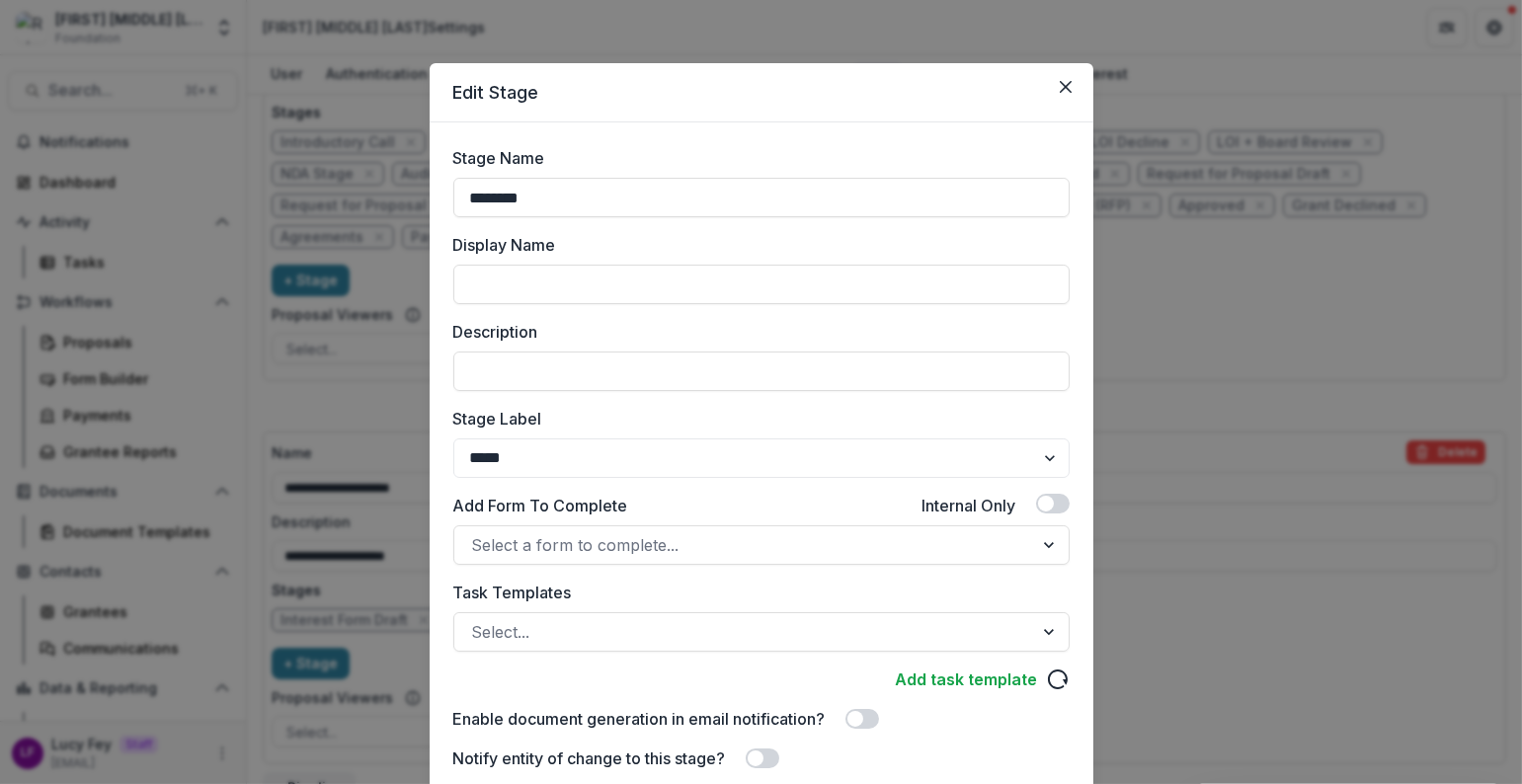 drag, startPoint x: 551, startPoint y: 190, endPoint x: 286, endPoint y: 177, distance: 265.31868 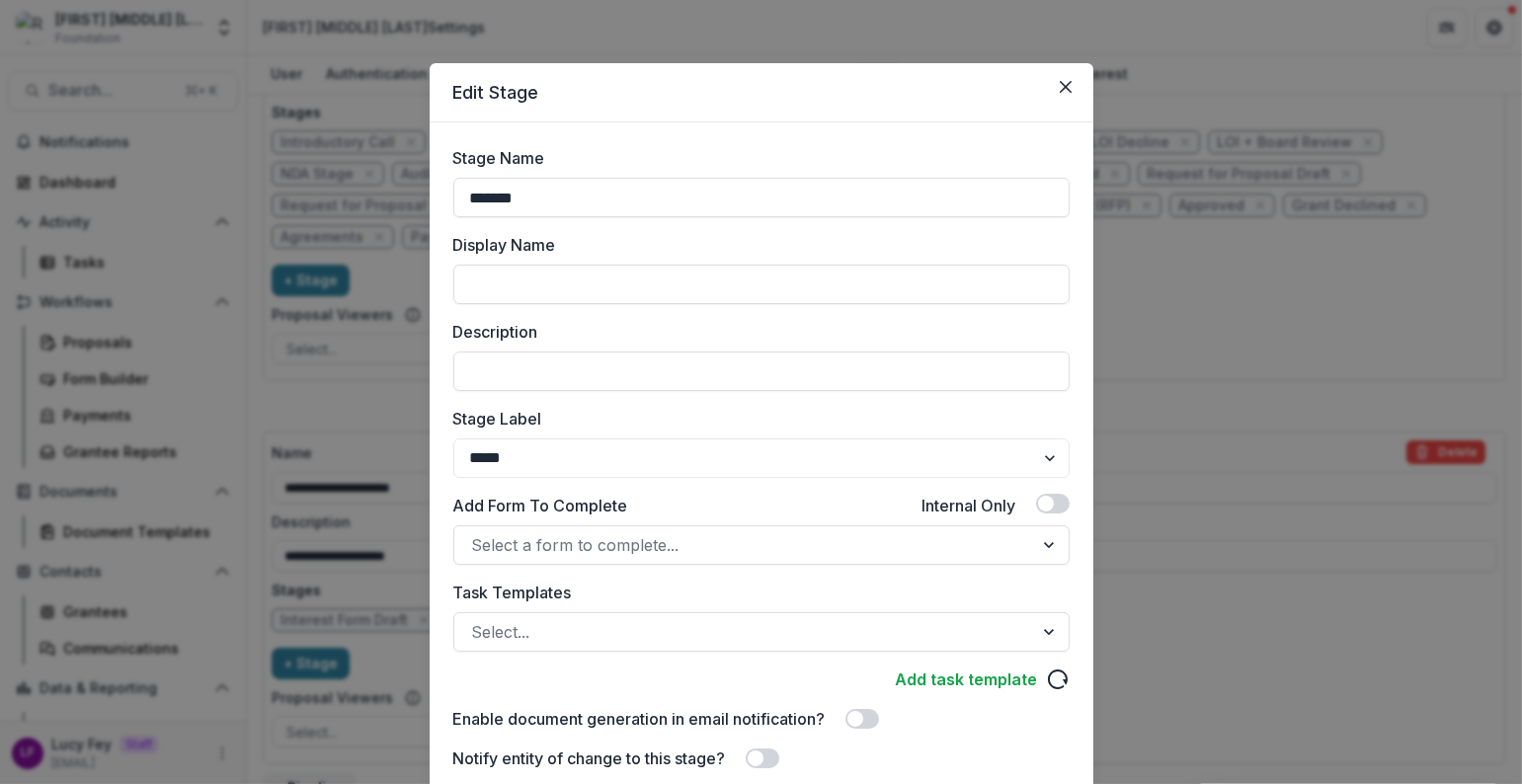 type on "**********" 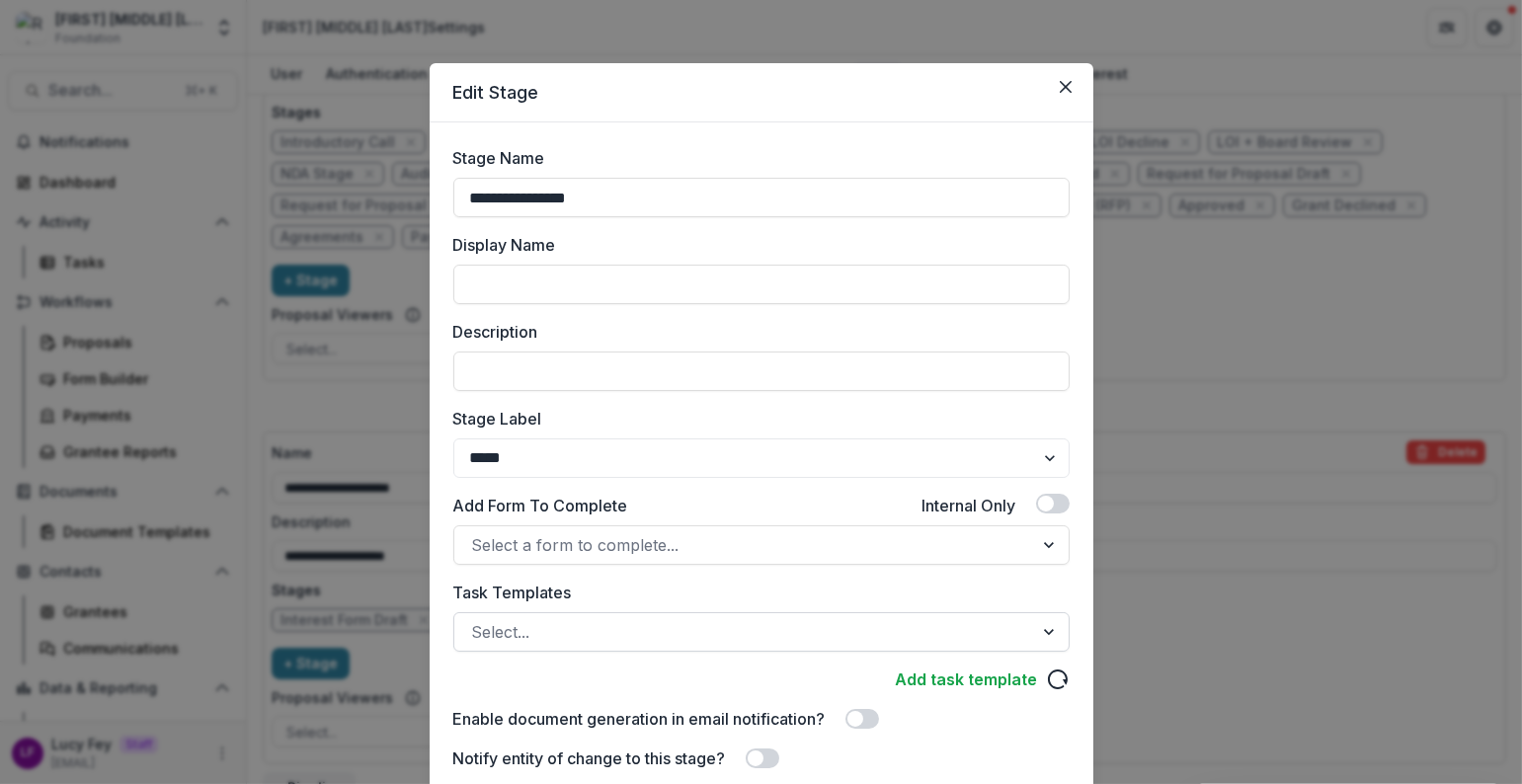 click at bounding box center (744, 632) 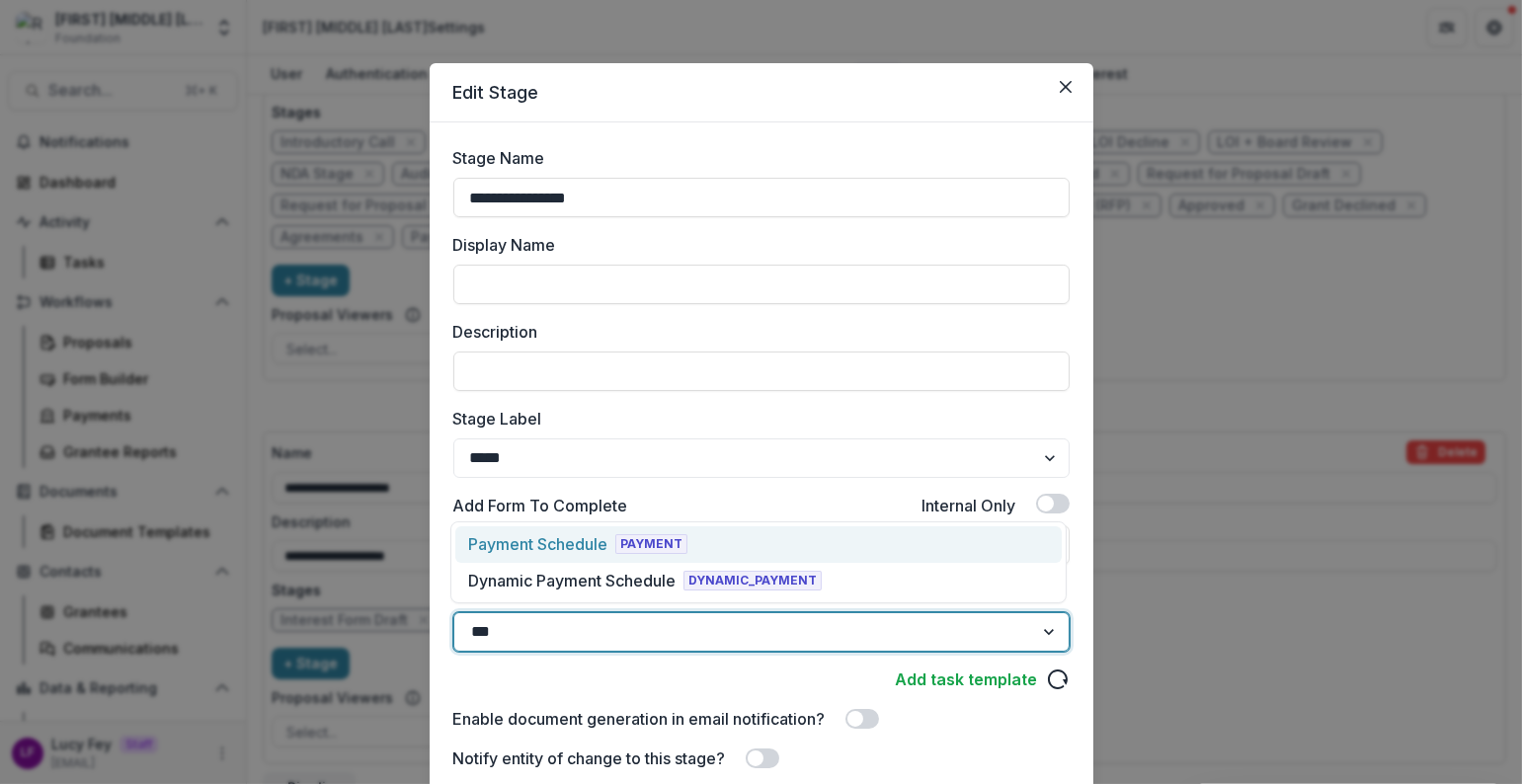 type on "****" 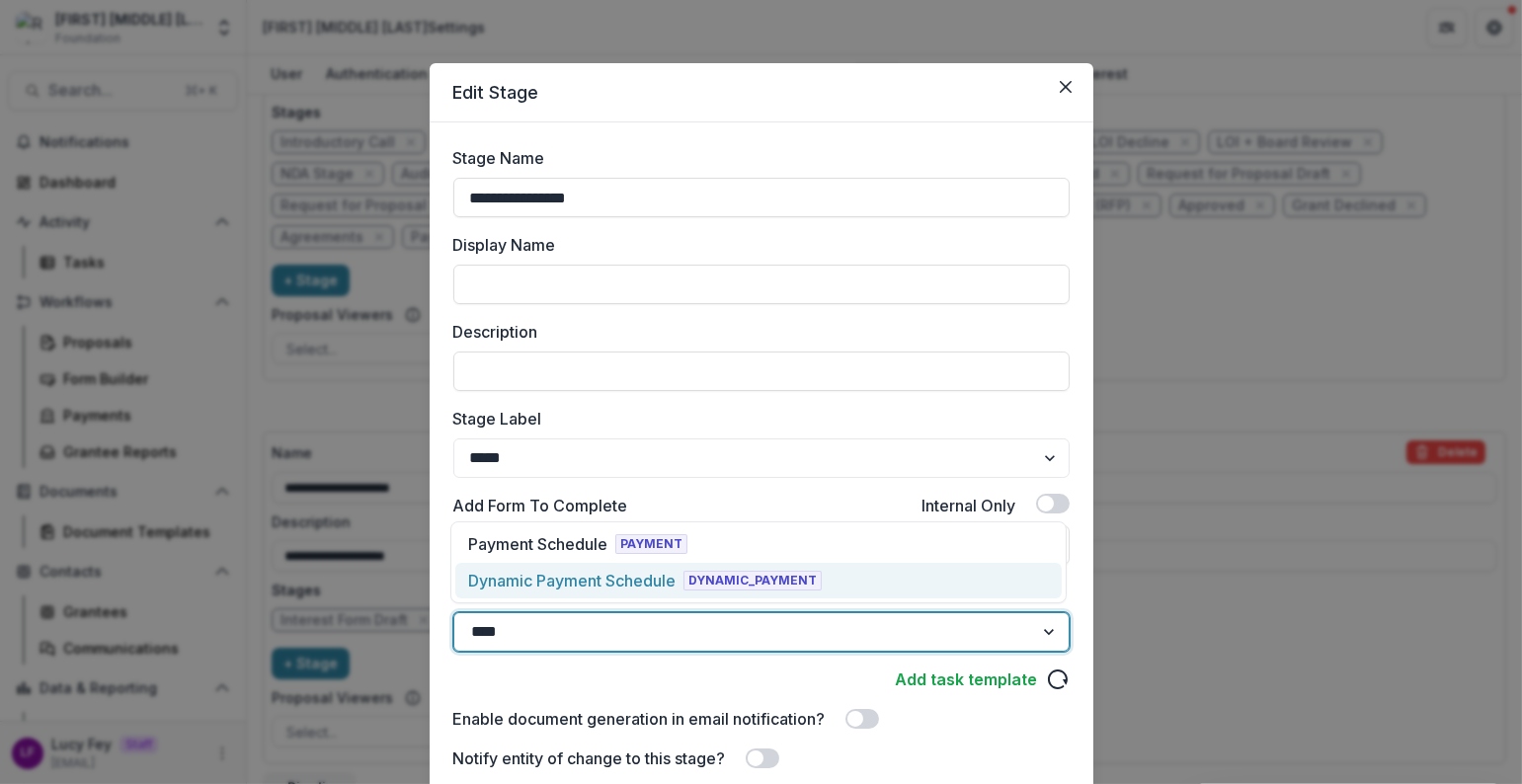 click on "Dynamic Payment Schedule" at bounding box center (572, 581) 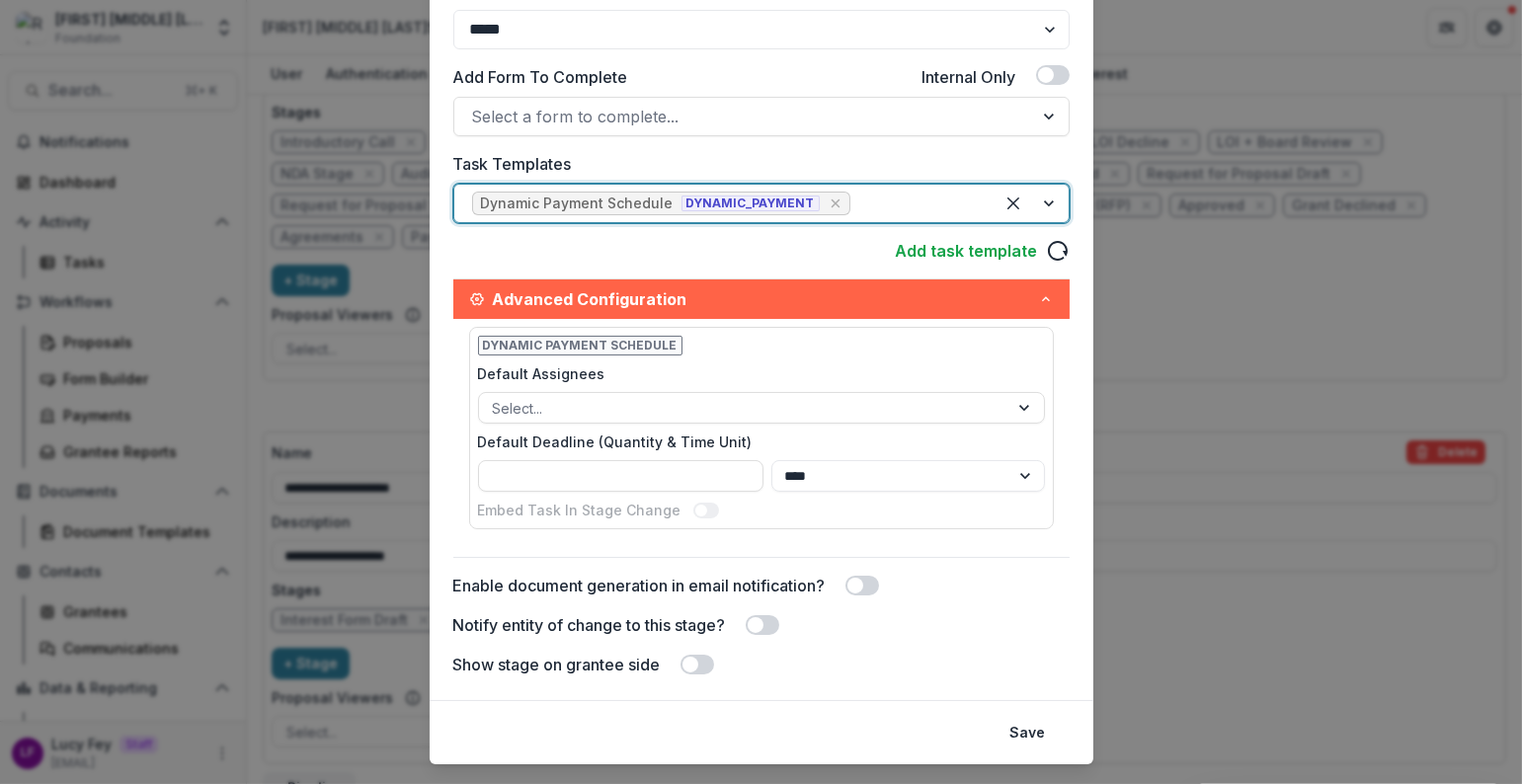 scroll, scrollTop: 467, scrollLeft: 0, axis: vertical 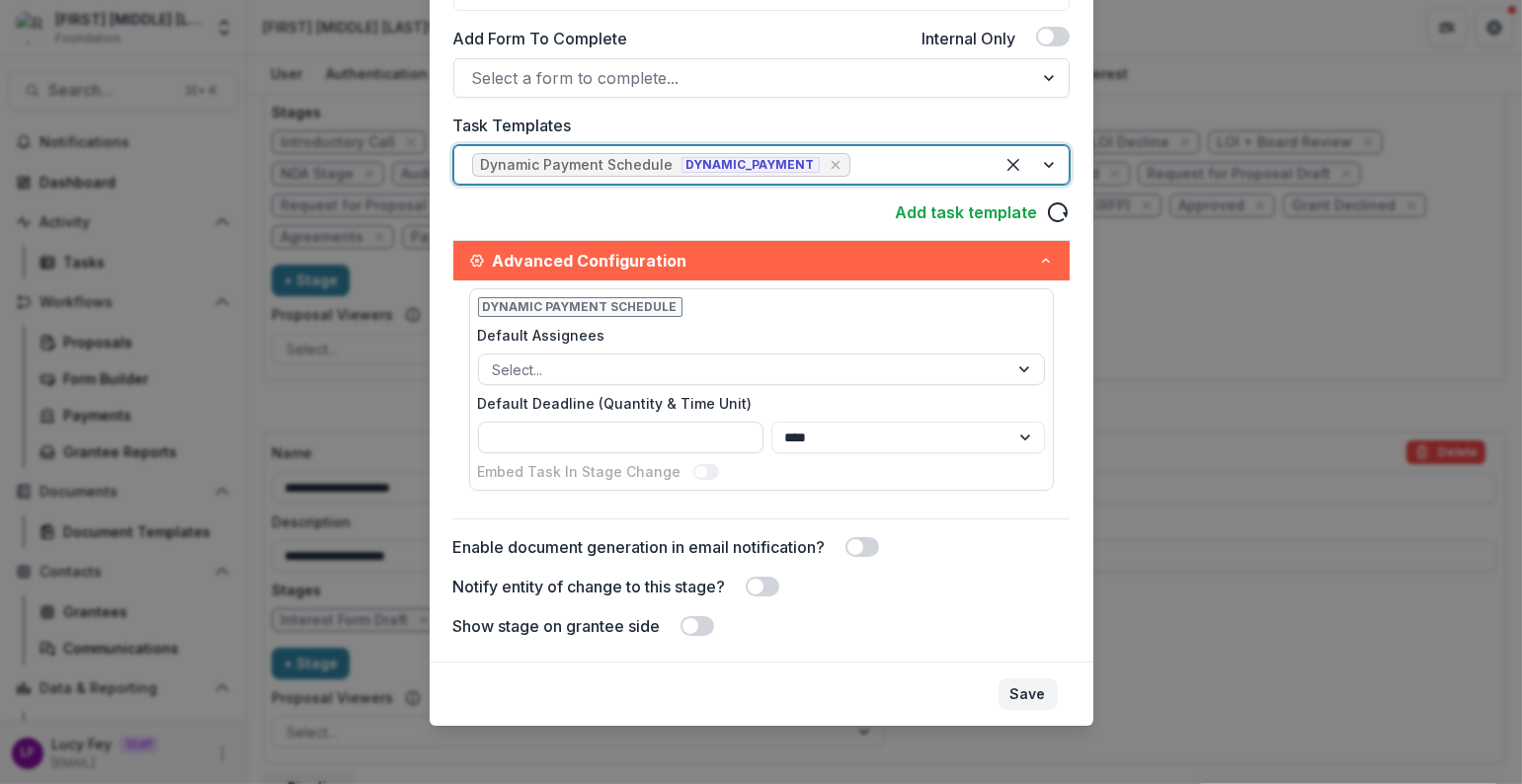 click on "Save" at bounding box center (1028, 694) 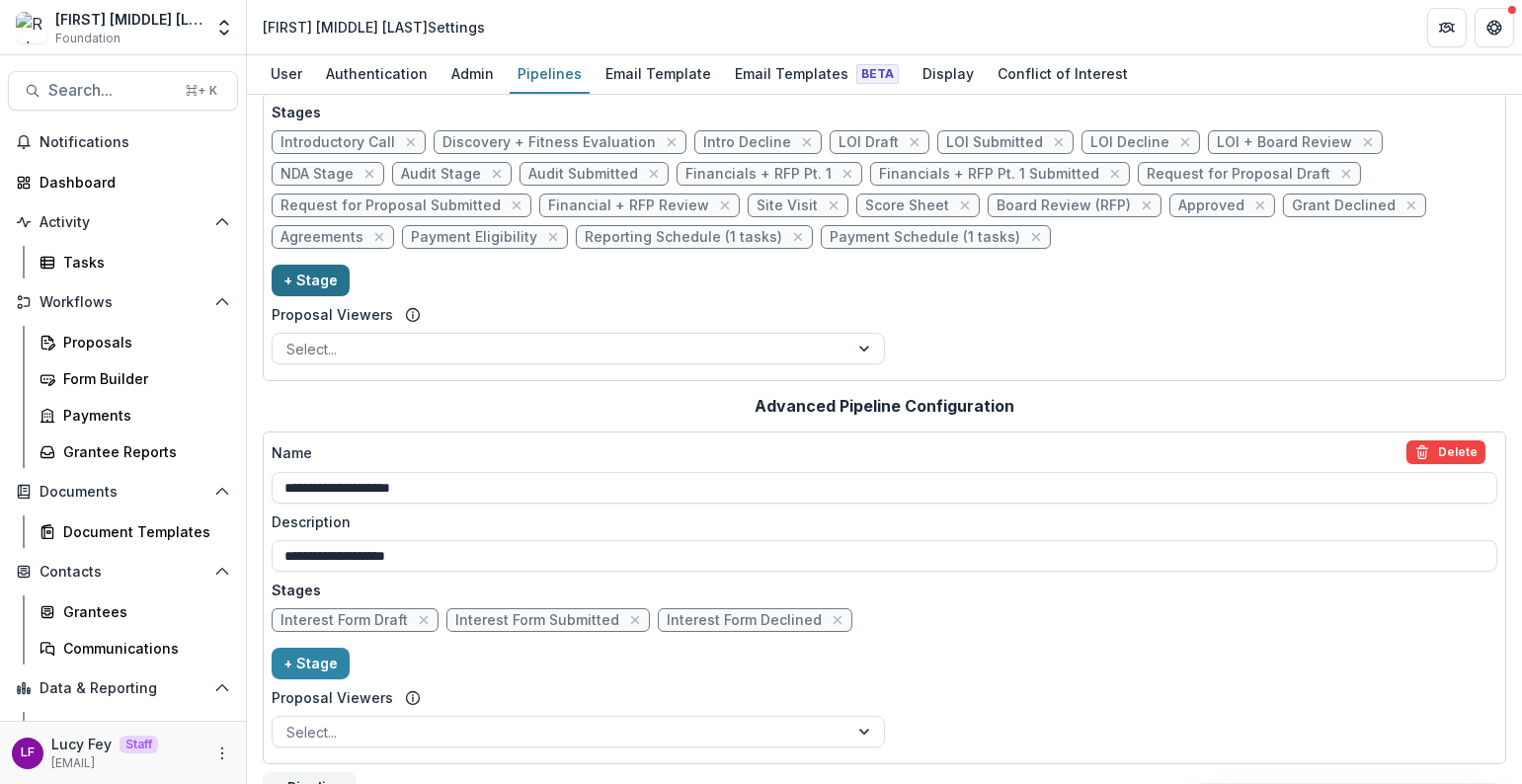 click on "+ Stage" at bounding box center (310, 280) 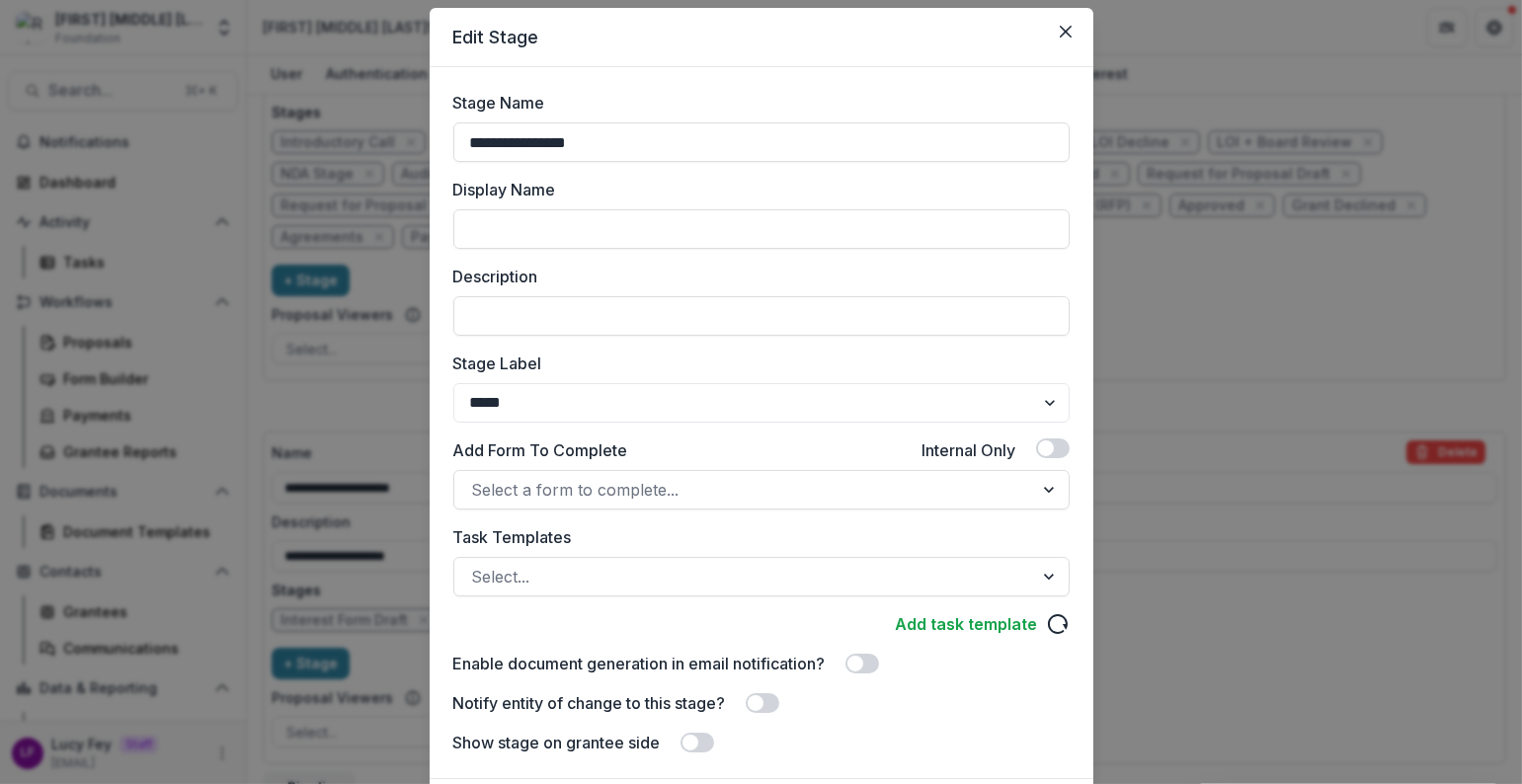 scroll, scrollTop: 69, scrollLeft: 0, axis: vertical 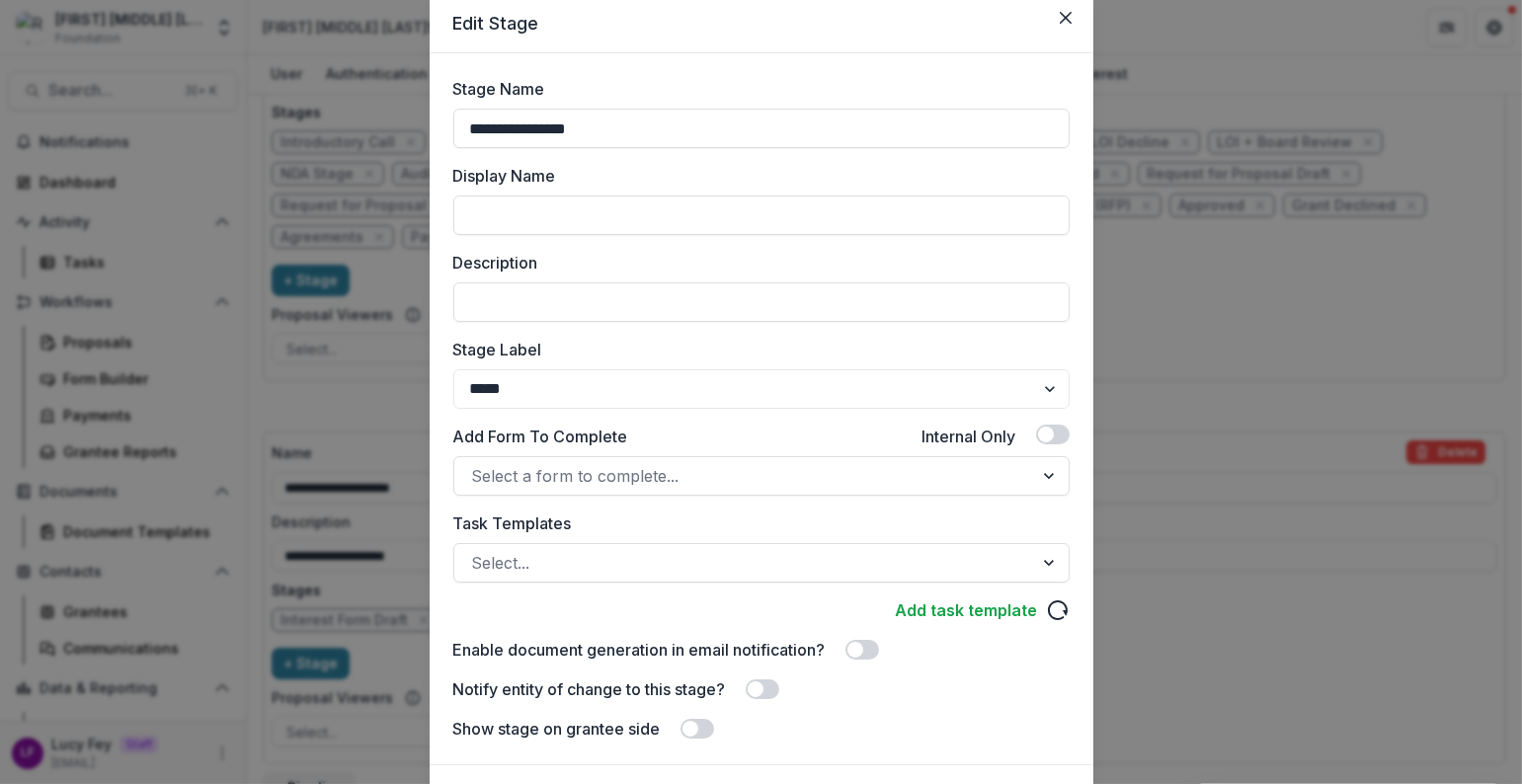 type on "**********" 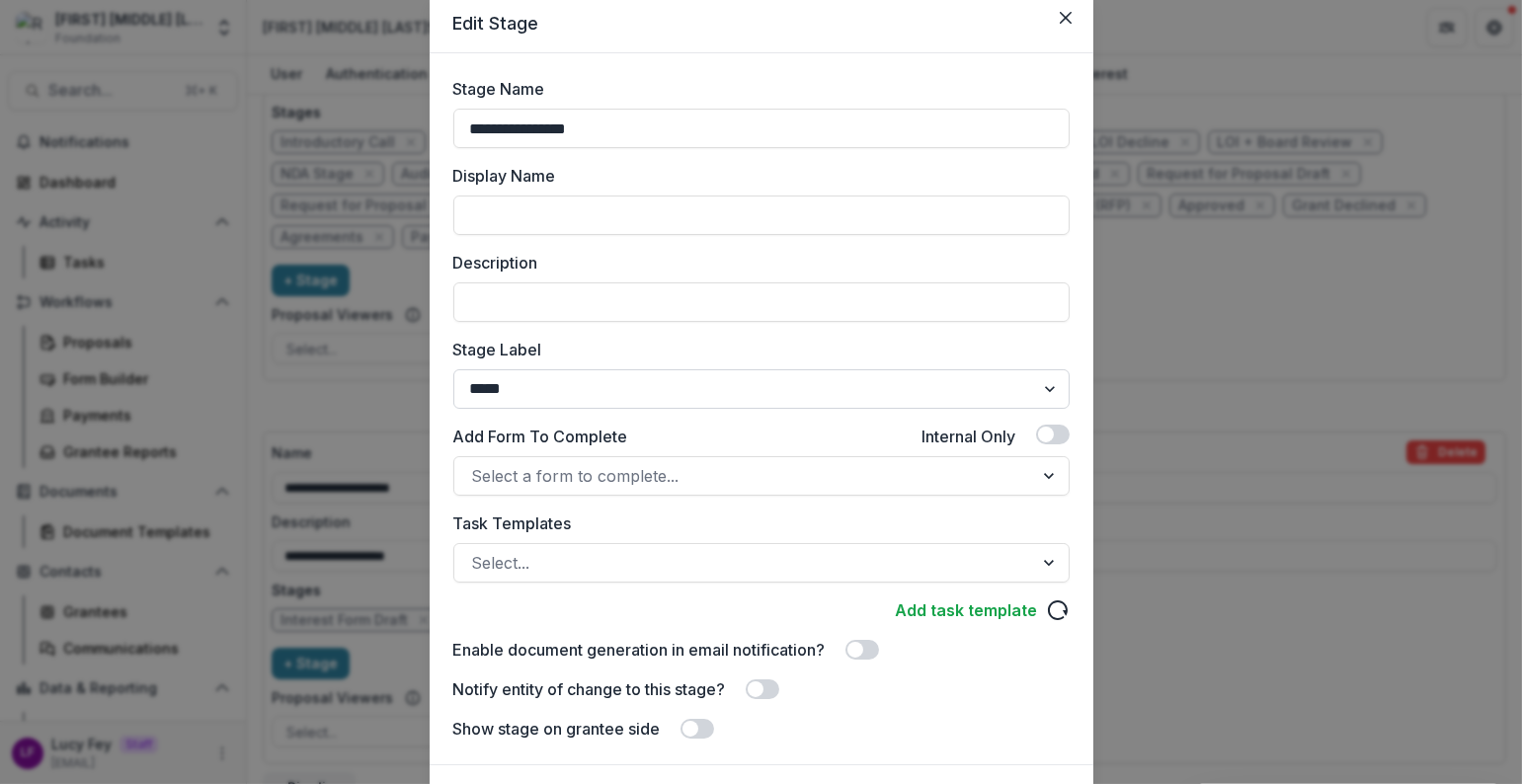 click on "******* ***** ********* ****** ******* ******** ******** ******* ********* ******* ******" at bounding box center (761, 389) 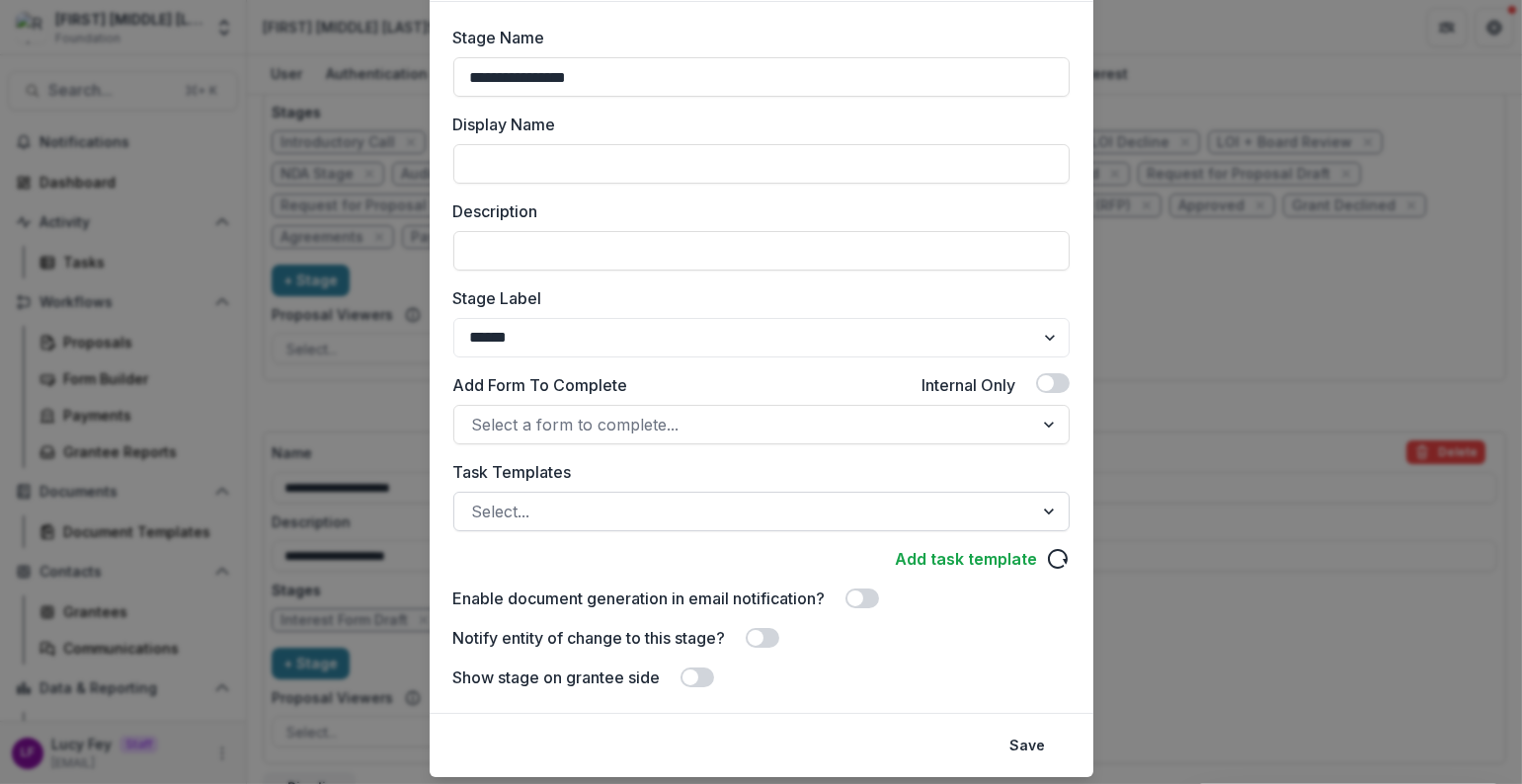scroll, scrollTop: 175, scrollLeft: 0, axis: vertical 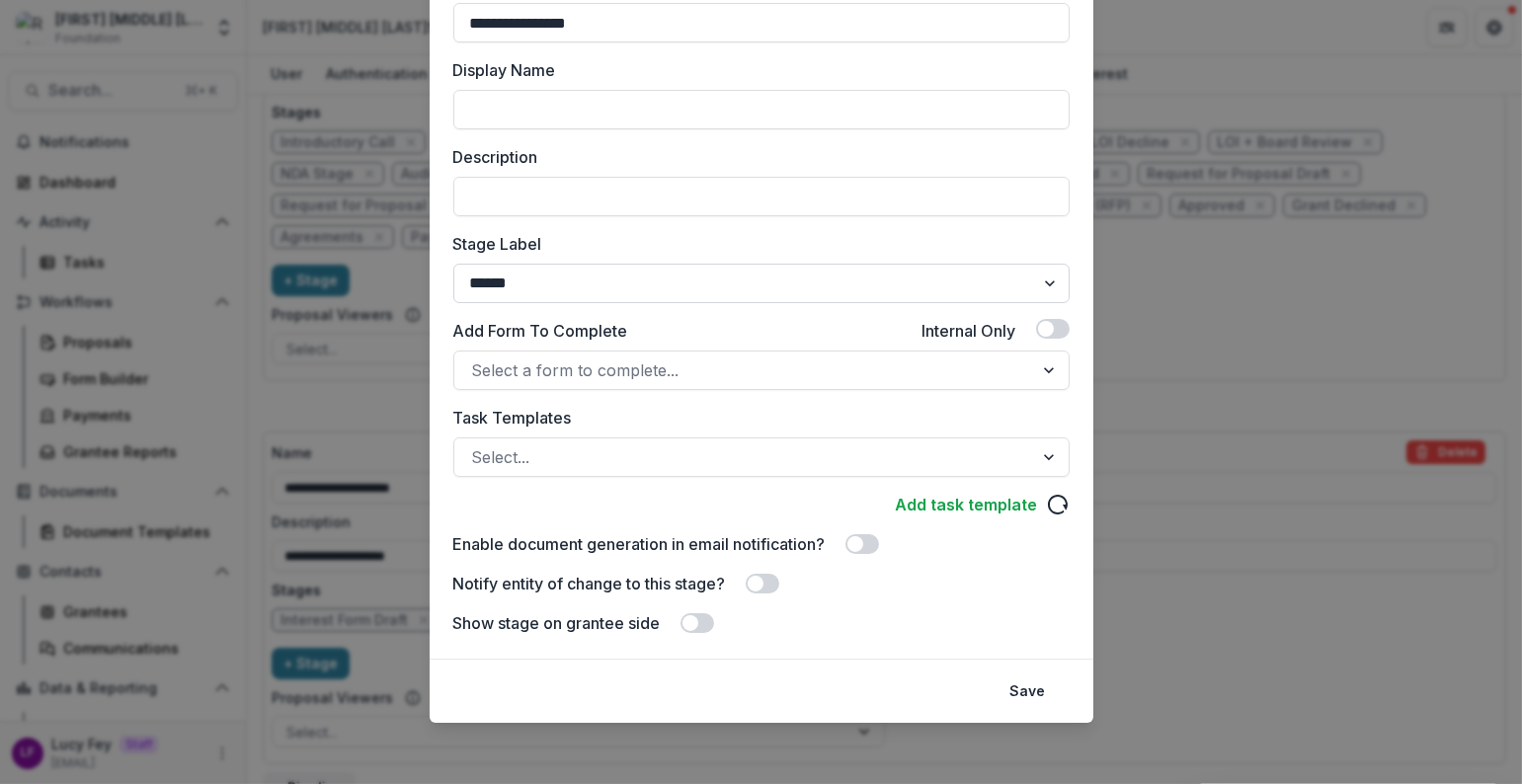 click on "******* ***** ********* ****** ******* ******** ******** ******* ********* ******* ******" at bounding box center [761, 283] 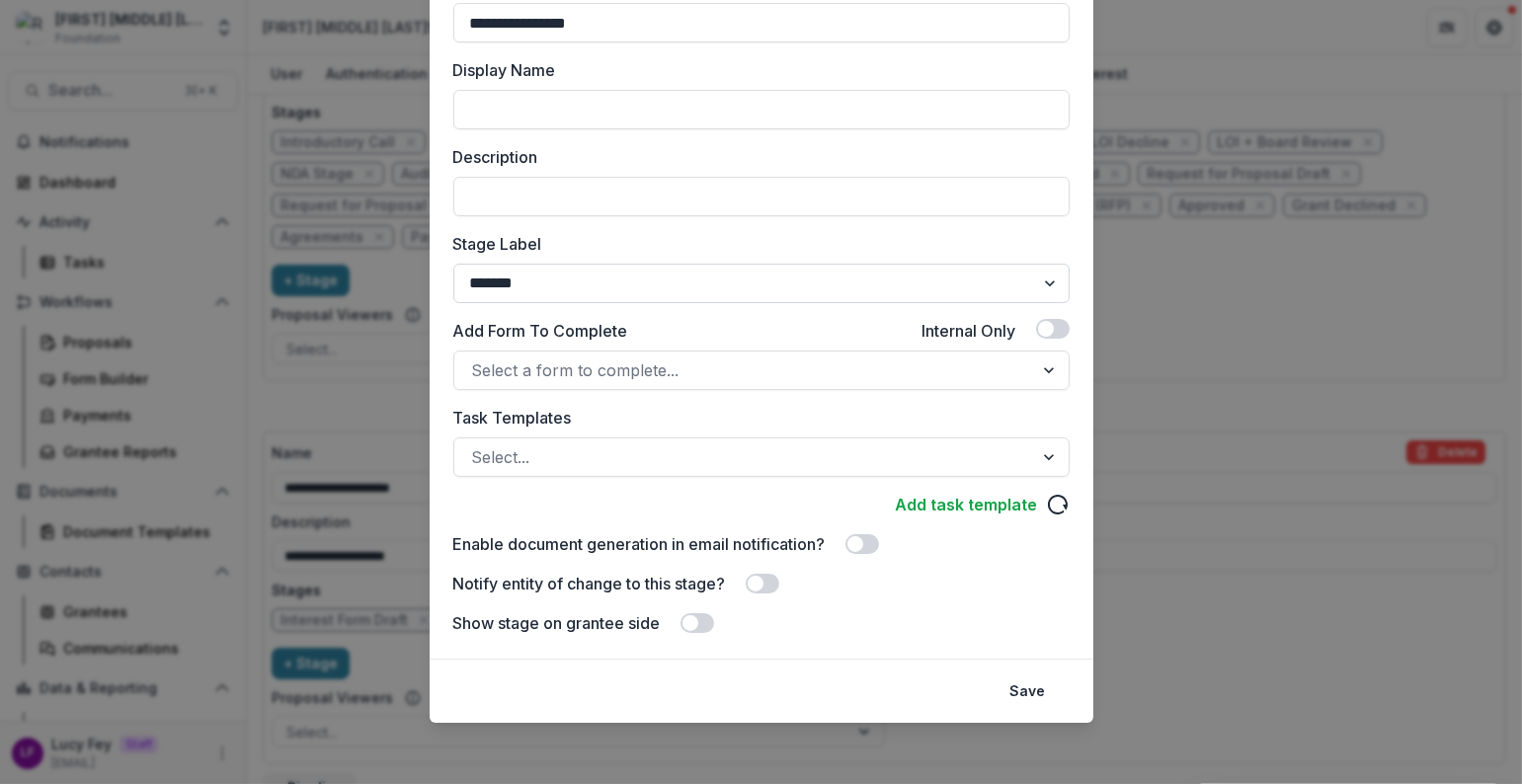 click on "******* ***** ********* ****** ******* ******** ******** ******* ********* ******* ******" at bounding box center (761, 283) 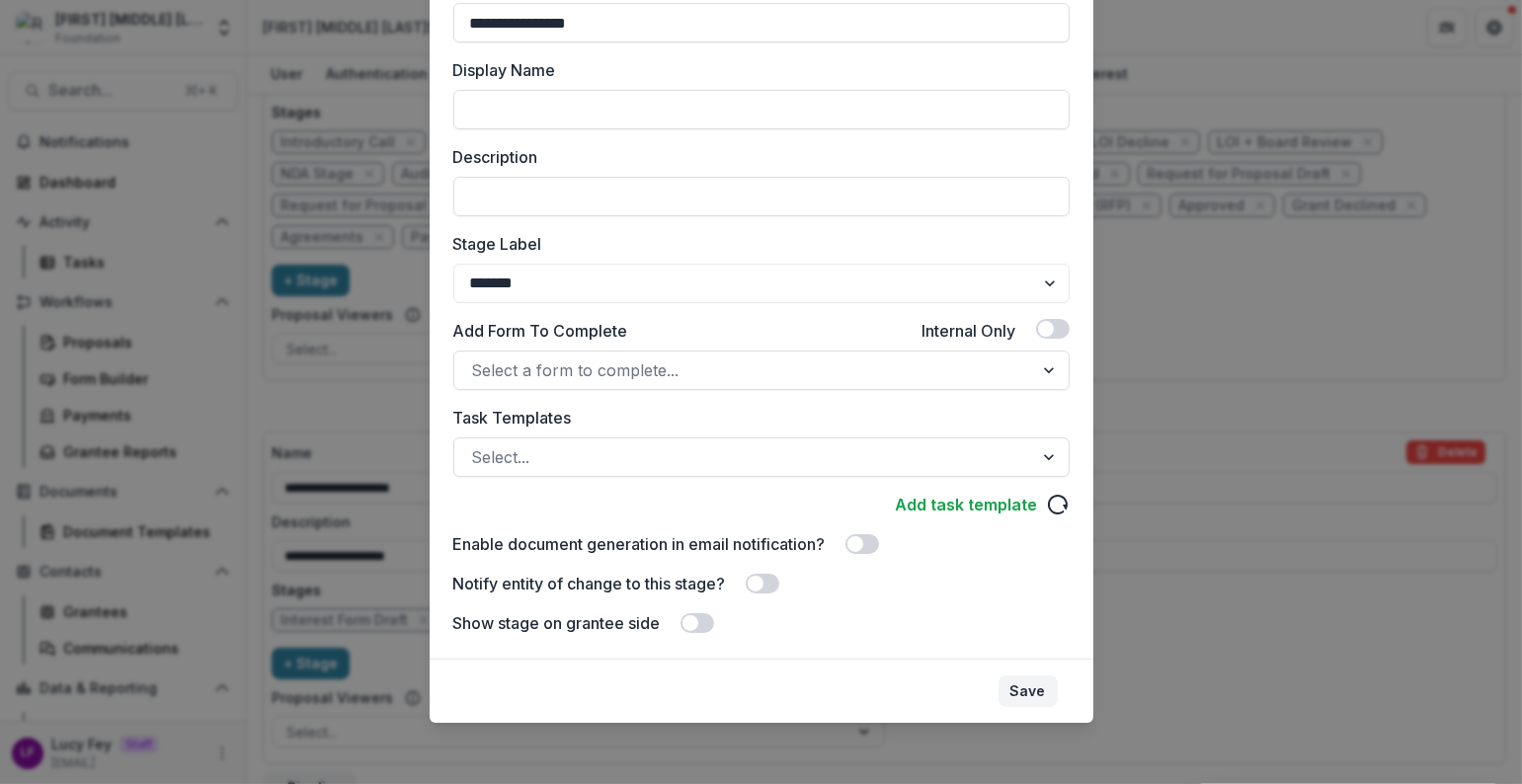 click on "Save" at bounding box center (1028, 691) 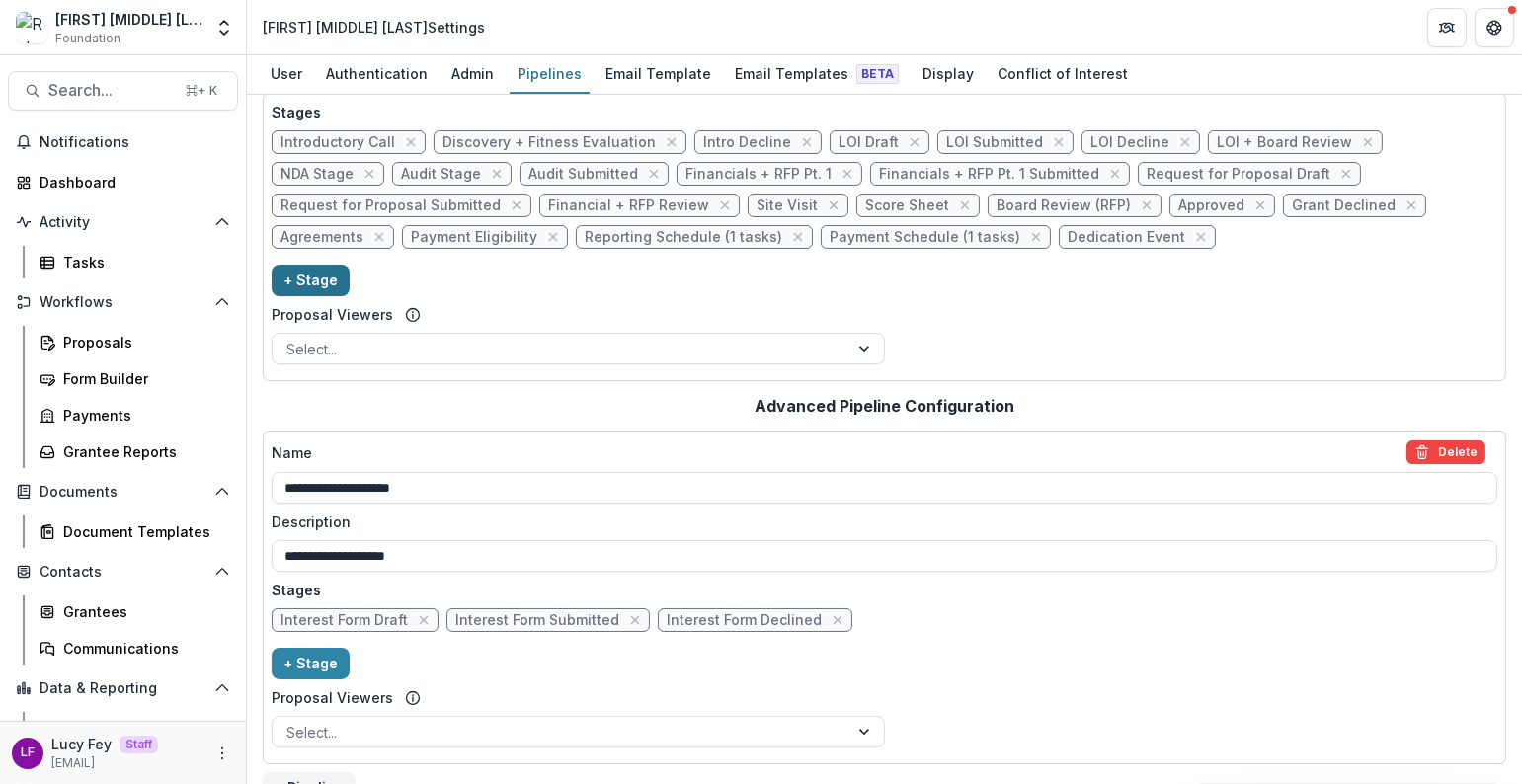 click on "+ Stage" at bounding box center (310, 280) 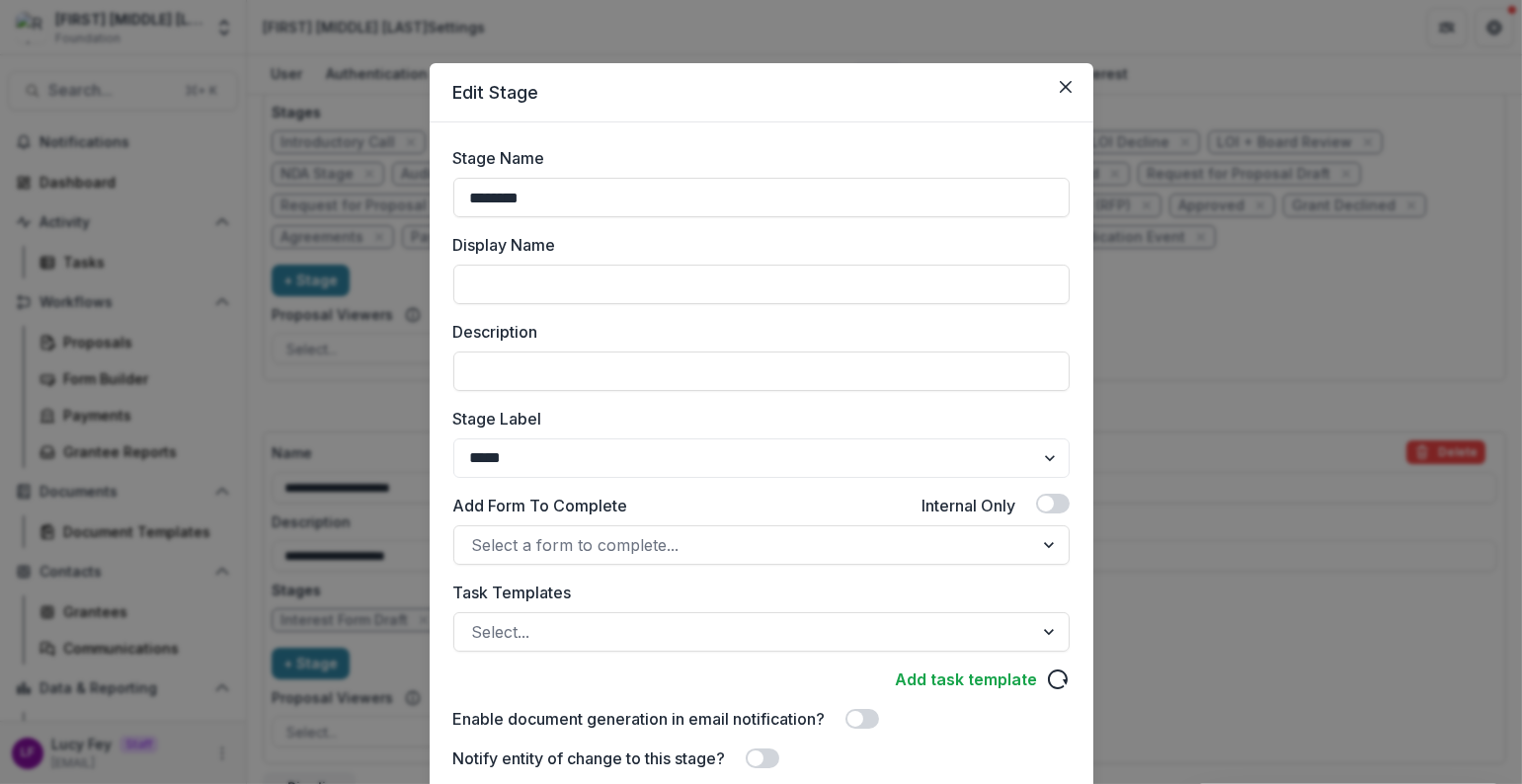 drag, startPoint x: 582, startPoint y: 205, endPoint x: 404, endPoint y: 197, distance: 178.17968 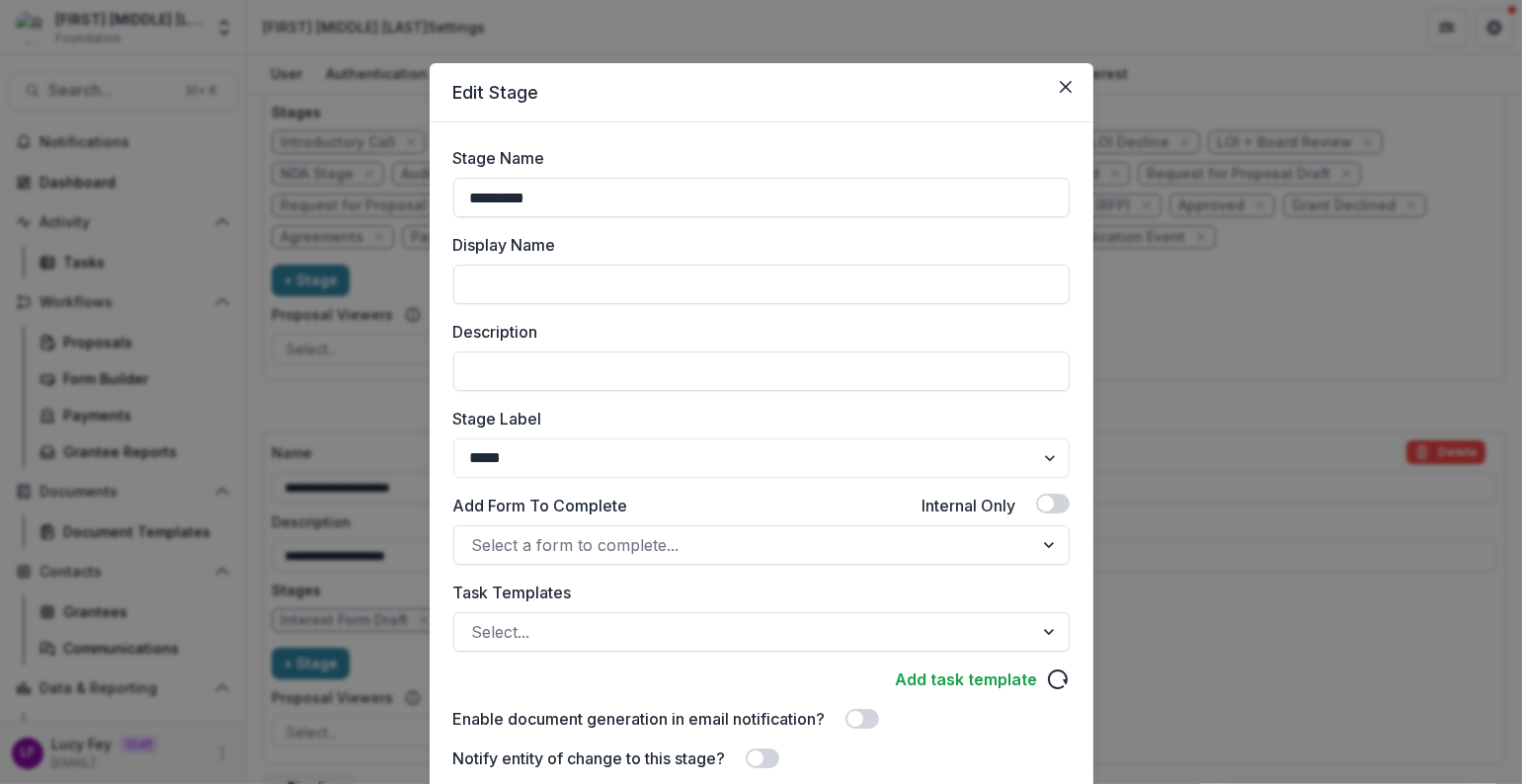 scroll, scrollTop: 175, scrollLeft: 0, axis: vertical 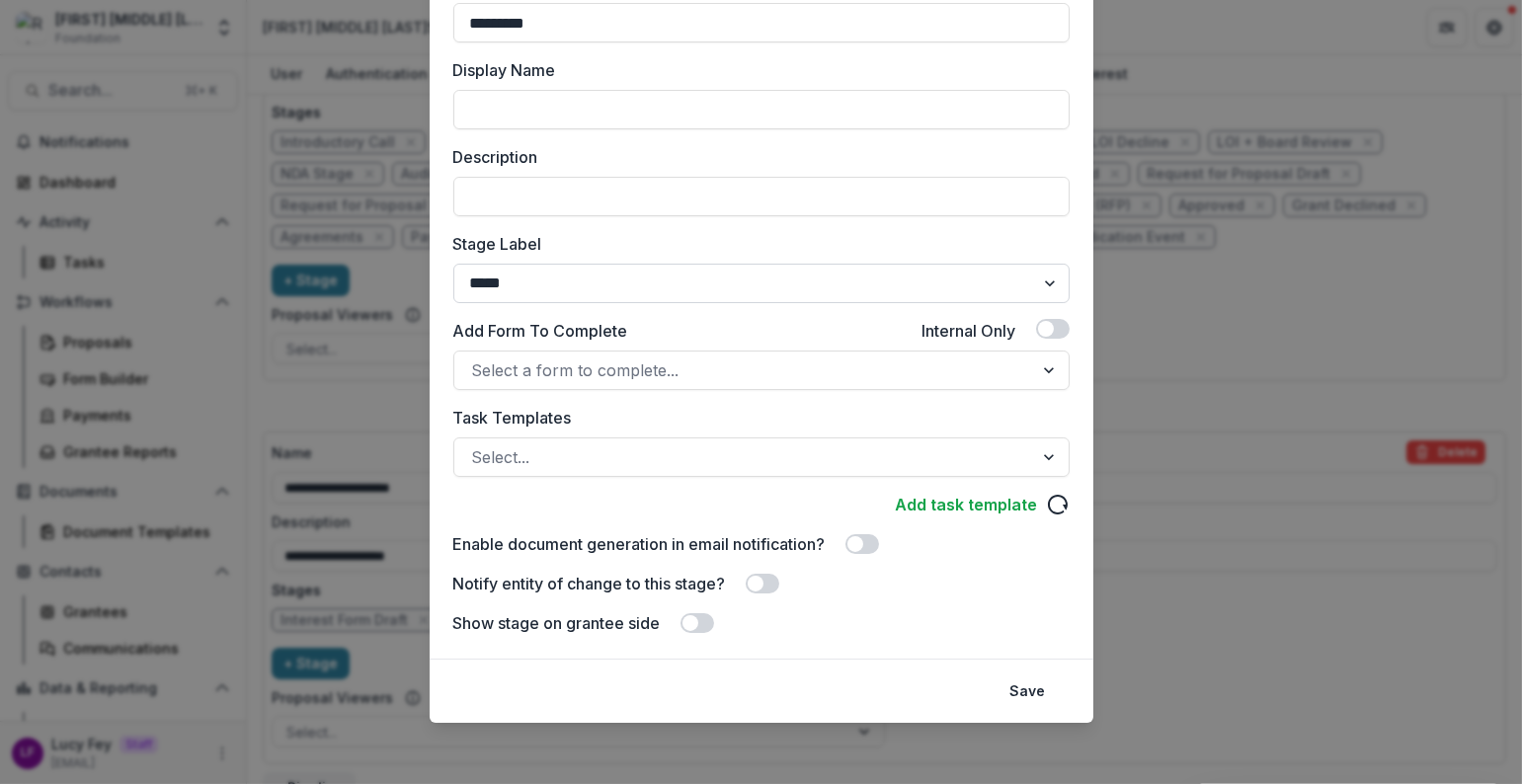 type on "*********" 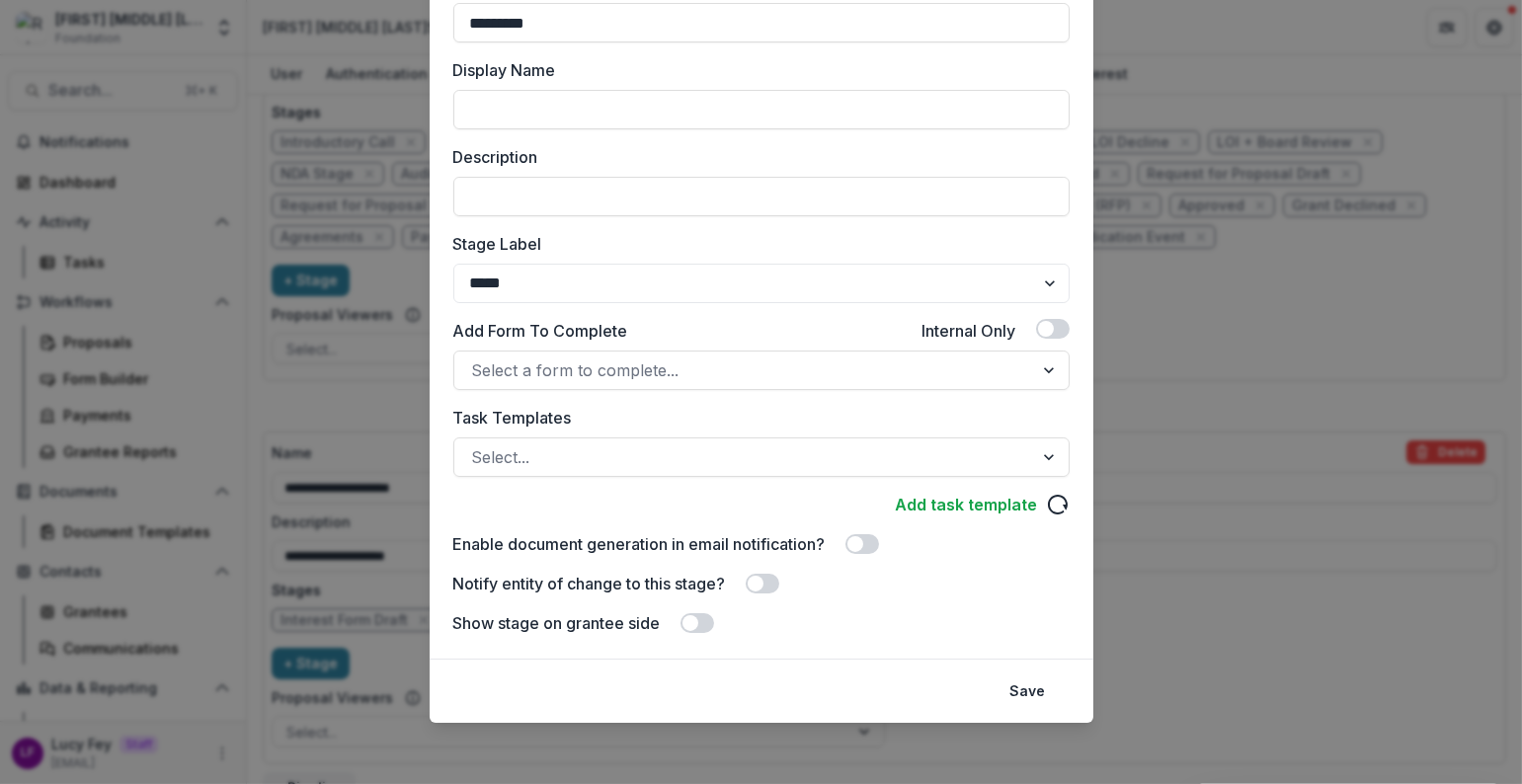 drag, startPoint x: 556, startPoint y: 289, endPoint x: 1179, endPoint y: 271, distance: 623.26 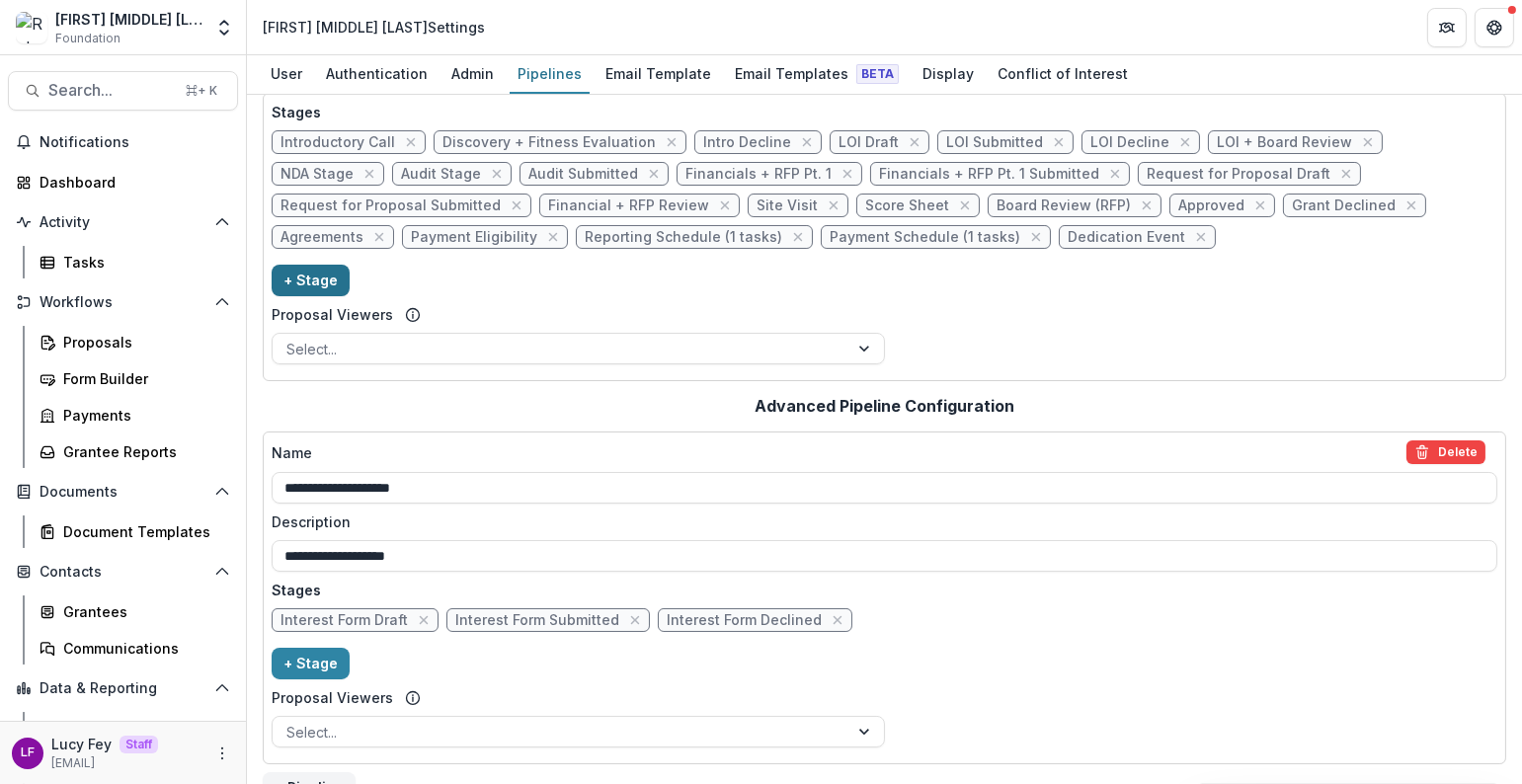 click on "+ Stage" at bounding box center [310, 280] 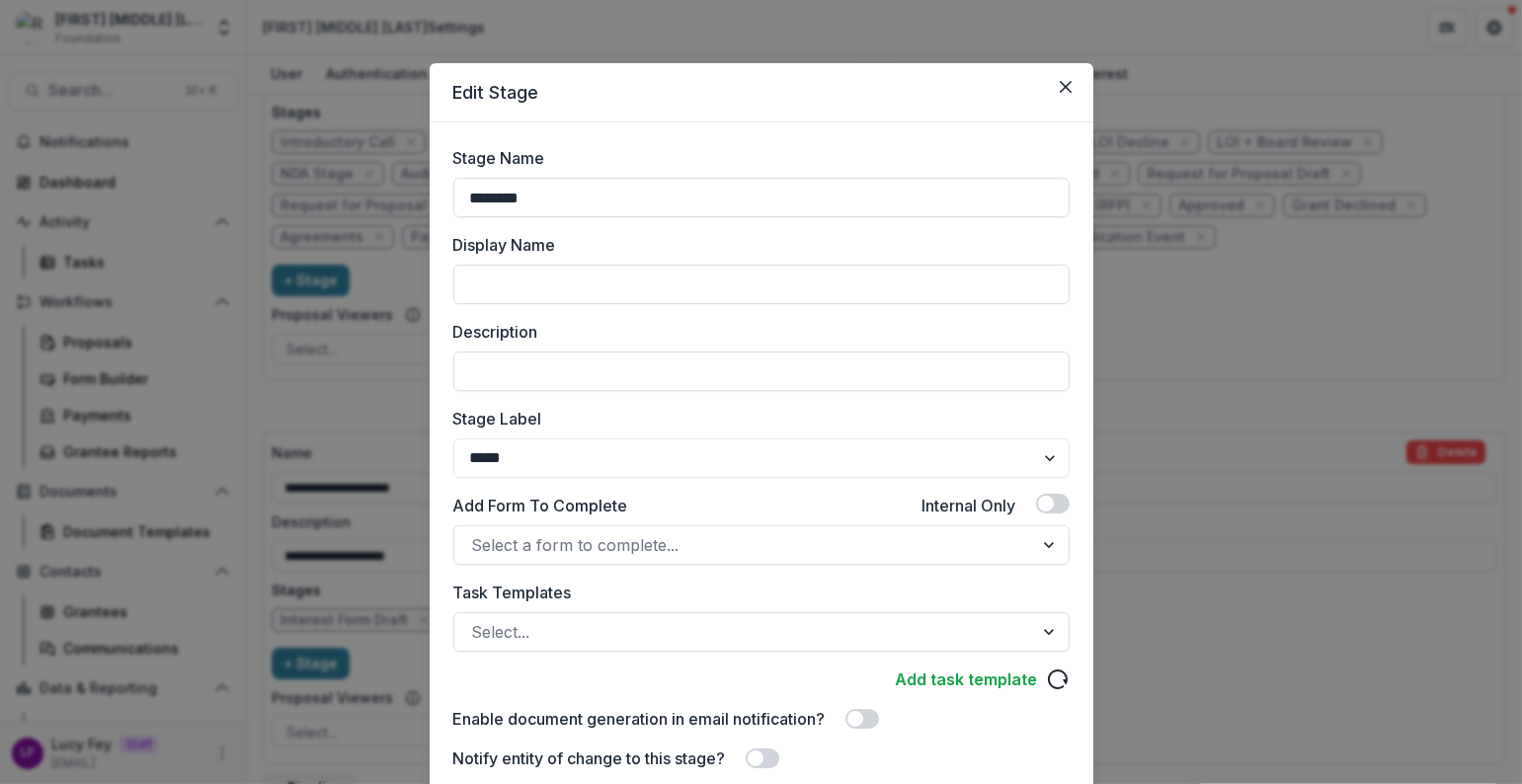drag, startPoint x: 563, startPoint y: 195, endPoint x: 282, endPoint y: 161, distance: 283.04947 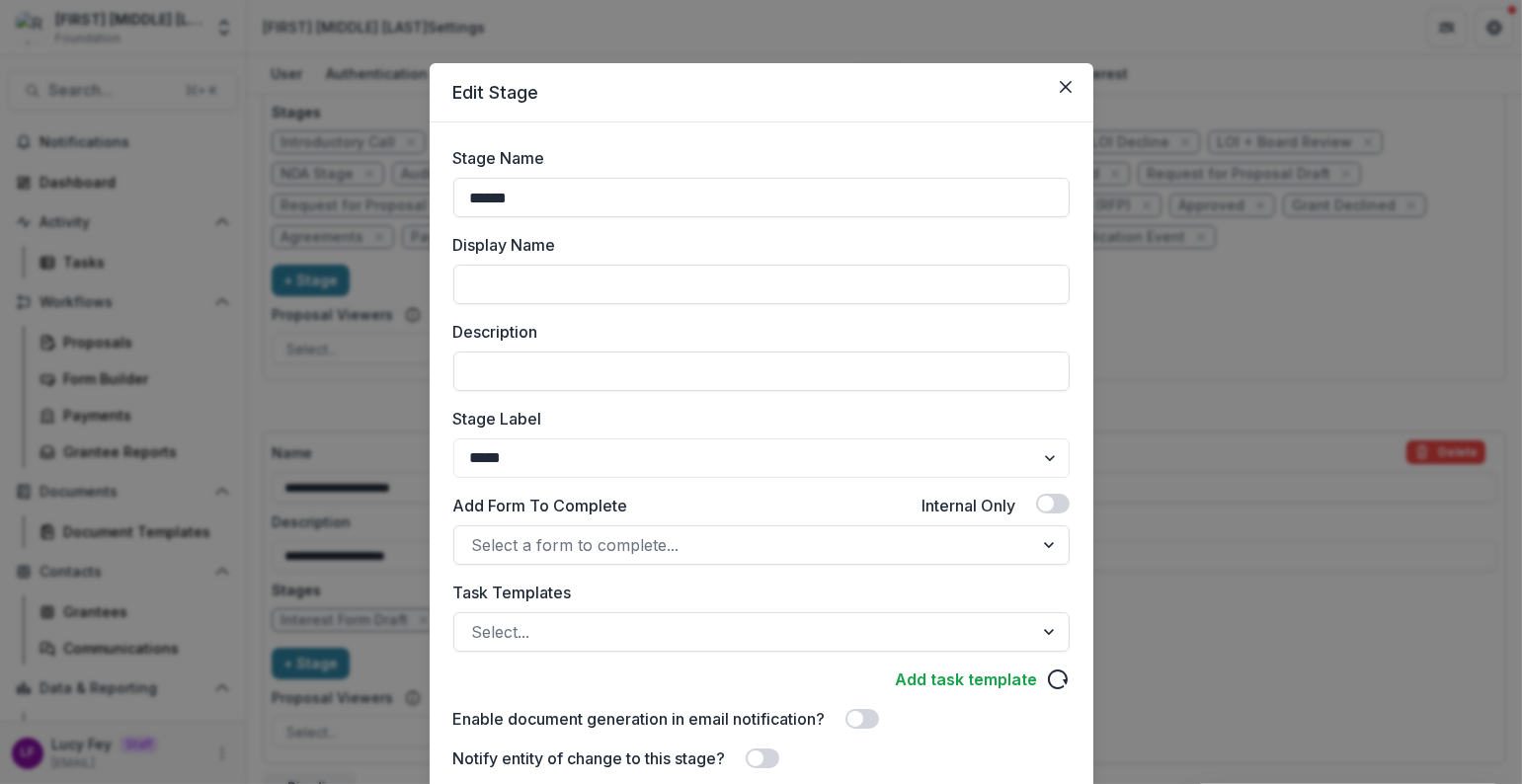 type on "*********" 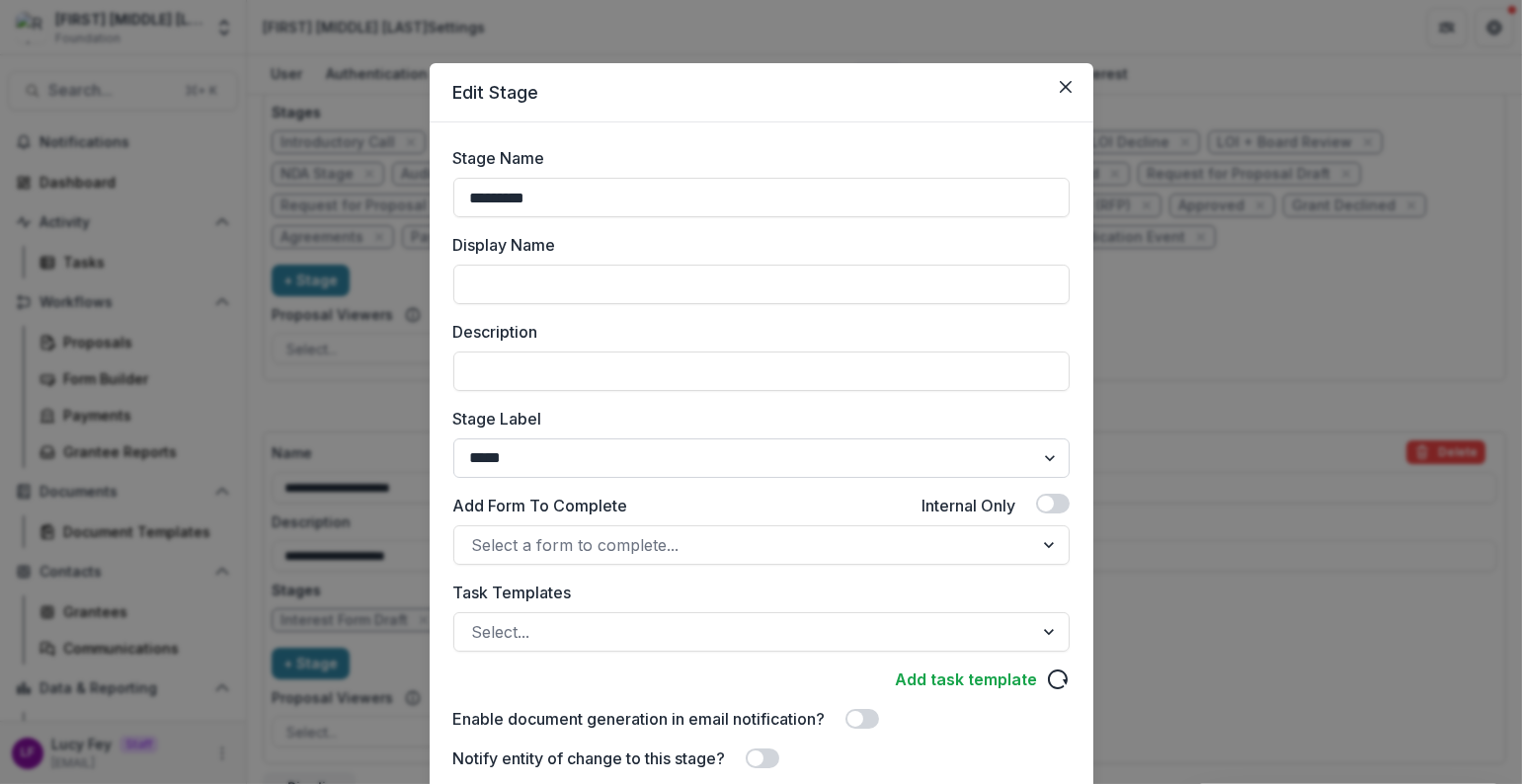 click on "******* ***** ********* ****** ******* ******** ******** ******* ********* ******* ******" at bounding box center [761, 458] 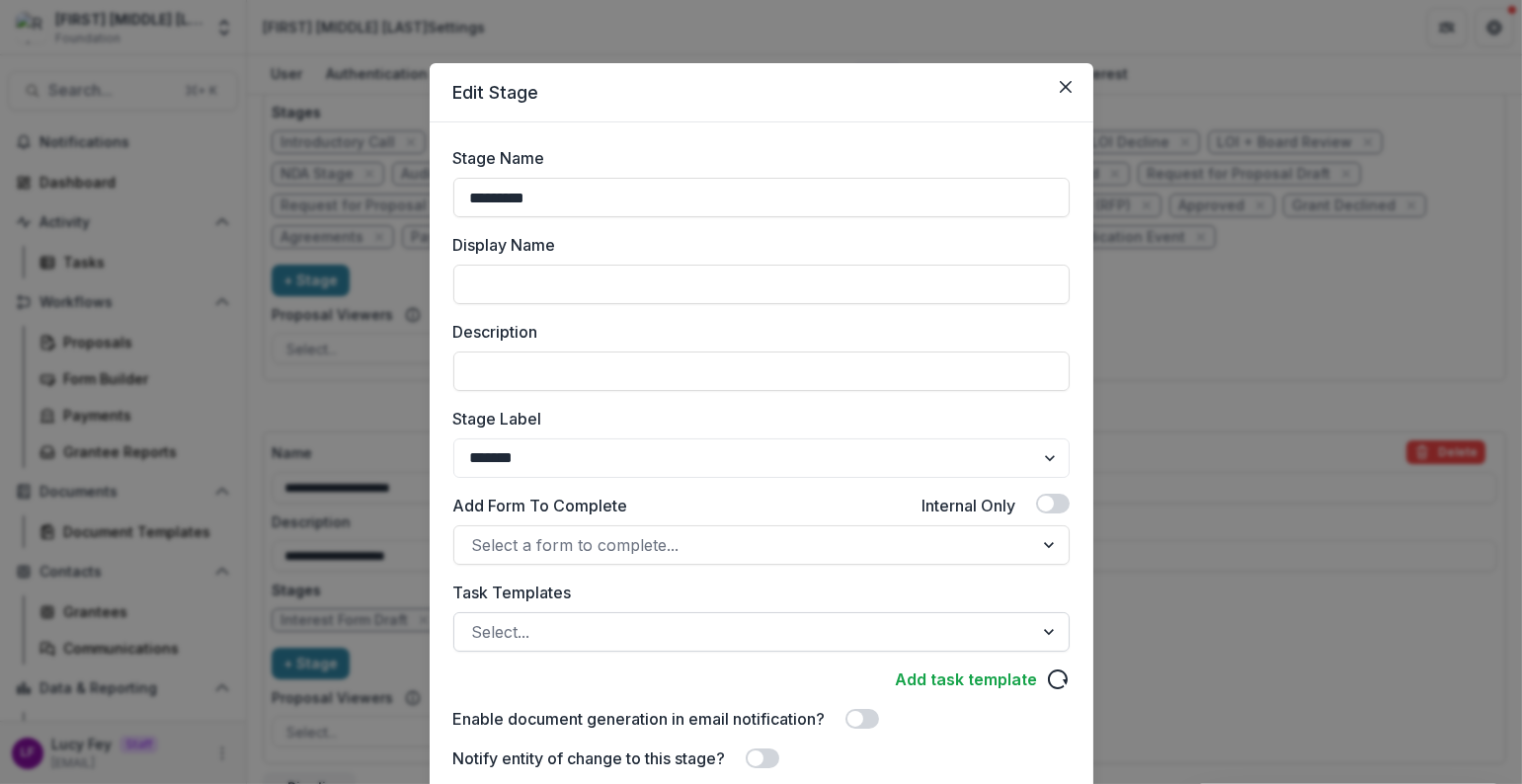 scroll, scrollTop: 175, scrollLeft: 0, axis: vertical 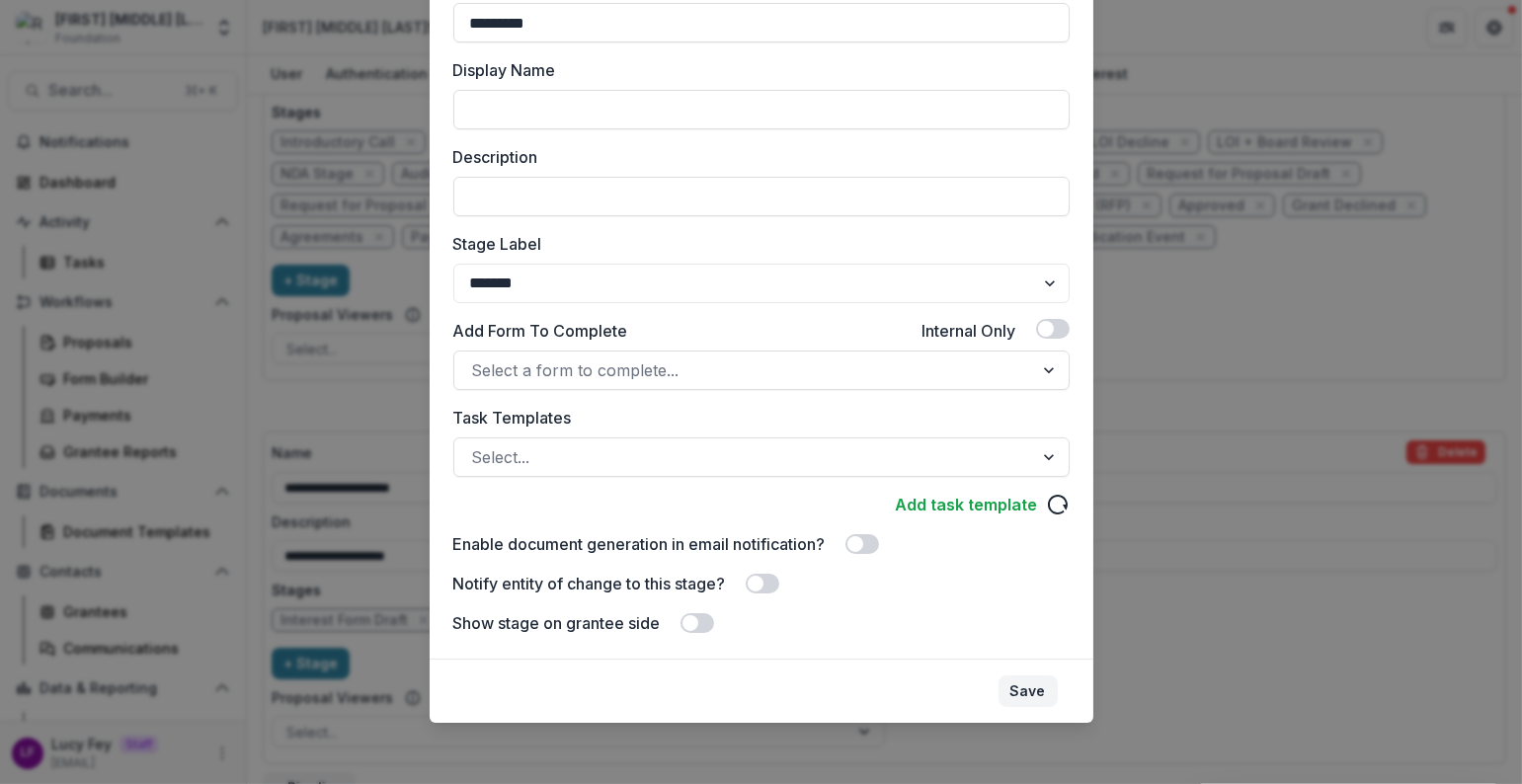 click on "Save" at bounding box center [1028, 691] 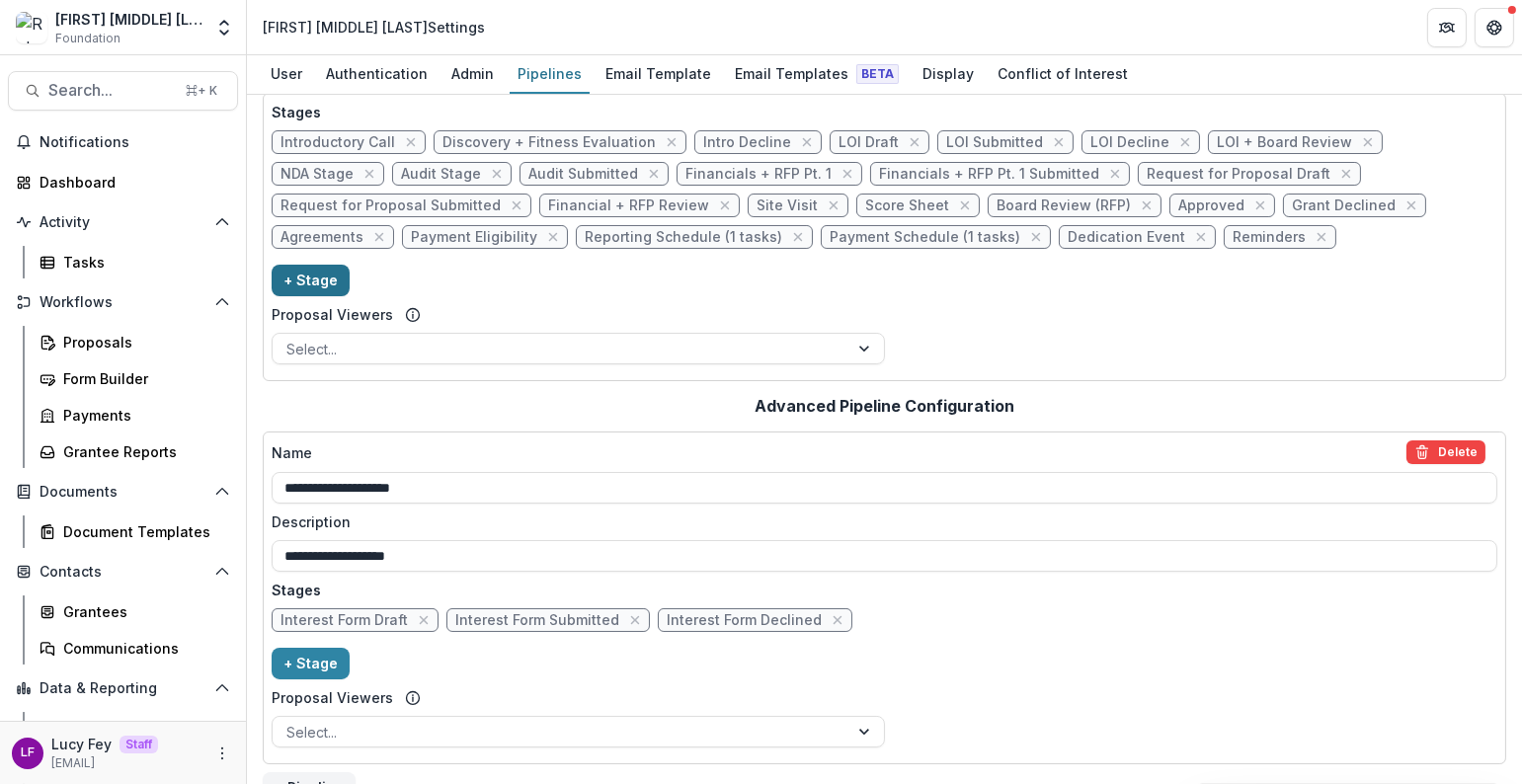 click on "+ Stage" at bounding box center (310, 280) 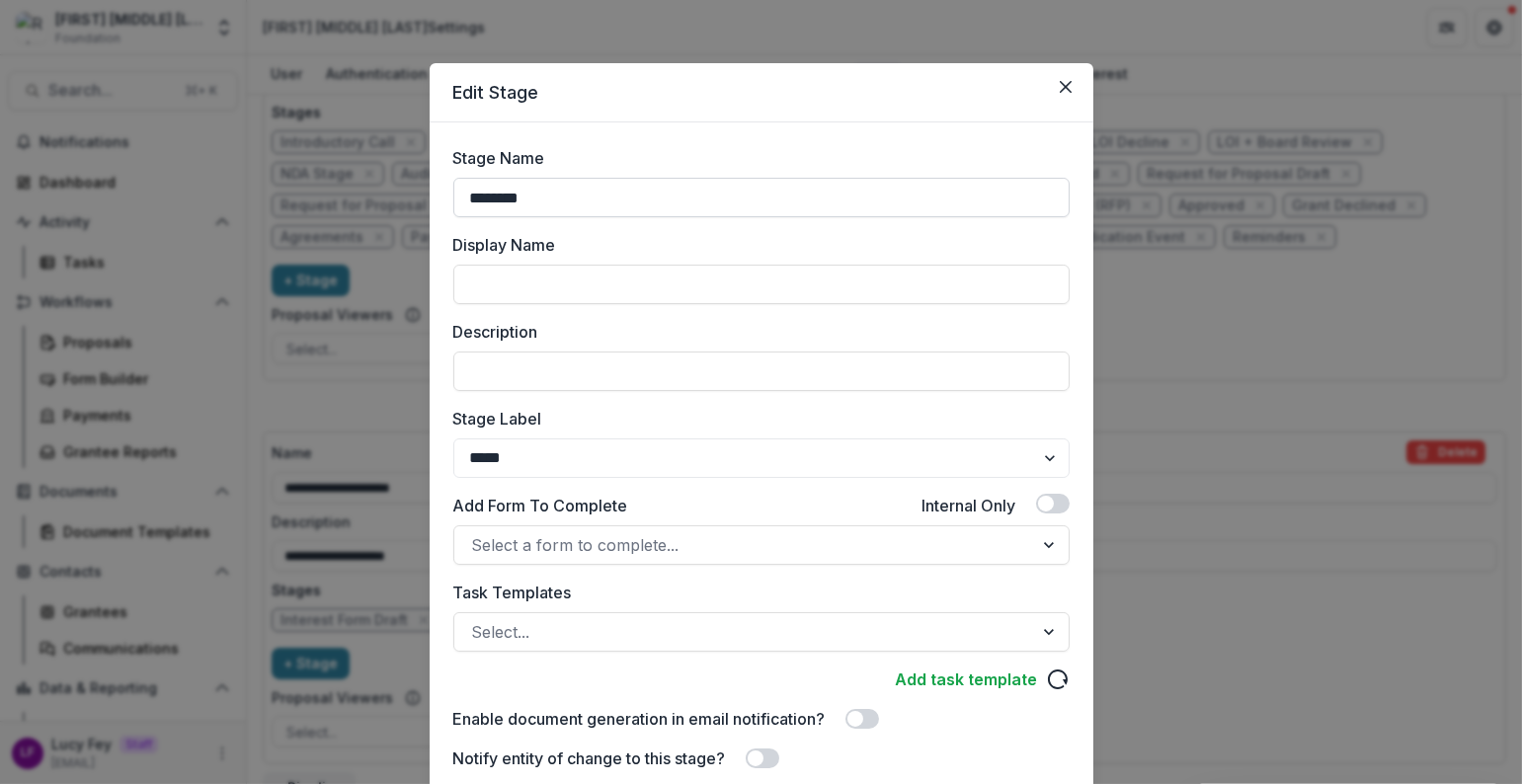 click on "********" at bounding box center [761, 197] 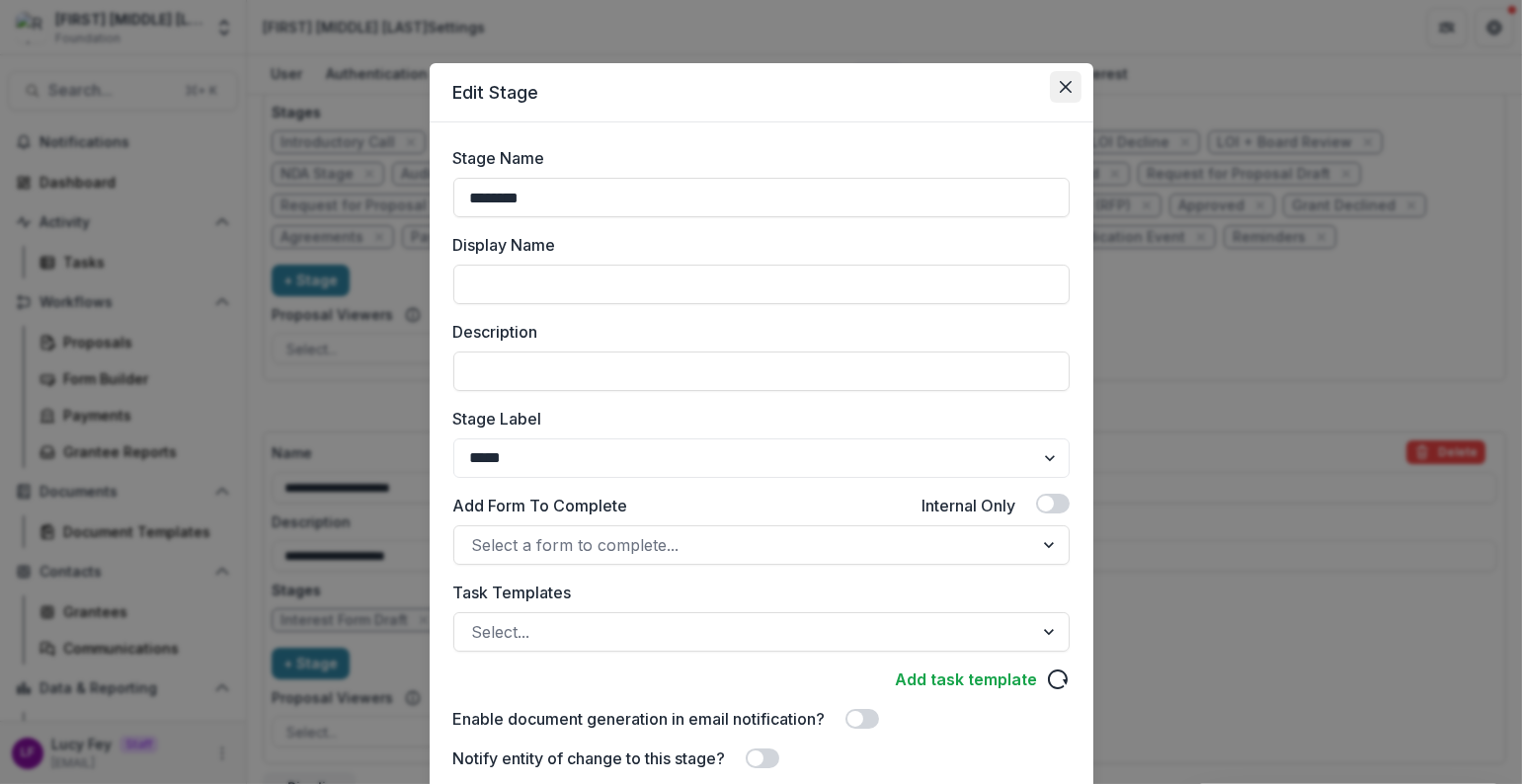 click at bounding box center [1066, 87] 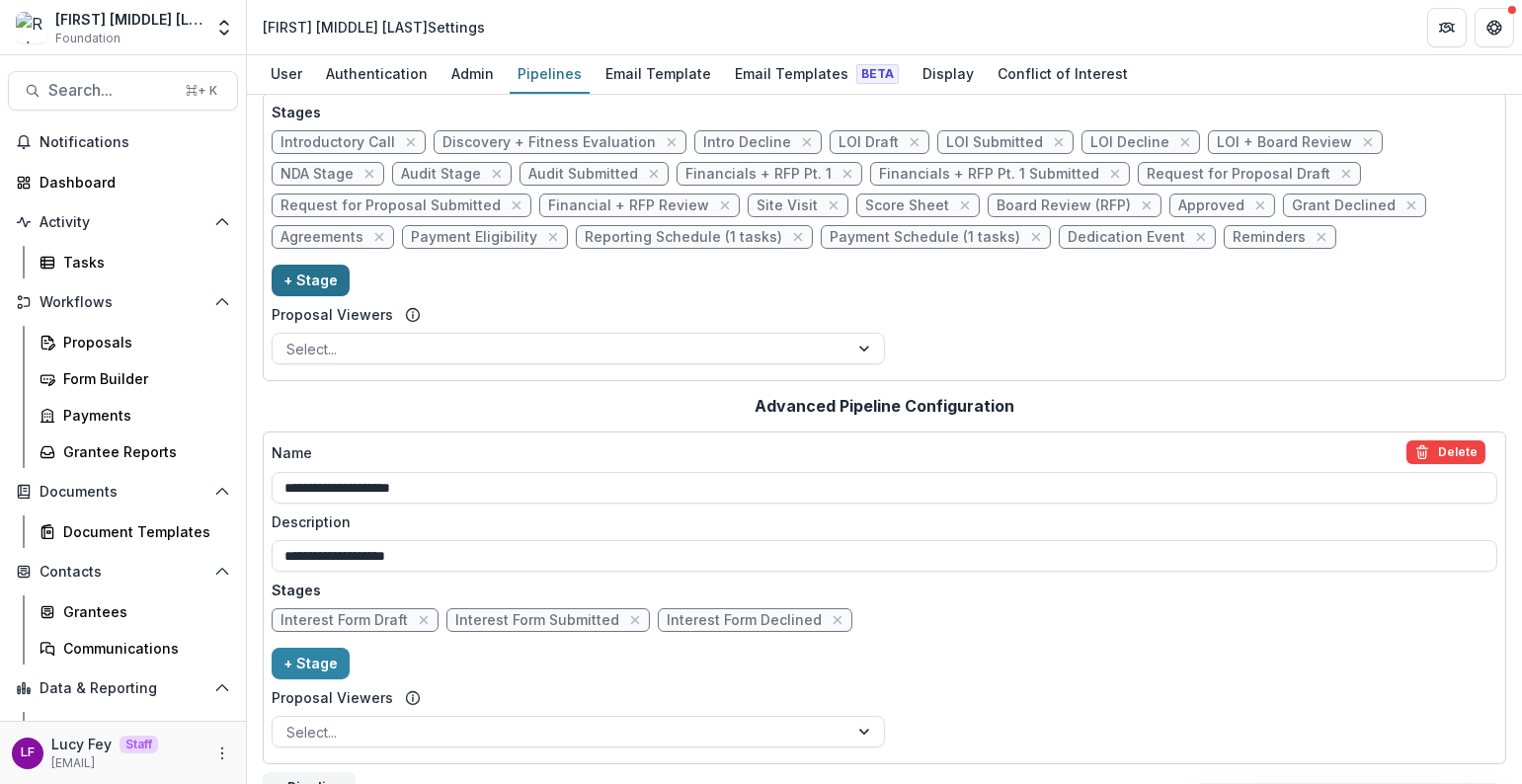 click on "+ Stage" at bounding box center (310, 280) 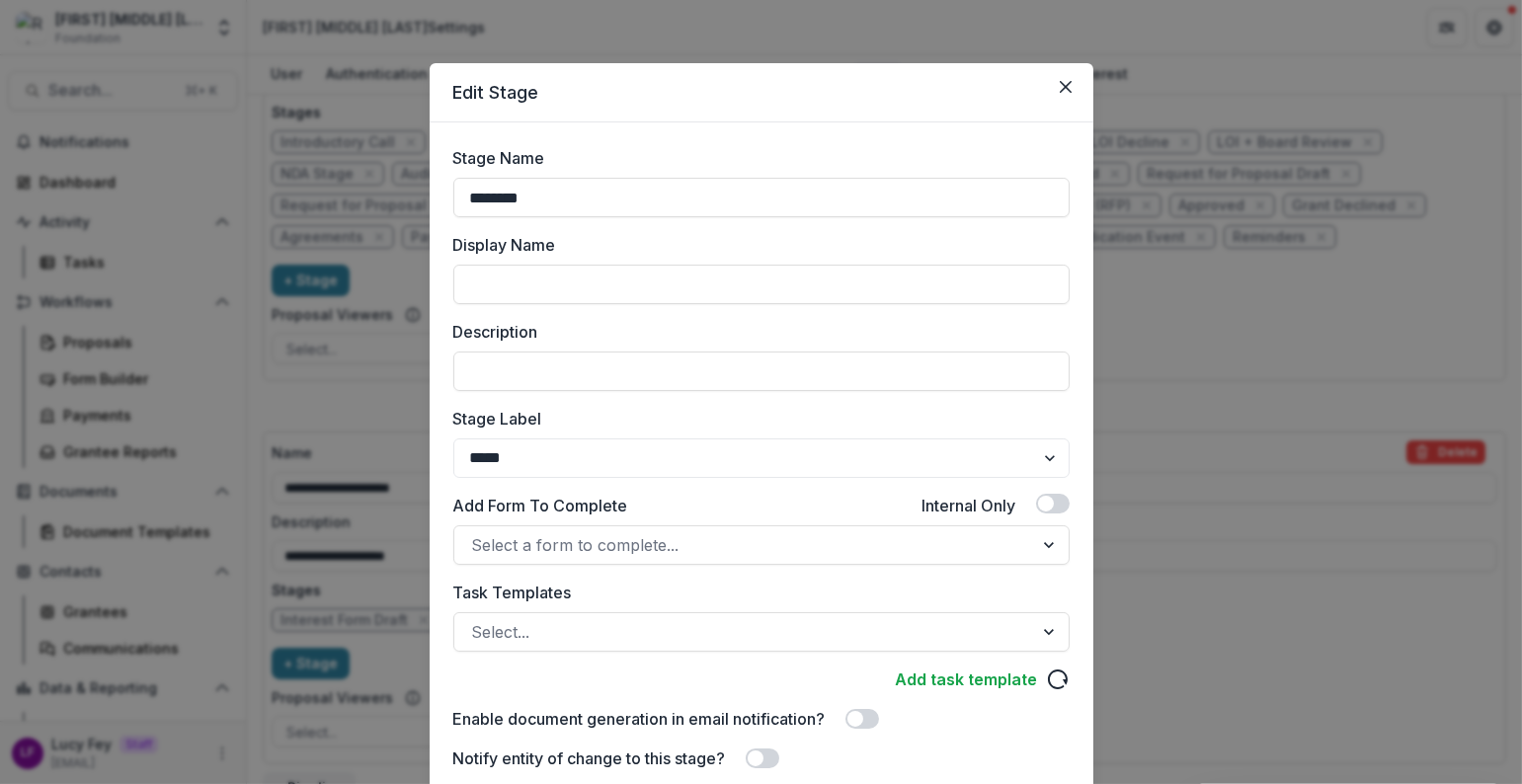 drag, startPoint x: 561, startPoint y: 197, endPoint x: 260, endPoint y: 163, distance: 302.91418 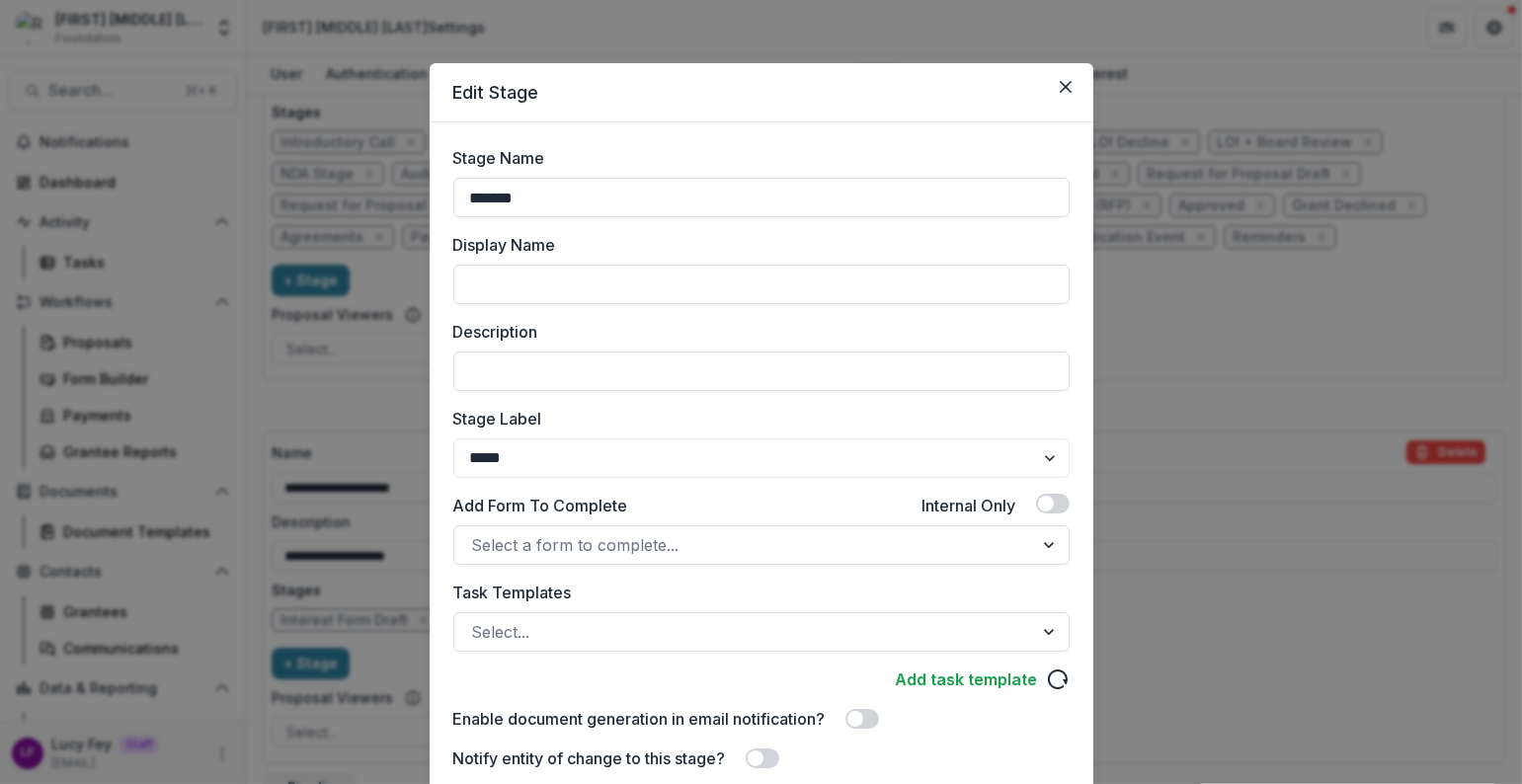 scroll, scrollTop: 175, scrollLeft: 0, axis: vertical 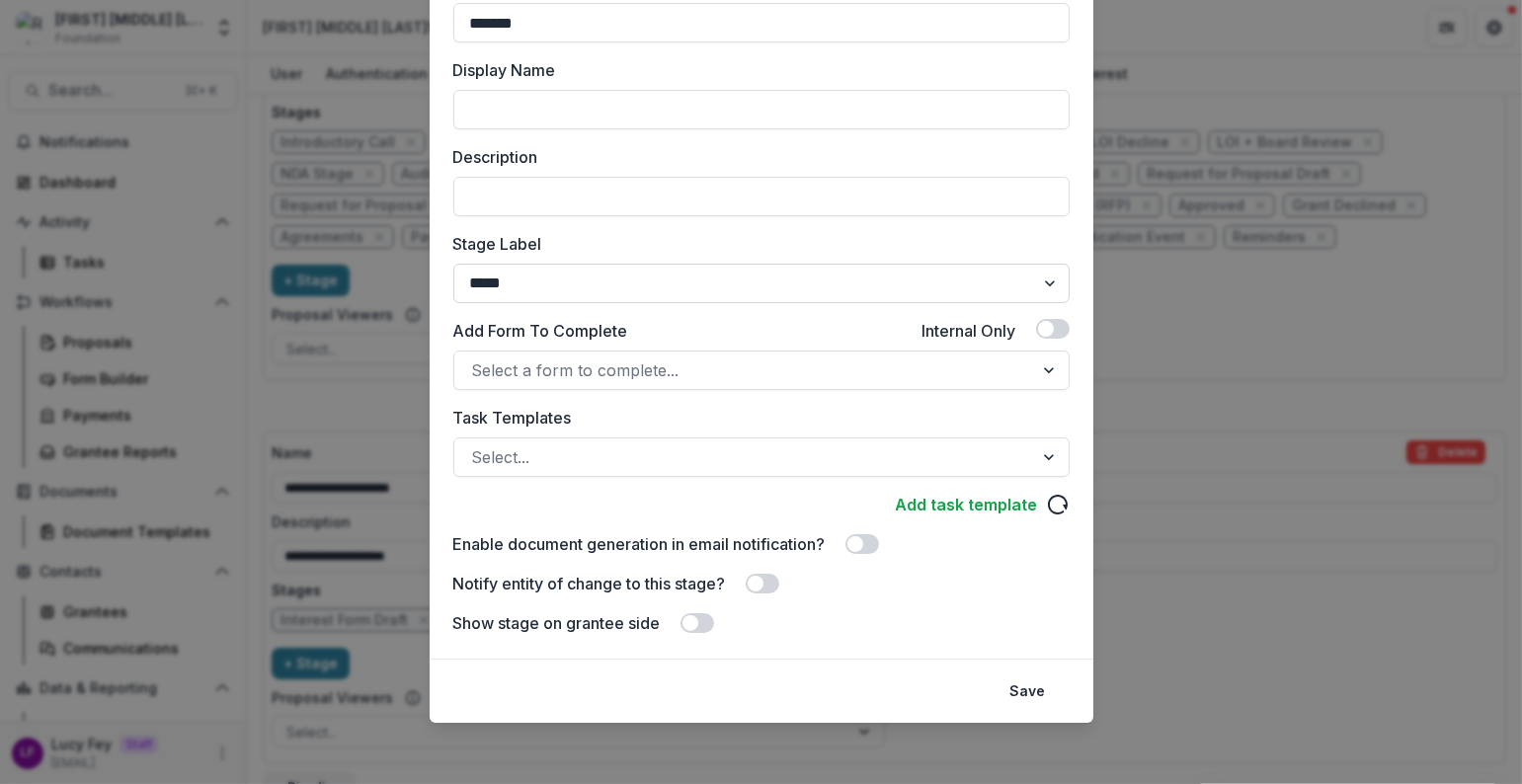 type on "*******" 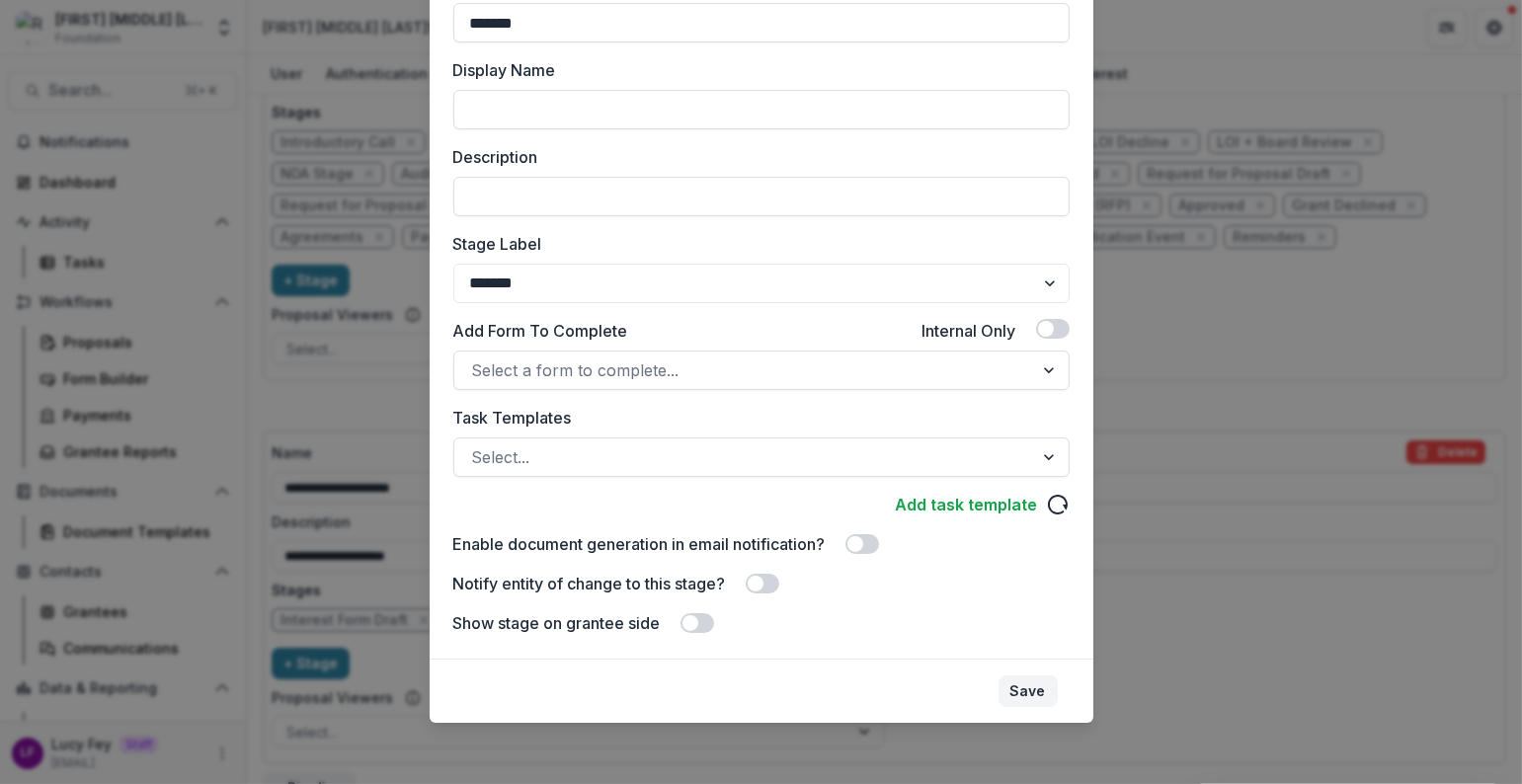 click on "Save" at bounding box center [1028, 691] 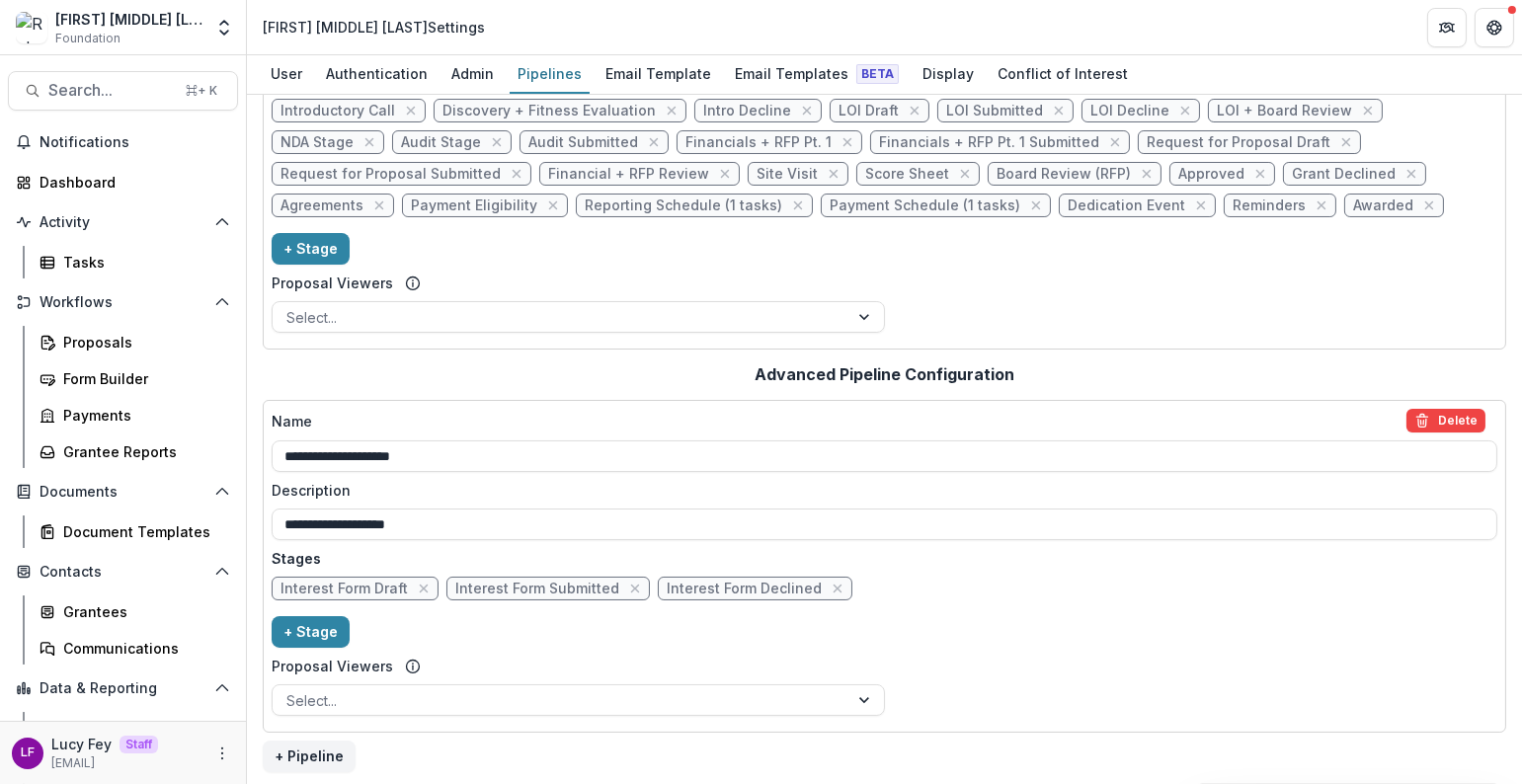 scroll, scrollTop: 0, scrollLeft: 0, axis: both 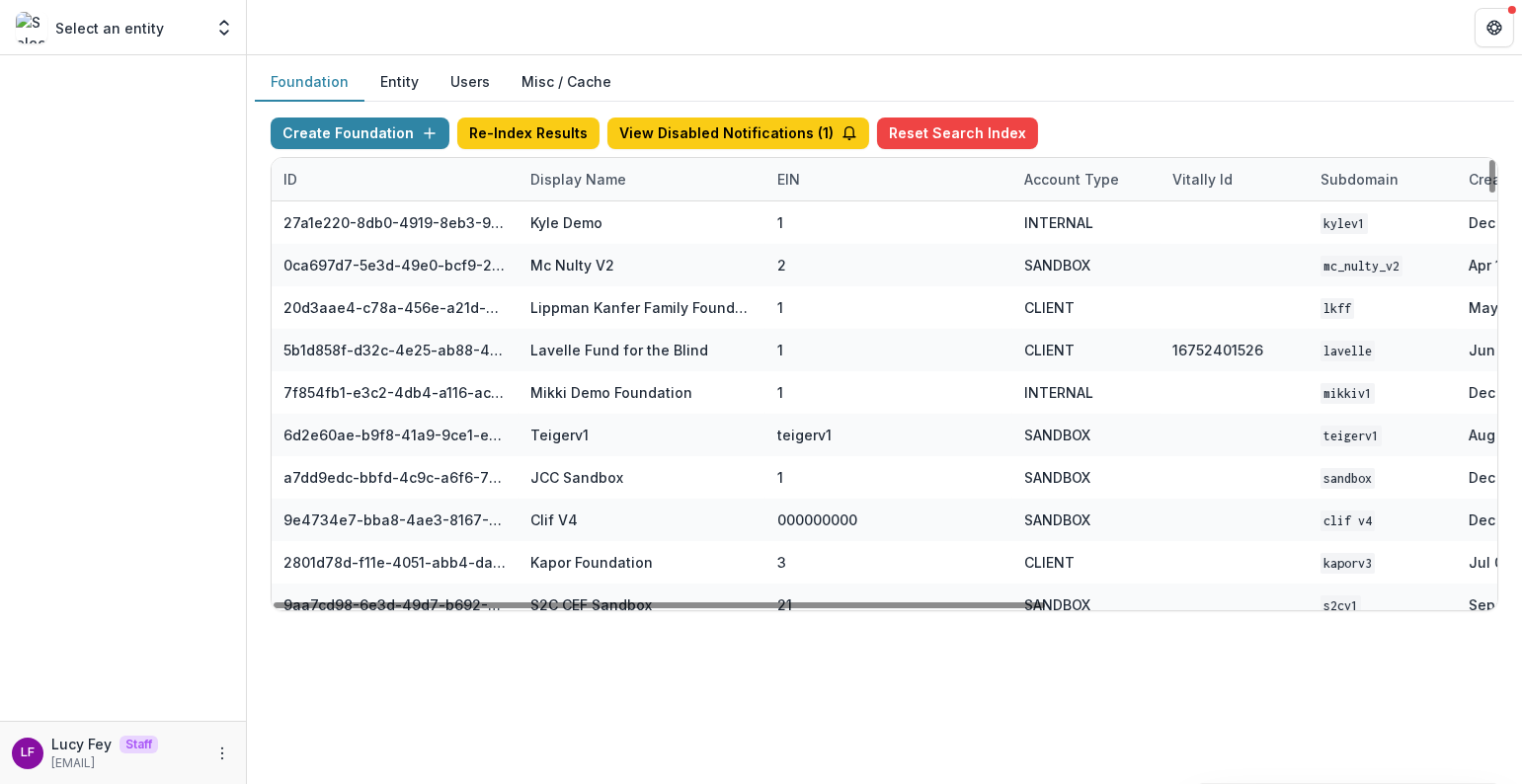 click on "Display Name" at bounding box center (578, 179) 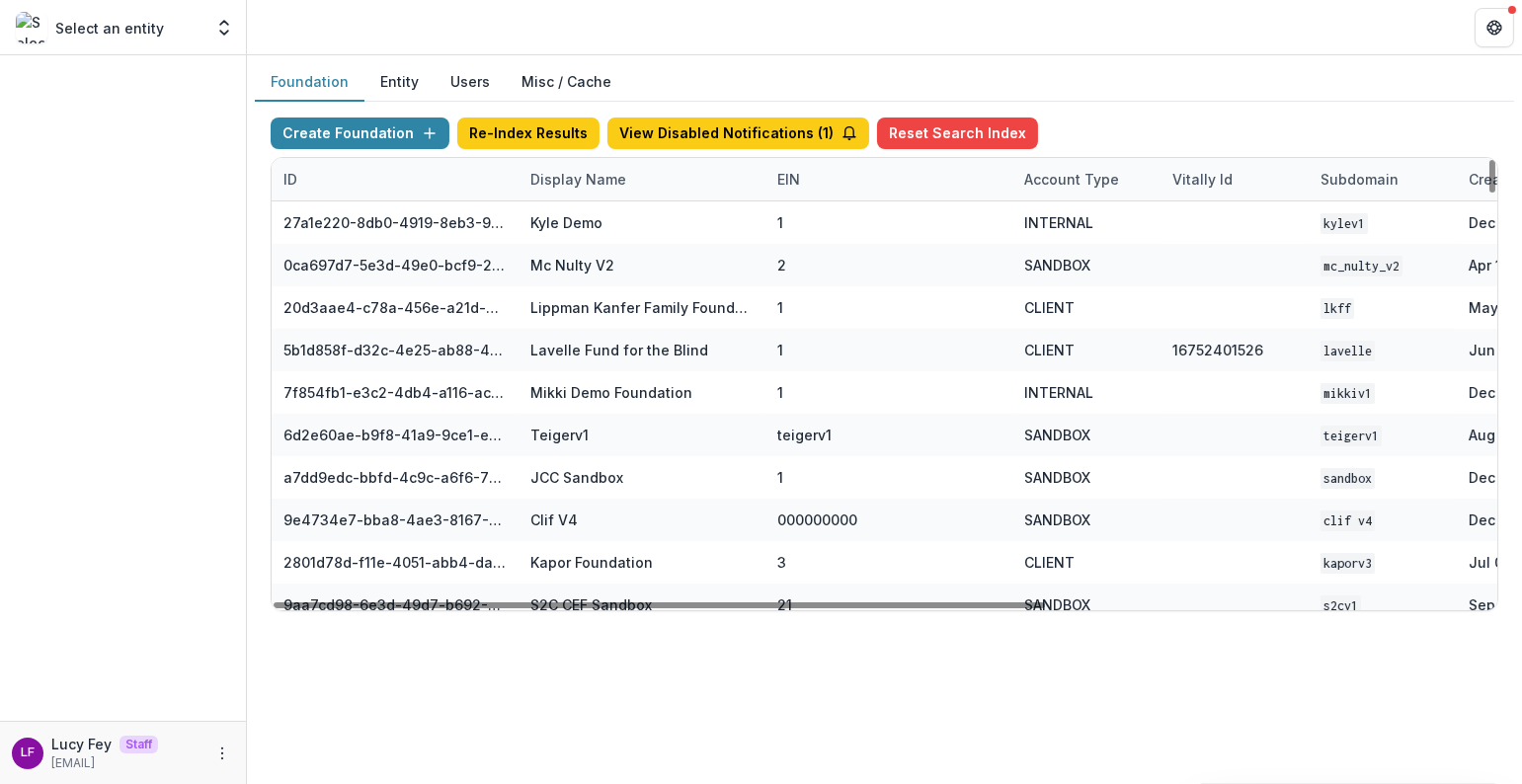click on "Display Name" at bounding box center [578, 179] 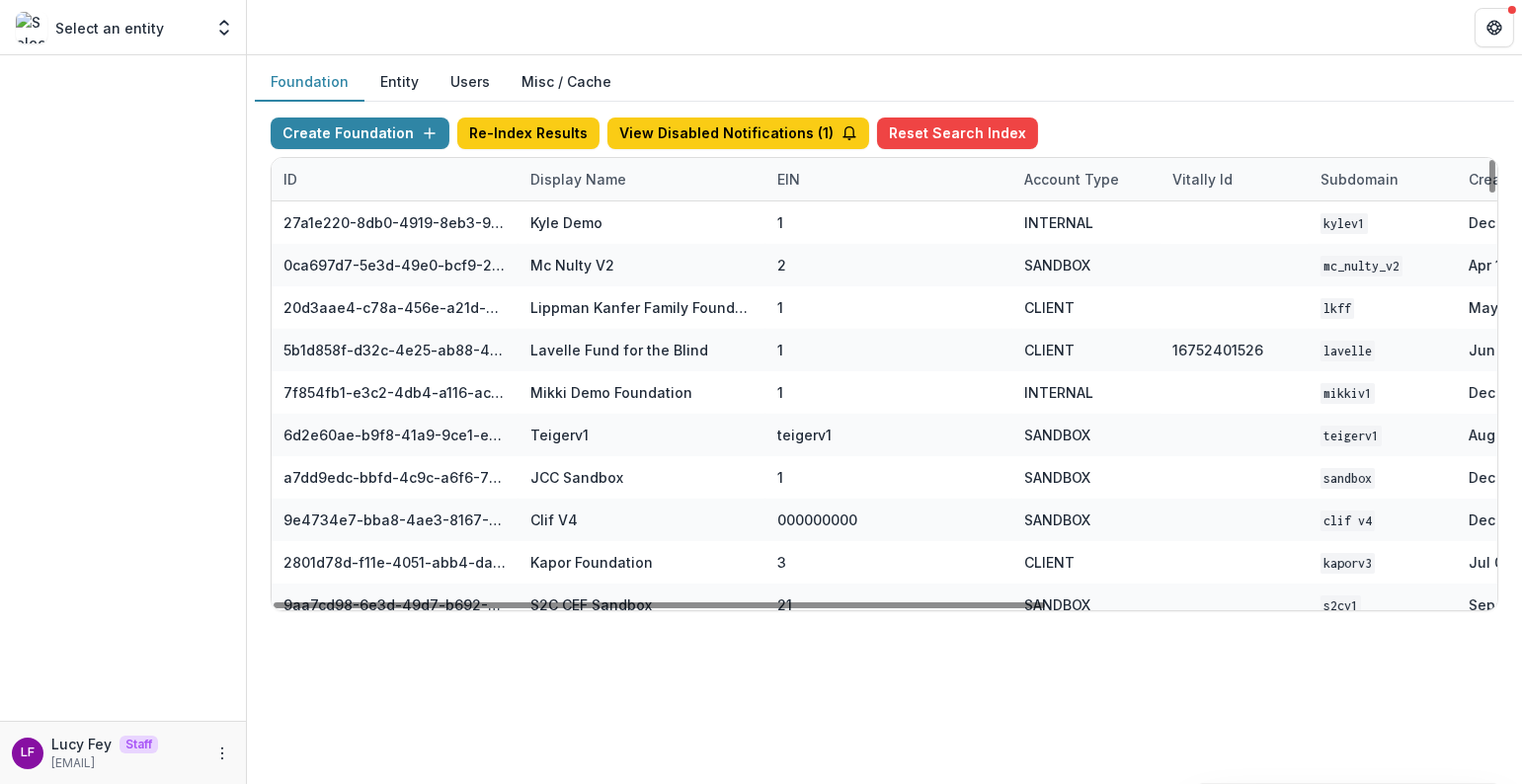 click on "Display Name" at bounding box center (578, 179) 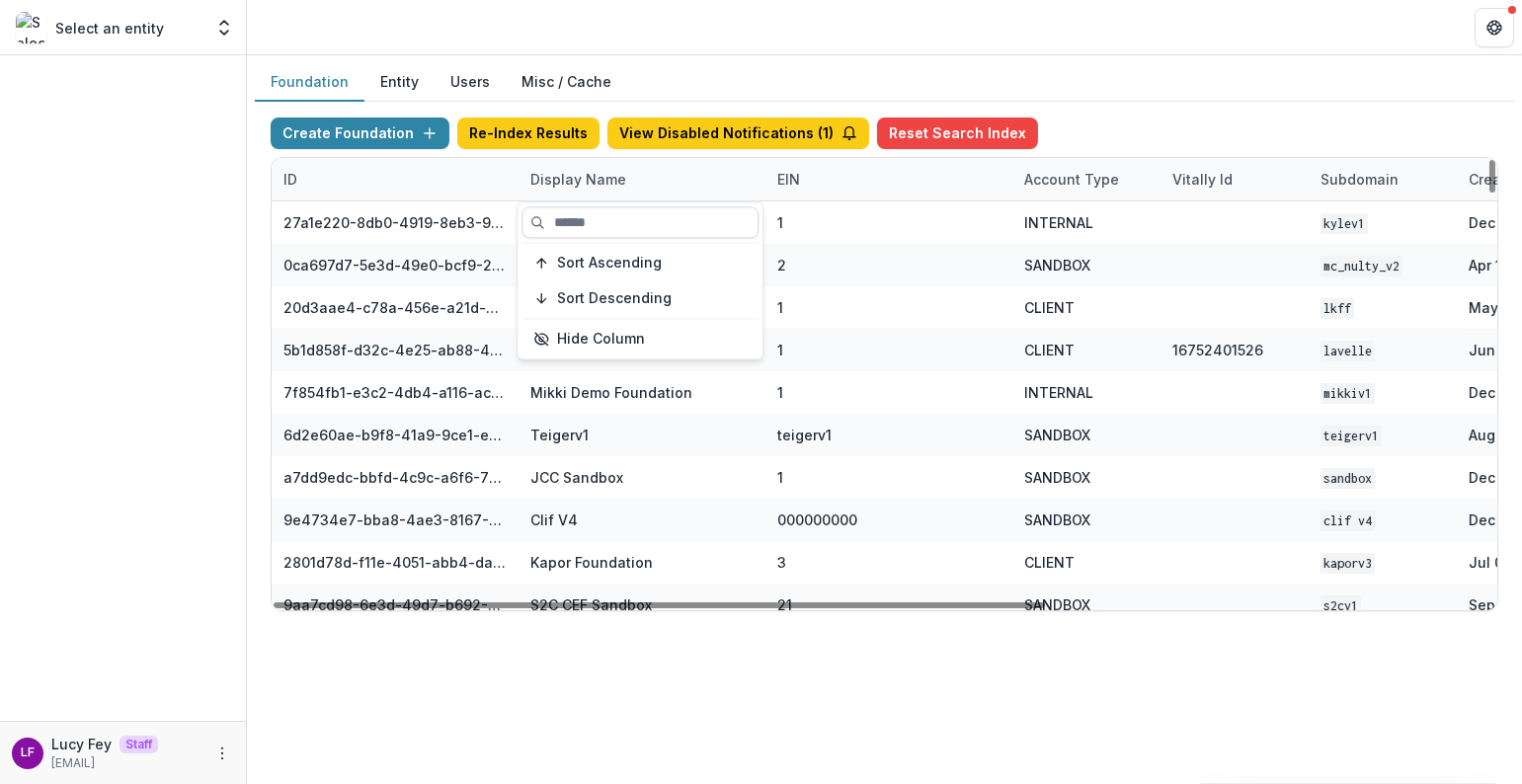 click at bounding box center [640, 222] 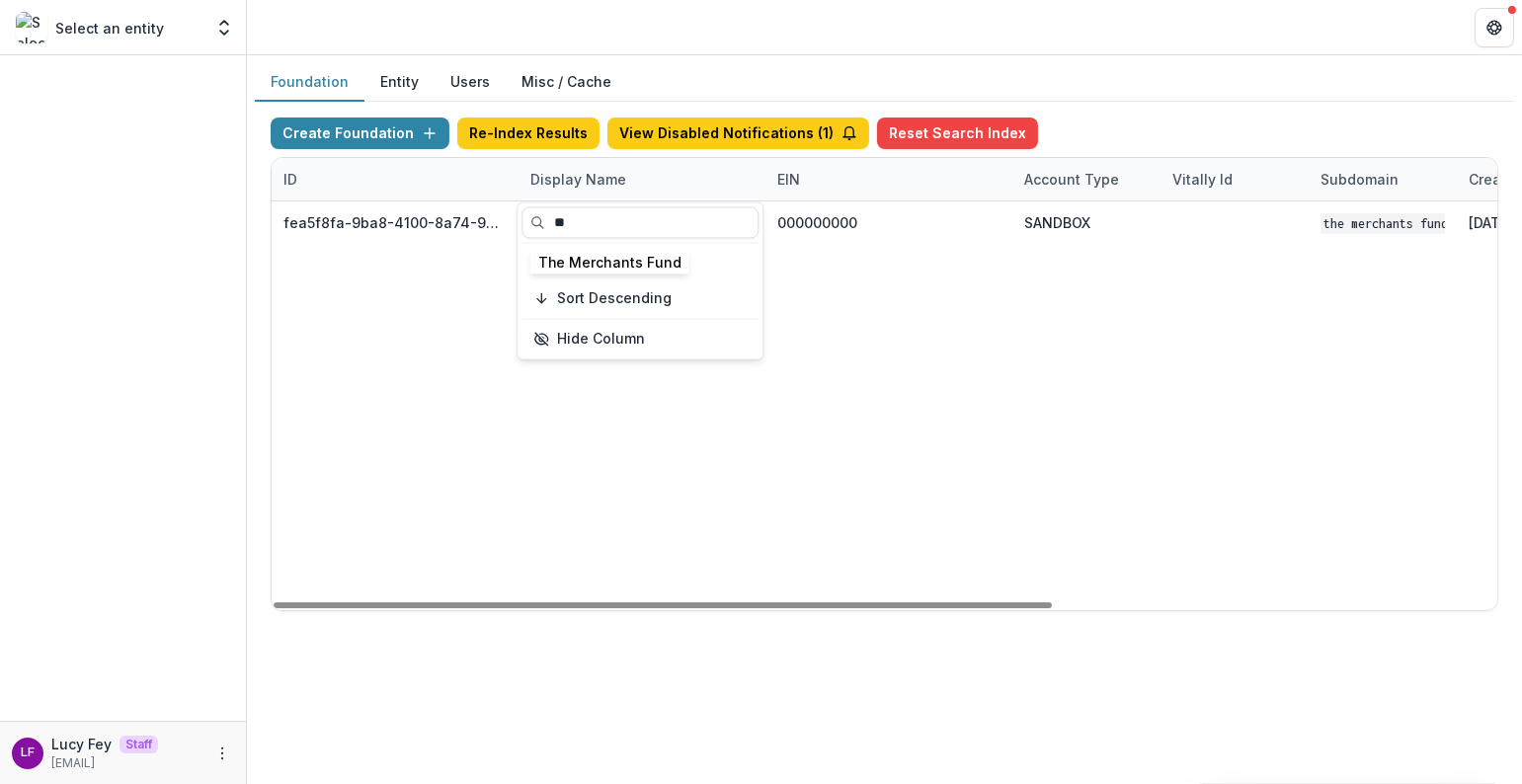 type on "*" 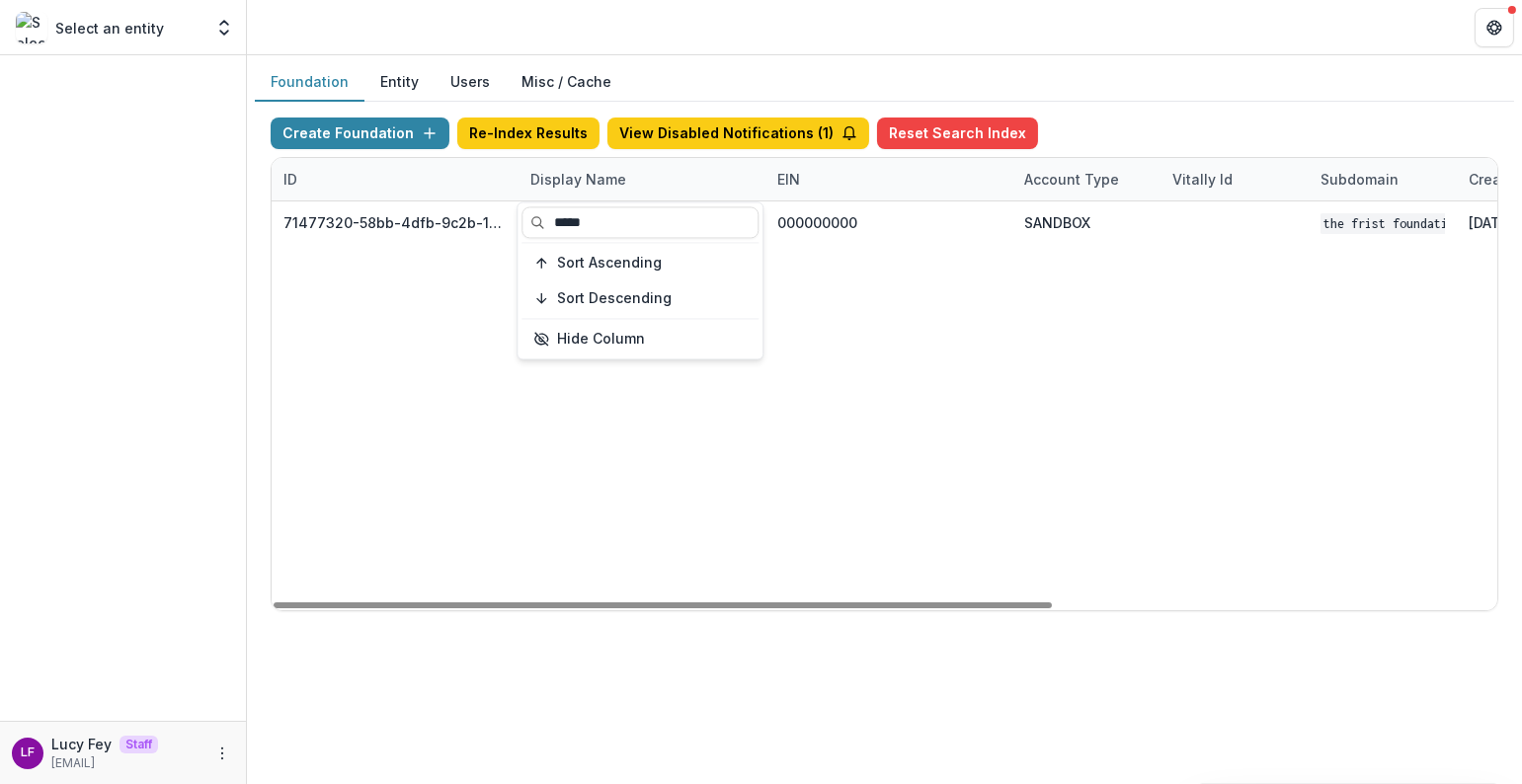 type on "*****" 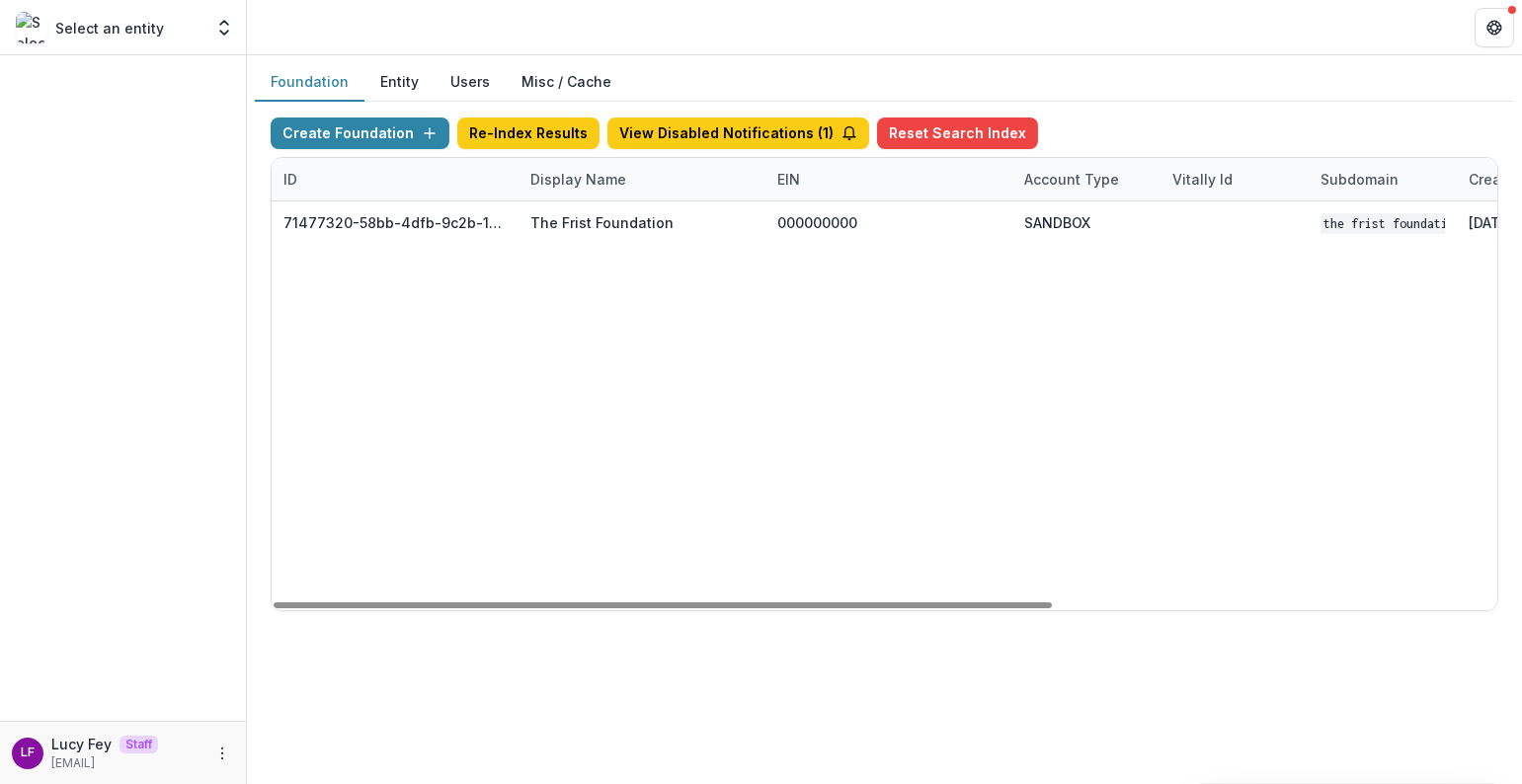 click on "[UUID] The Frist Foundation [EIN] SANDBOX The Frist Foundation Workflow Sandbox [DATE], [TIME] Visit Edit Feature Flags" at bounding box center (1235, 406) 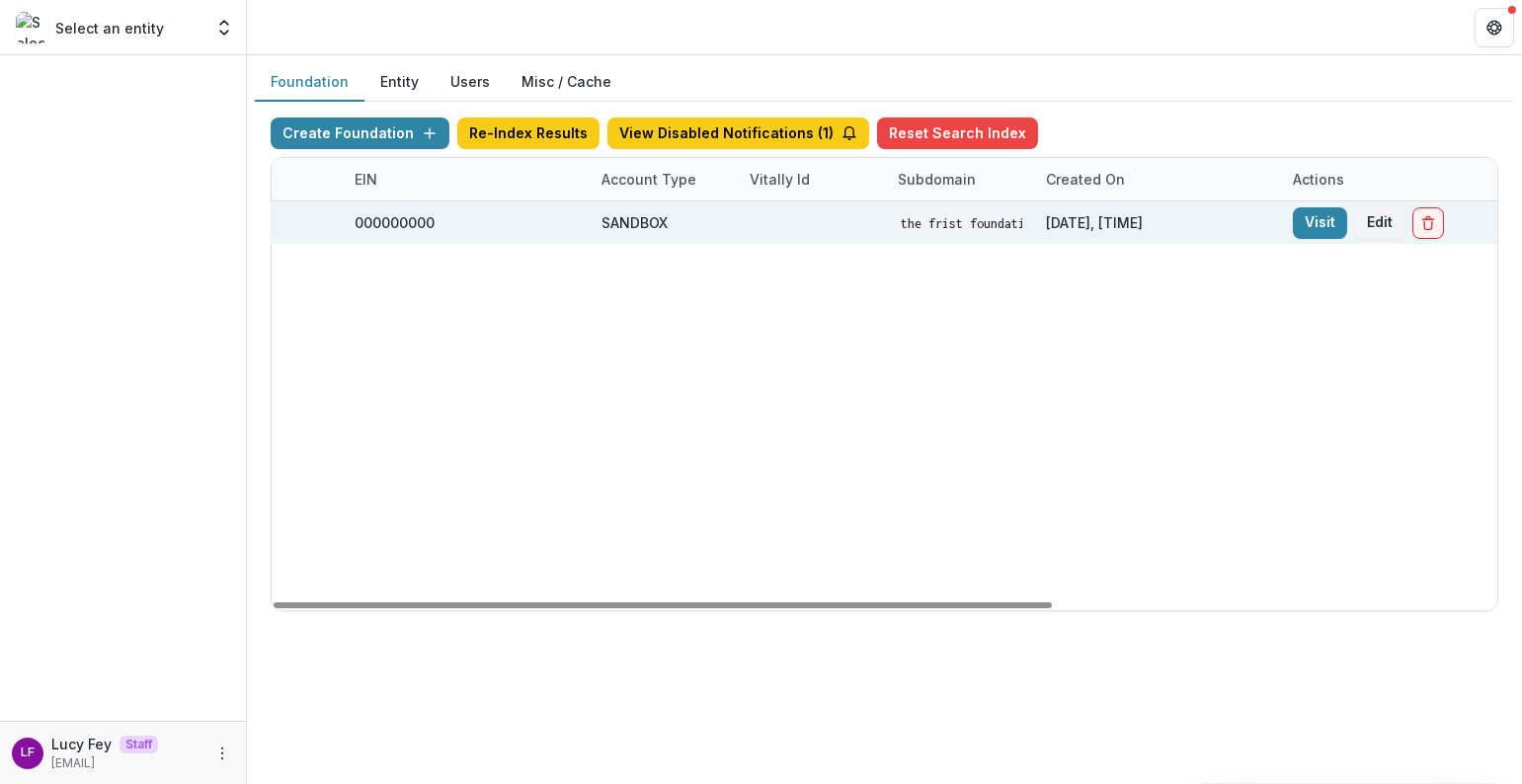 scroll, scrollTop: 0, scrollLeft: 698, axis: horizontal 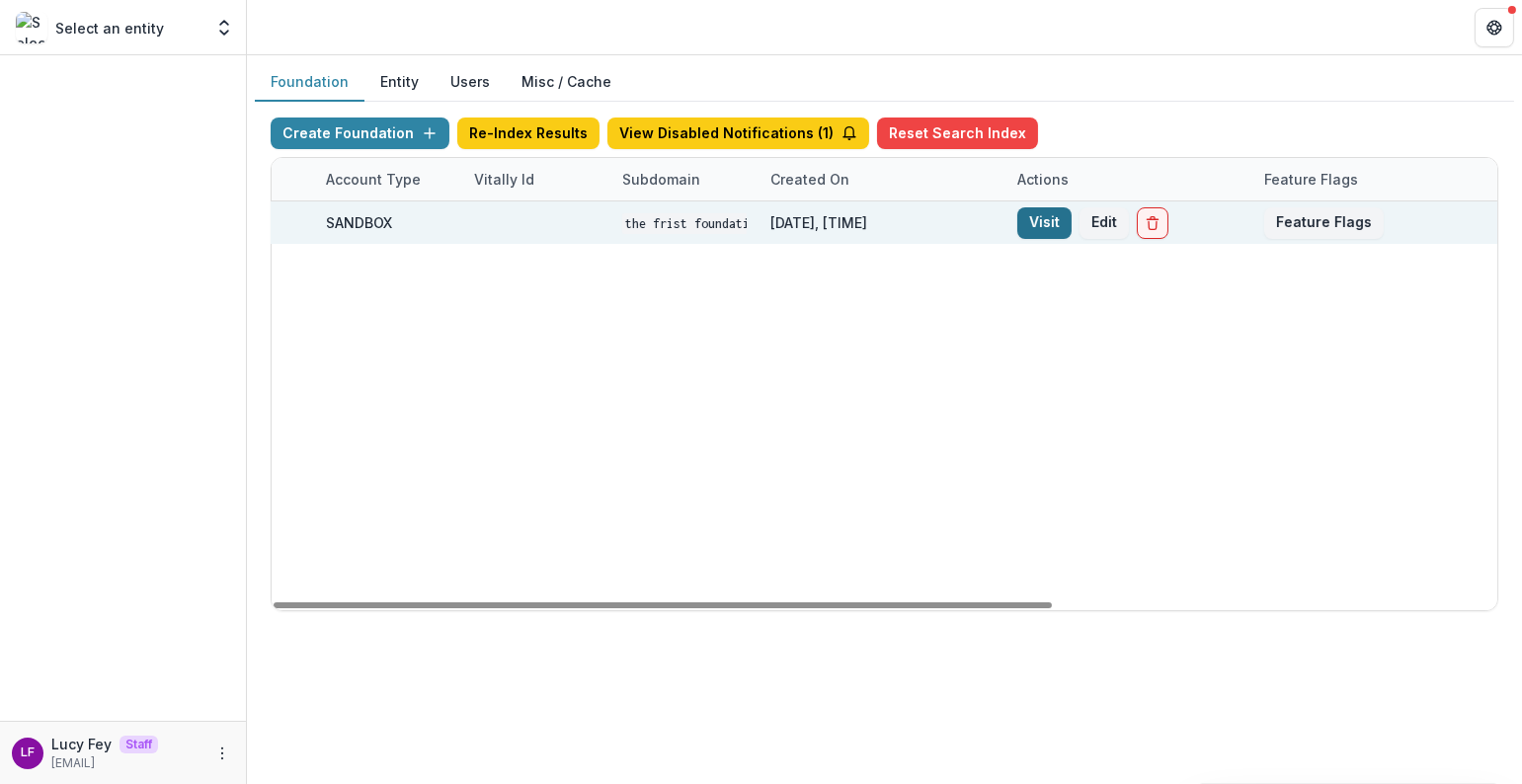 click on "Visit" at bounding box center (1044, 223) 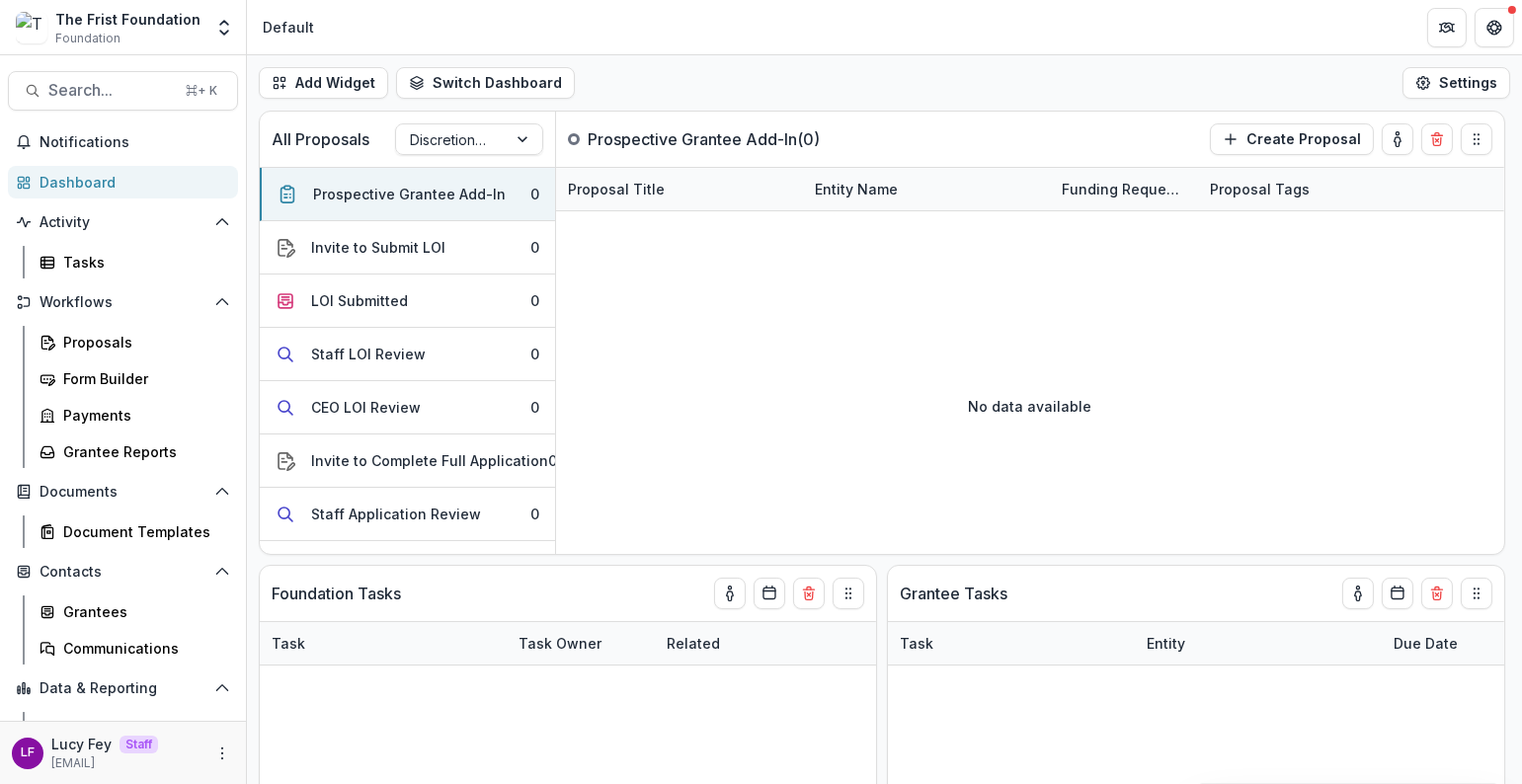 click on "LF [NAME] [LAST] [EMAIL]" at bounding box center (122, 752) 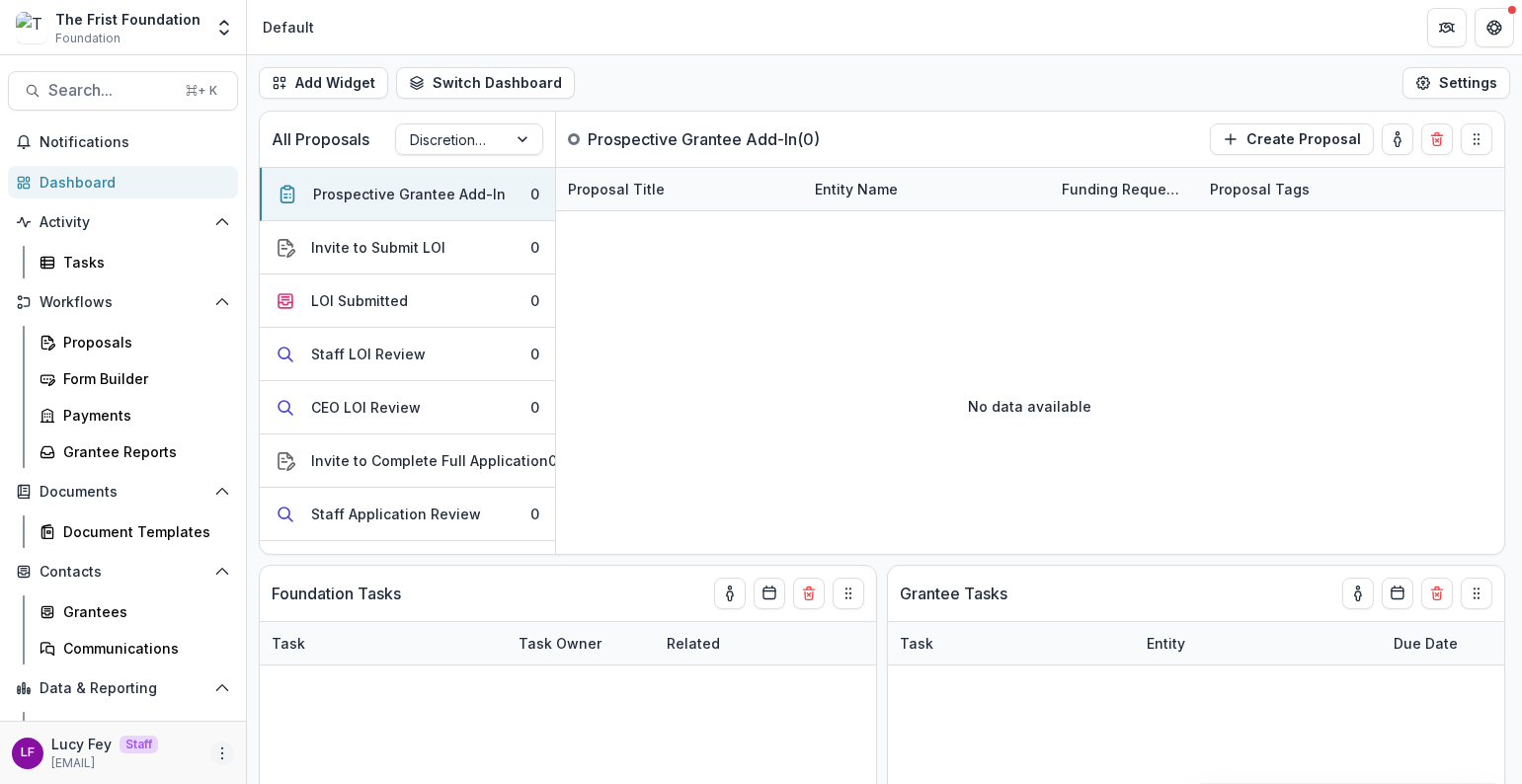 click at bounding box center (222, 753) 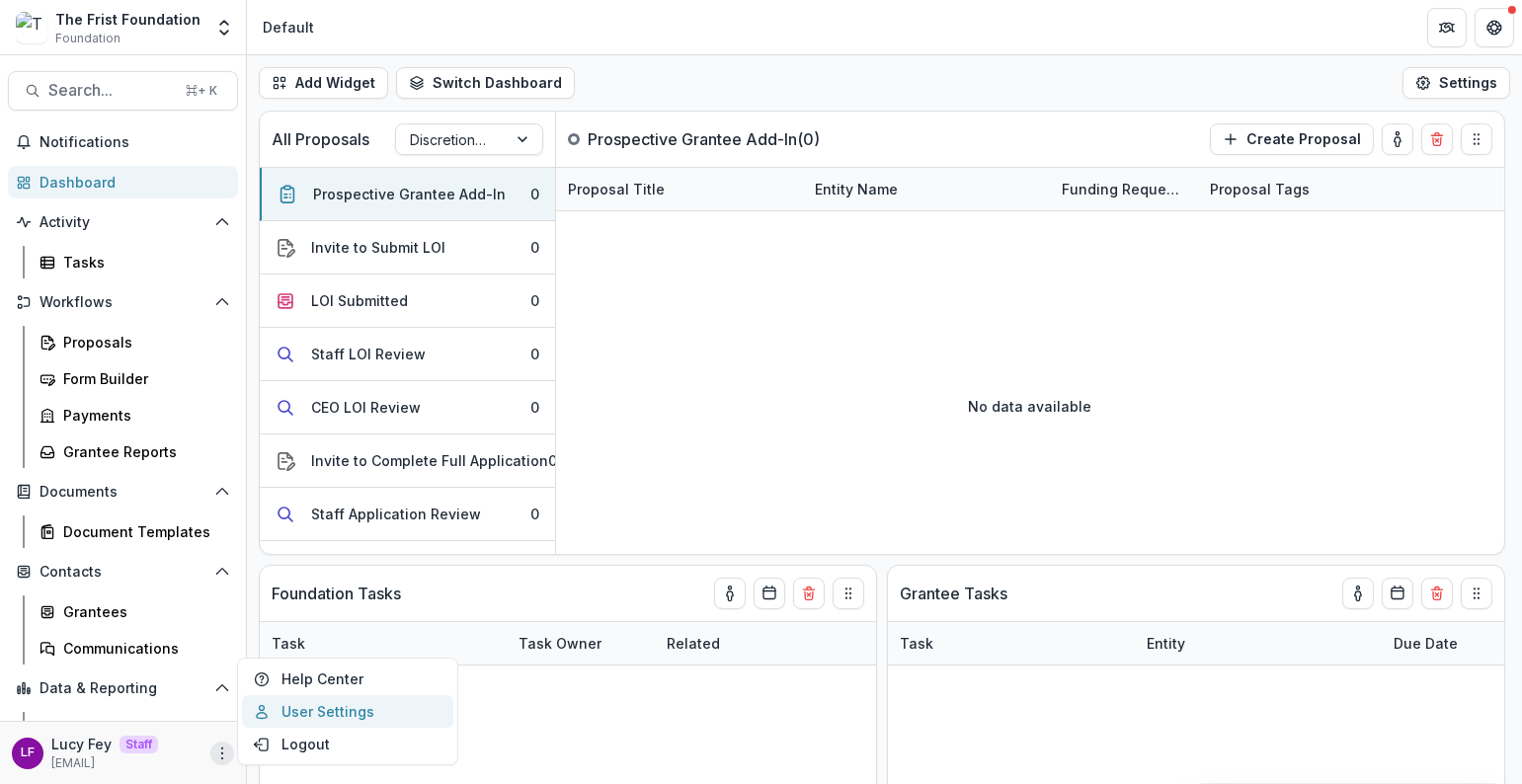 click on "User Settings" at bounding box center [348, 711] 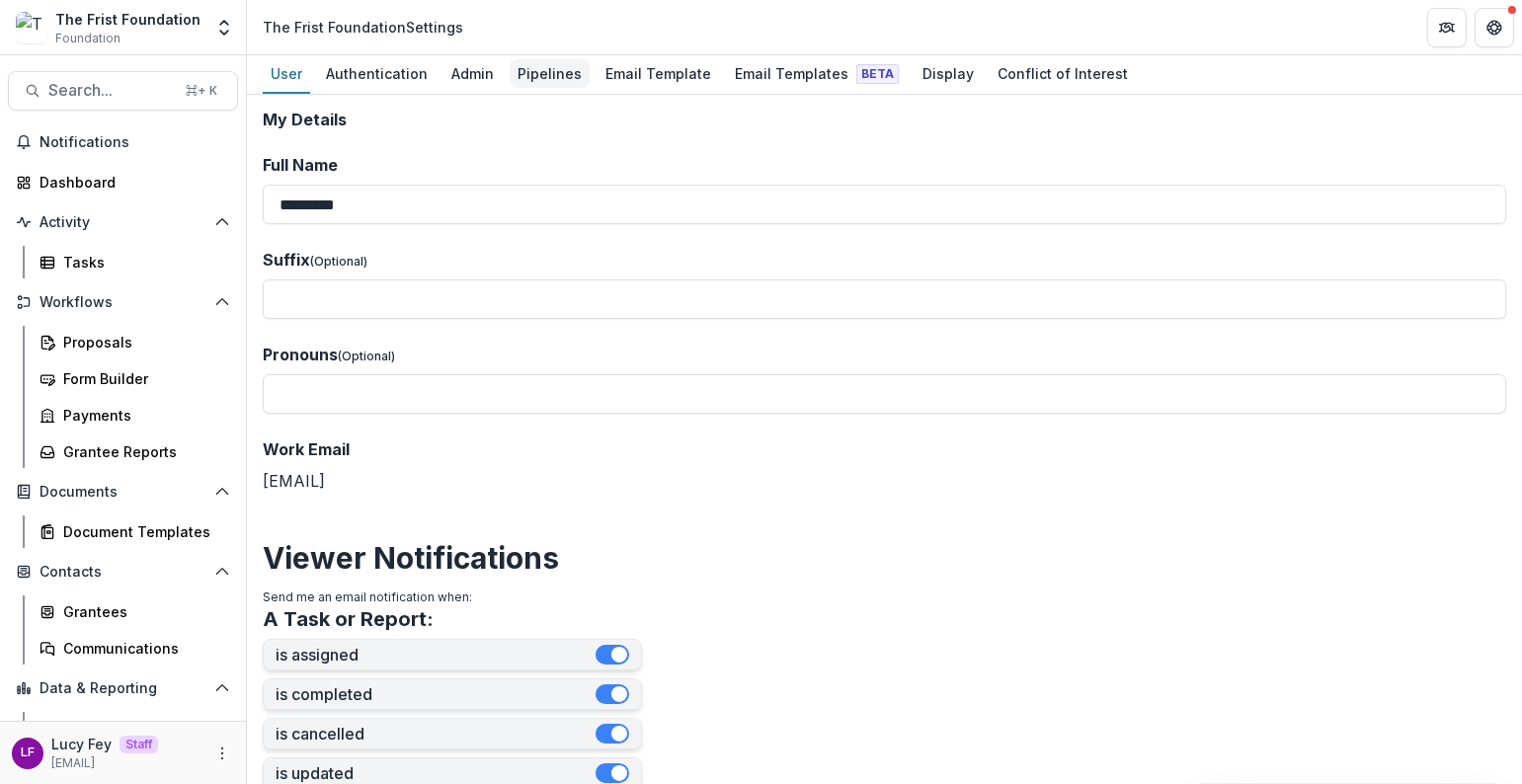 click on "Pipelines" at bounding box center (549, 73) 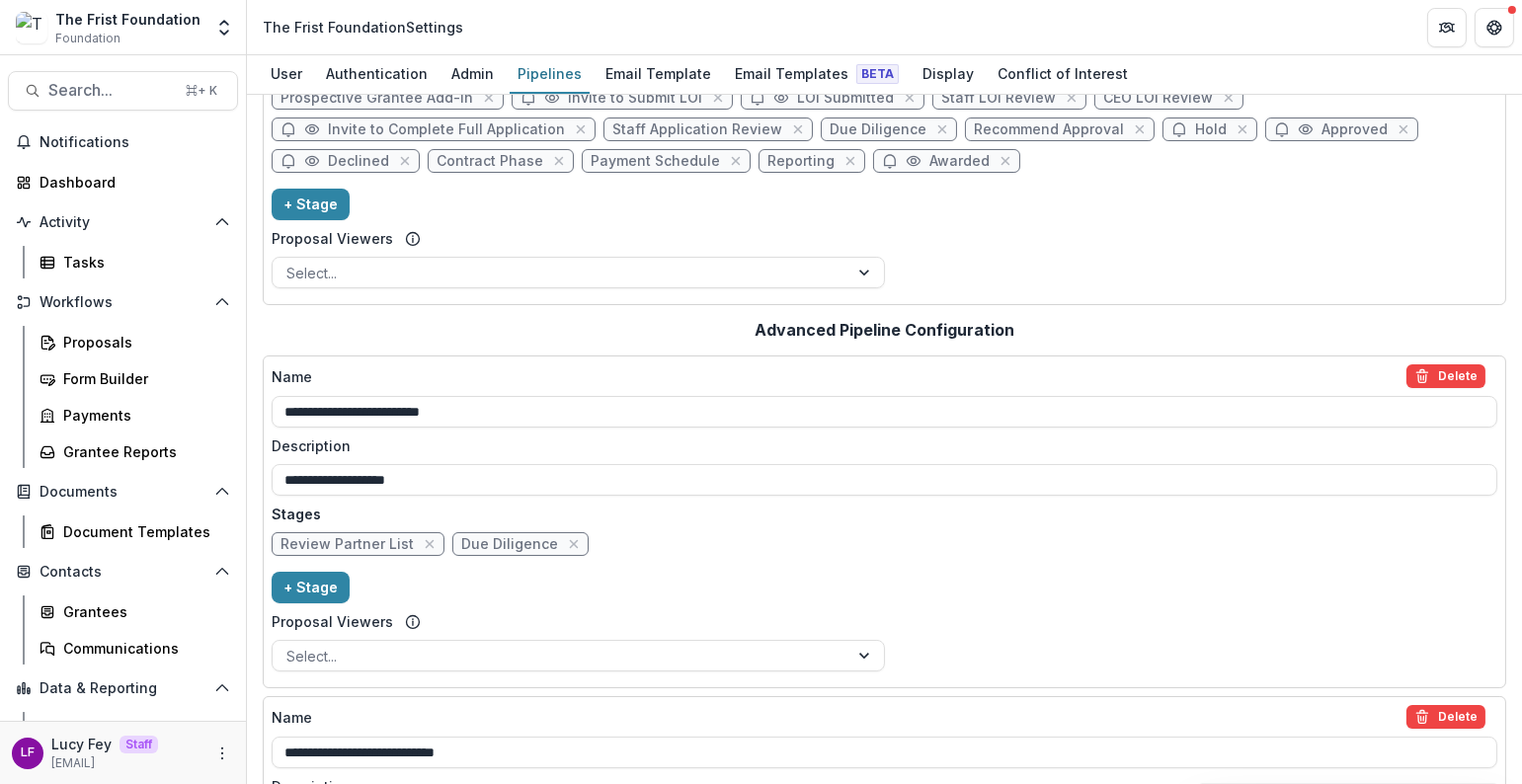 scroll, scrollTop: 0, scrollLeft: 0, axis: both 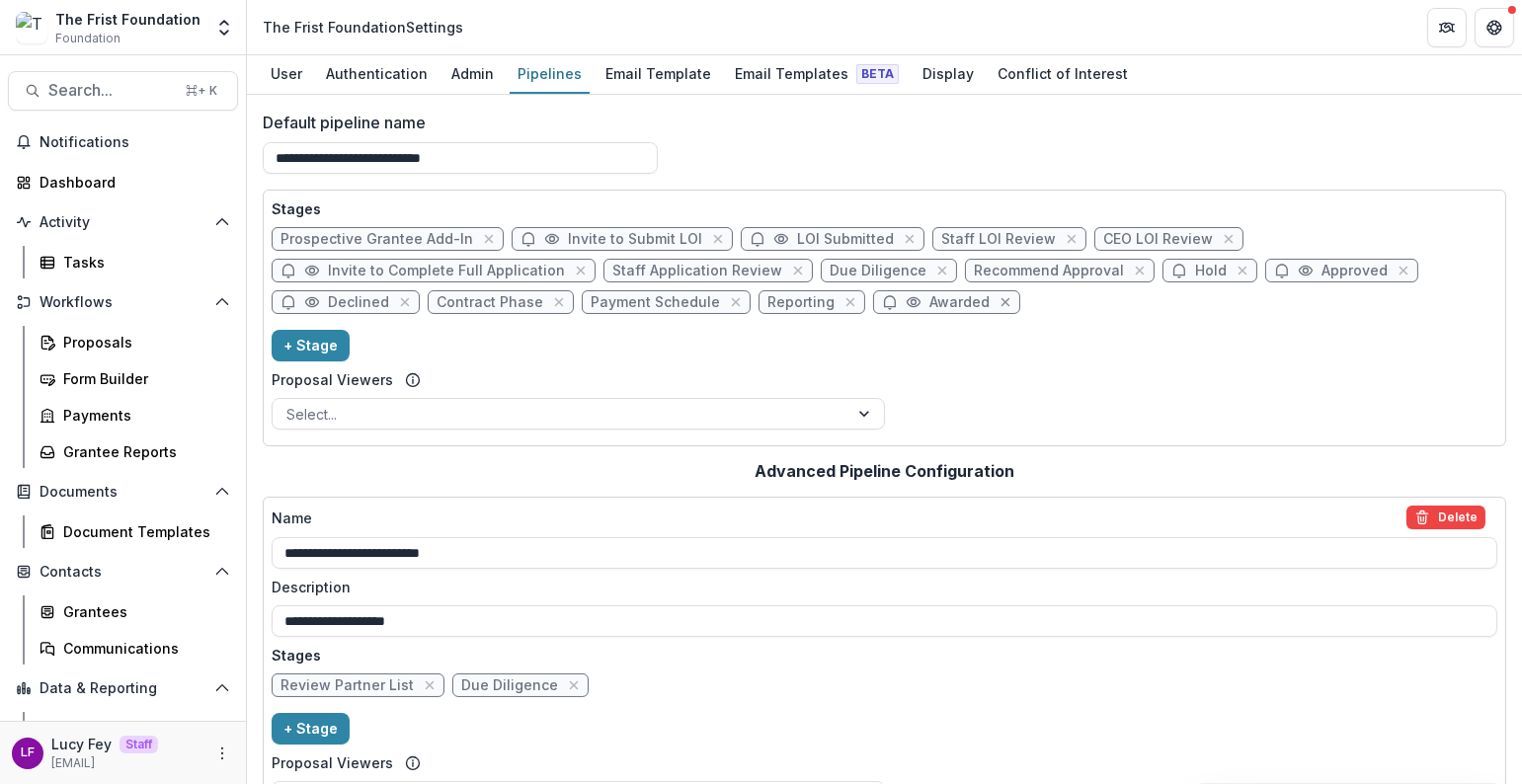 click 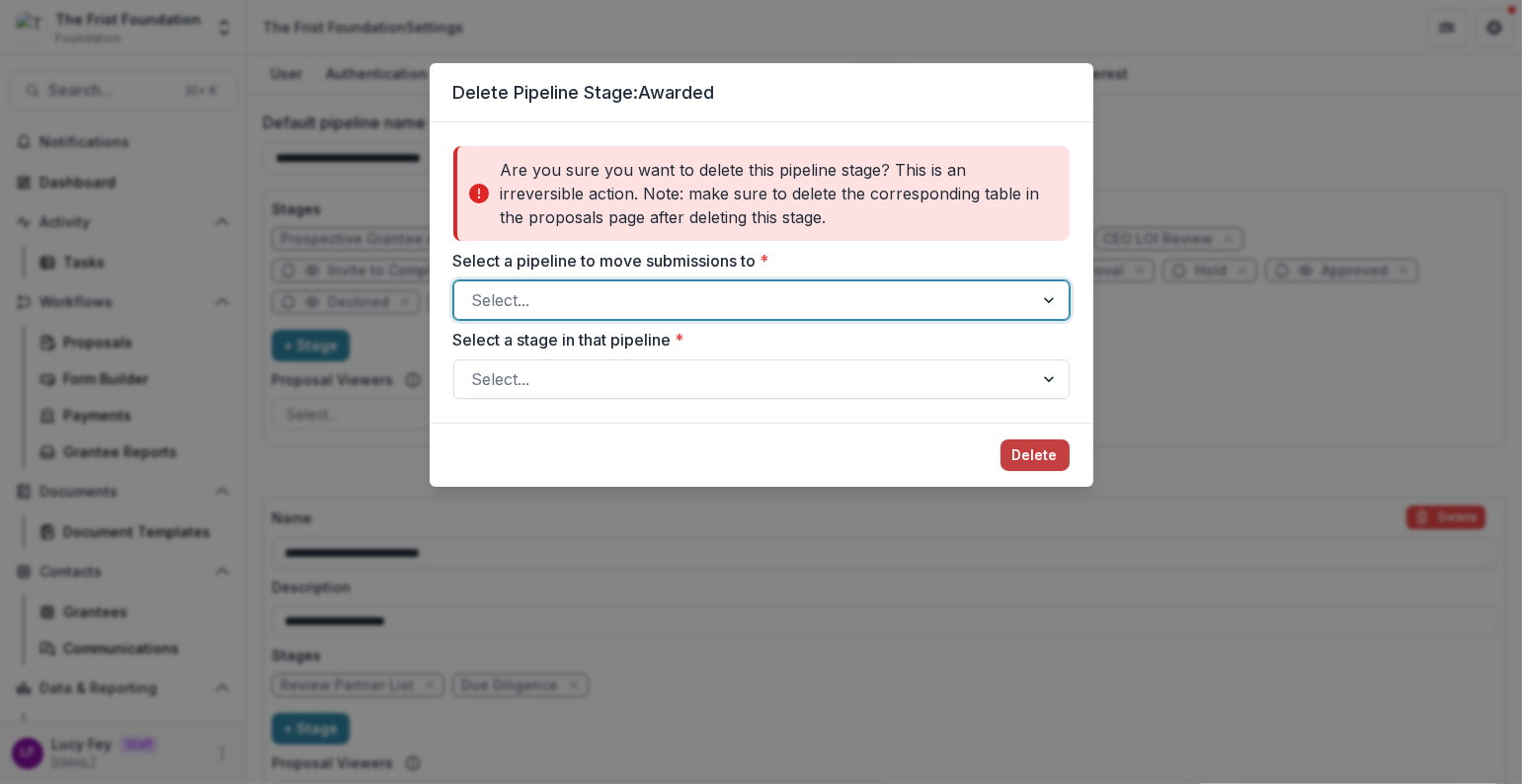 click on "Select..." at bounding box center (761, 300) 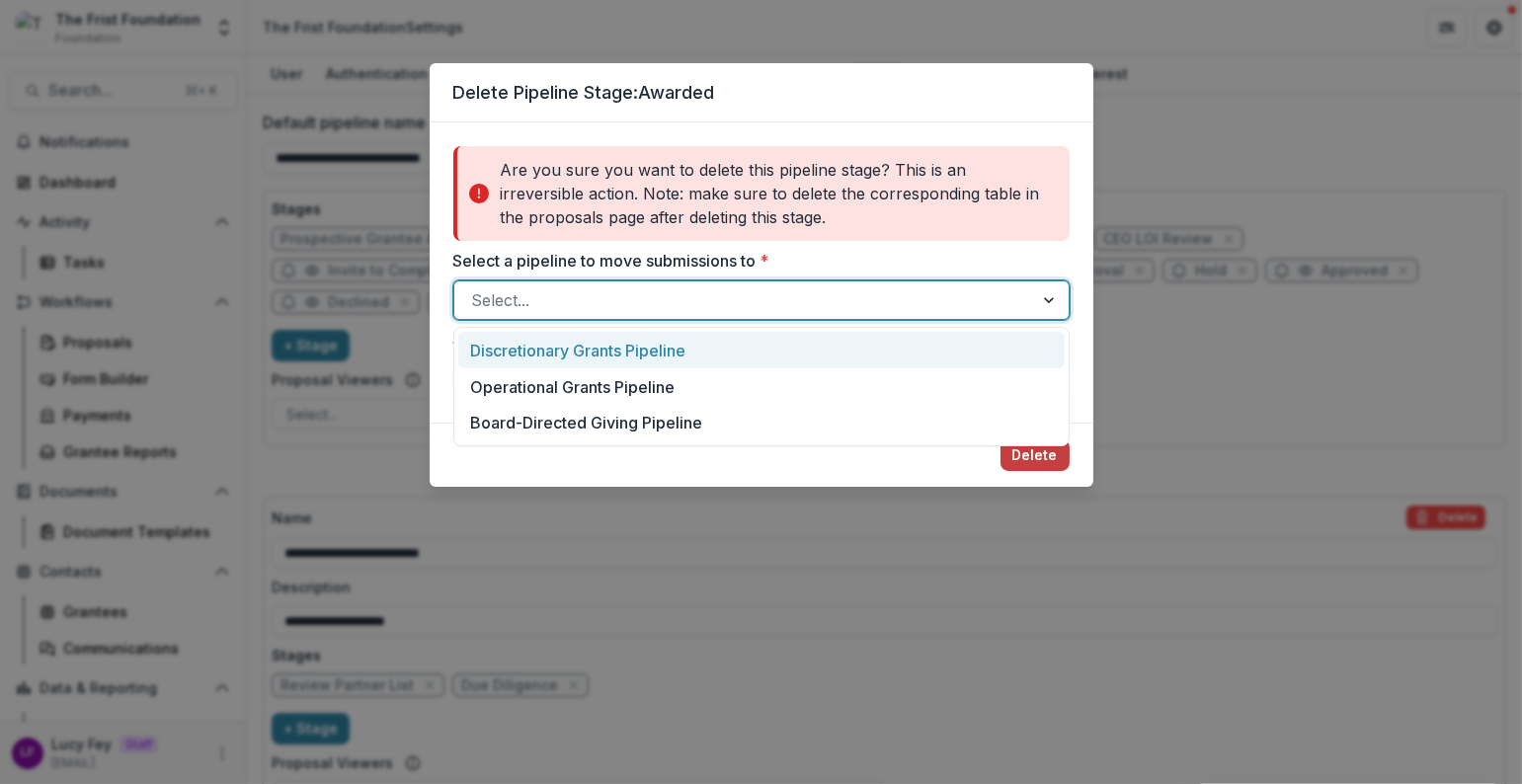 click on "Discretionary Grants Pipeline" at bounding box center [761, 350] 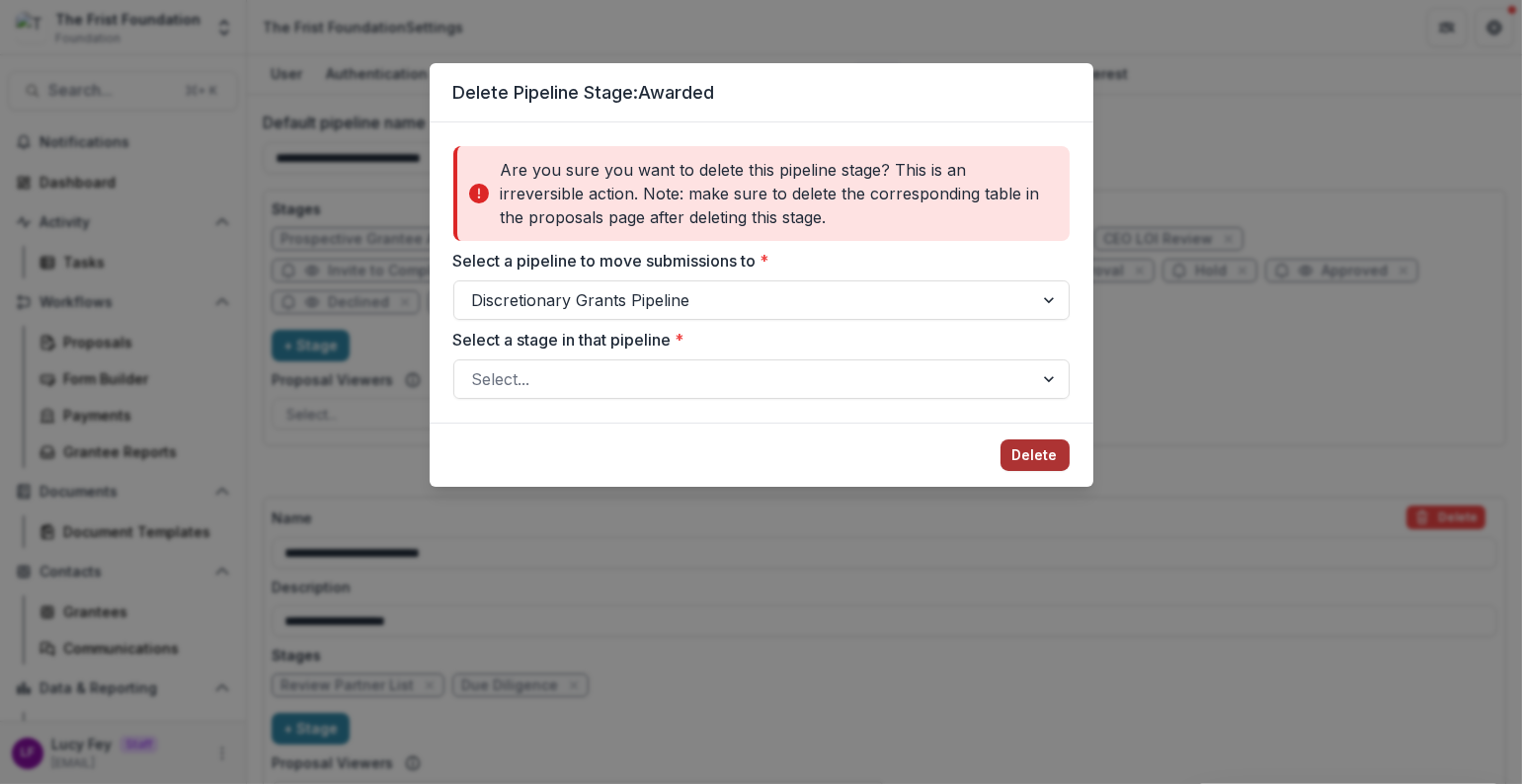click on "Delete" at bounding box center [1035, 455] 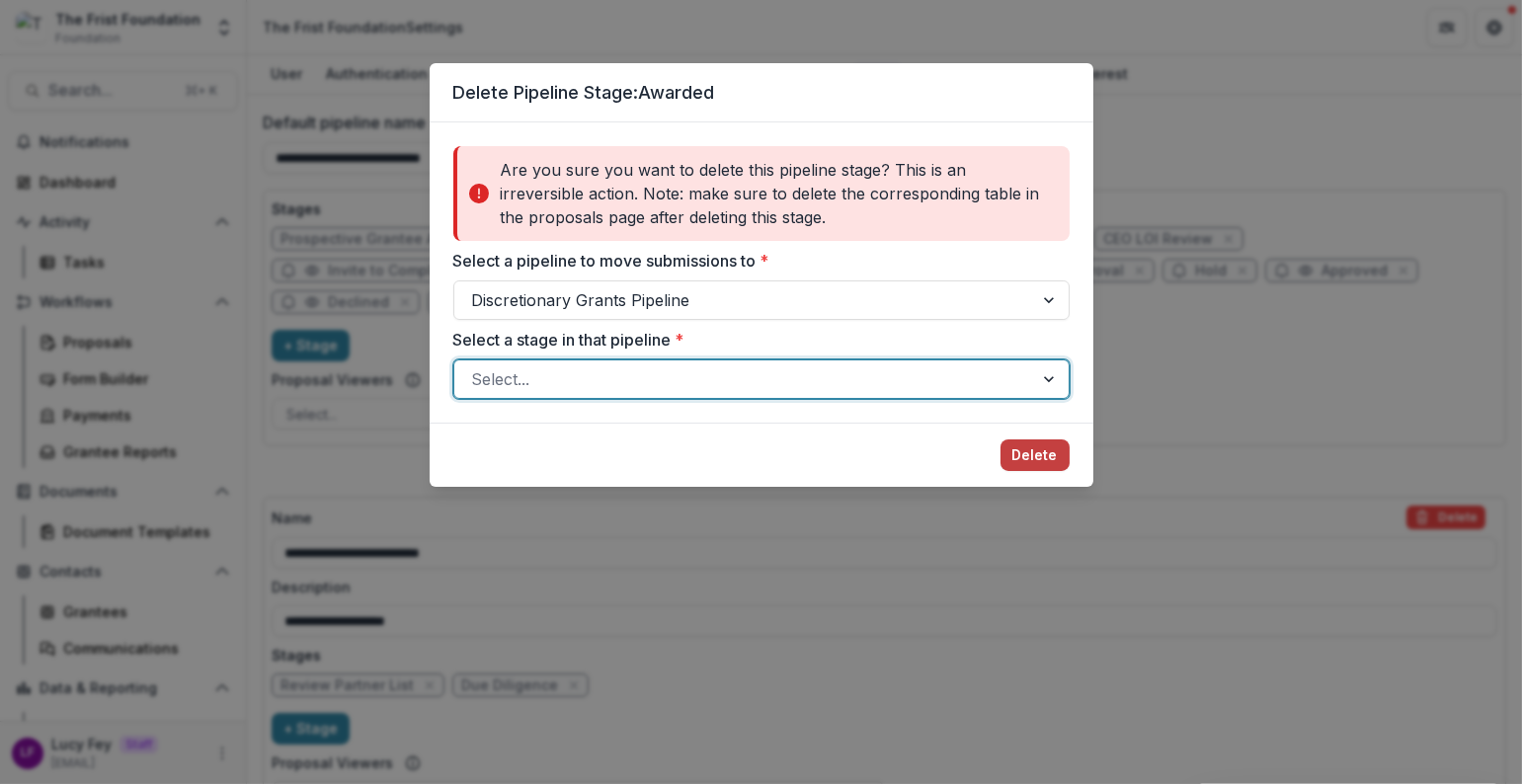 click on "Select..." at bounding box center [761, 379] 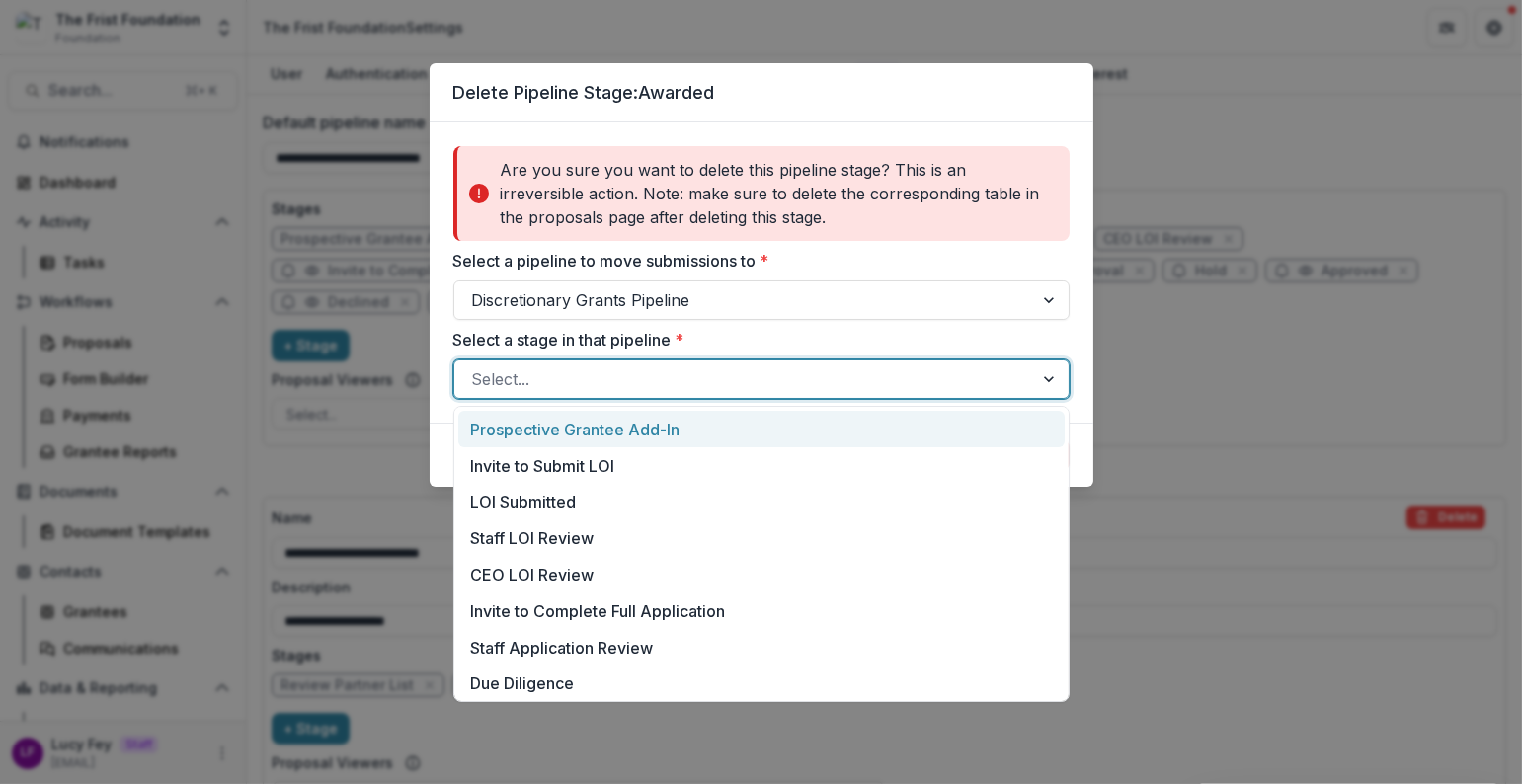click on "Prospective Grantee Add-In" at bounding box center (761, 429) 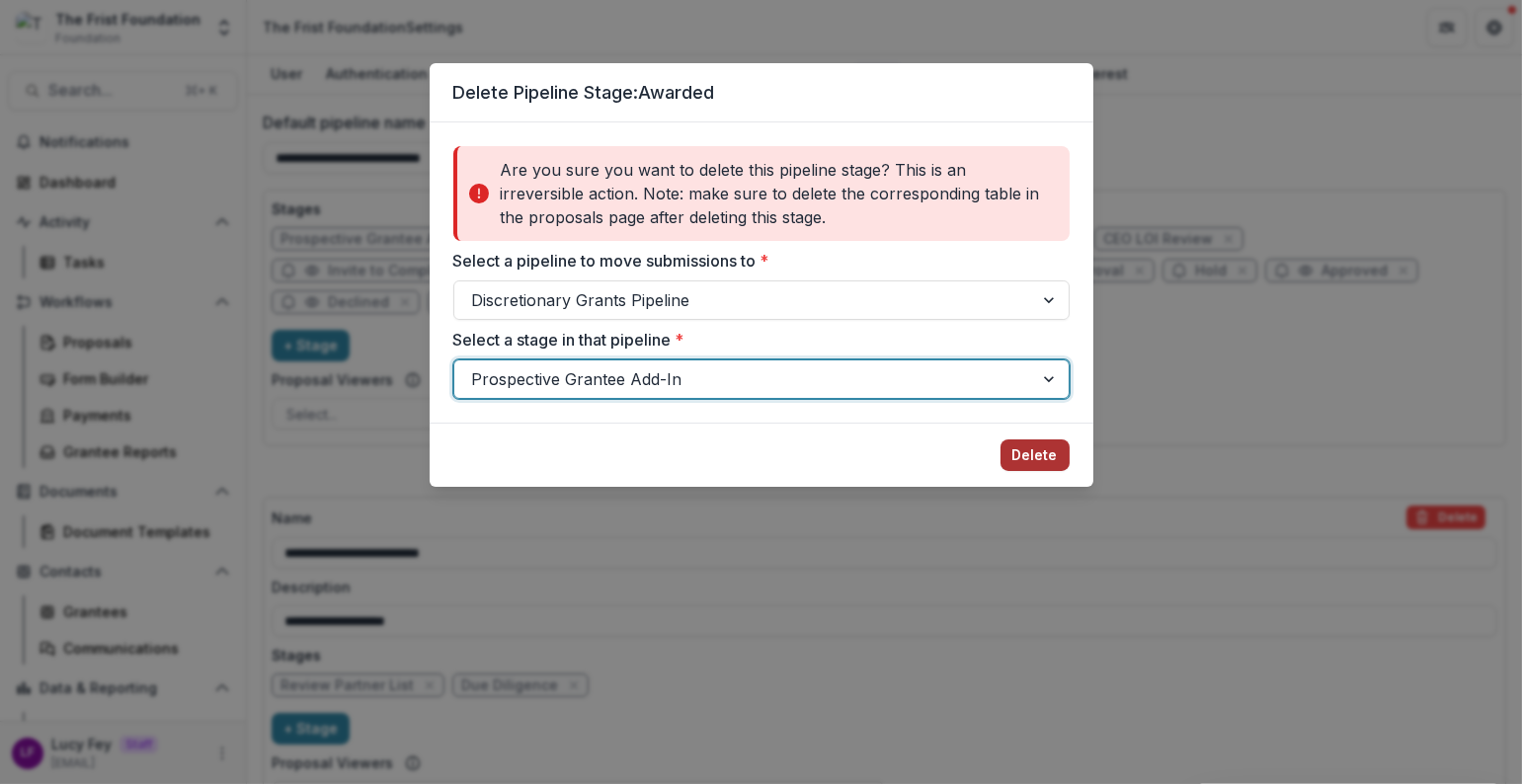 click on "Delete" at bounding box center (1035, 455) 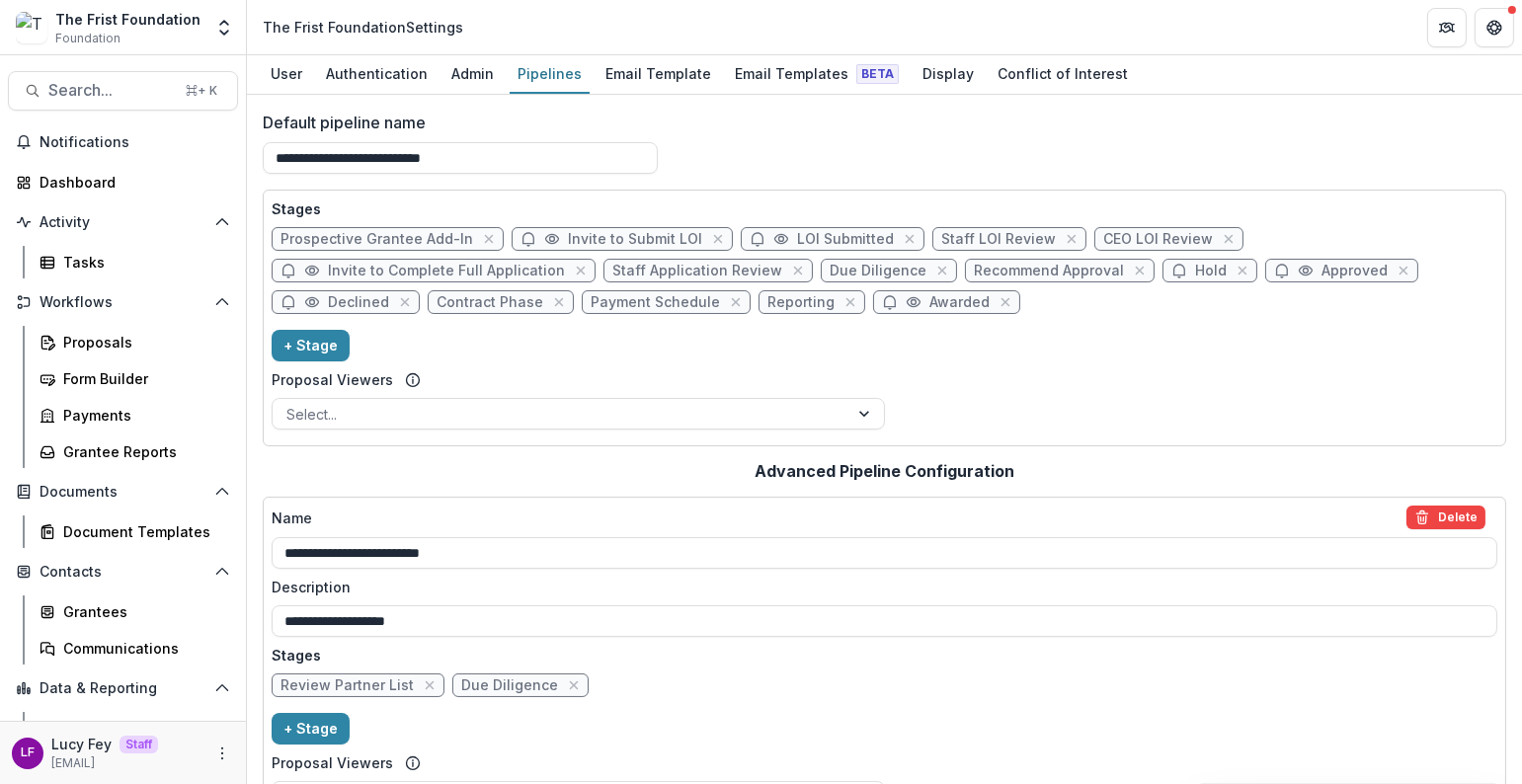 click on "Awarded" at bounding box center (946, 302) 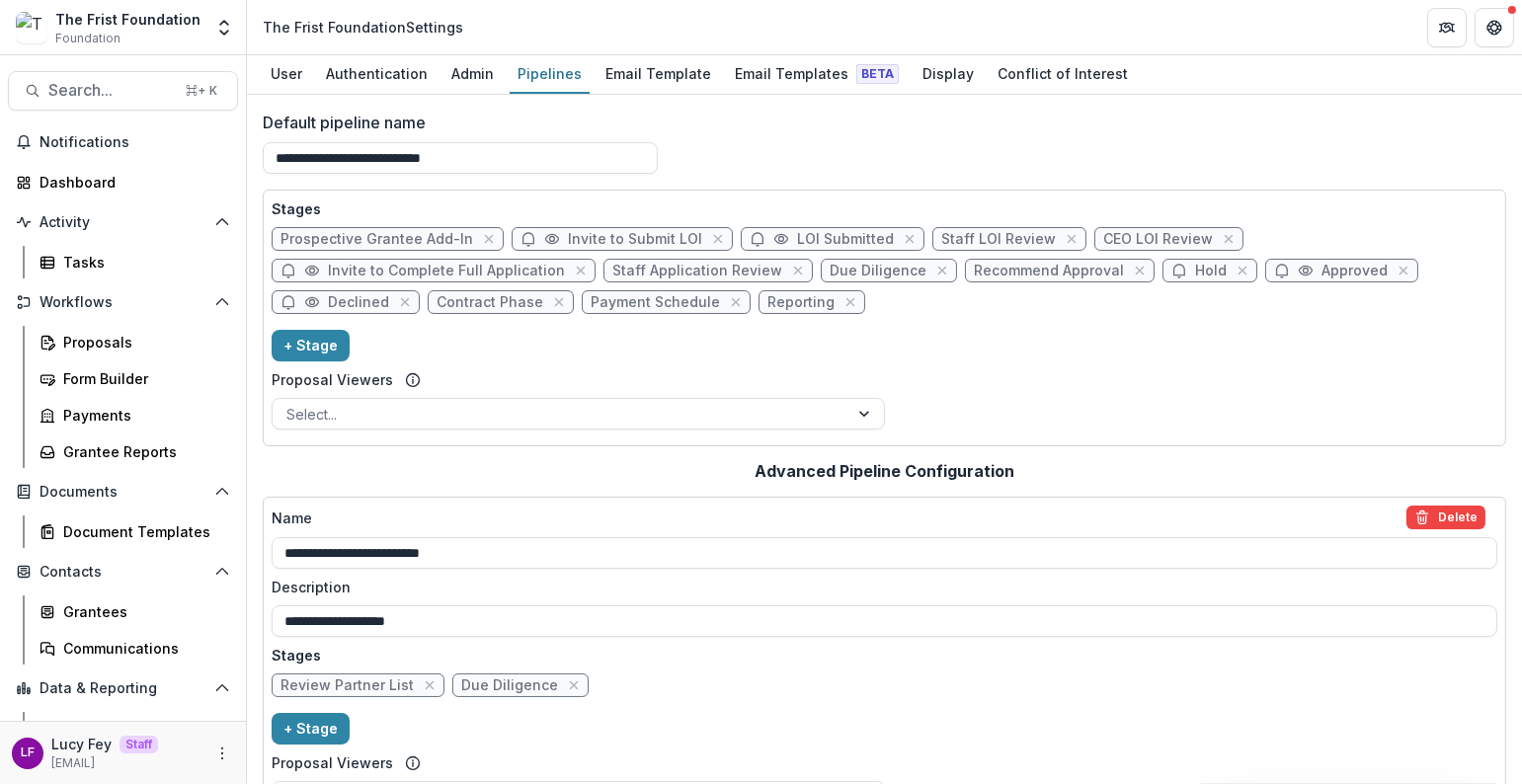 click on "Reporting" at bounding box center (801, 302) 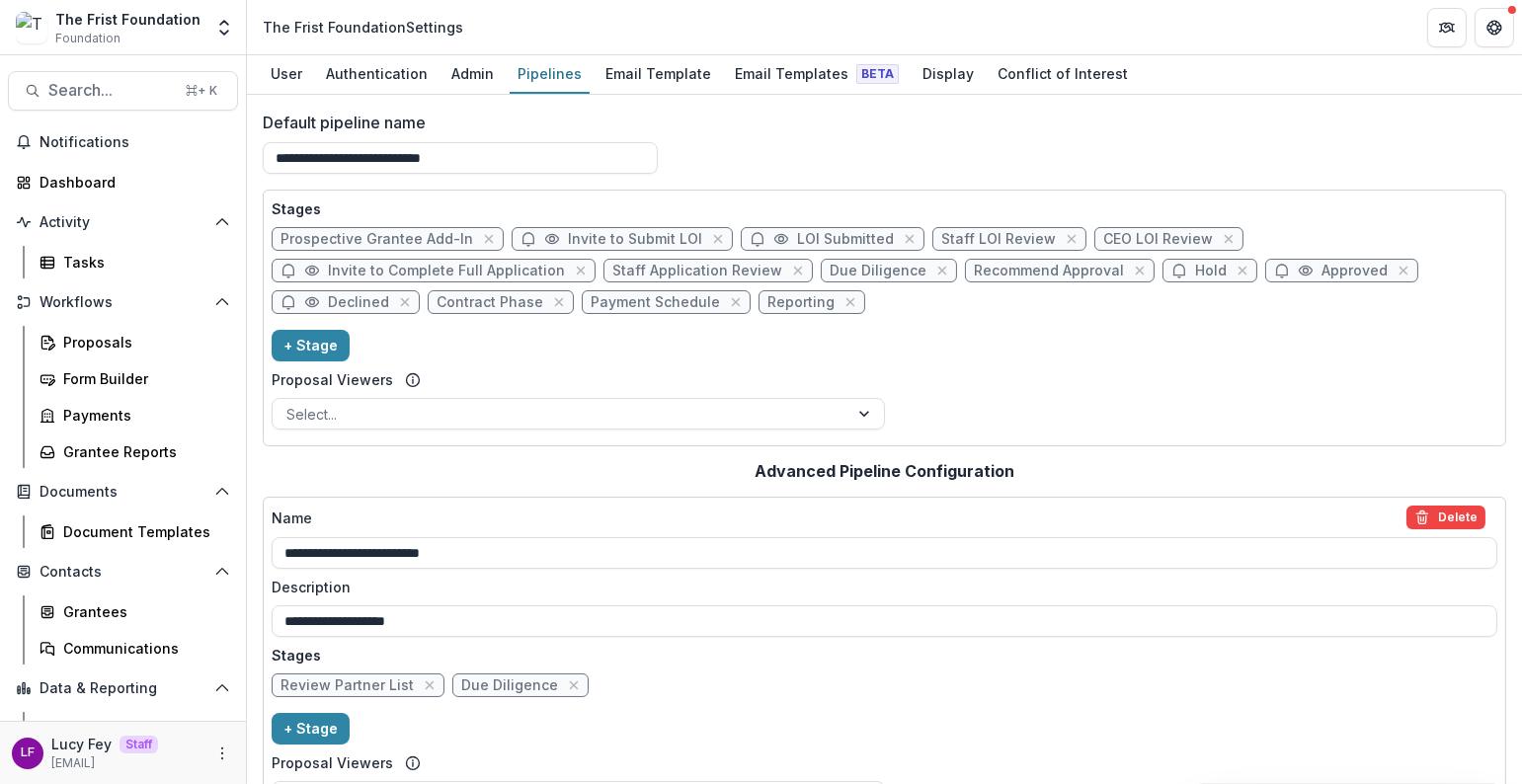 select on "*********" 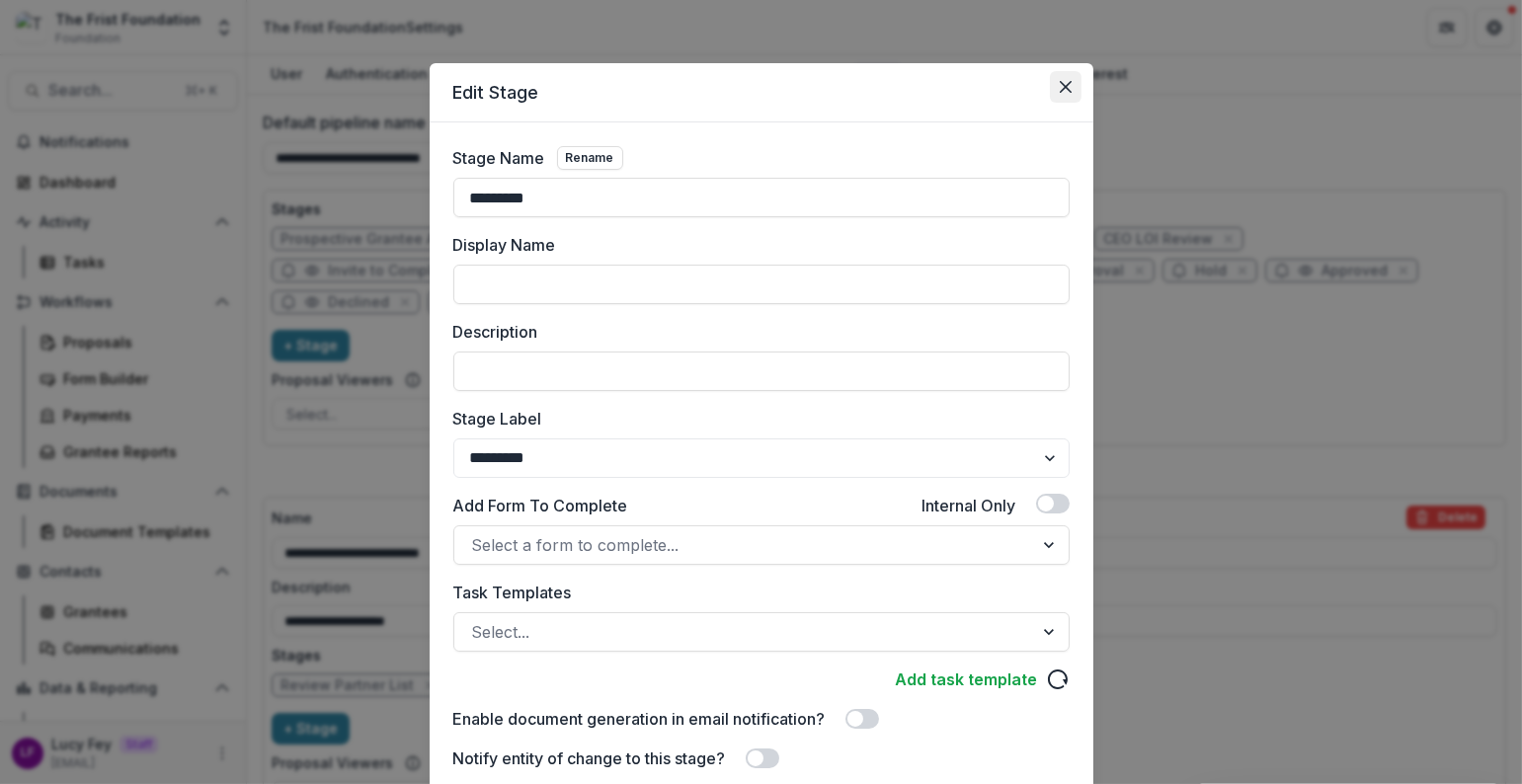 click at bounding box center (1066, 87) 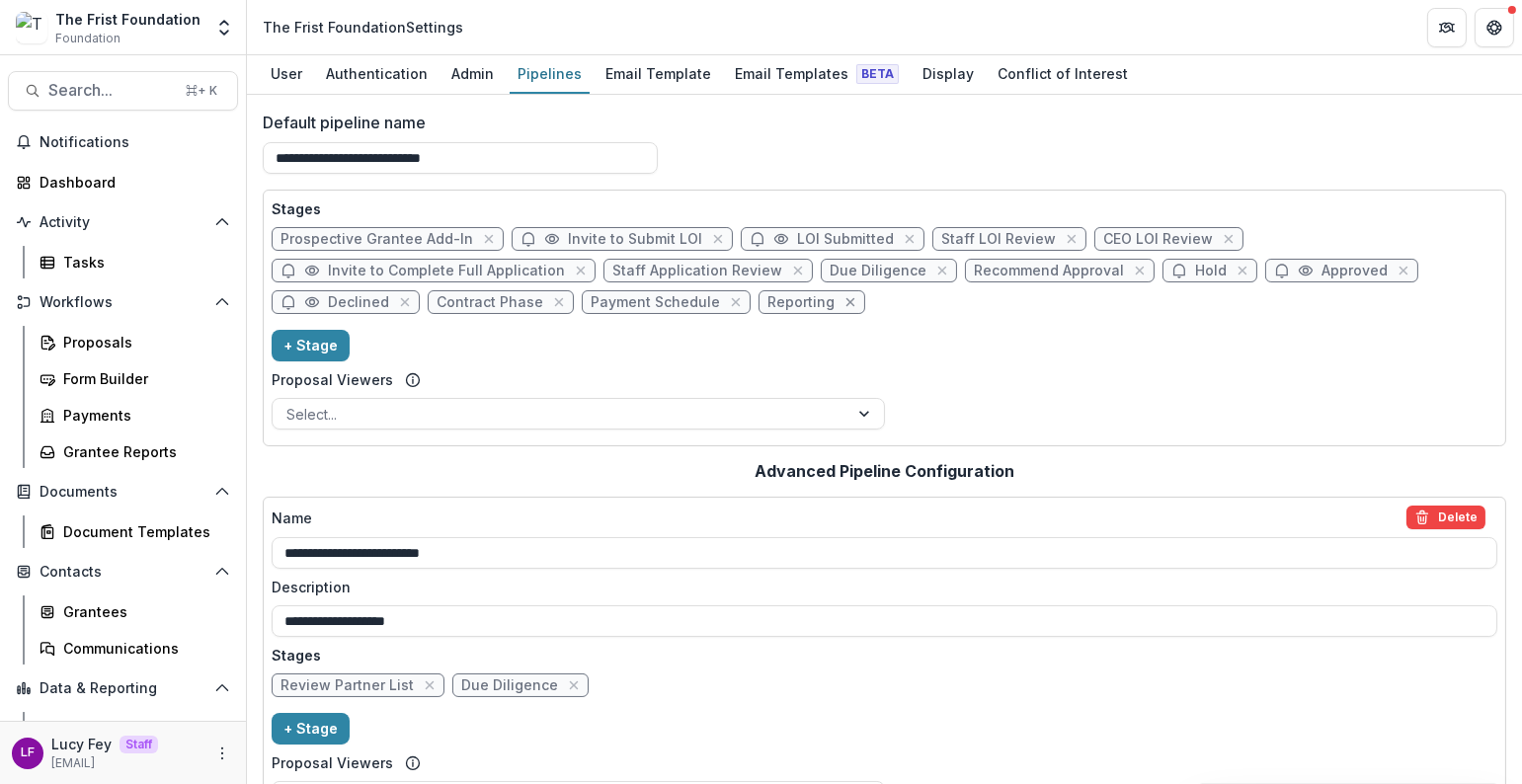 click 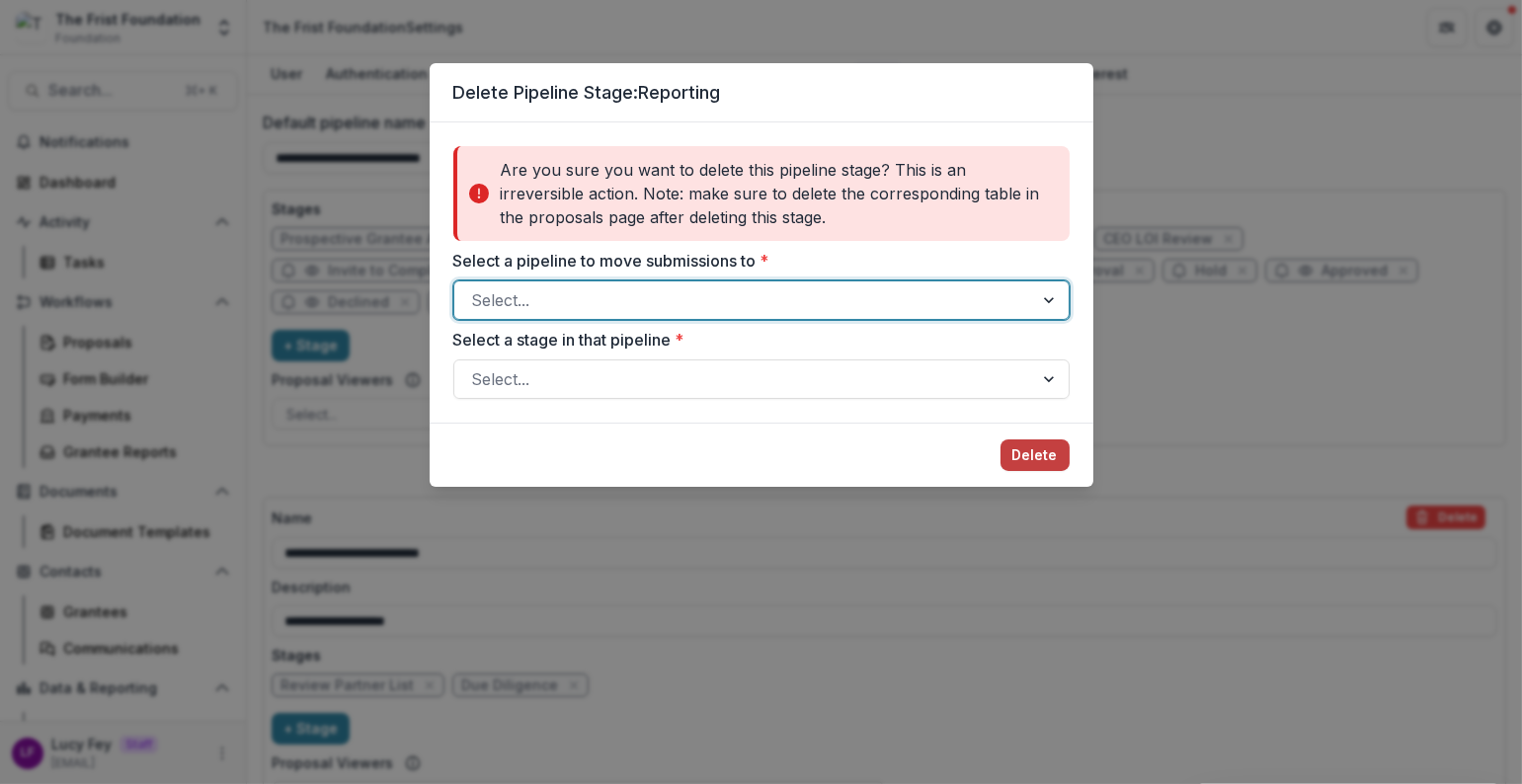 click at bounding box center (744, 300) 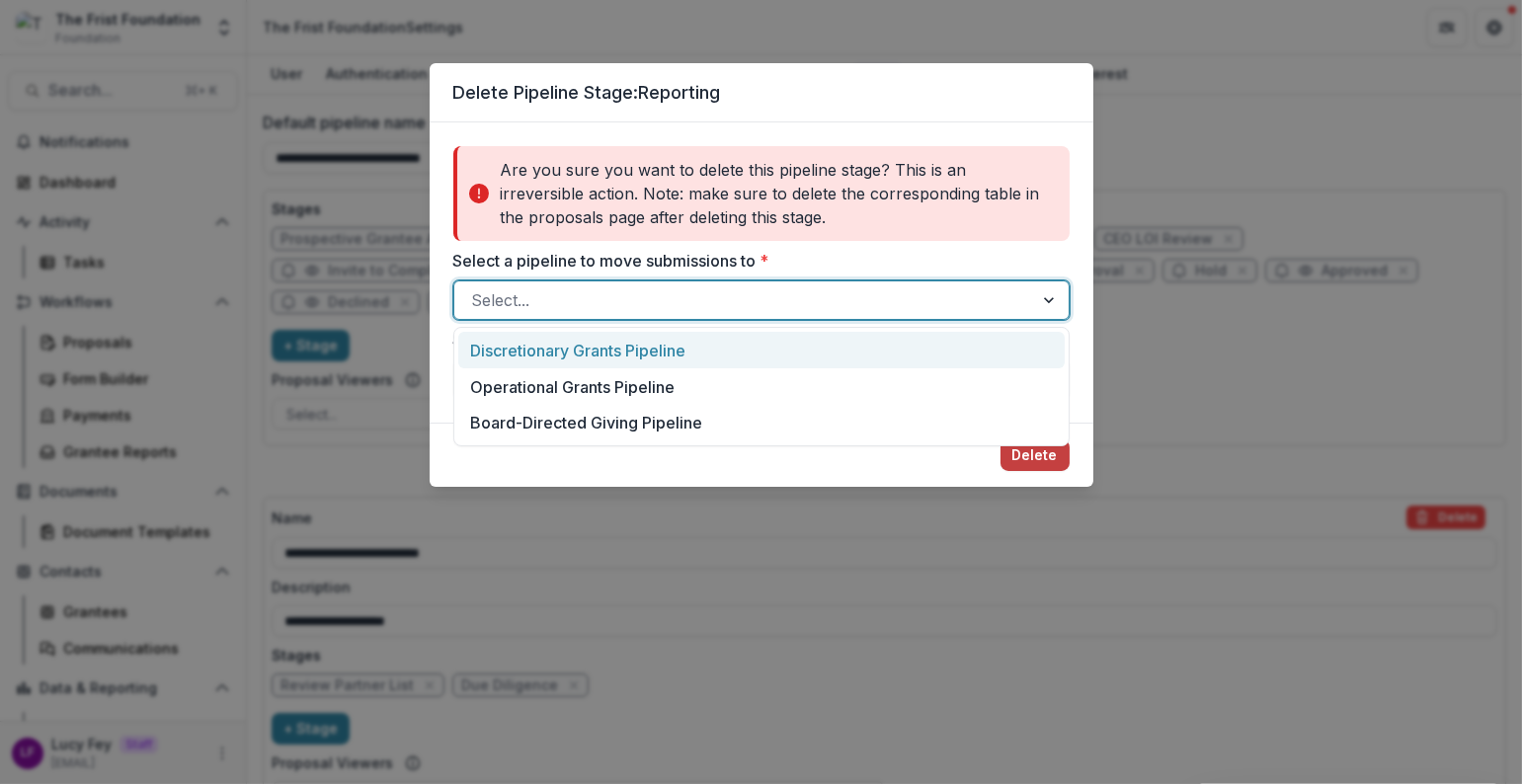 click on "Discretionary Grants Pipeline" at bounding box center [761, 350] 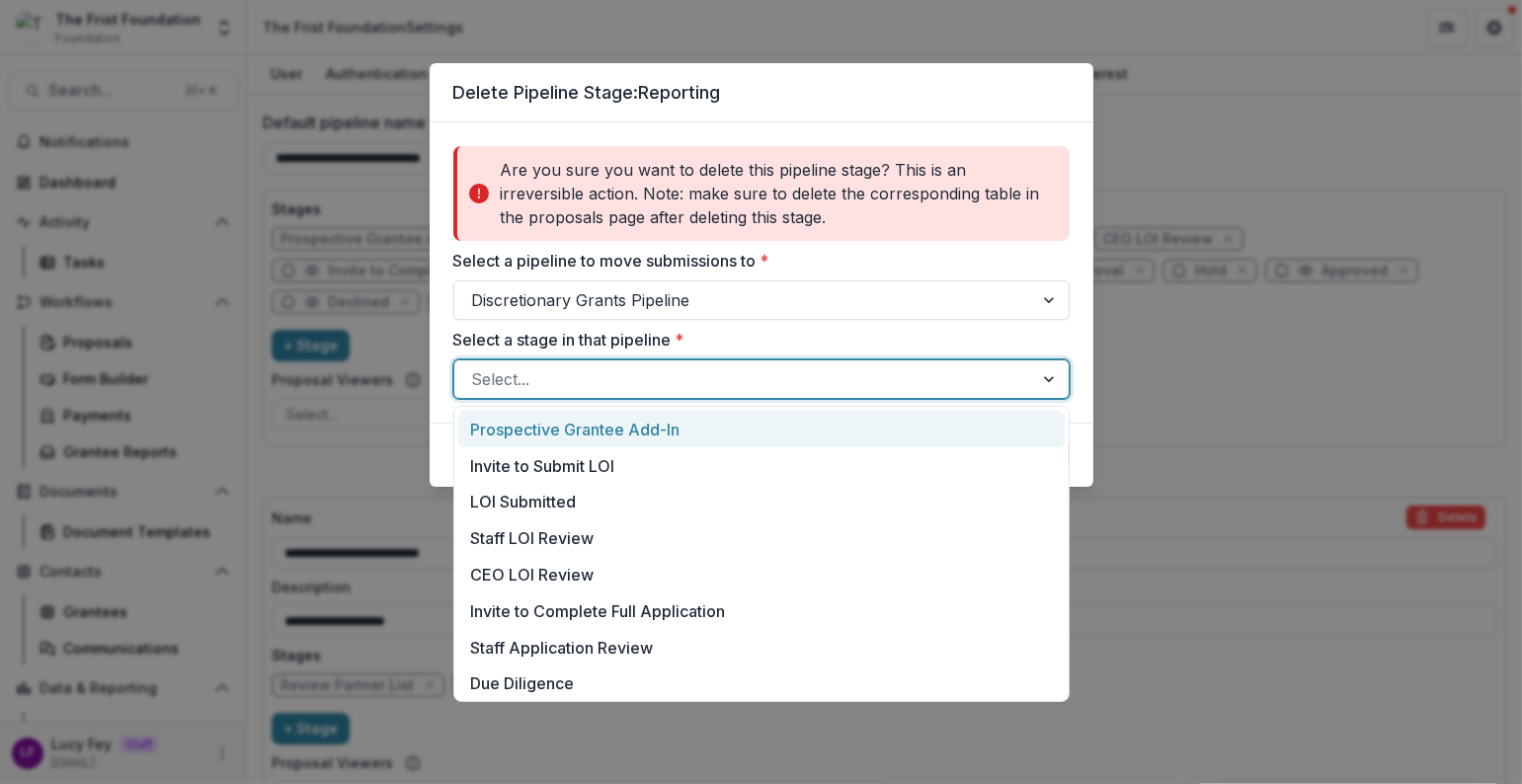 click at bounding box center (744, 379) 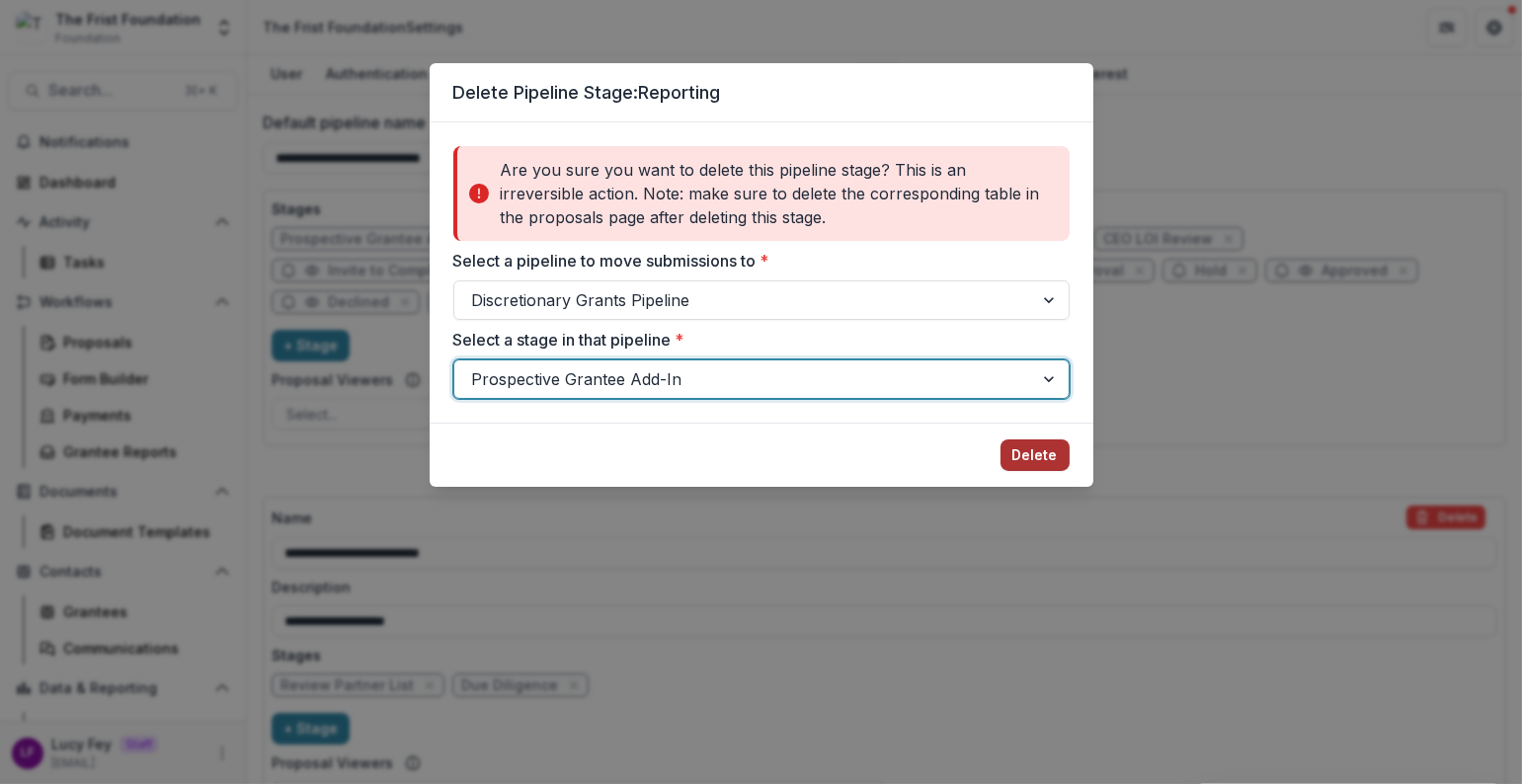 click on "Delete" at bounding box center [1035, 455] 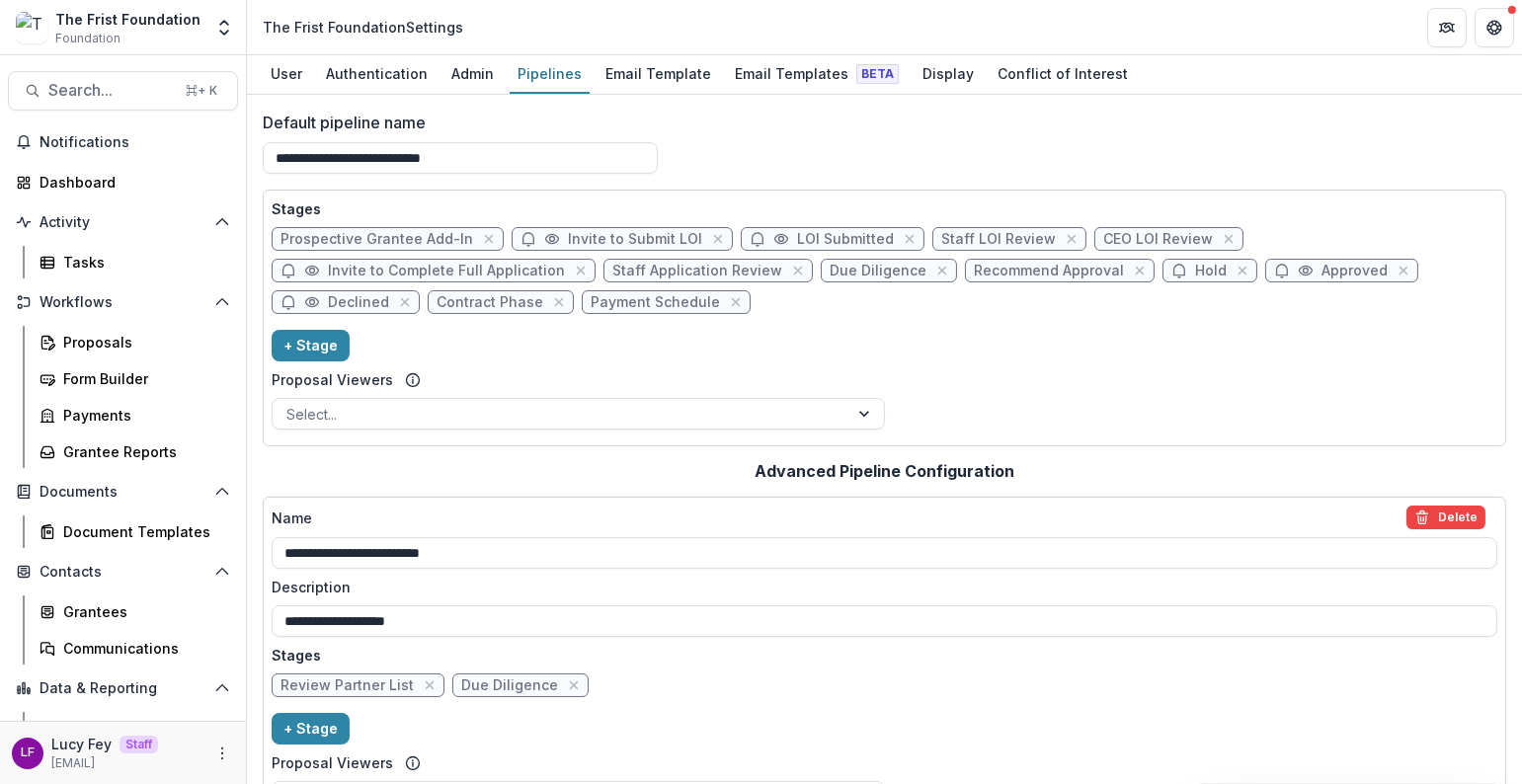 click on "Prospective Grantee Add-In Invite to Submit LOI LOI Submitted Staff LOI Review CEO LOI Review Invite to Complete Full Application Staff Application Review Due Diligence Recommend Approval Hold Approved Declined Contract Phase Payment Schedule" at bounding box center [884, 274] 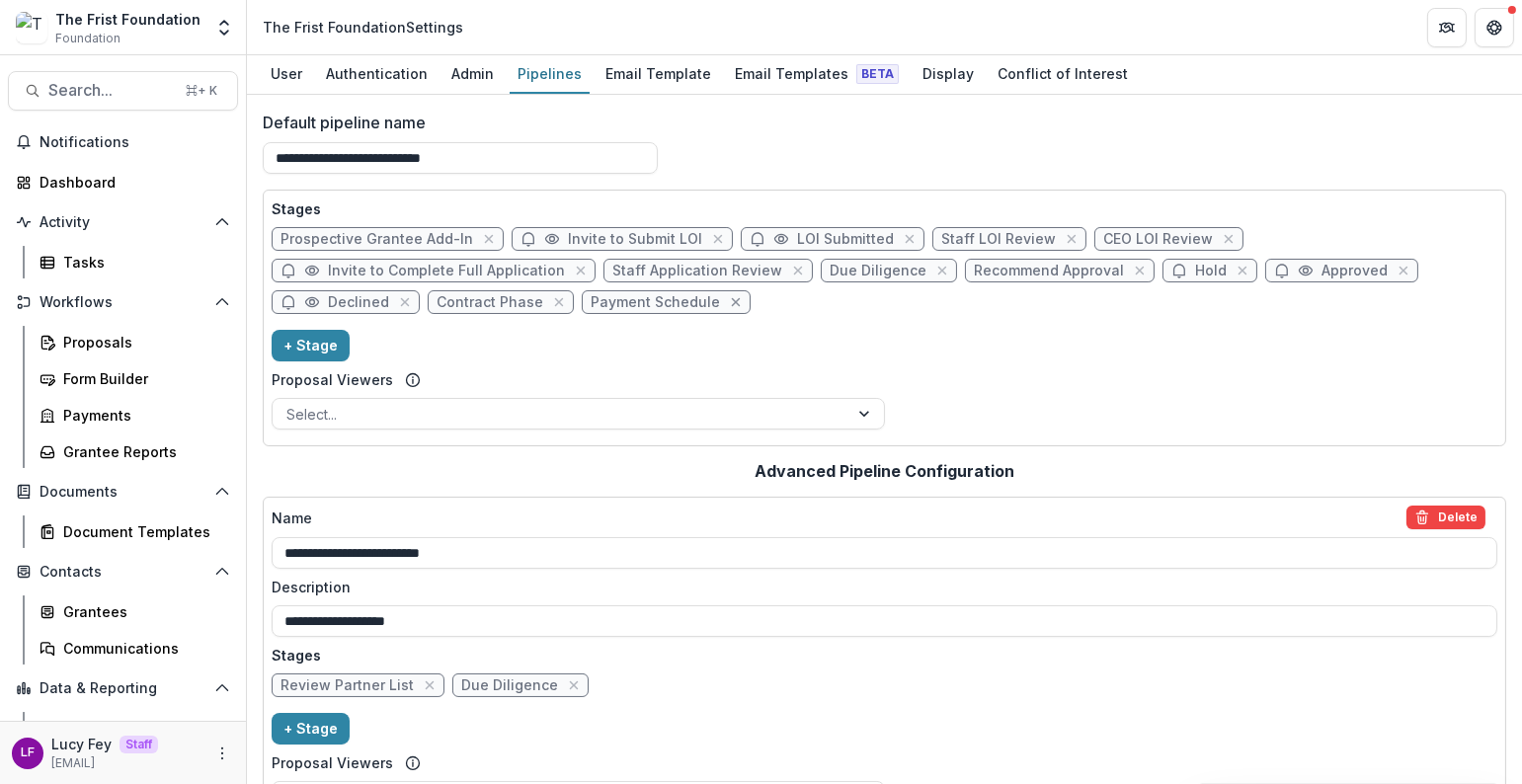 click at bounding box center [736, 302] 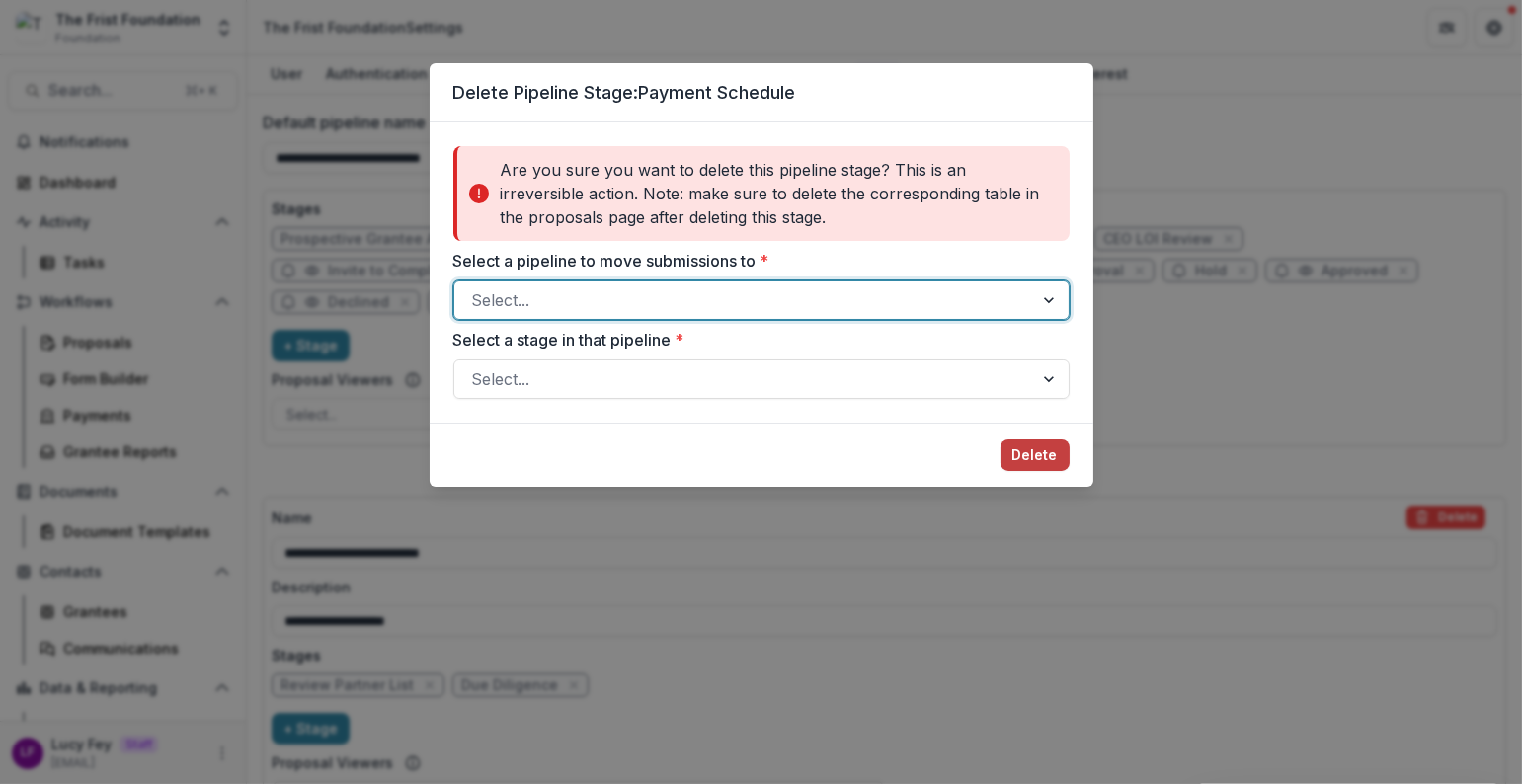 click at bounding box center [744, 300] 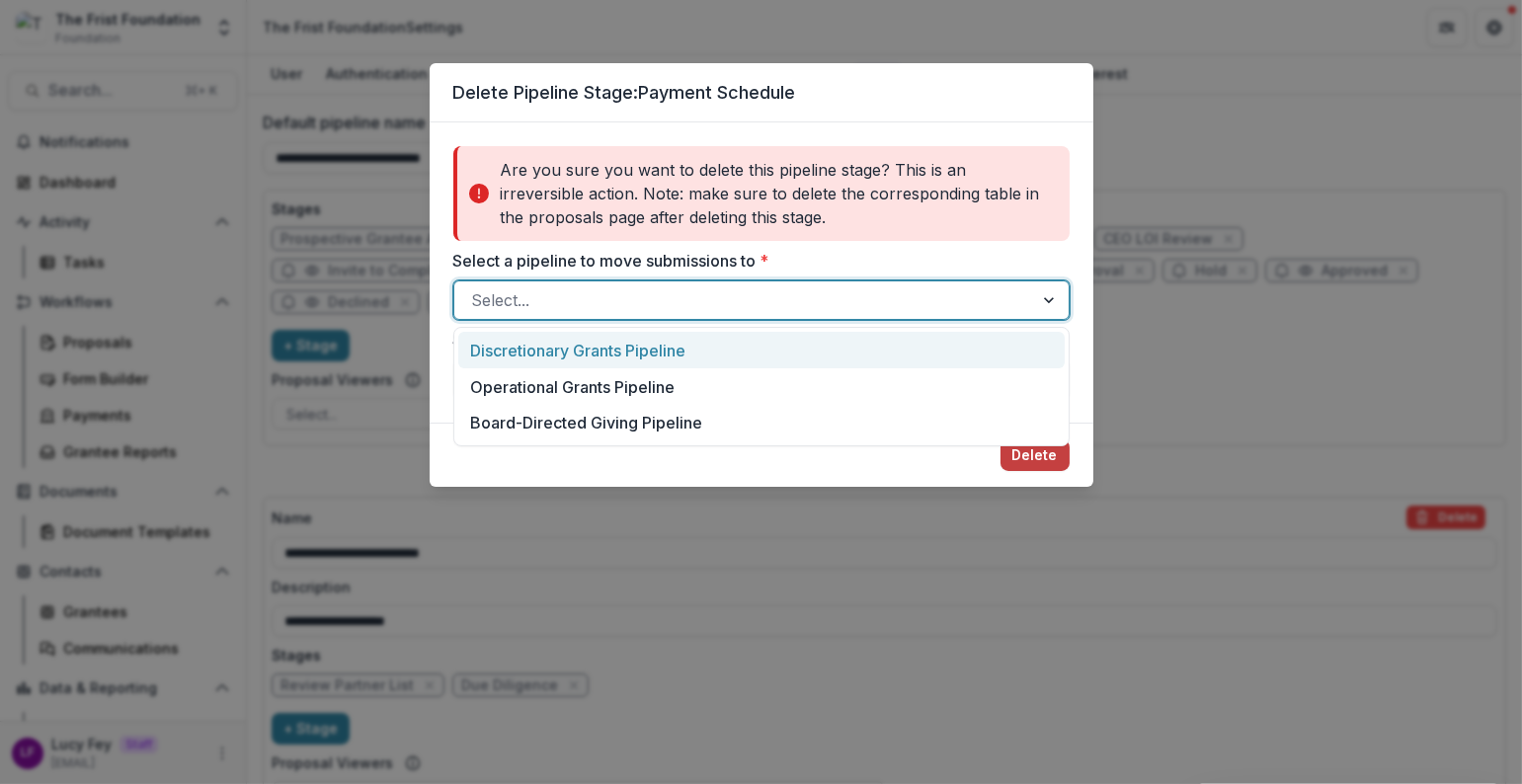 click on "Discretionary Grants Pipeline" at bounding box center [761, 350] 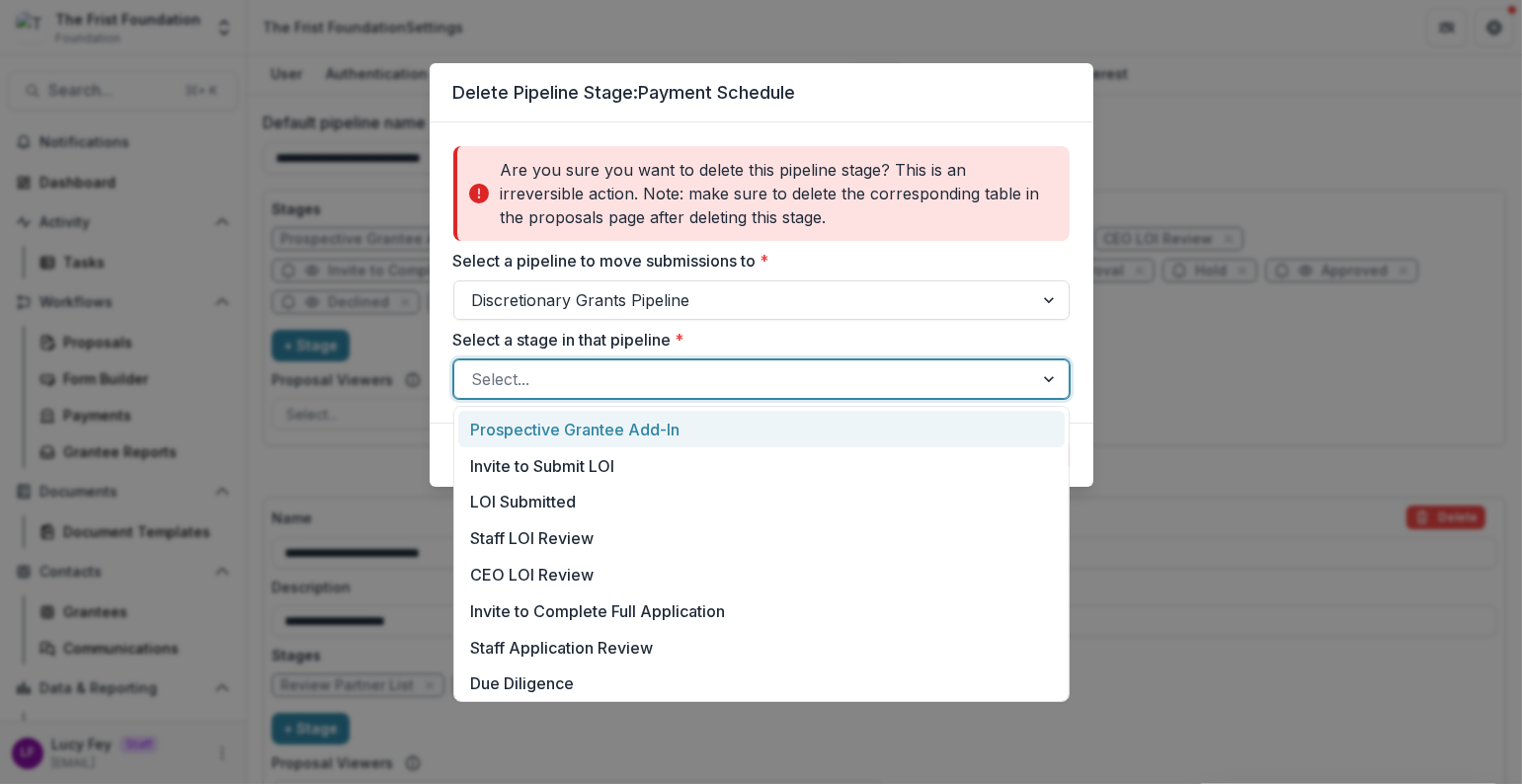 click at bounding box center (744, 379) 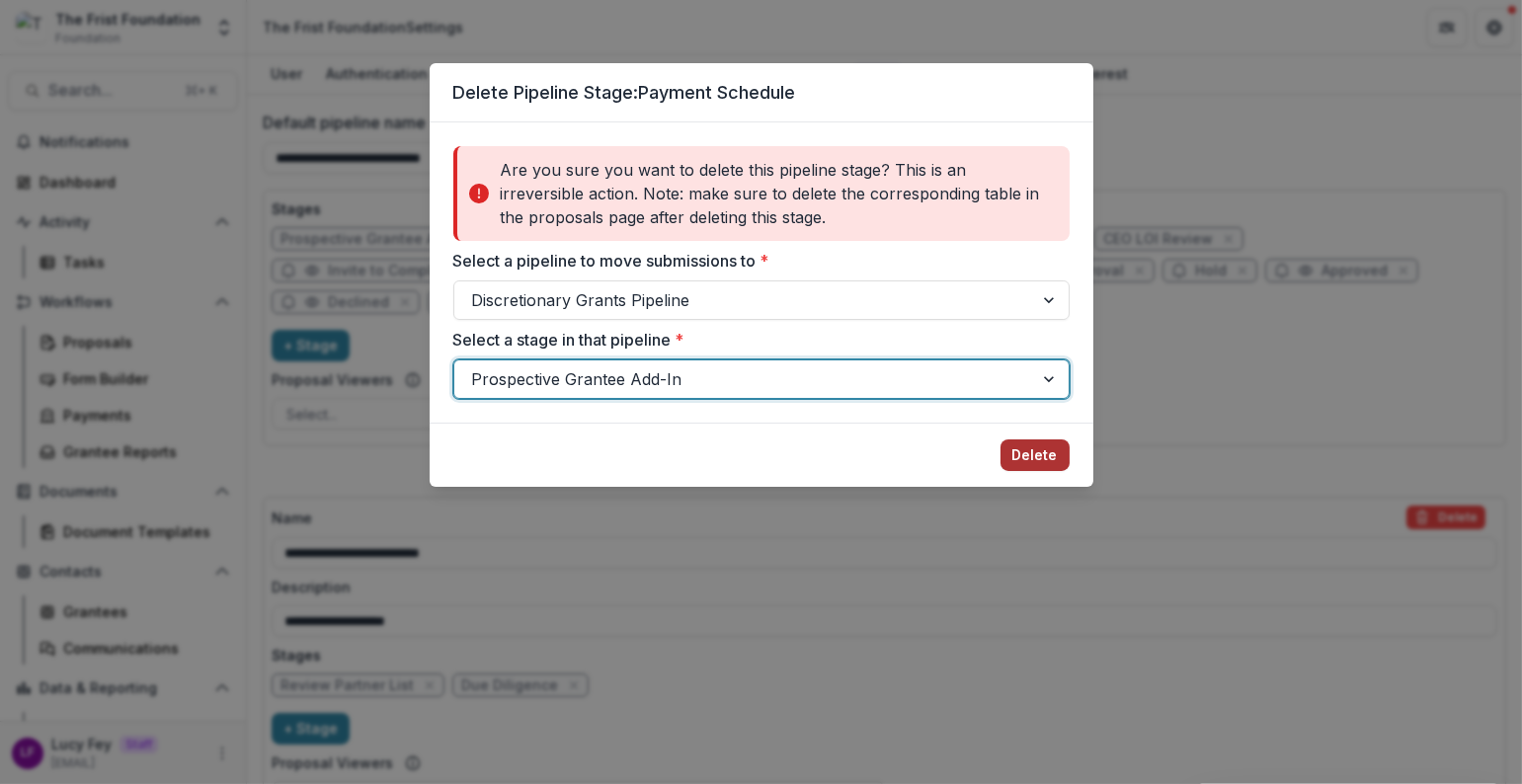 click on "Delete" at bounding box center [1035, 455] 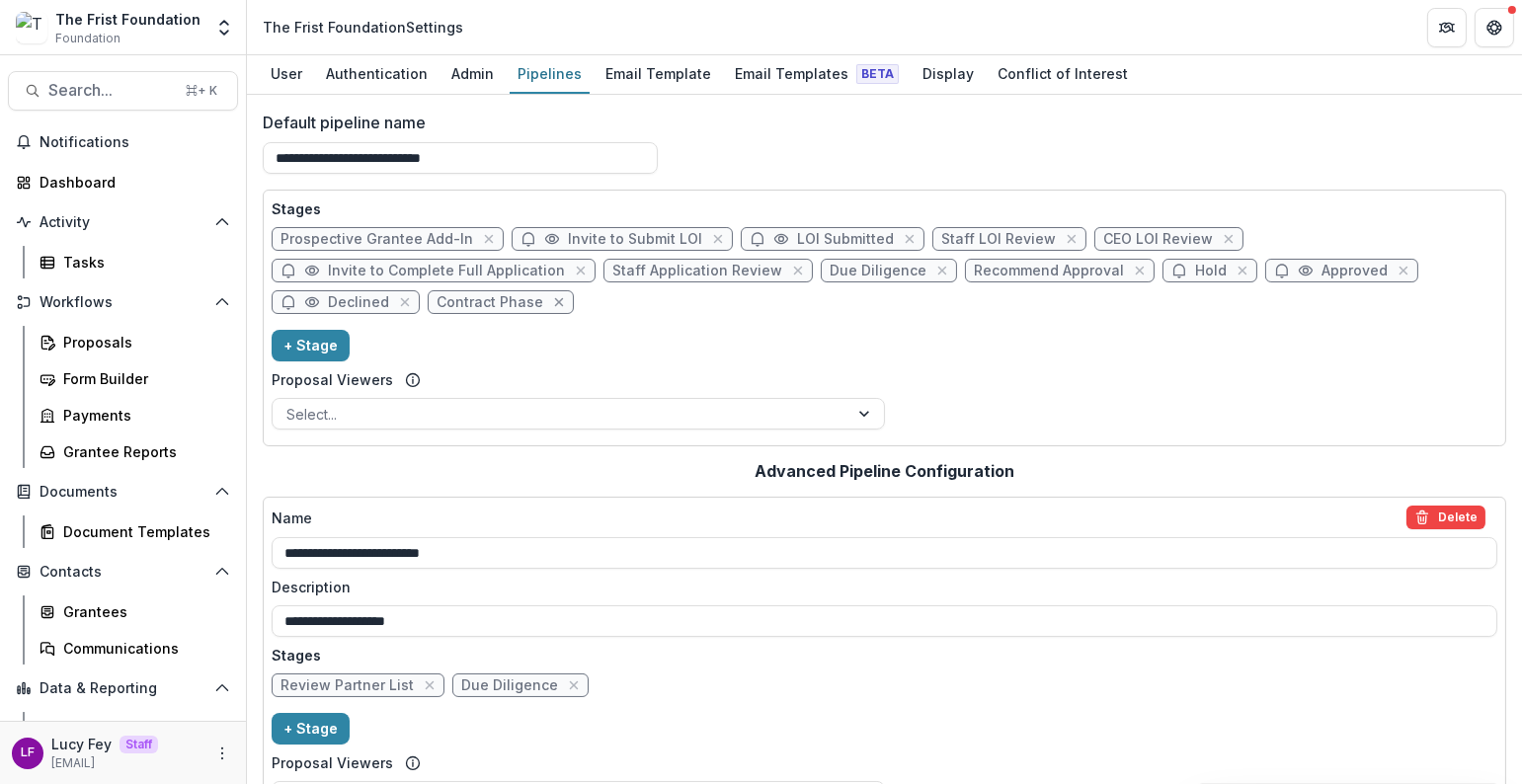 click at bounding box center (559, 302) 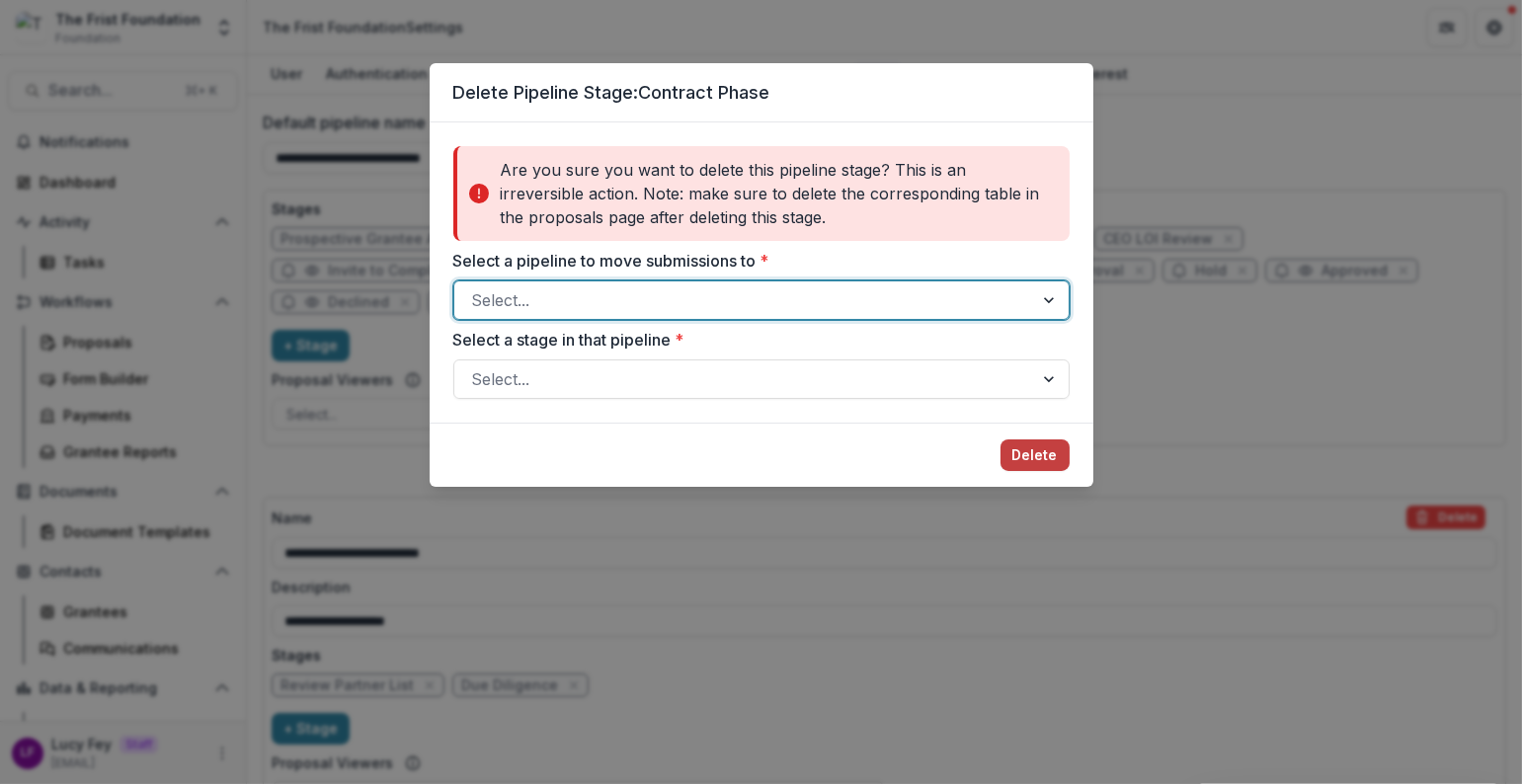 click at bounding box center (744, 300) 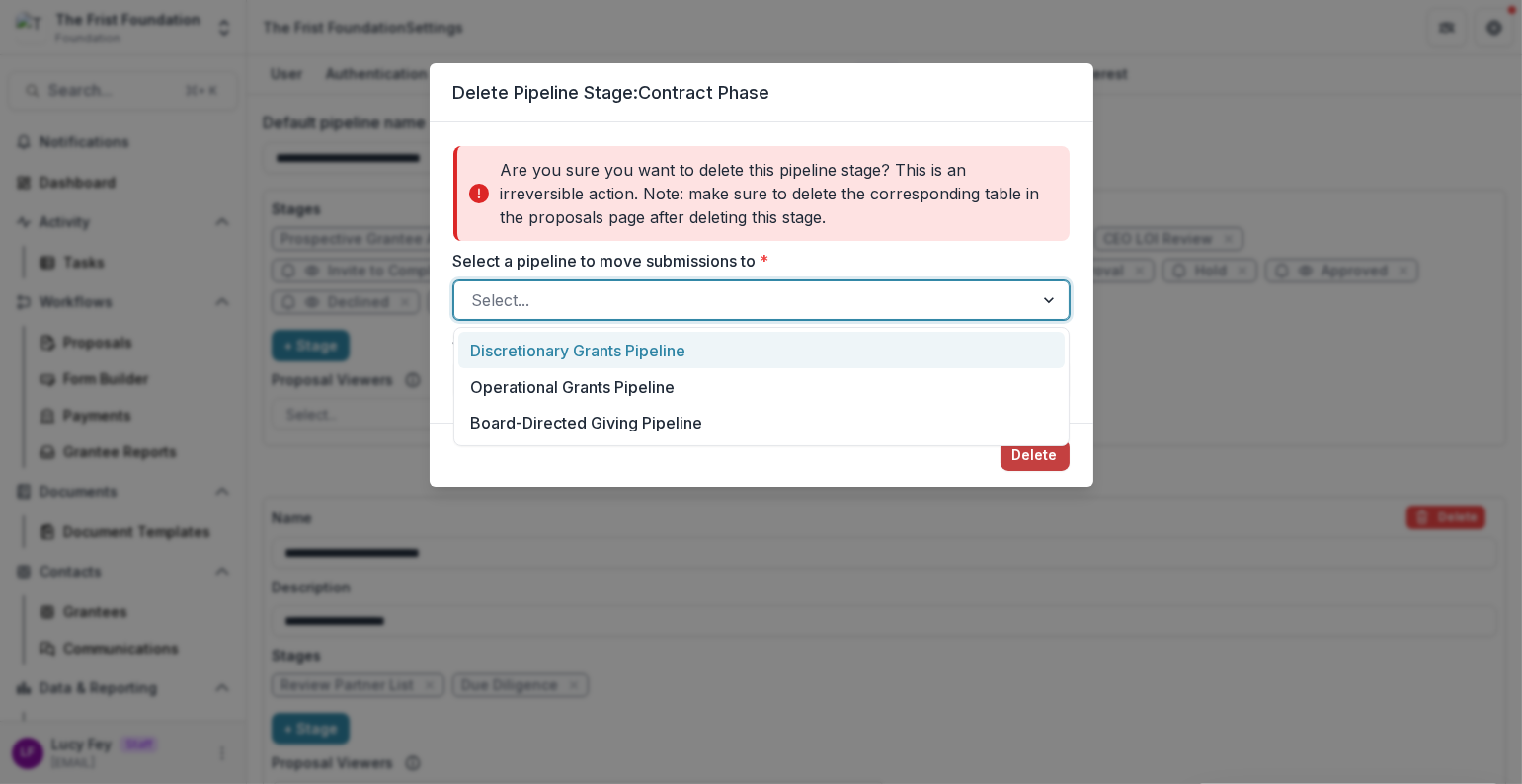 click on "Discretionary Grants Pipeline" at bounding box center [761, 350] 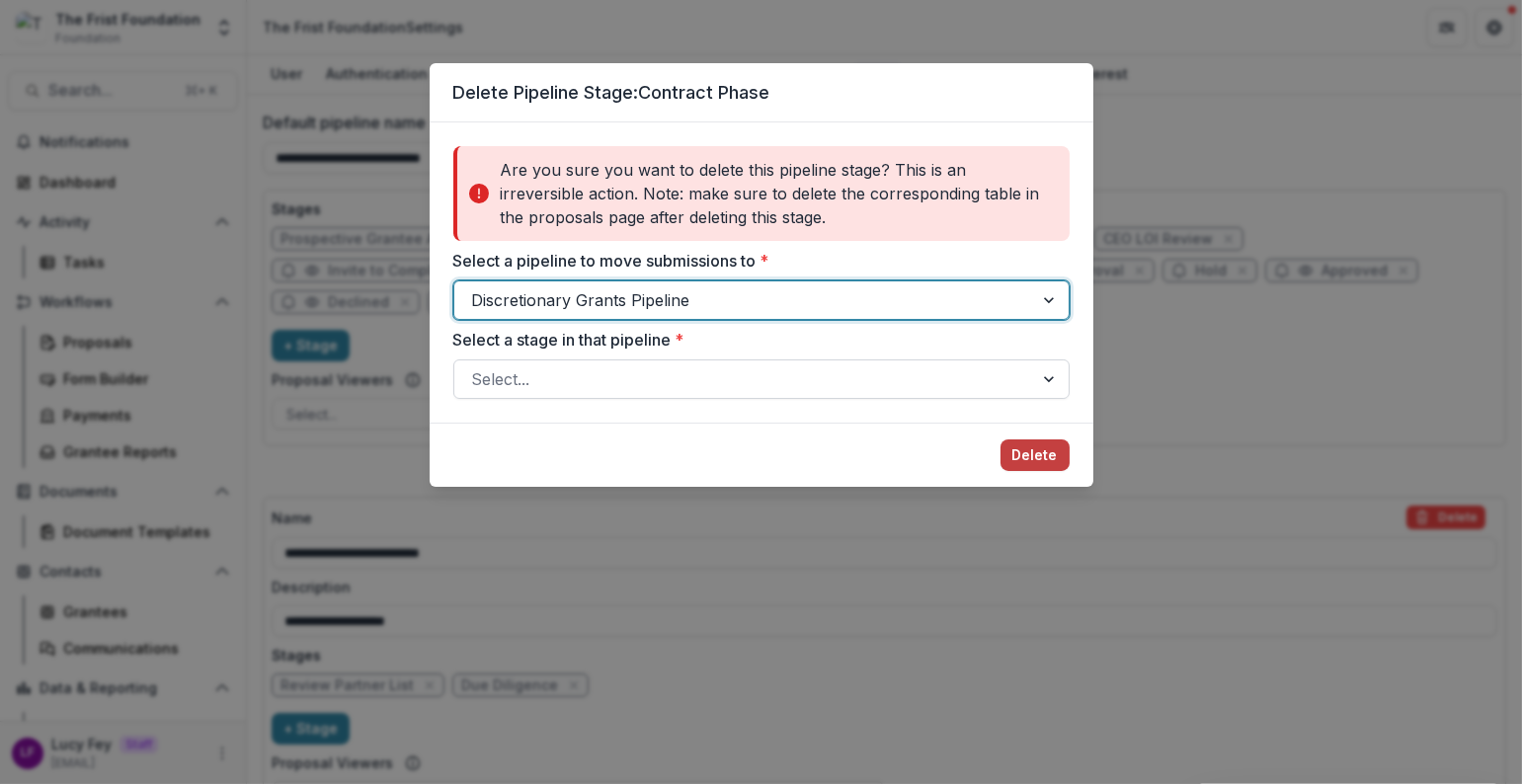 click at bounding box center [744, 379] 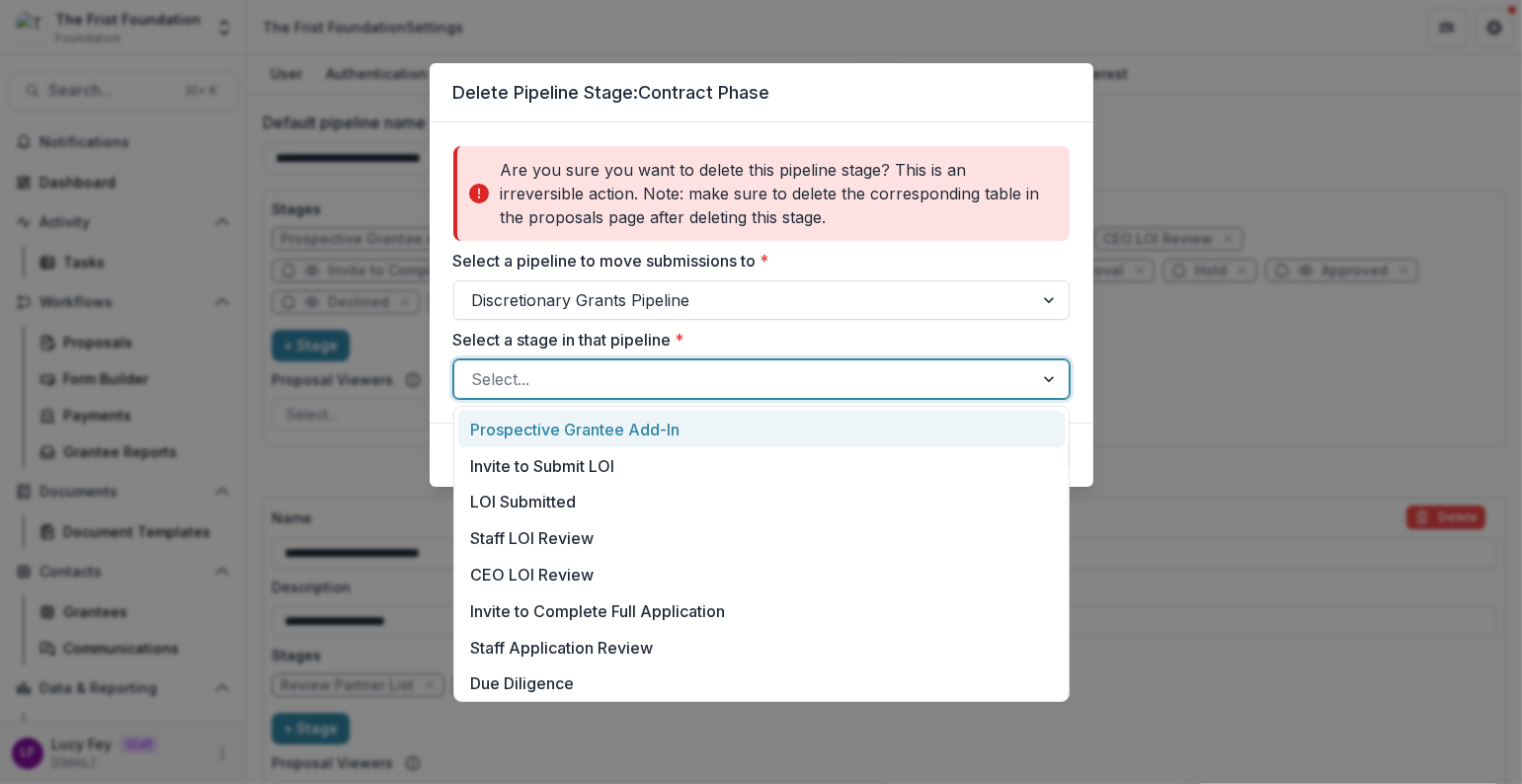 click on "Prospective Grantee Add-In" at bounding box center [761, 429] 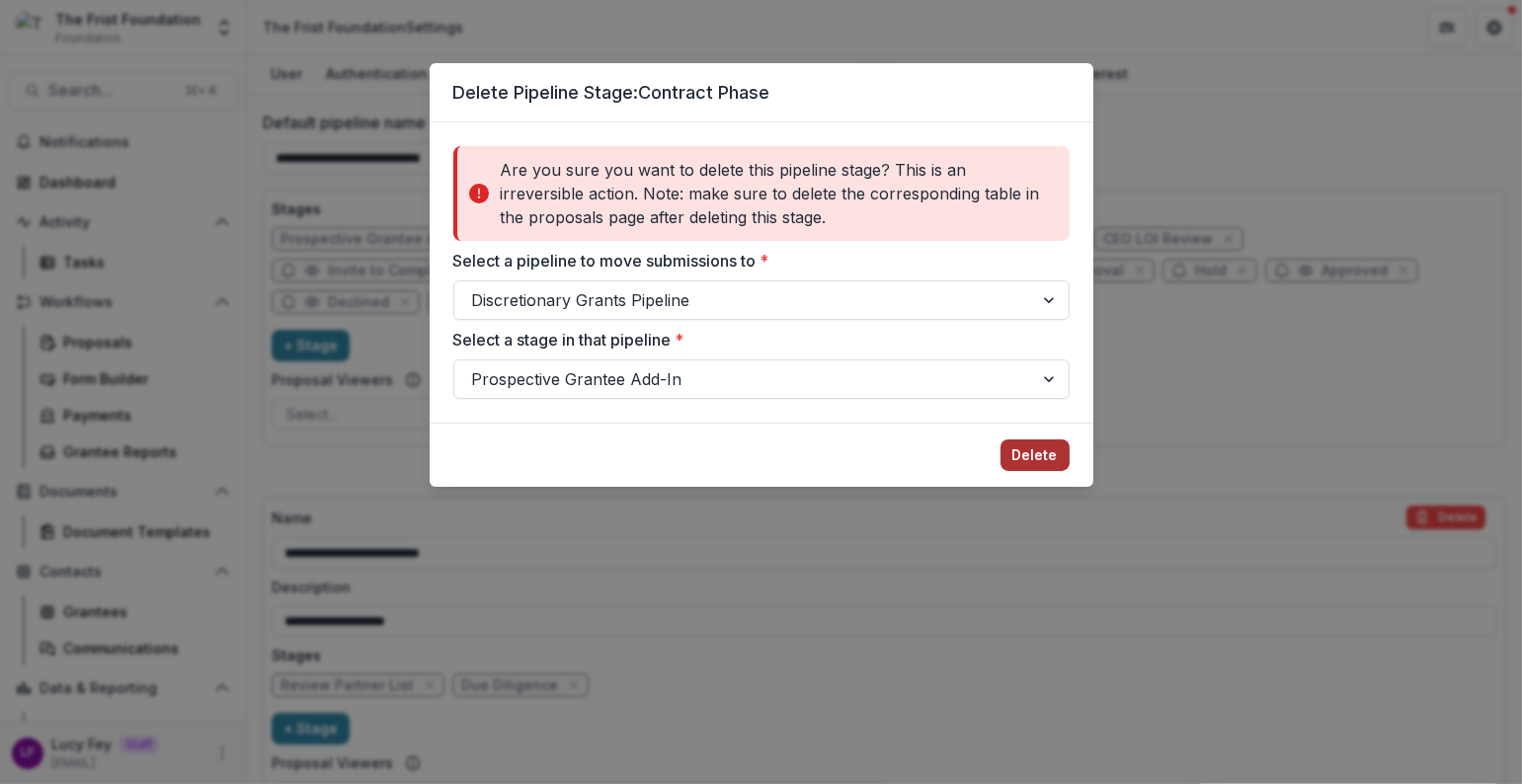 click on "Delete" at bounding box center (1035, 455) 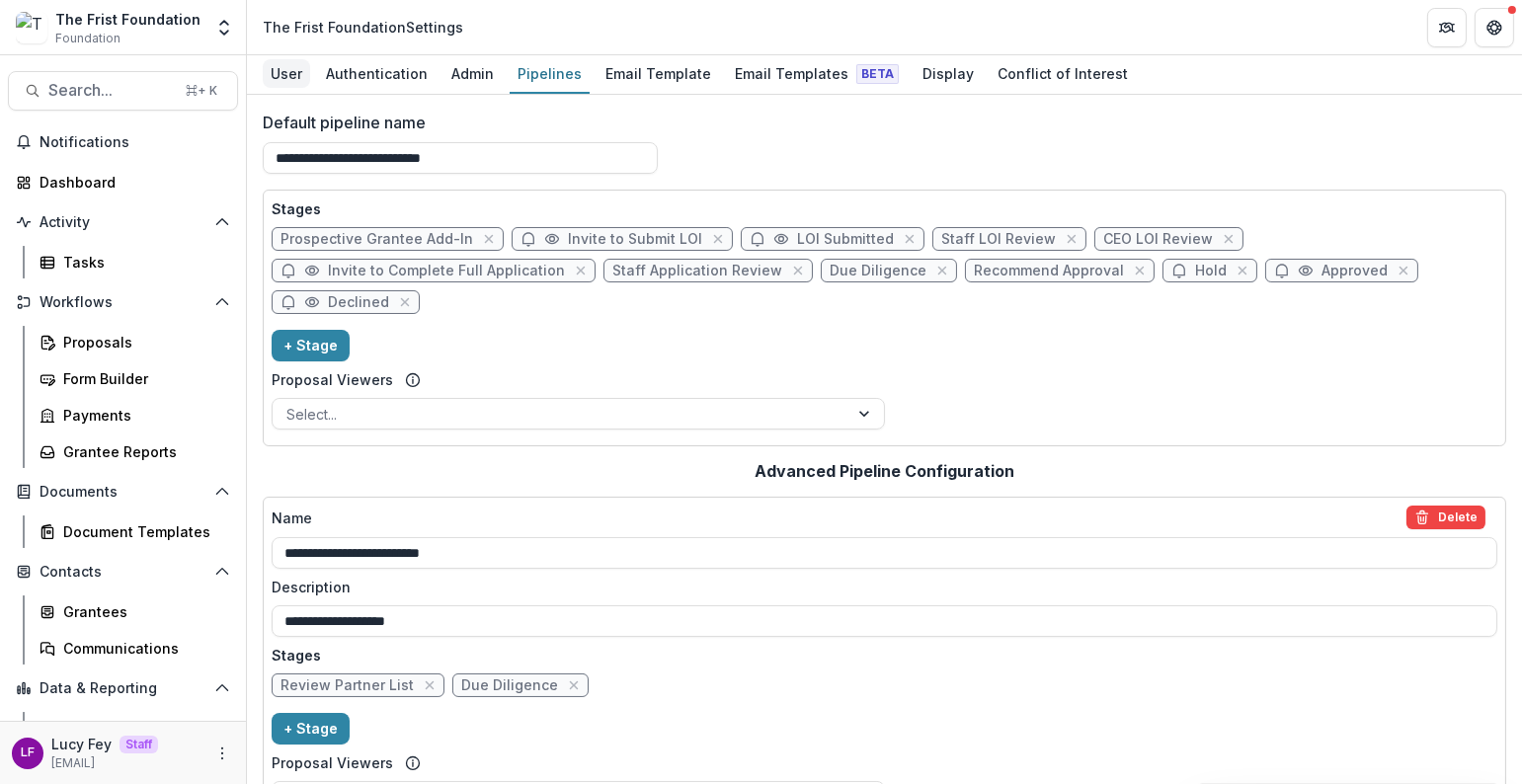 scroll, scrollTop: 8, scrollLeft: 0, axis: vertical 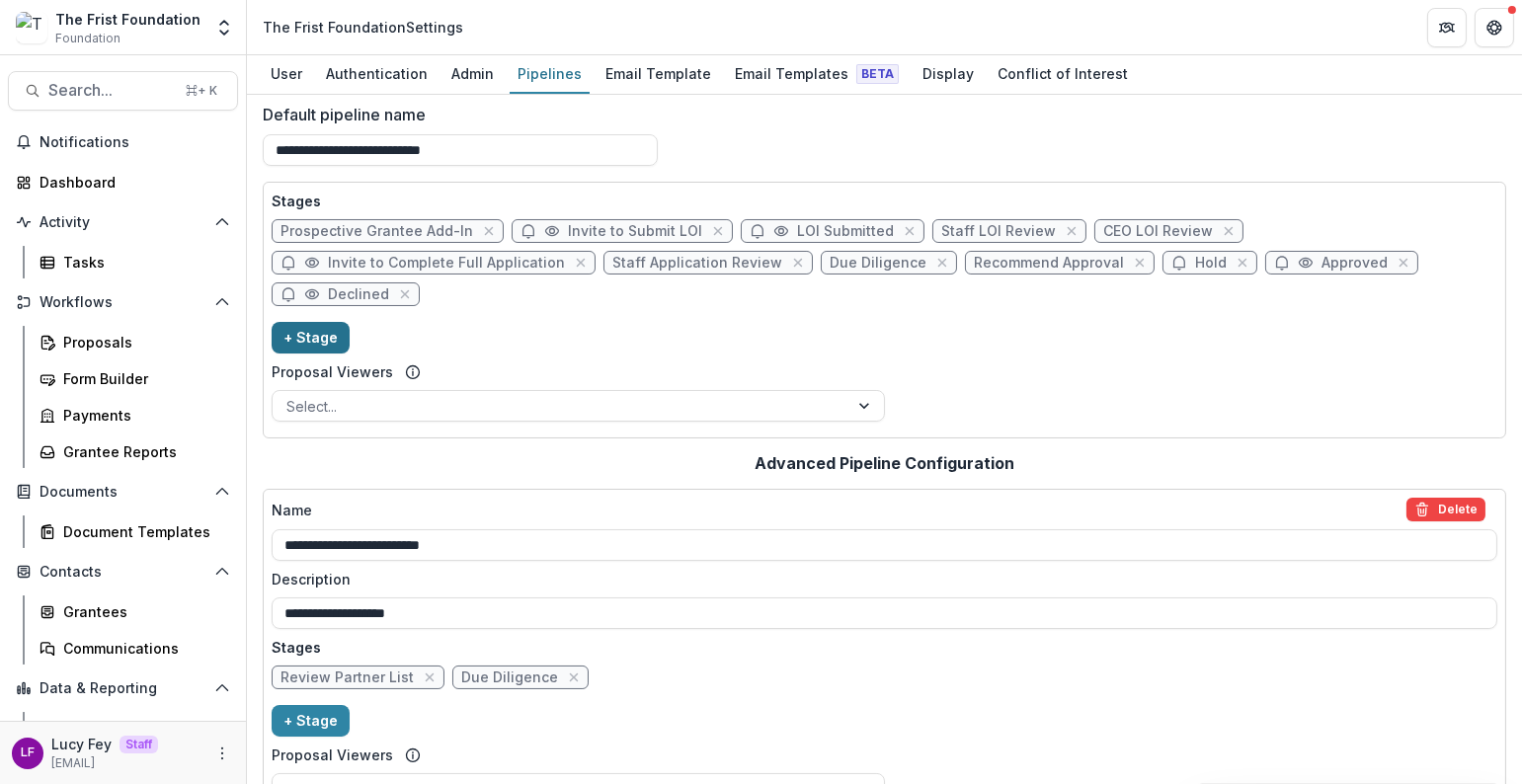 click on "+ Stage" at bounding box center [310, 338] 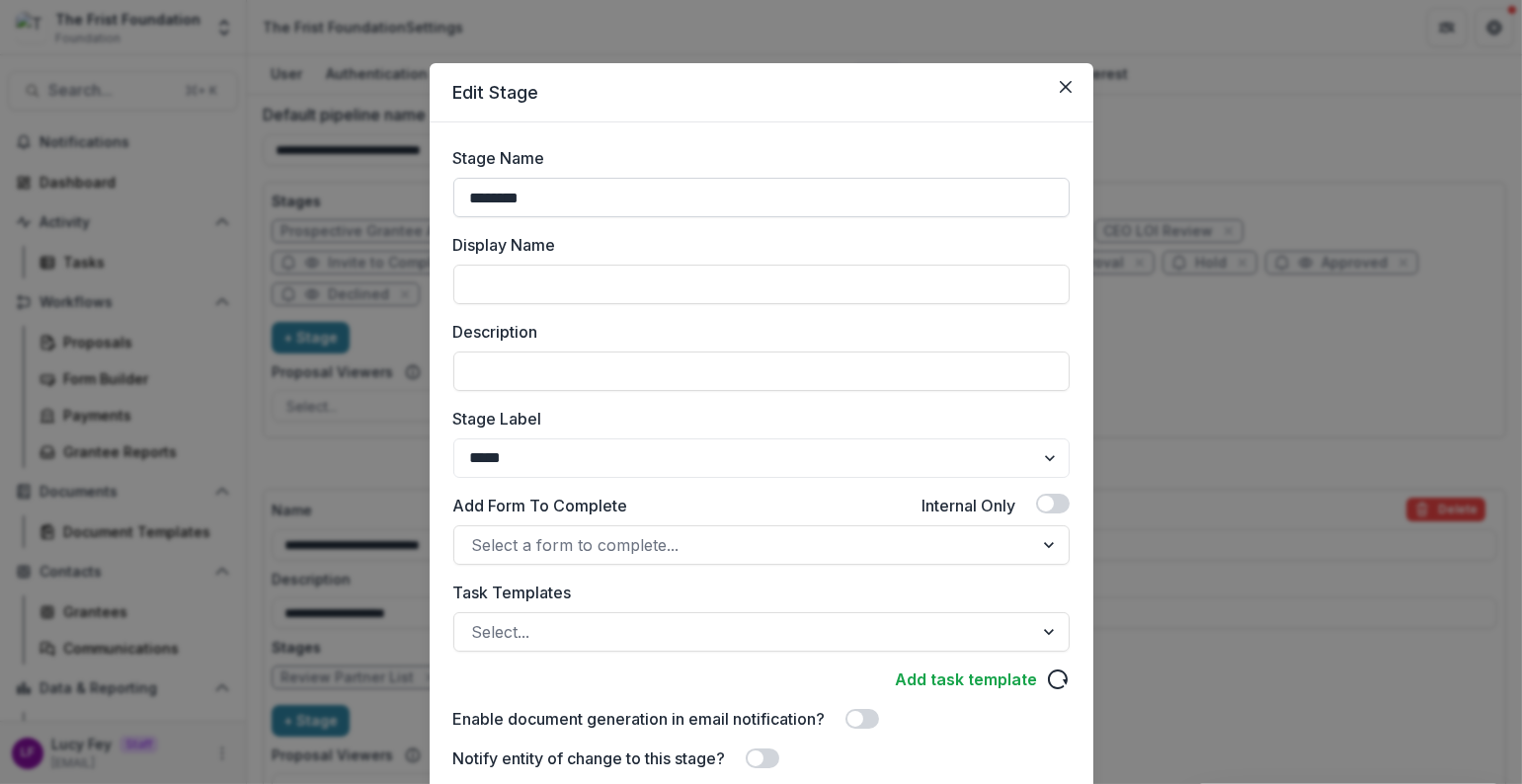 click on "********" at bounding box center (761, 197) 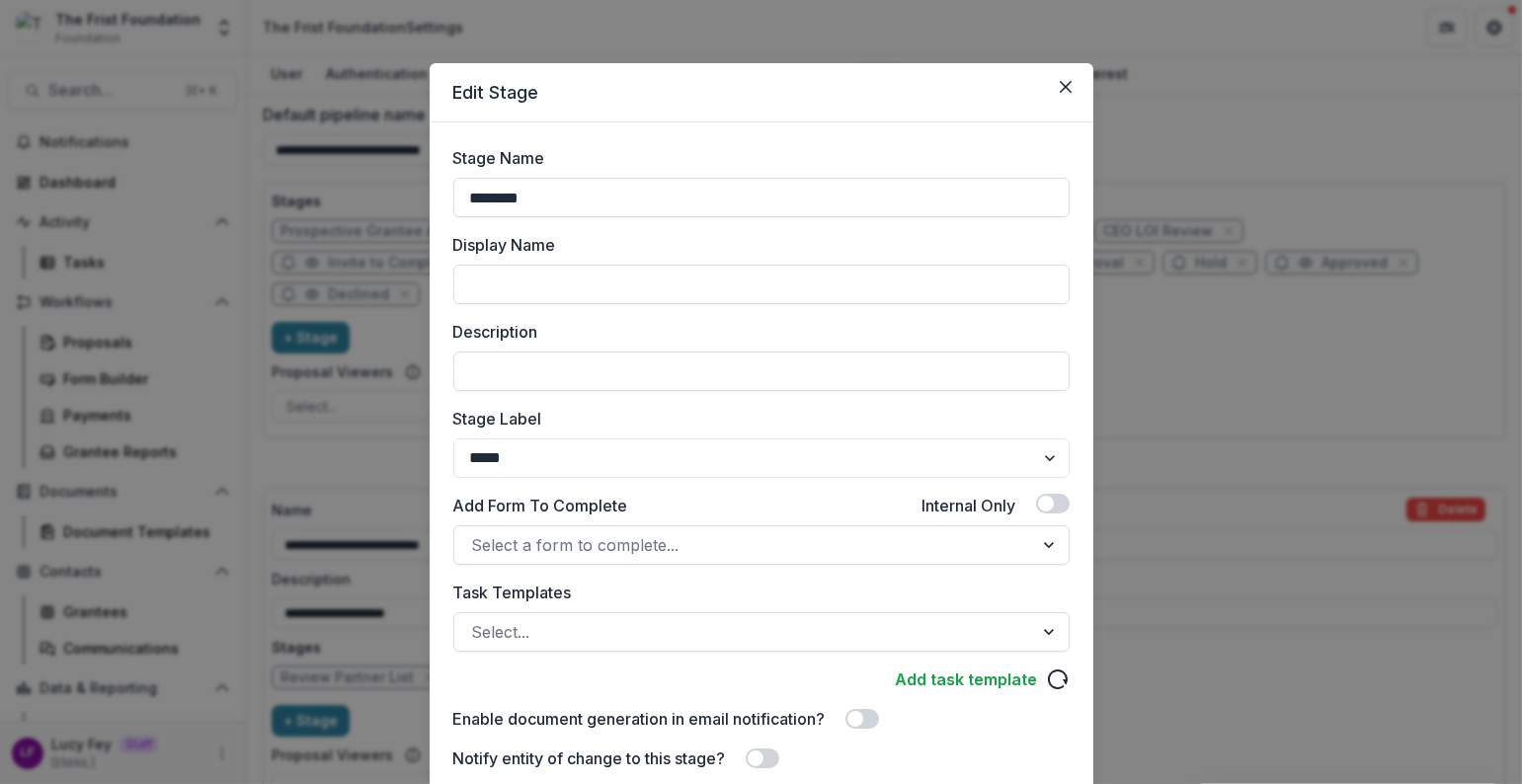 drag, startPoint x: 593, startPoint y: 196, endPoint x: 396, endPoint y: 185, distance: 197.30687 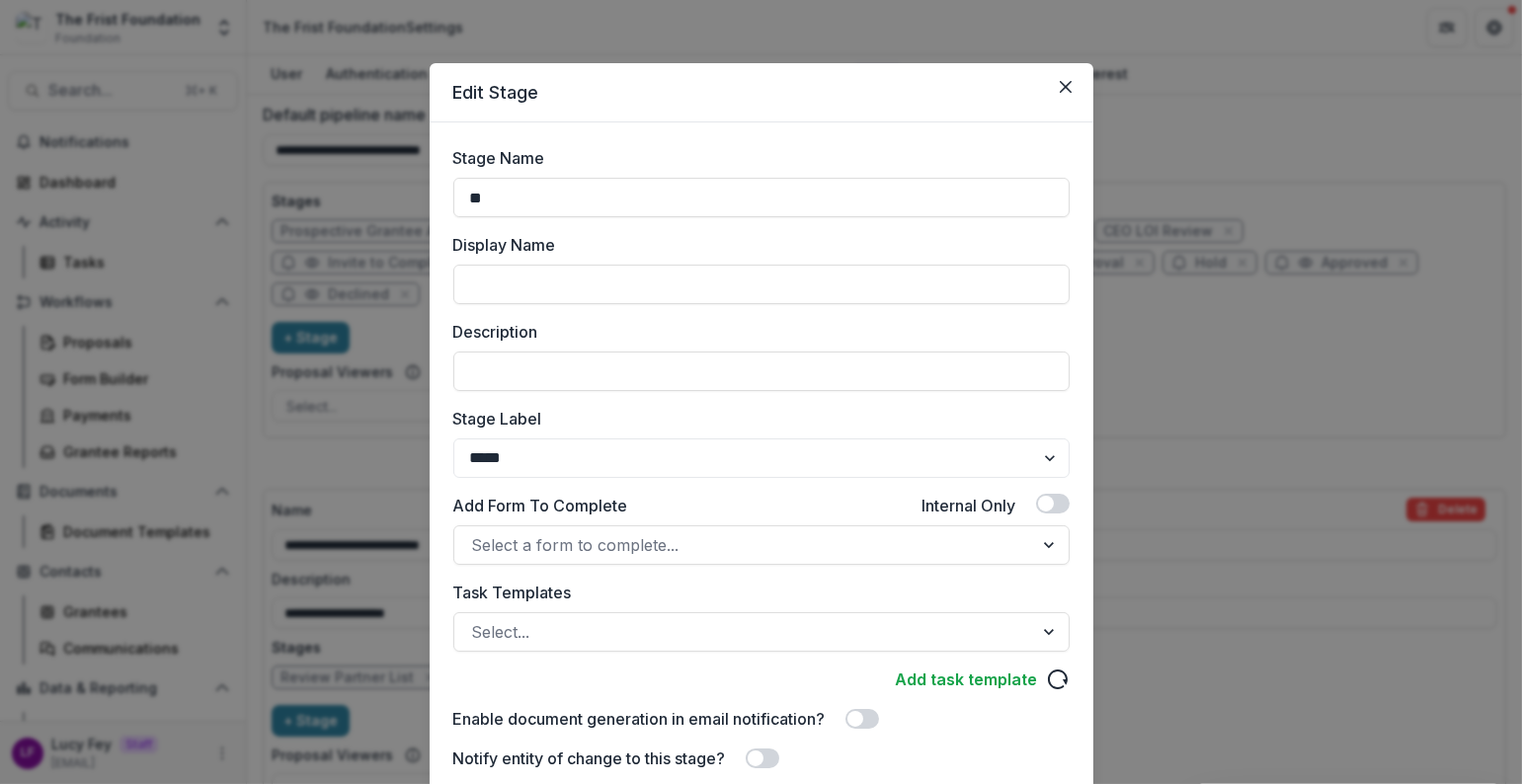 type on "*" 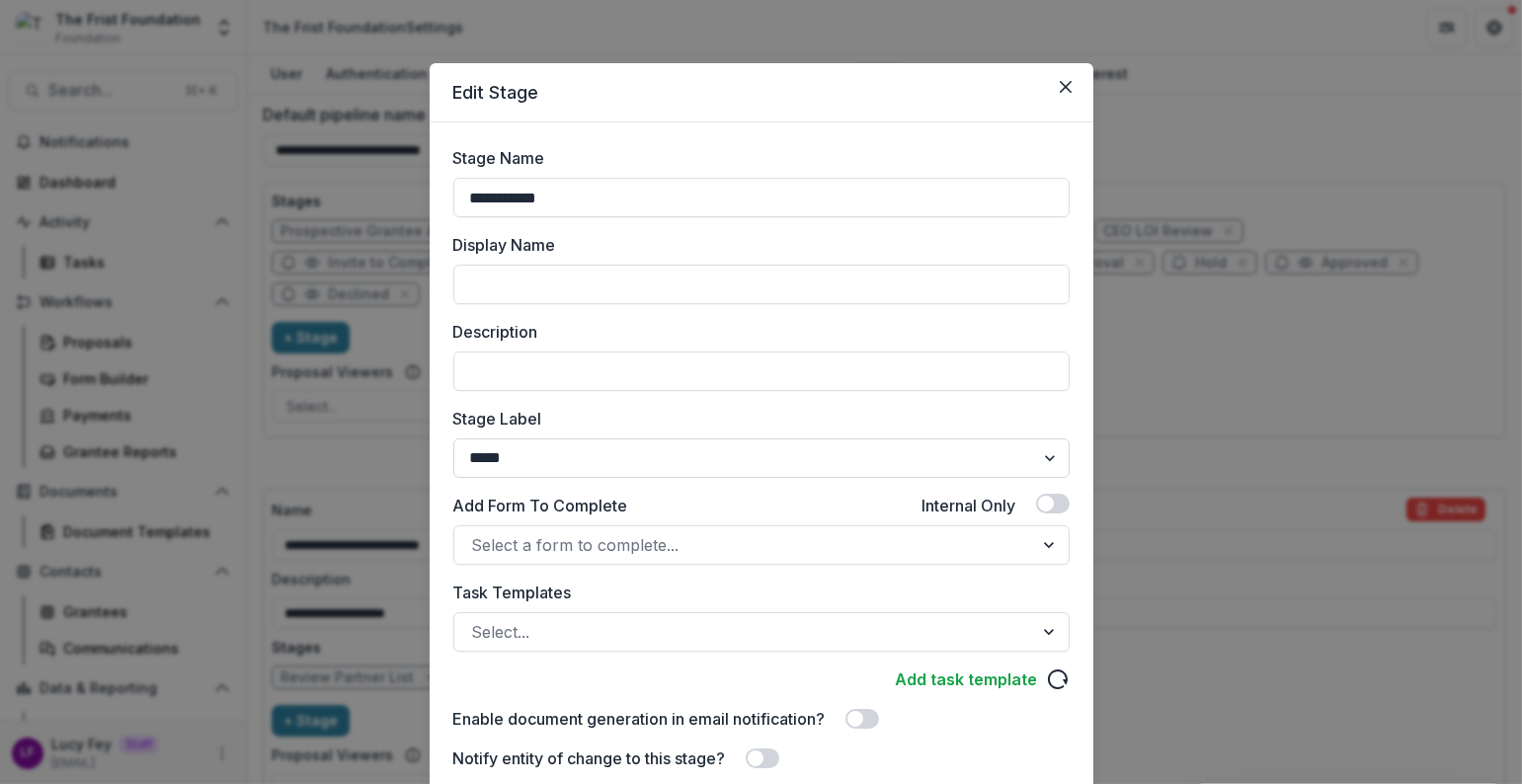 type on "**********" 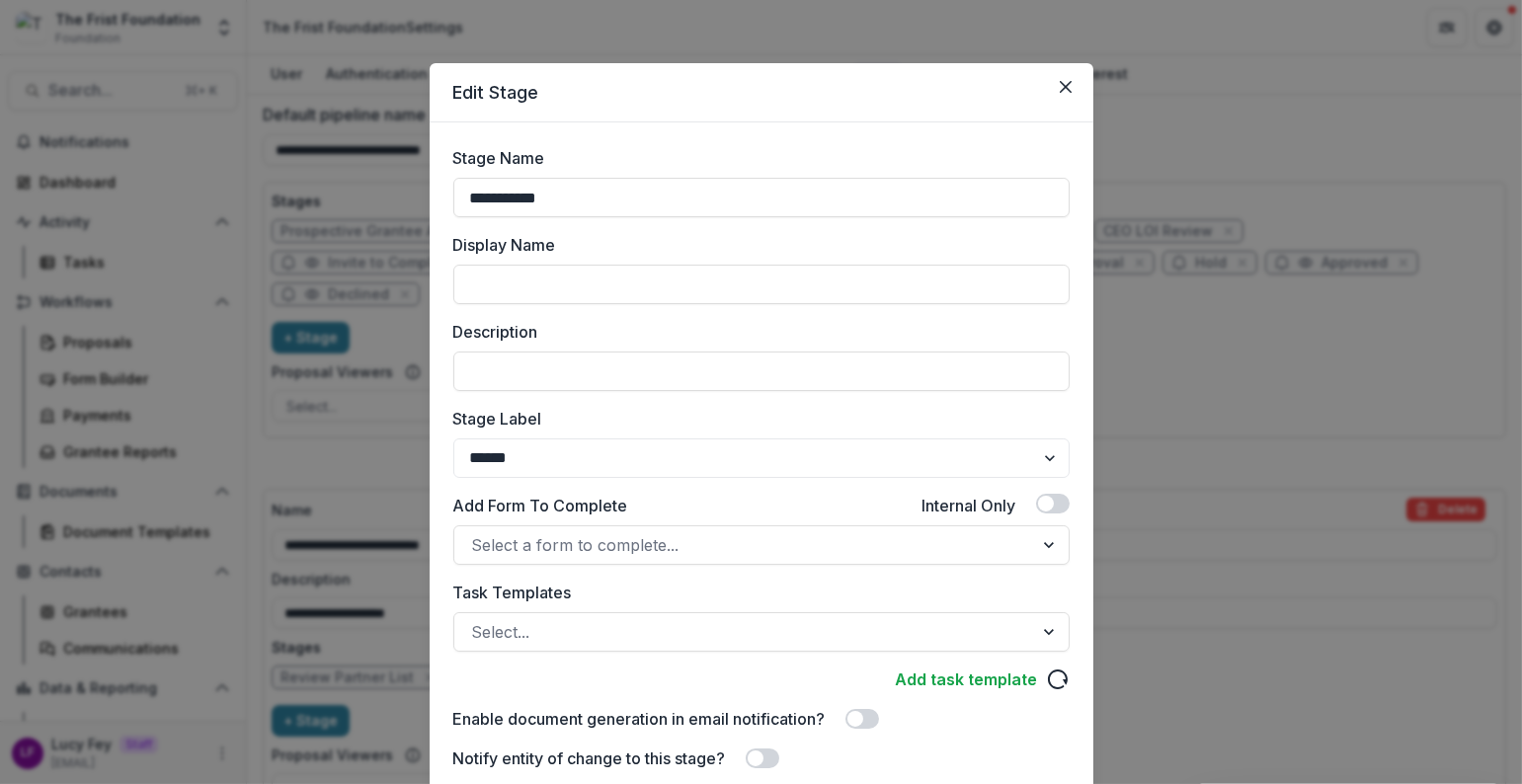 scroll, scrollTop: 175, scrollLeft: 0, axis: vertical 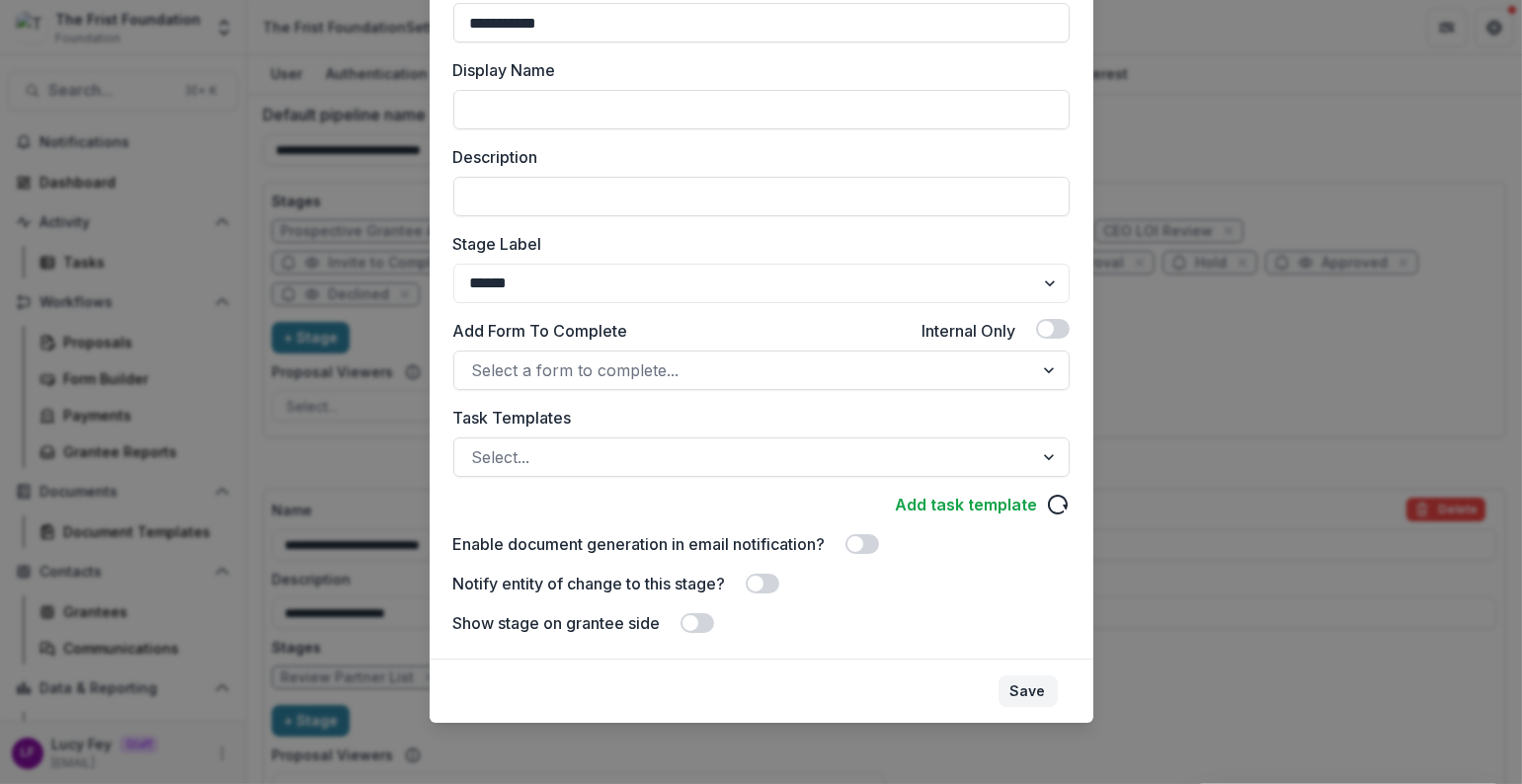 click on "Save" at bounding box center (1028, 691) 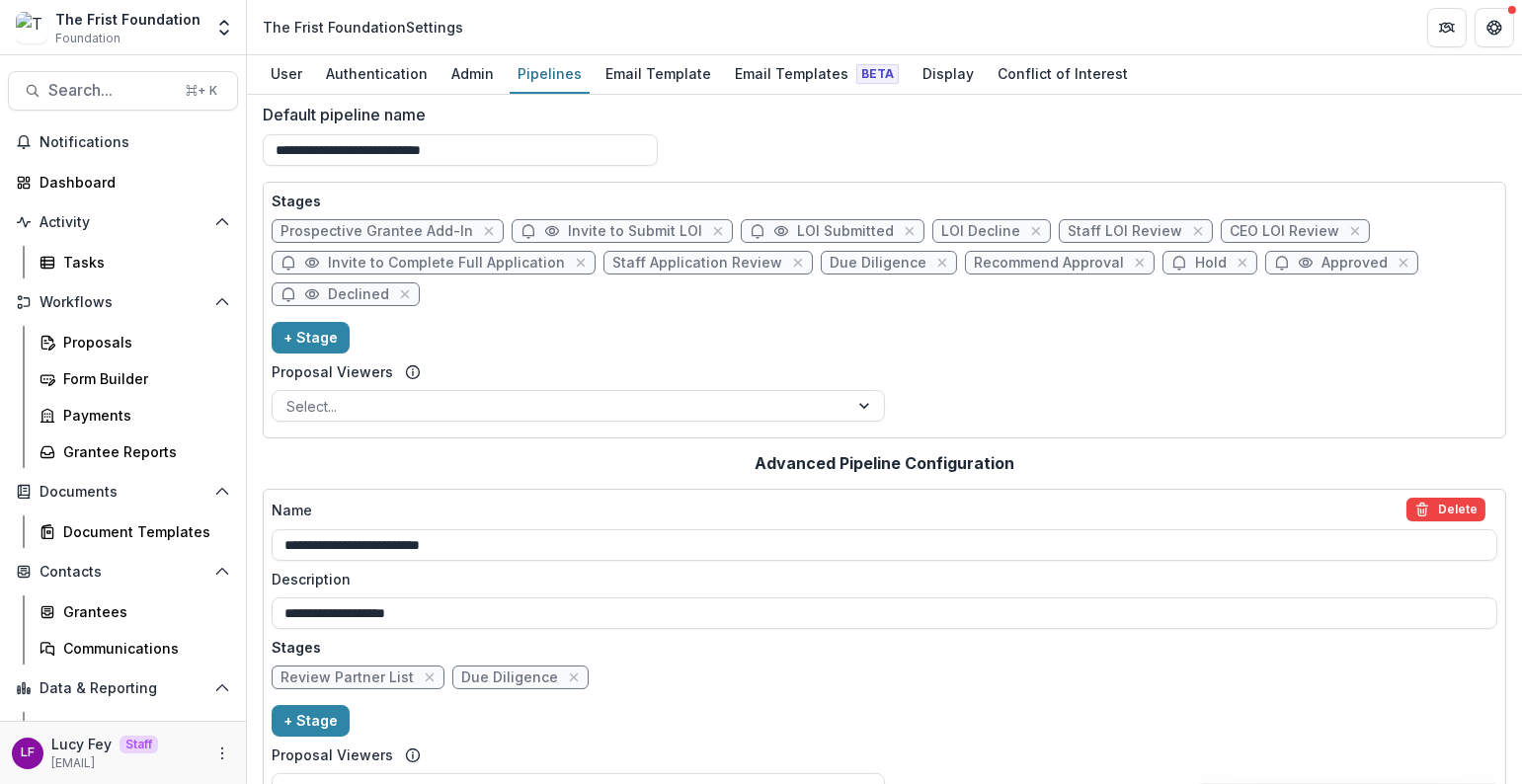 click on "LOI Decline" at bounding box center [981, 231] 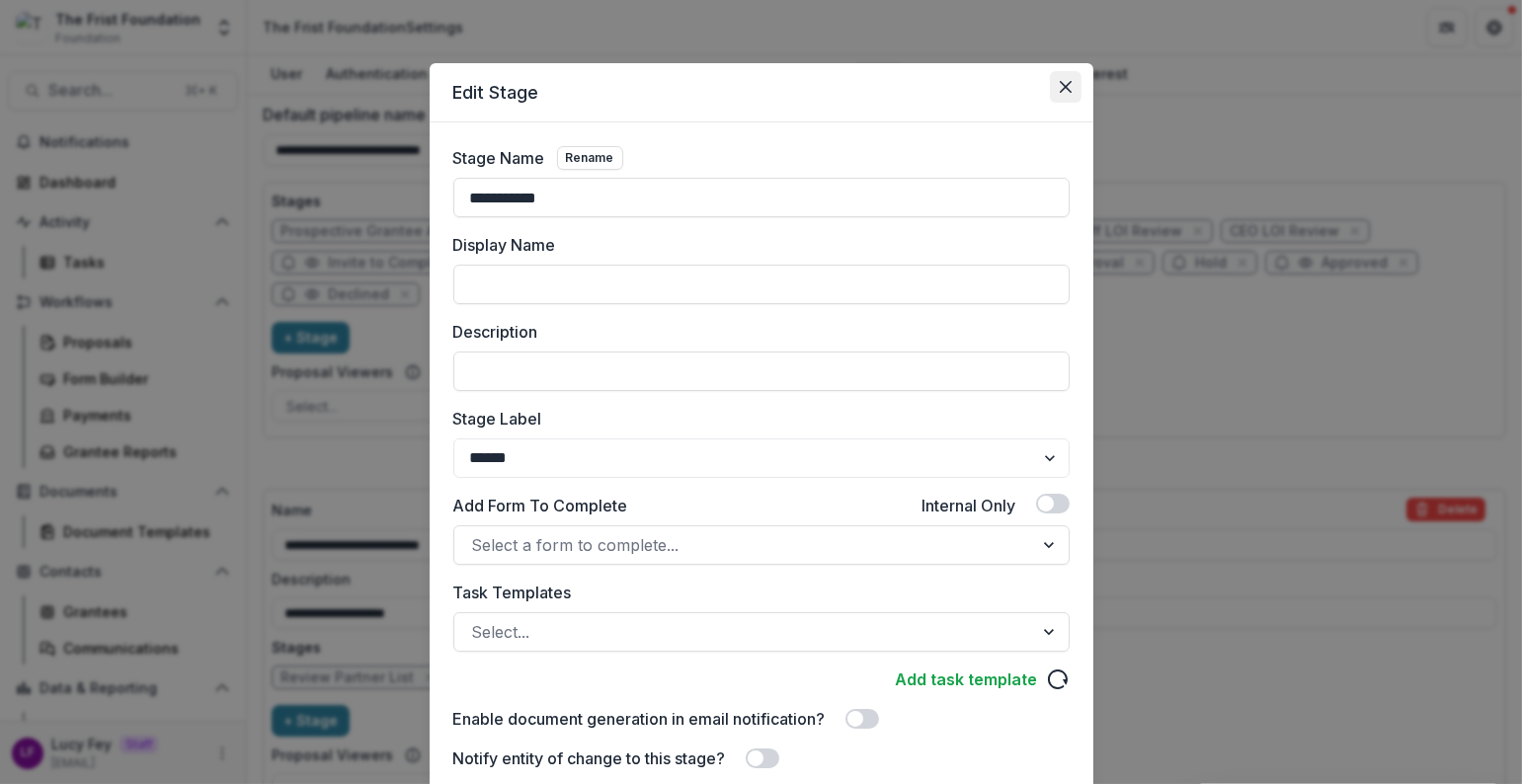 click 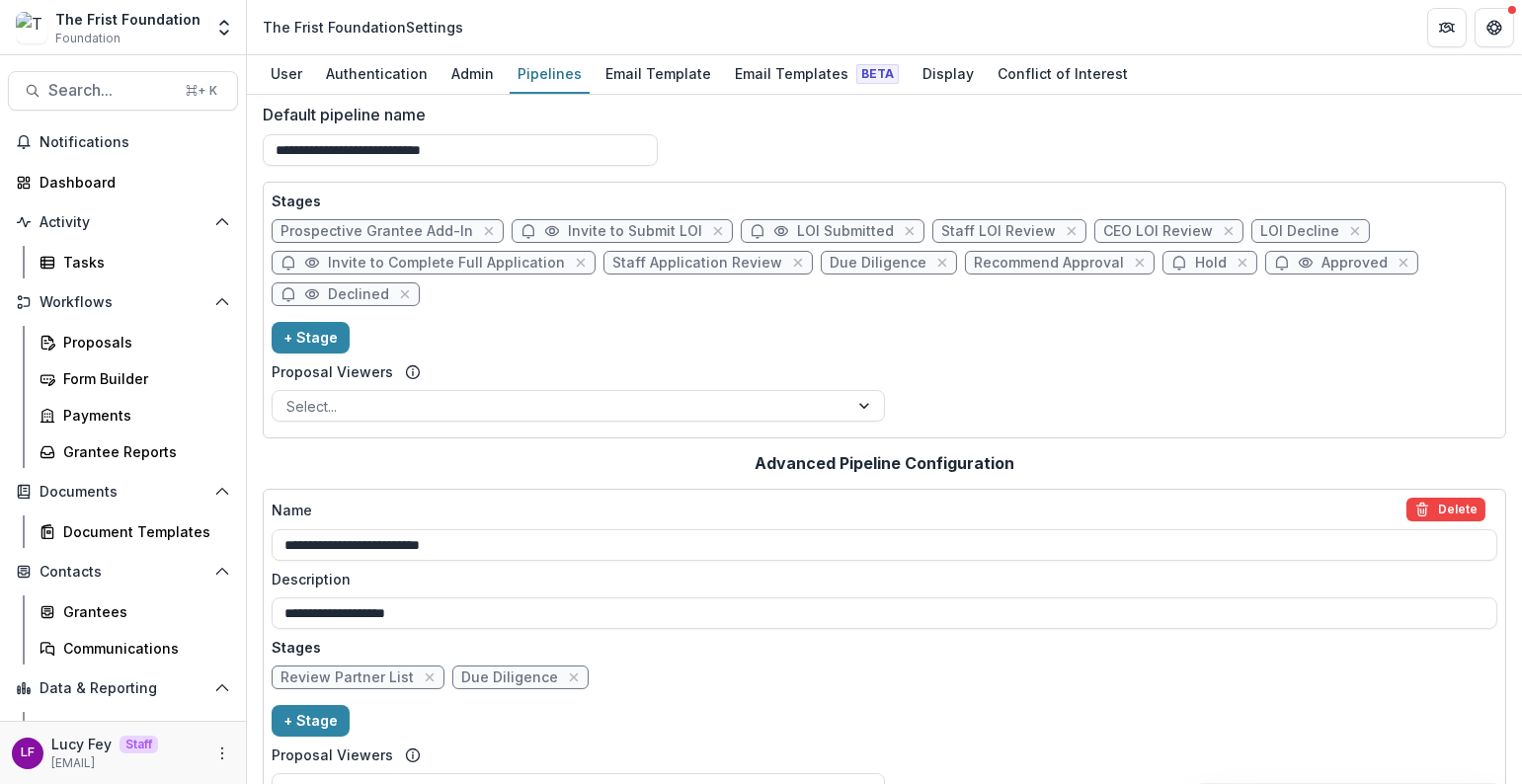 click on "Prospective Grantee Add-In Invite to Submit LOI LOI Submitted Staff LOI Review CEO LOI Review LOI Decline Invite to Complete Full Application Staff Application Review Due Diligence Recommend Approval Hold Approved Declined" at bounding box center (884, 267) 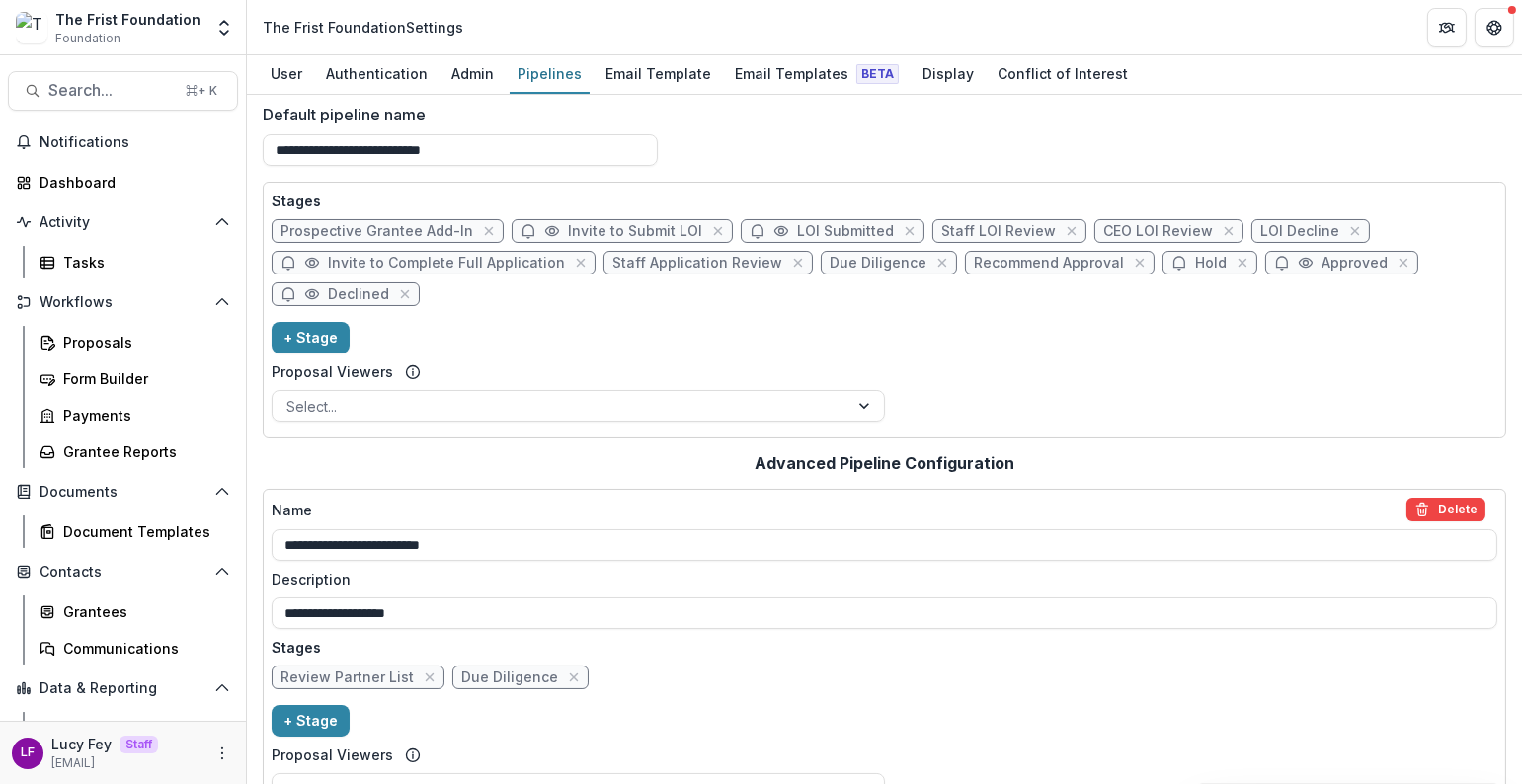 select on "*****" 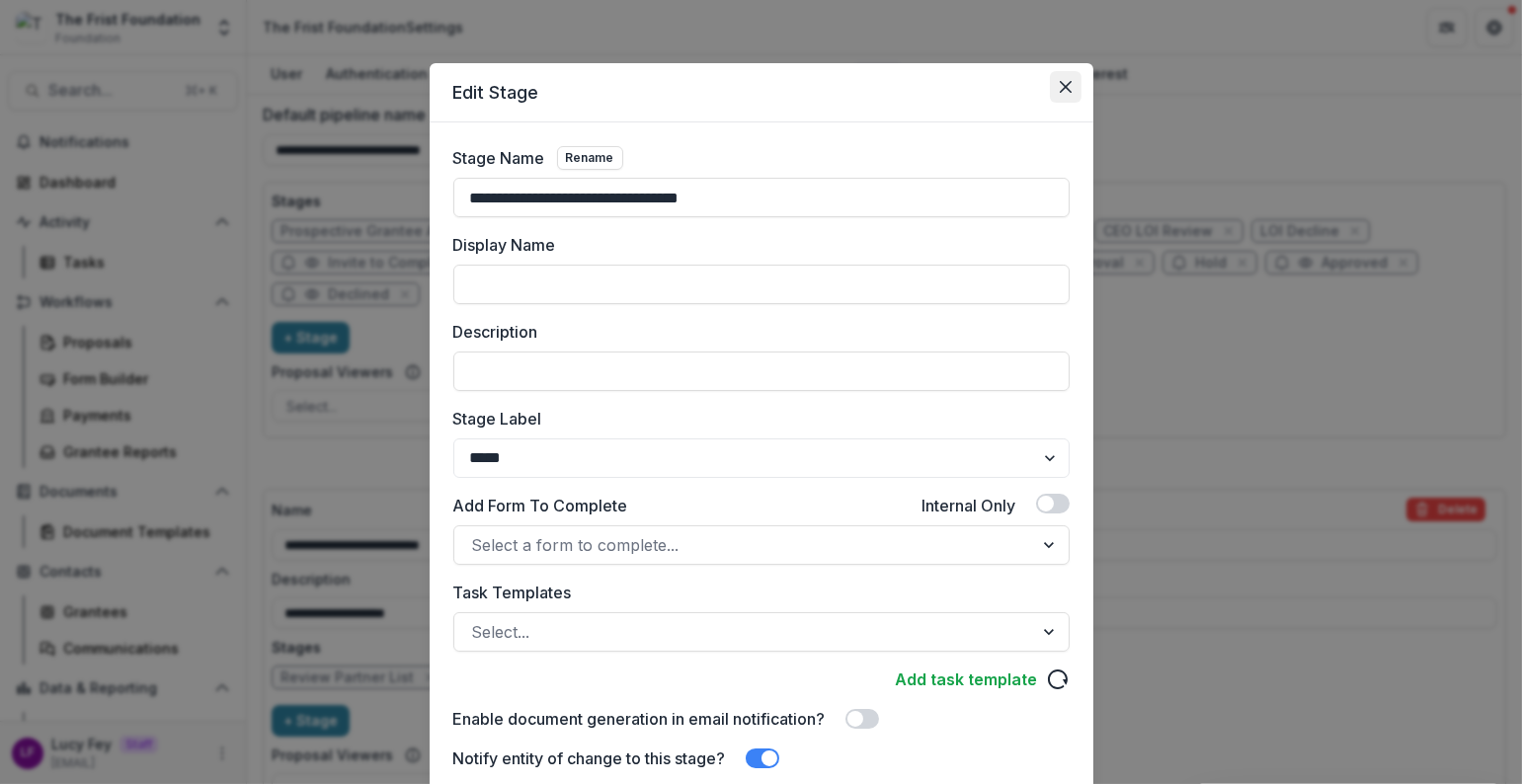 click 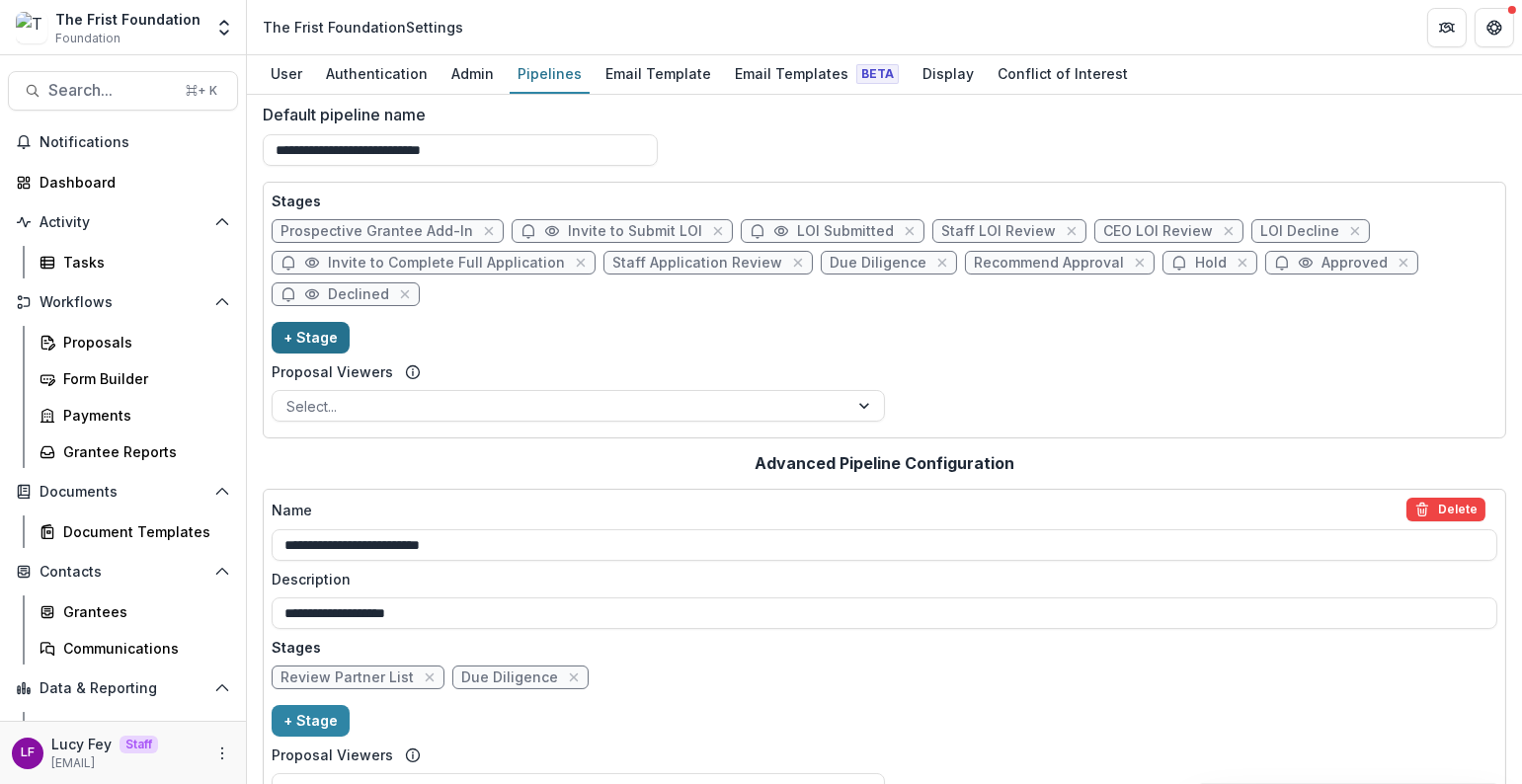 click on "+ Stage" at bounding box center (310, 338) 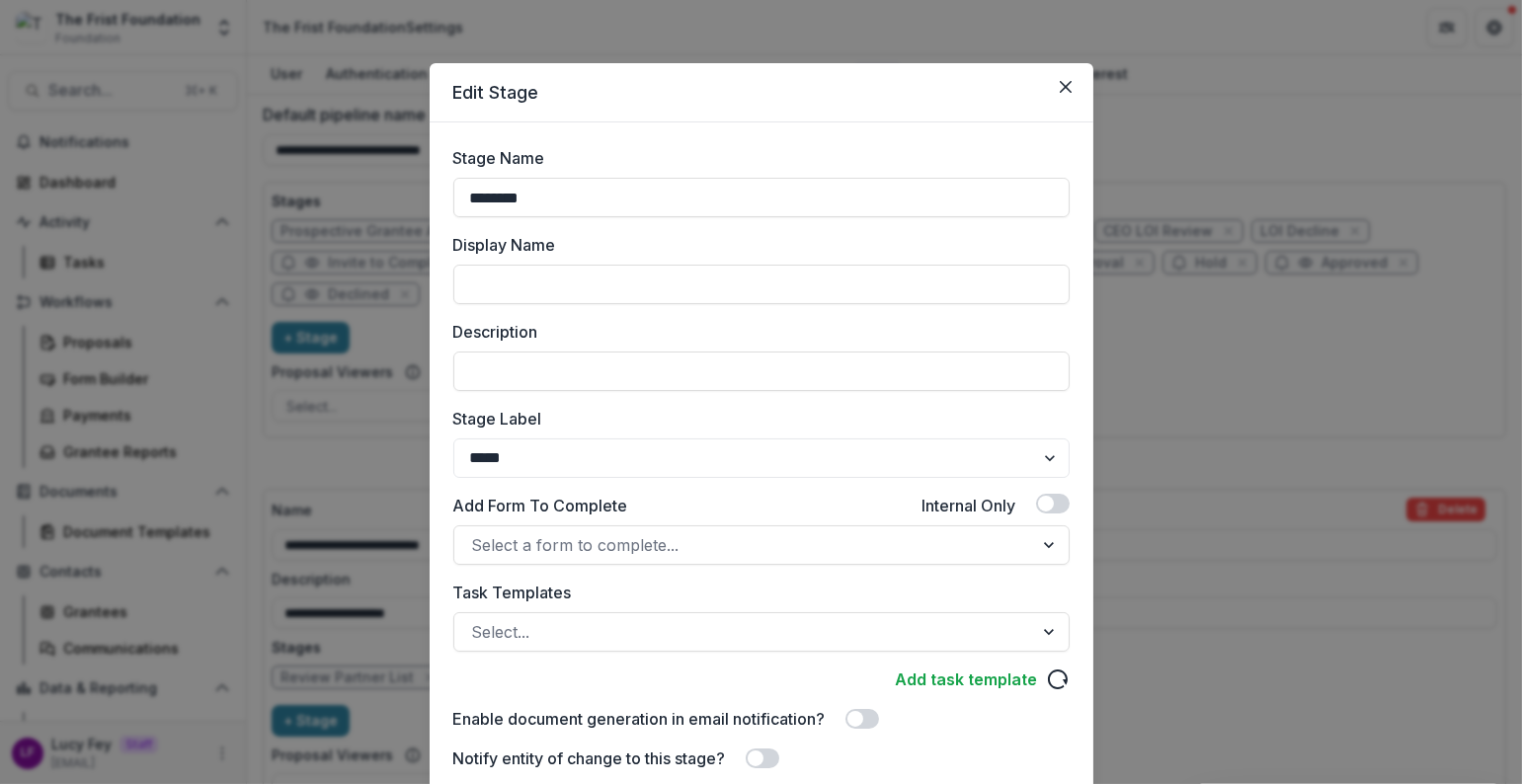 drag, startPoint x: 521, startPoint y: 192, endPoint x: 359, endPoint y: 173, distance: 163.11039 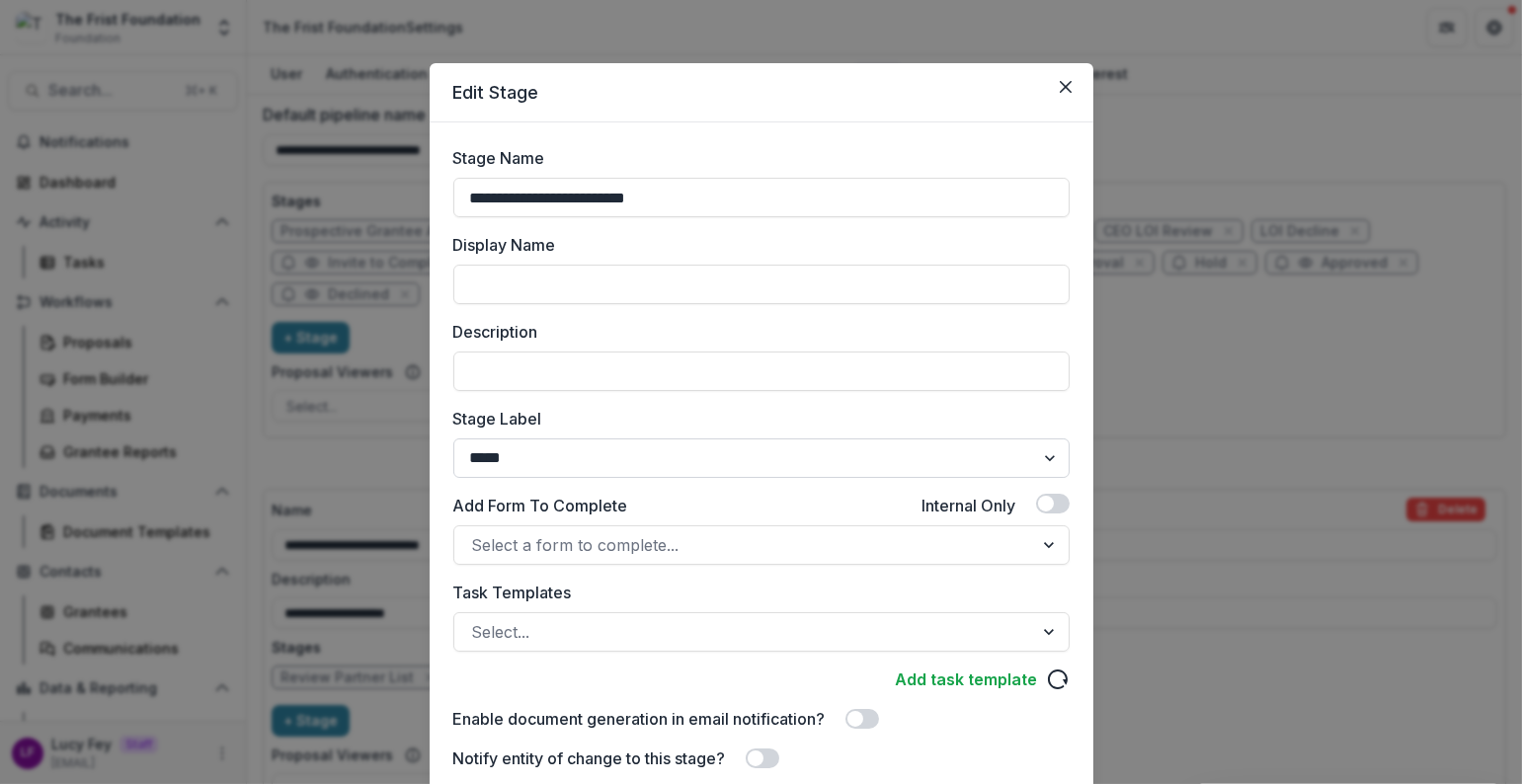 click on "******* ***** ********* ****** ******* ******** ******** ******* ********* ******* ******" at bounding box center (761, 458) 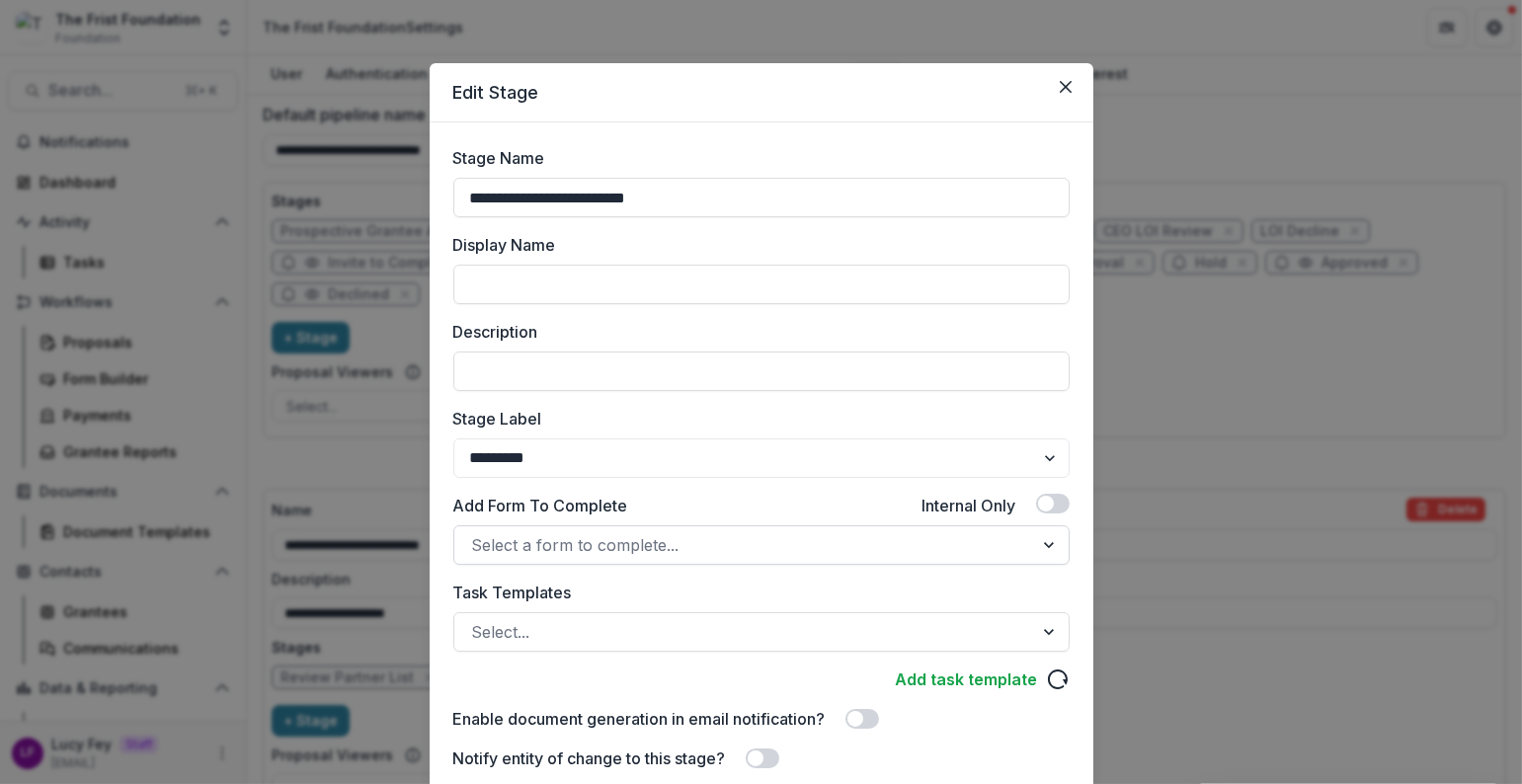 scroll, scrollTop: 175, scrollLeft: 0, axis: vertical 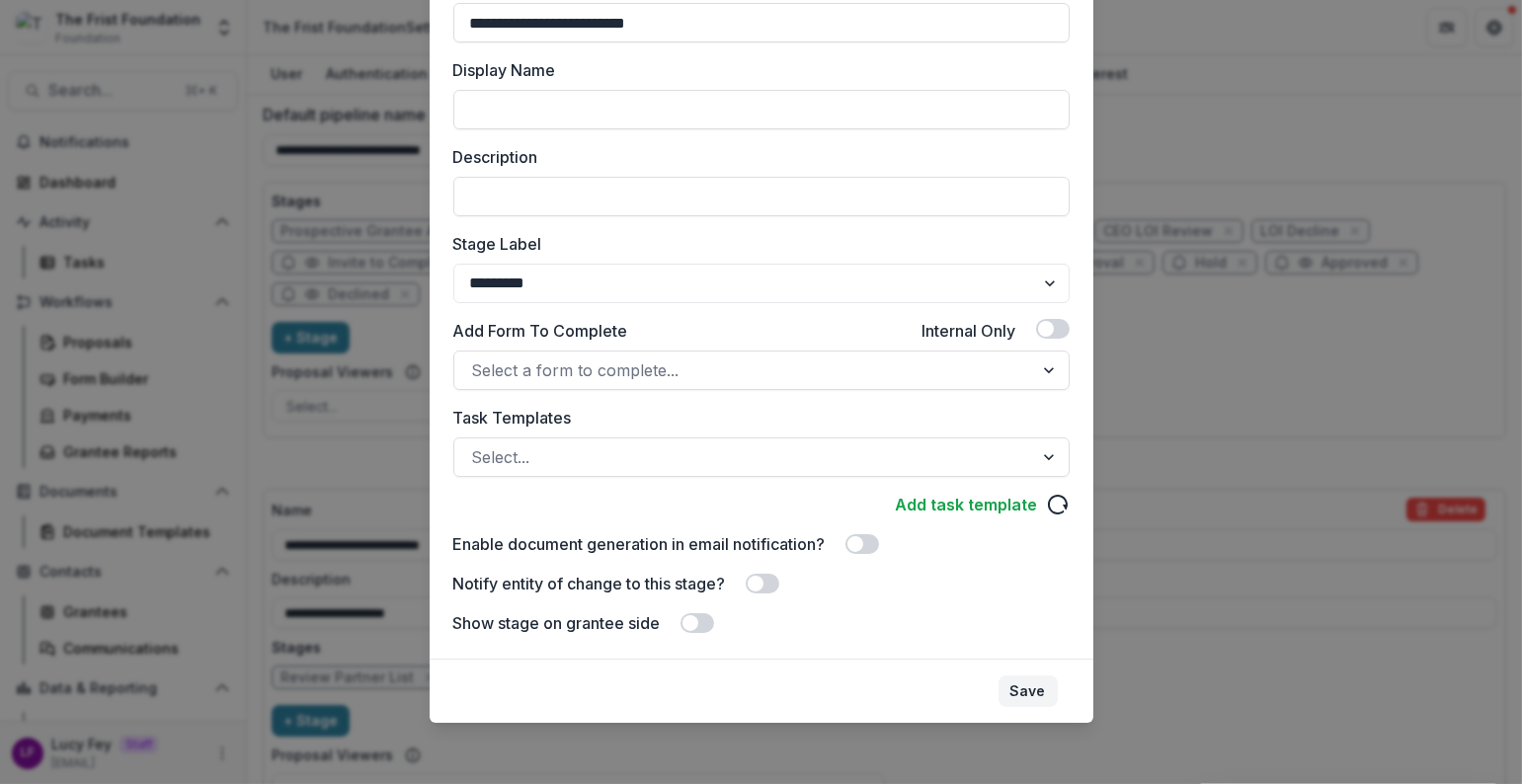 click on "Save" at bounding box center (1028, 691) 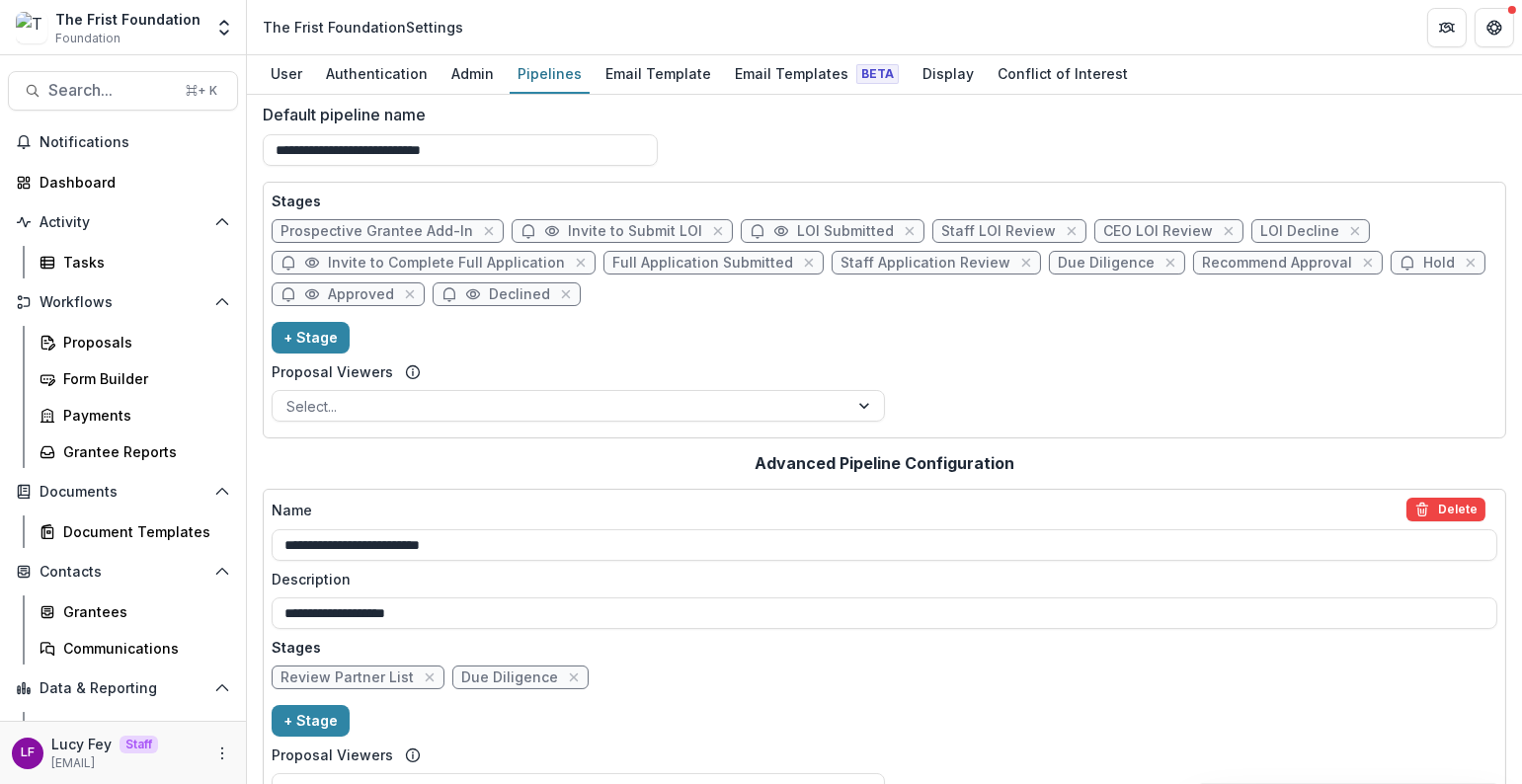 drag, startPoint x: 524, startPoint y: 289, endPoint x: 658, endPoint y: 262, distance: 136.69309 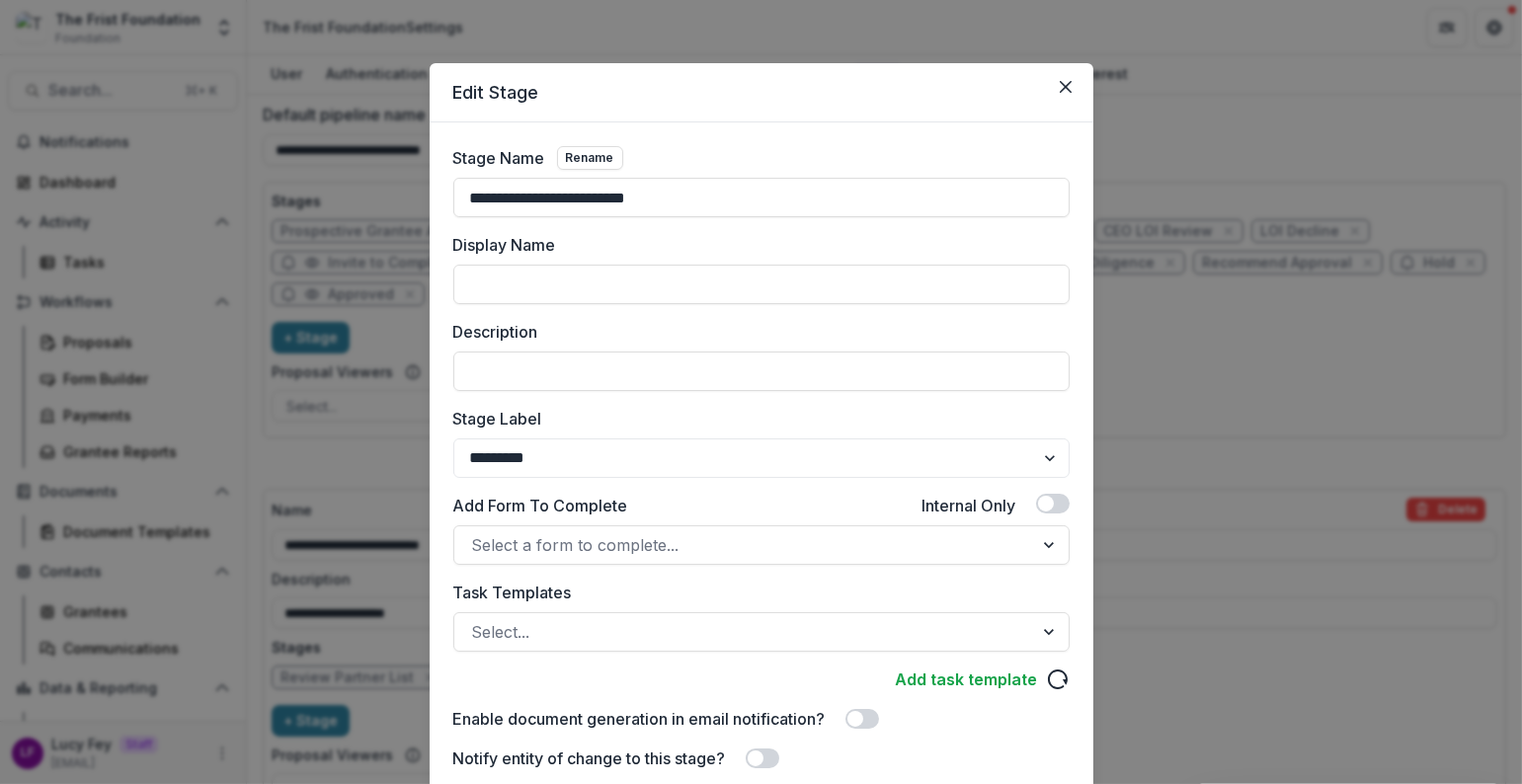 scroll, scrollTop: 175, scrollLeft: 0, axis: vertical 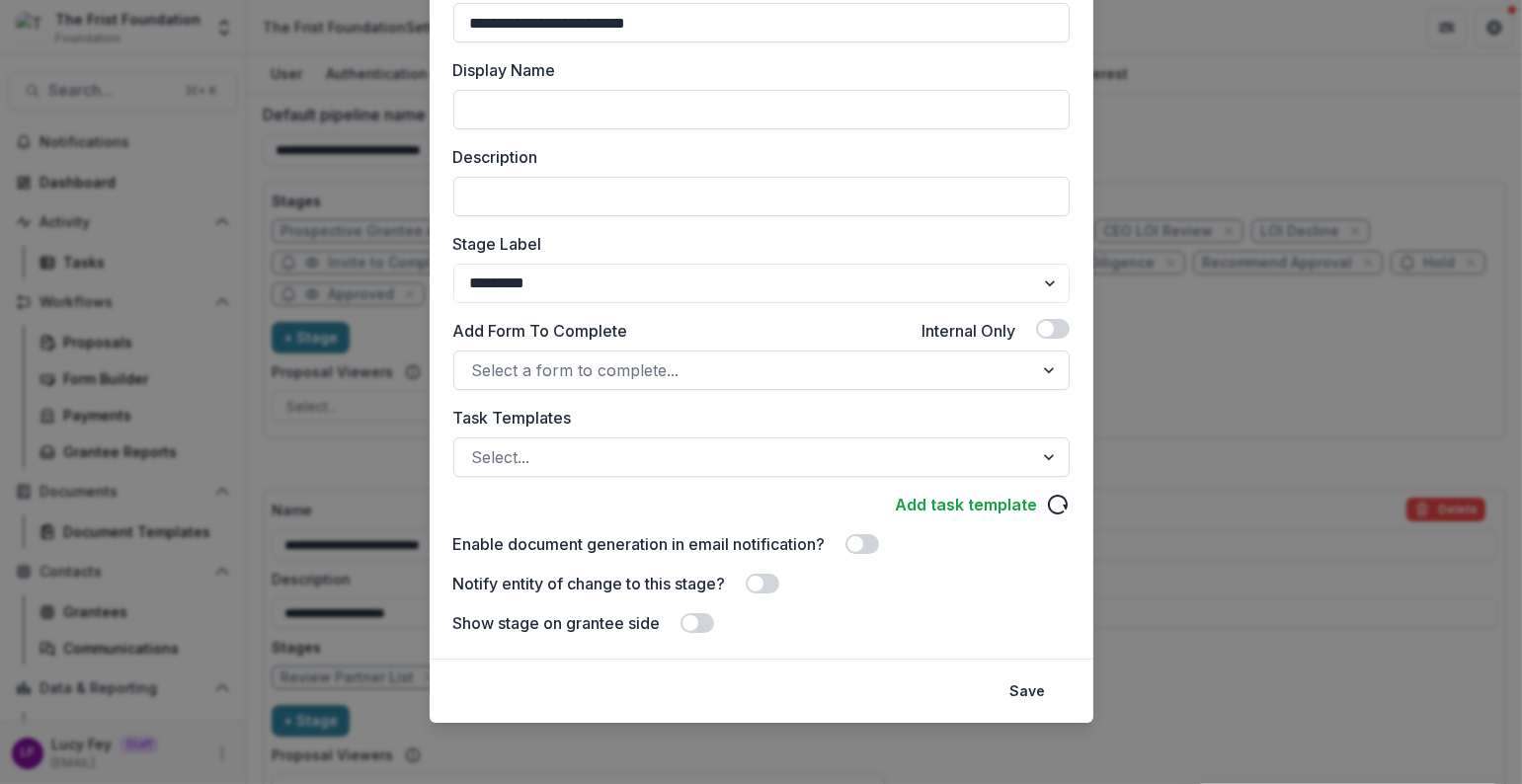 click at bounding box center (697, 623) 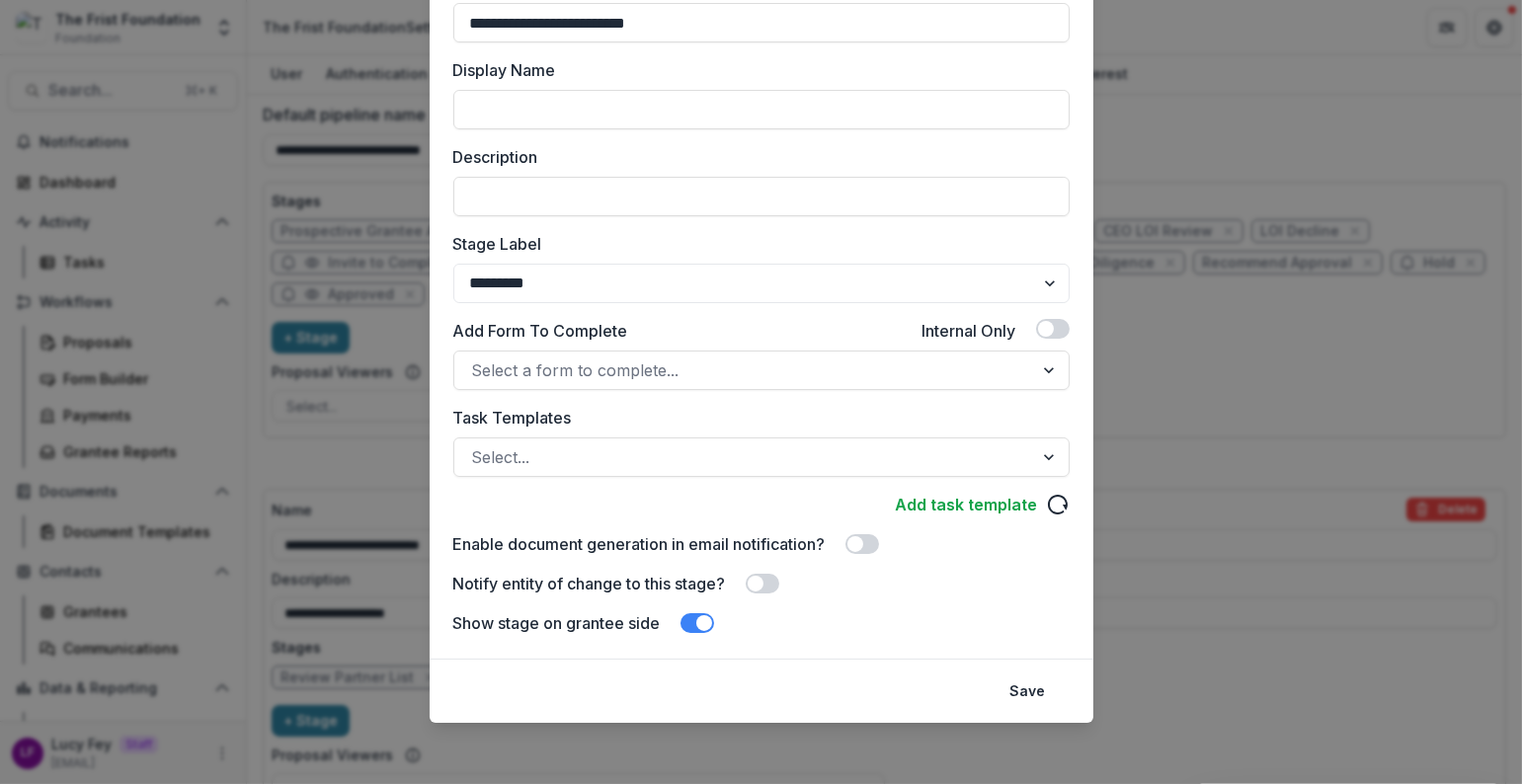 click at bounding box center [762, 584] 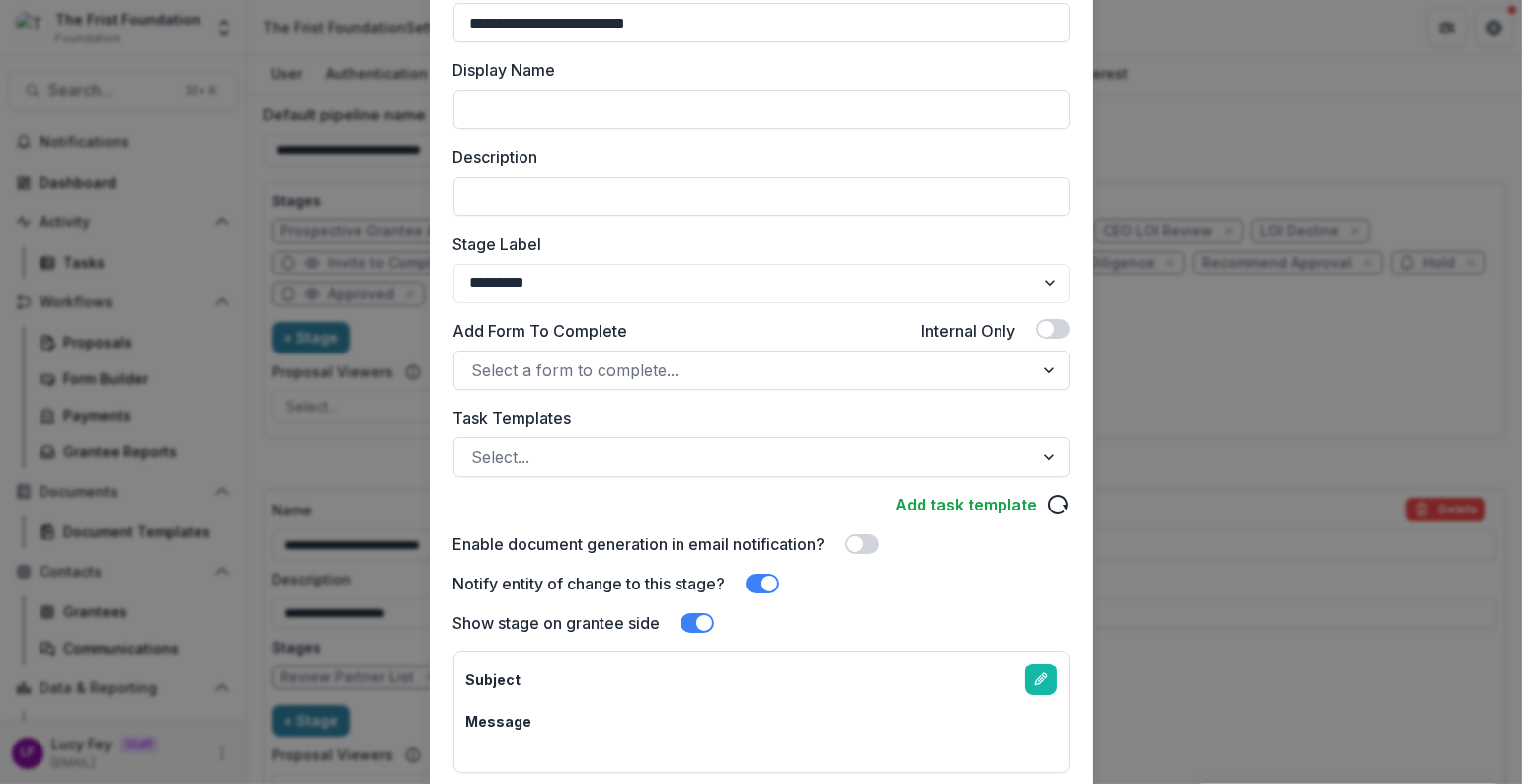scroll, scrollTop: 312, scrollLeft: 0, axis: vertical 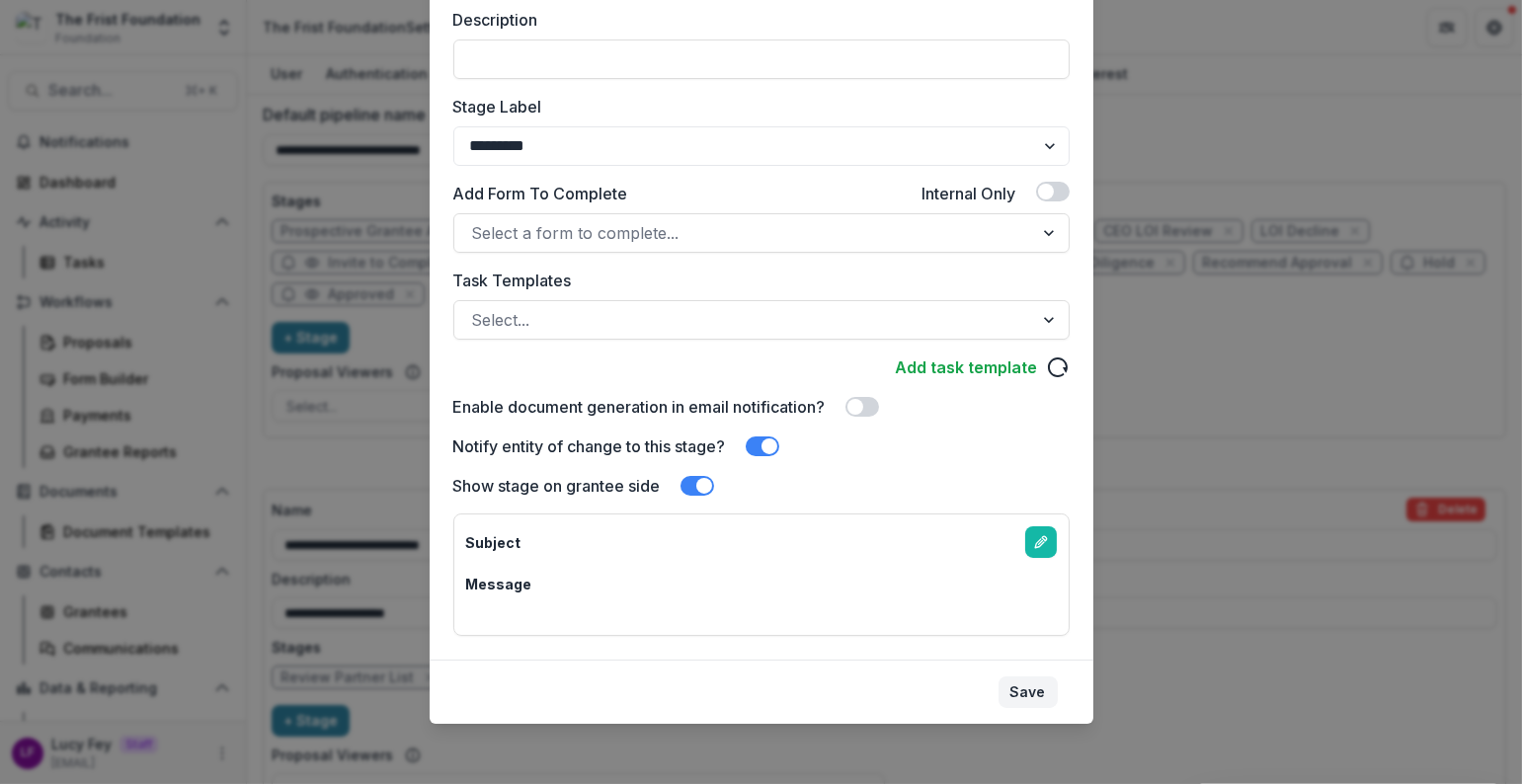 click on "Save" at bounding box center (1028, 692) 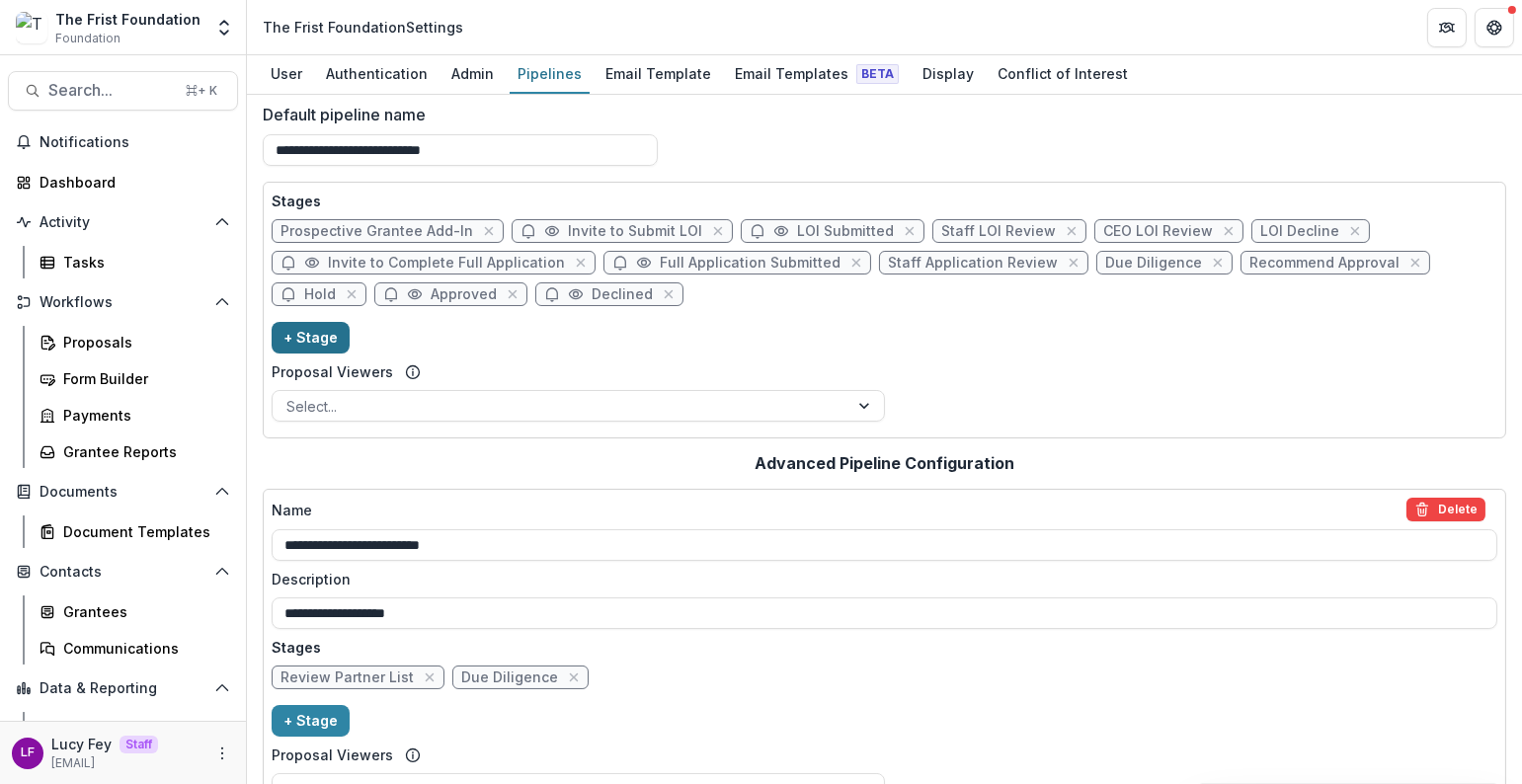 click on "+ Stage" at bounding box center (310, 338) 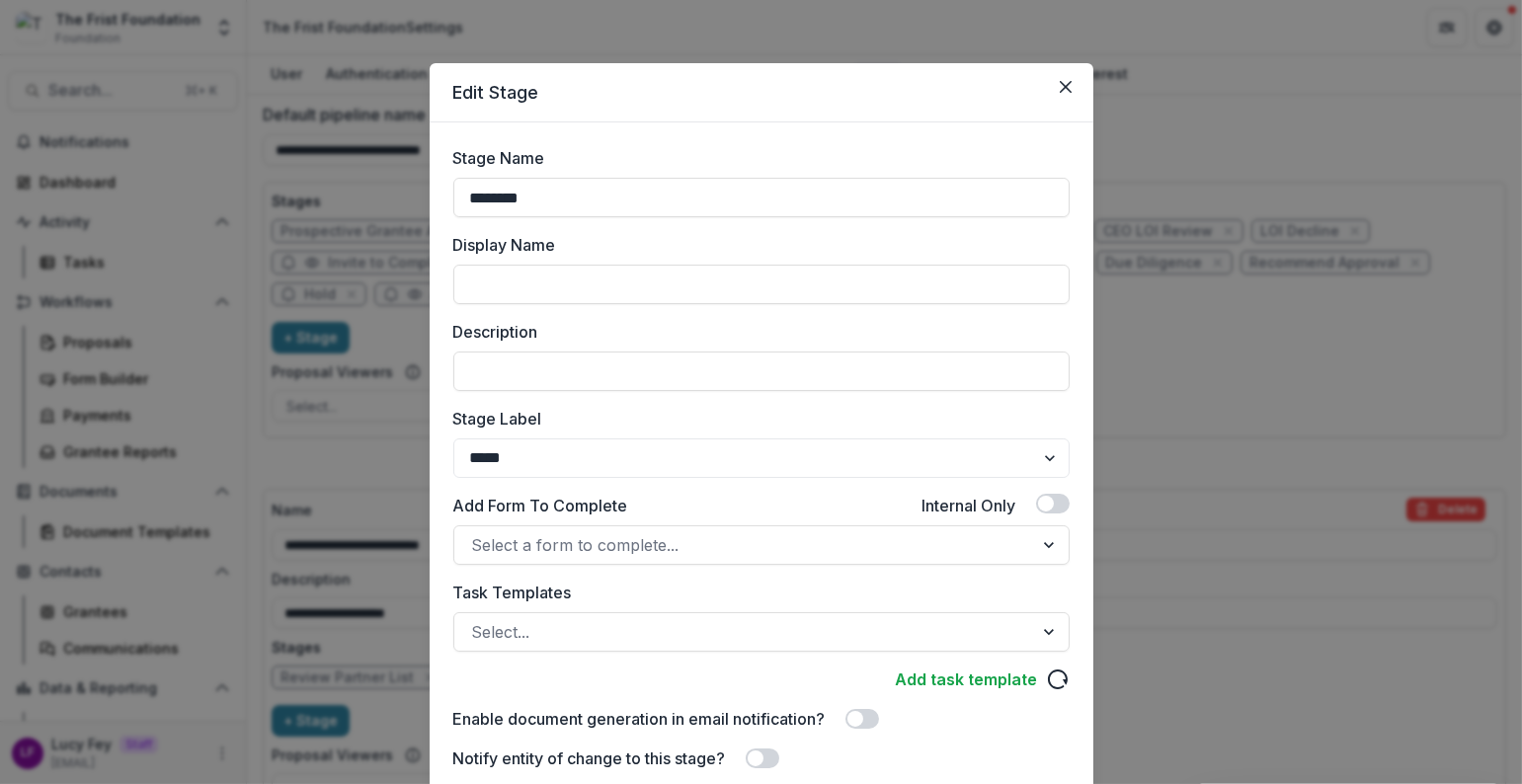drag, startPoint x: 551, startPoint y: 201, endPoint x: 421, endPoint y: 197, distance: 130.0615 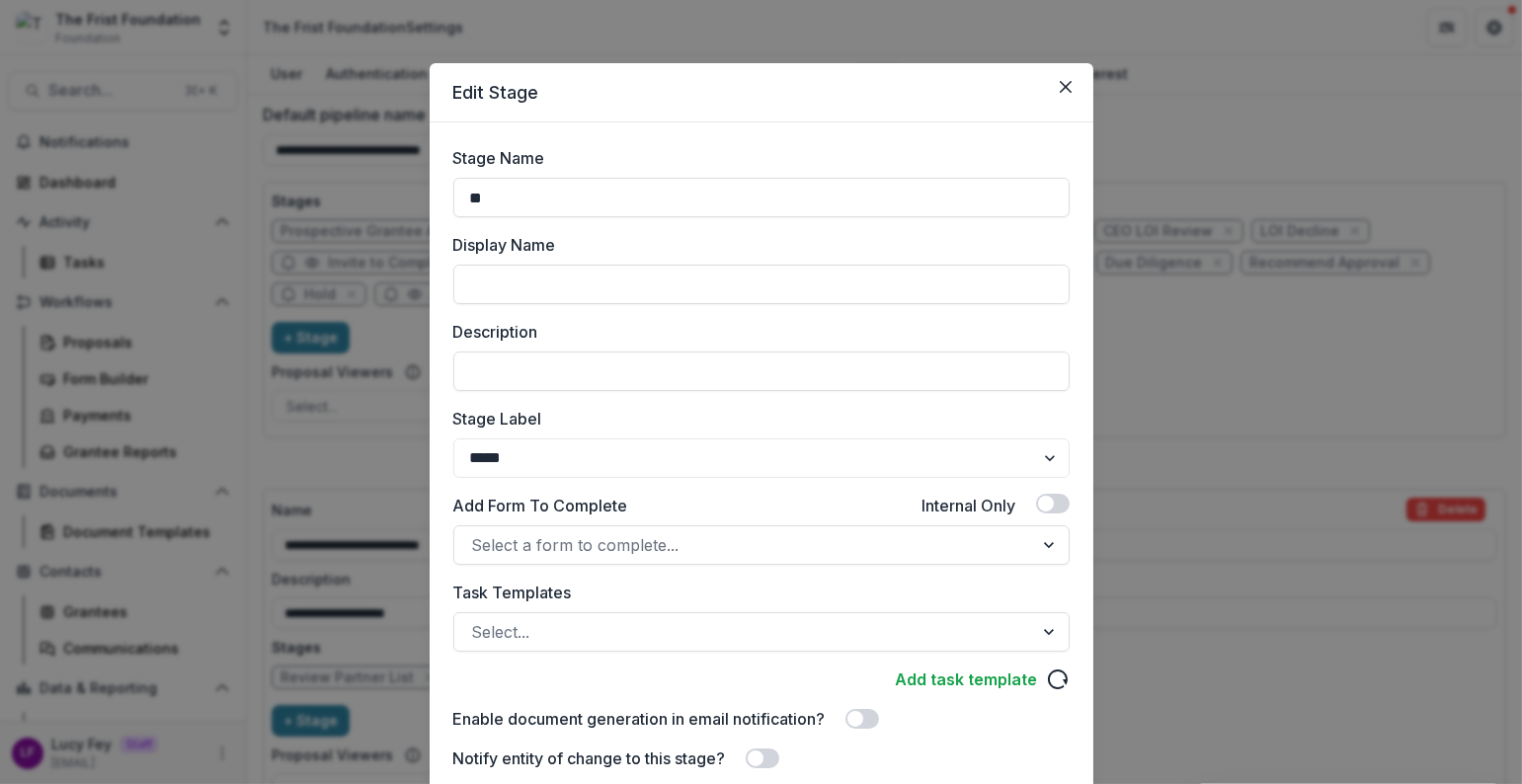 type on "*" 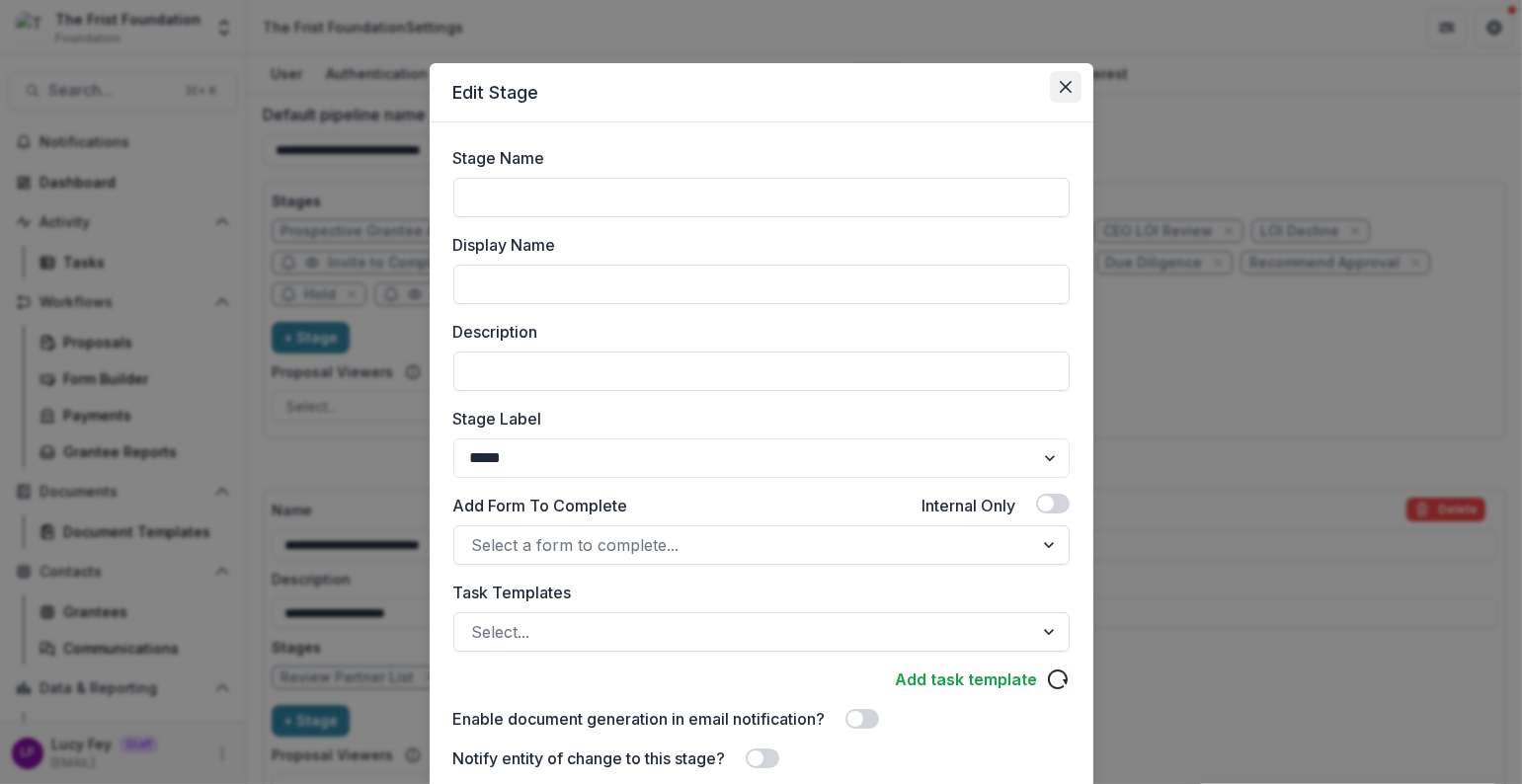 type 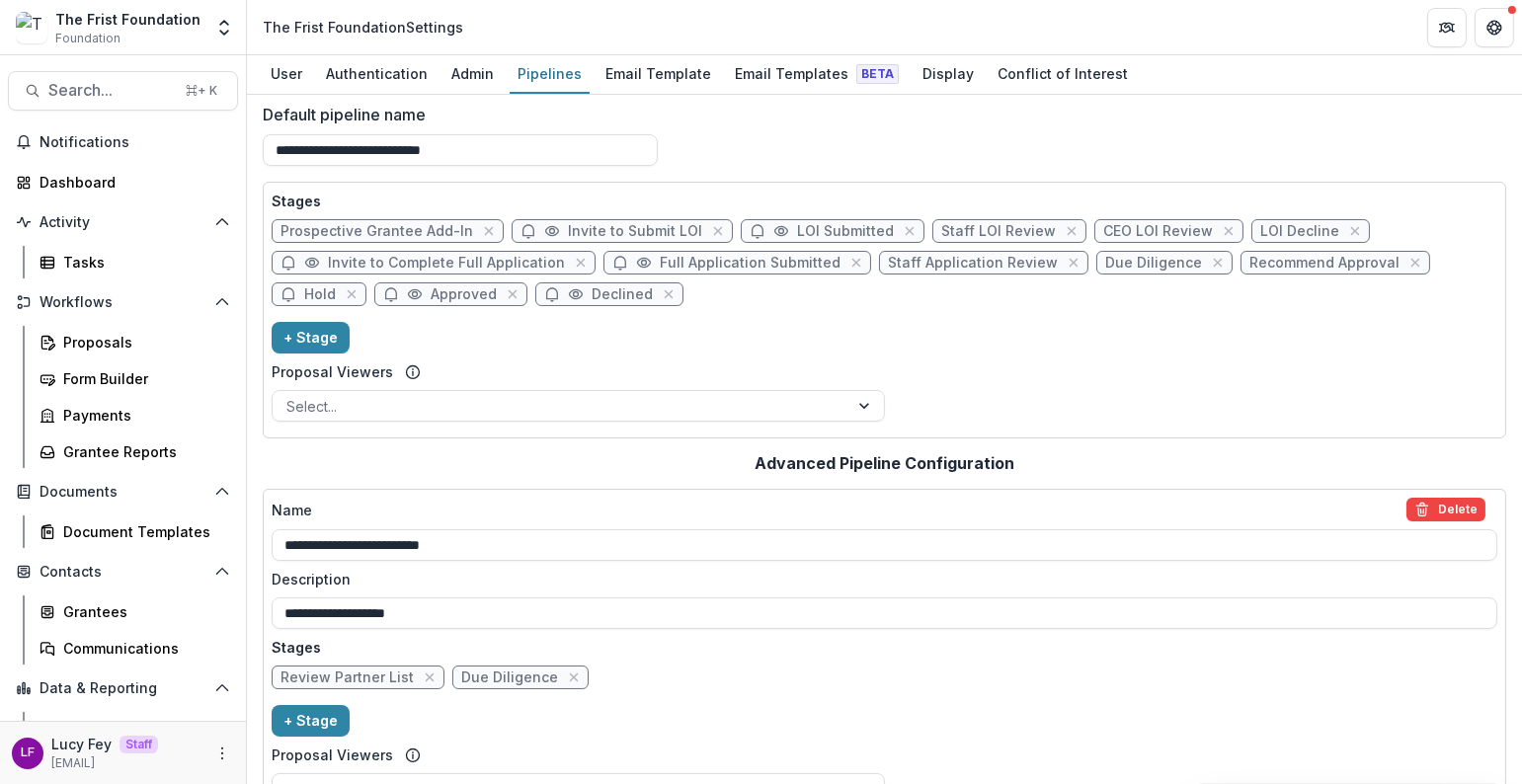click on "Hold" at bounding box center (320, 294) 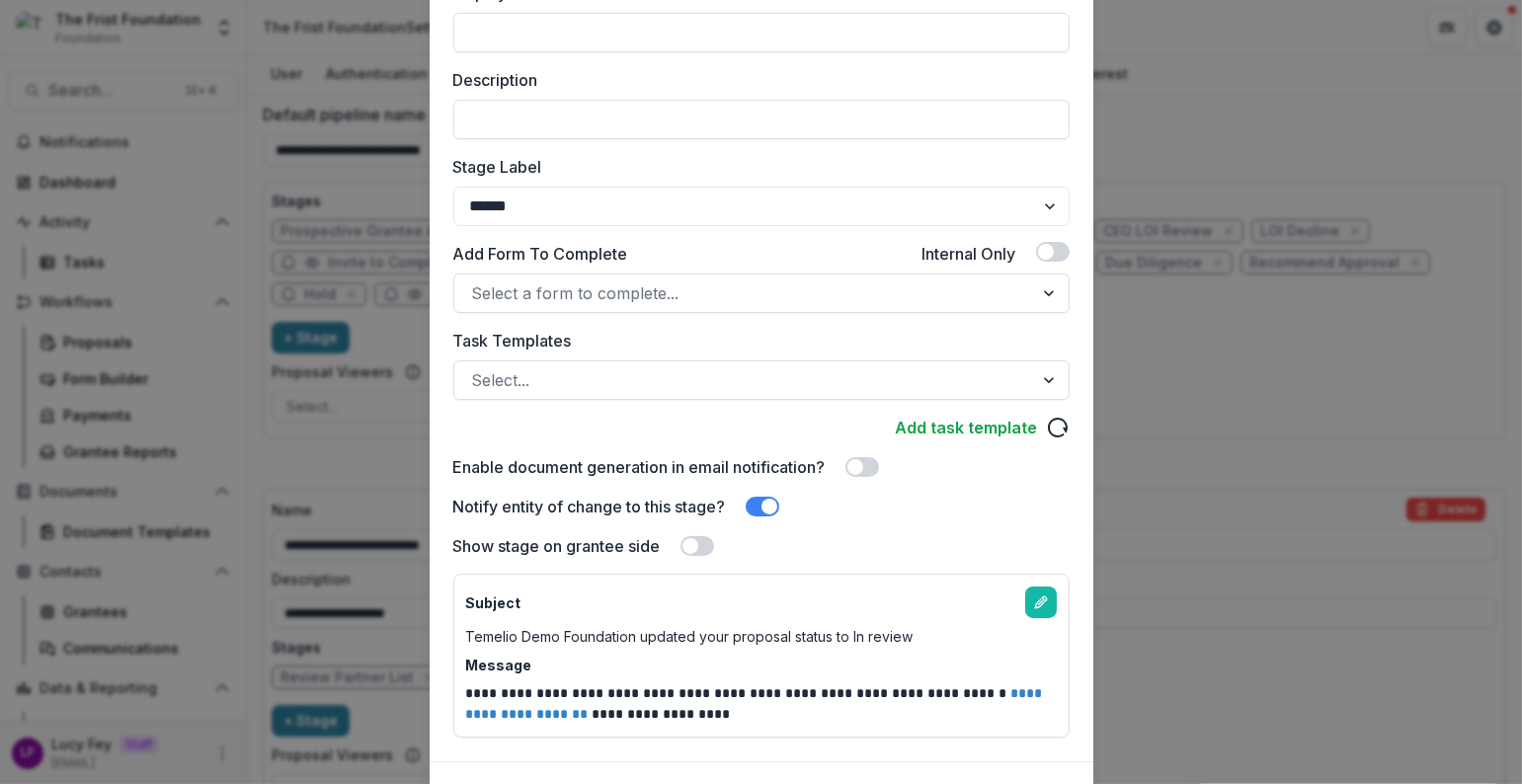 scroll, scrollTop: 353, scrollLeft: 0, axis: vertical 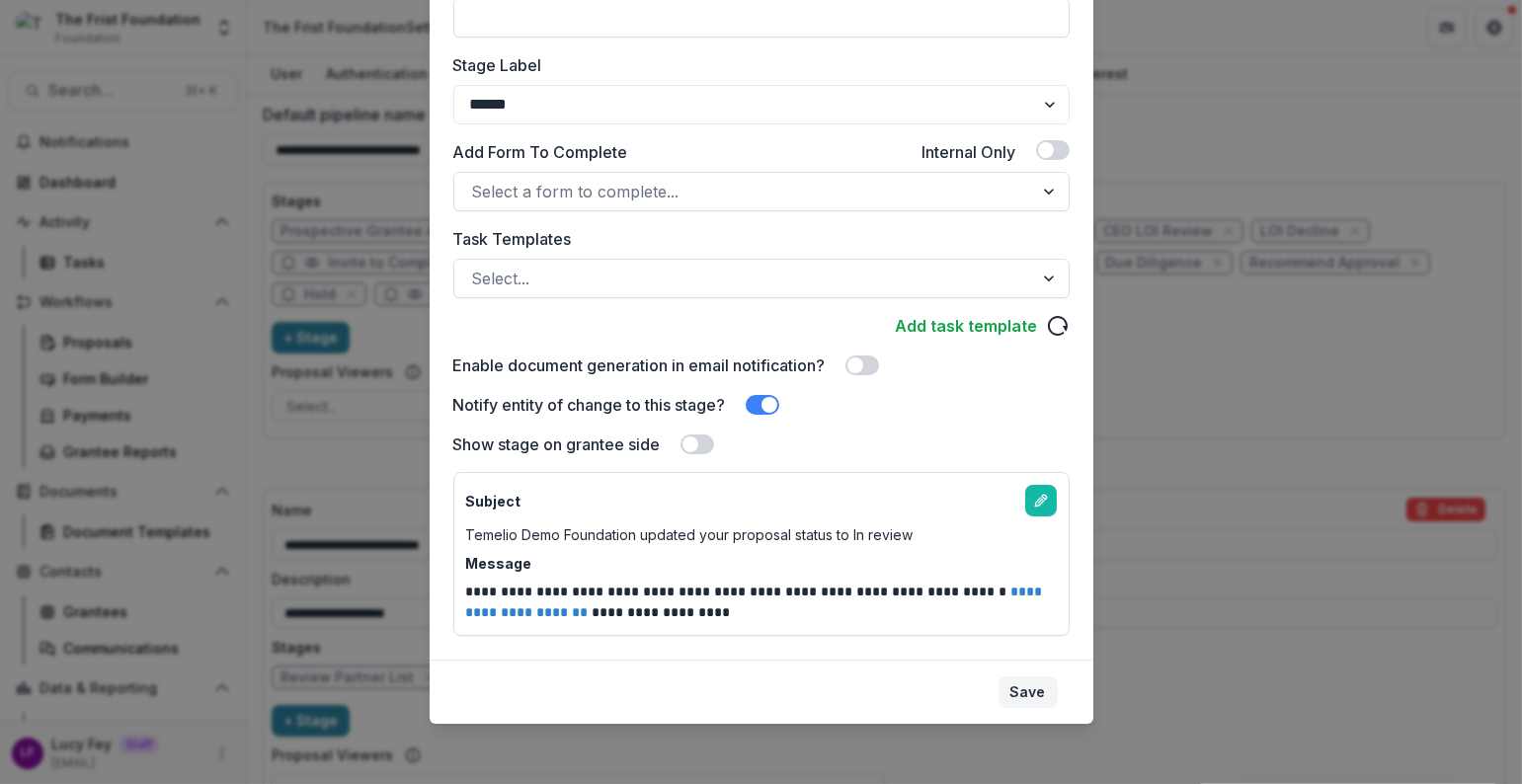 click on "Save" at bounding box center [1028, 692] 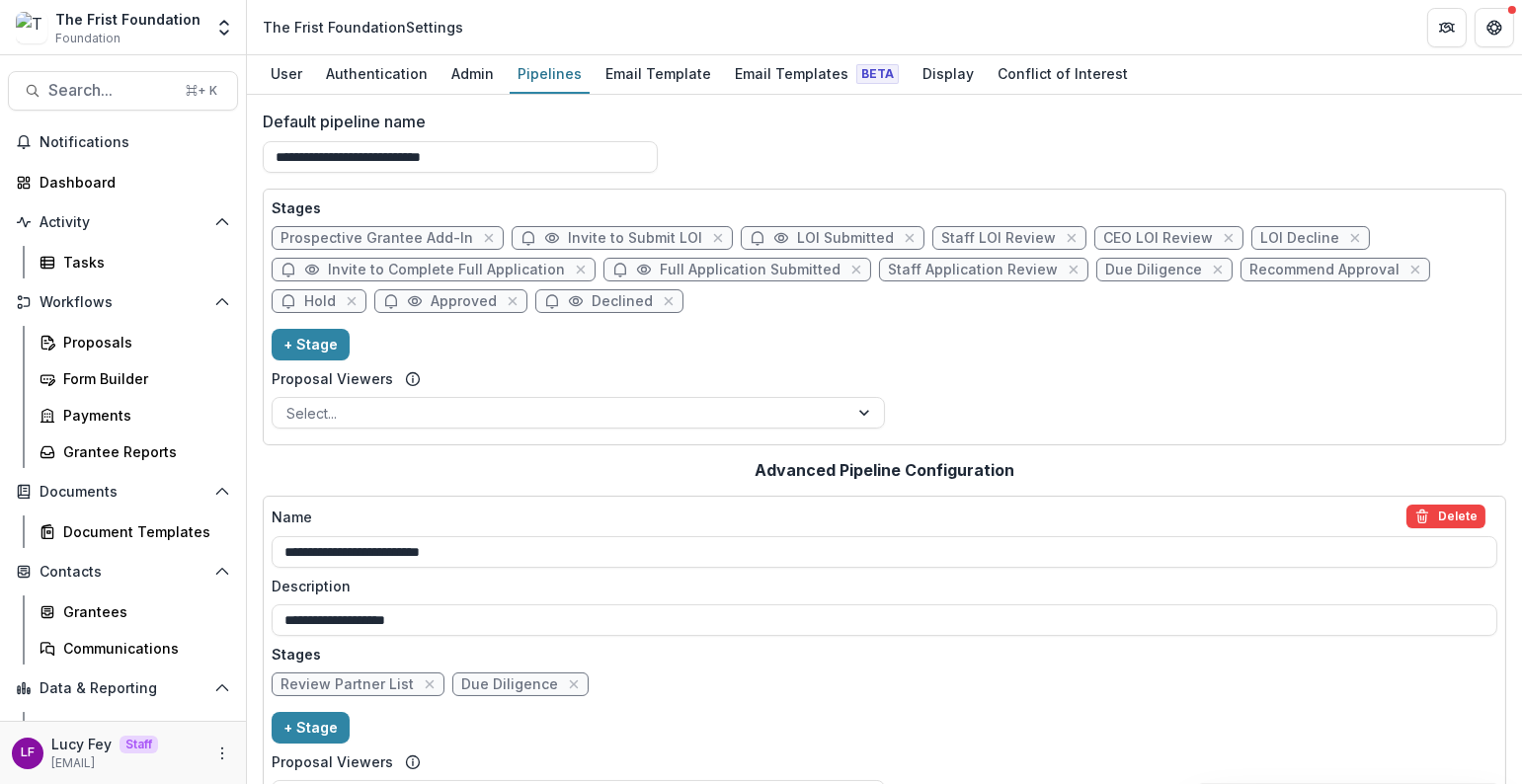 scroll, scrollTop: 0, scrollLeft: 0, axis: both 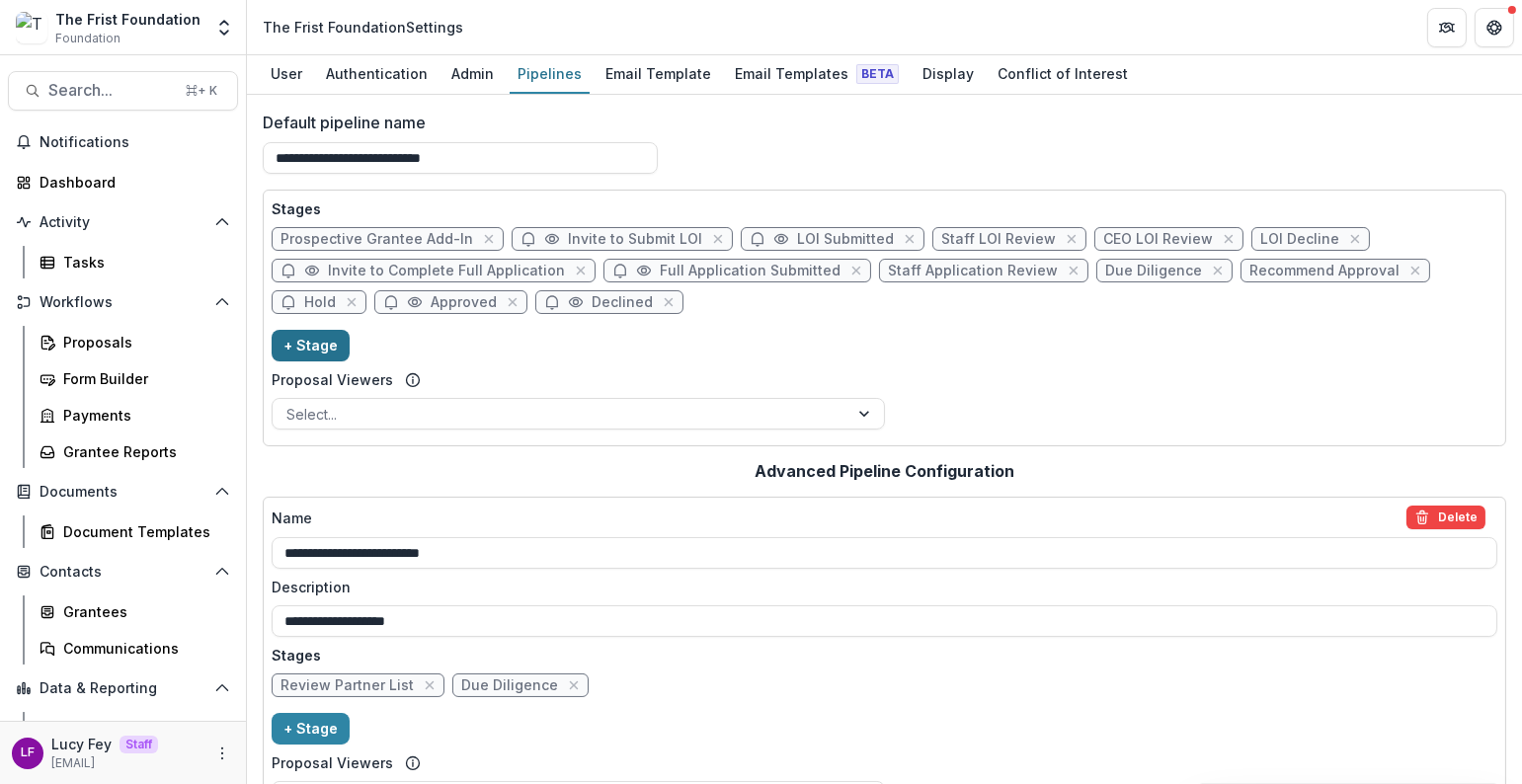 click on "+ Stage" at bounding box center (310, 346) 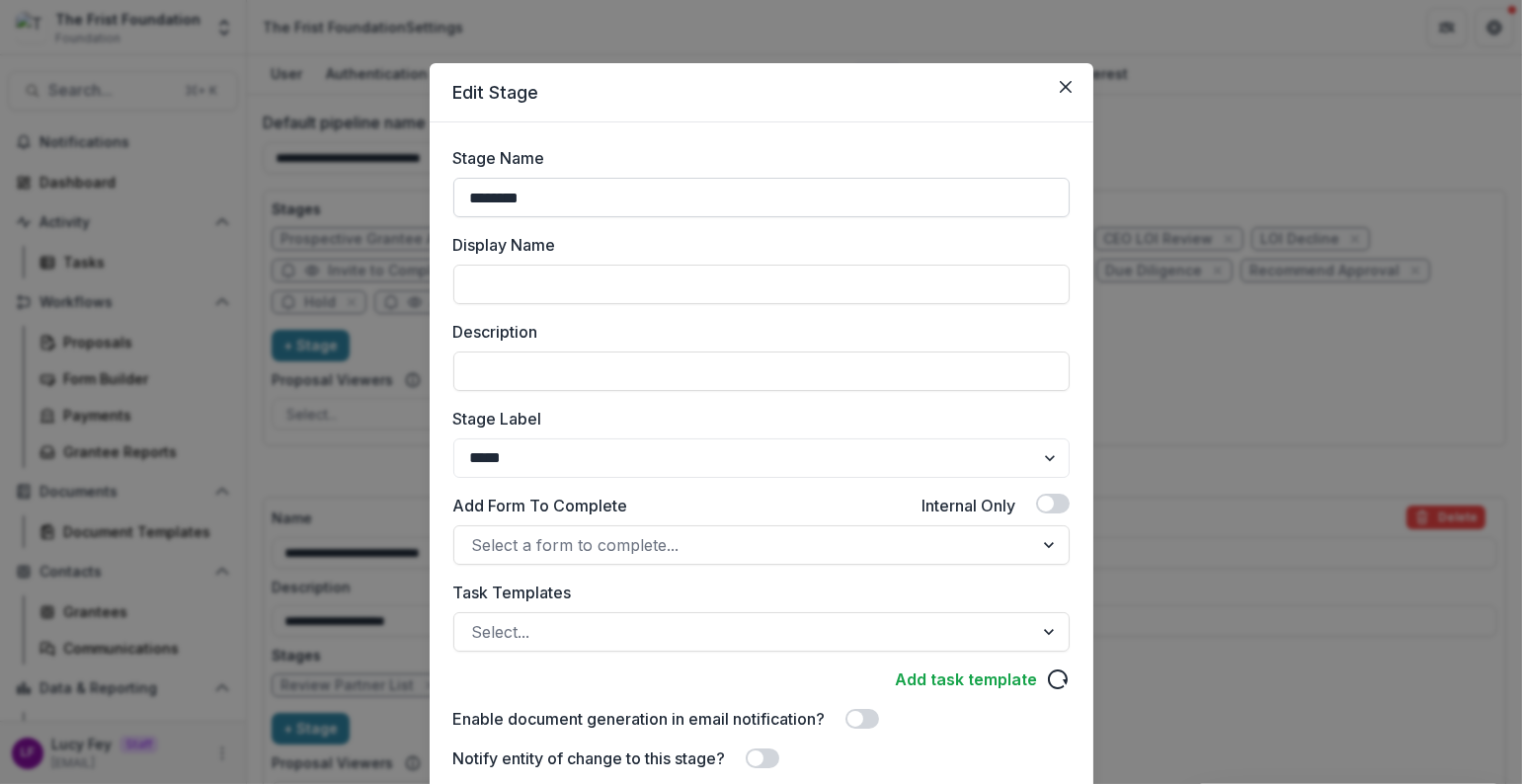 click on "********" at bounding box center (761, 197) 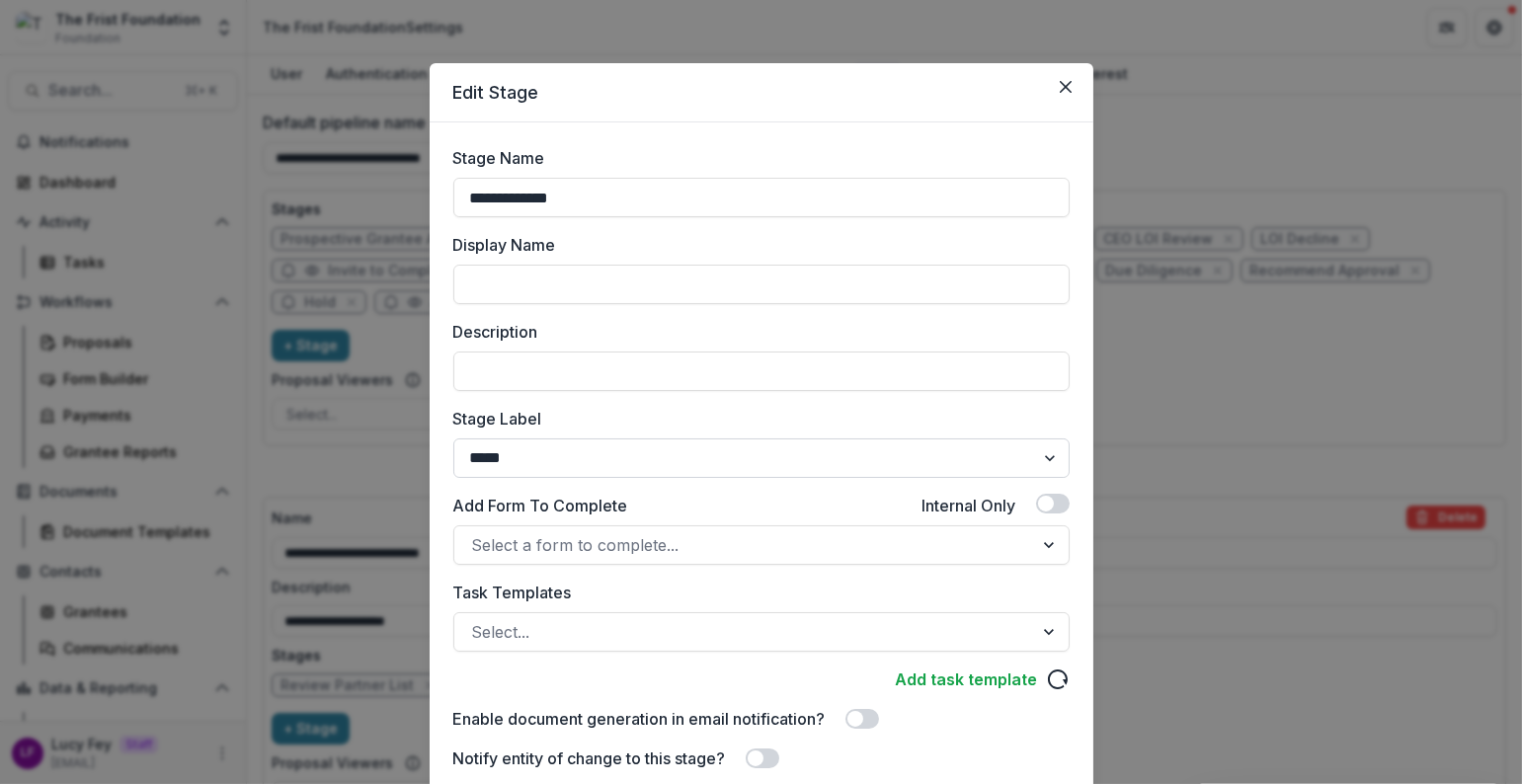 type on "**********" 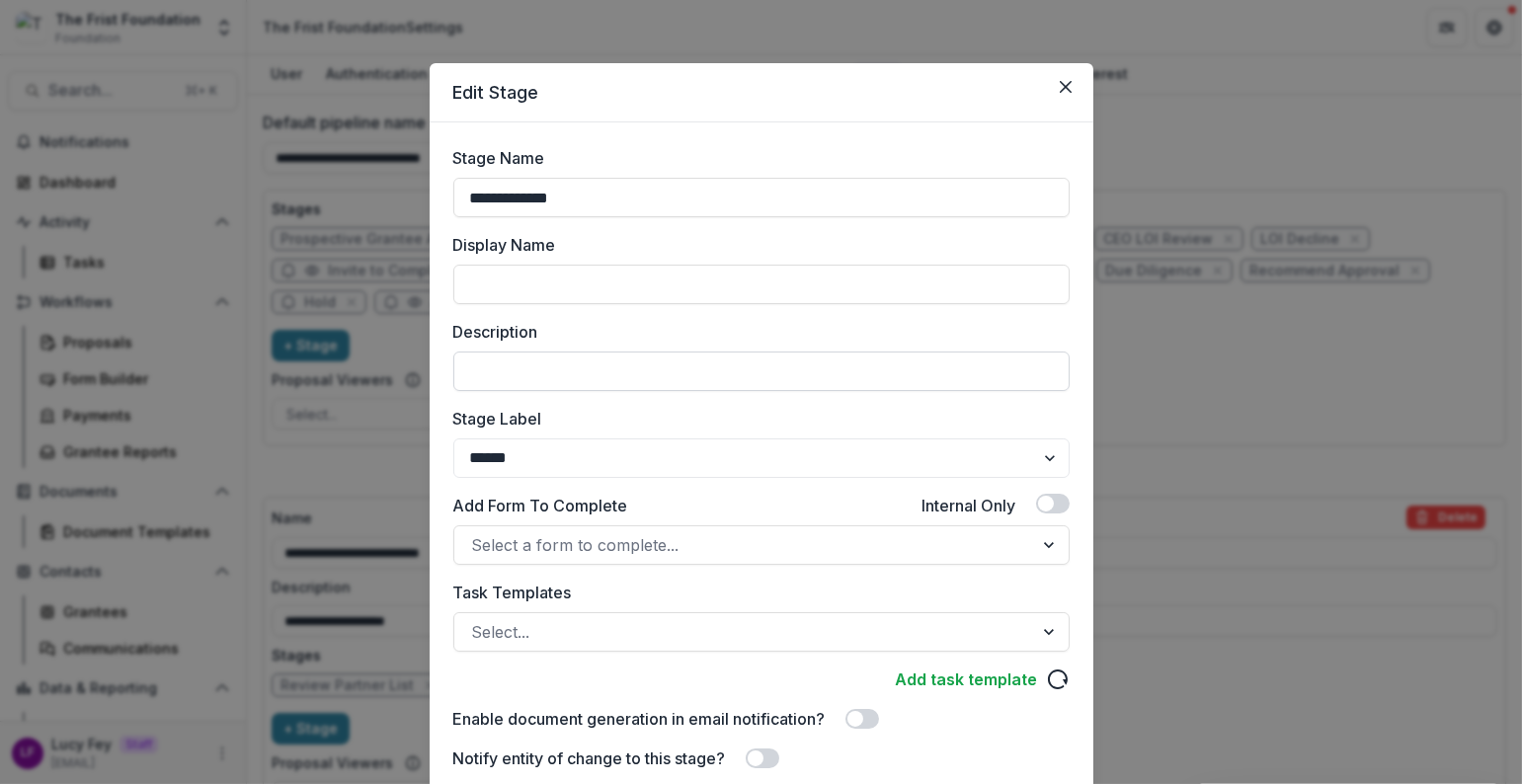 scroll, scrollTop: 175, scrollLeft: 0, axis: vertical 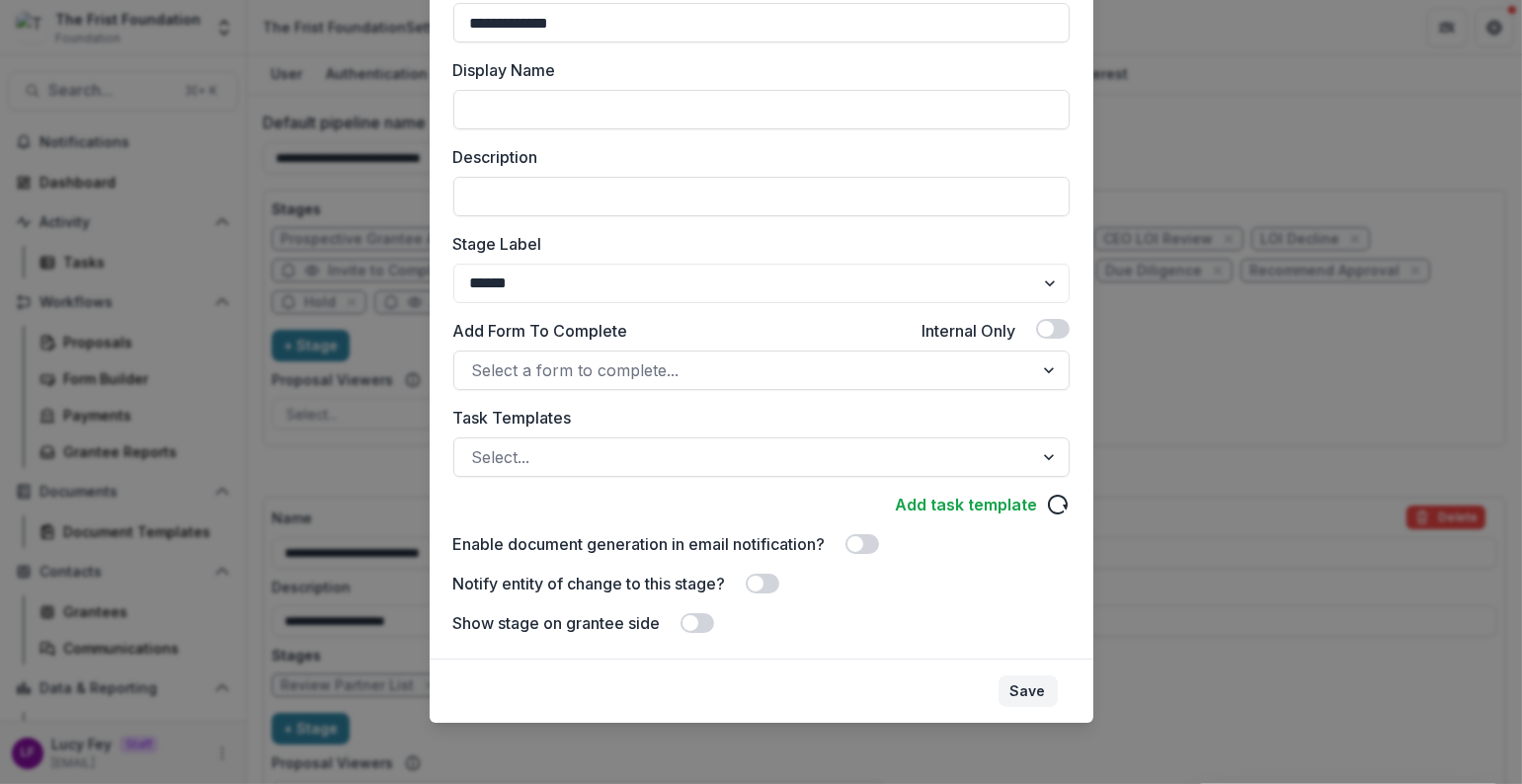 click on "Save" at bounding box center [1028, 691] 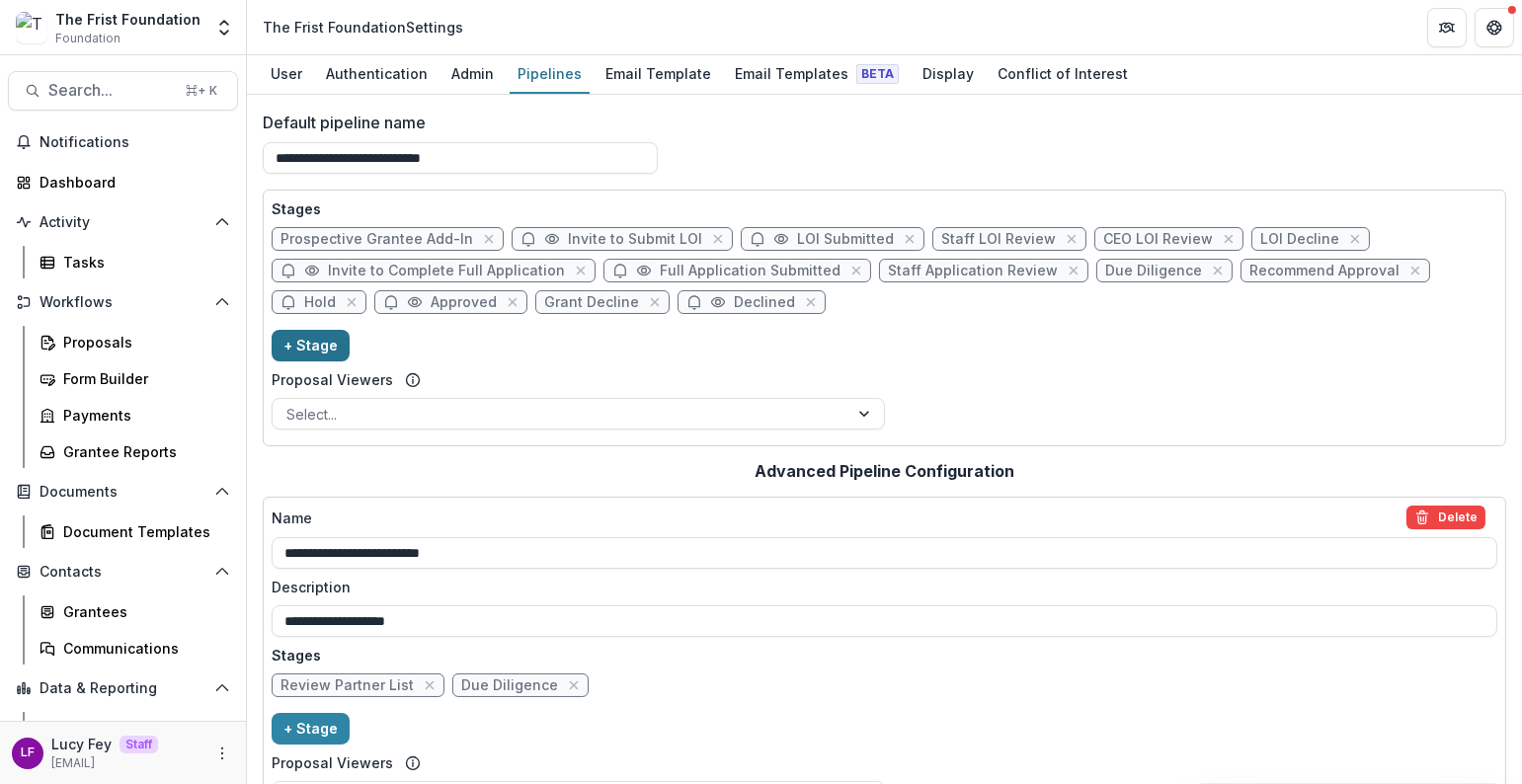 click on "+ Stage" at bounding box center (310, 346) 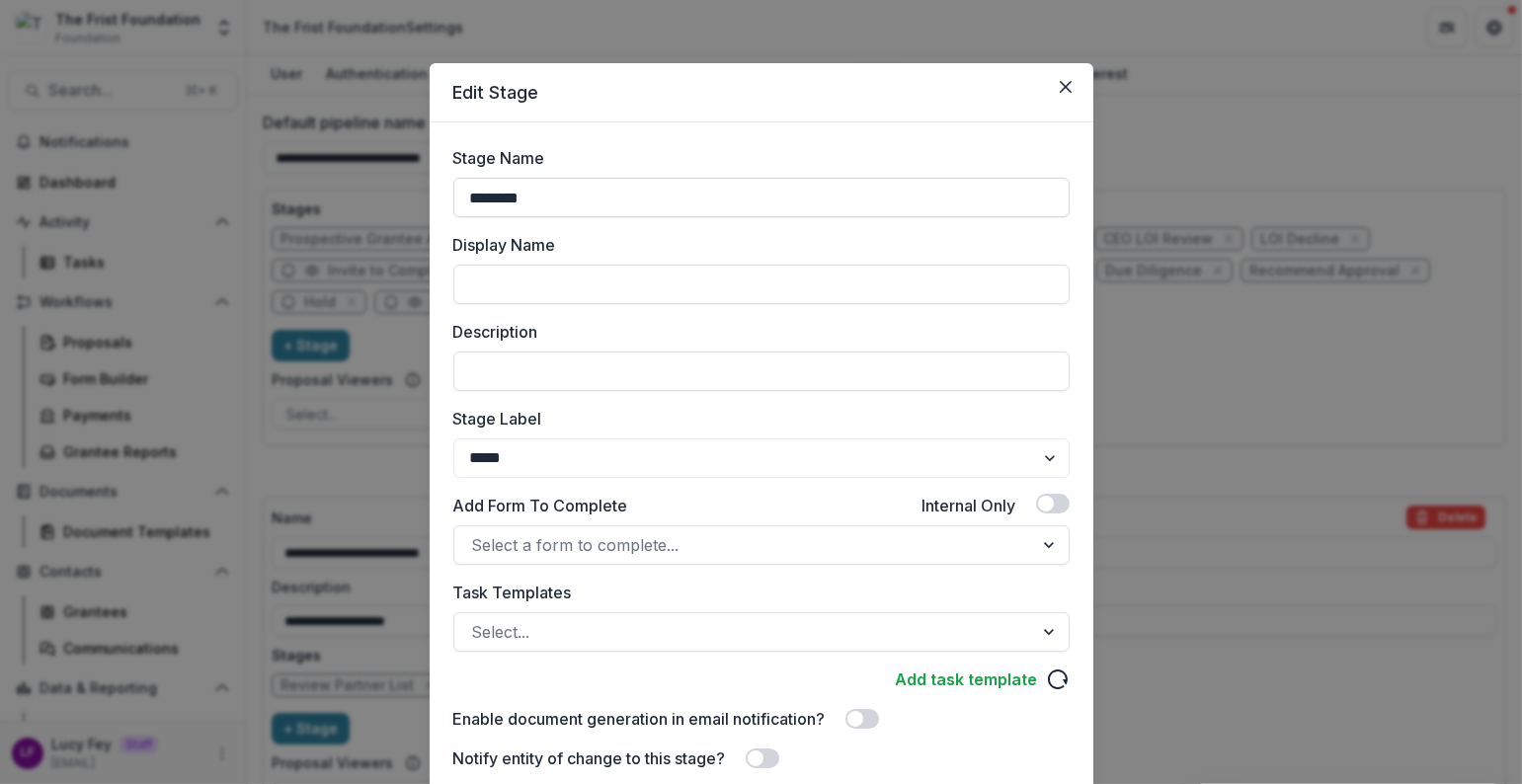click on "********" at bounding box center [761, 197] 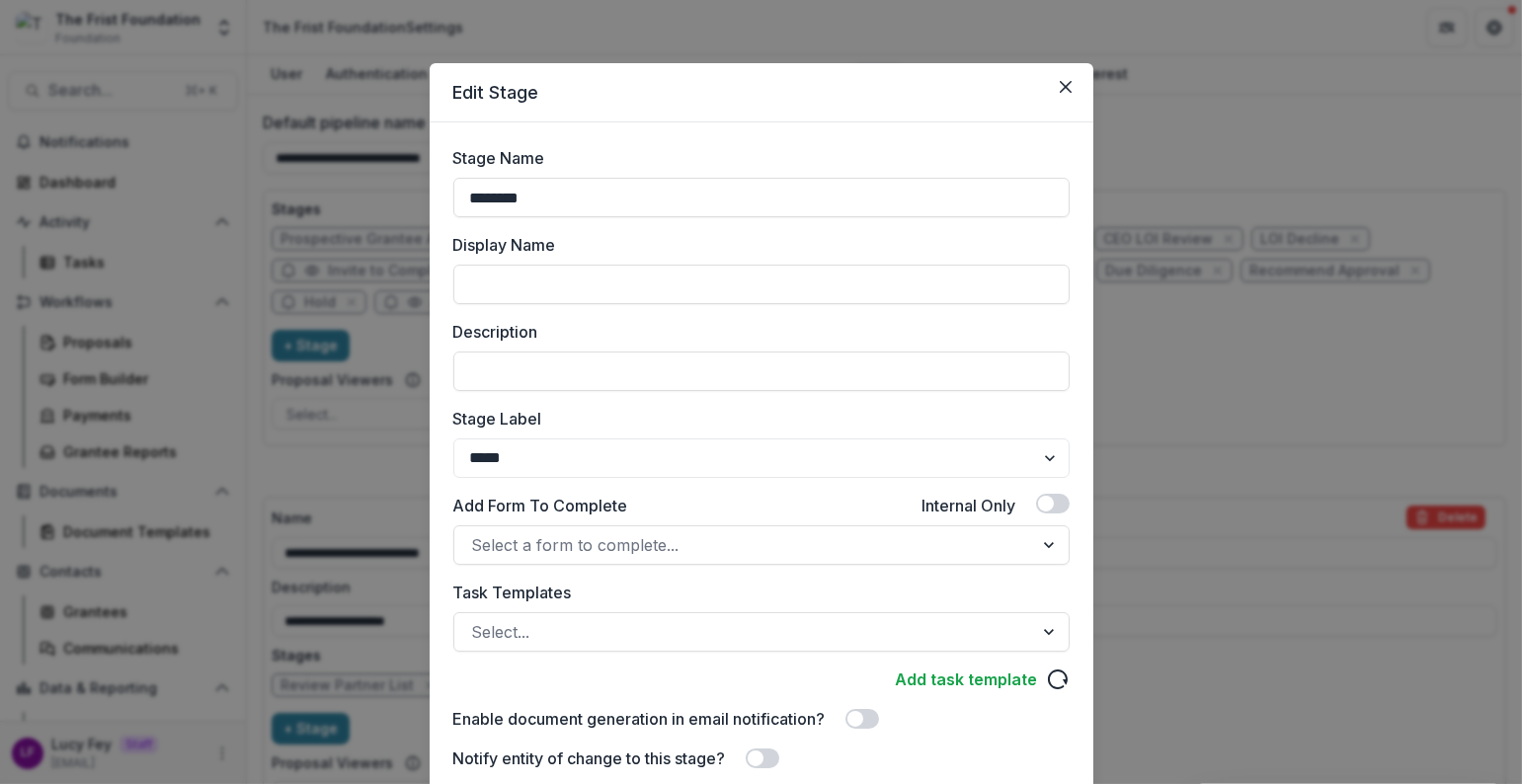 drag, startPoint x: 570, startPoint y: 196, endPoint x: 426, endPoint y: 194, distance: 144.0139 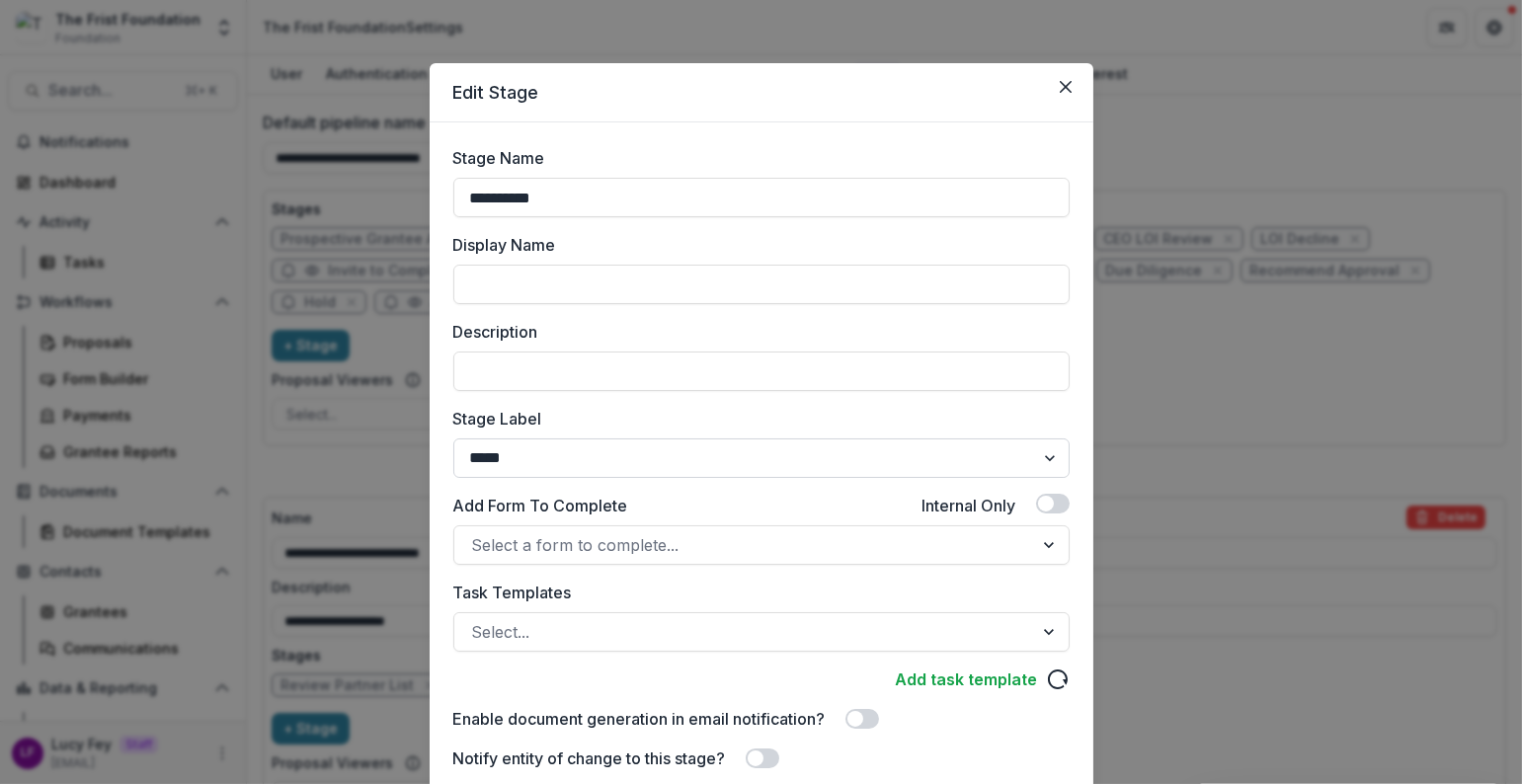 type on "**********" 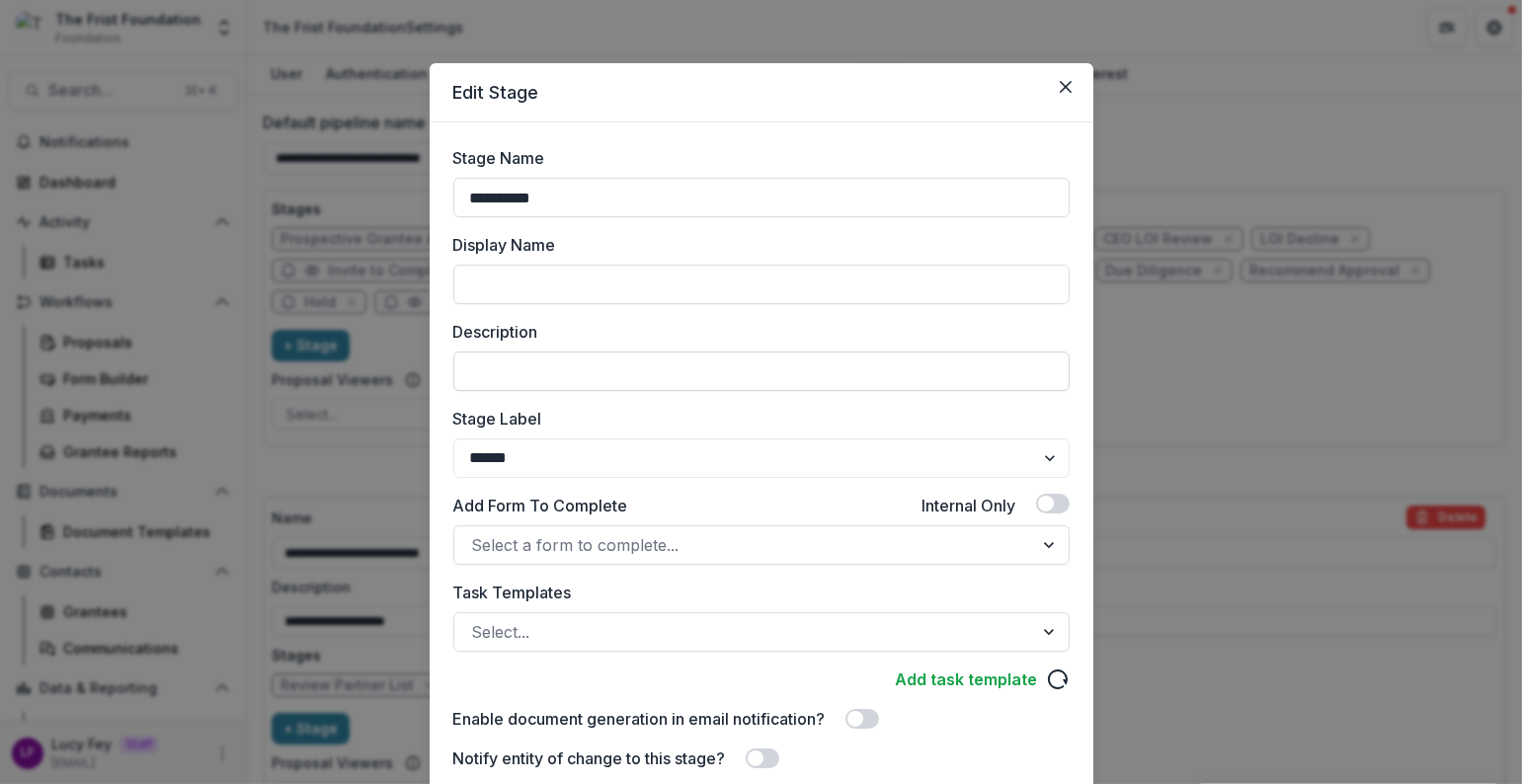 click on "Description" at bounding box center [761, 371] 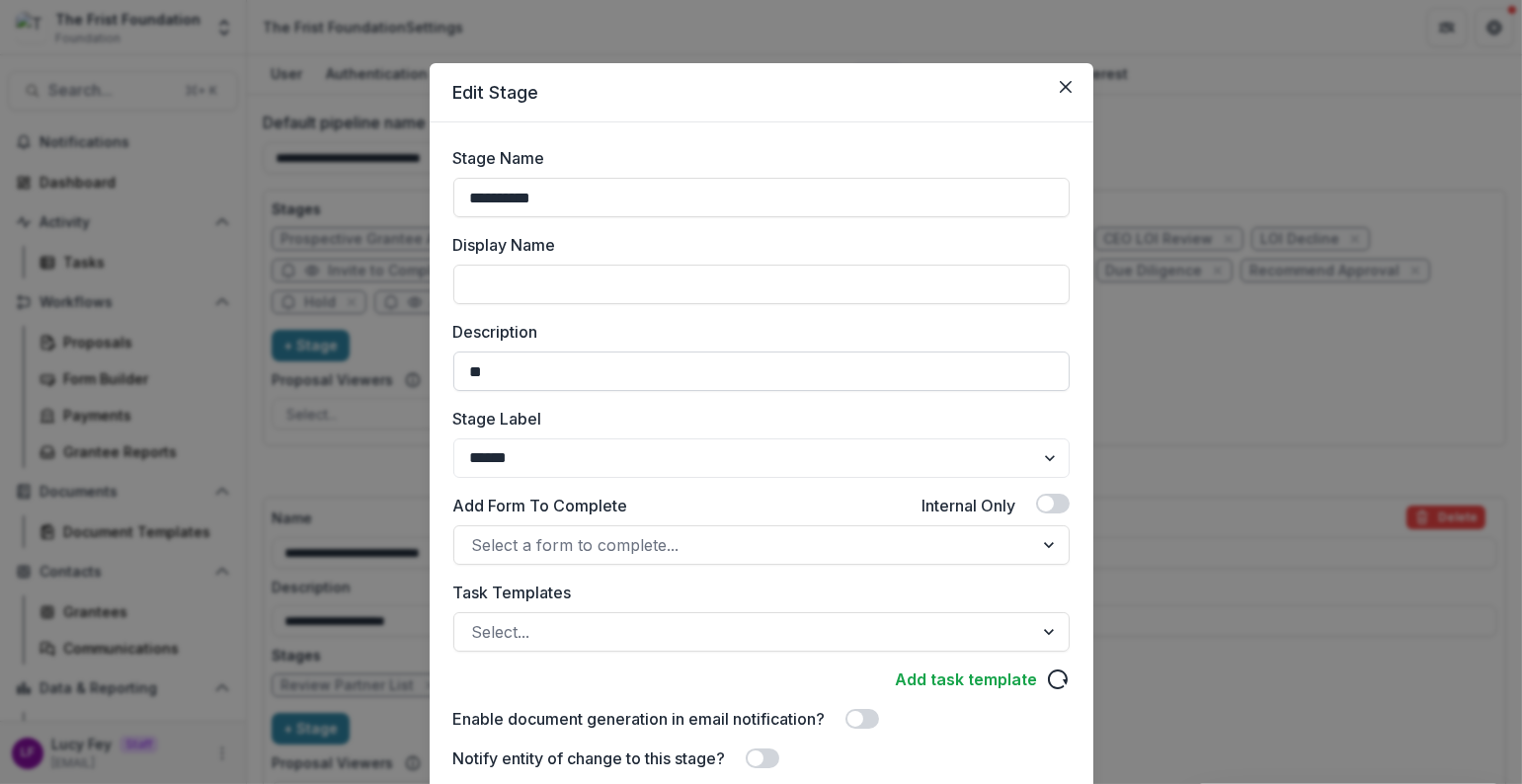 type on "*" 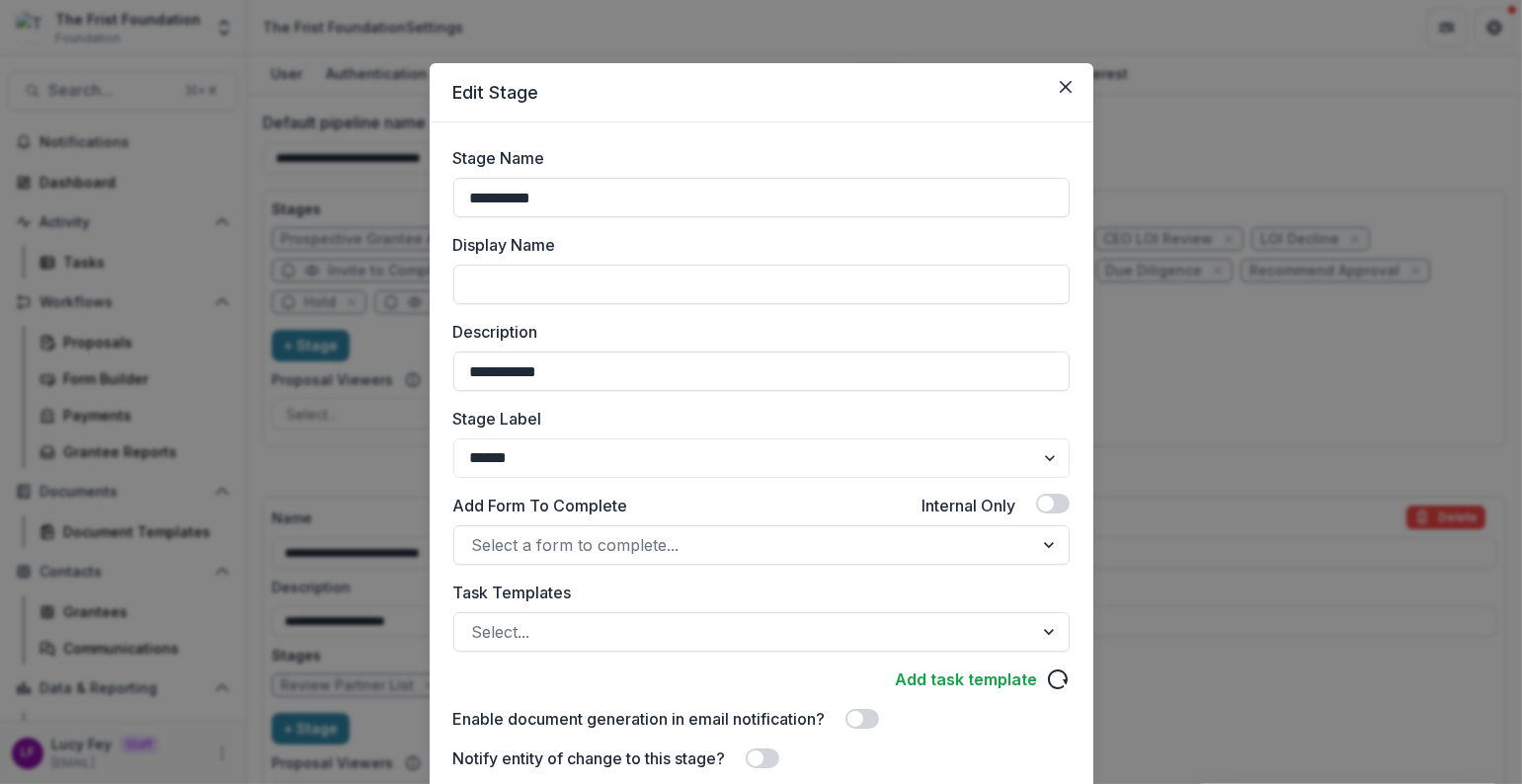 scroll, scrollTop: 175, scrollLeft: 0, axis: vertical 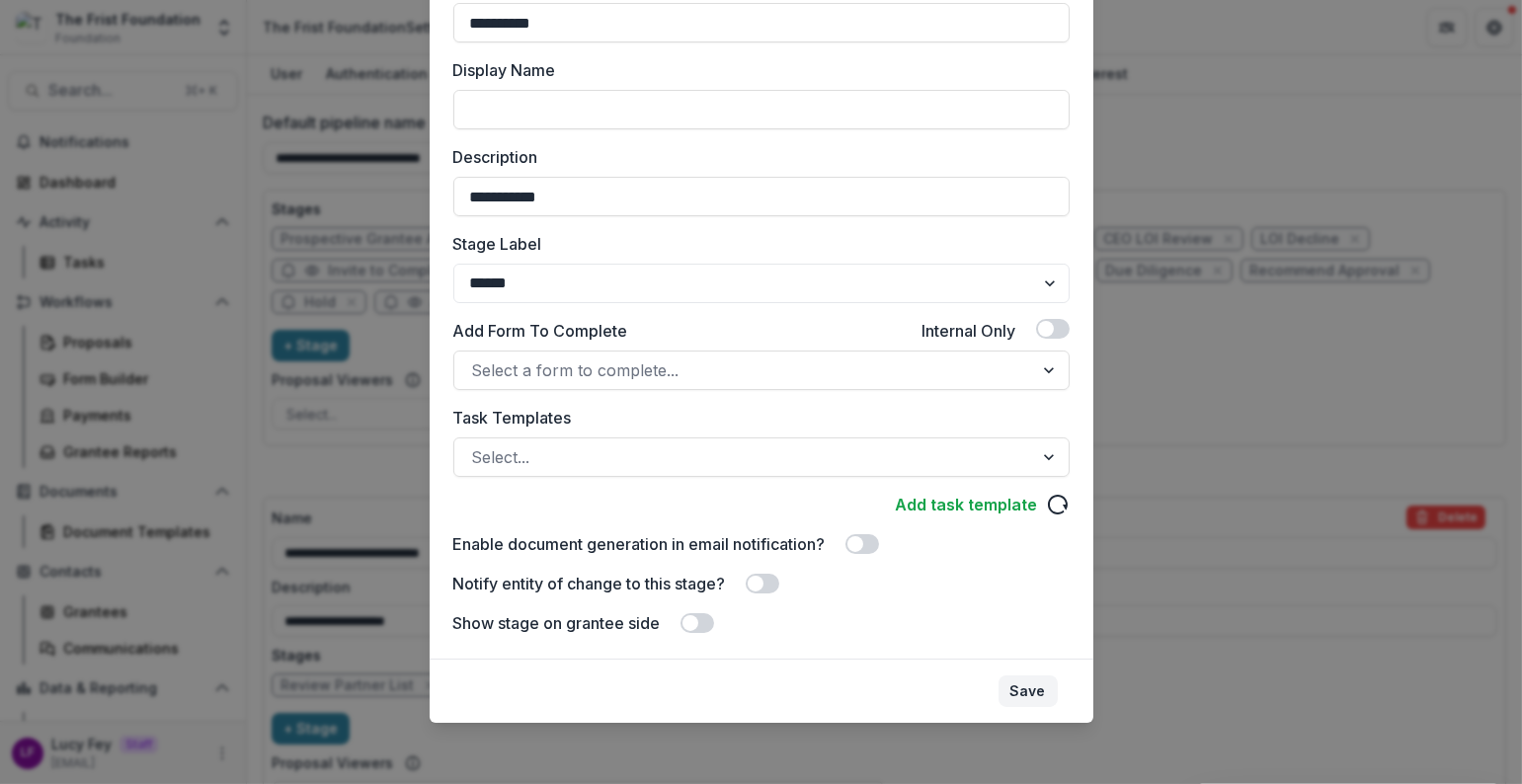 type on "**********" 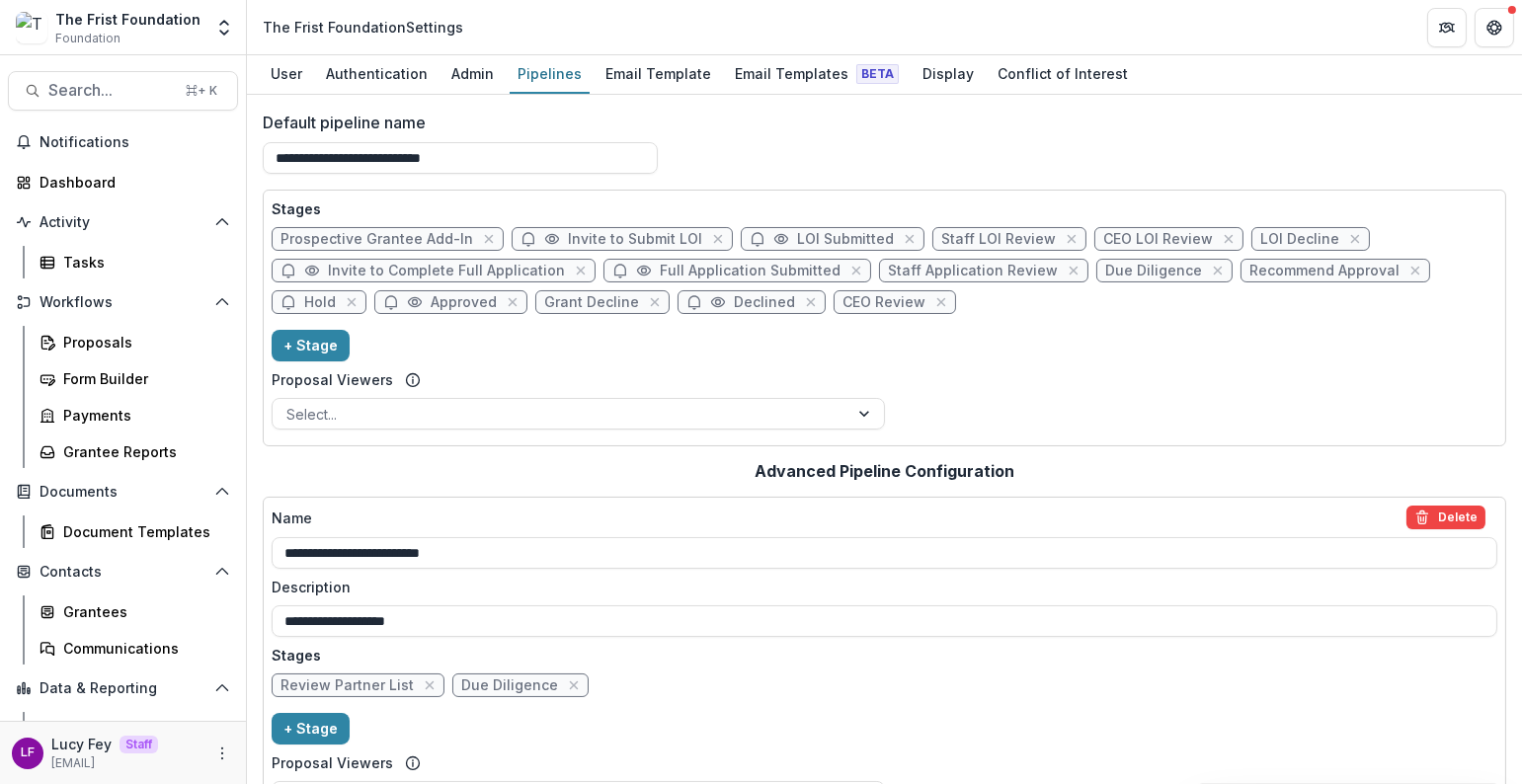 click on "Grant Decline" at bounding box center [592, 302] 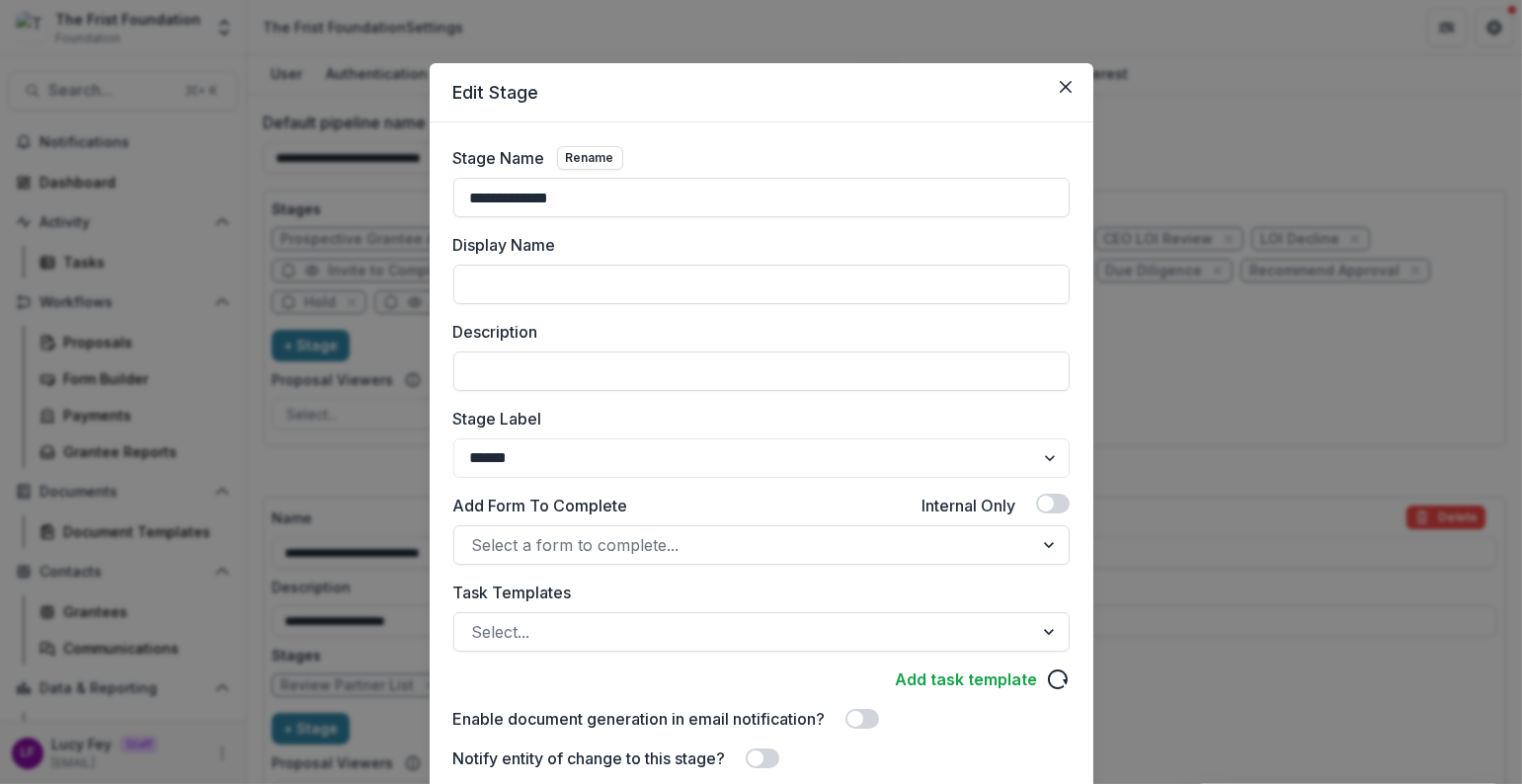 click on "Edit Stage" at bounding box center [761, 93] 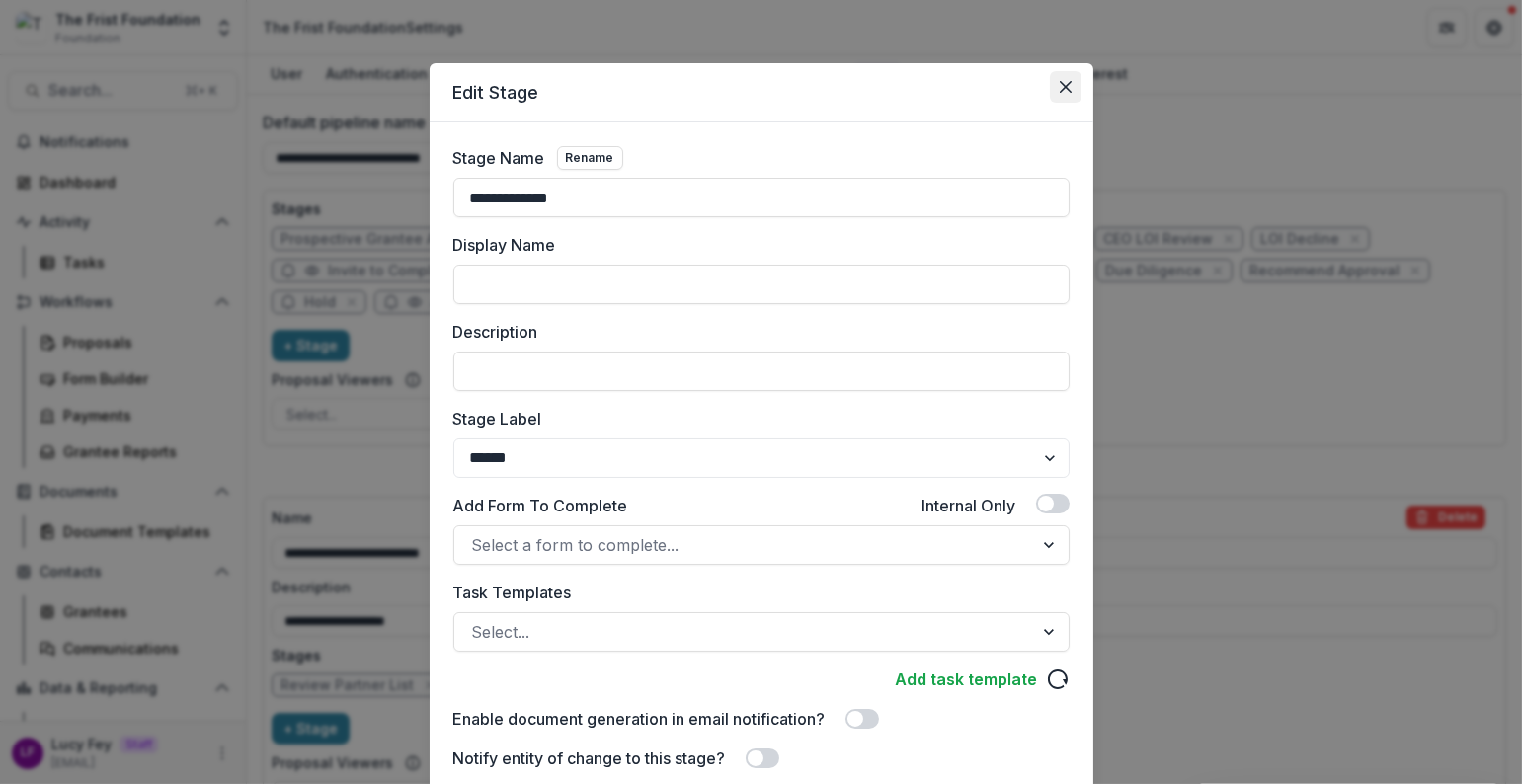 click 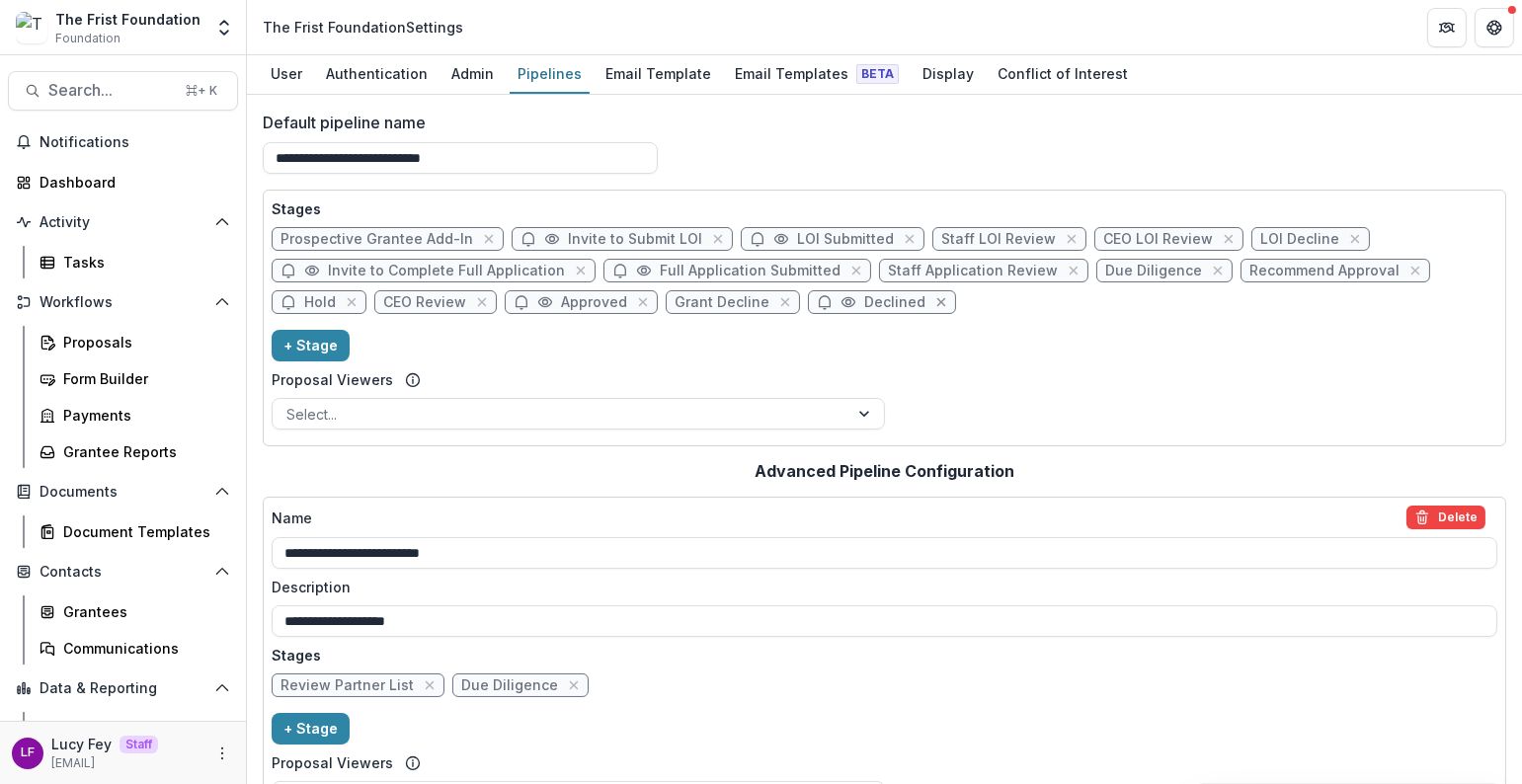 click 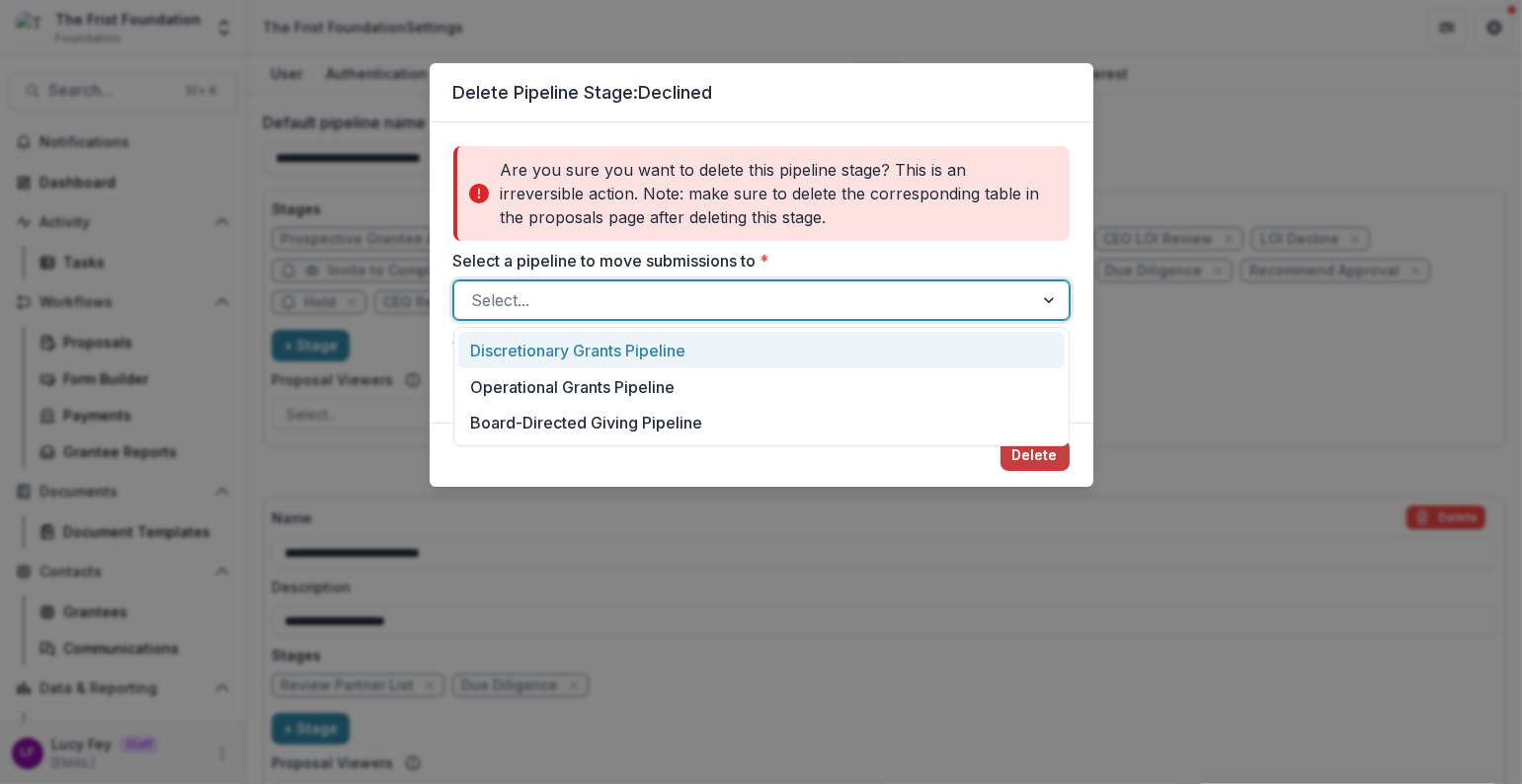 click at bounding box center [744, 300] 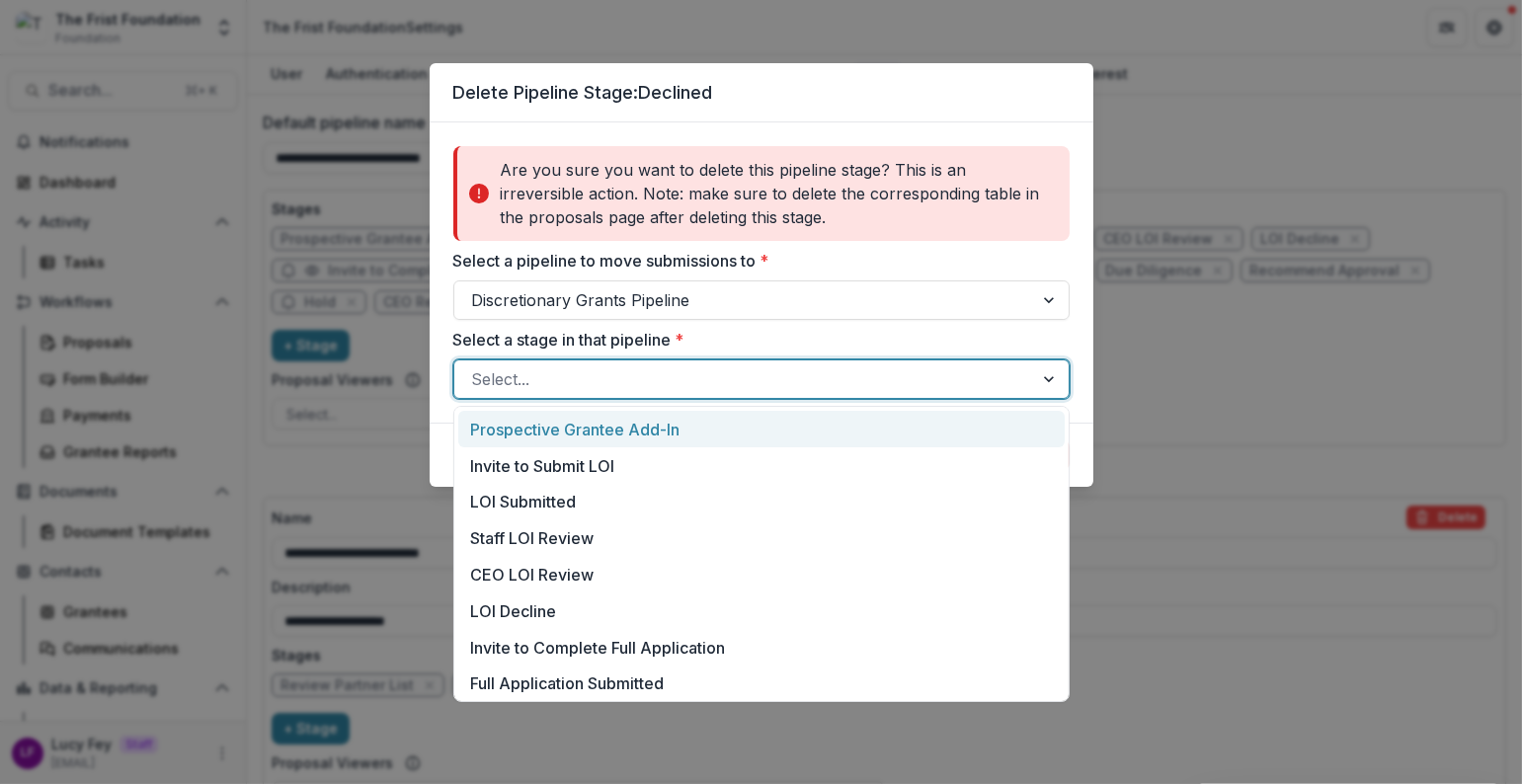 click at bounding box center (744, 379) 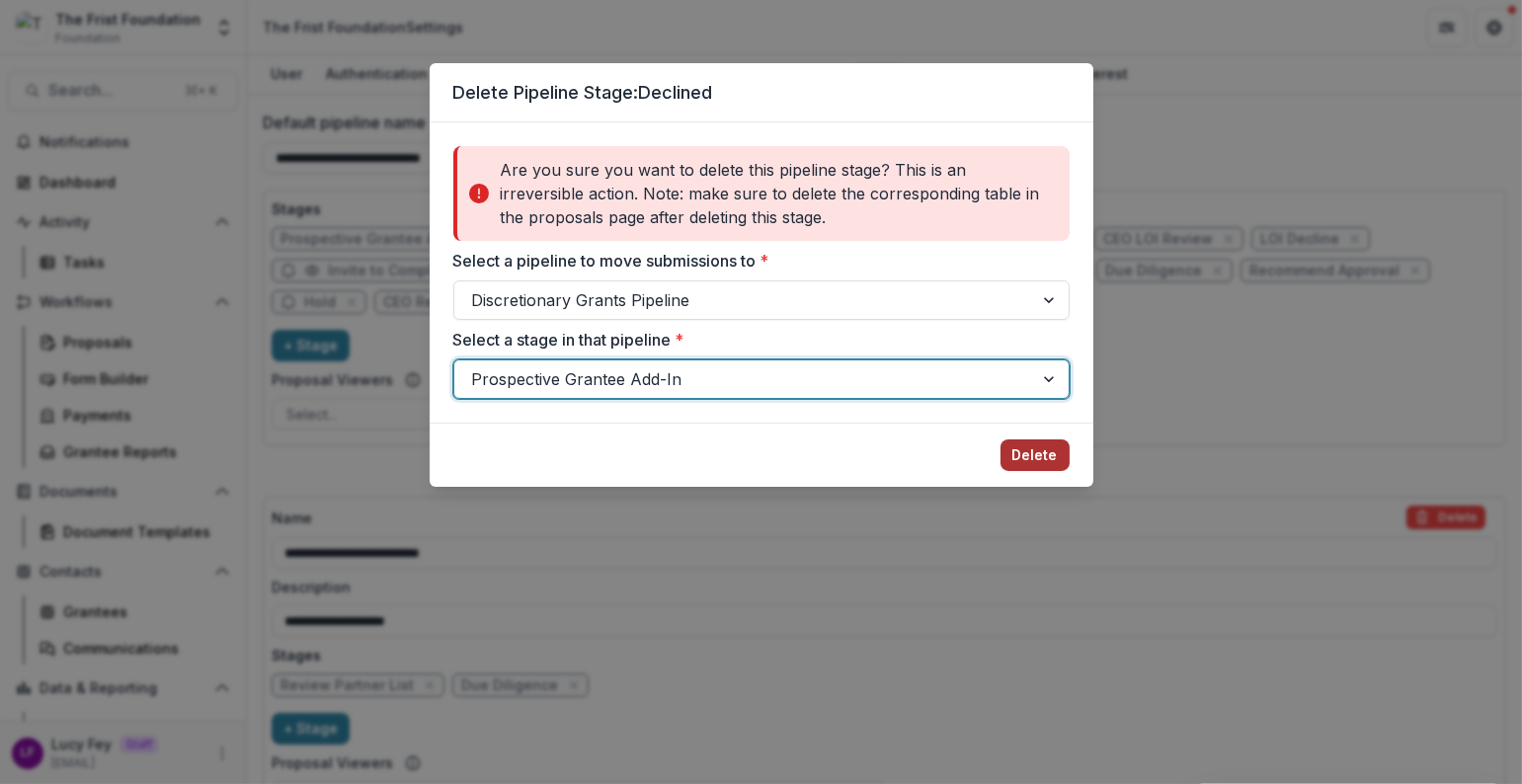 click on "Delete" at bounding box center (1035, 455) 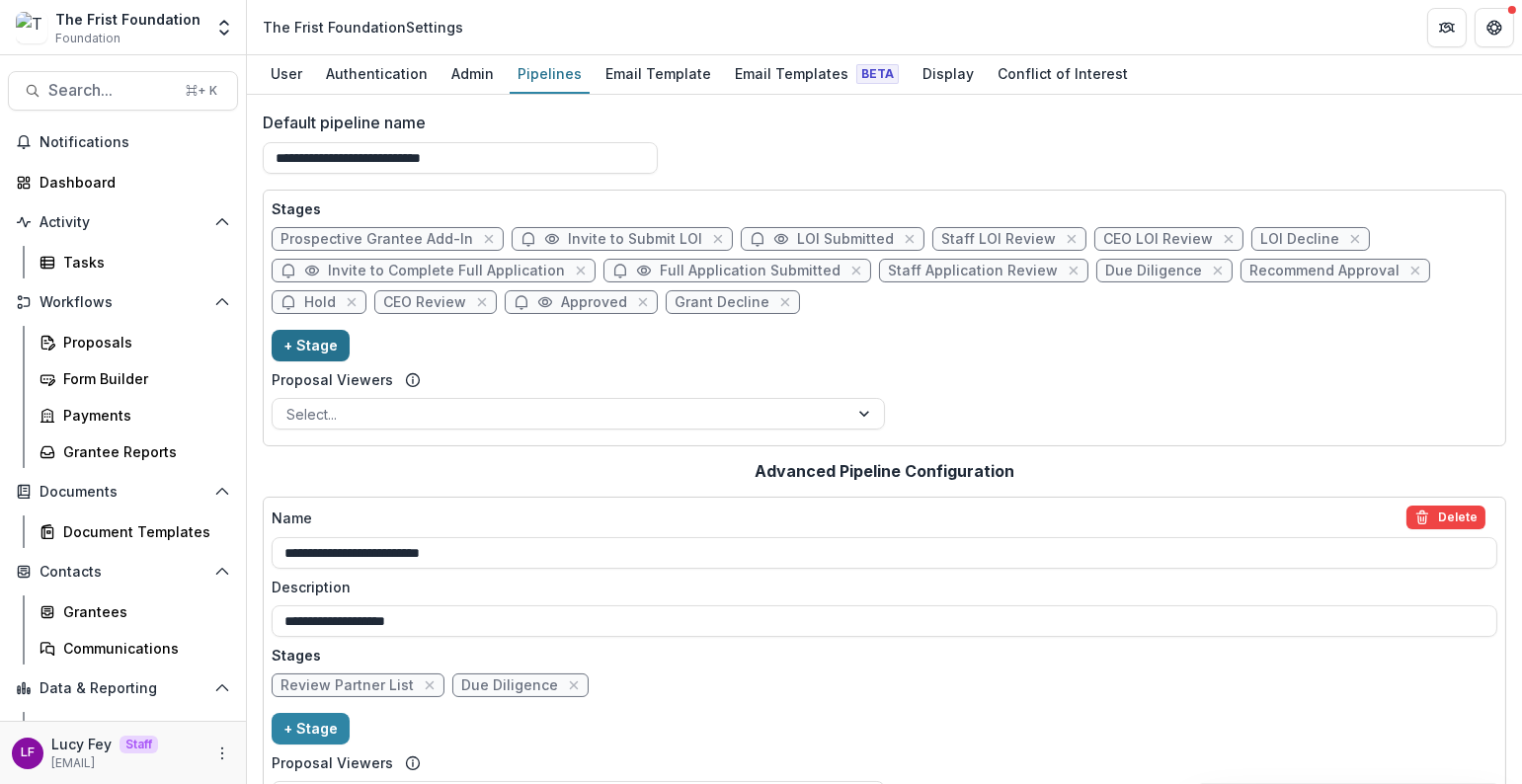 click on "+ Stage" at bounding box center (310, 346) 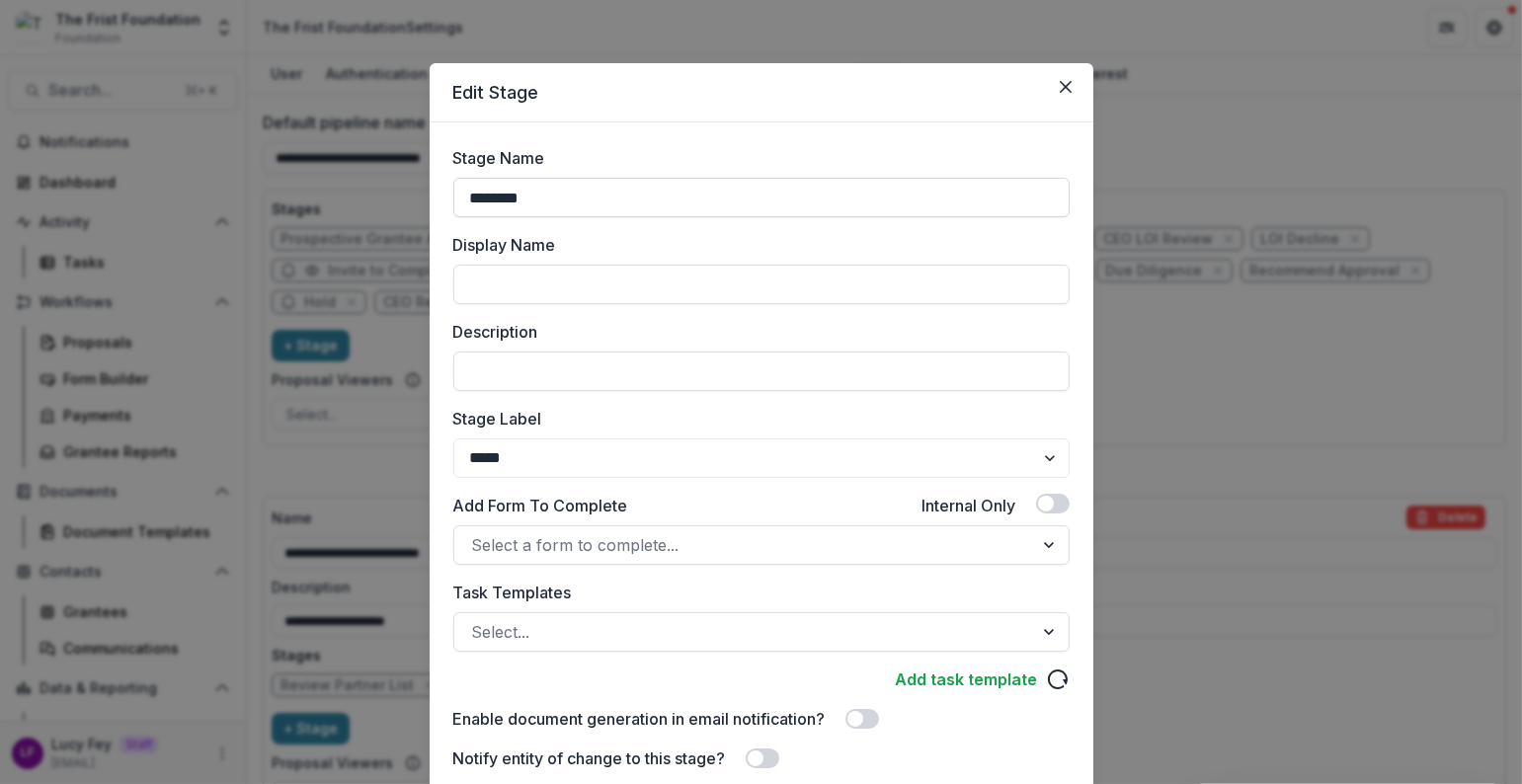click on "********" at bounding box center (761, 197) 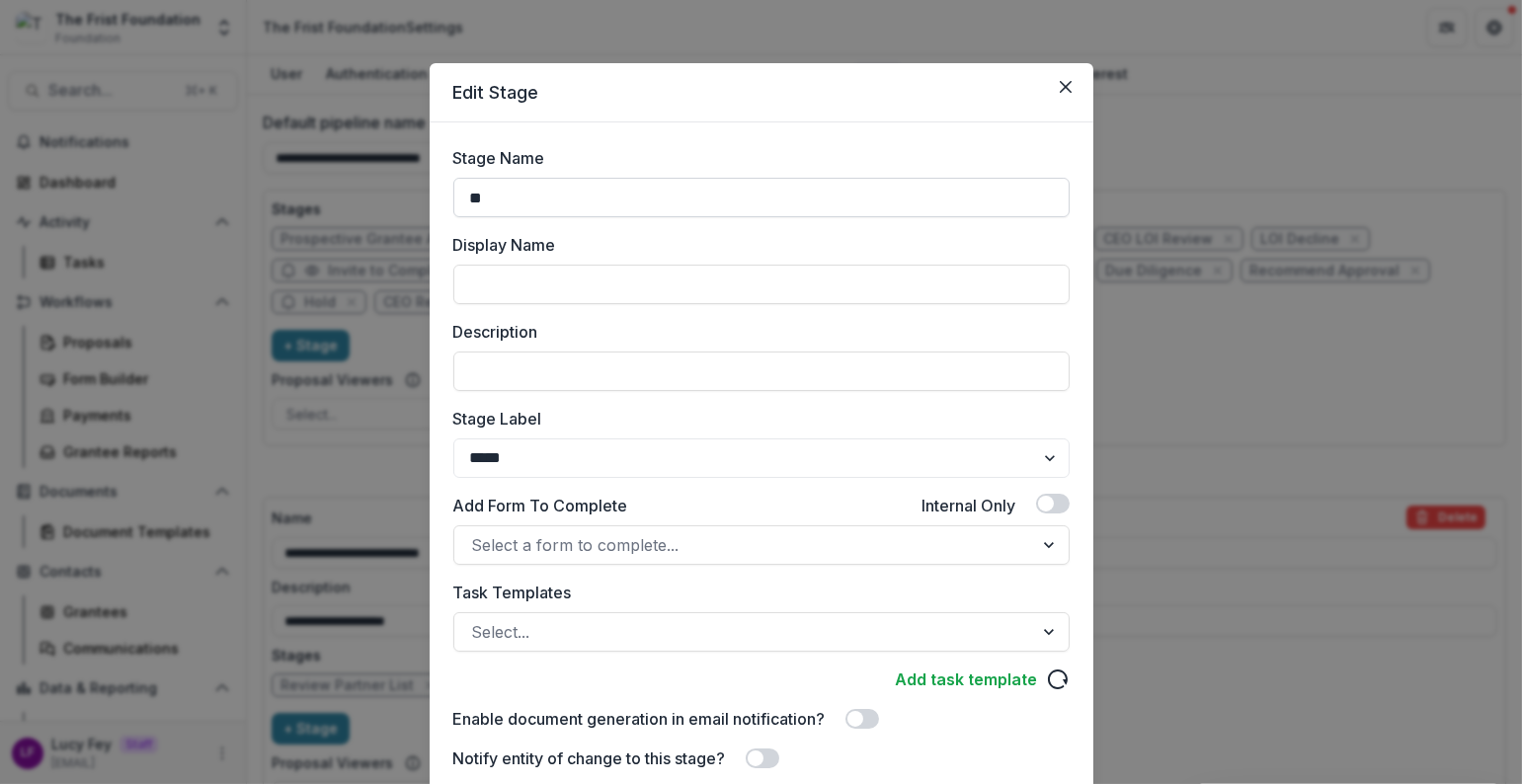 type on "*" 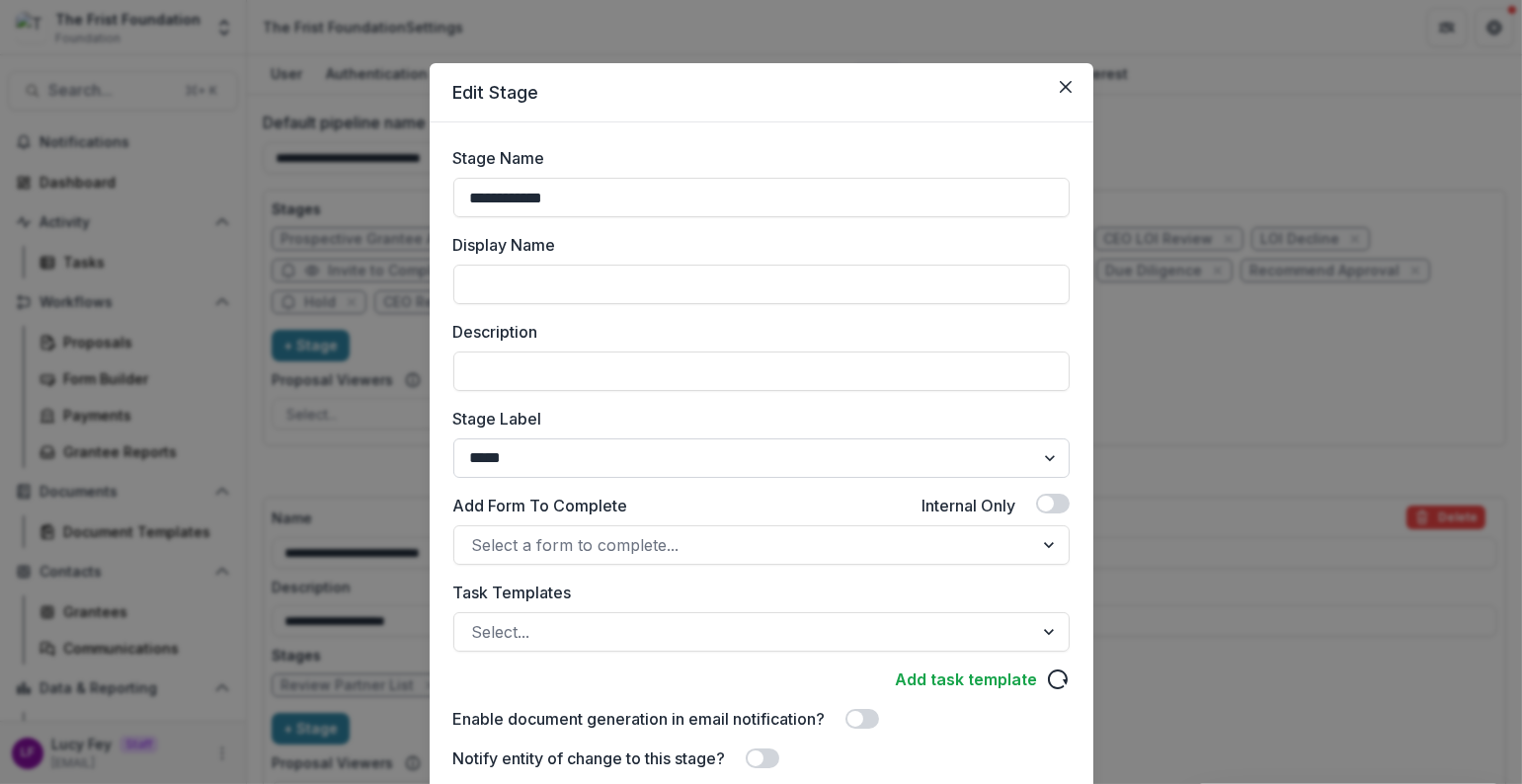 type on "**********" 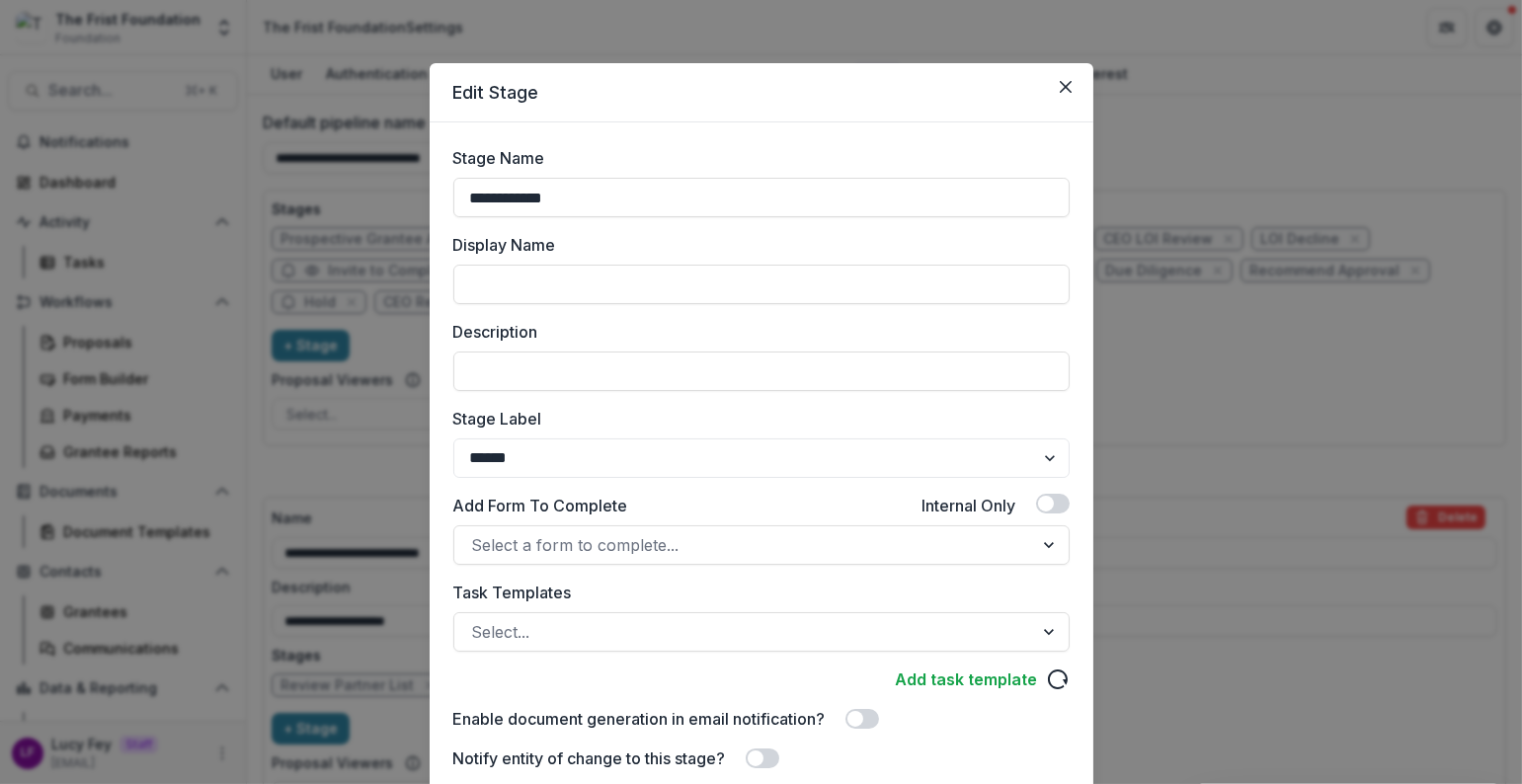 click on "**********" at bounding box center [761, 478] 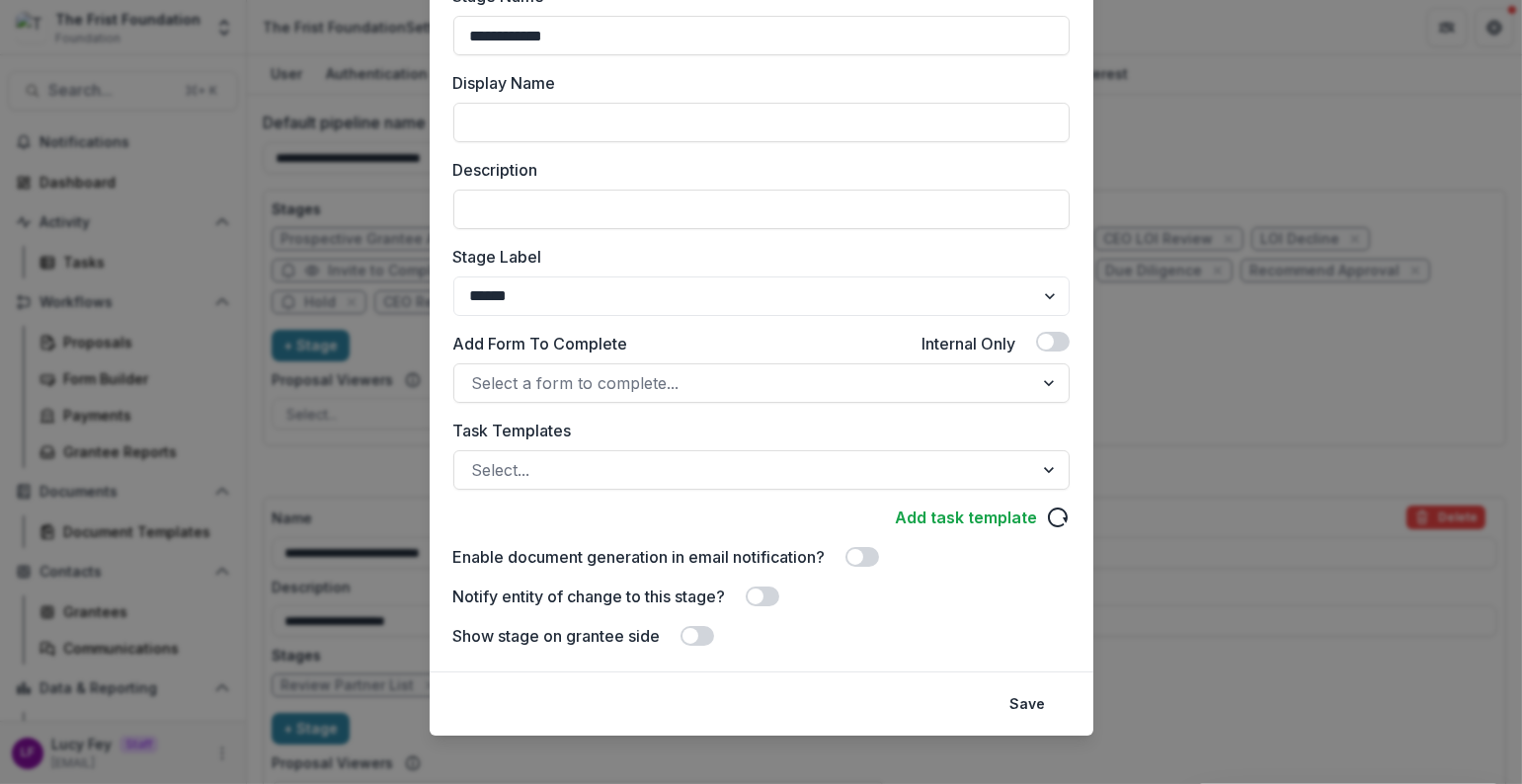 scroll, scrollTop: 175, scrollLeft: 0, axis: vertical 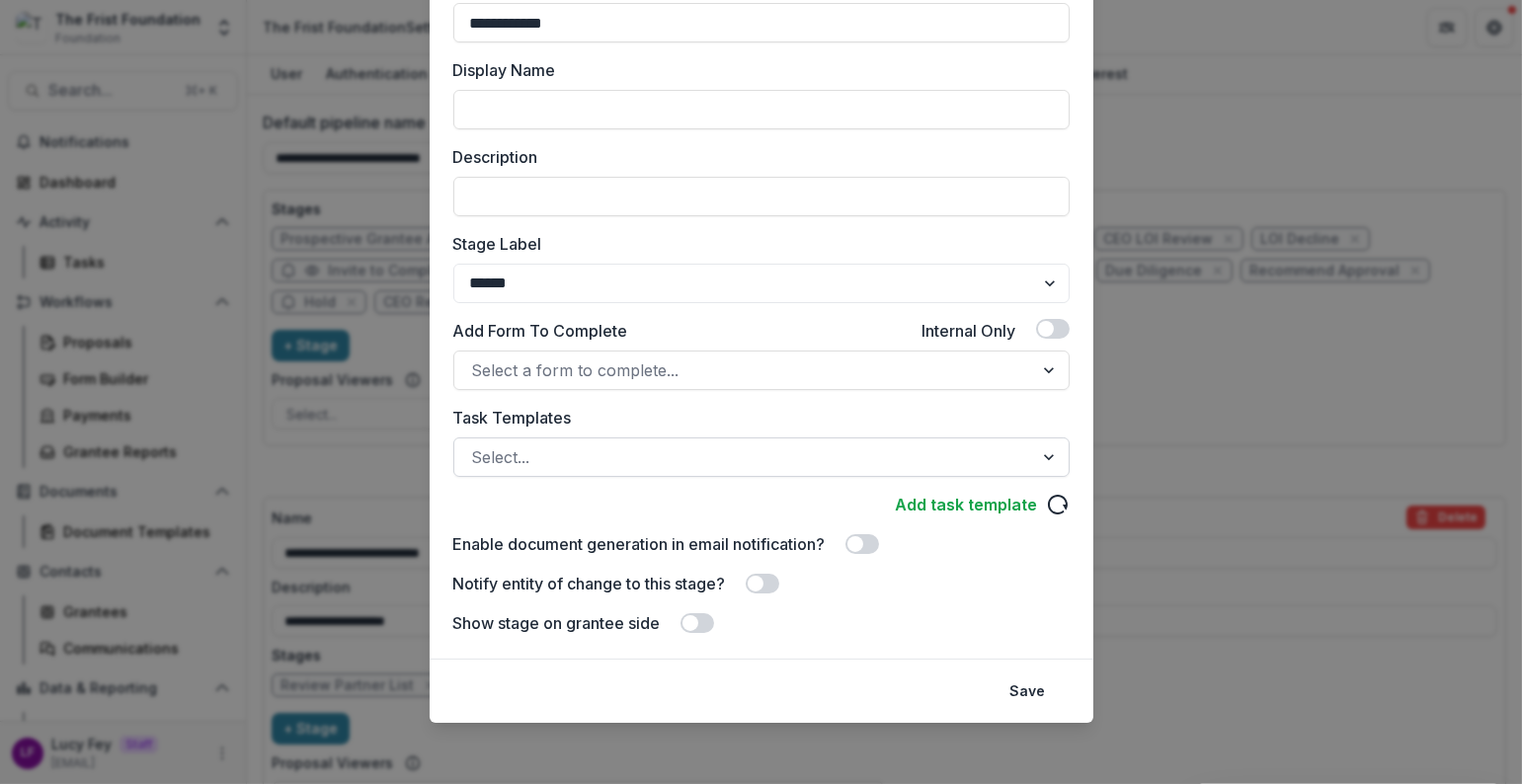 click at bounding box center (744, 457) 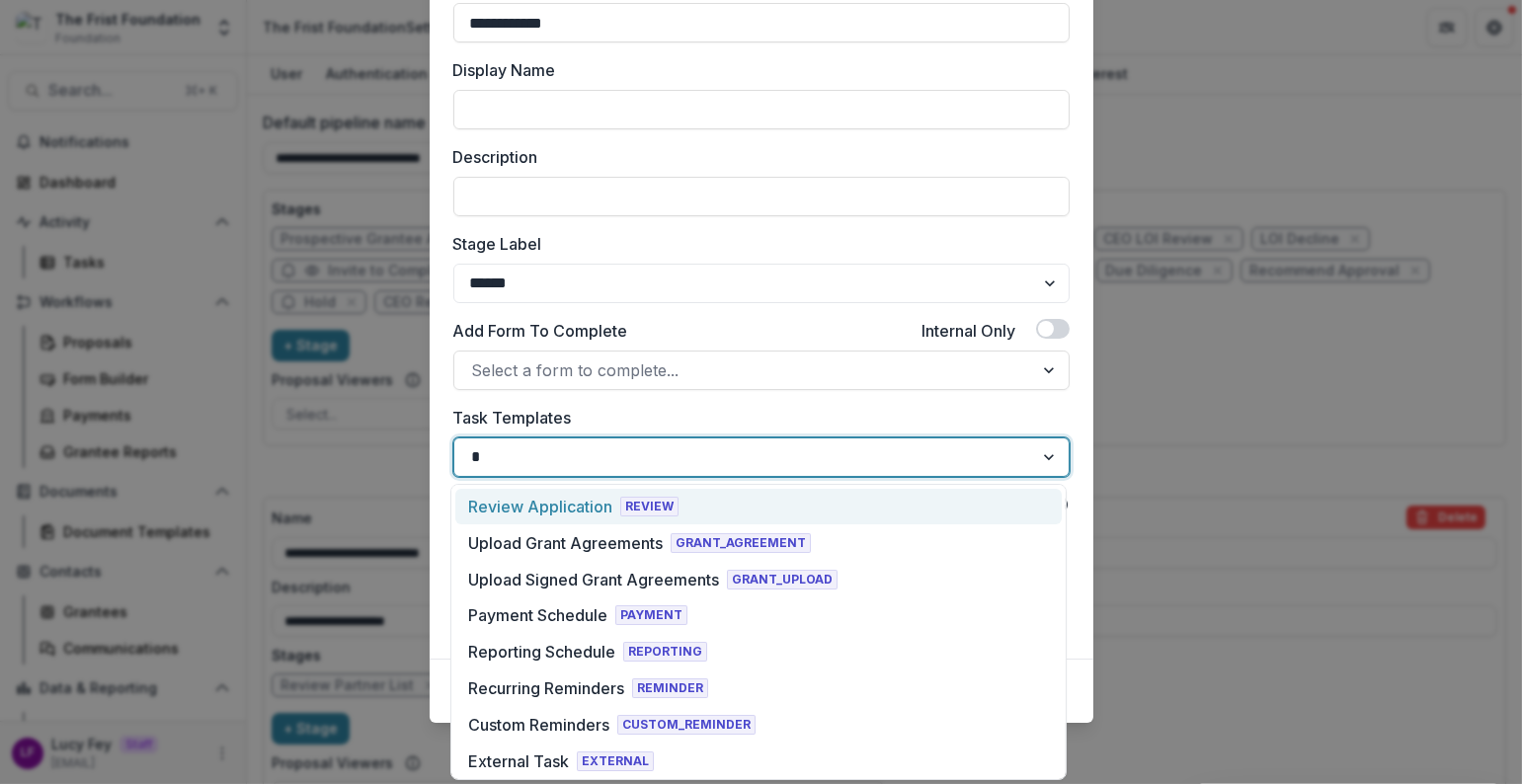 type on "**" 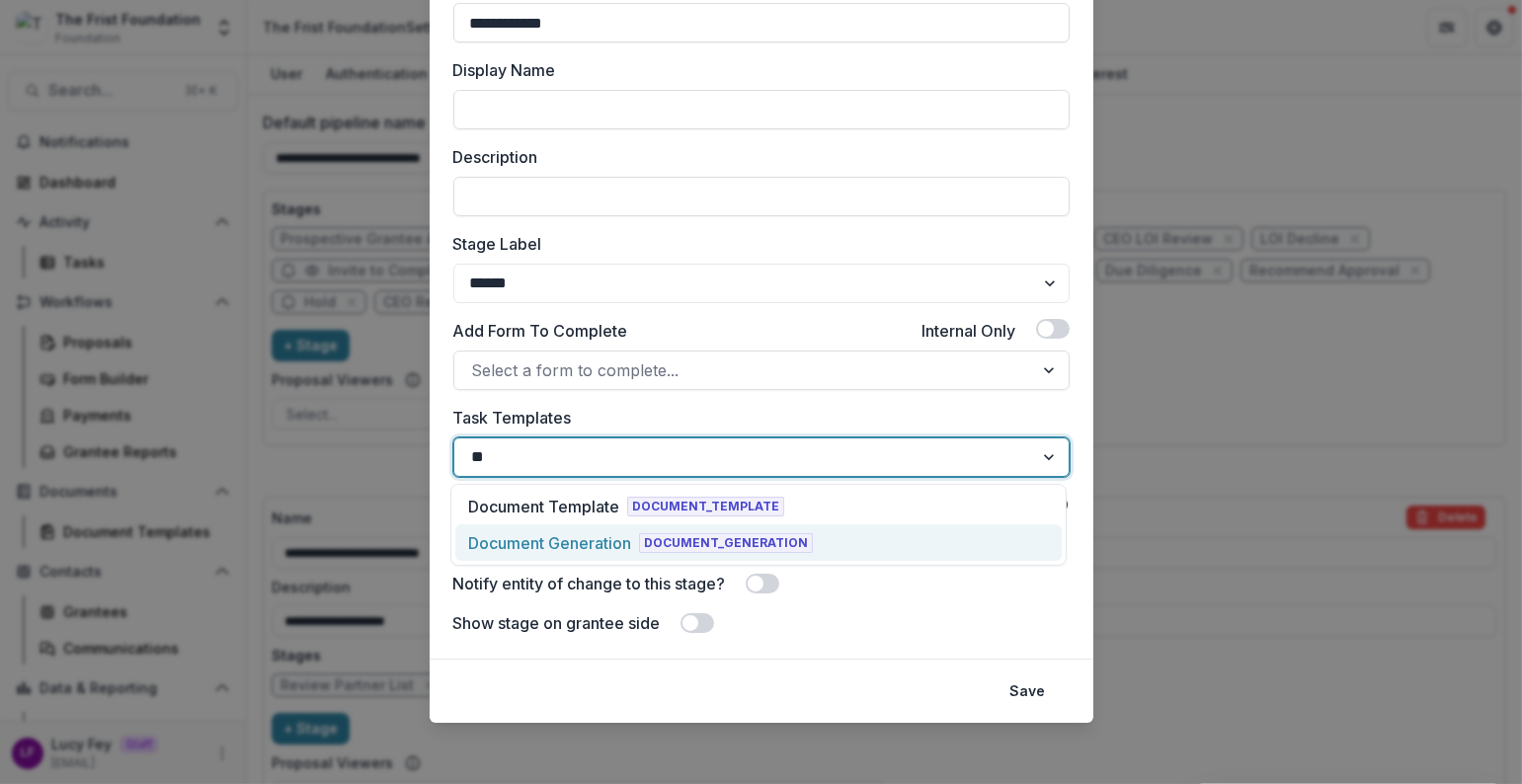 click on "Document Generation" at bounding box center (549, 543) 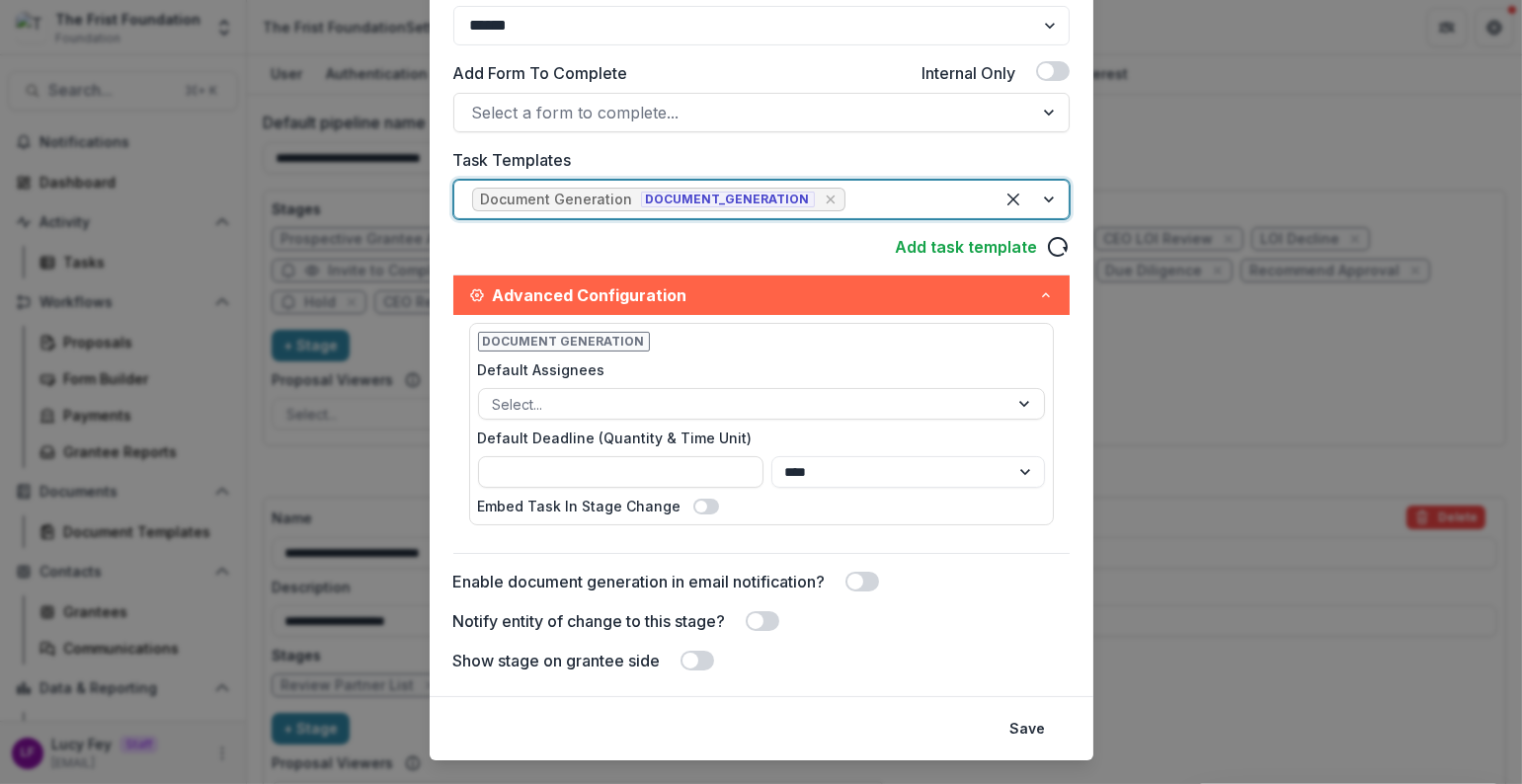 scroll, scrollTop: 467, scrollLeft: 0, axis: vertical 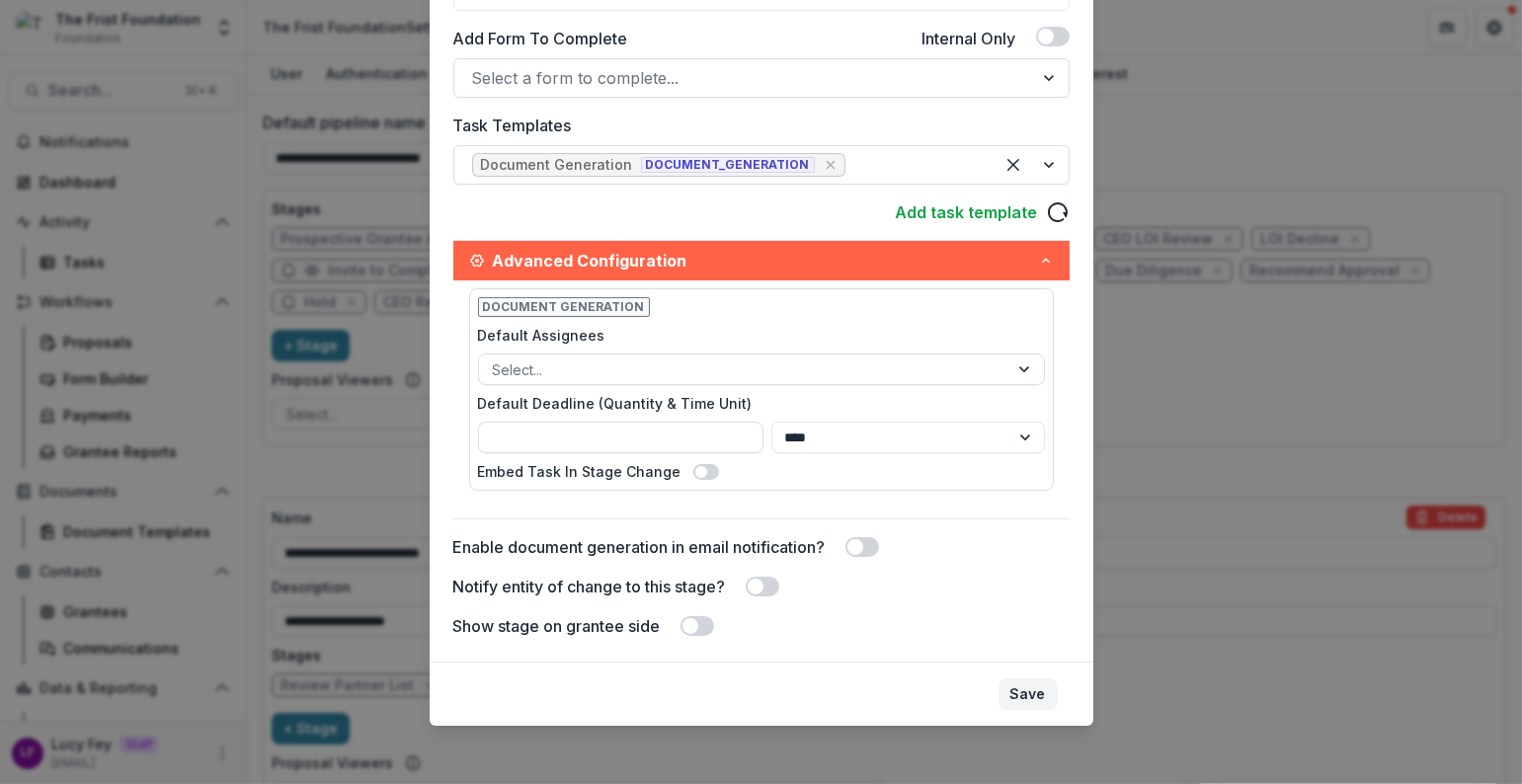 click on "Save" at bounding box center [1028, 694] 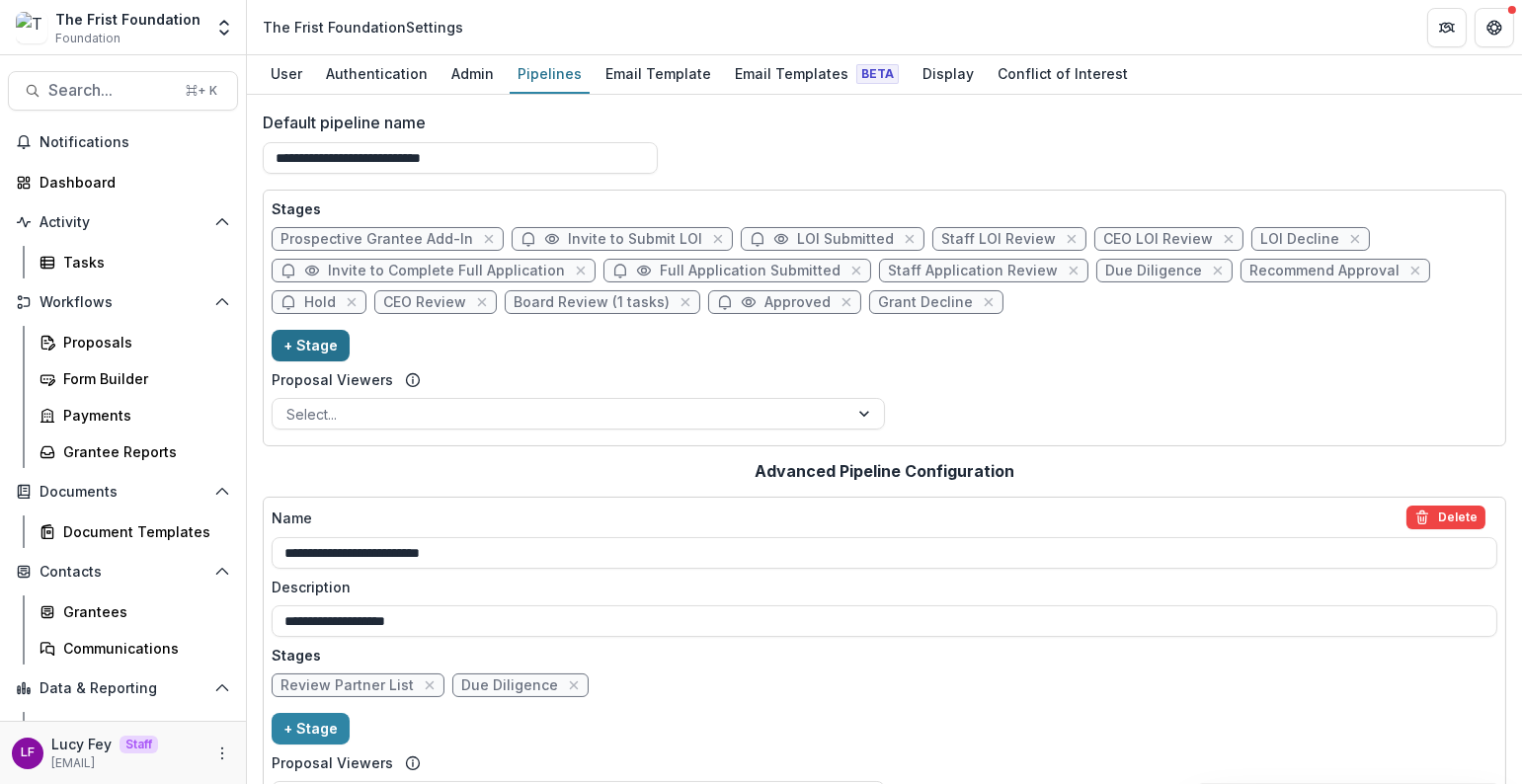 click on "+ Stage" at bounding box center (310, 346) 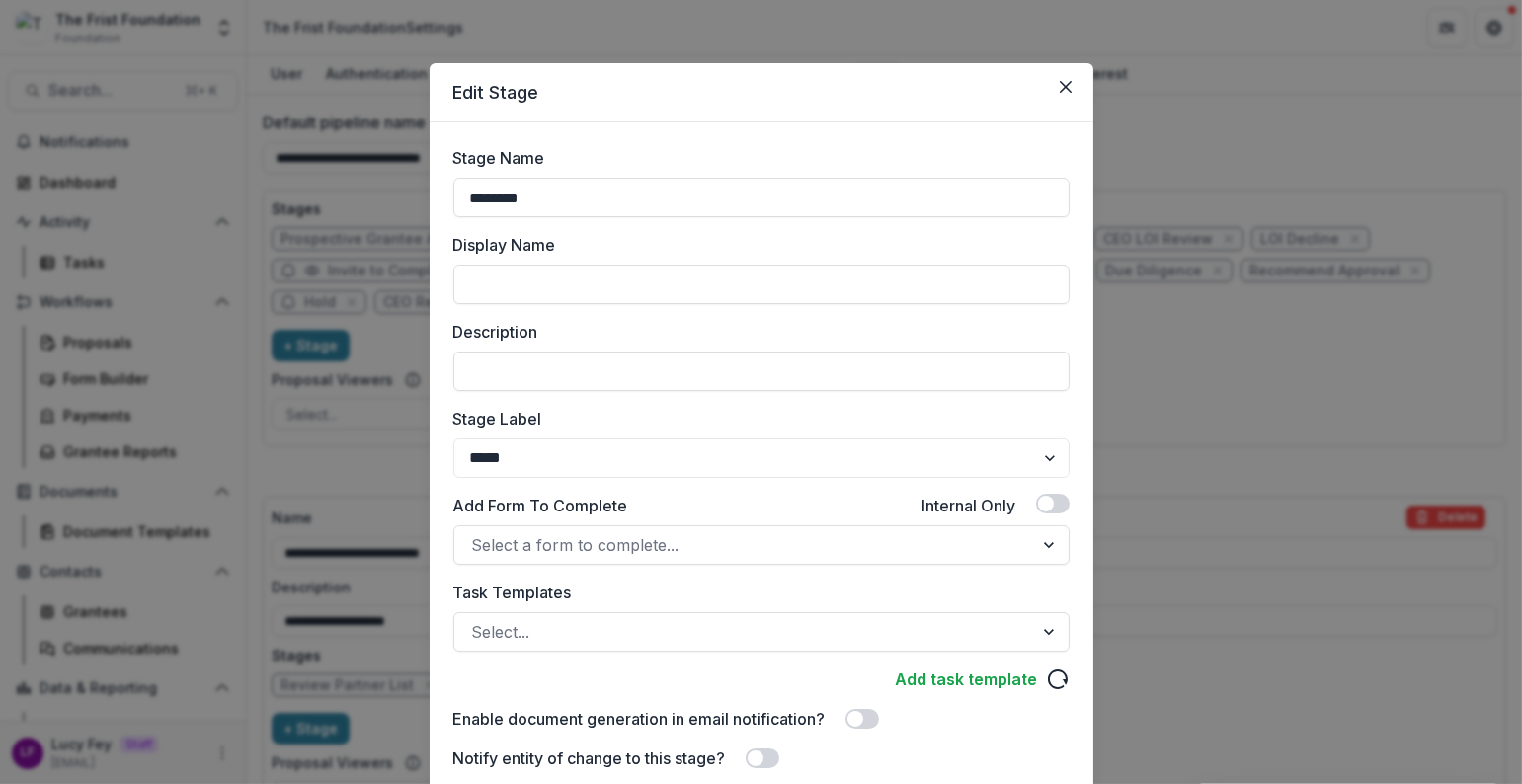drag, startPoint x: 564, startPoint y: 195, endPoint x: 316, endPoint y: 157, distance: 250.8944 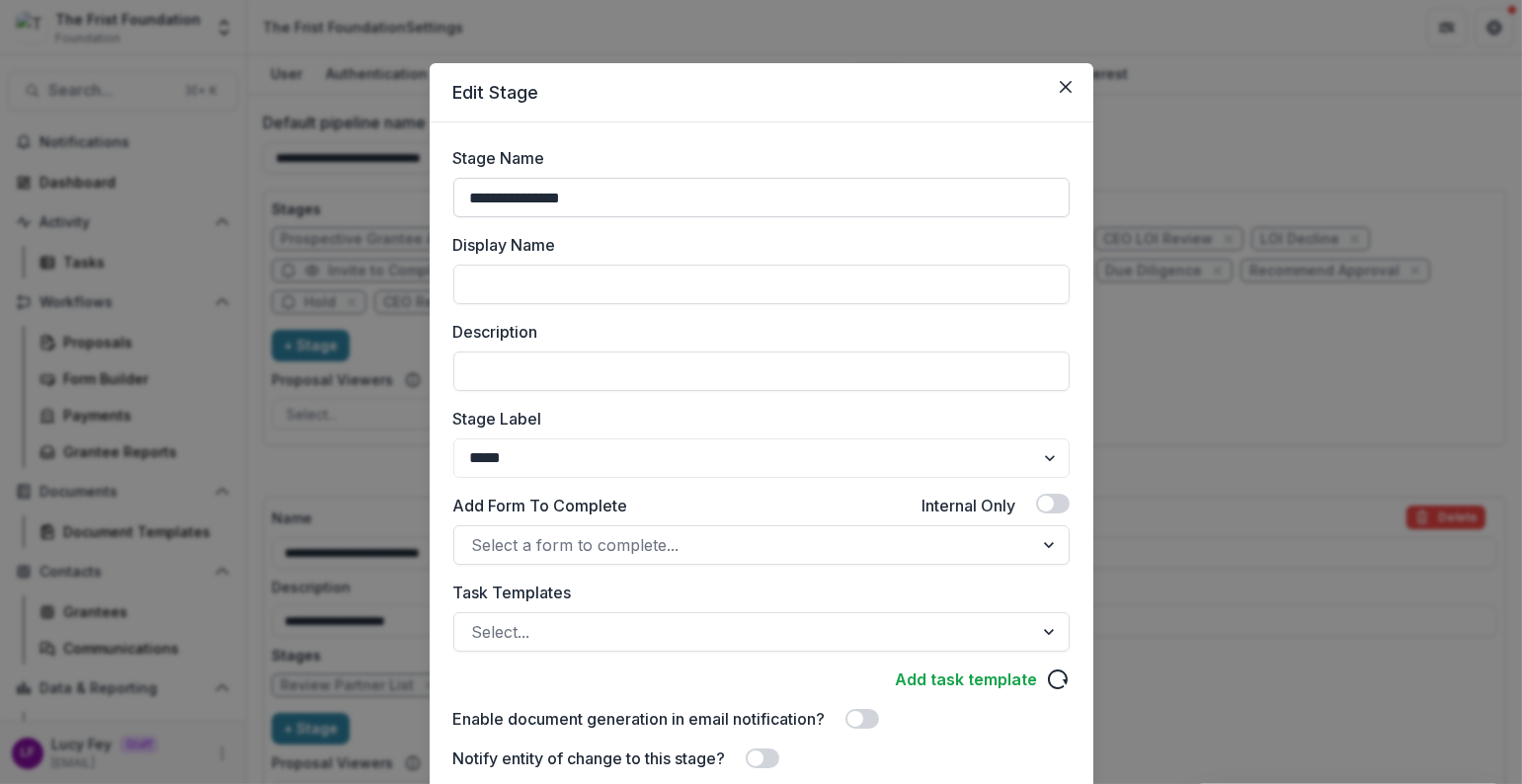 type on "**********" 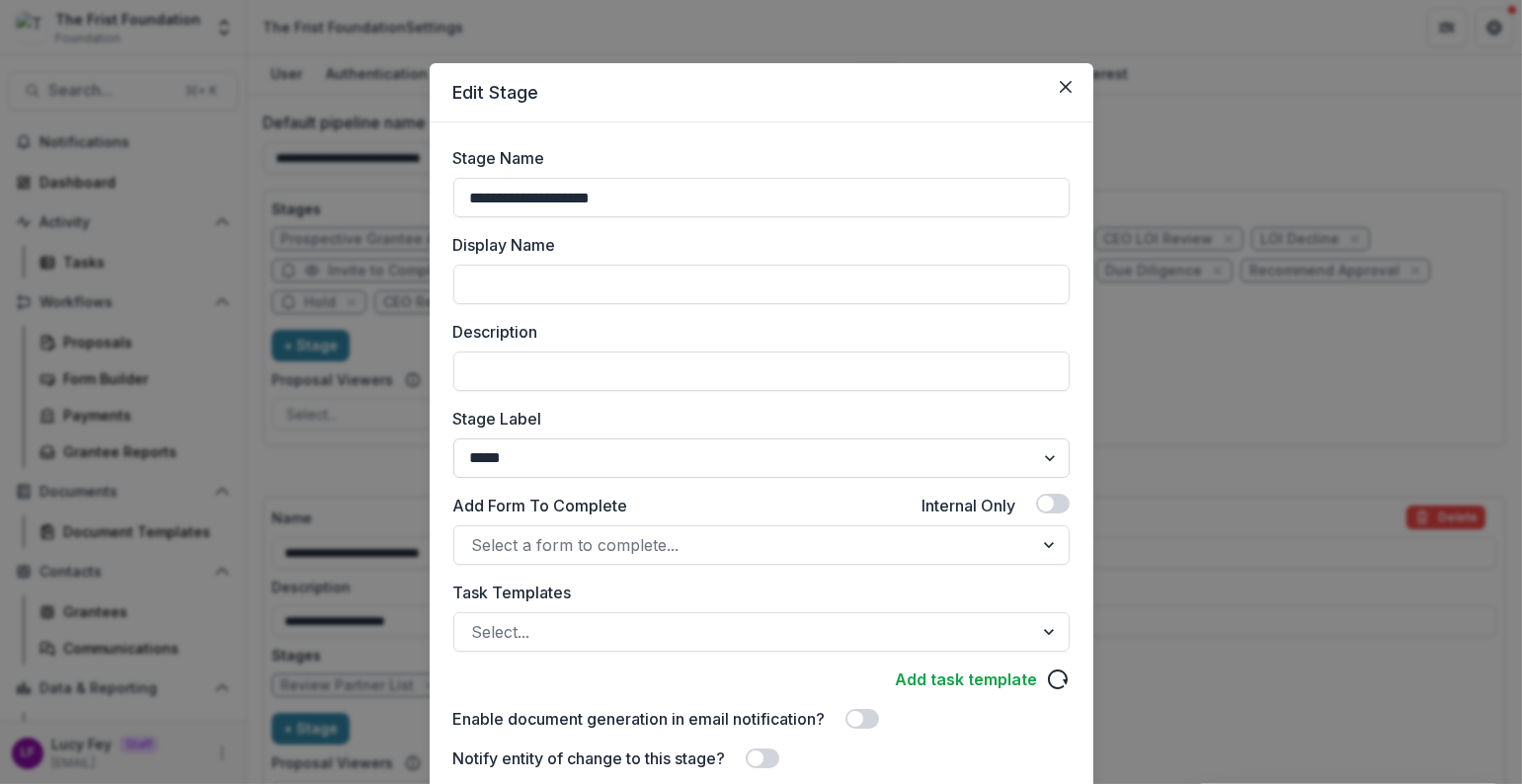 click on "******* ***** ********* ****** ******* ******** ******** ******* ********* ******* ******" at bounding box center [761, 458] 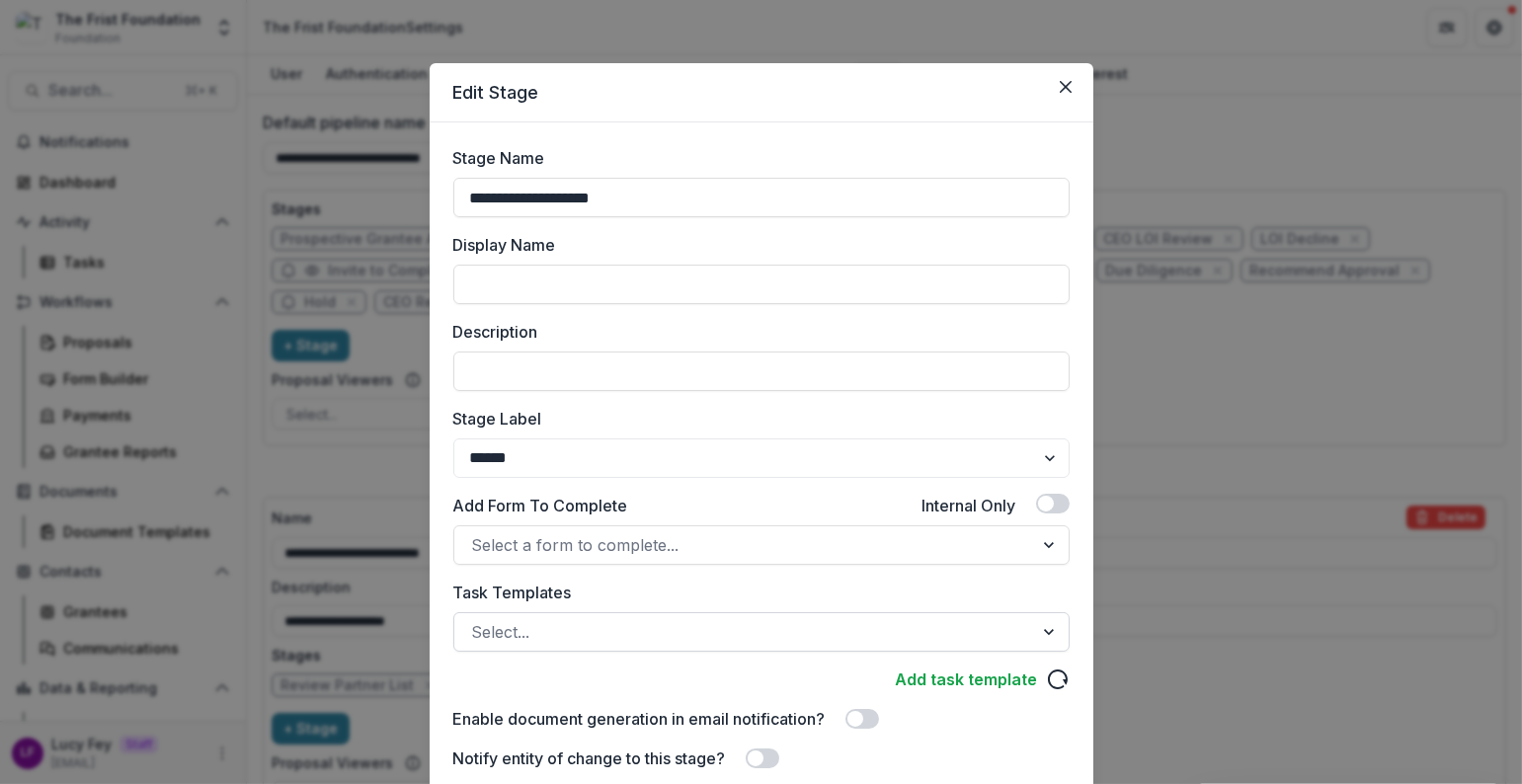 scroll, scrollTop: 175, scrollLeft: 0, axis: vertical 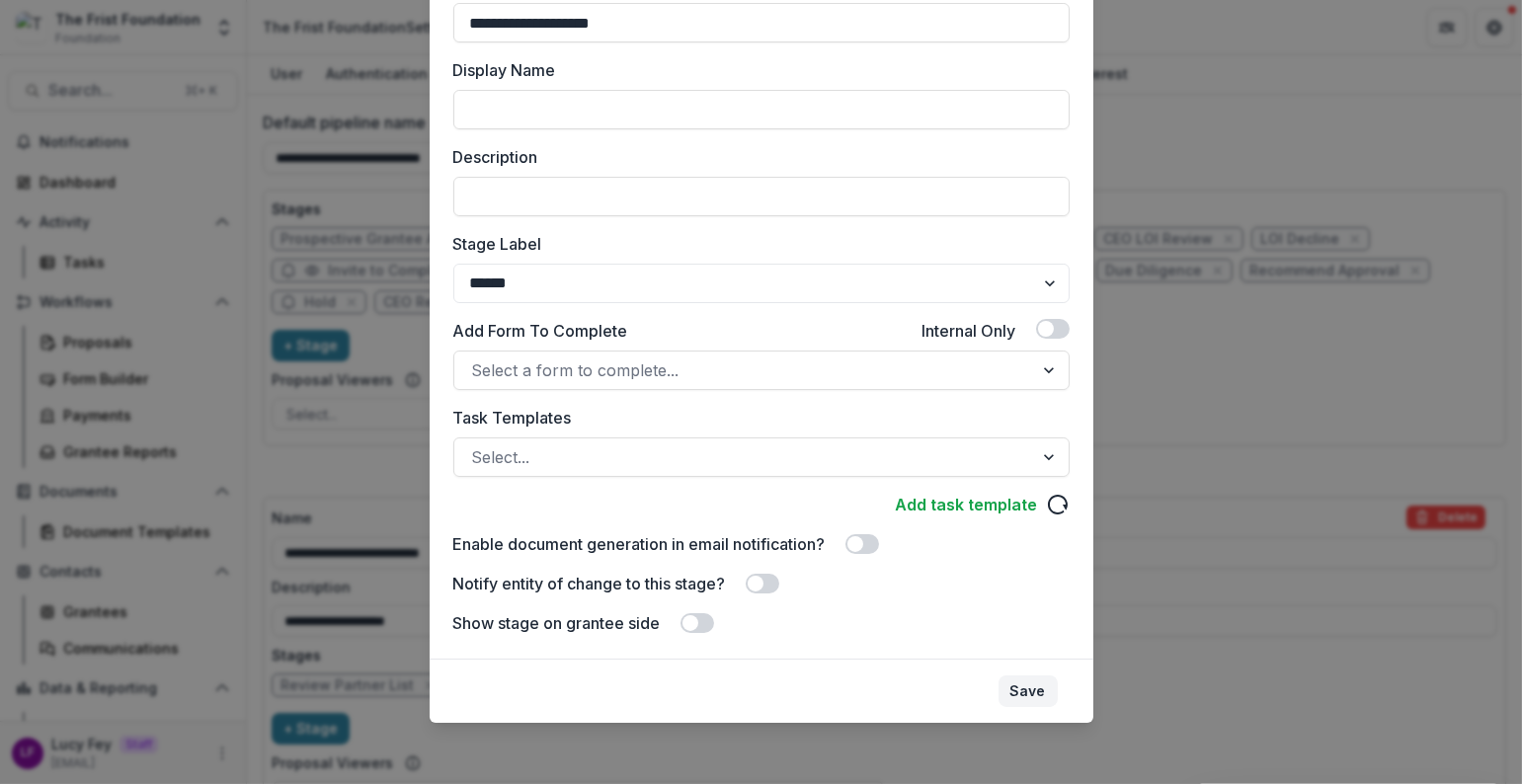 click on "Save" at bounding box center [1028, 691] 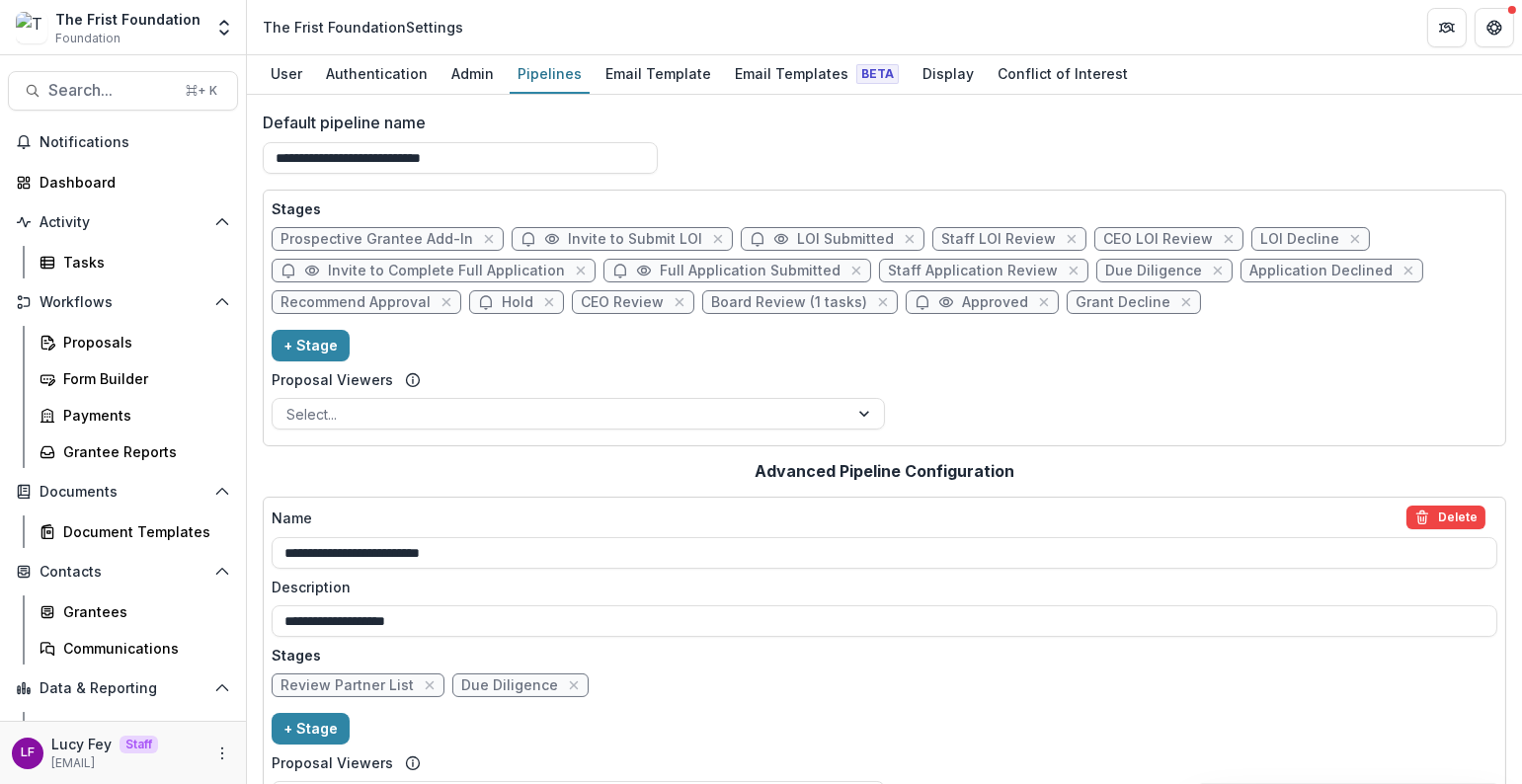 click on "Prospective Grantee Add-In Invite to Submit LOI LOI Submitted Staff LOI Review CEO LOI Review LOI Decline Invite to Complete Full Application Full Application Submitted Staff Application Review Due Diligence Application Declined Recommend Approval Hold CEO Review Board Review (1 tasks) Approved Grant Decline" at bounding box center (884, 274) 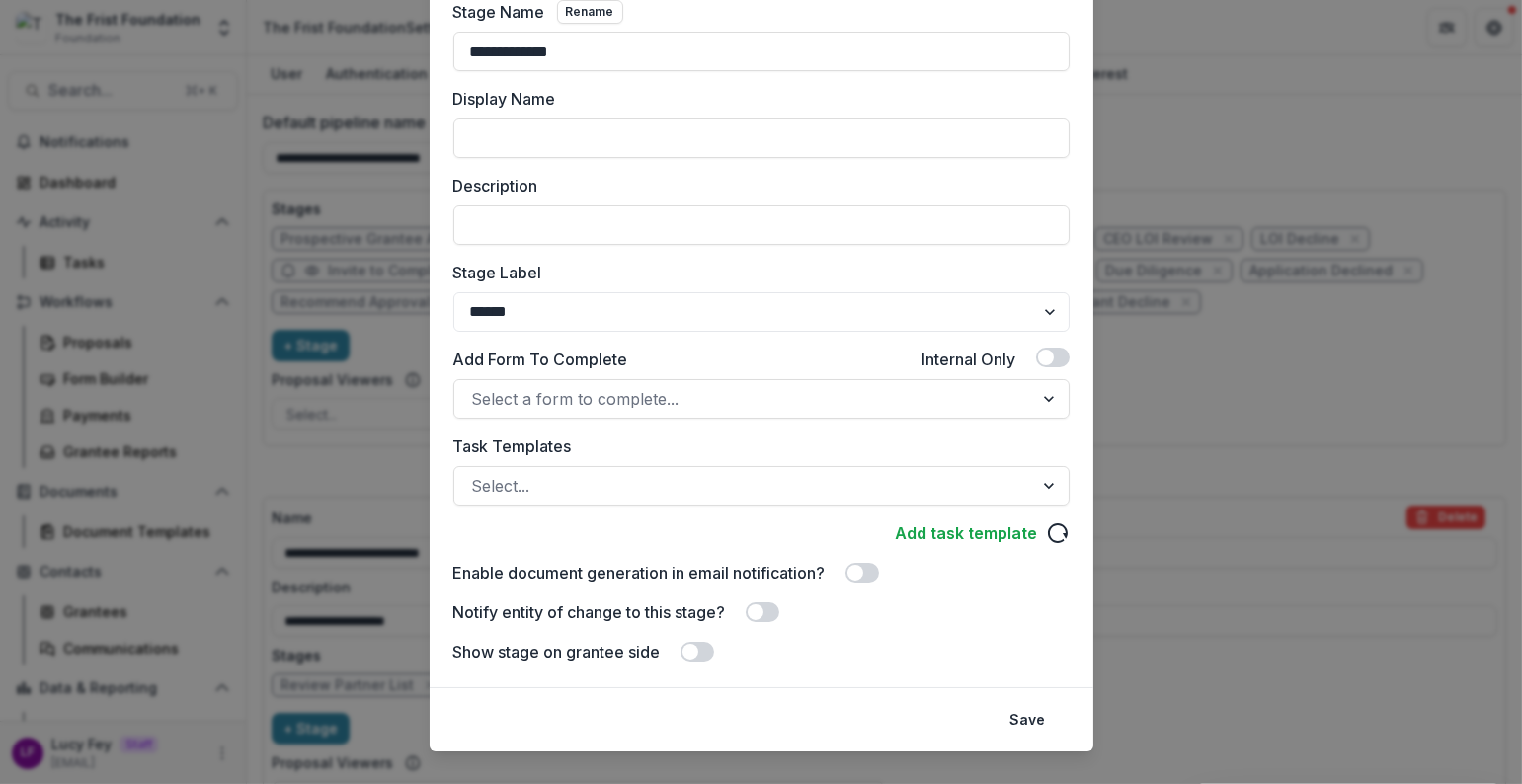 scroll, scrollTop: 175, scrollLeft: 0, axis: vertical 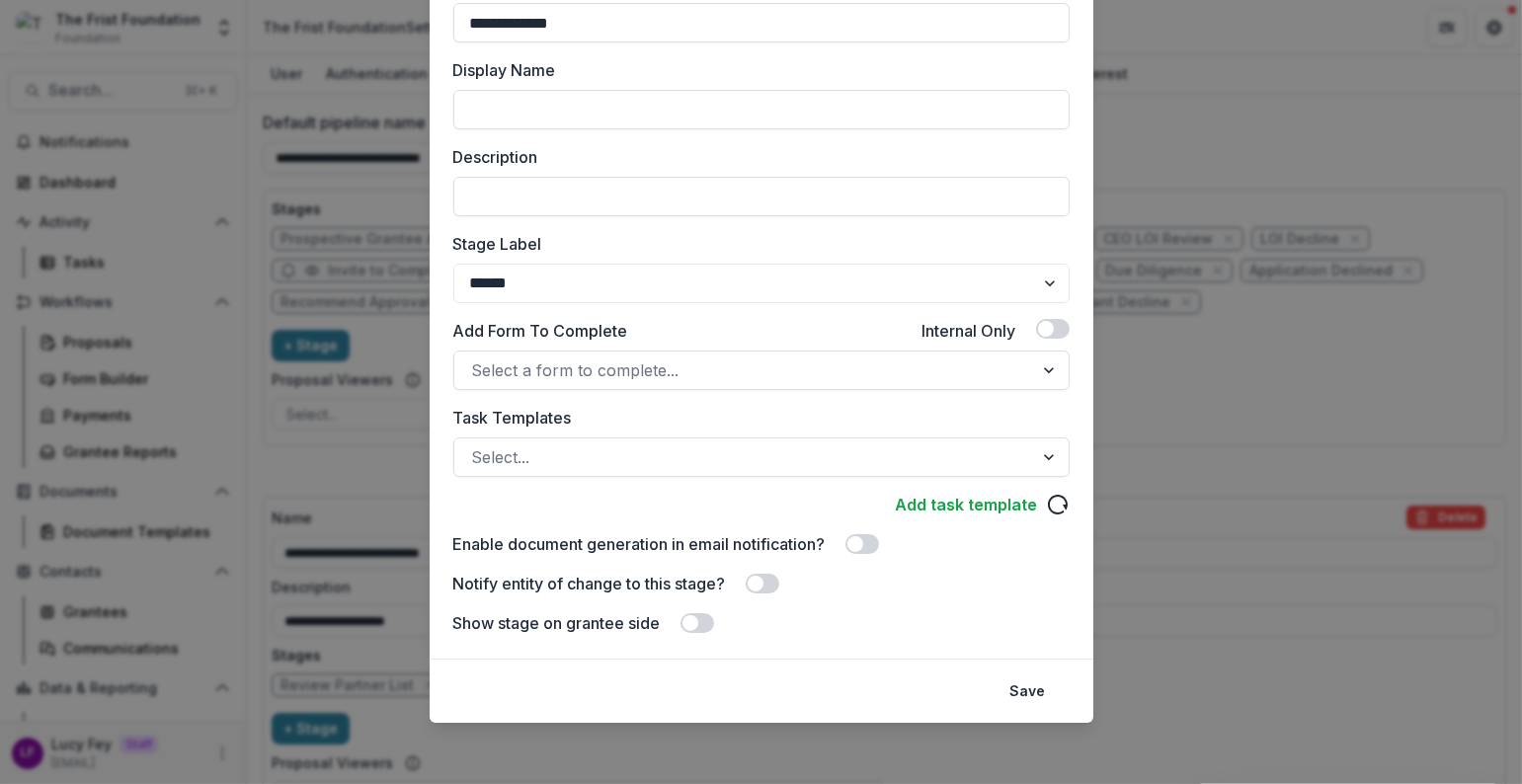 click on "Show stage on grantee side" at bounding box center (761, 623) 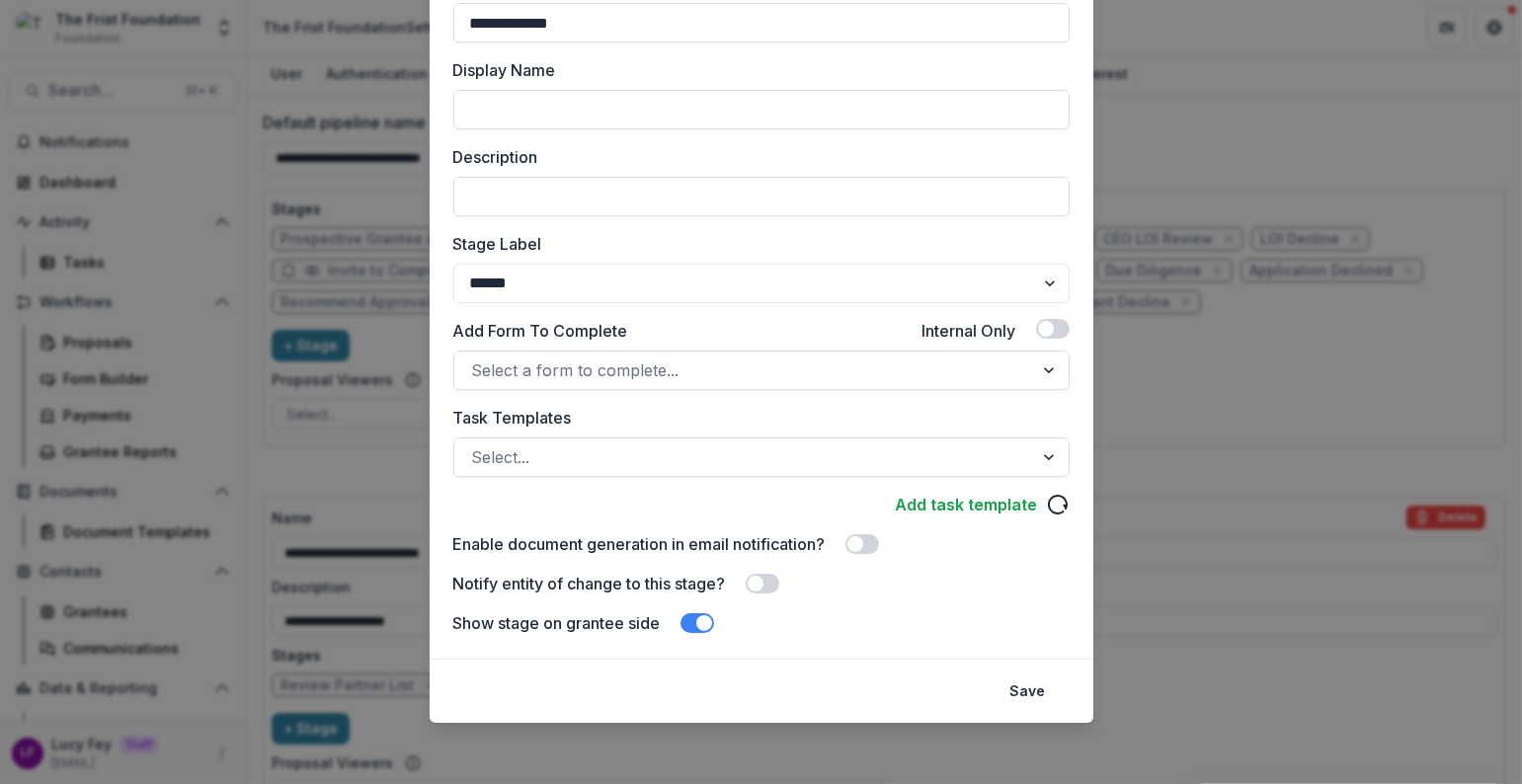 click at bounding box center (762, 584) 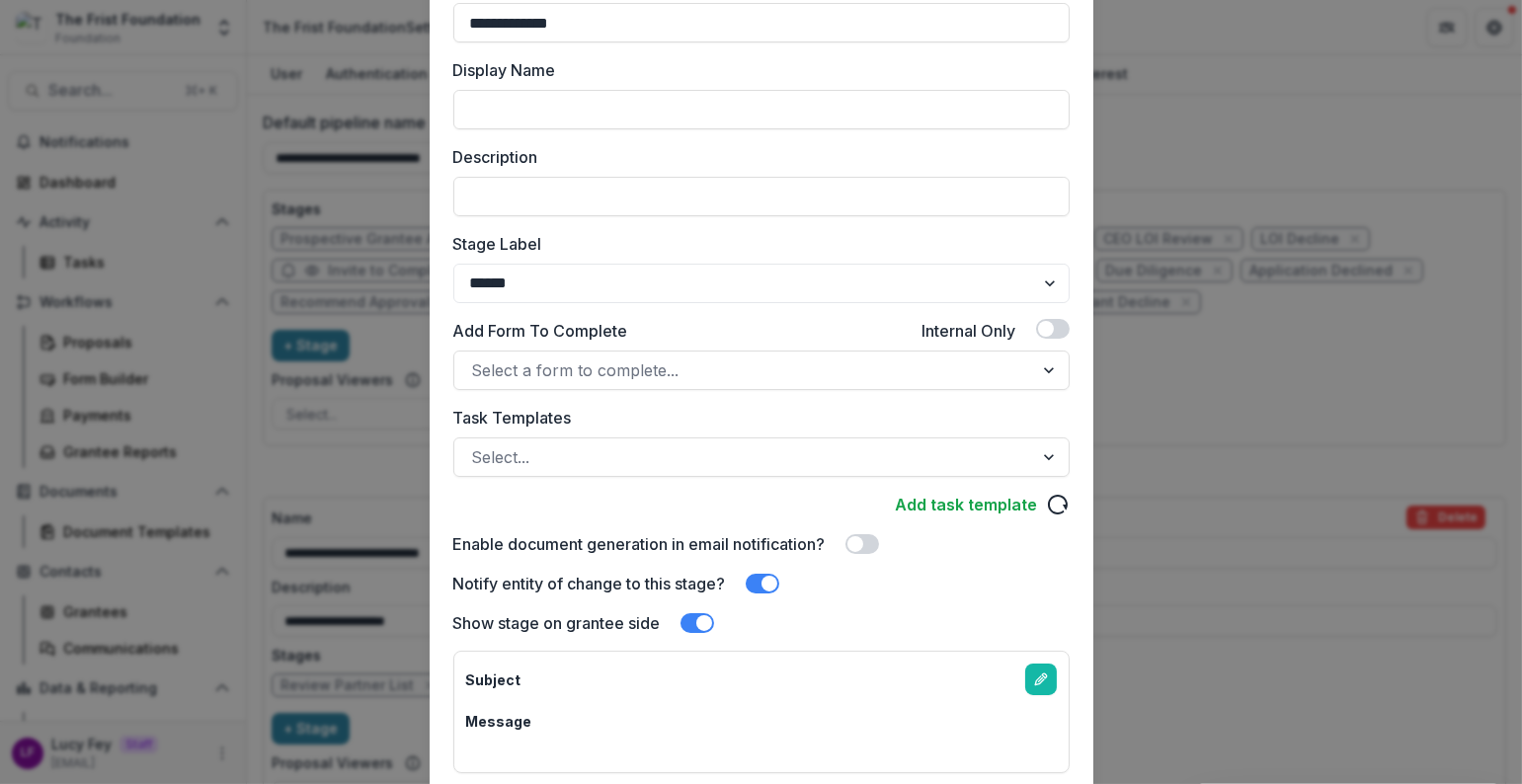 scroll, scrollTop: 312, scrollLeft: 0, axis: vertical 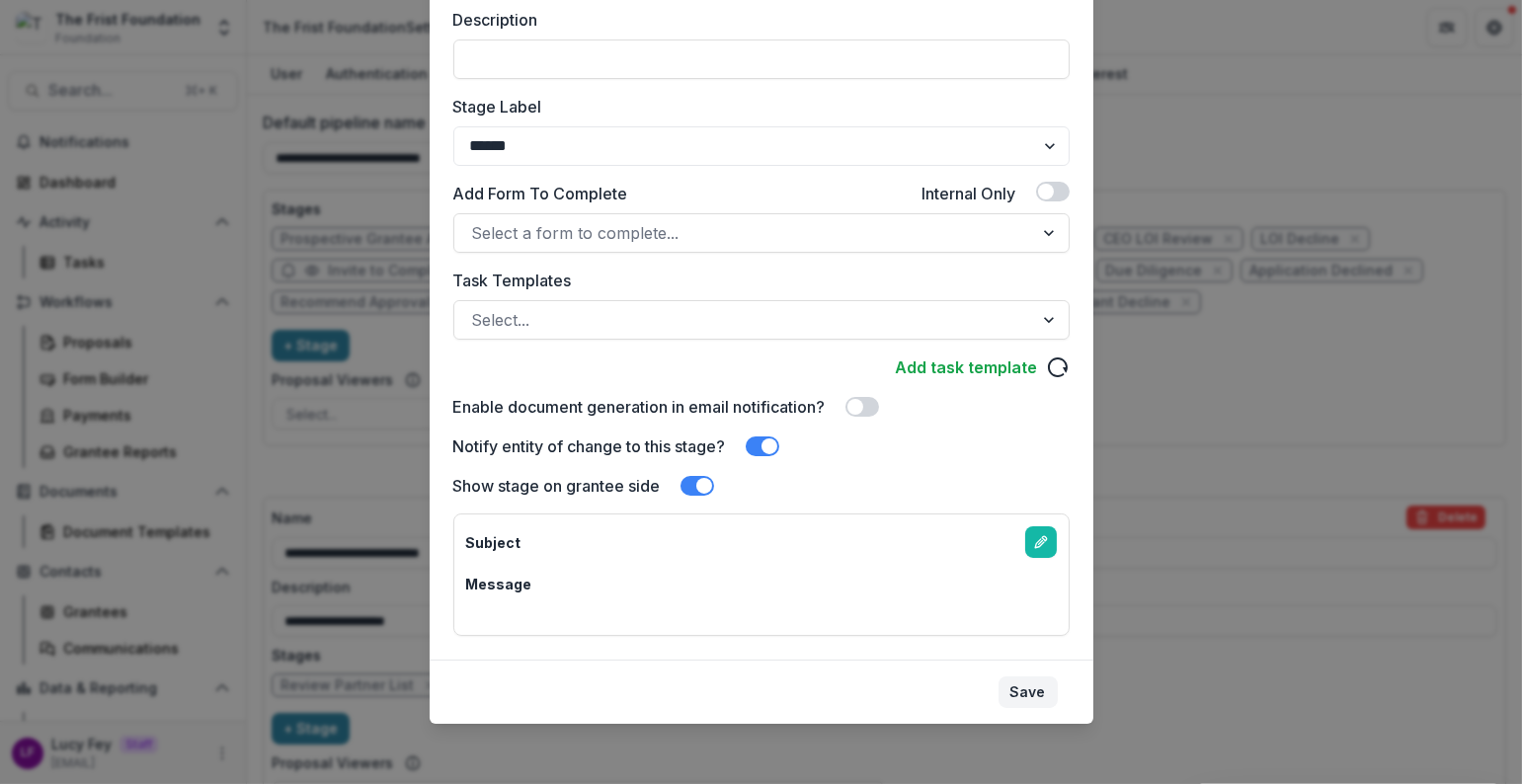 click on "Save" at bounding box center [1028, 692] 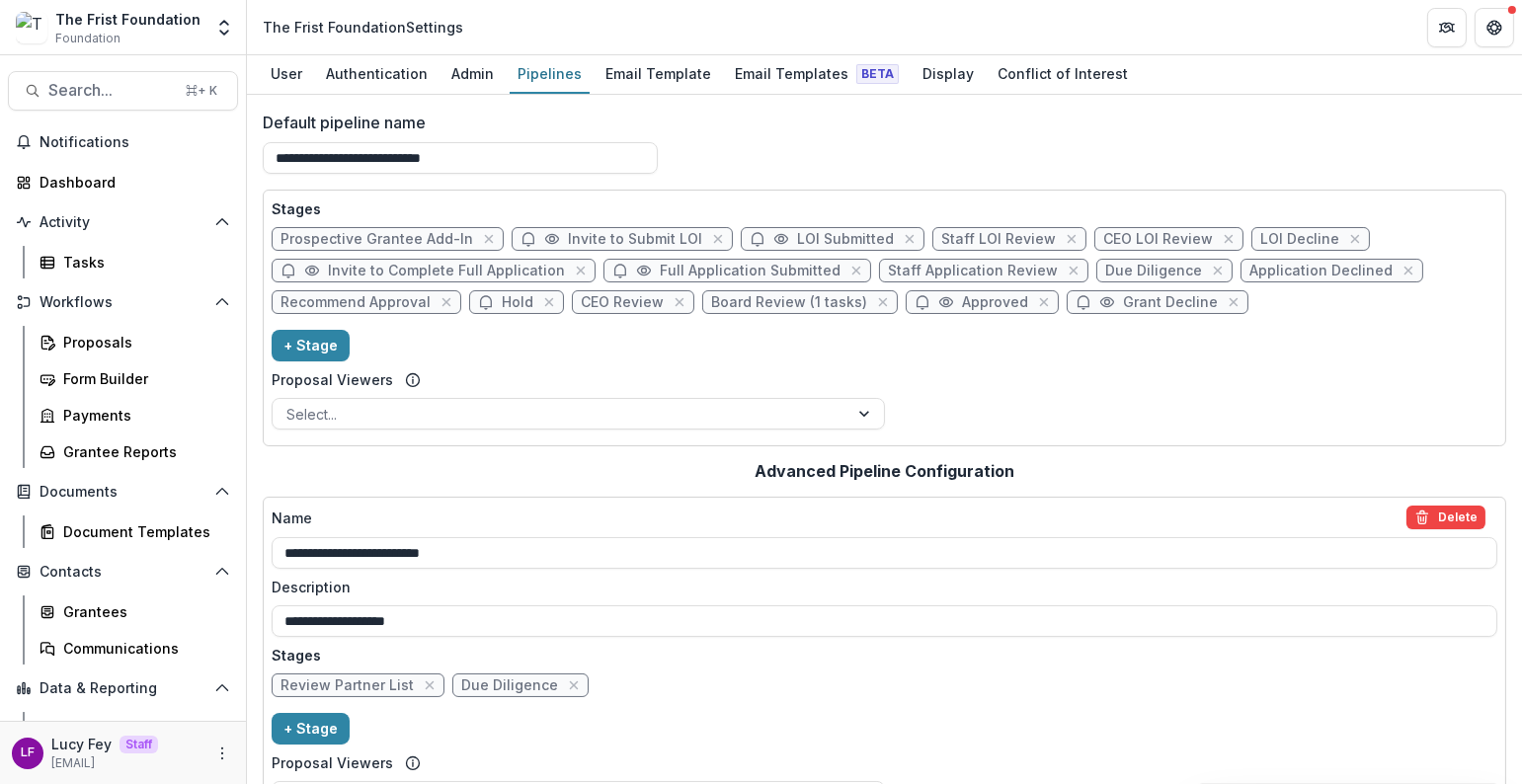 click on "Stages Prospective Grantee Add-In Invite to Submit LOI LOI Submitted Staff LOI Review CEO LOI Review LOI Decline Invite to Complete Full Application Full Application Submitted Staff Application Review Due Diligence Application Declined Recommend Approval Hold CEO Review Board Review (1 tasks) Approved Grant Decline + Stage Proposal Viewers Select..." at bounding box center [884, 318] 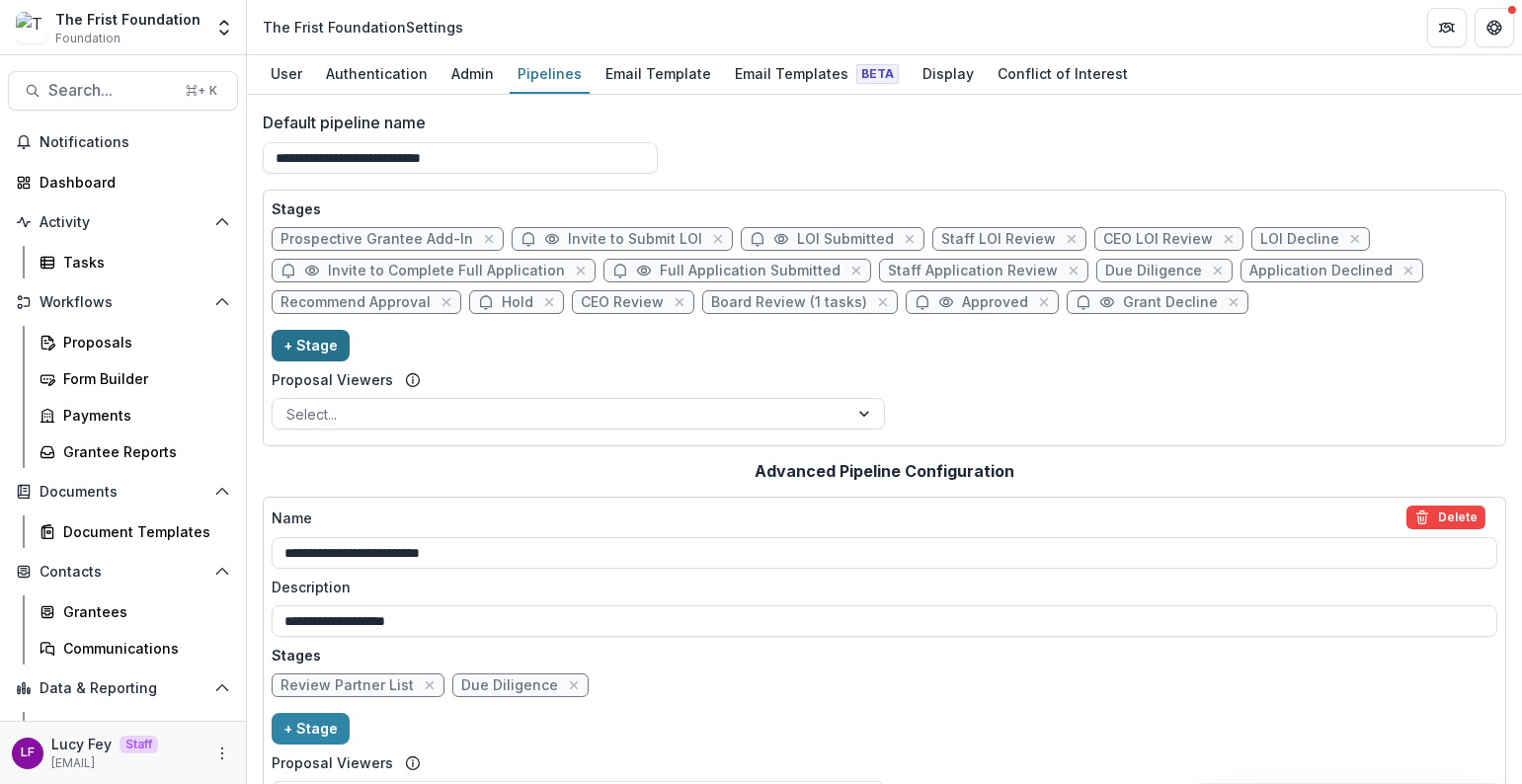 click on "+ Stage" at bounding box center [310, 346] 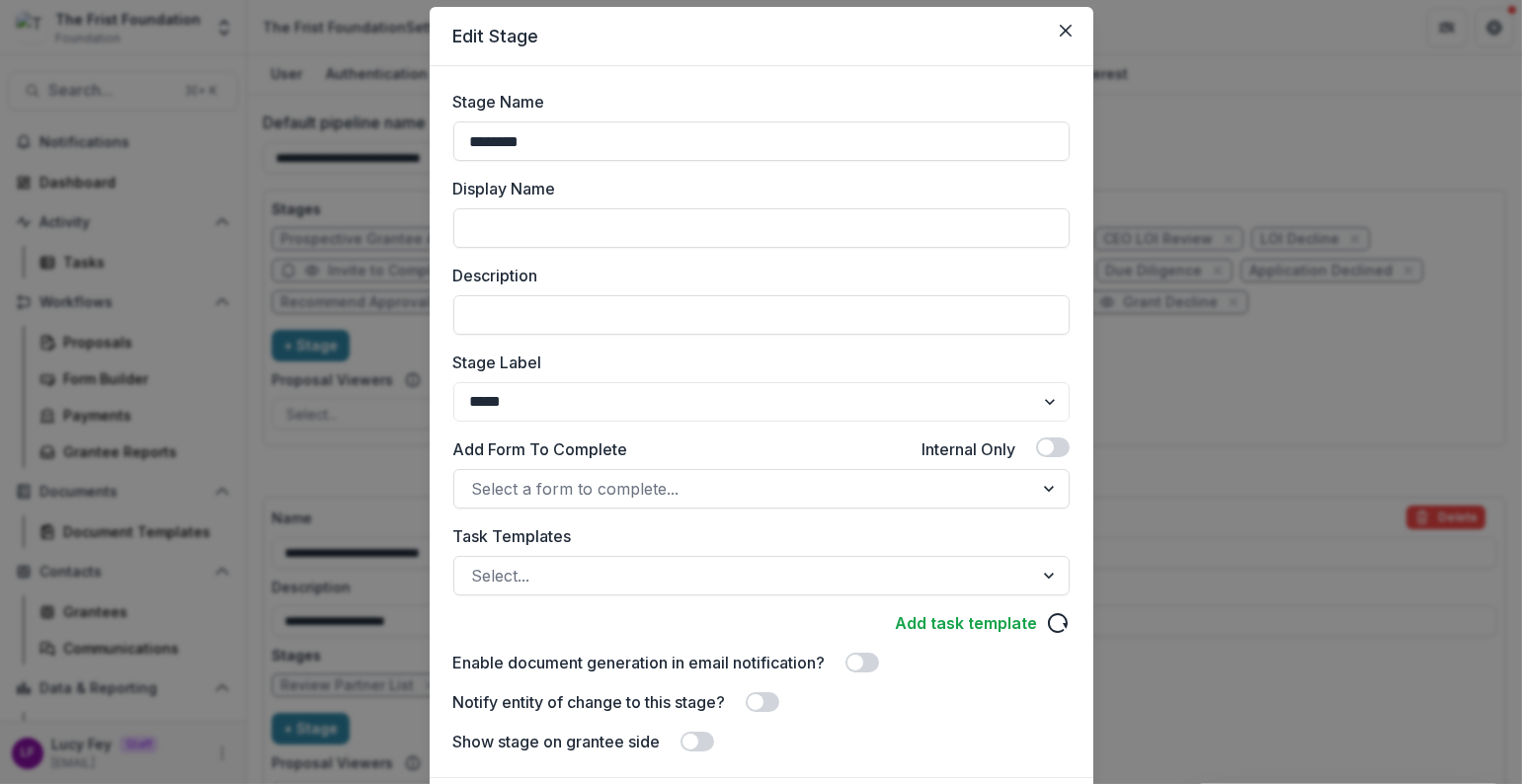 scroll, scrollTop: 24, scrollLeft: 0, axis: vertical 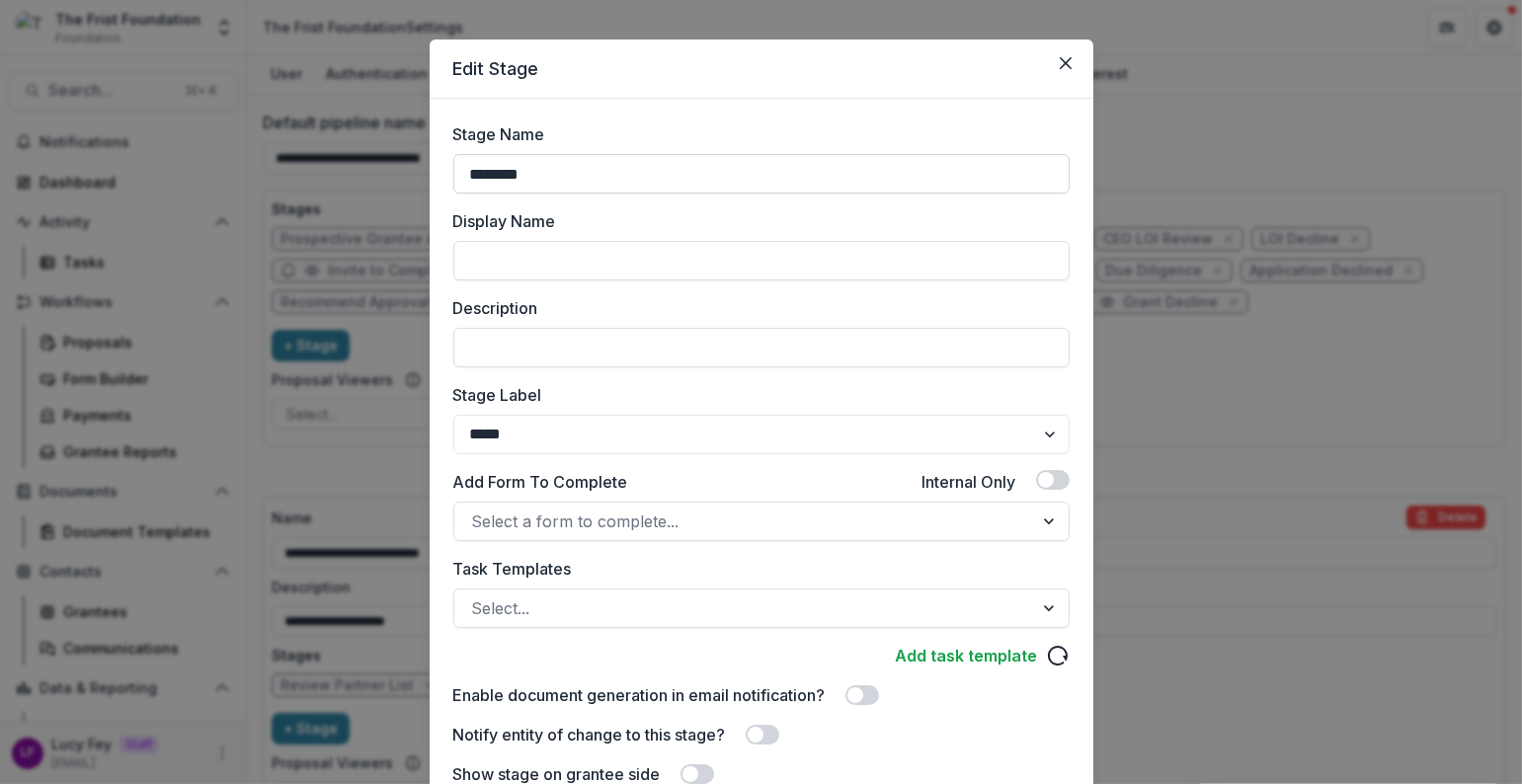 click on "********" at bounding box center (761, 174) 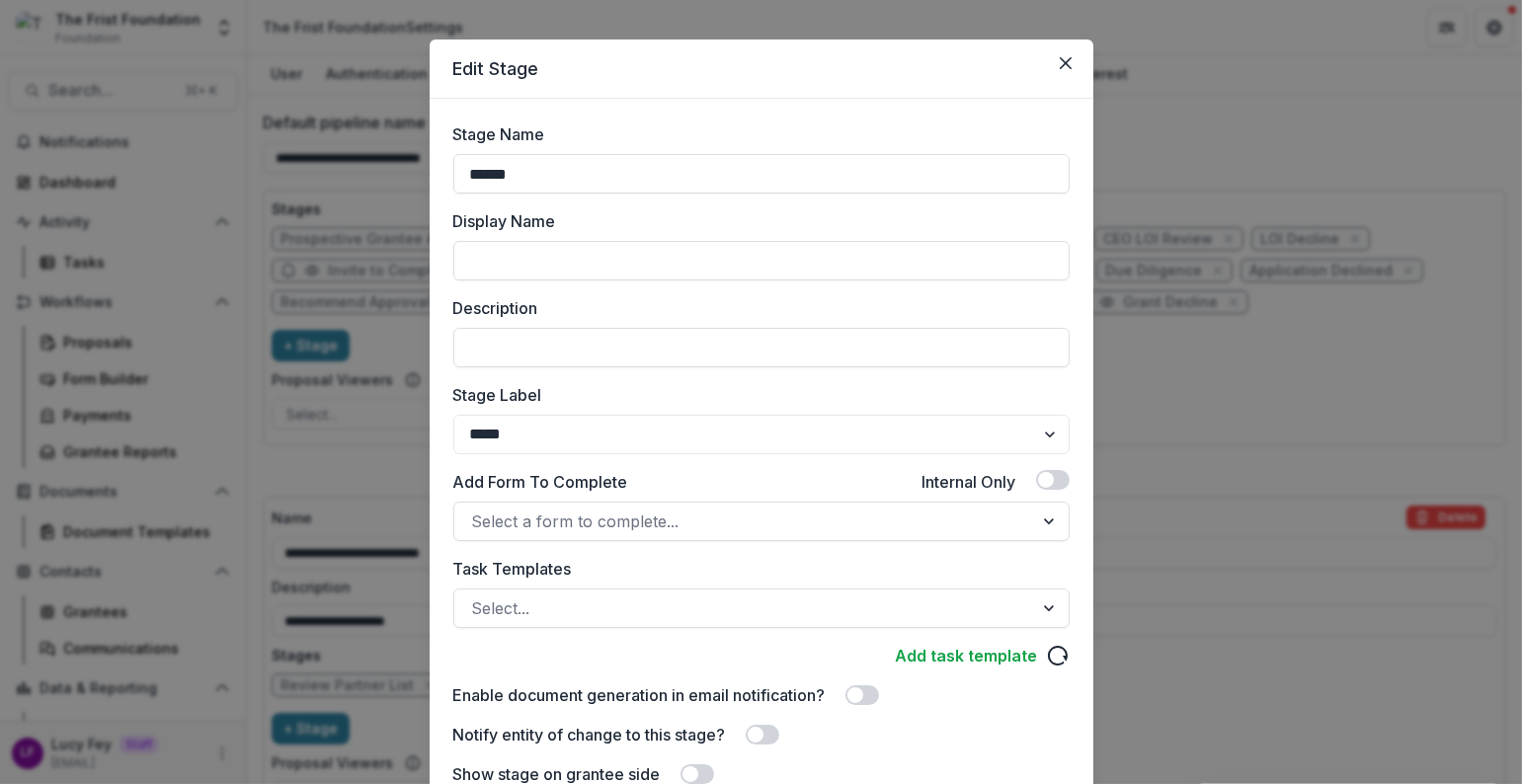 type on "**********" 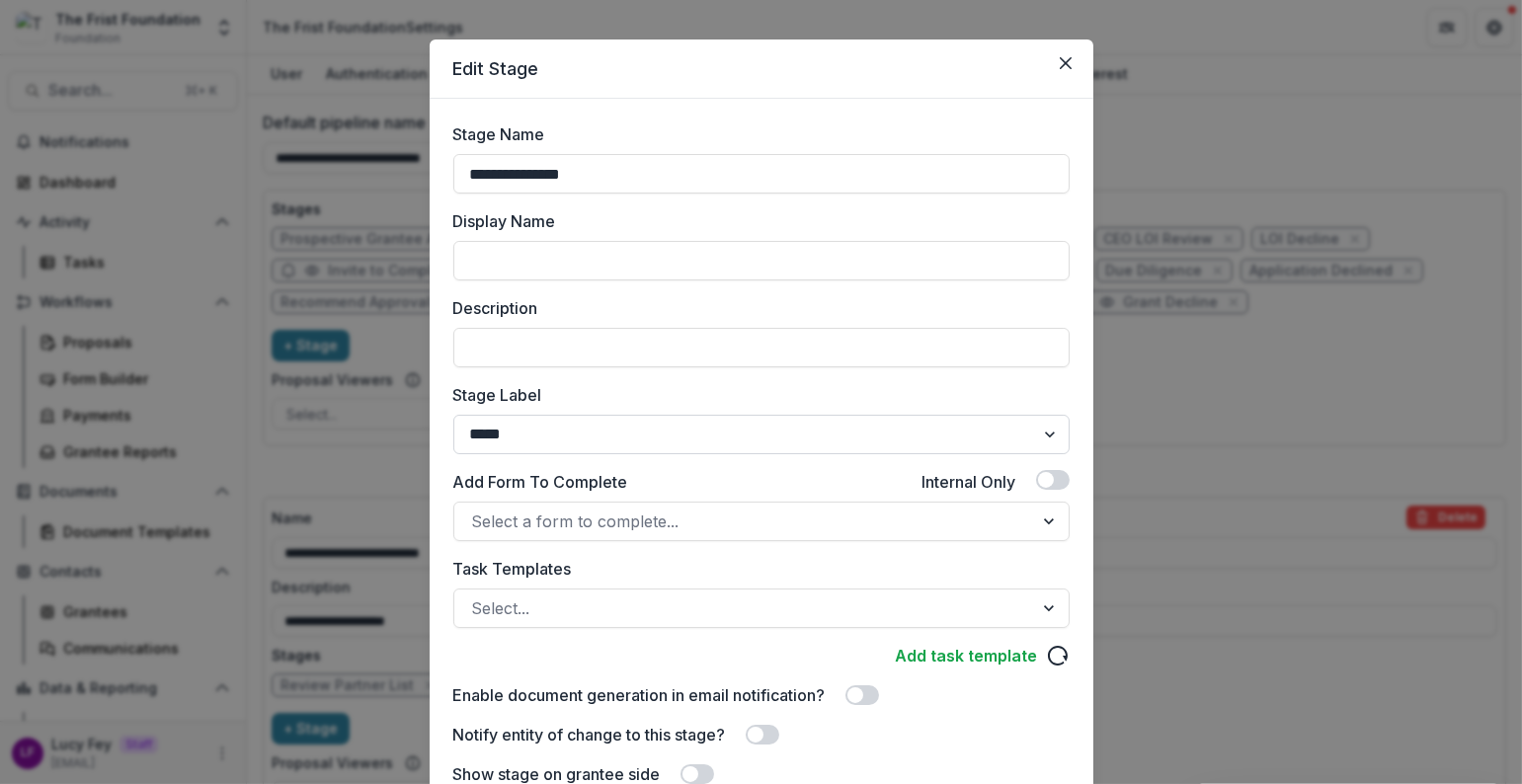 scroll, scrollTop: 175, scrollLeft: 0, axis: vertical 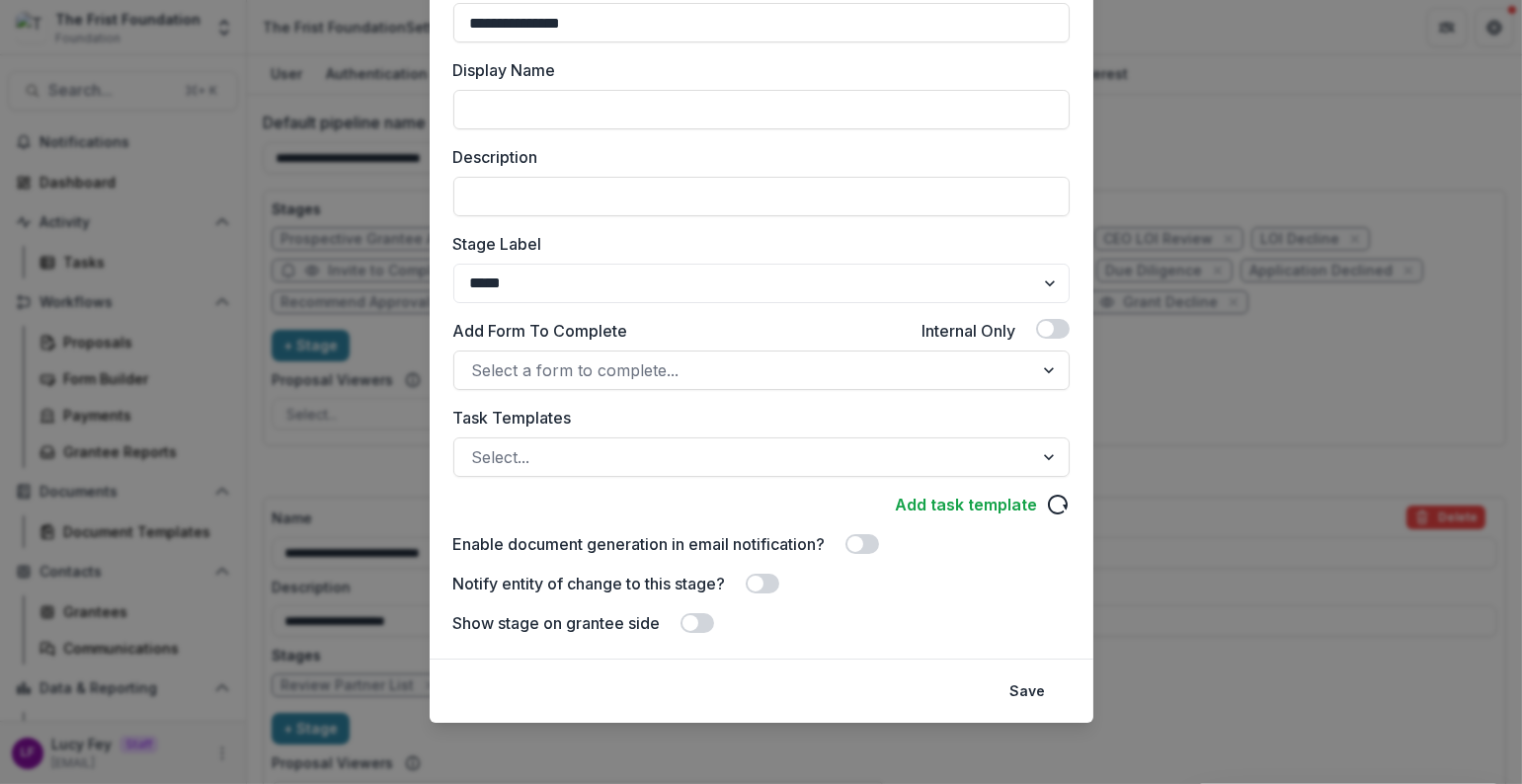 click at bounding box center [762, 584] 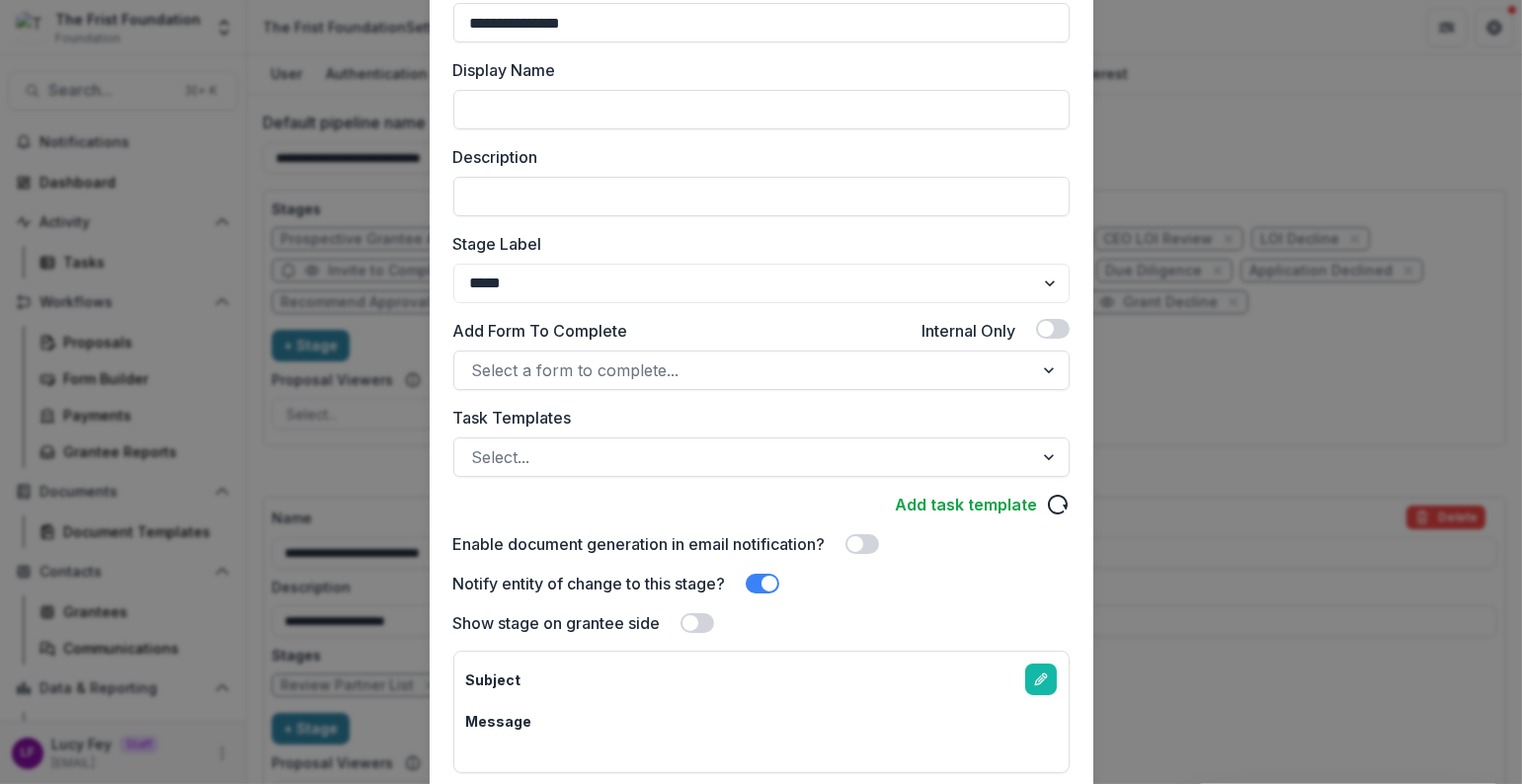 click at bounding box center [690, 623] 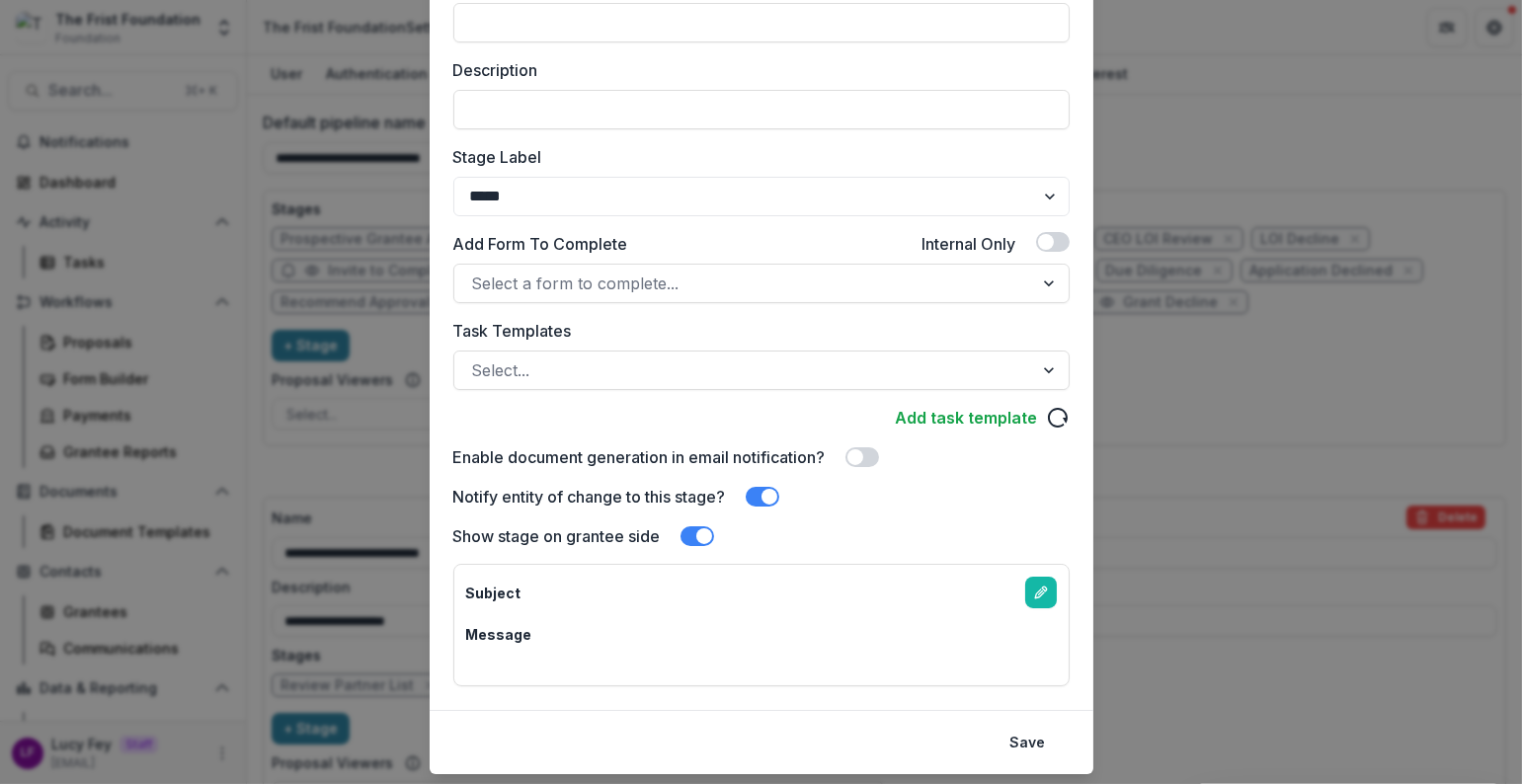 scroll, scrollTop: 312, scrollLeft: 0, axis: vertical 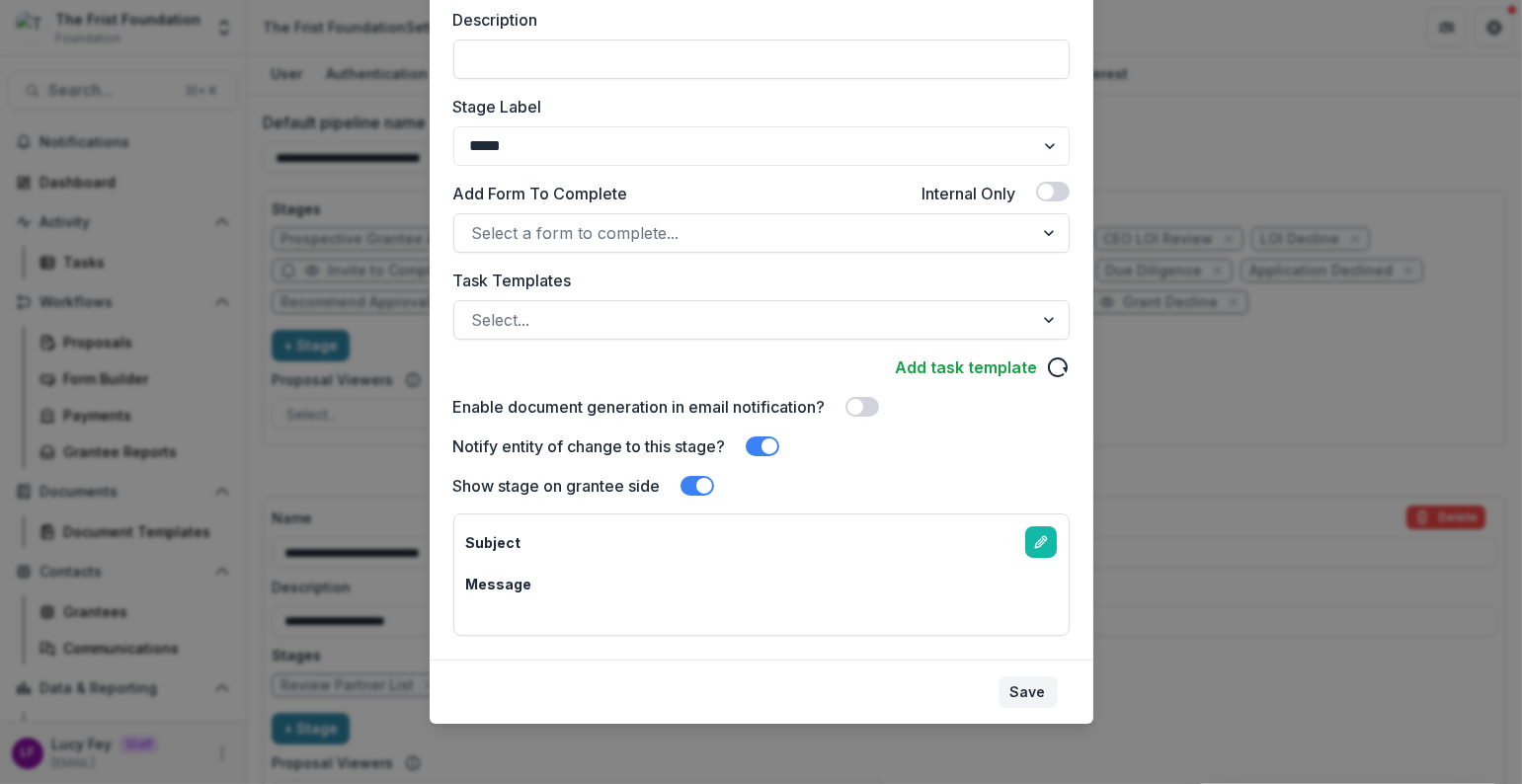 click on "Save" at bounding box center [1028, 692] 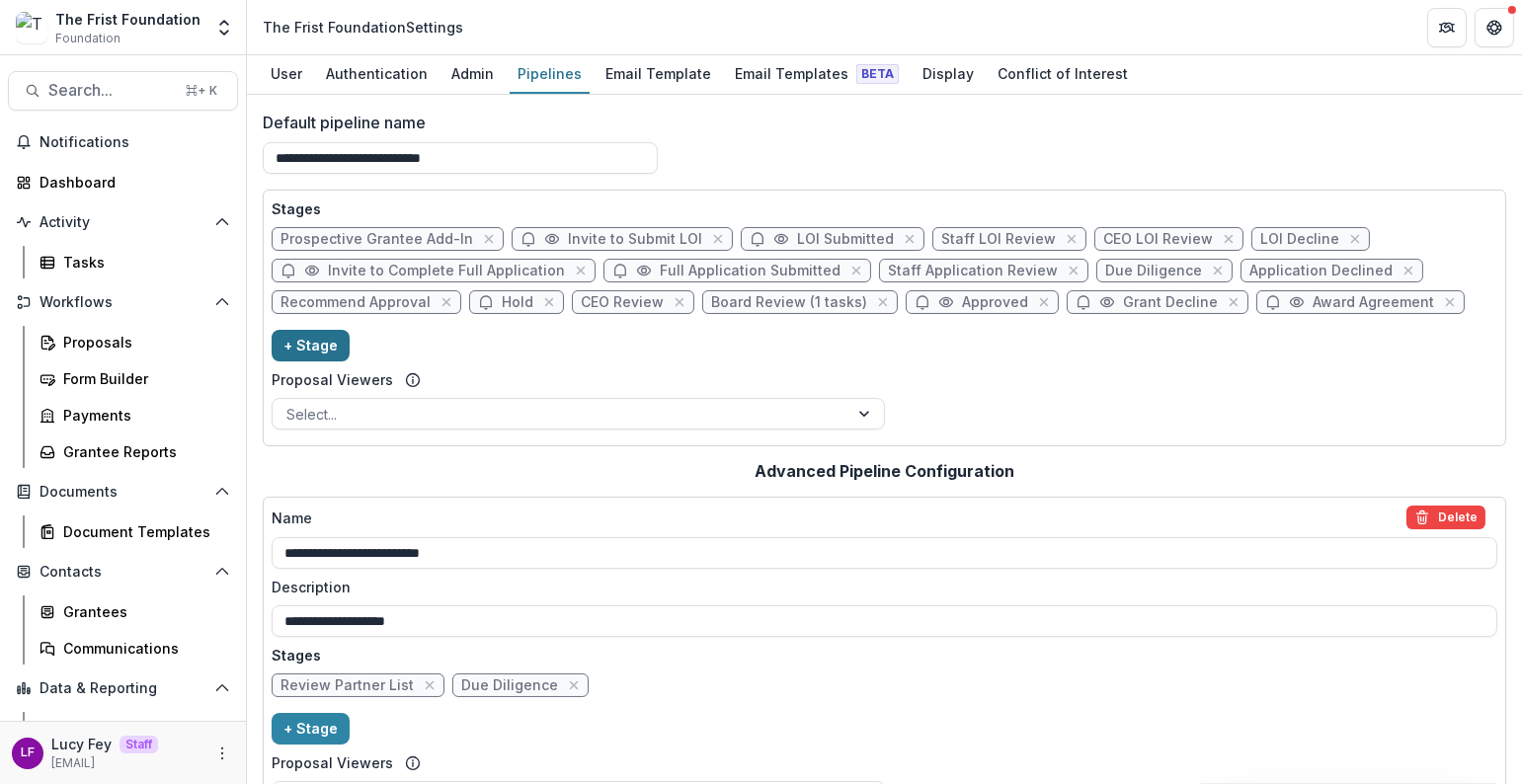 click on "+ Stage" at bounding box center [310, 346] 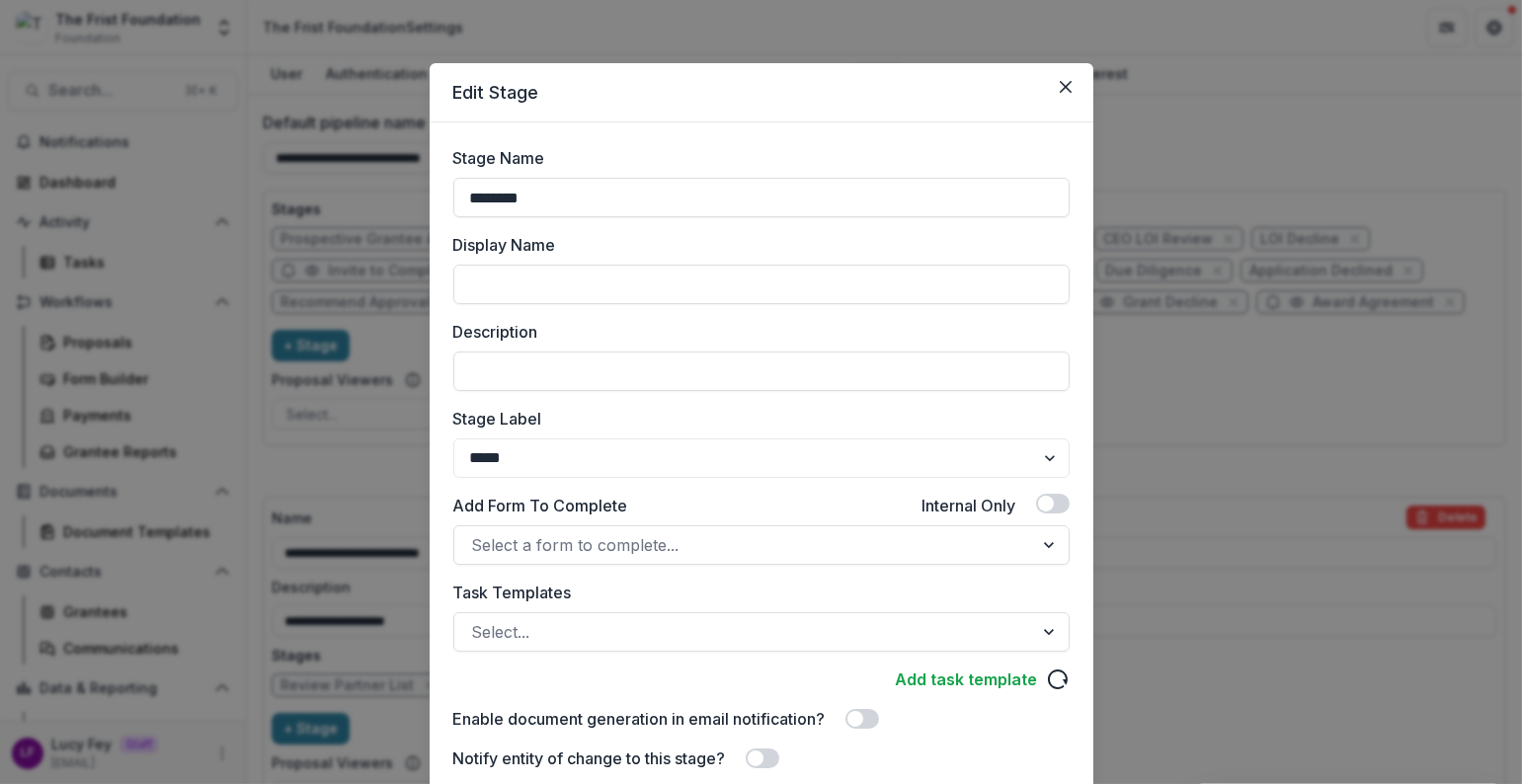 drag, startPoint x: 553, startPoint y: 192, endPoint x: 363, endPoint y: 182, distance: 190.26298 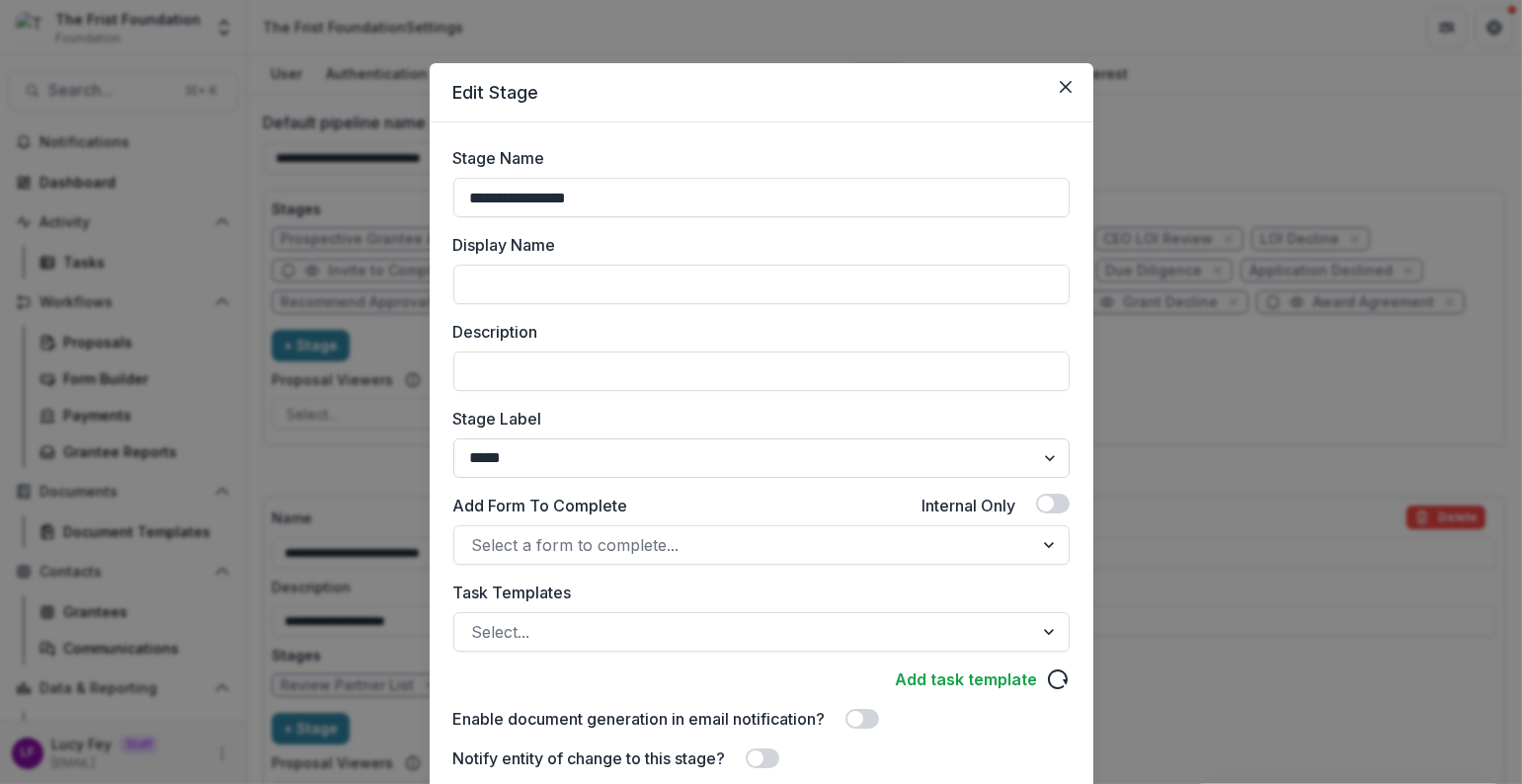type on "**********" 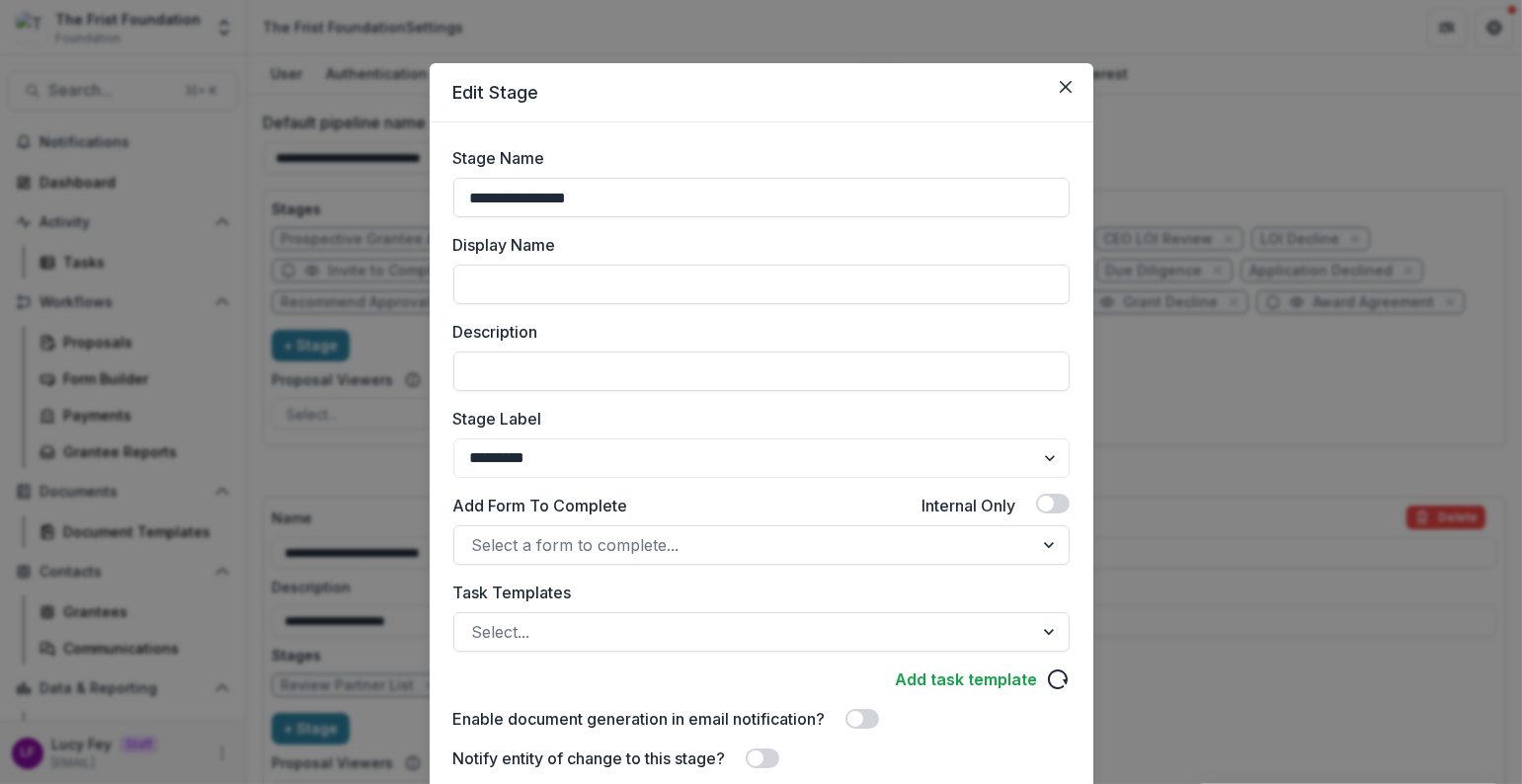 scroll, scrollTop: 175, scrollLeft: 0, axis: vertical 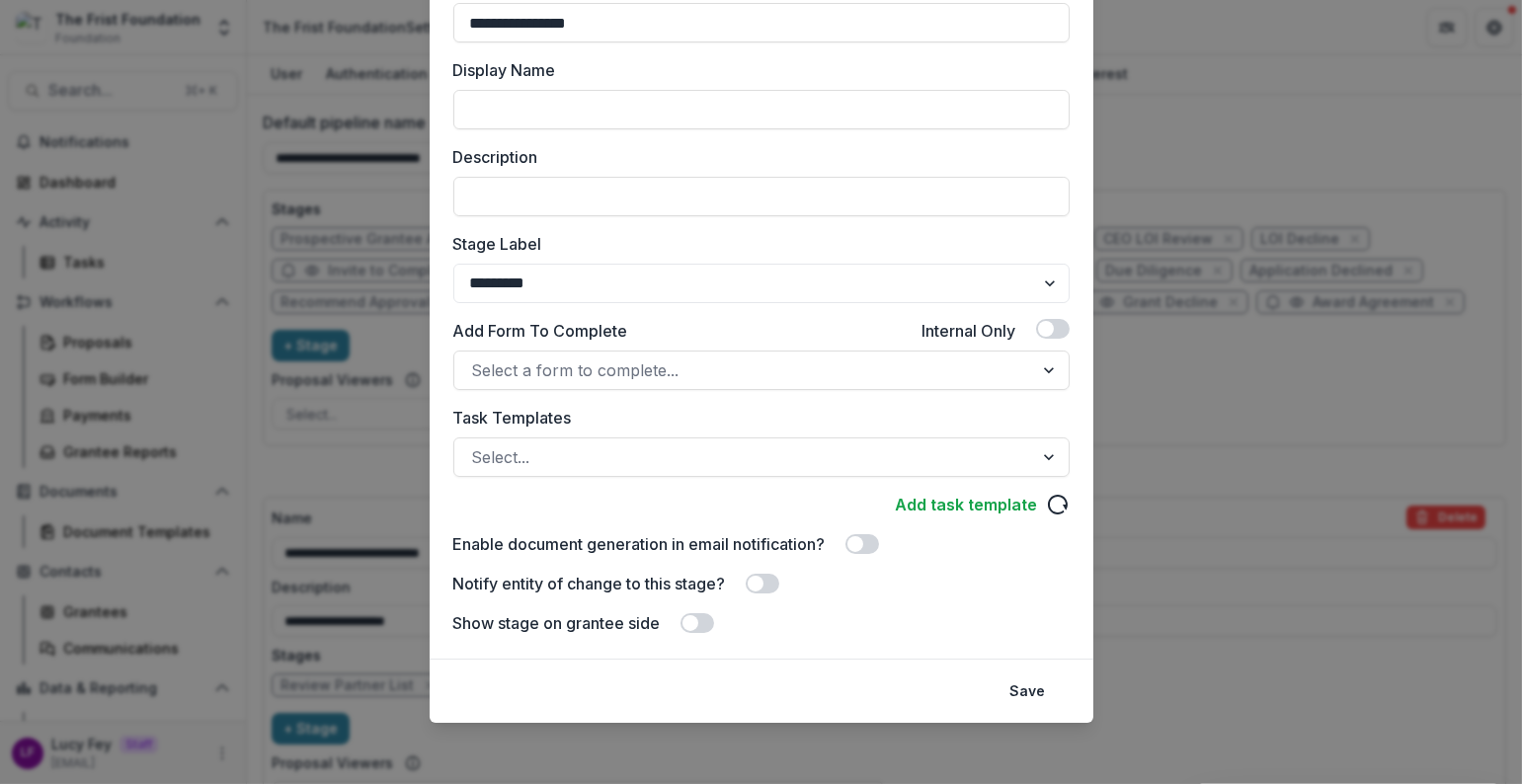 click at bounding box center [762, 584] 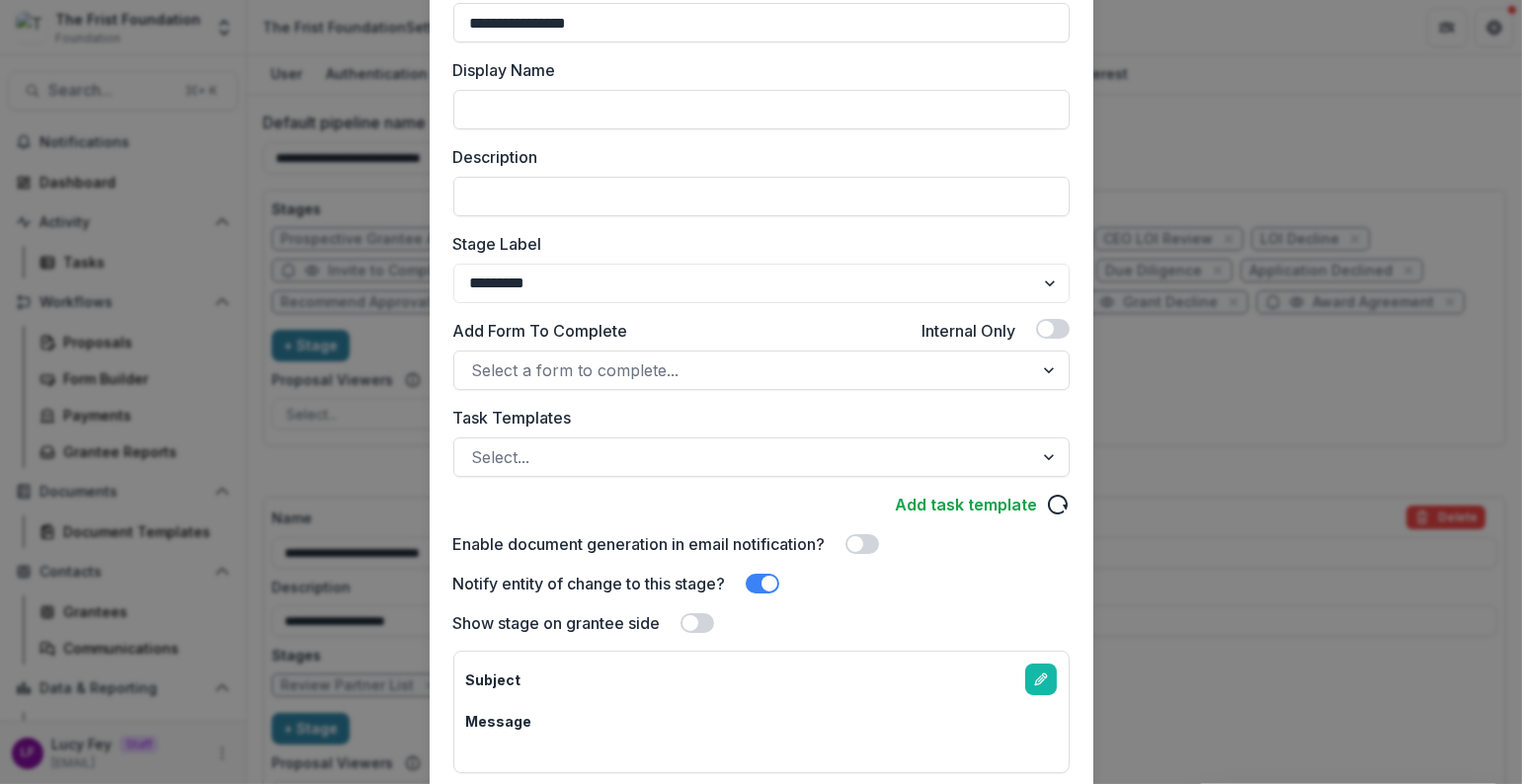 click at bounding box center [697, 623] 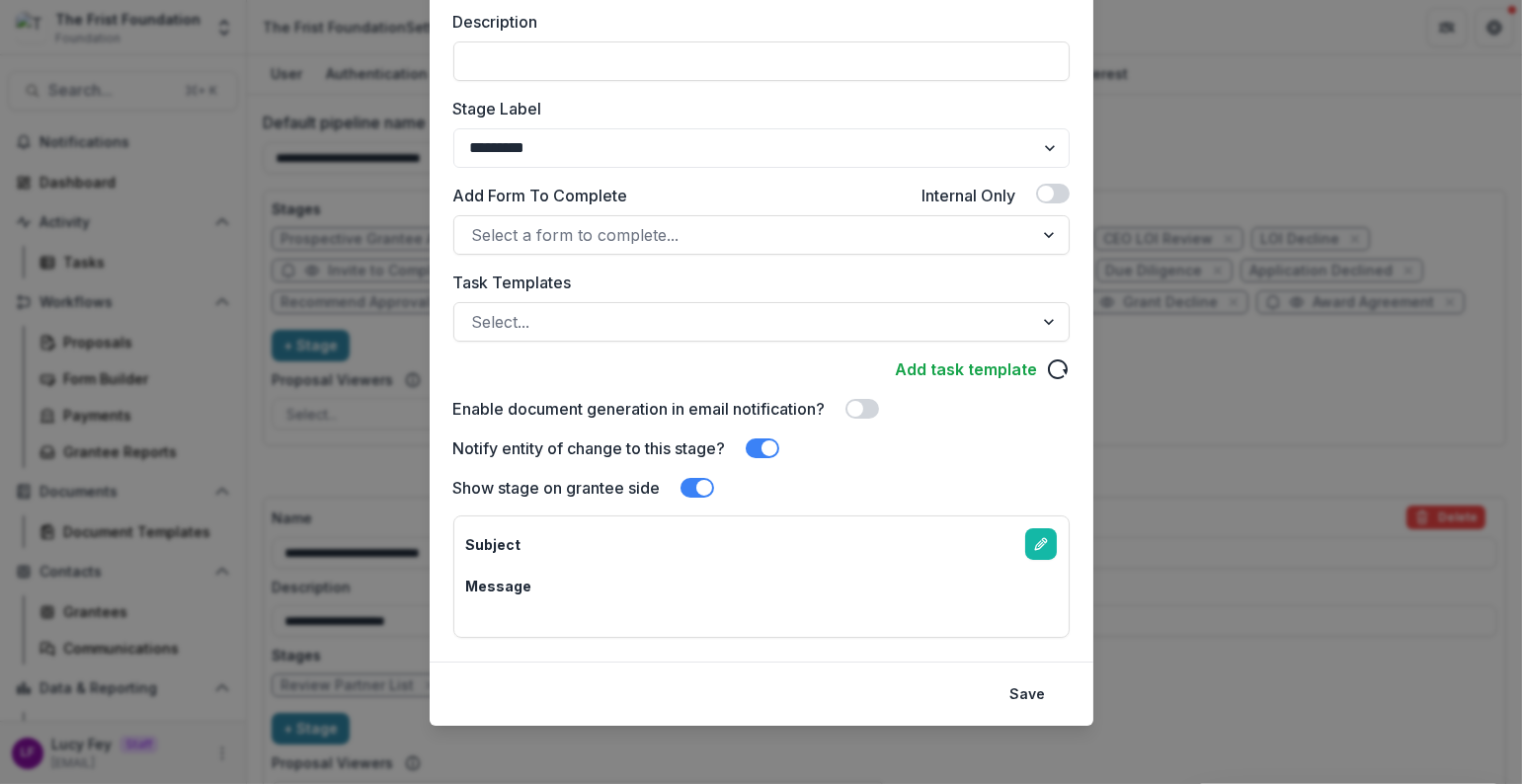 scroll, scrollTop: 312, scrollLeft: 0, axis: vertical 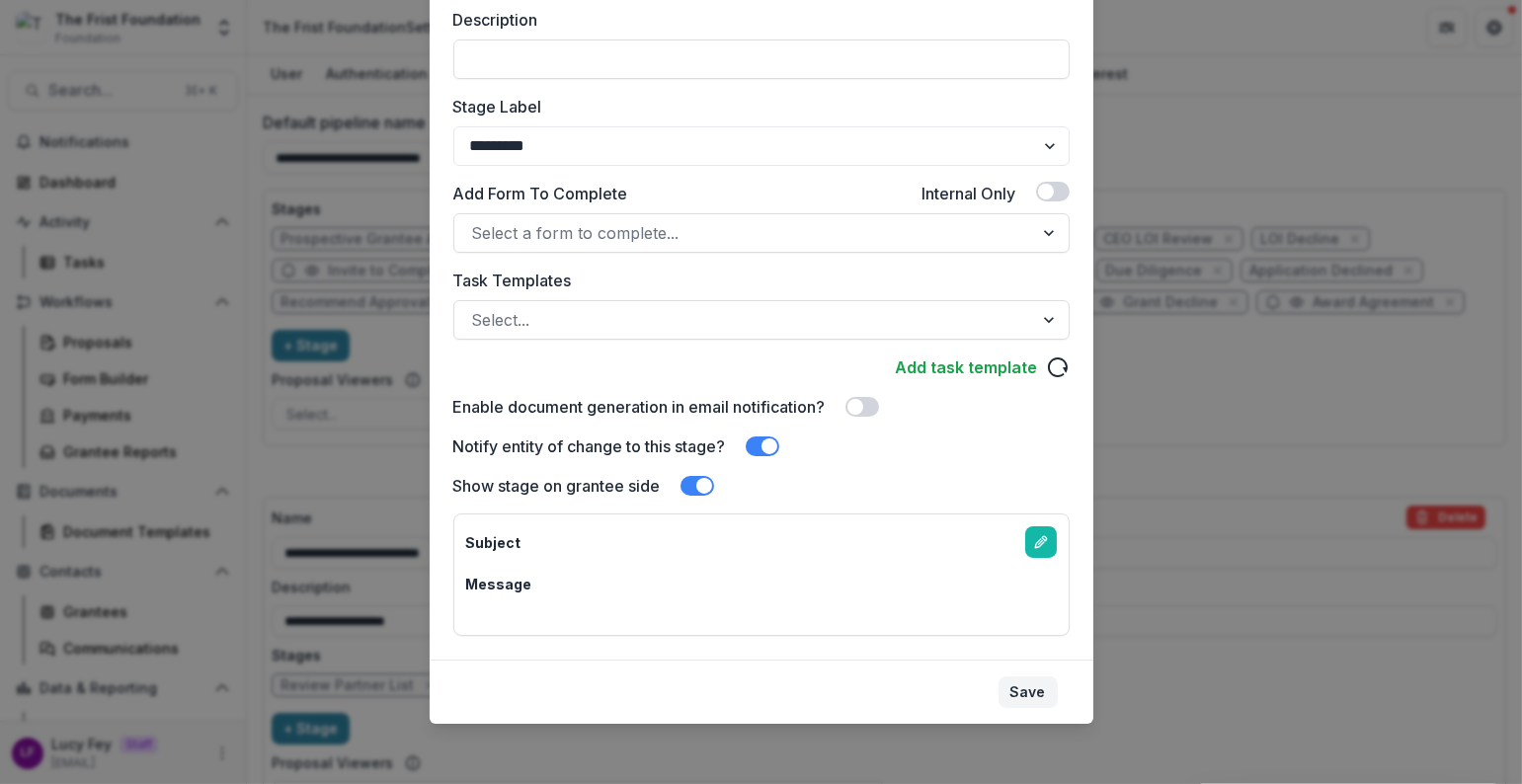 click on "Save" at bounding box center [1028, 692] 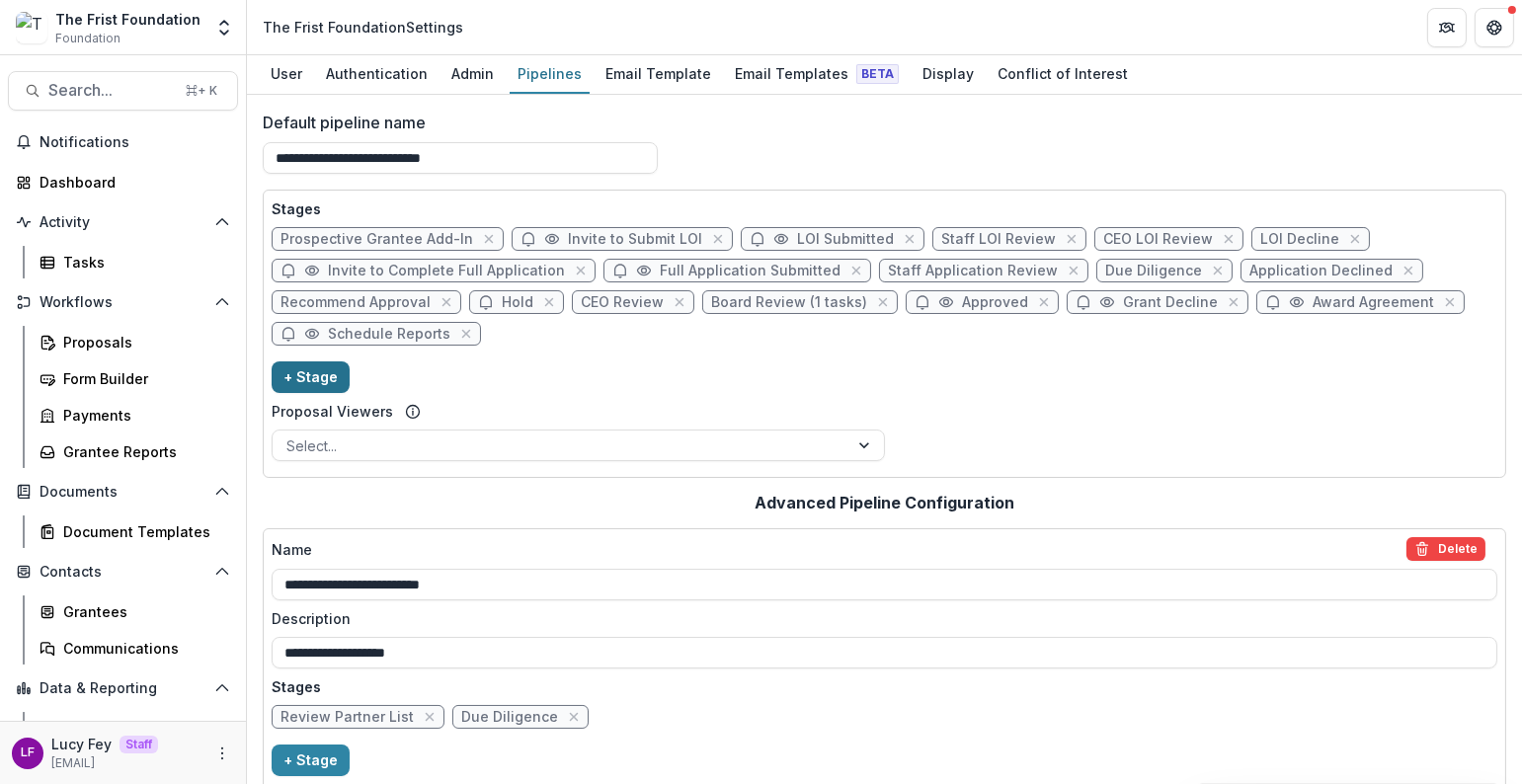 click on "+ Stage" at bounding box center [310, 377] 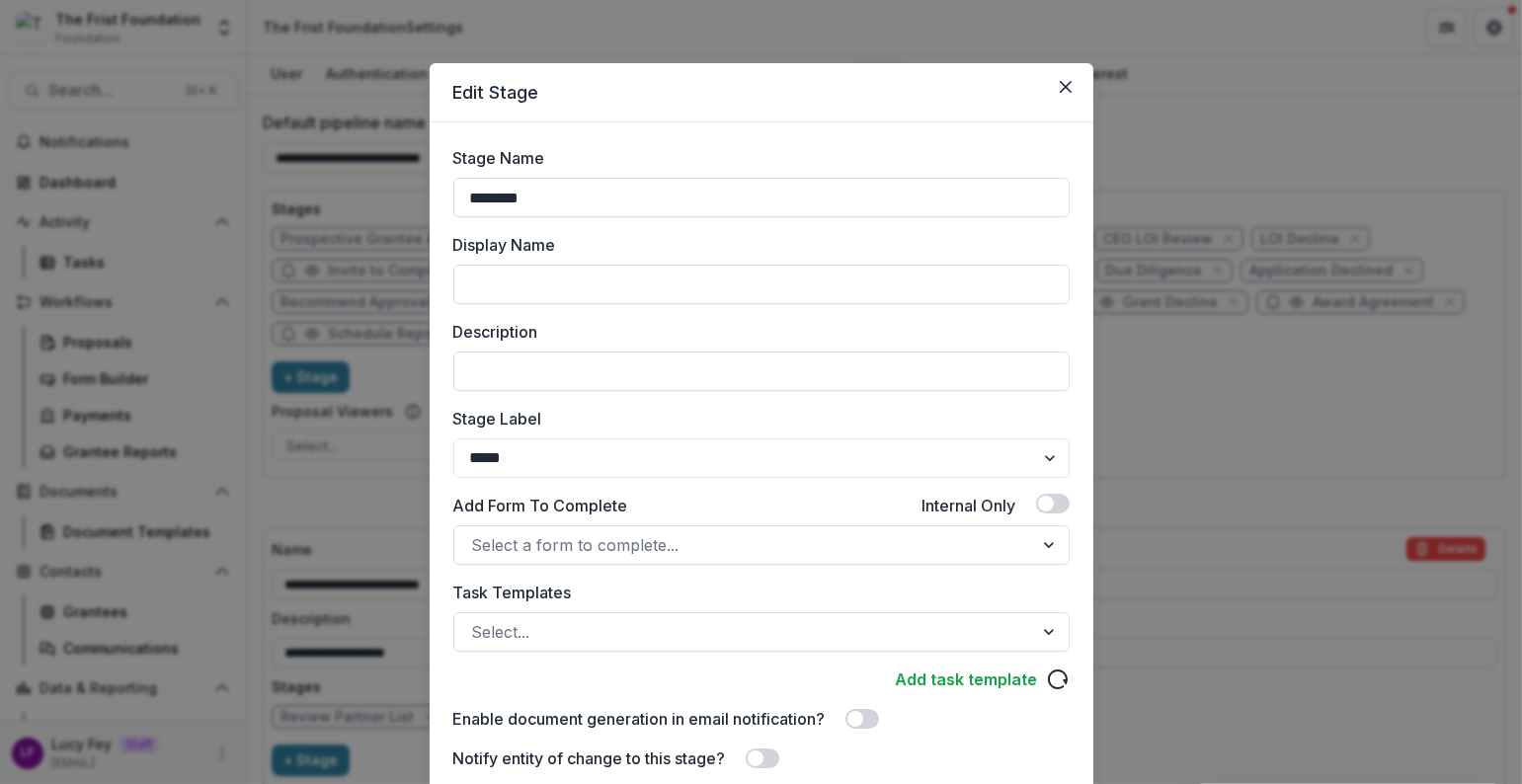 drag, startPoint x: 609, startPoint y: 195, endPoint x: 360, endPoint y: 192, distance: 249.01807 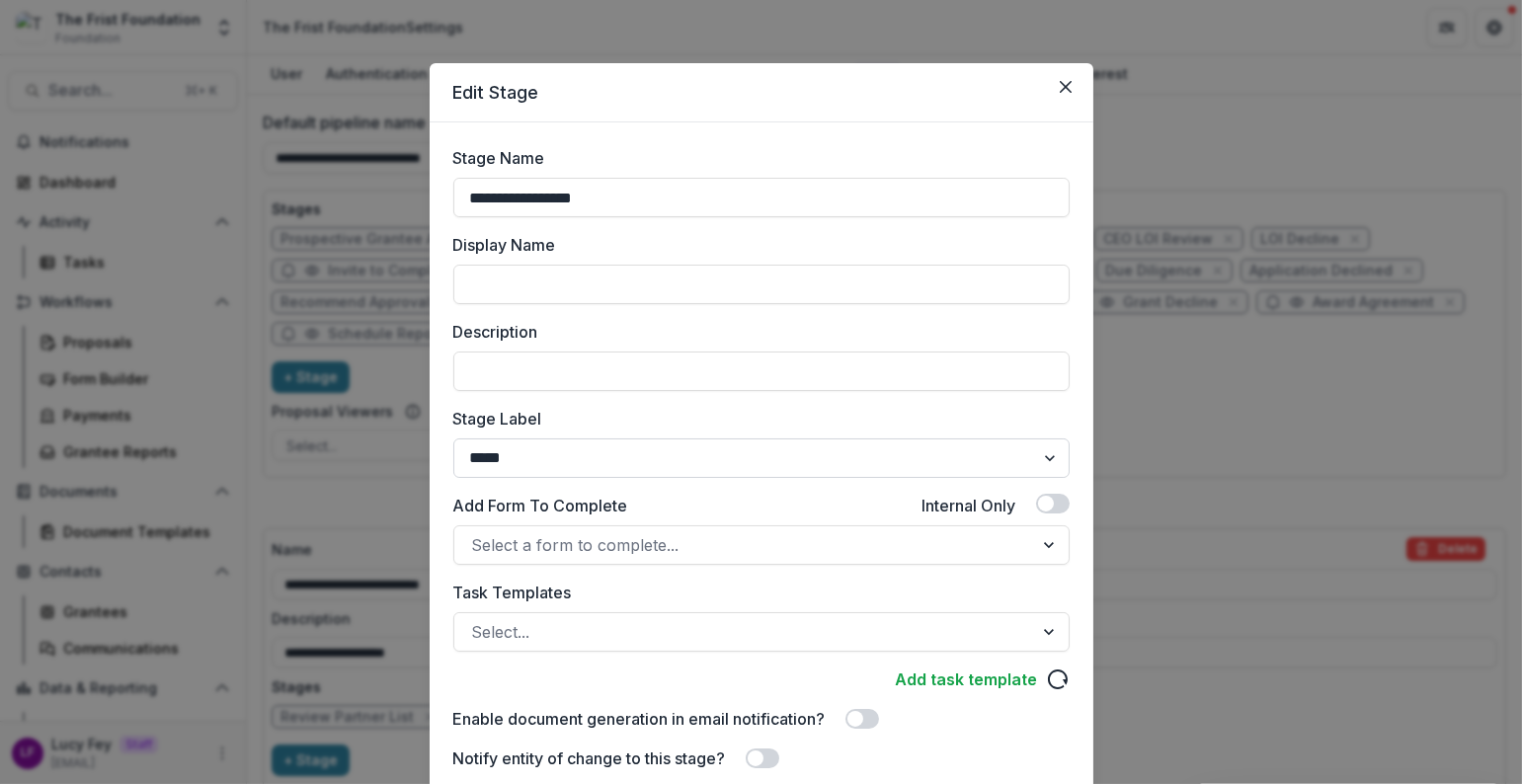 type on "**********" 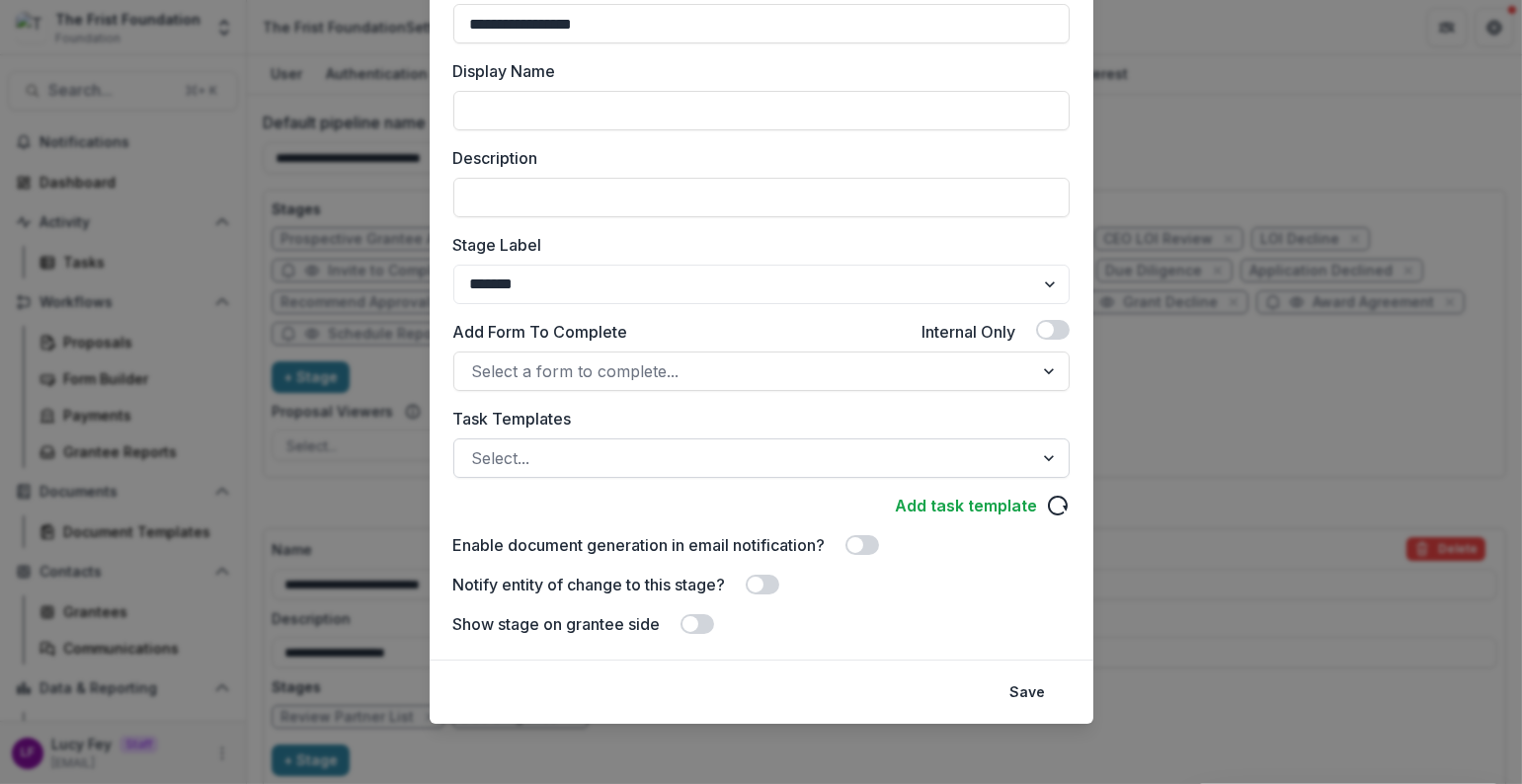 scroll, scrollTop: 175, scrollLeft: 0, axis: vertical 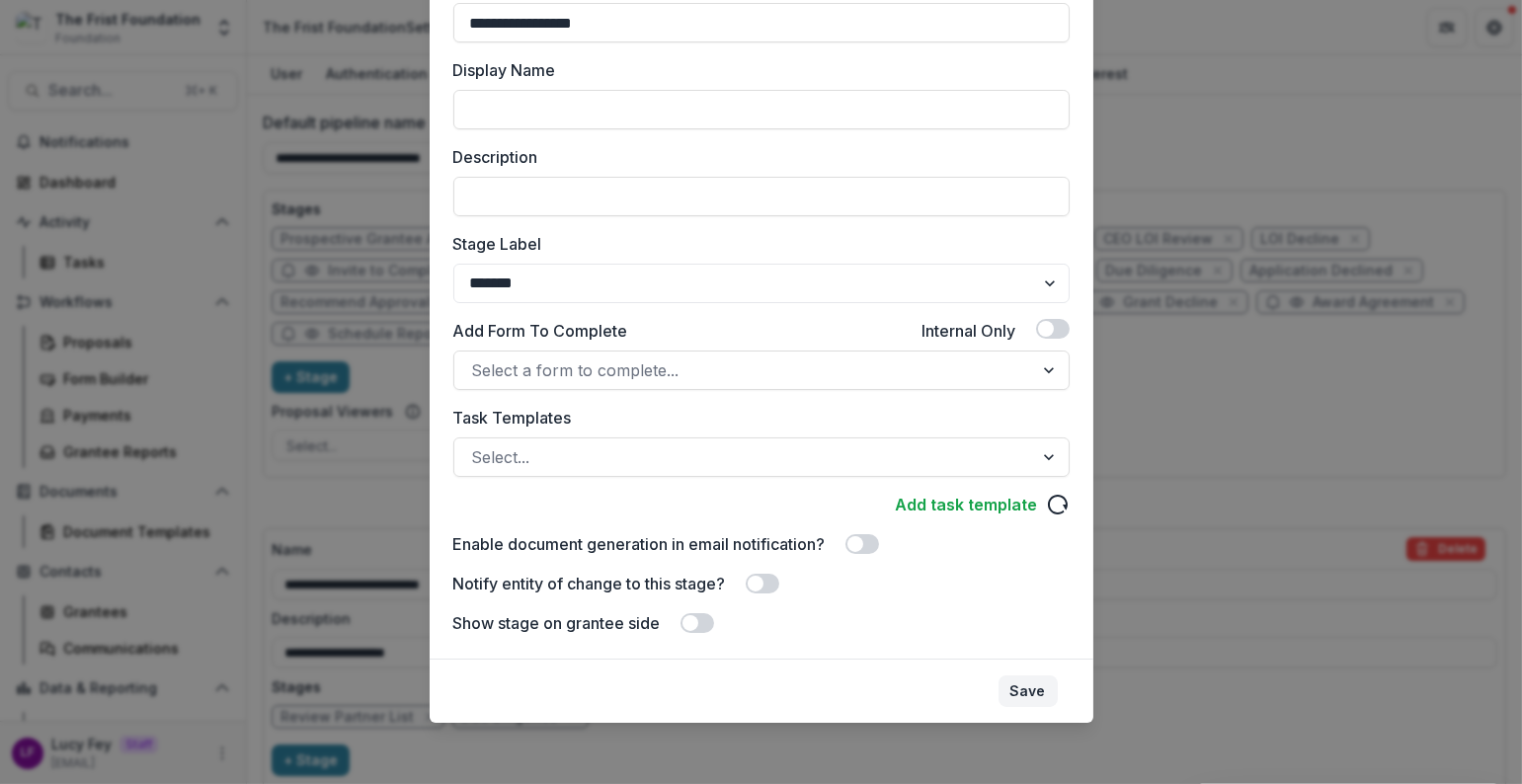 click on "Save" at bounding box center [1028, 691] 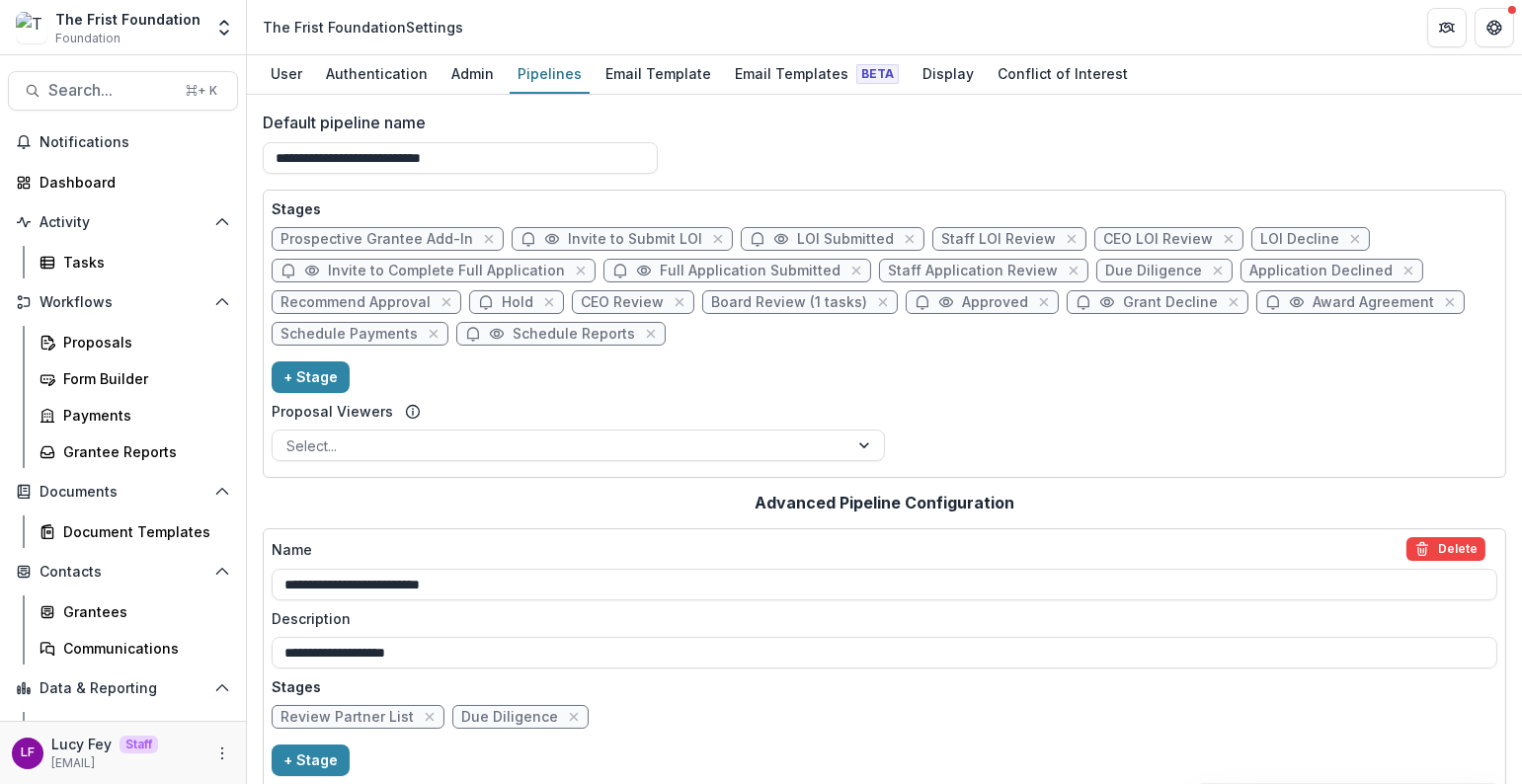 click on "Schedule Reports" at bounding box center (574, 334) 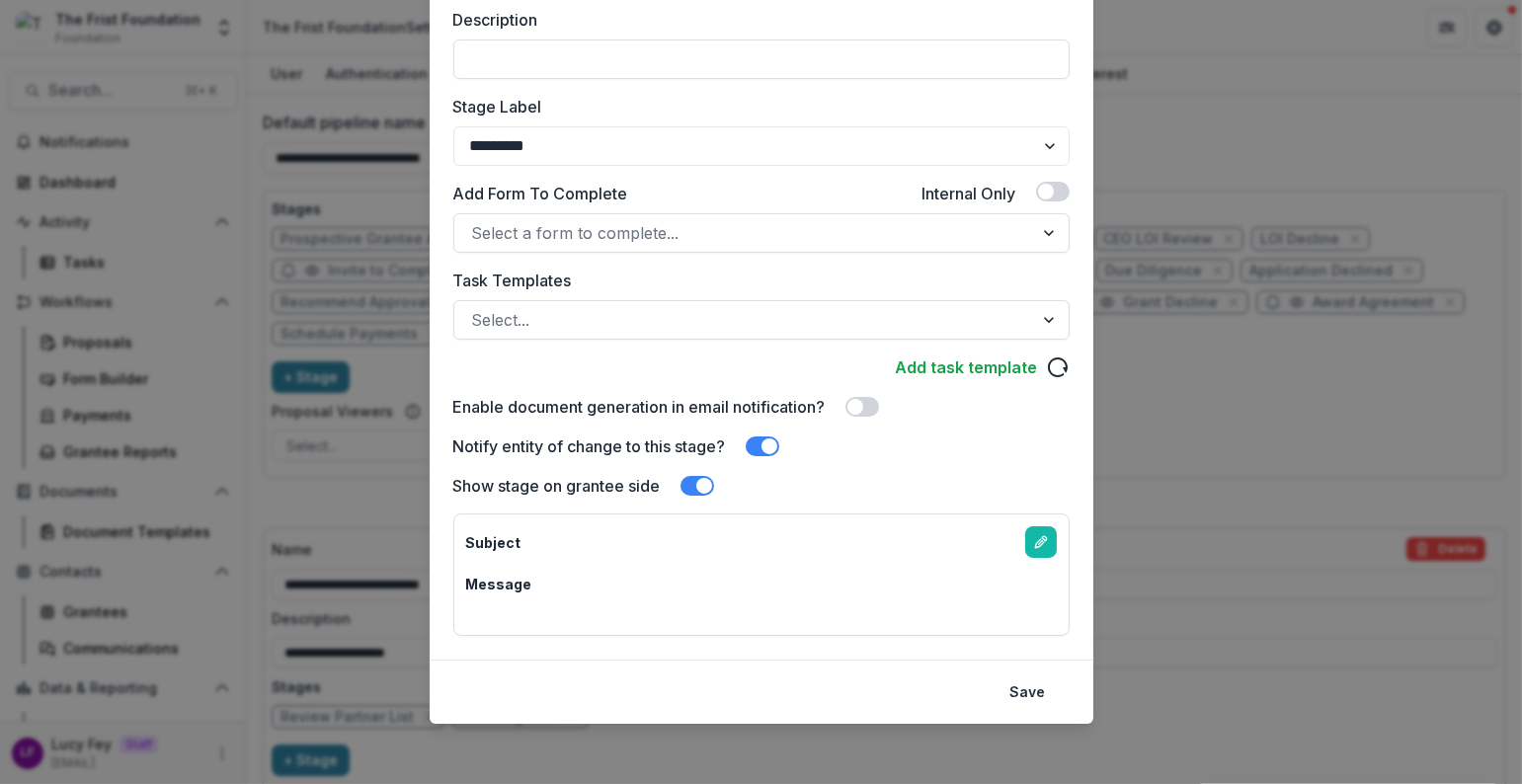 click at bounding box center [769, 446] 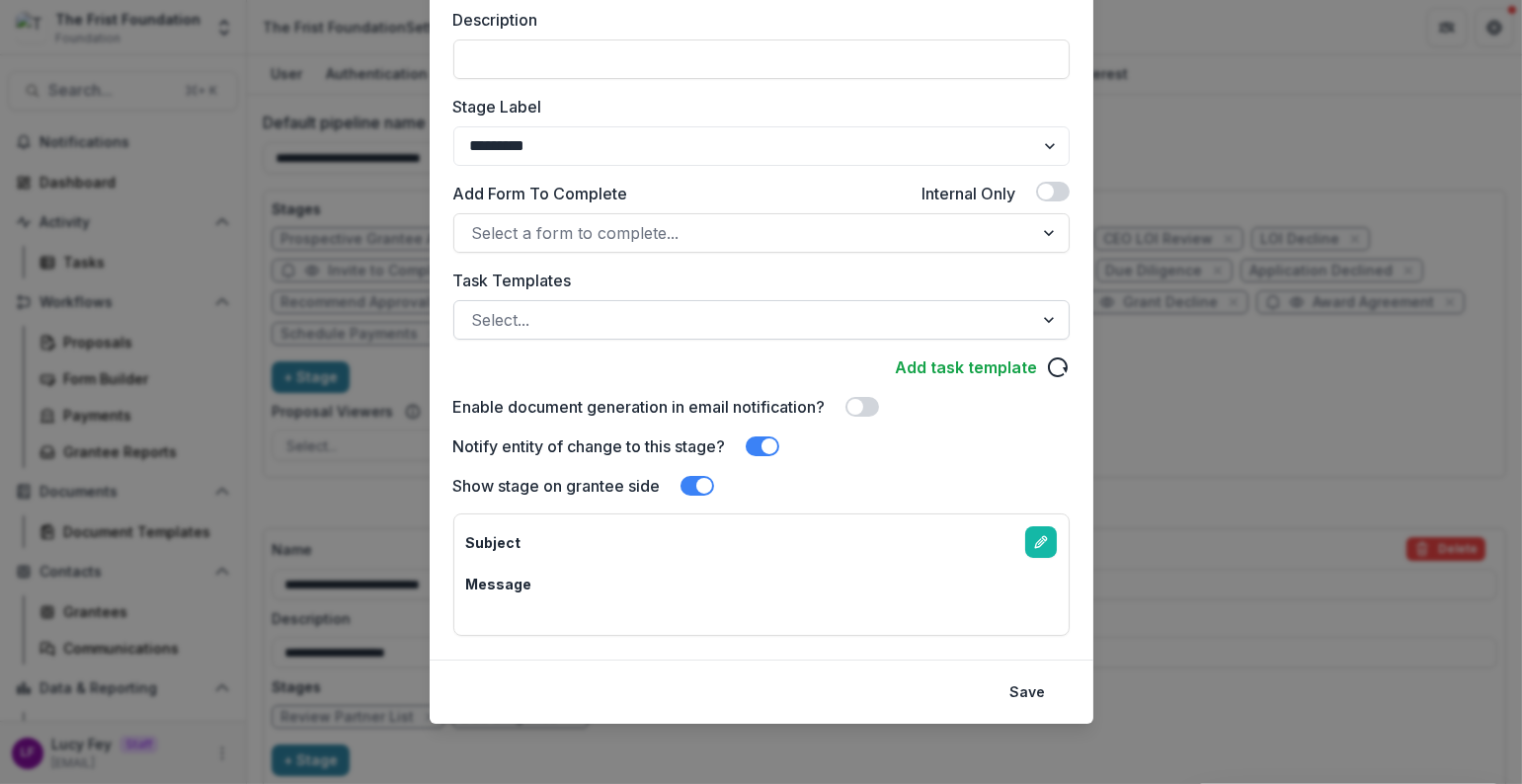 scroll, scrollTop: 175, scrollLeft: 0, axis: vertical 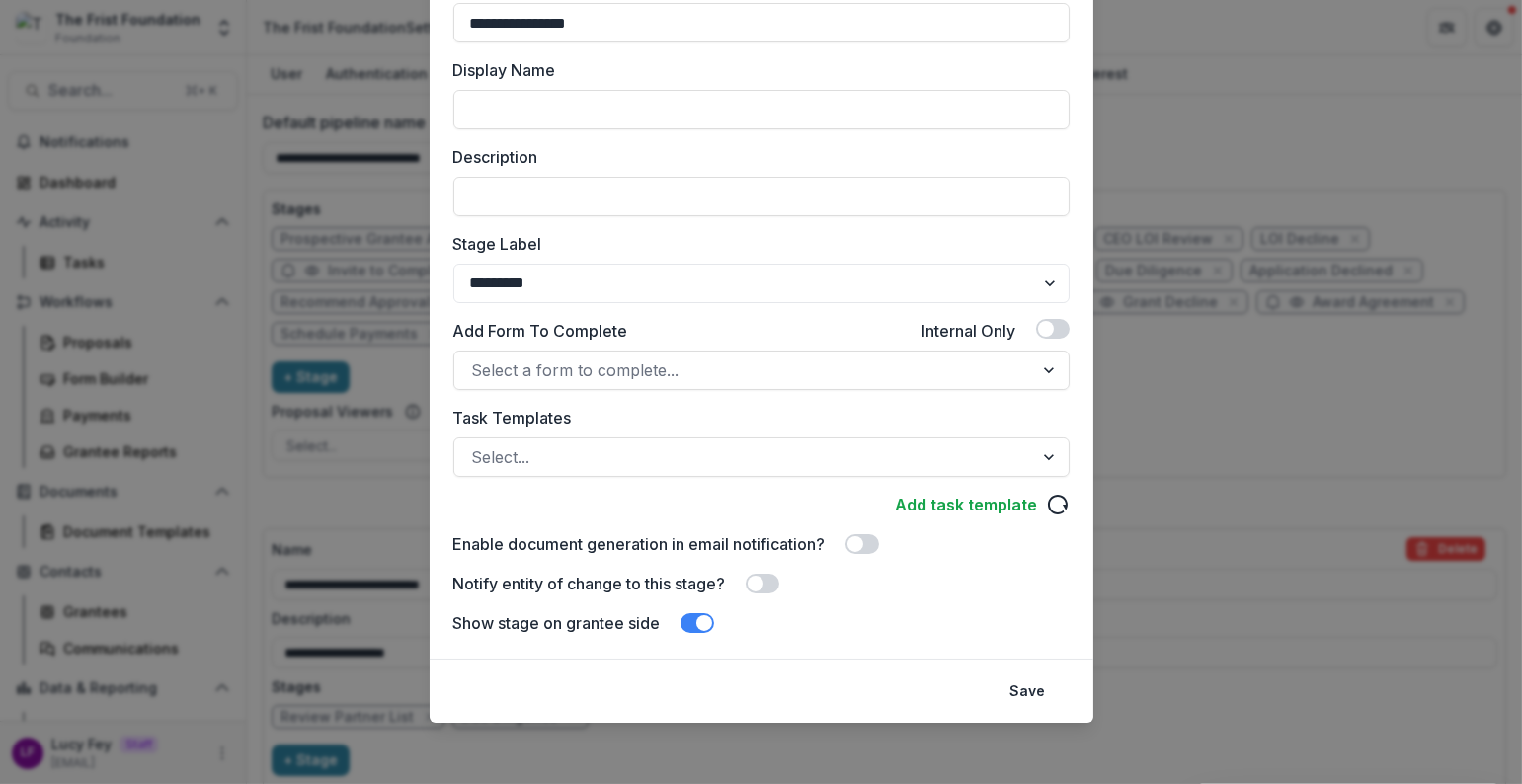 click at bounding box center [704, 623] 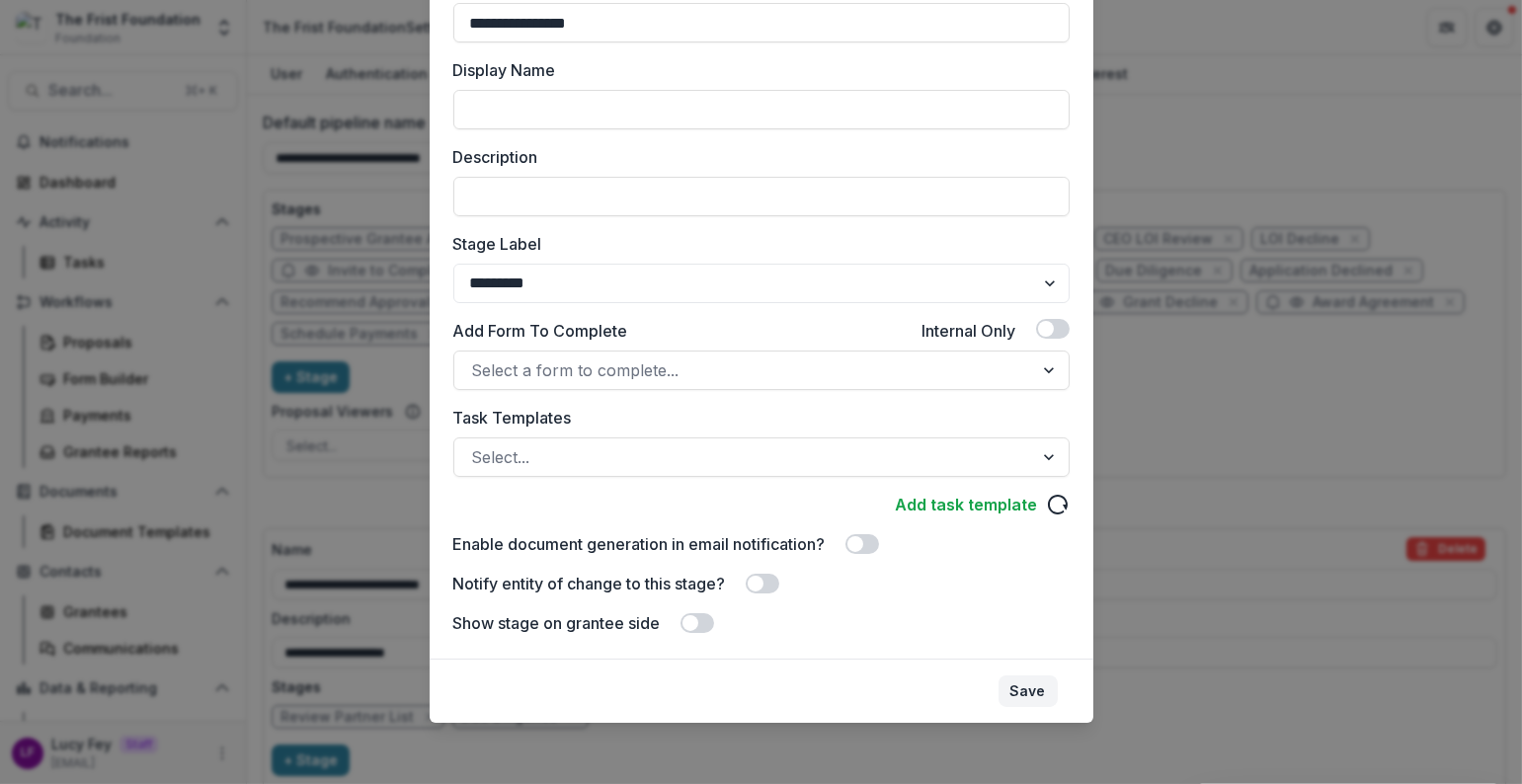 click on "Save" at bounding box center (1028, 691) 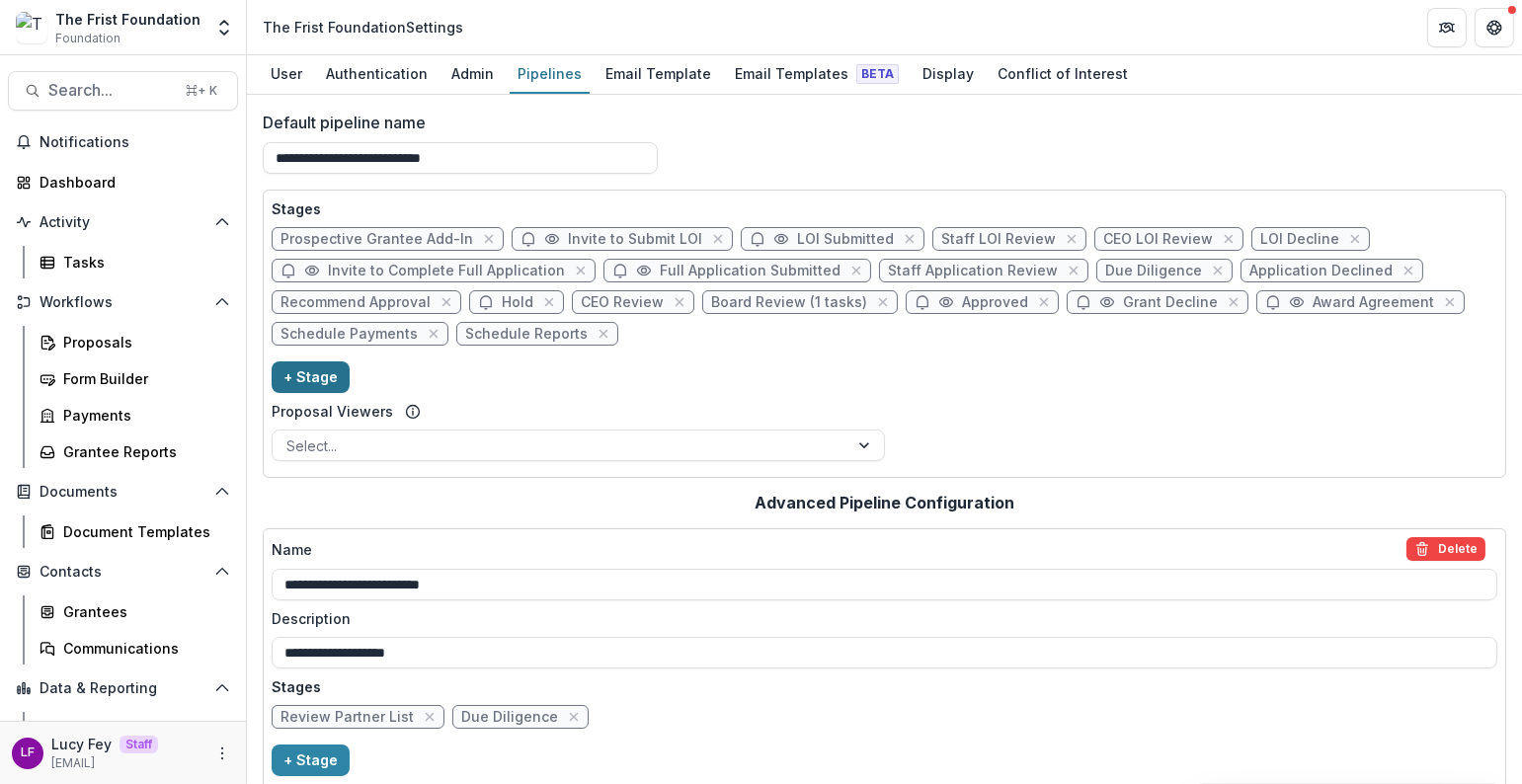 click on "+ Stage" at bounding box center (310, 377) 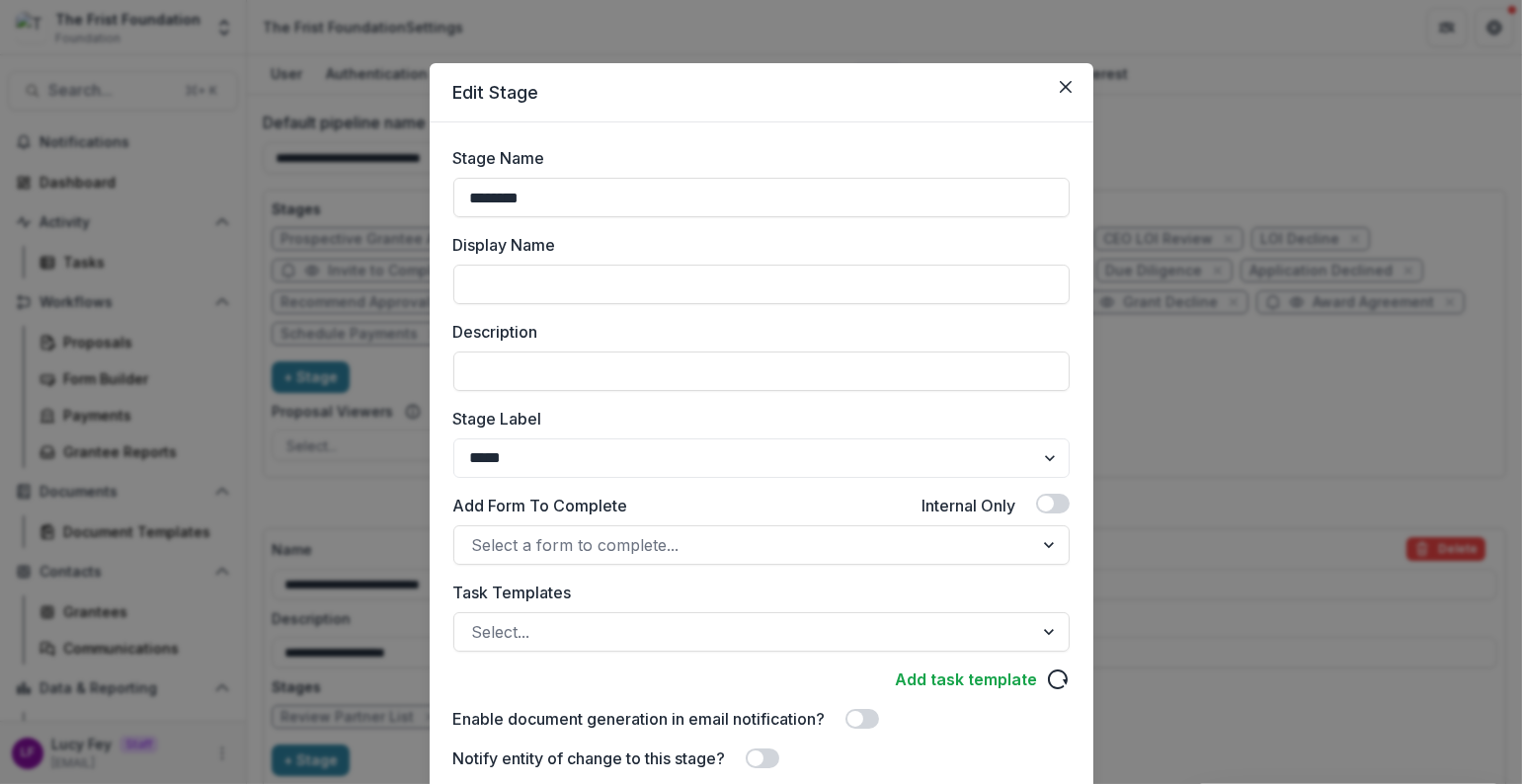 drag, startPoint x: 547, startPoint y: 192, endPoint x: 272, endPoint y: 159, distance: 276.97292 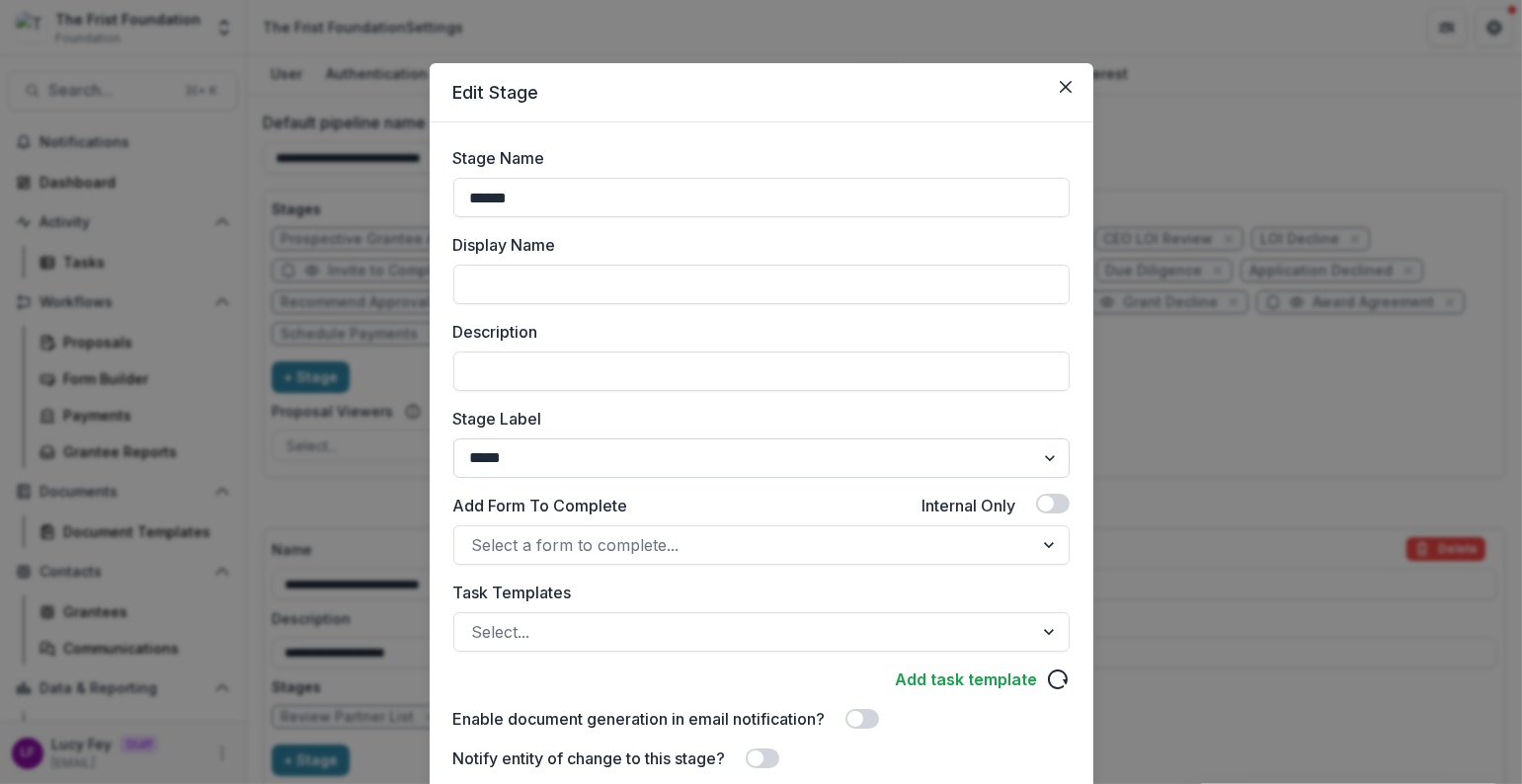 type on "******" 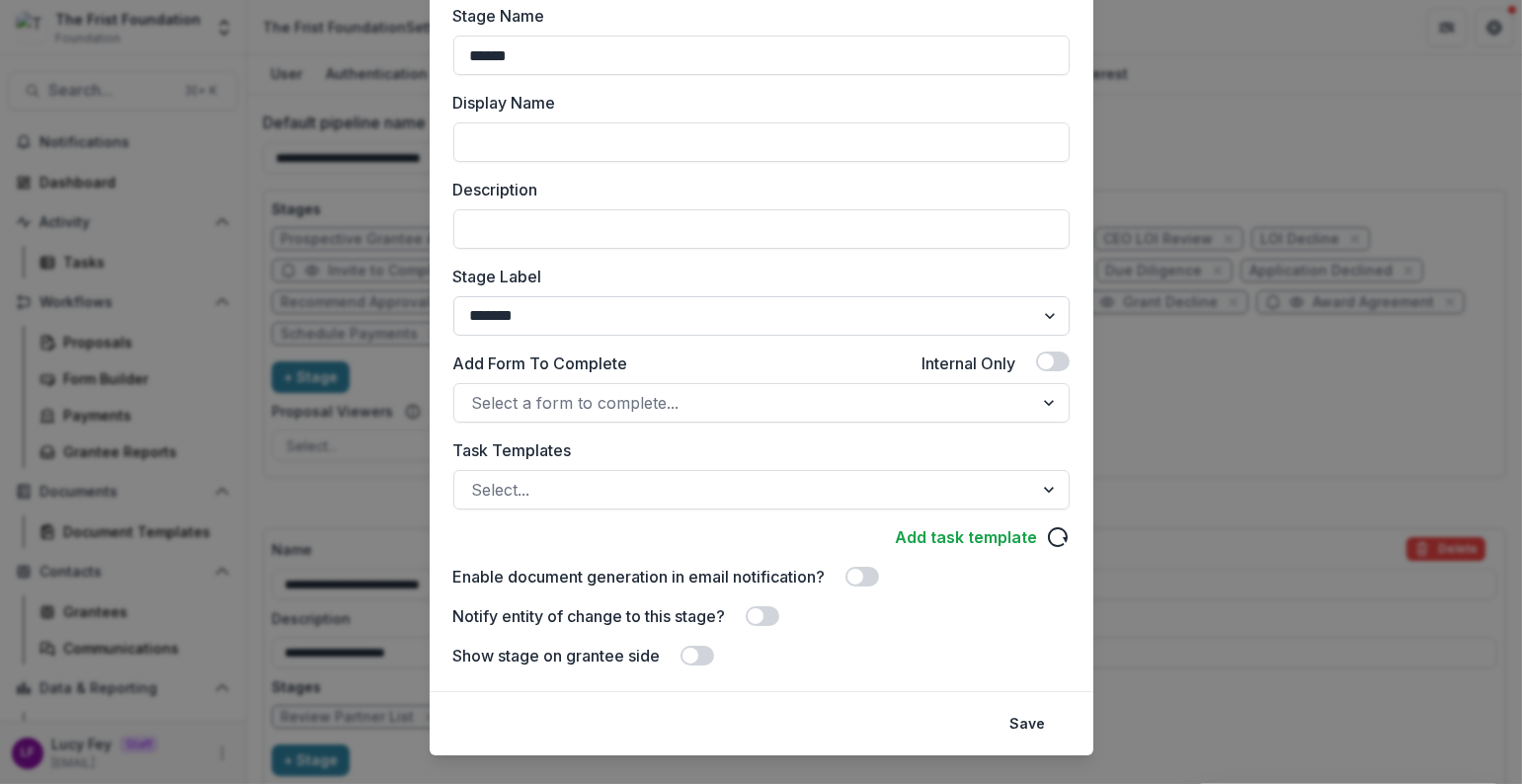 scroll, scrollTop: 175, scrollLeft: 0, axis: vertical 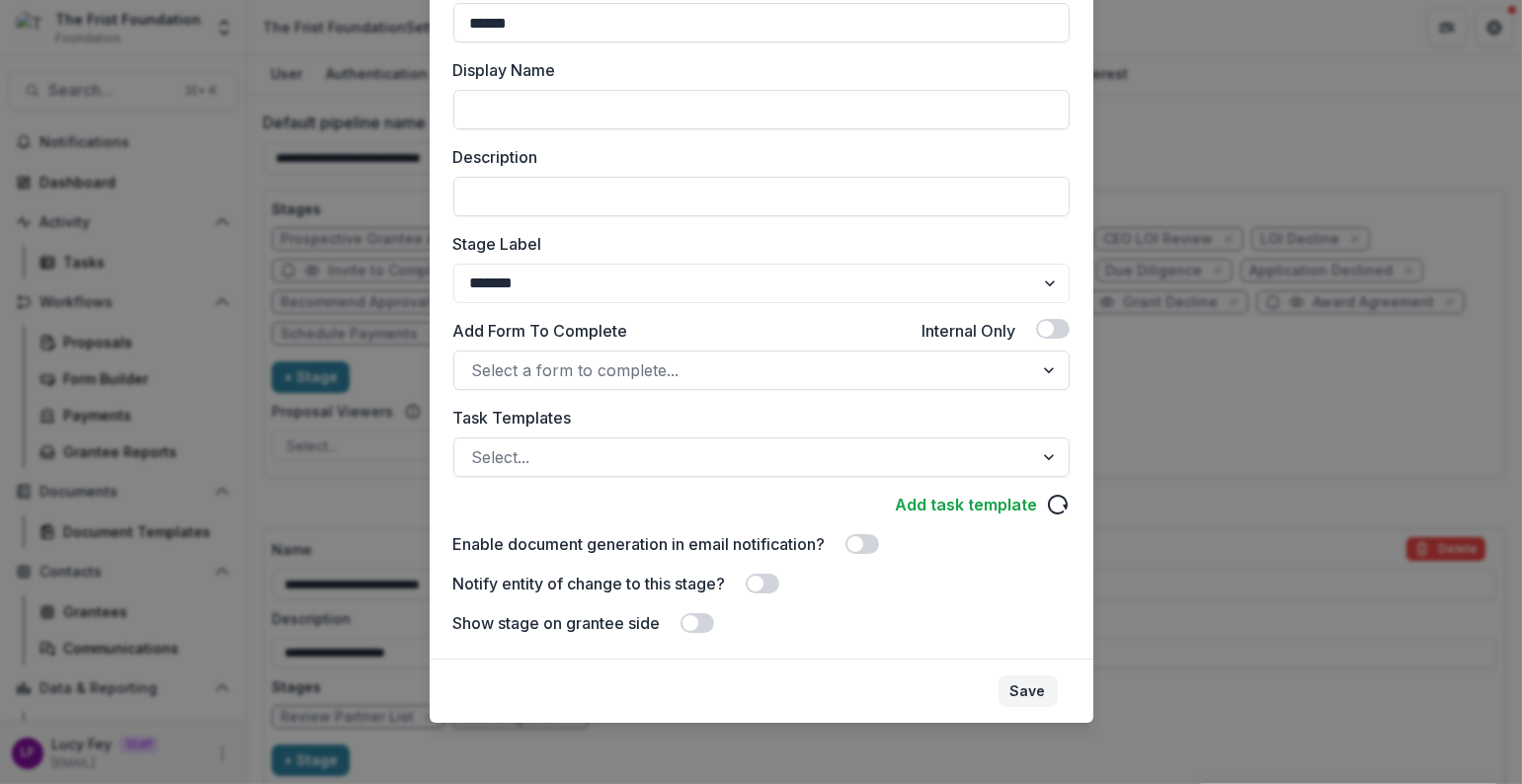 click on "Save" at bounding box center (1028, 691) 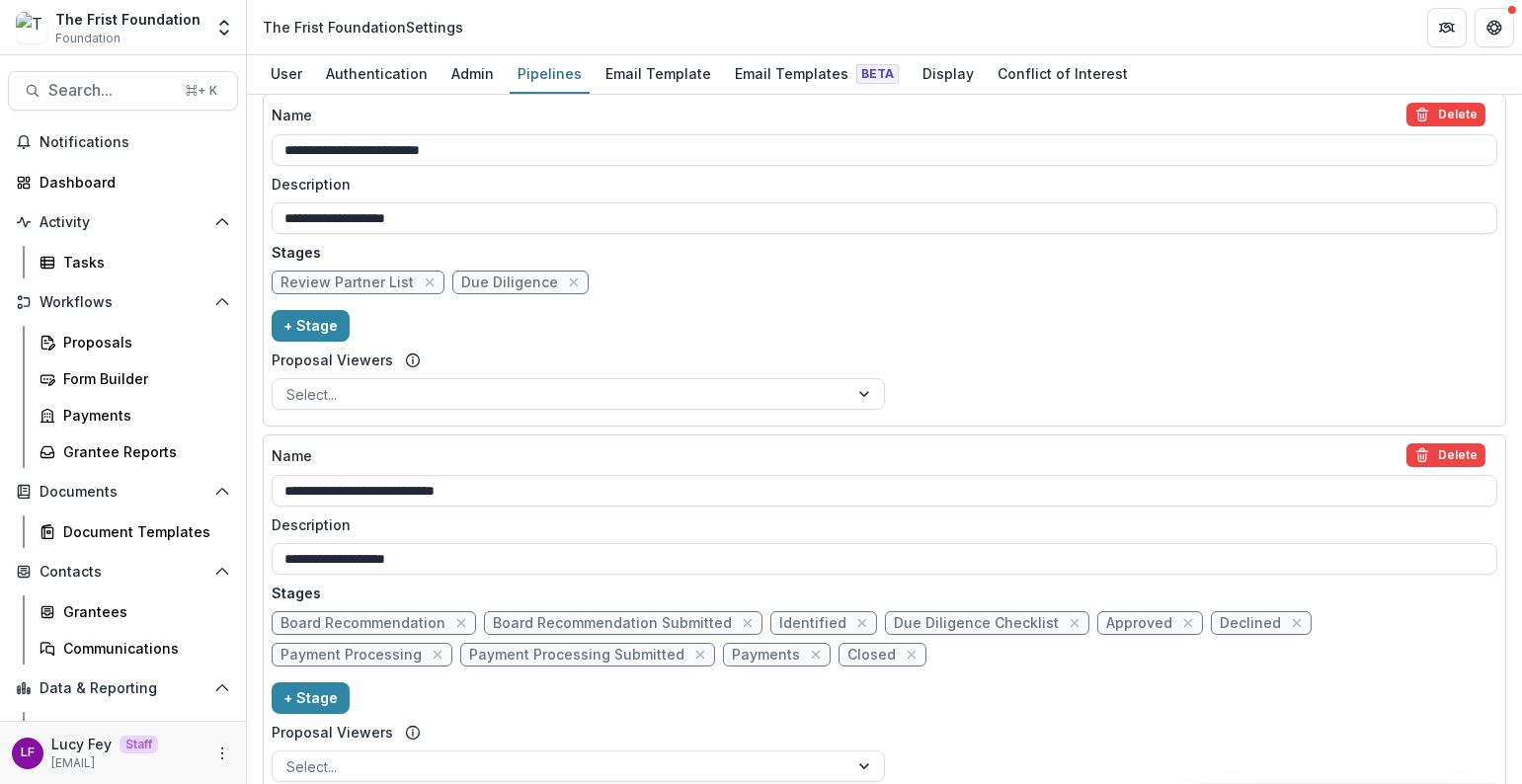 scroll, scrollTop: 462, scrollLeft: 0, axis: vertical 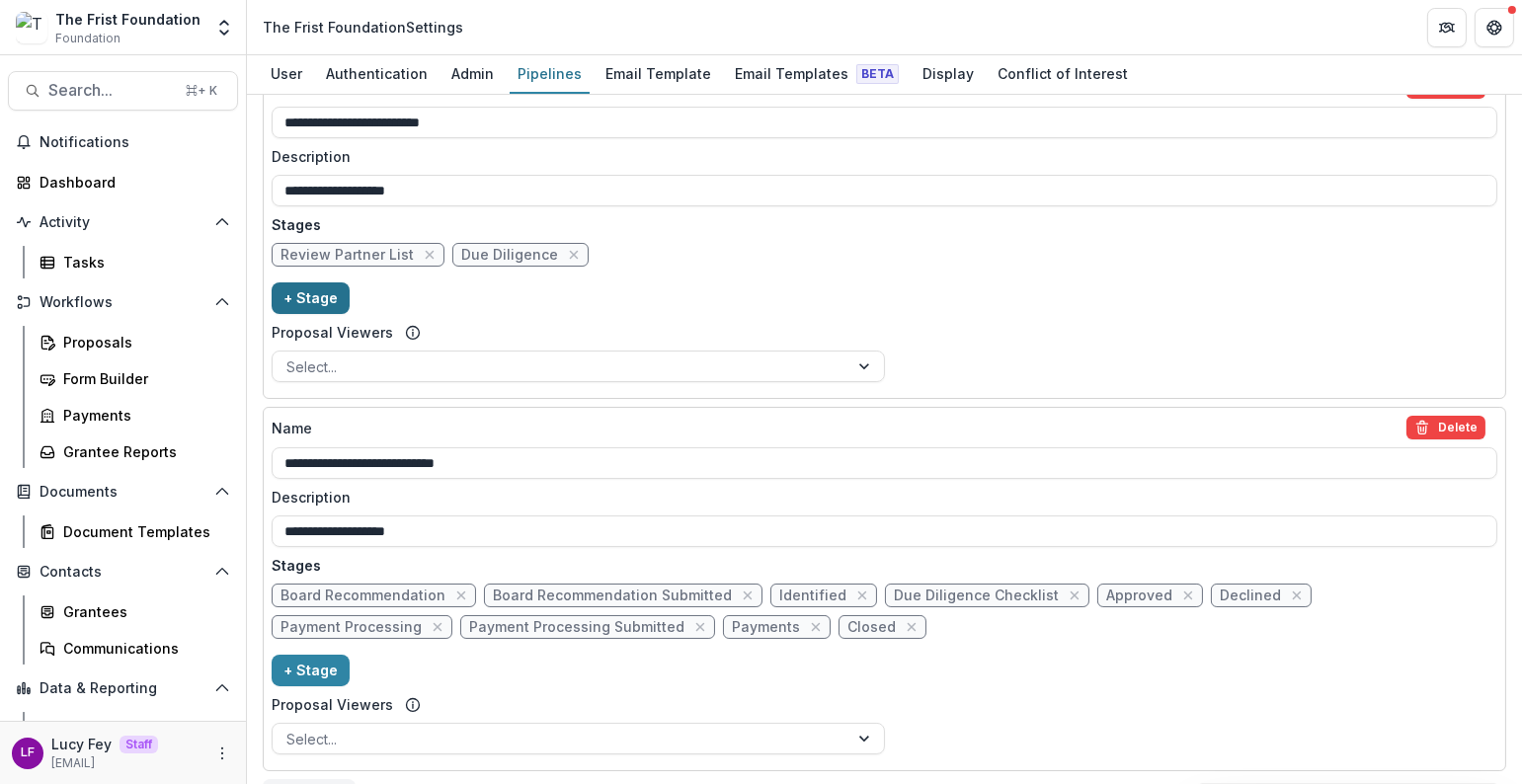 click on "+ Stage" at bounding box center (310, 298) 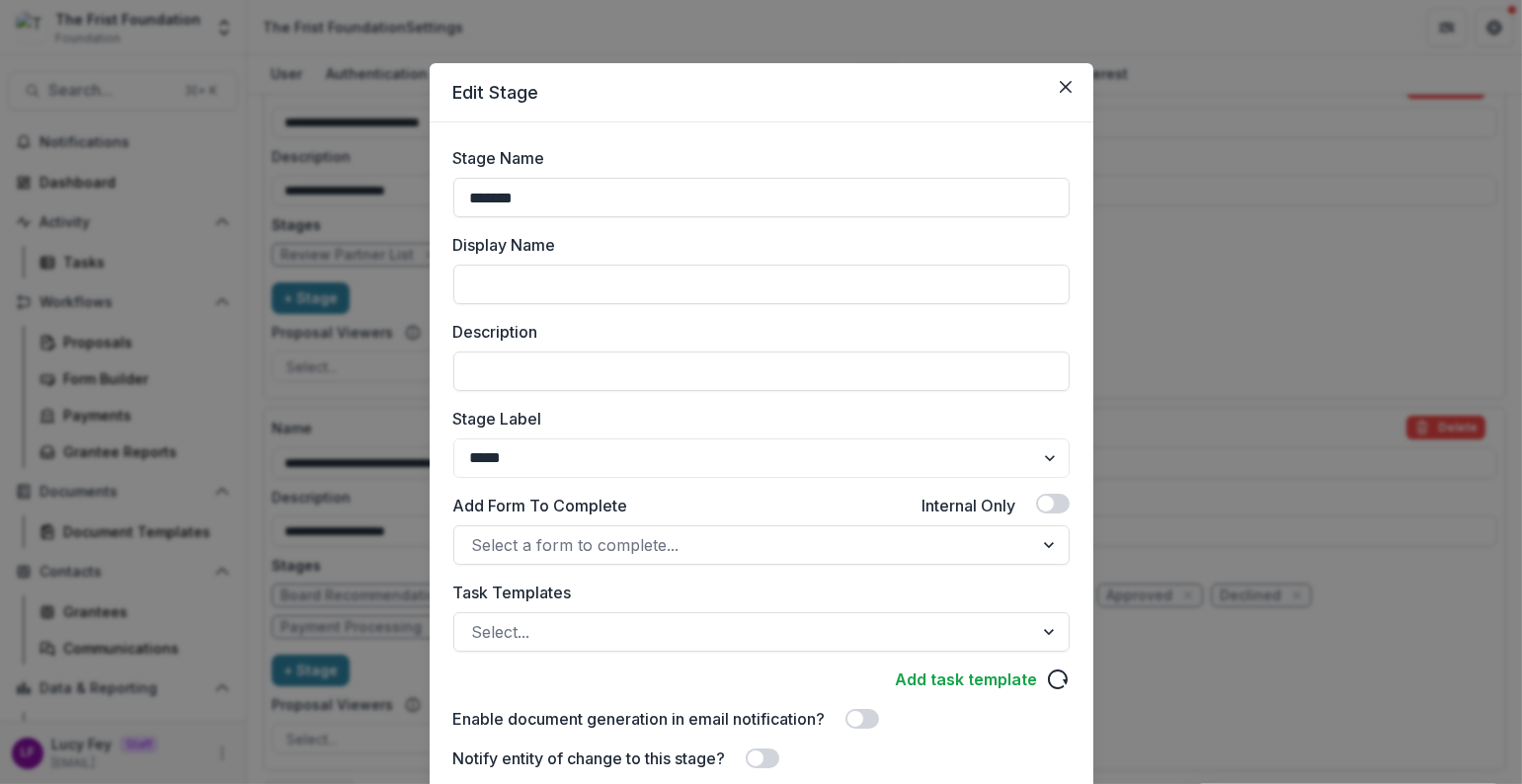 drag, startPoint x: 537, startPoint y: 196, endPoint x: 405, endPoint y: 183, distance: 132.63861 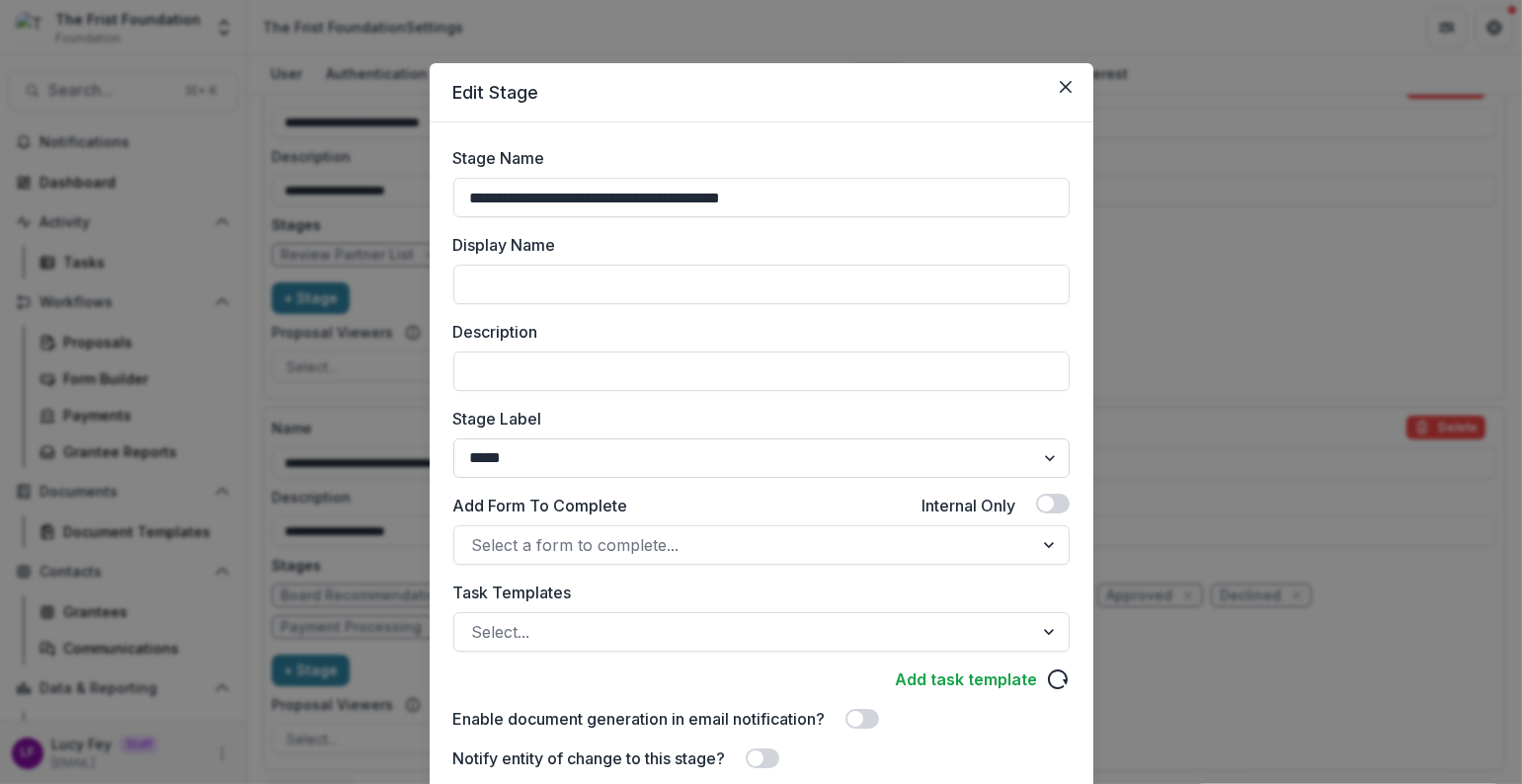 type on "**********" 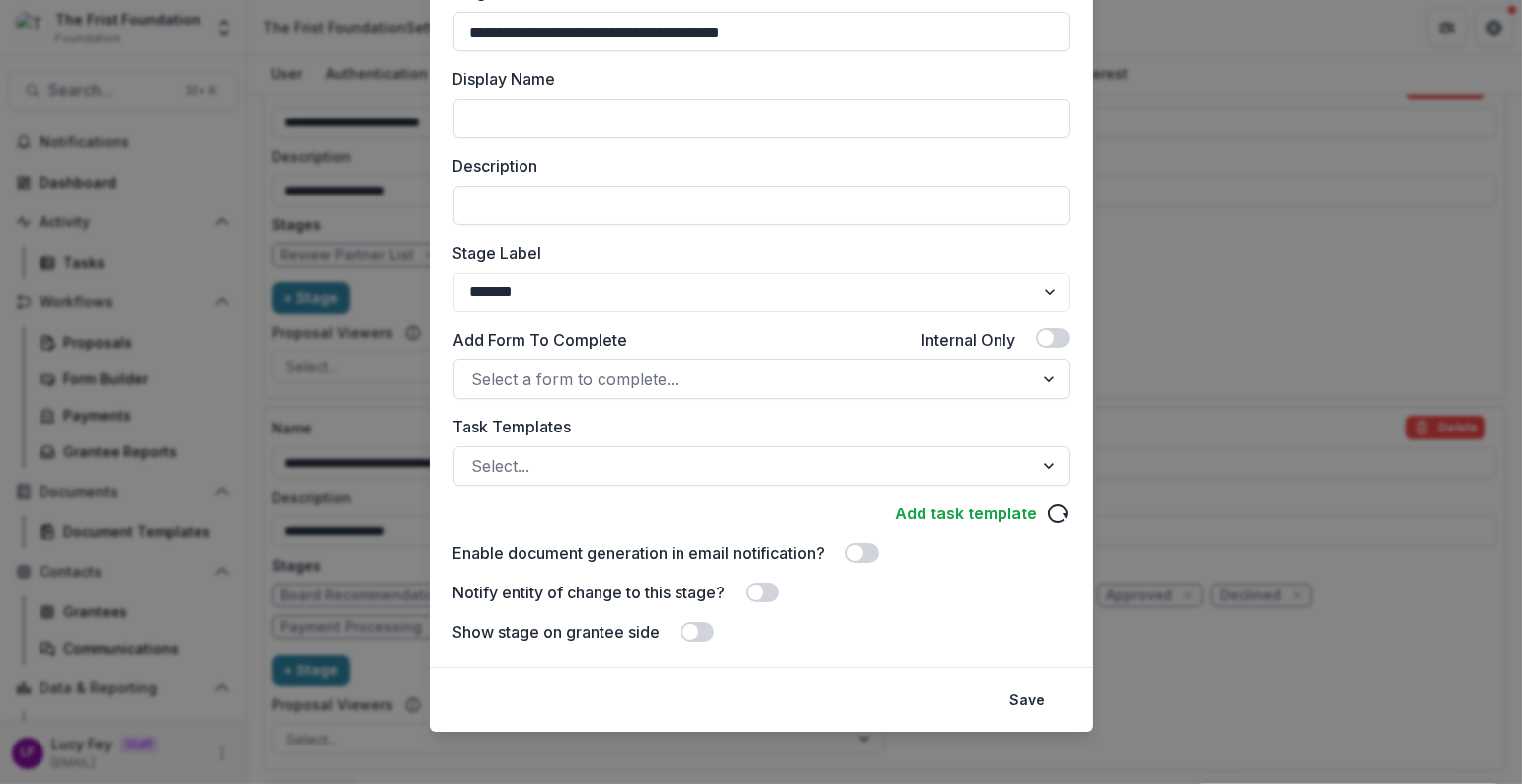 scroll, scrollTop: 175, scrollLeft: 0, axis: vertical 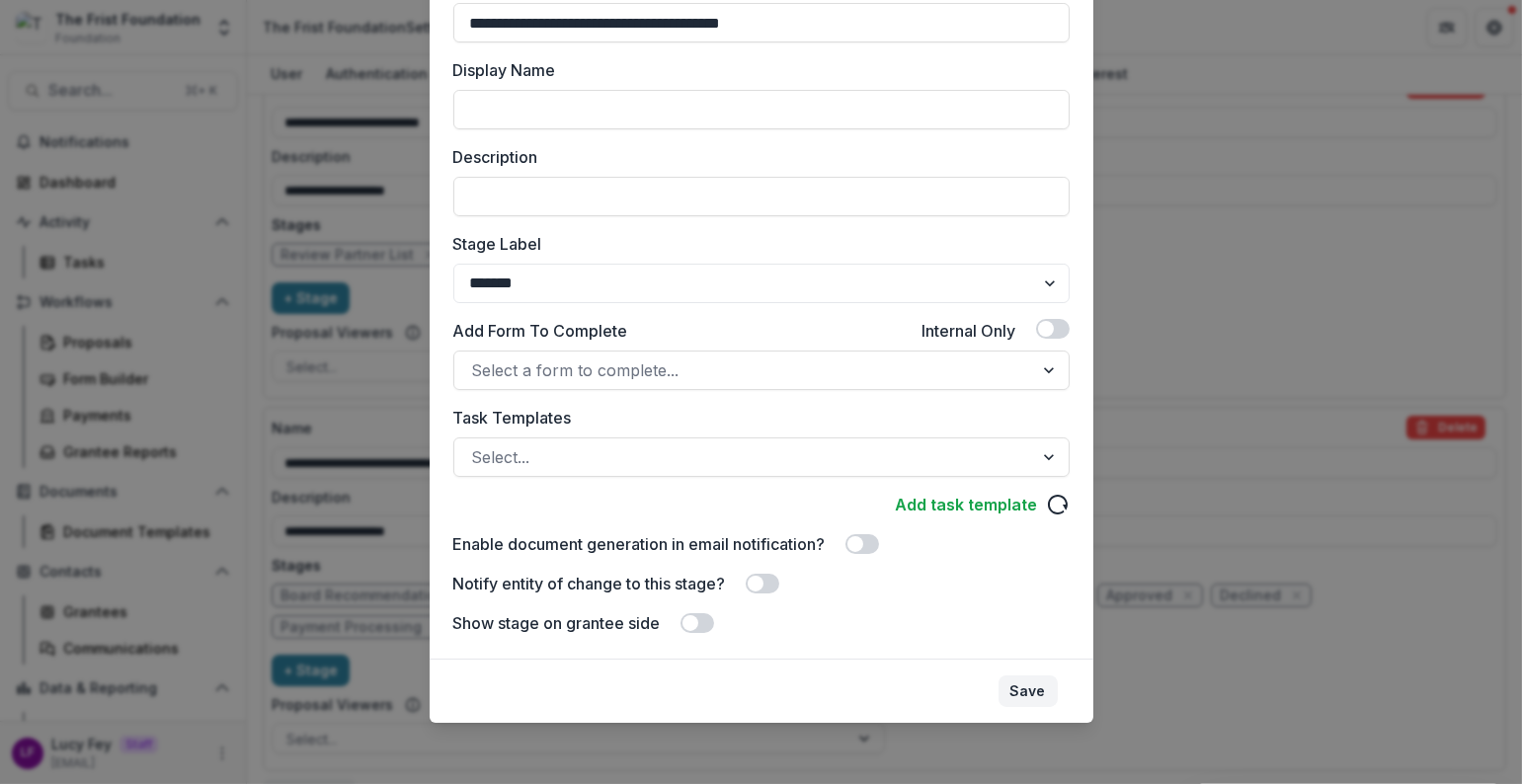 click on "Save" at bounding box center [1028, 691] 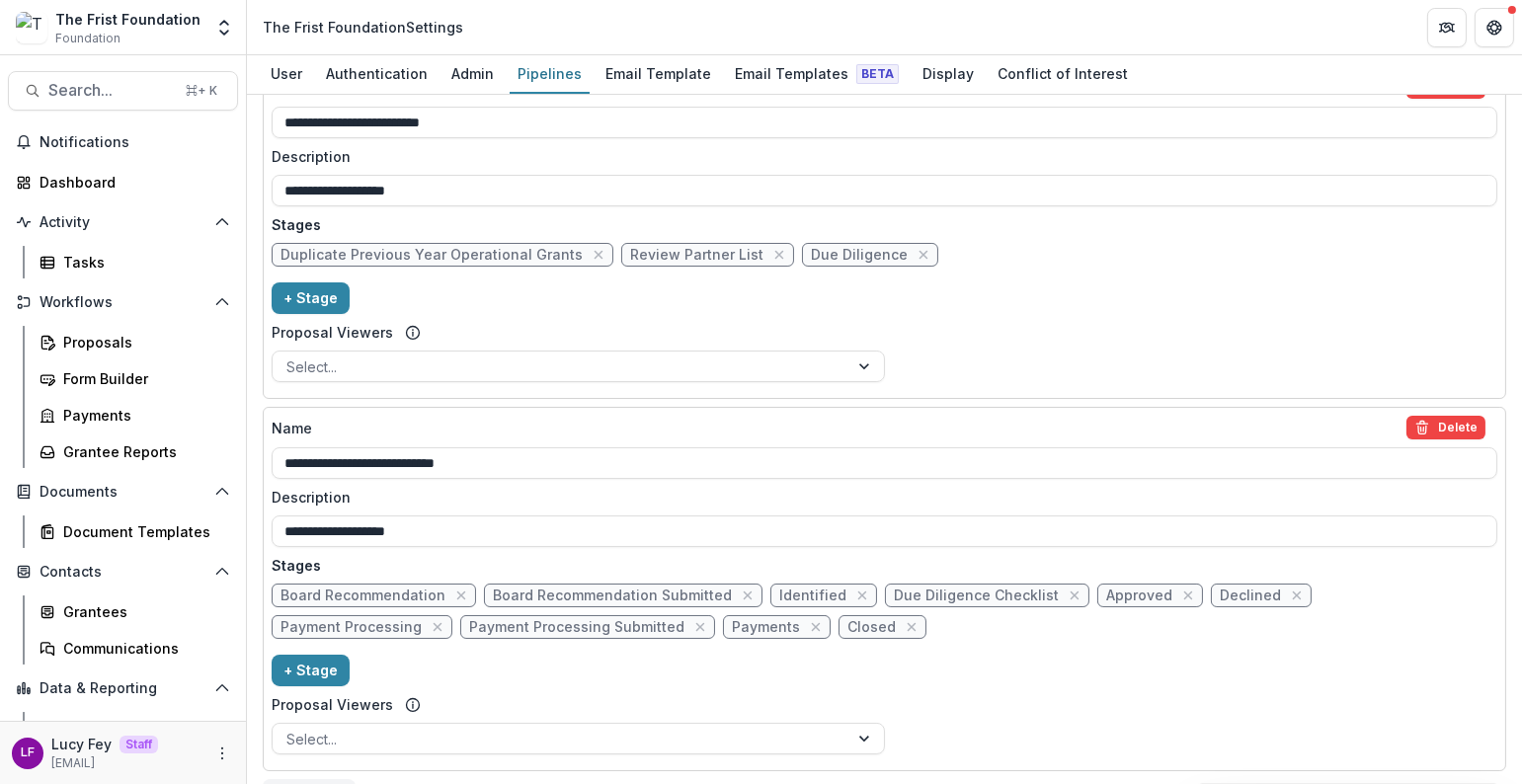 scroll, scrollTop: 469, scrollLeft: 0, axis: vertical 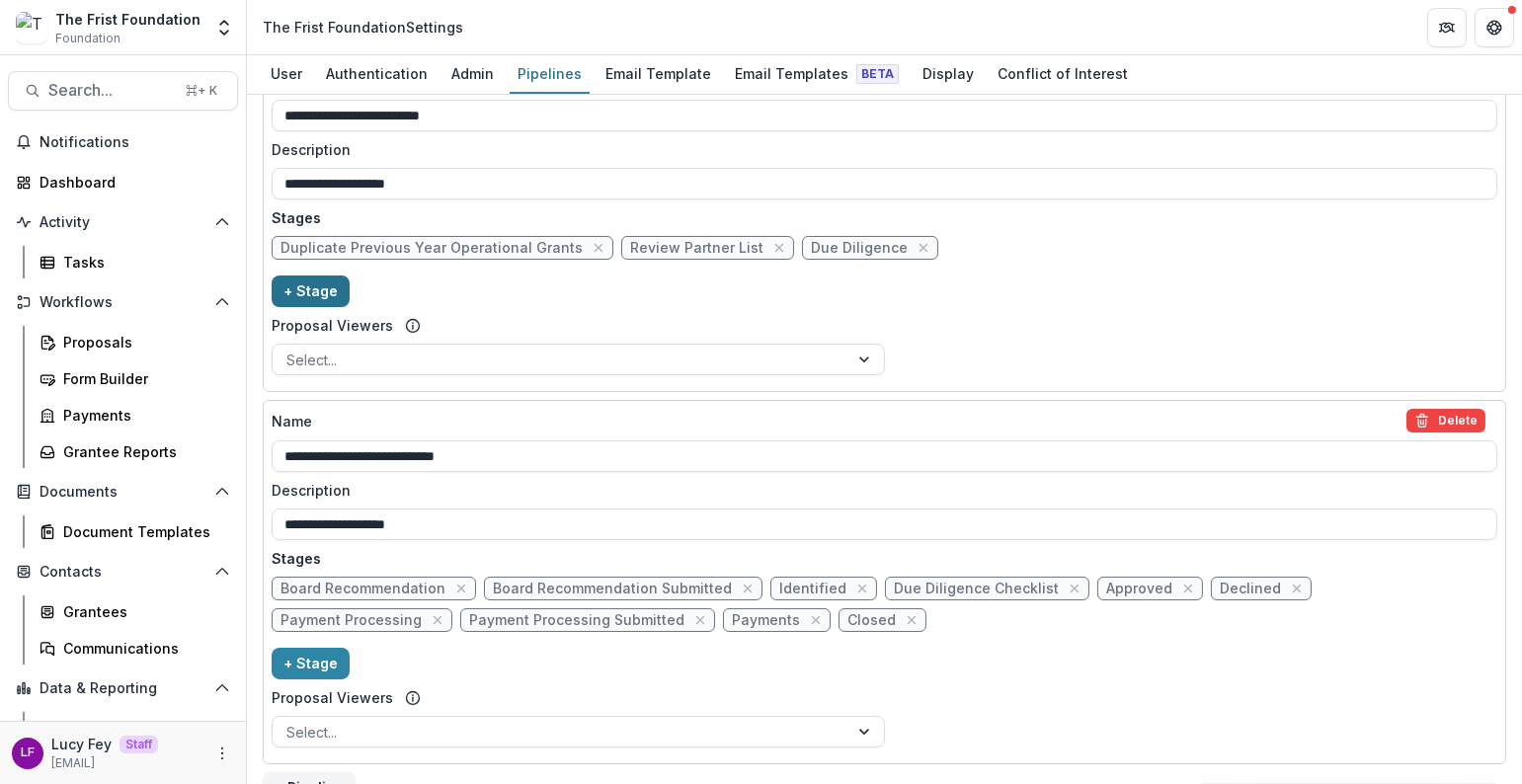 click on "+ Stage" at bounding box center (310, 291) 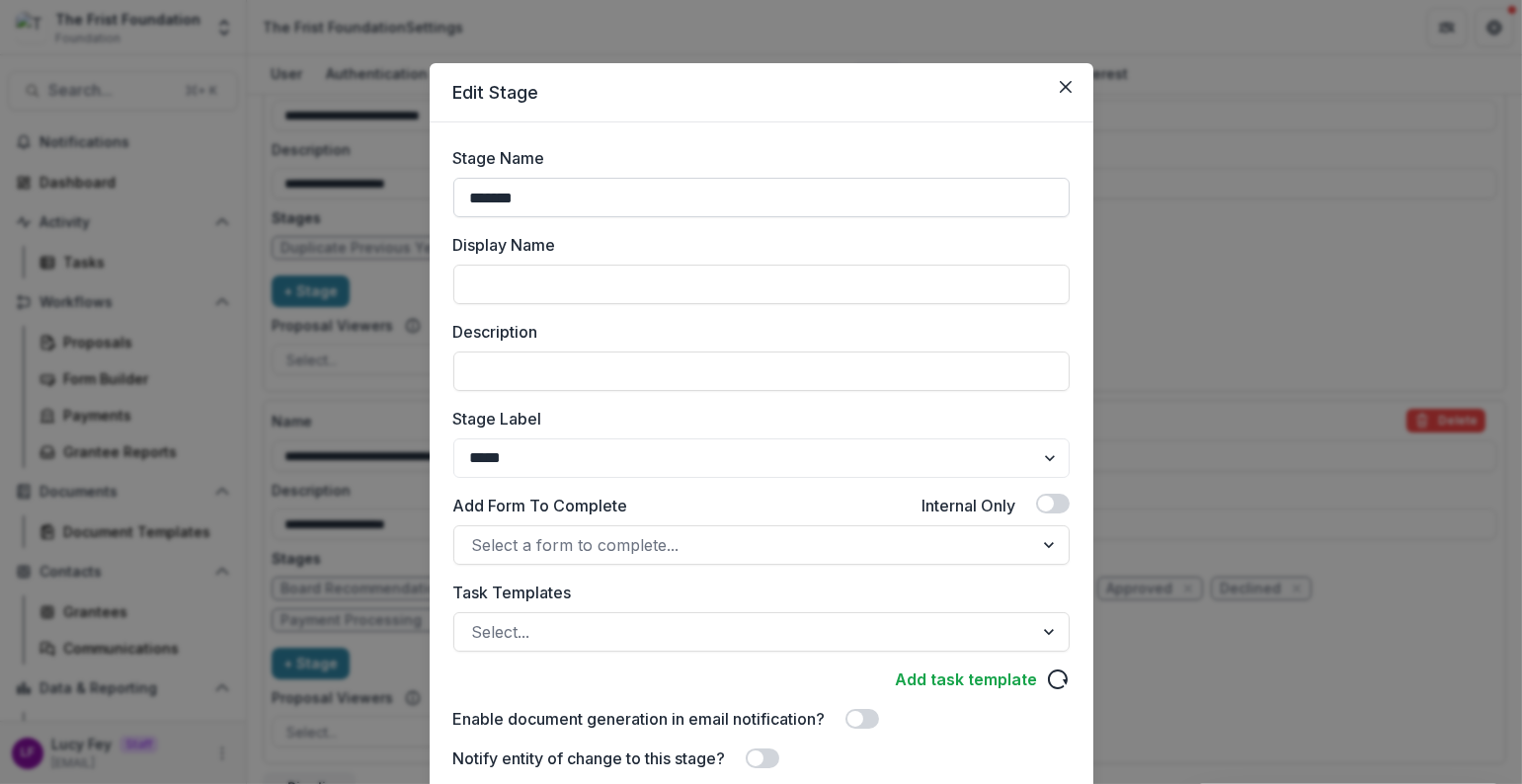 click on "*******" at bounding box center [761, 197] 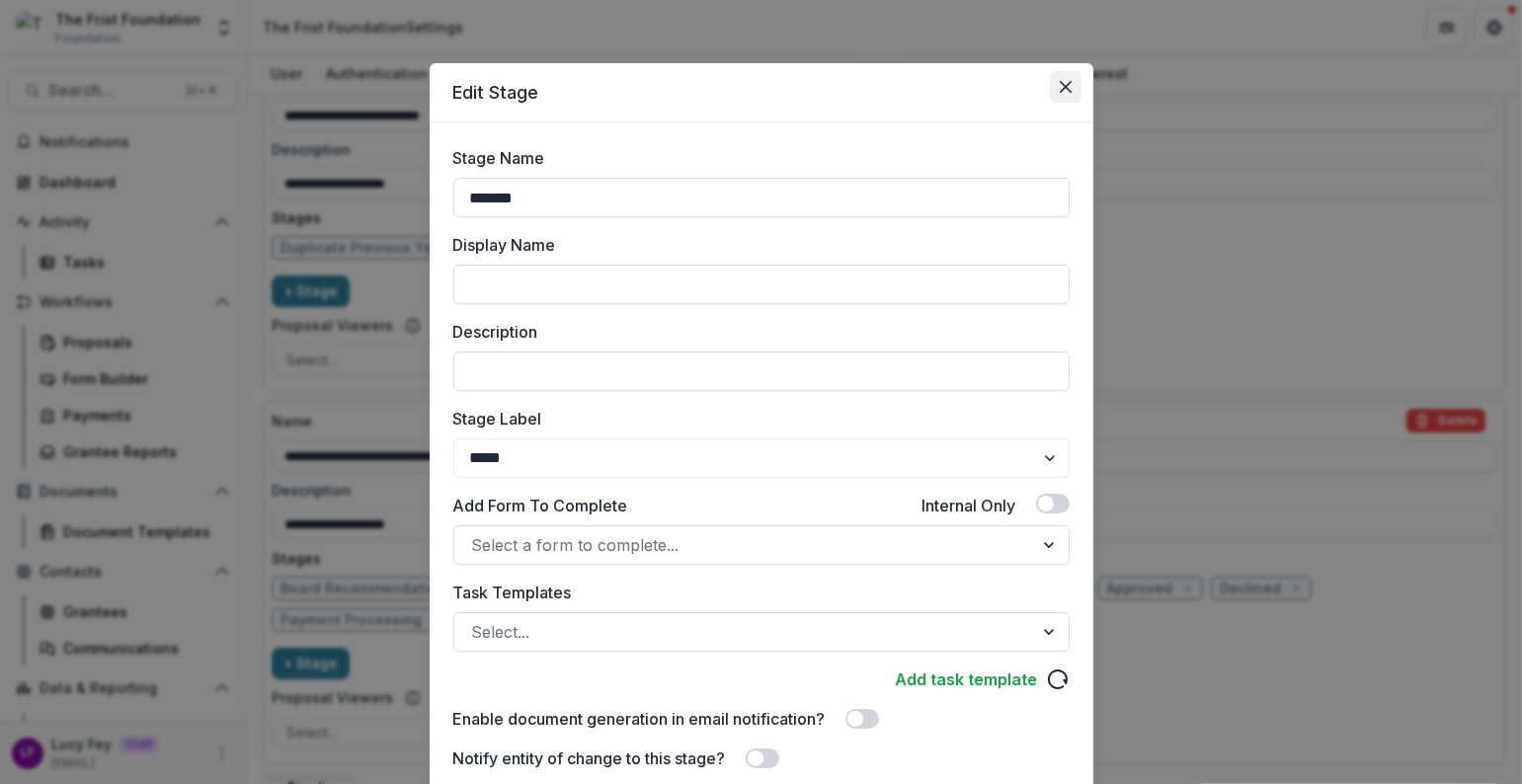 click at bounding box center (1066, 87) 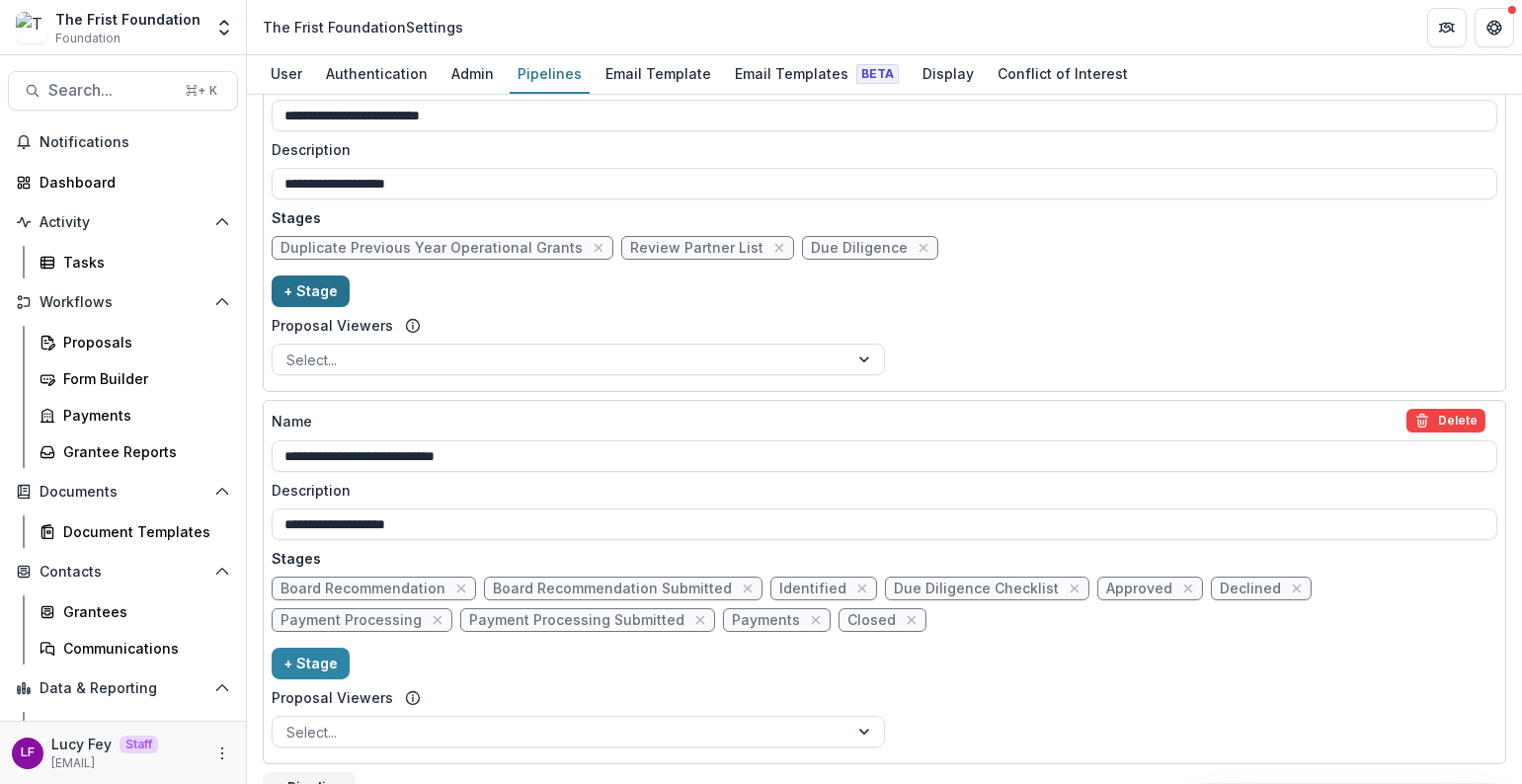click on "+ Stage" at bounding box center [310, 291] 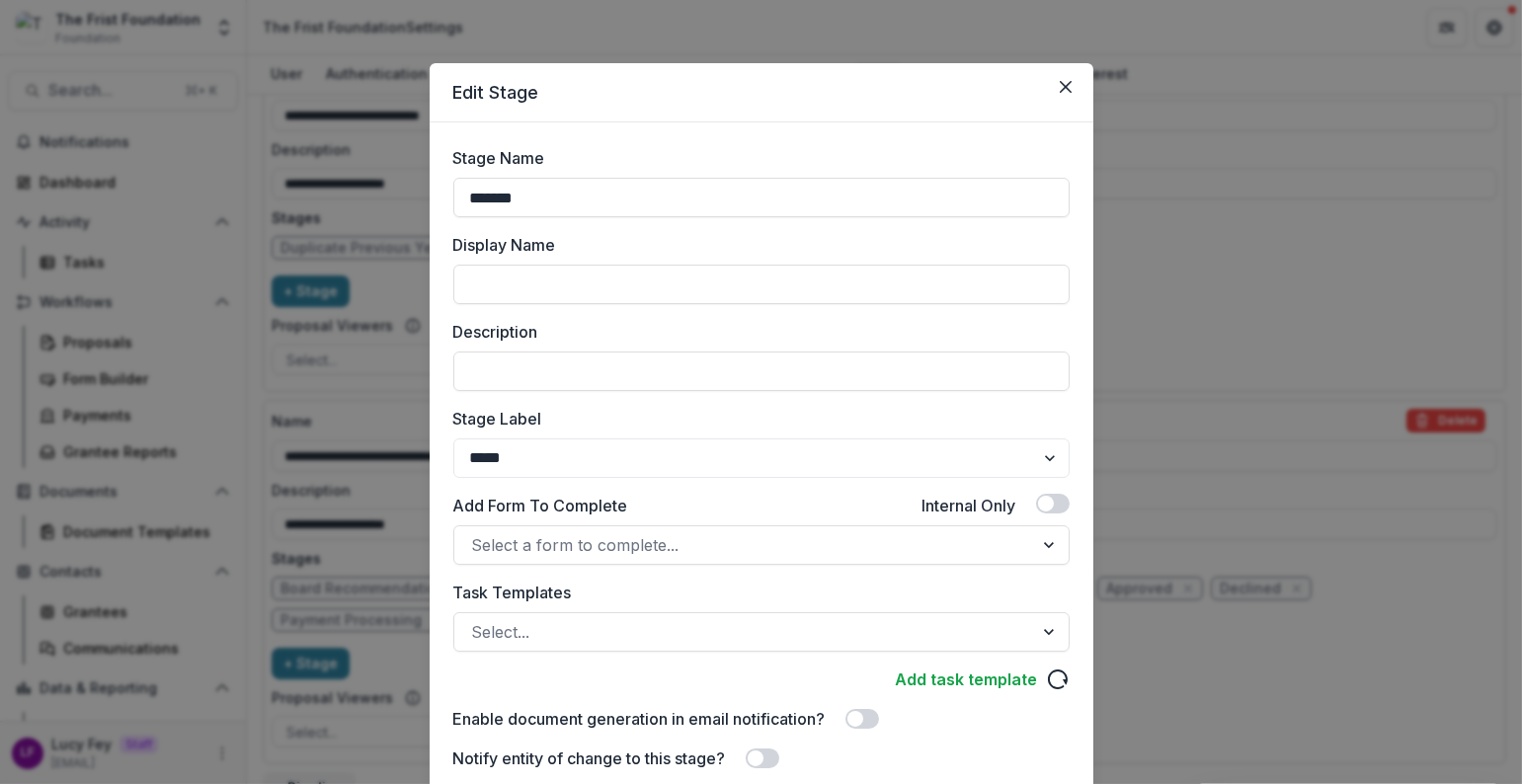 drag, startPoint x: 560, startPoint y: 195, endPoint x: 403, endPoint y: 188, distance: 157.156 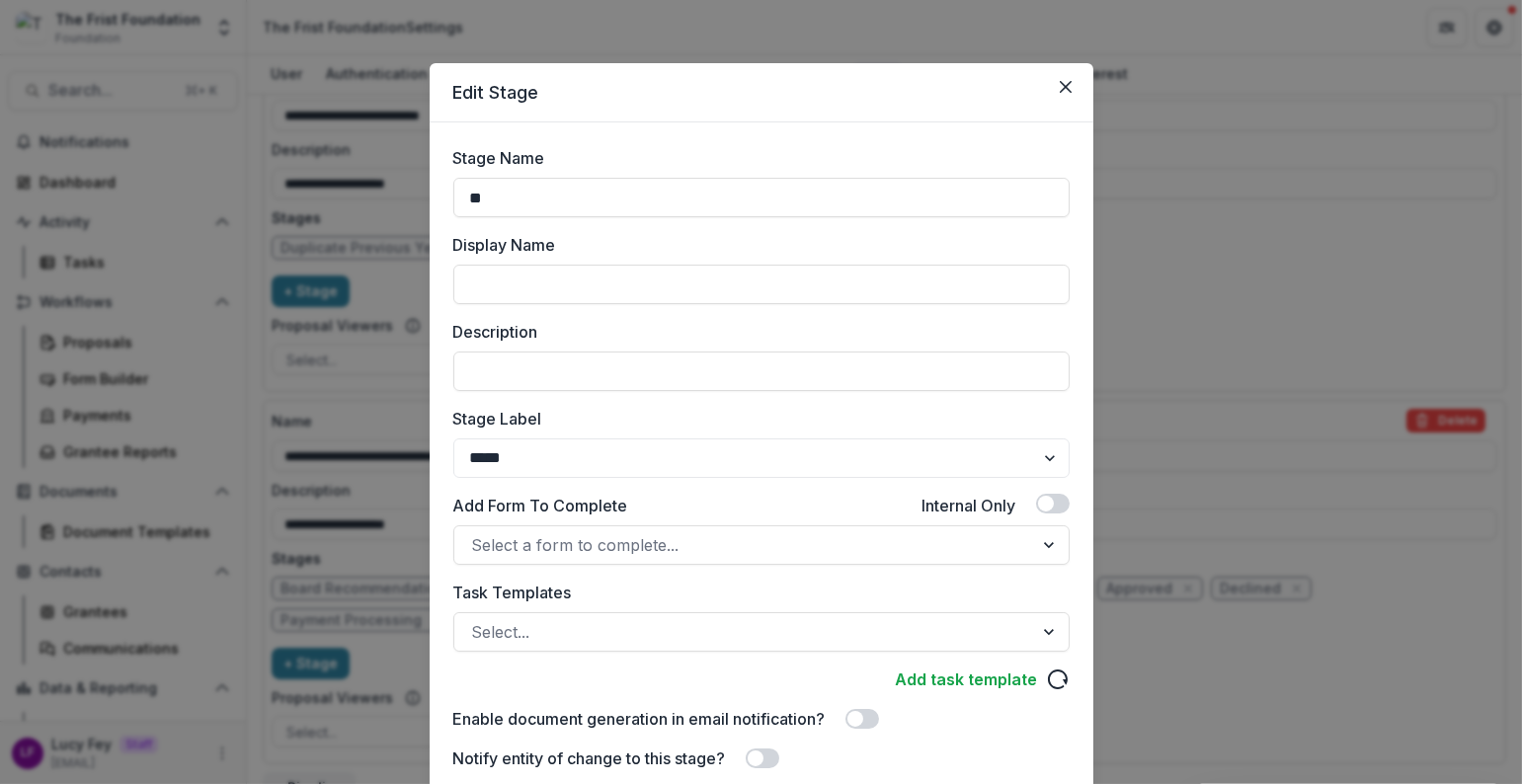 type on "*" 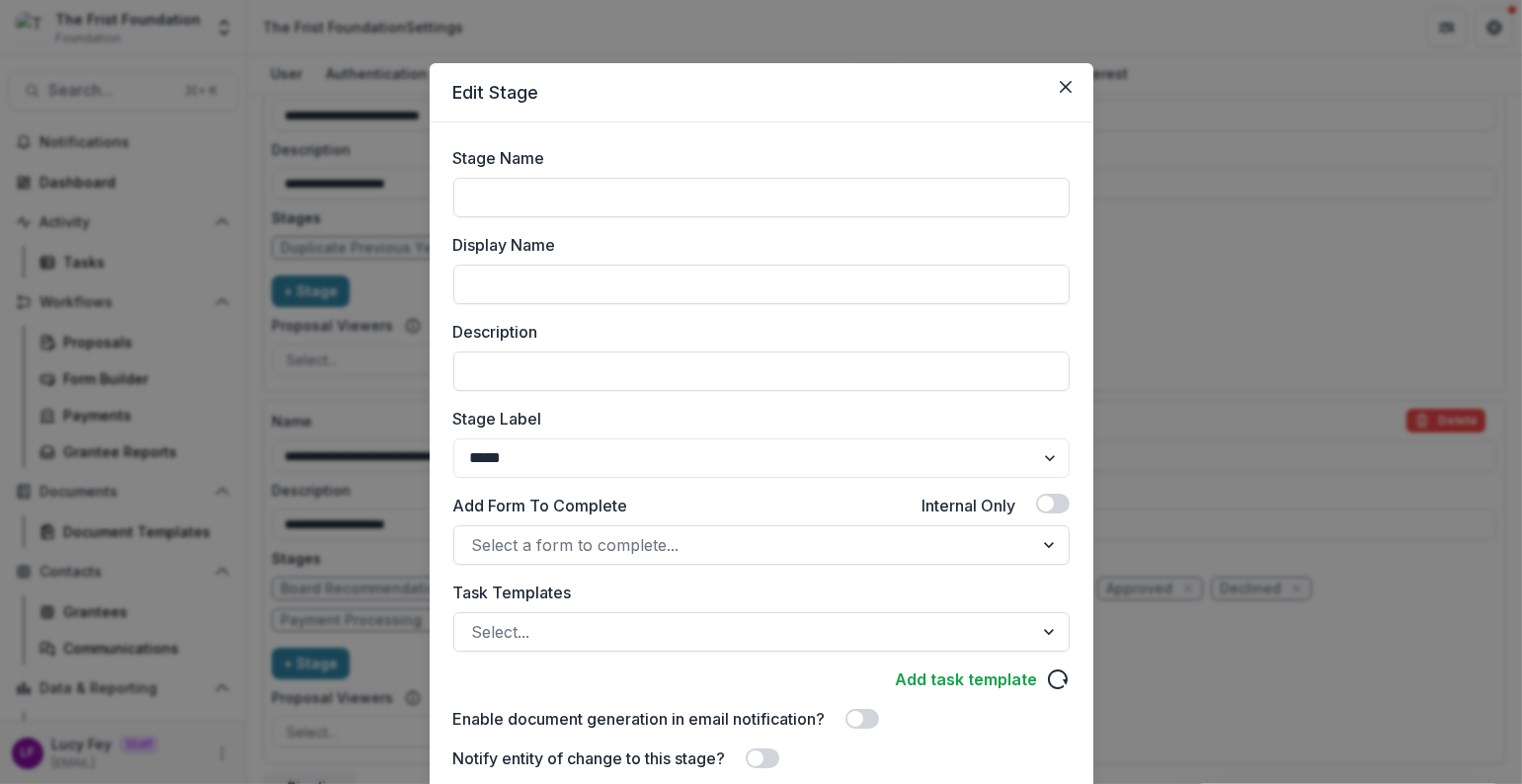 type on "*" 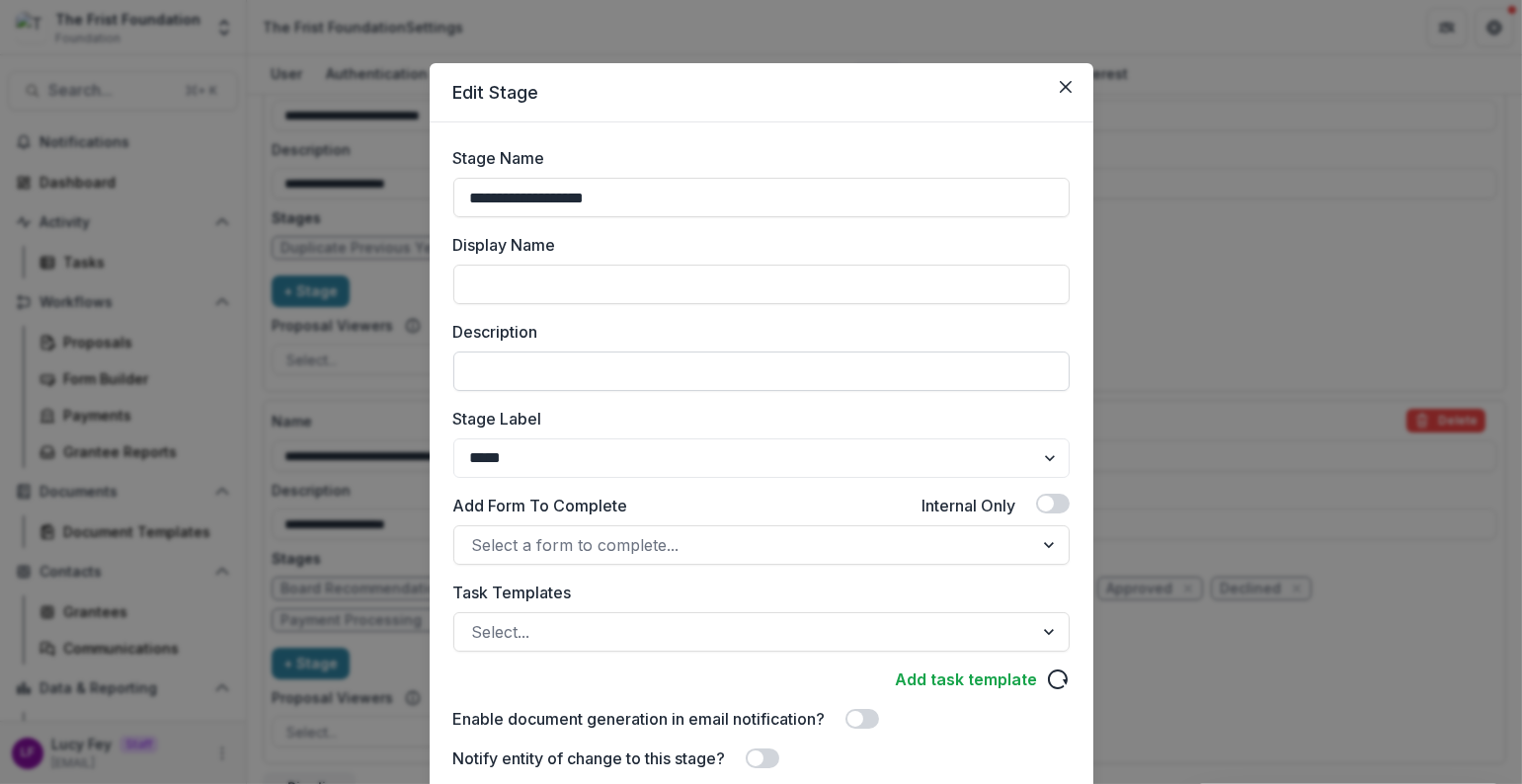 type on "**********" 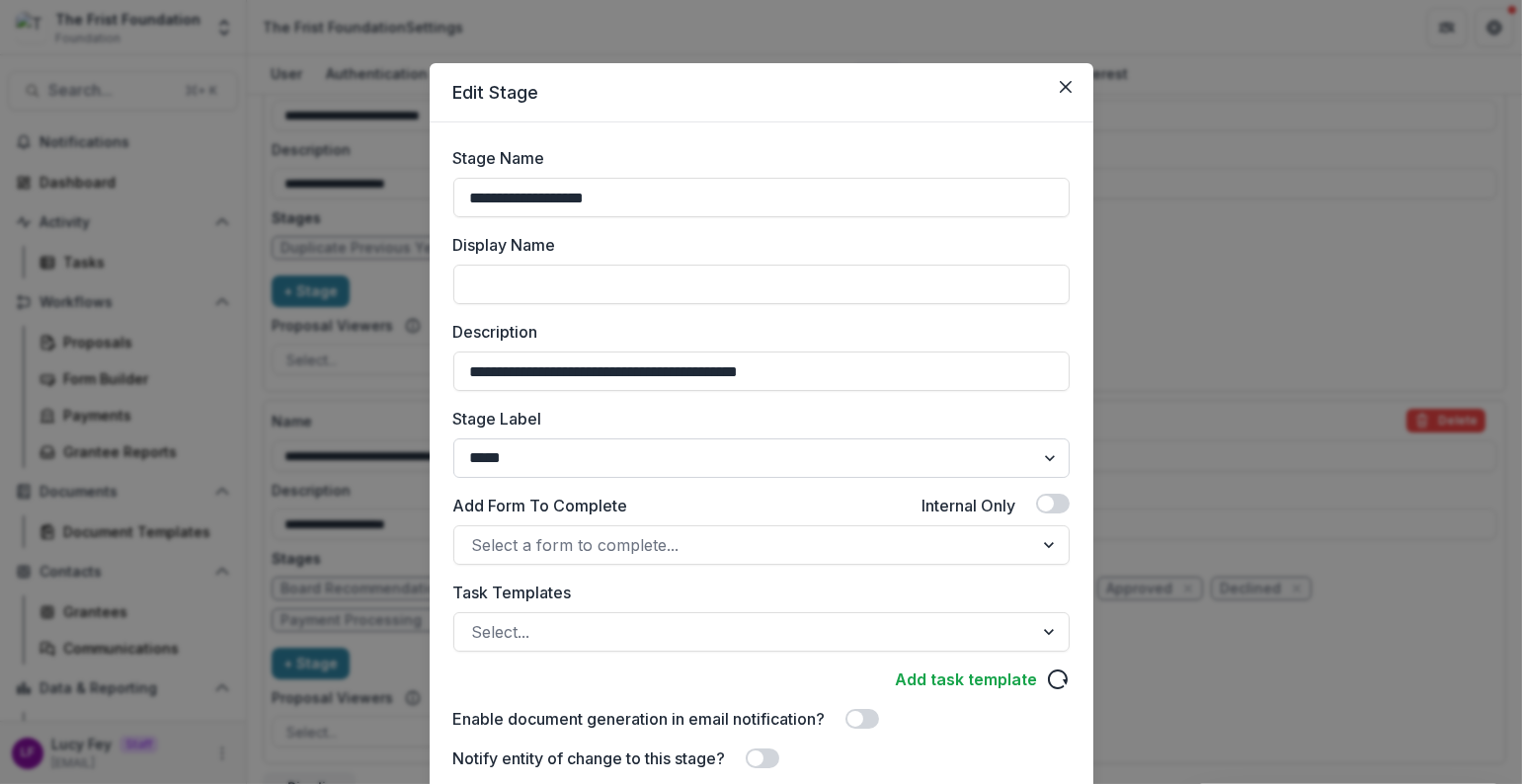 scroll, scrollTop: 175, scrollLeft: 0, axis: vertical 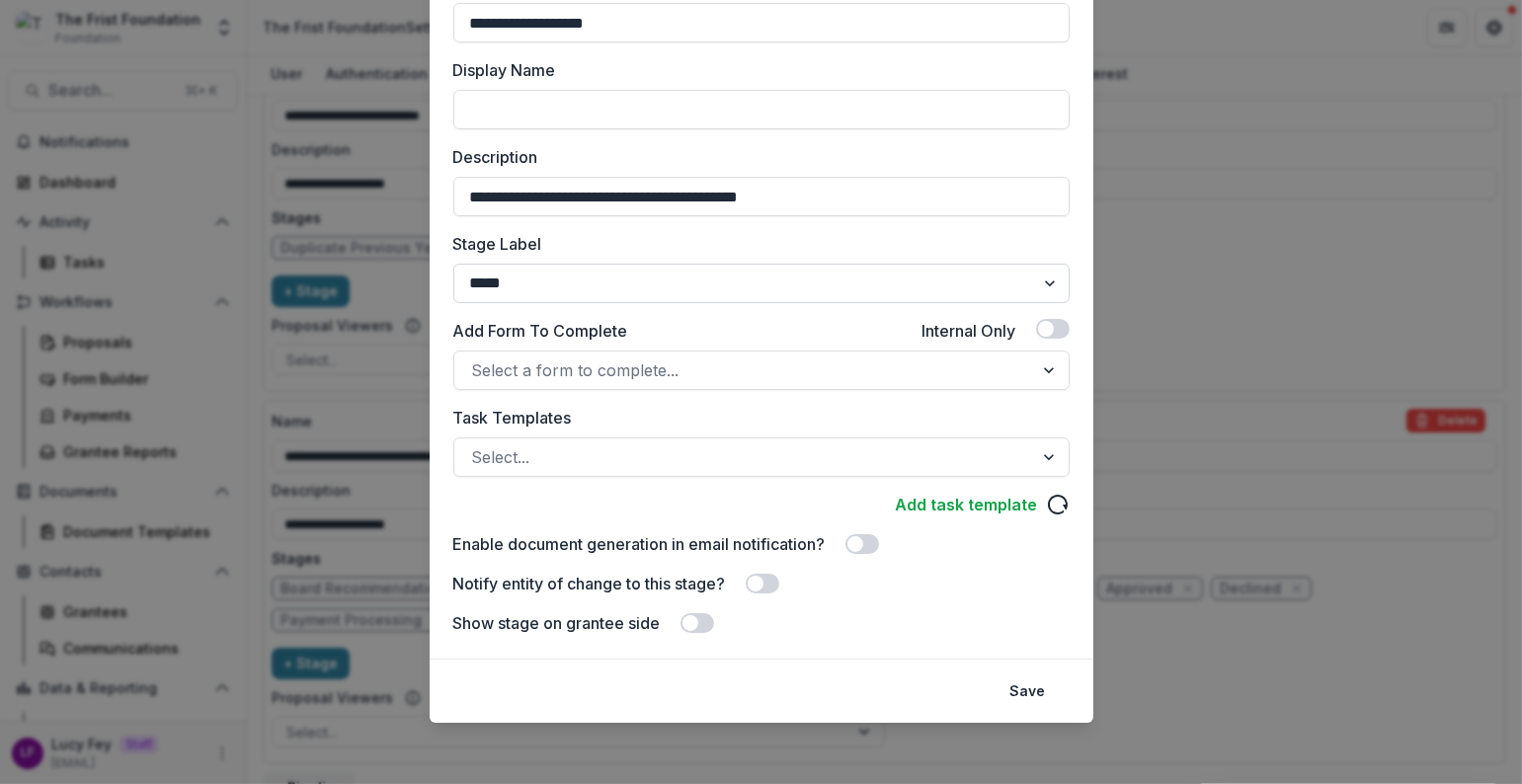 type on "**********" 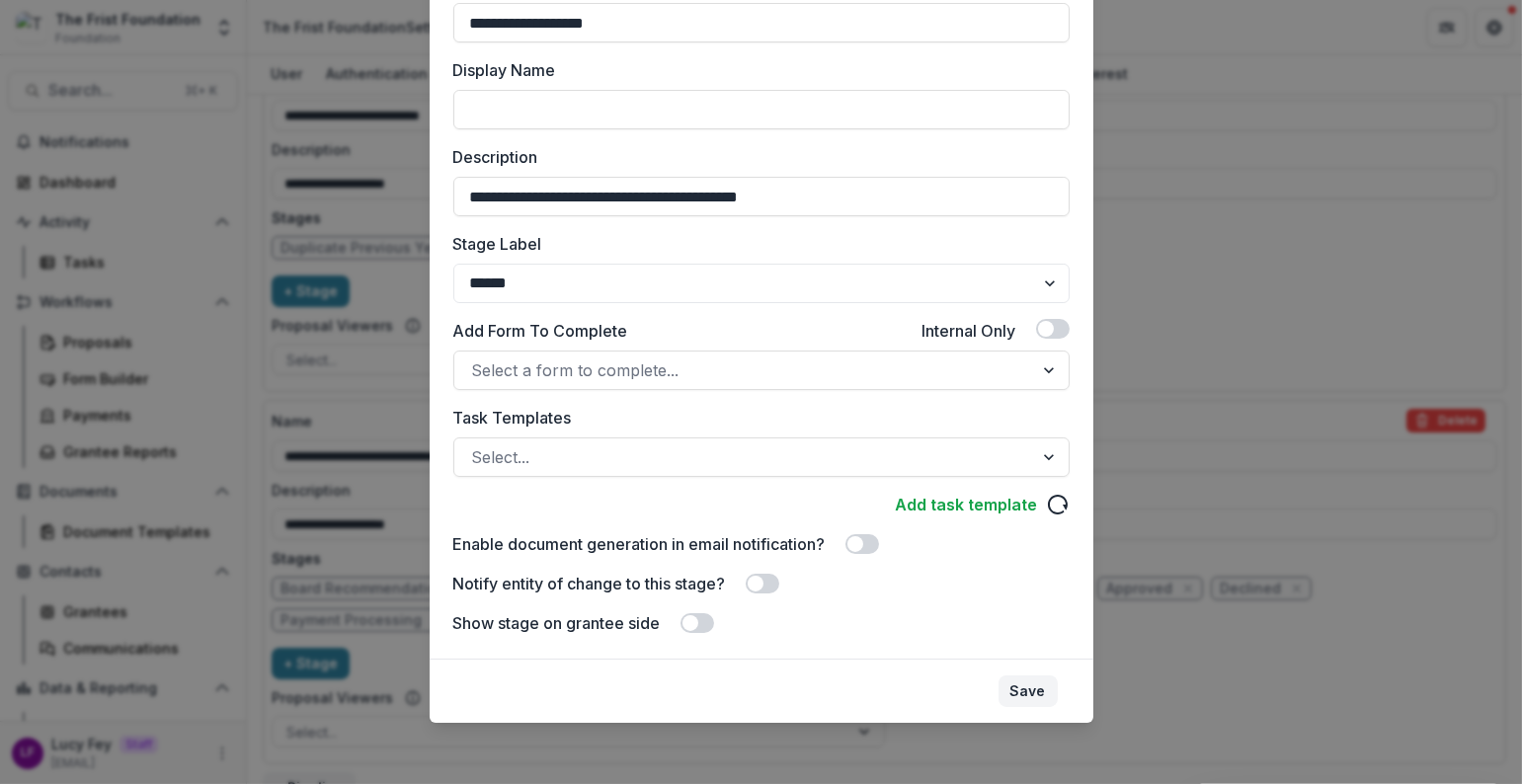 click on "Save" at bounding box center [1028, 691] 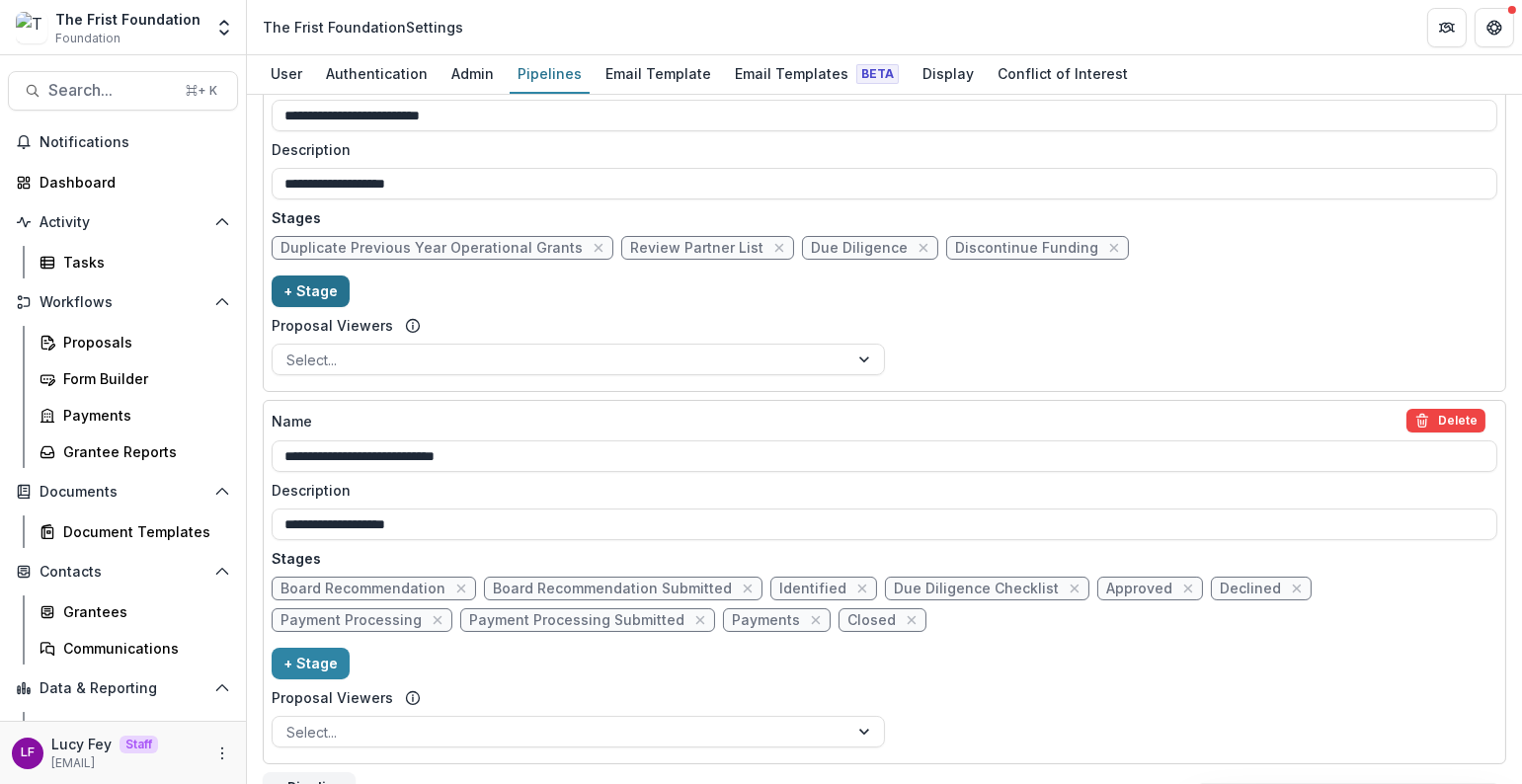 click on "+ Stage" at bounding box center [310, 291] 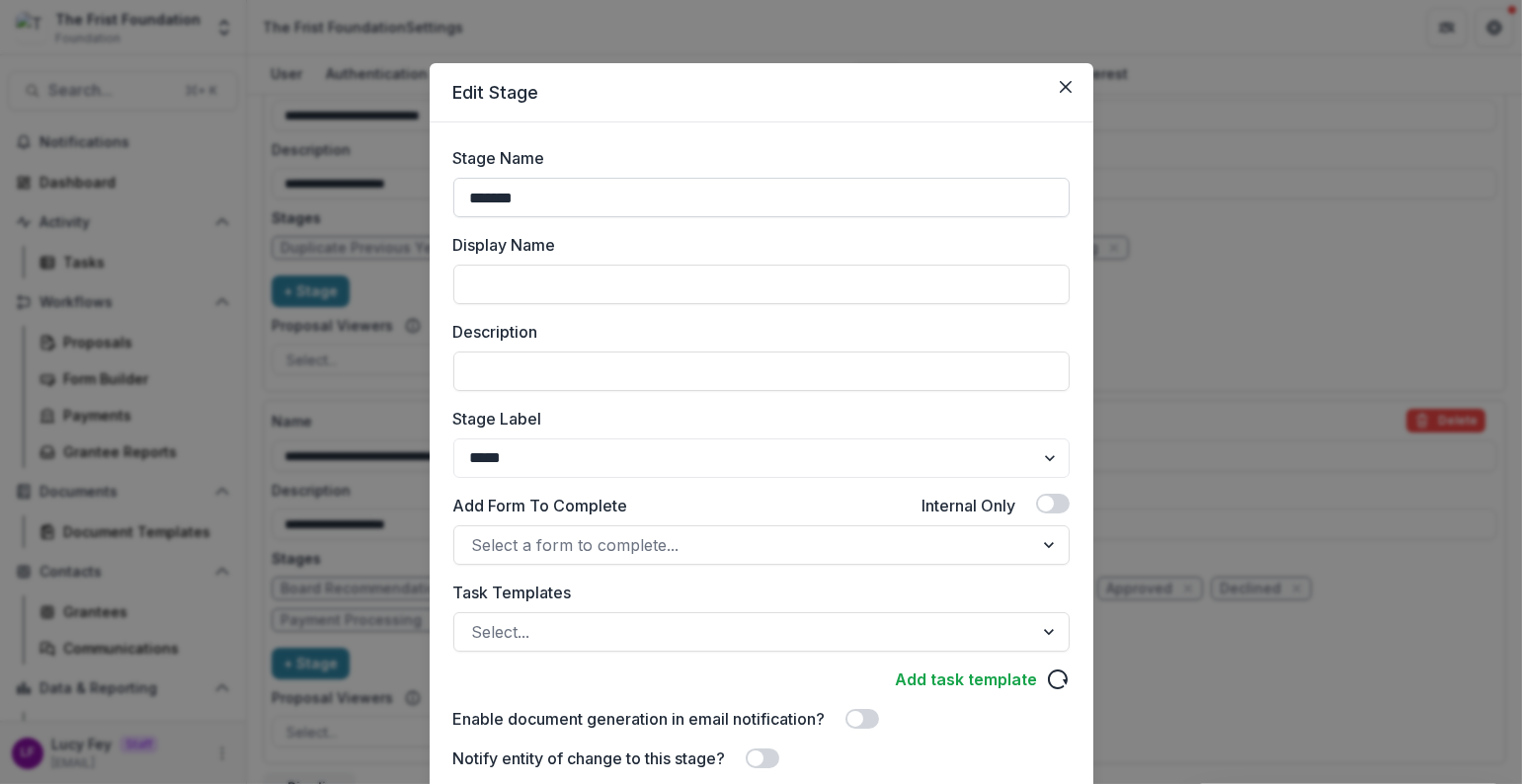 click on "*******" at bounding box center (761, 197) 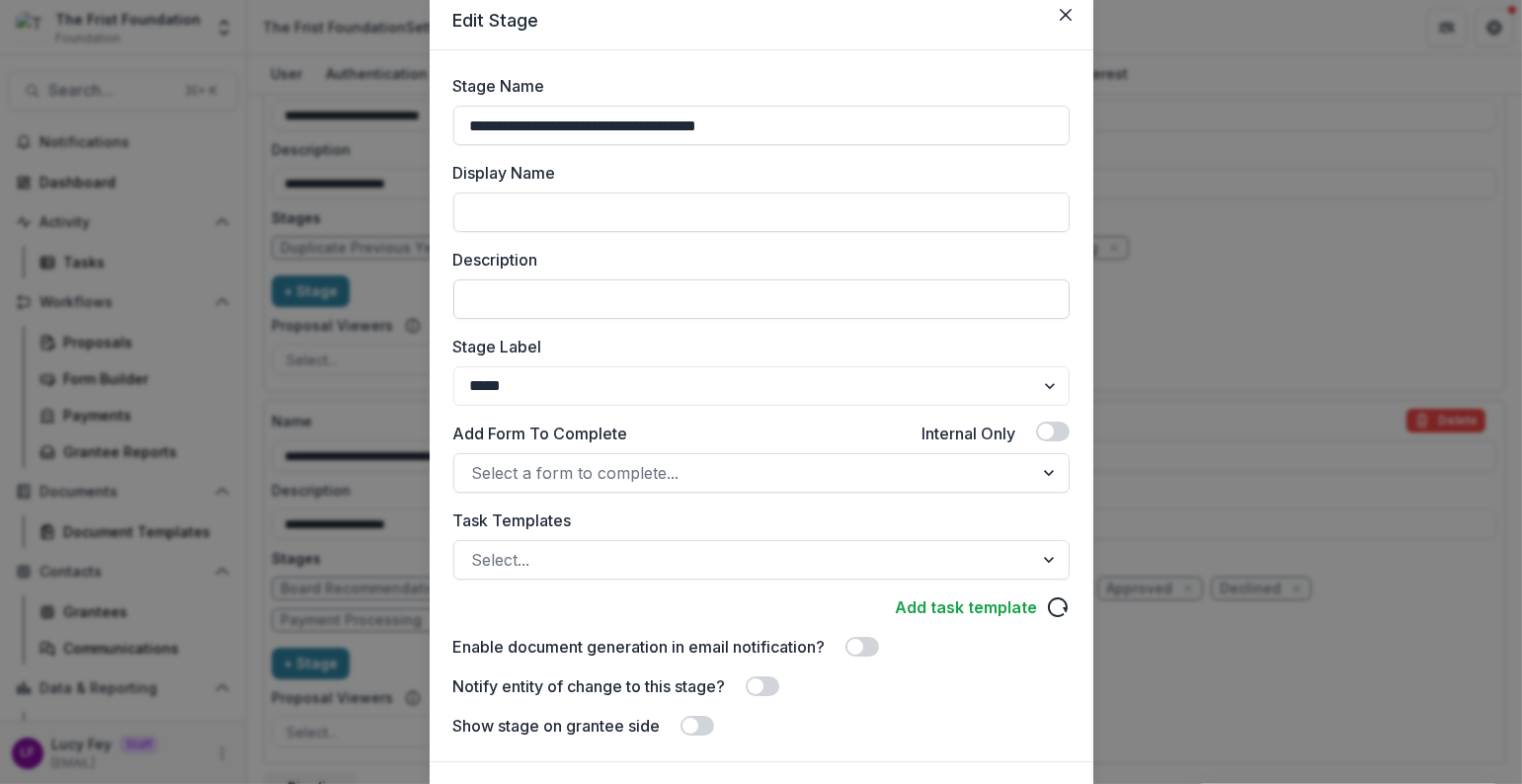 scroll, scrollTop: 175, scrollLeft: 0, axis: vertical 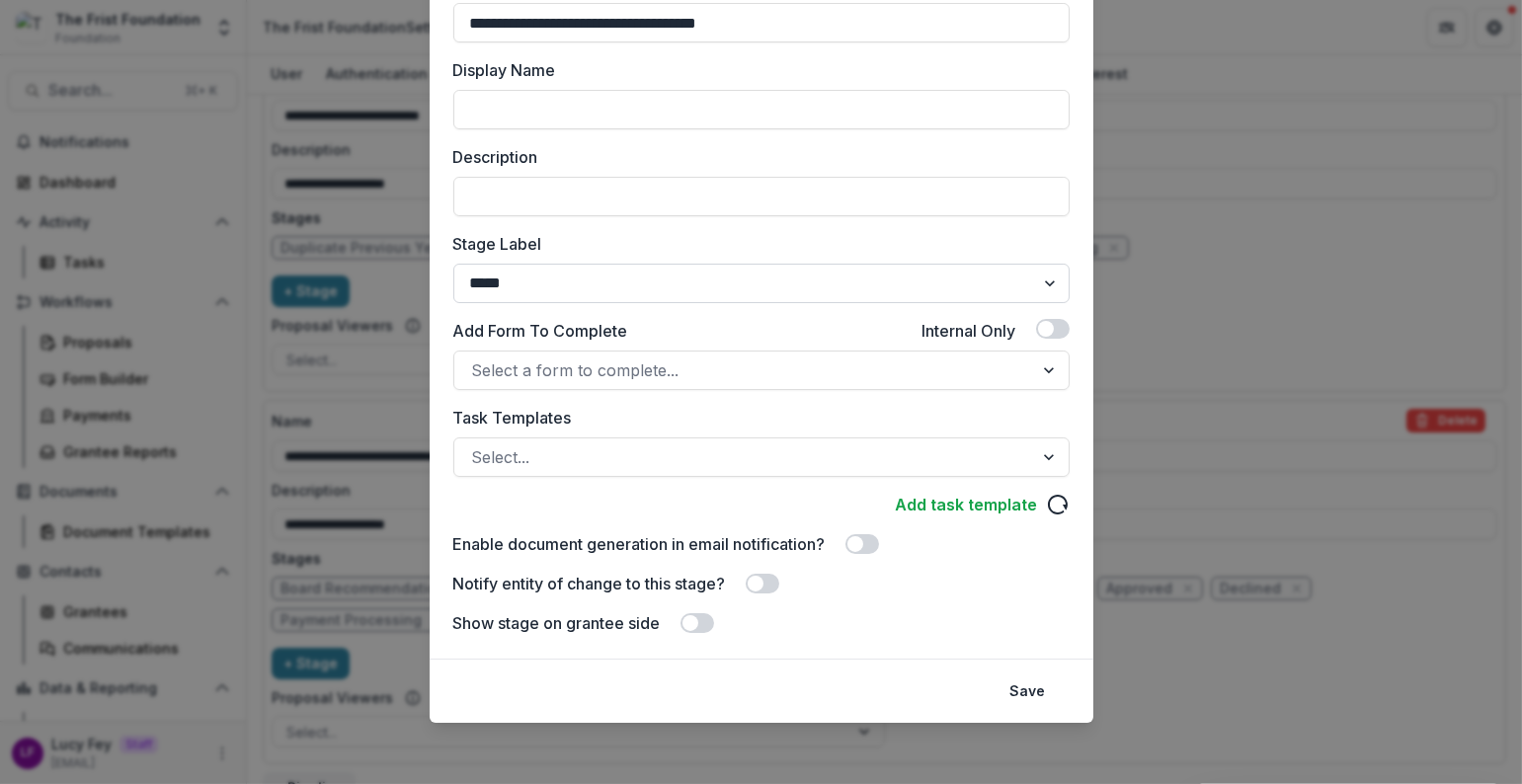 type on "**********" 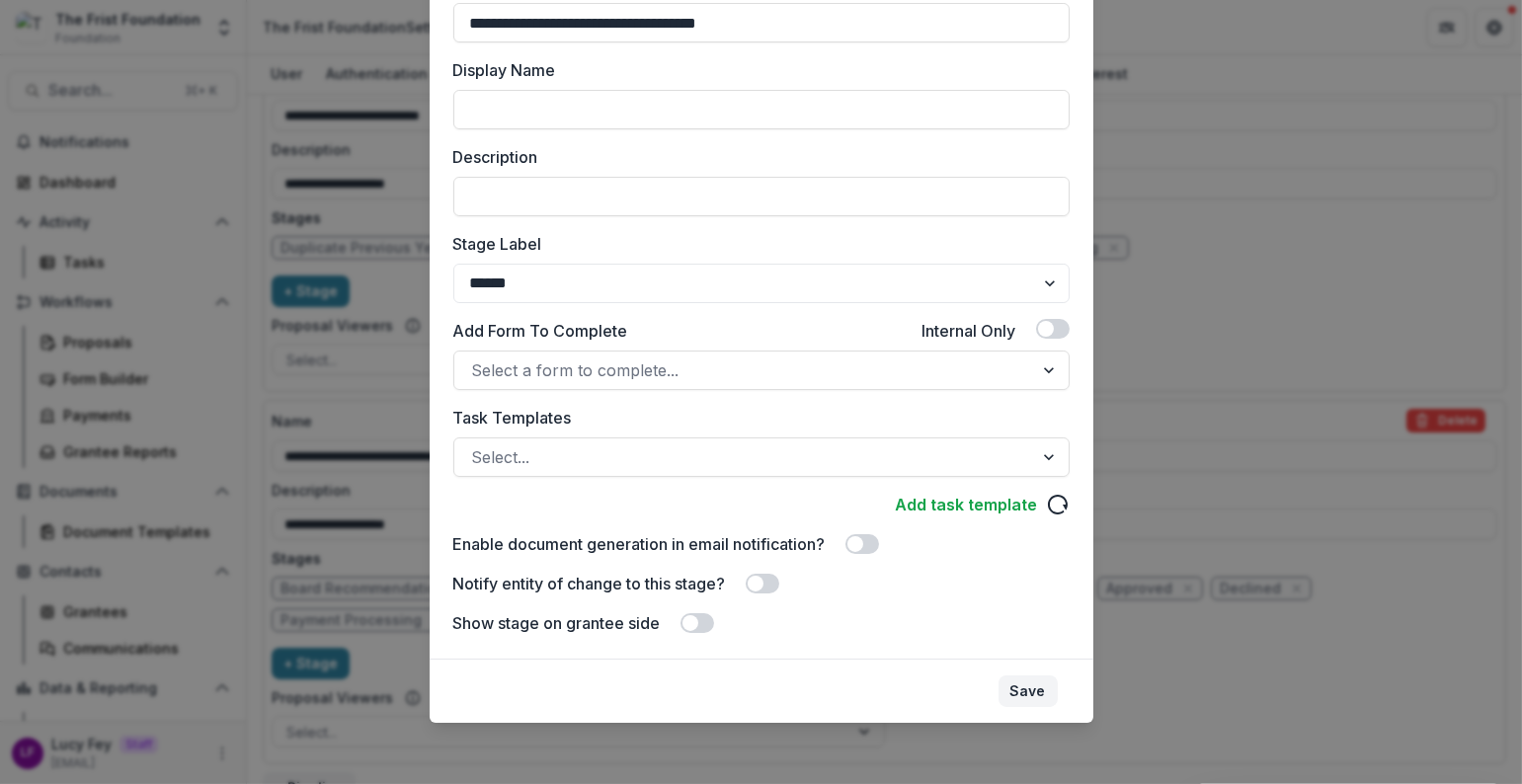 click on "Save" at bounding box center (1028, 691) 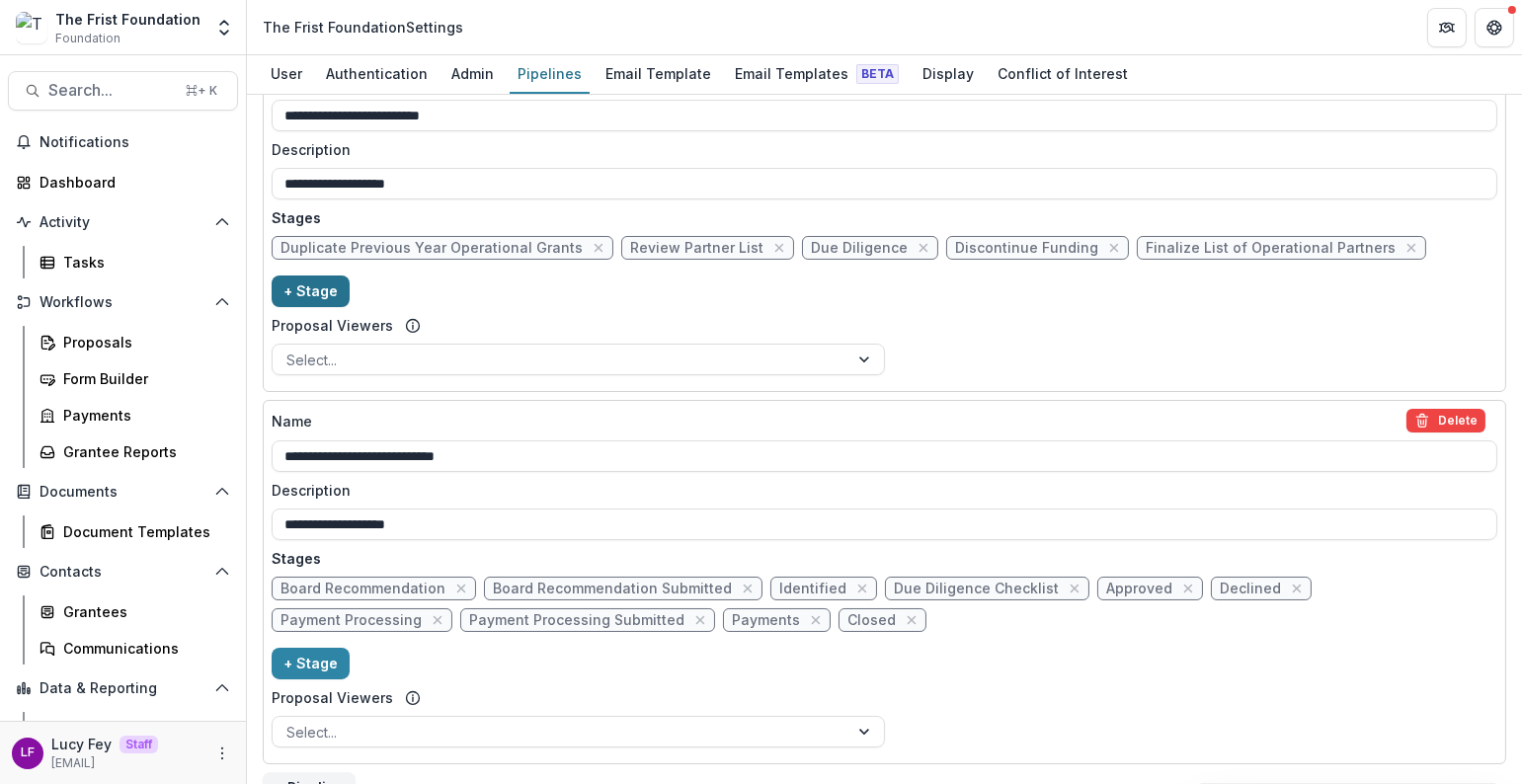 click on "+ Stage" at bounding box center [310, 291] 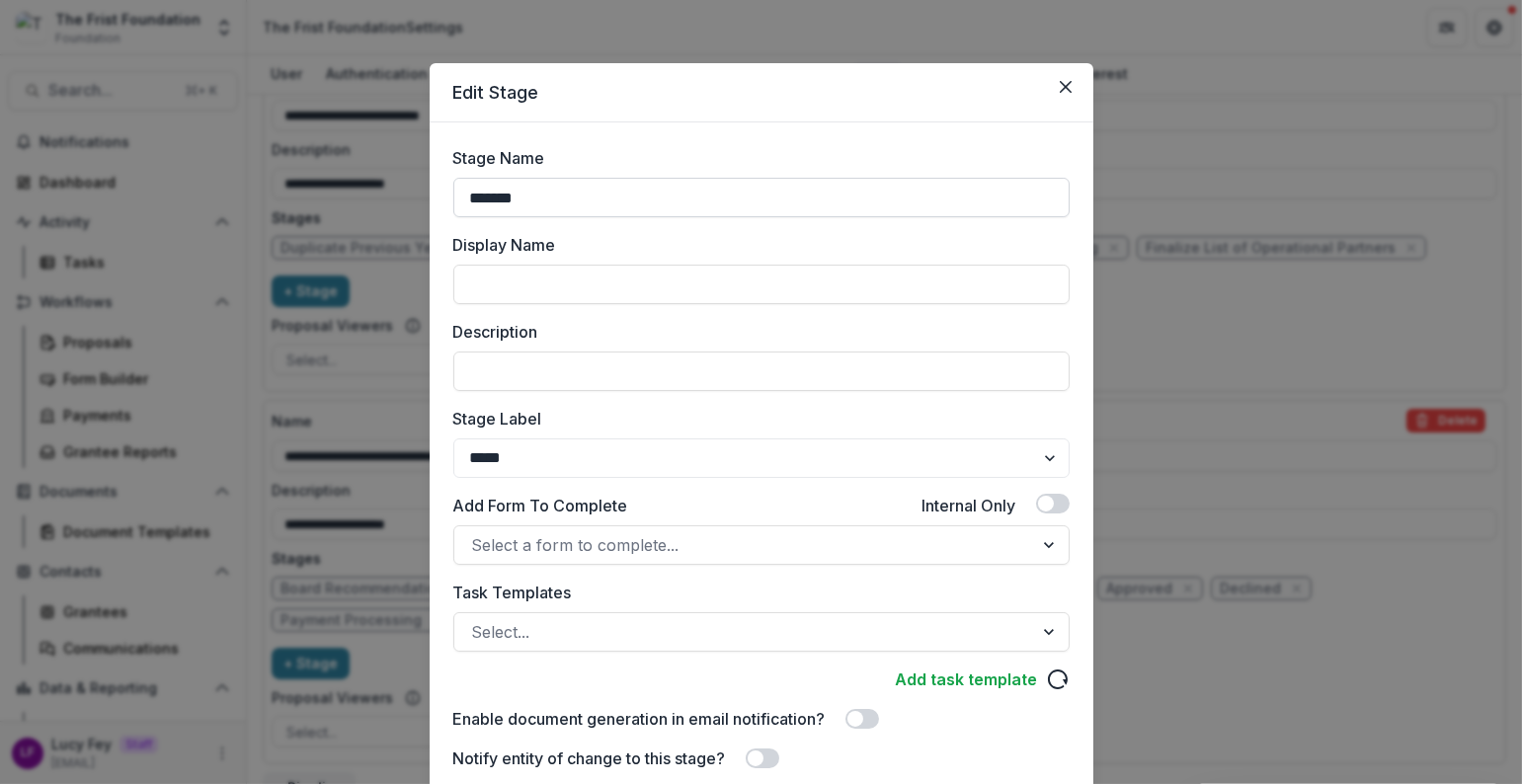 drag, startPoint x: 580, startPoint y: 194, endPoint x: 453, endPoint y: 190, distance: 127.06298 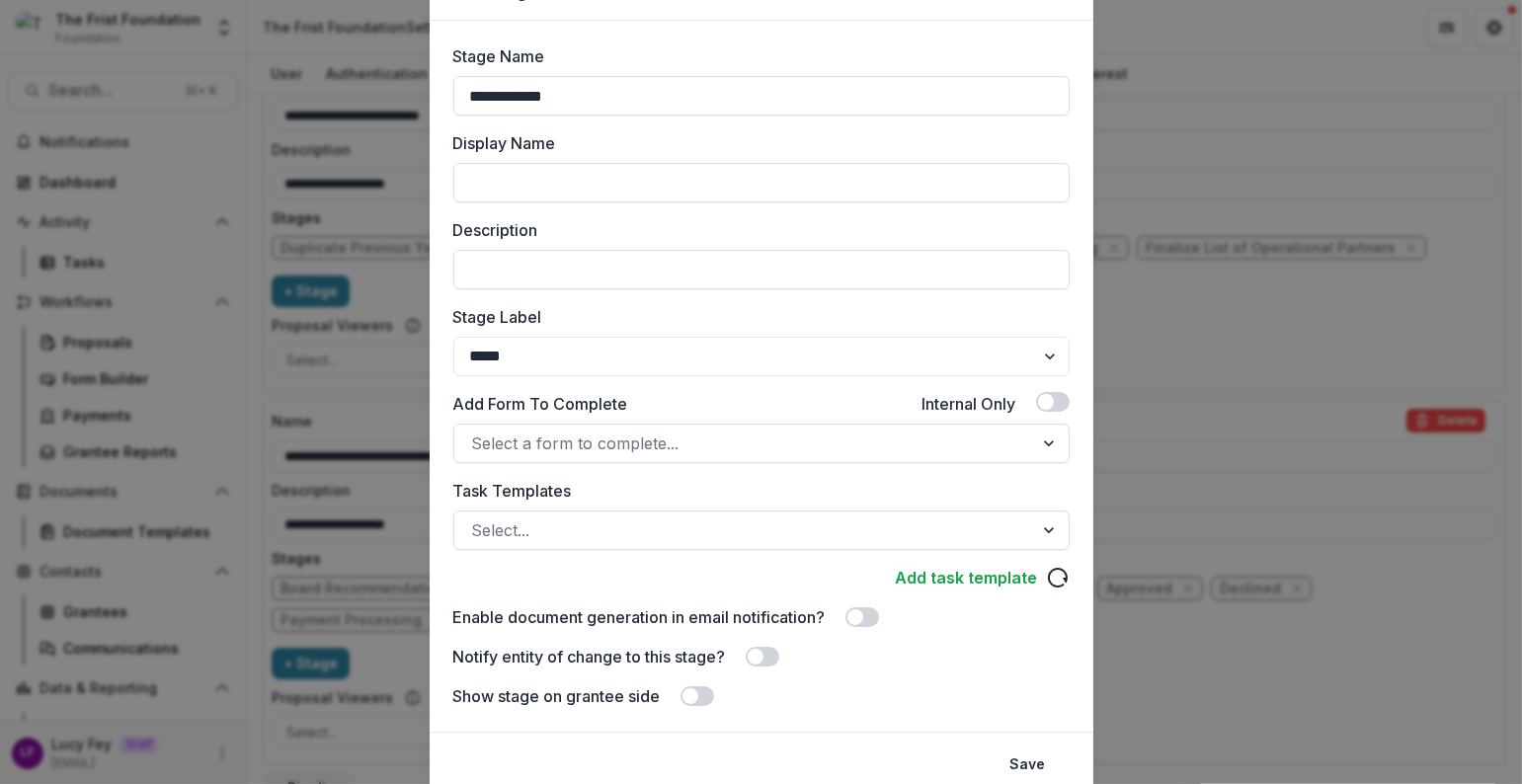 scroll, scrollTop: 129, scrollLeft: 0, axis: vertical 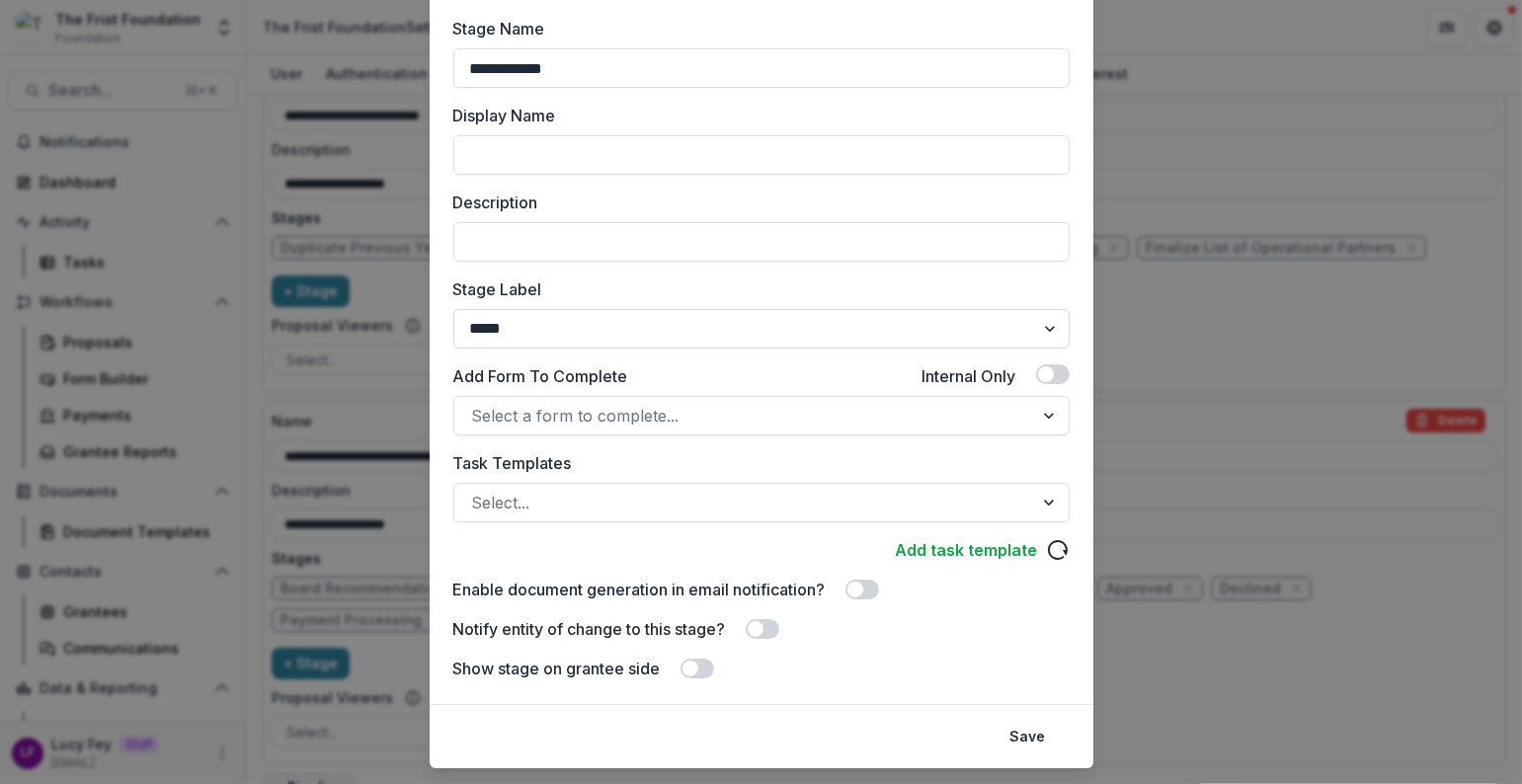 type on "**********" 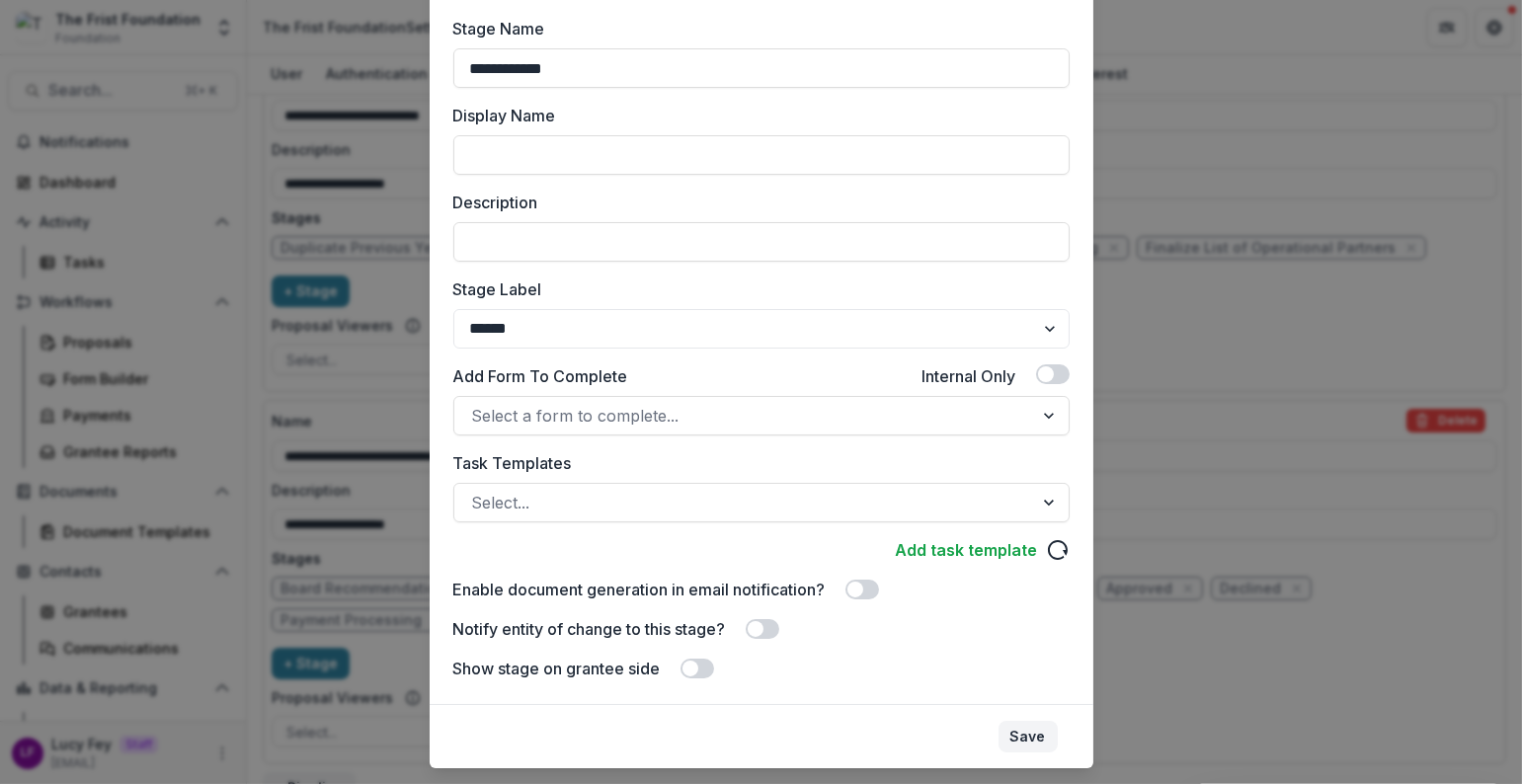click on "Save" at bounding box center [1028, 737] 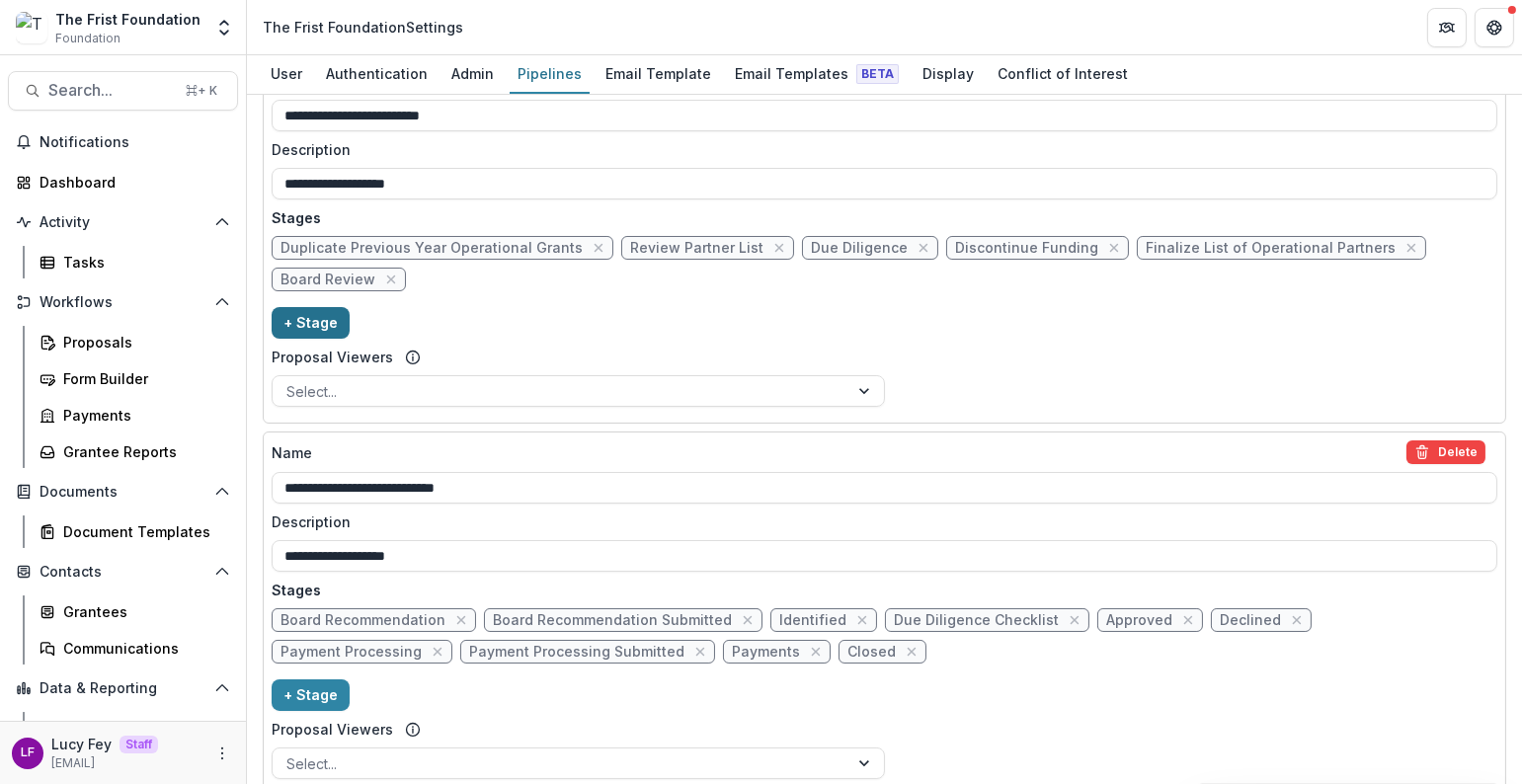 click on "+ Stage" at bounding box center (310, 323) 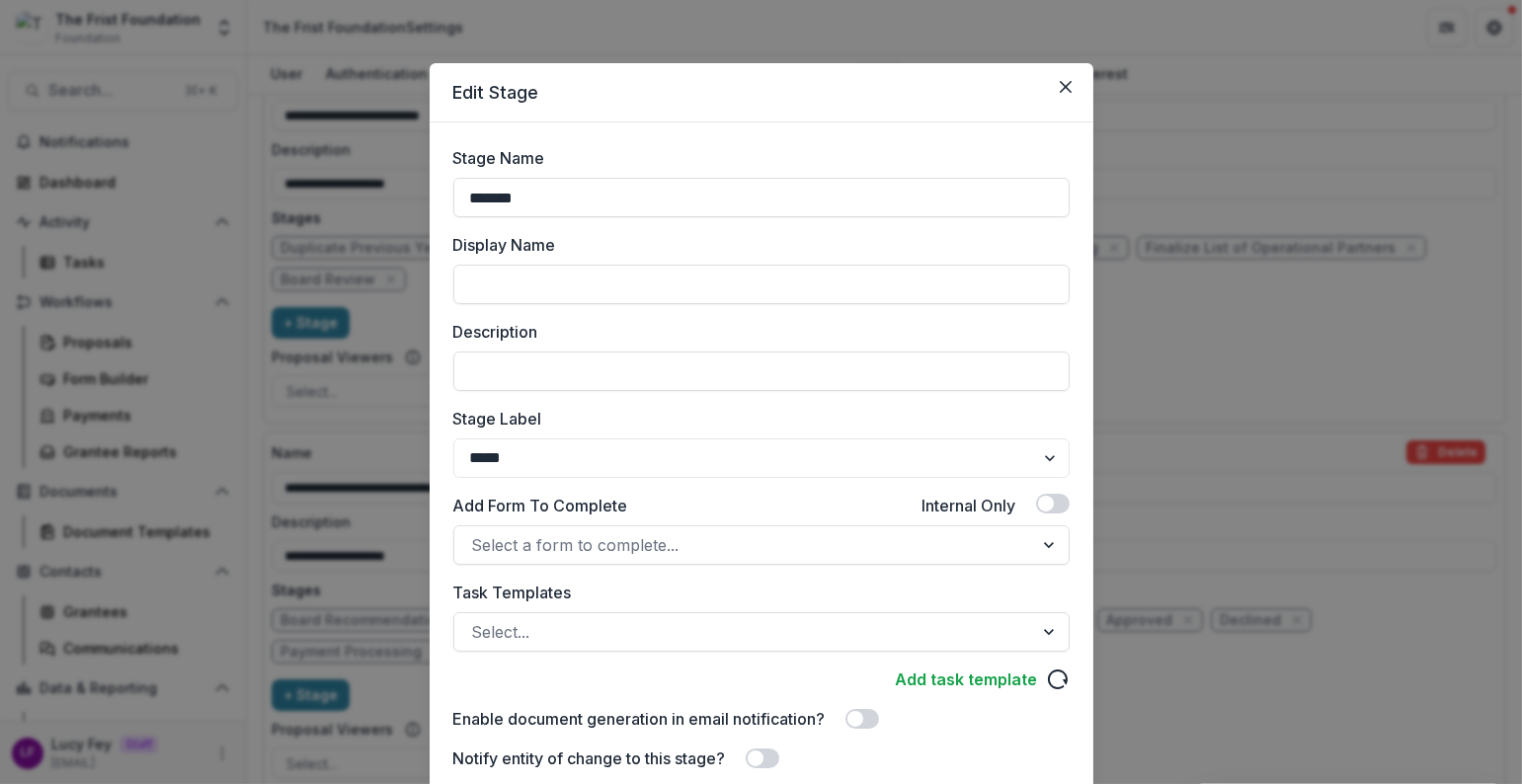 drag, startPoint x: 564, startPoint y: 191, endPoint x: 443, endPoint y: 183, distance: 121.26417 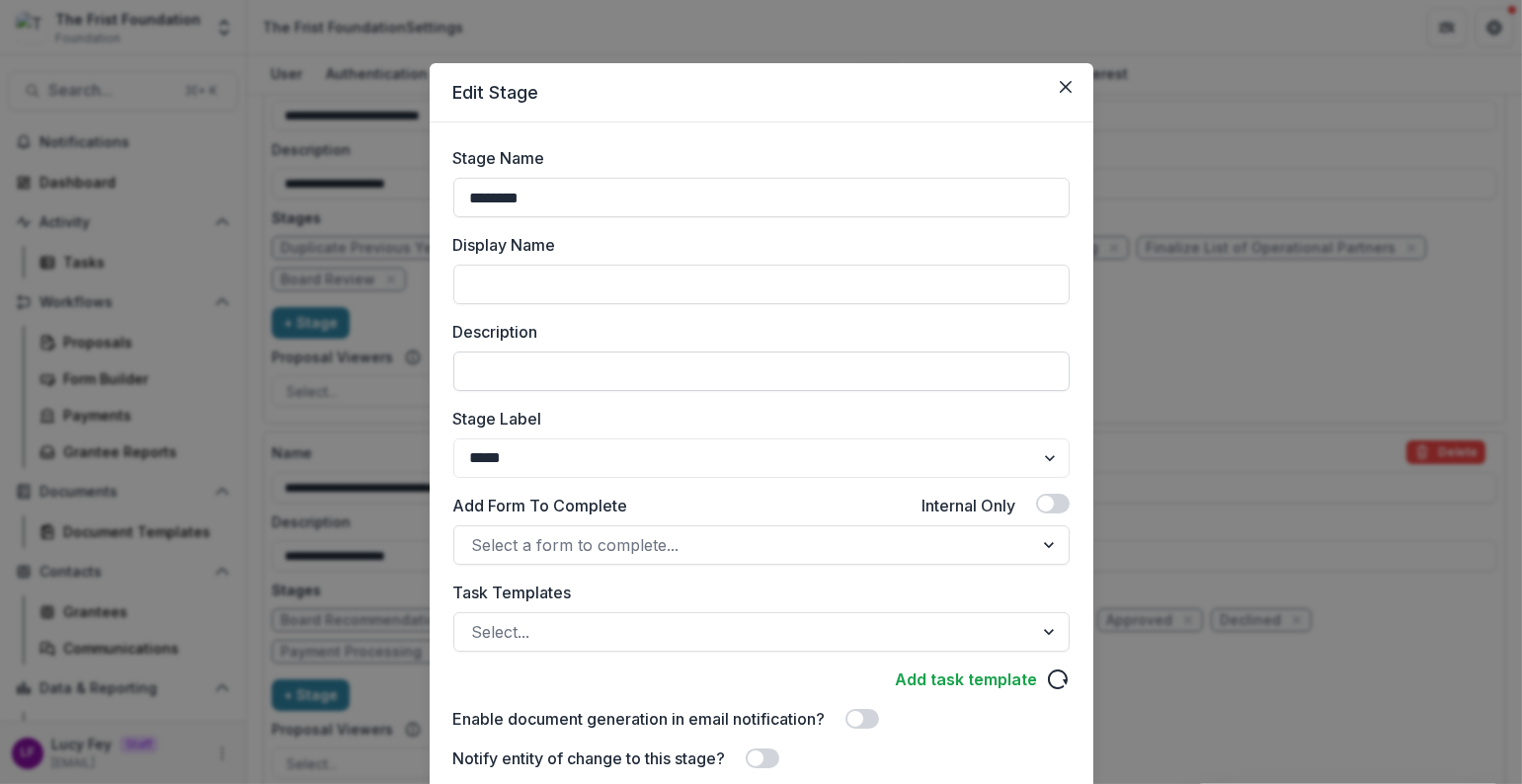 type on "********" 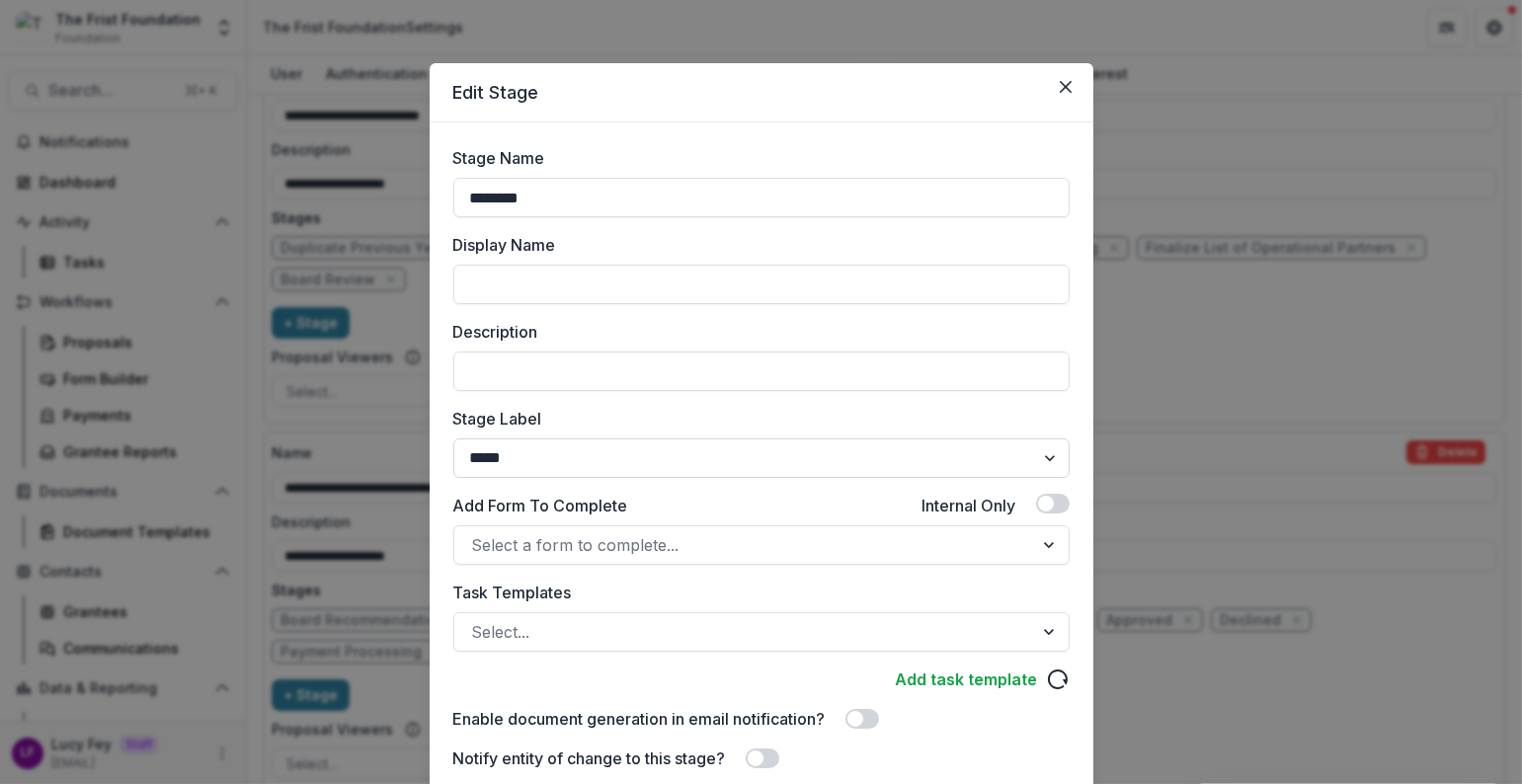 click on "******* ***** ********* ****** ******* ******** ******** ******* ********* ******* ******" at bounding box center [761, 458] 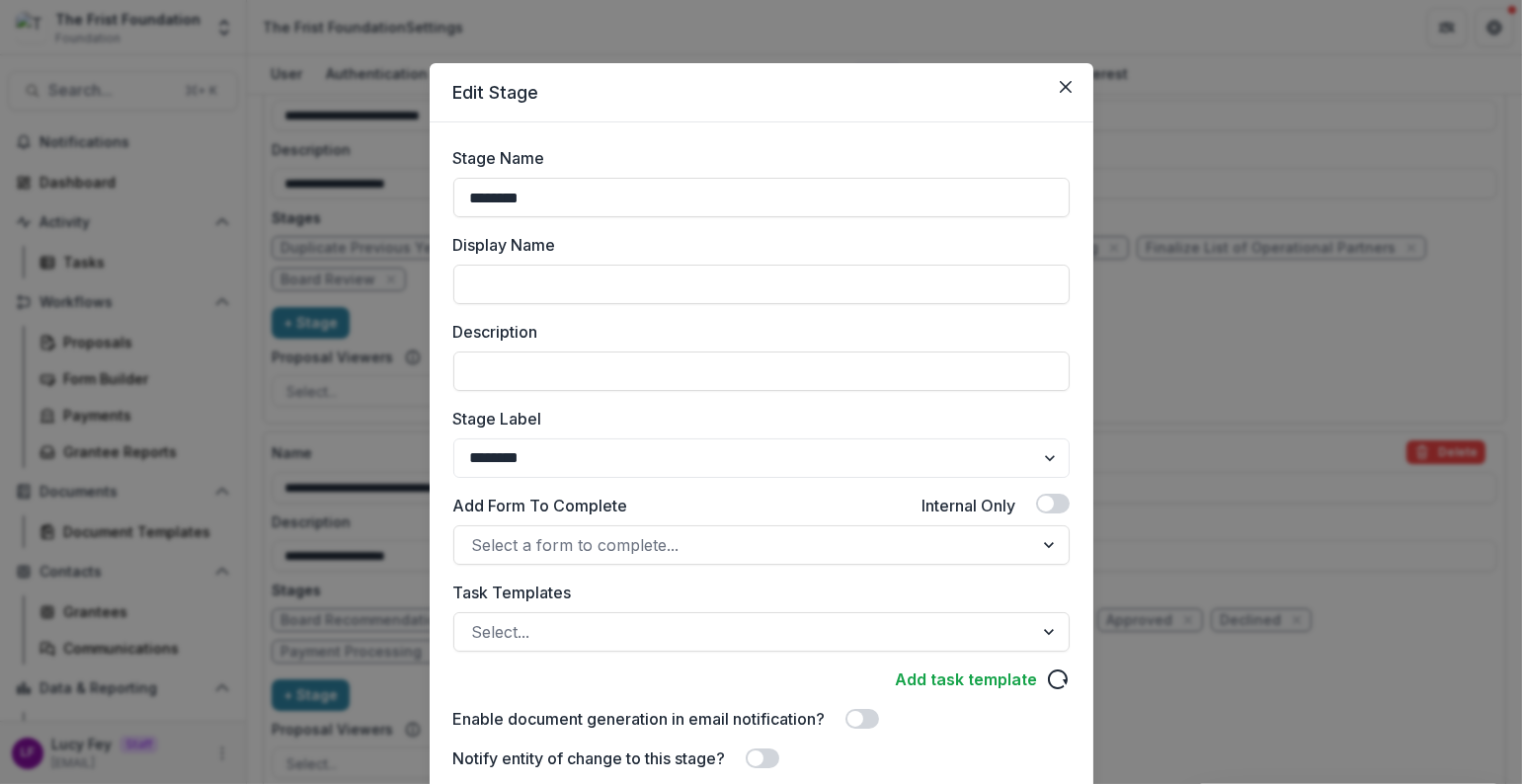 scroll, scrollTop: 175, scrollLeft: 0, axis: vertical 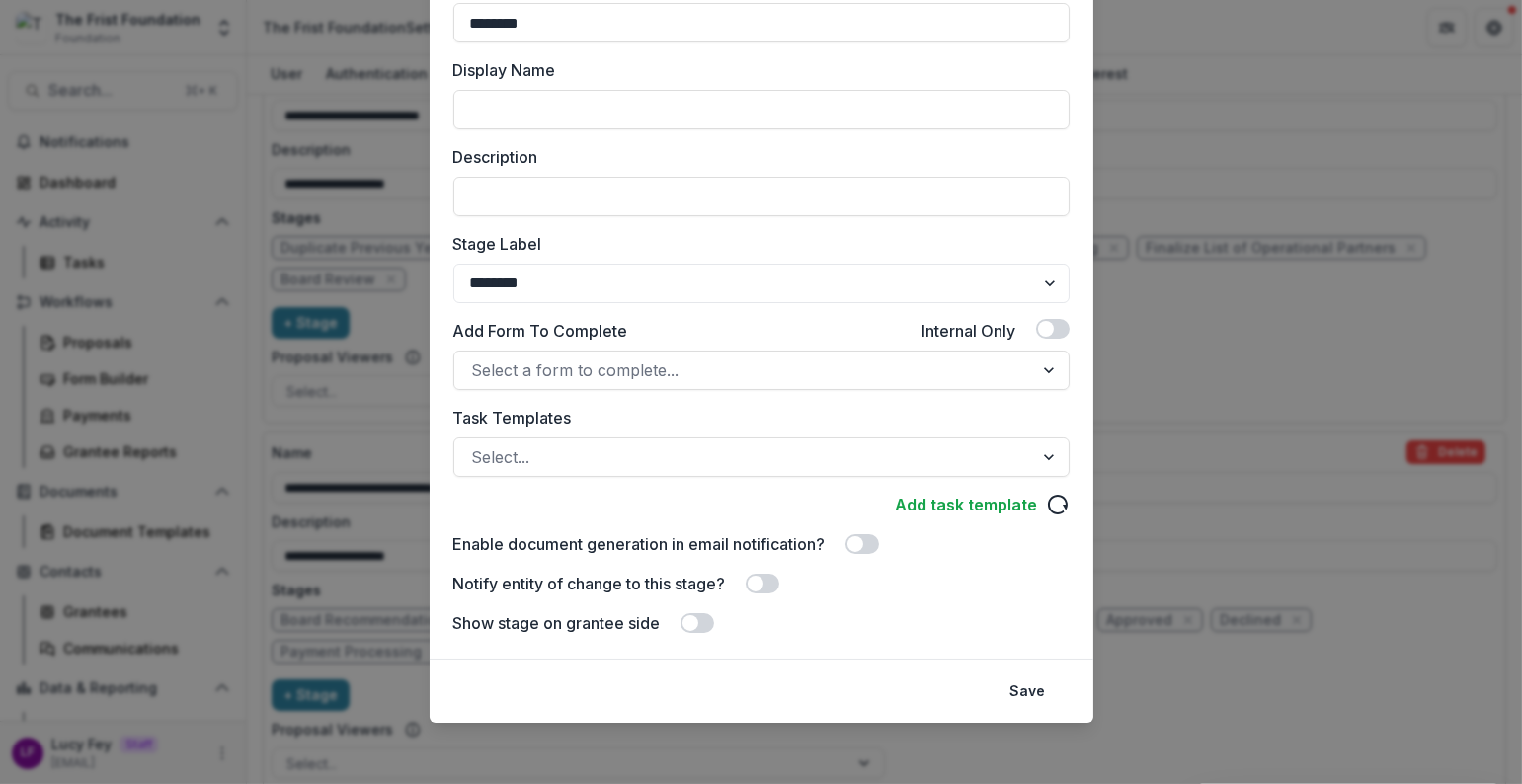 click at bounding box center (756, 584) 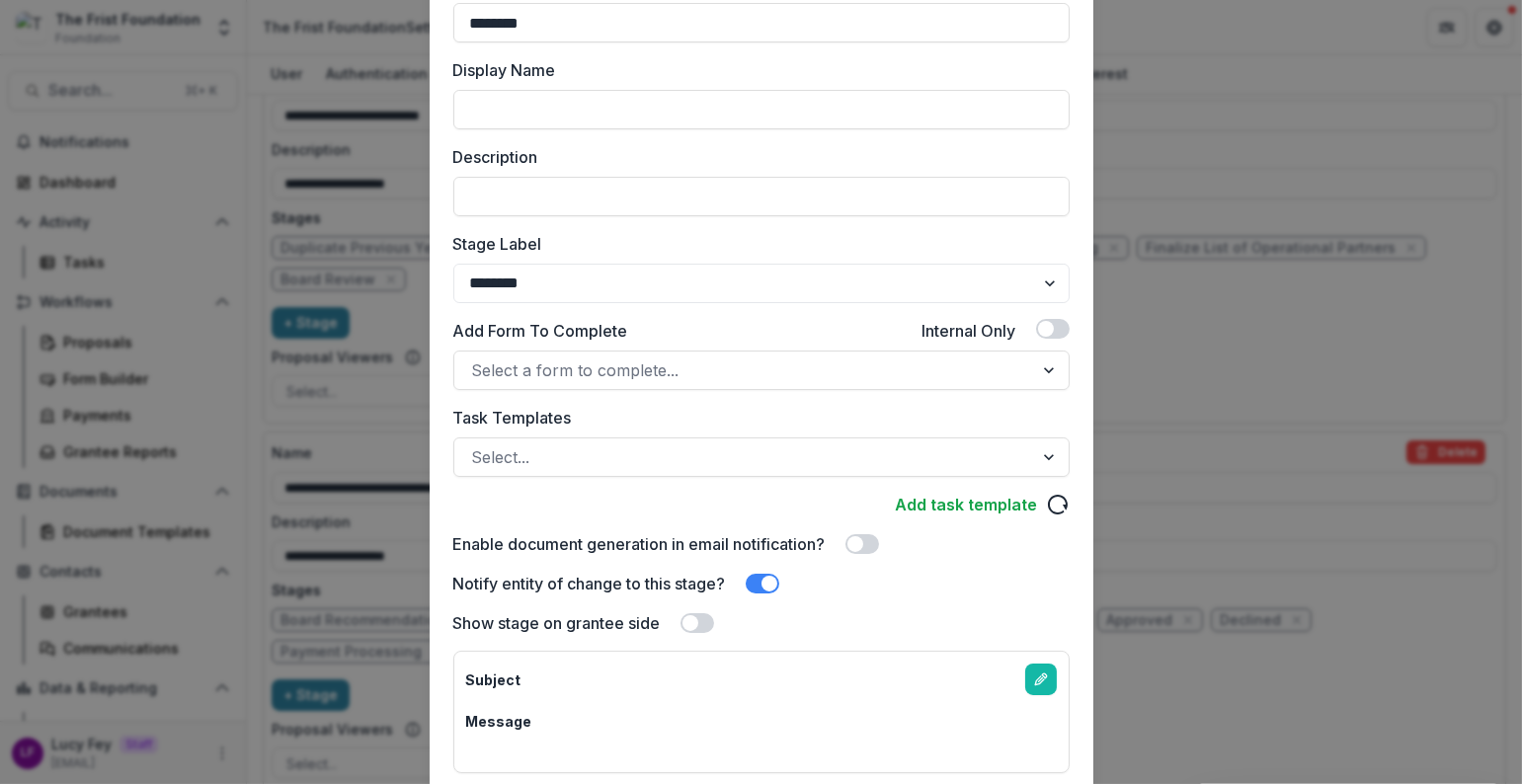 click on "Show stage on grantee side" at bounding box center [761, 623] 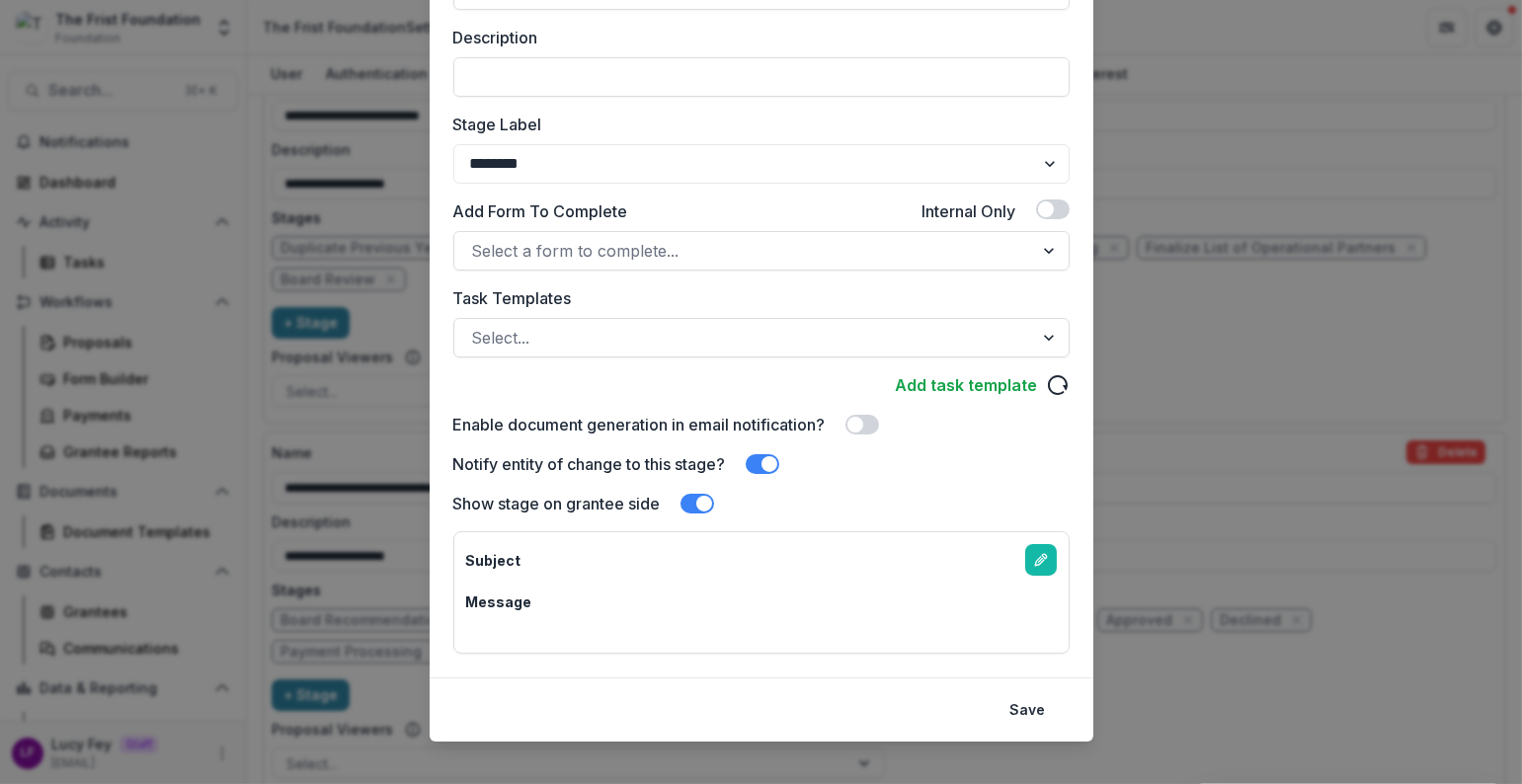 scroll, scrollTop: 312, scrollLeft: 0, axis: vertical 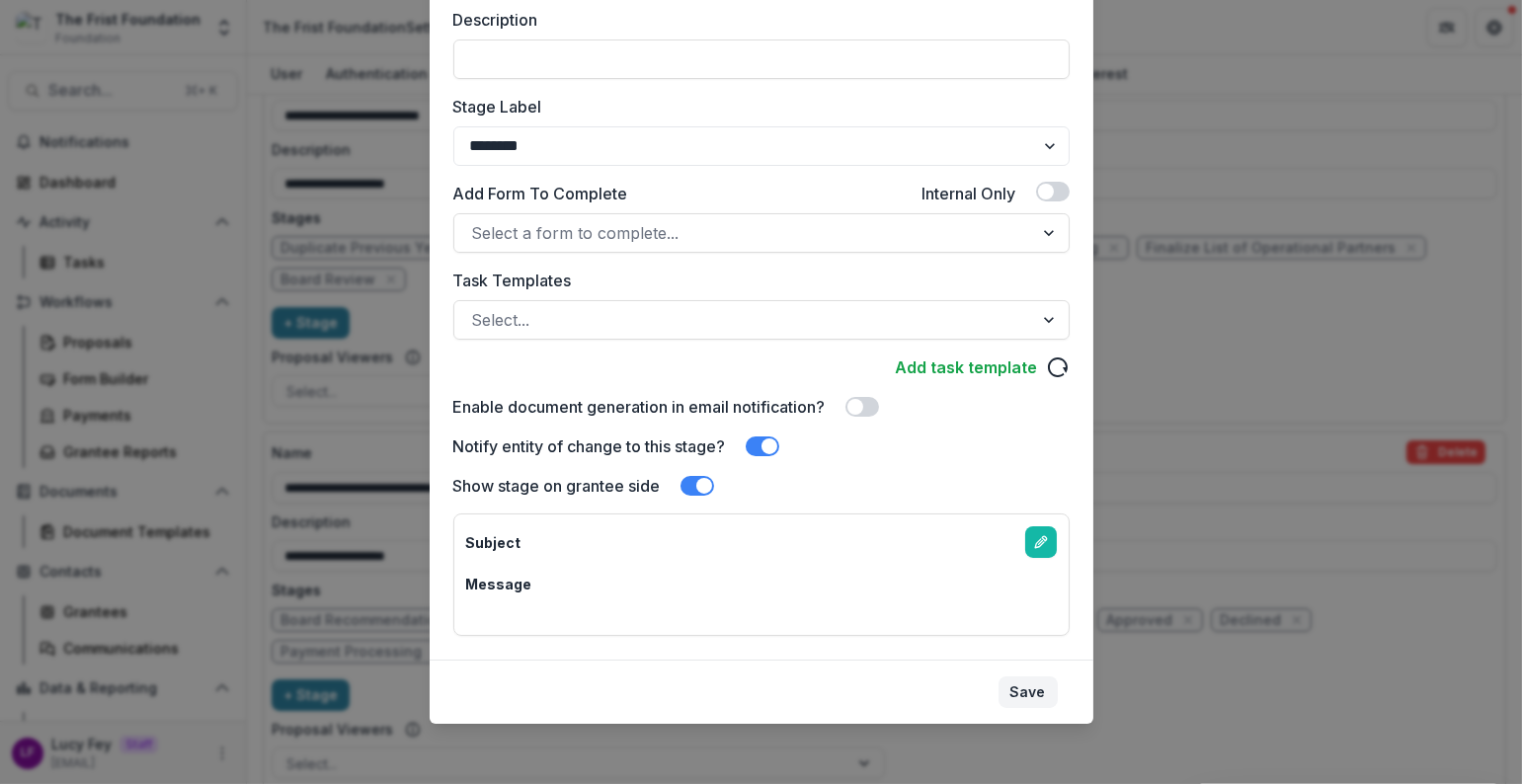 click on "Save" at bounding box center (1028, 692) 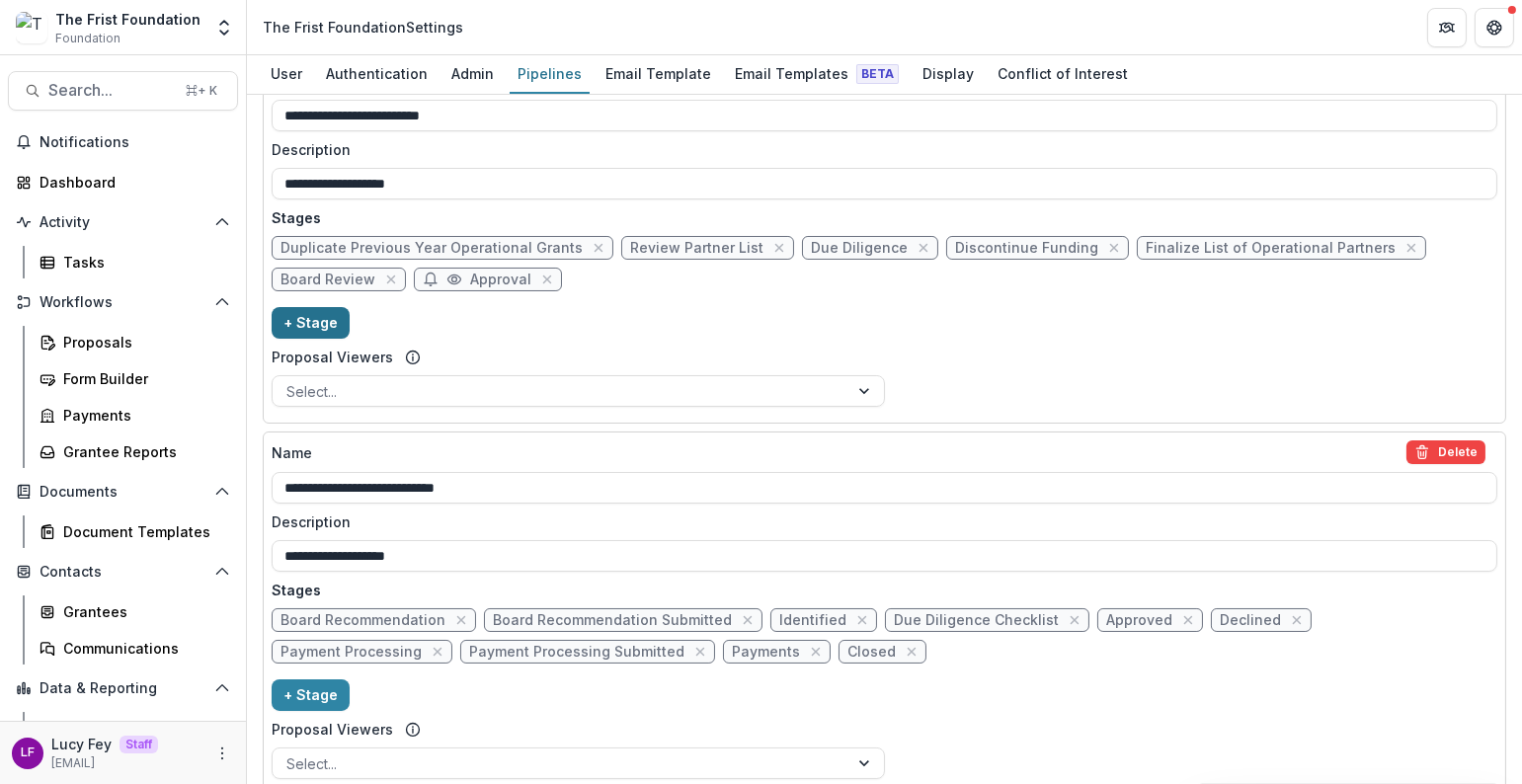 click on "+ Stage" at bounding box center [310, 323] 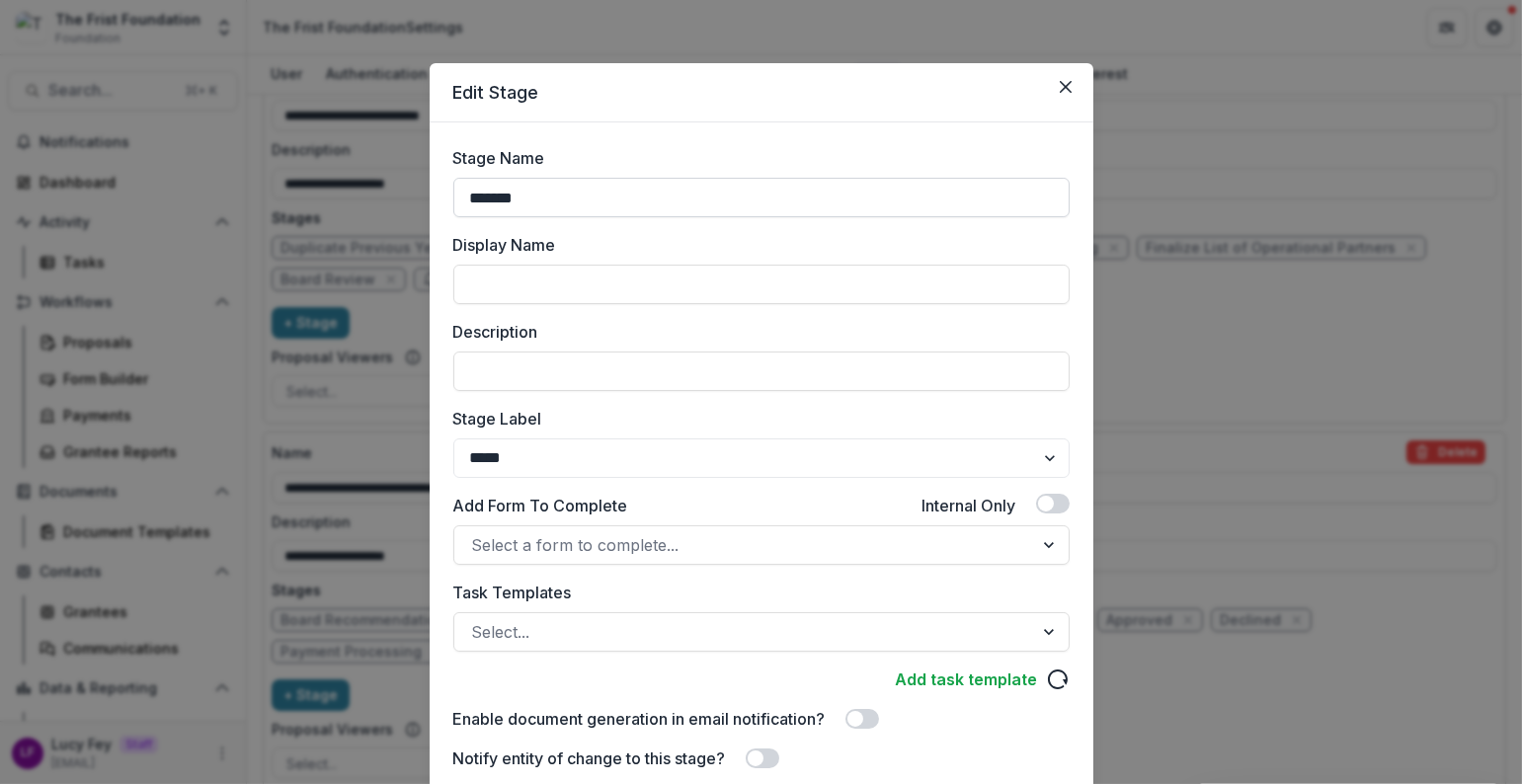 click on "*******" at bounding box center (761, 197) 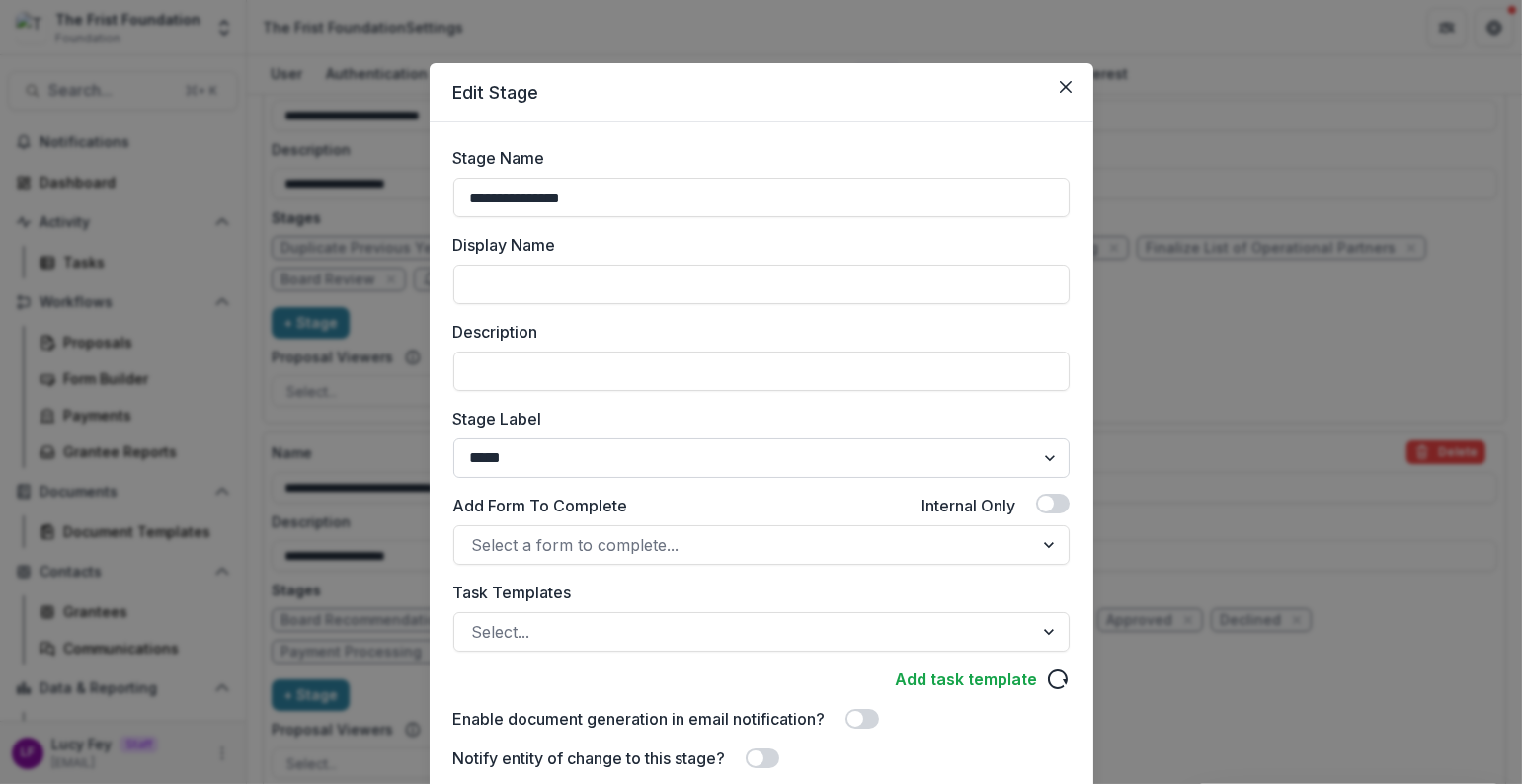type on "**********" 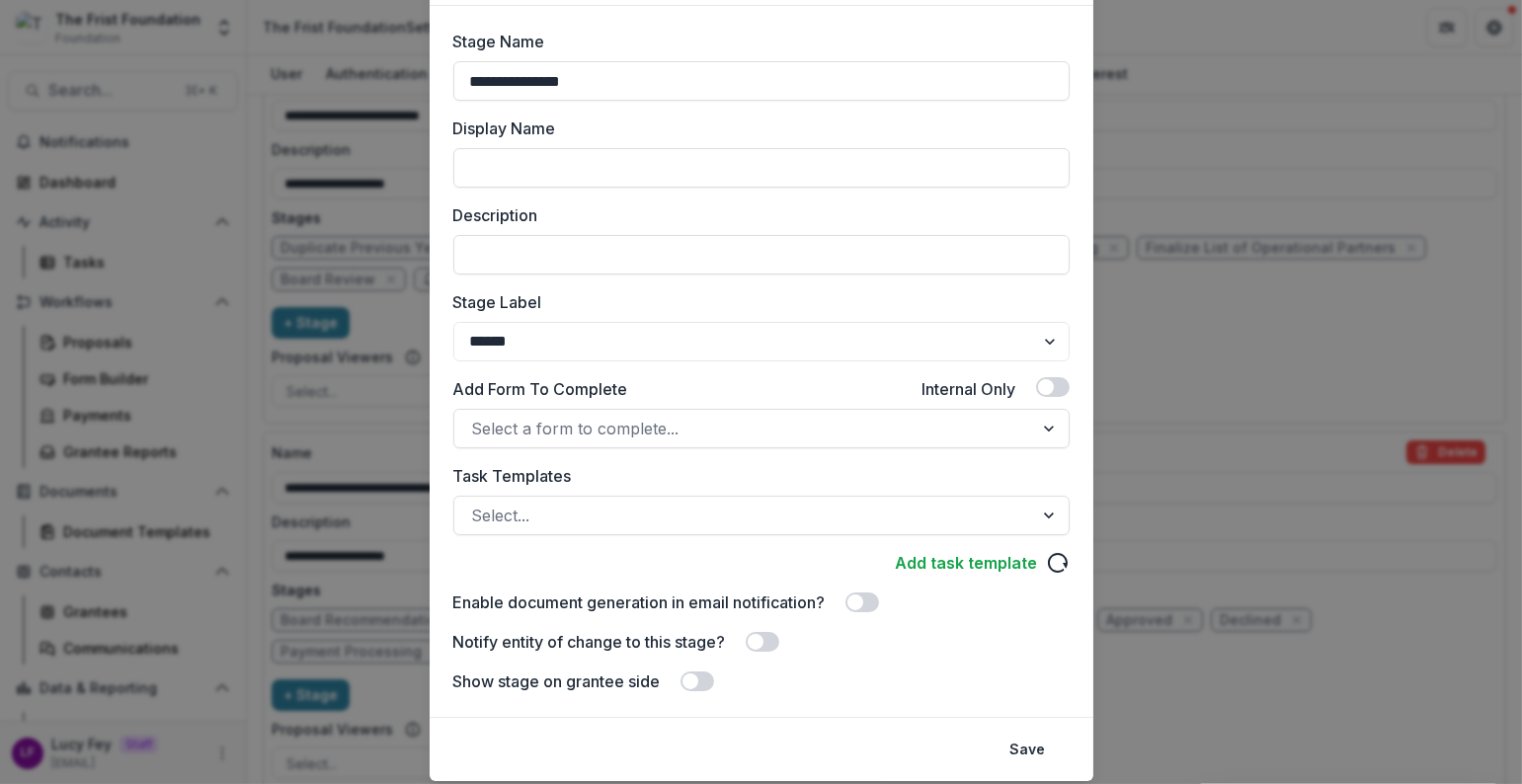 scroll, scrollTop: 175, scrollLeft: 0, axis: vertical 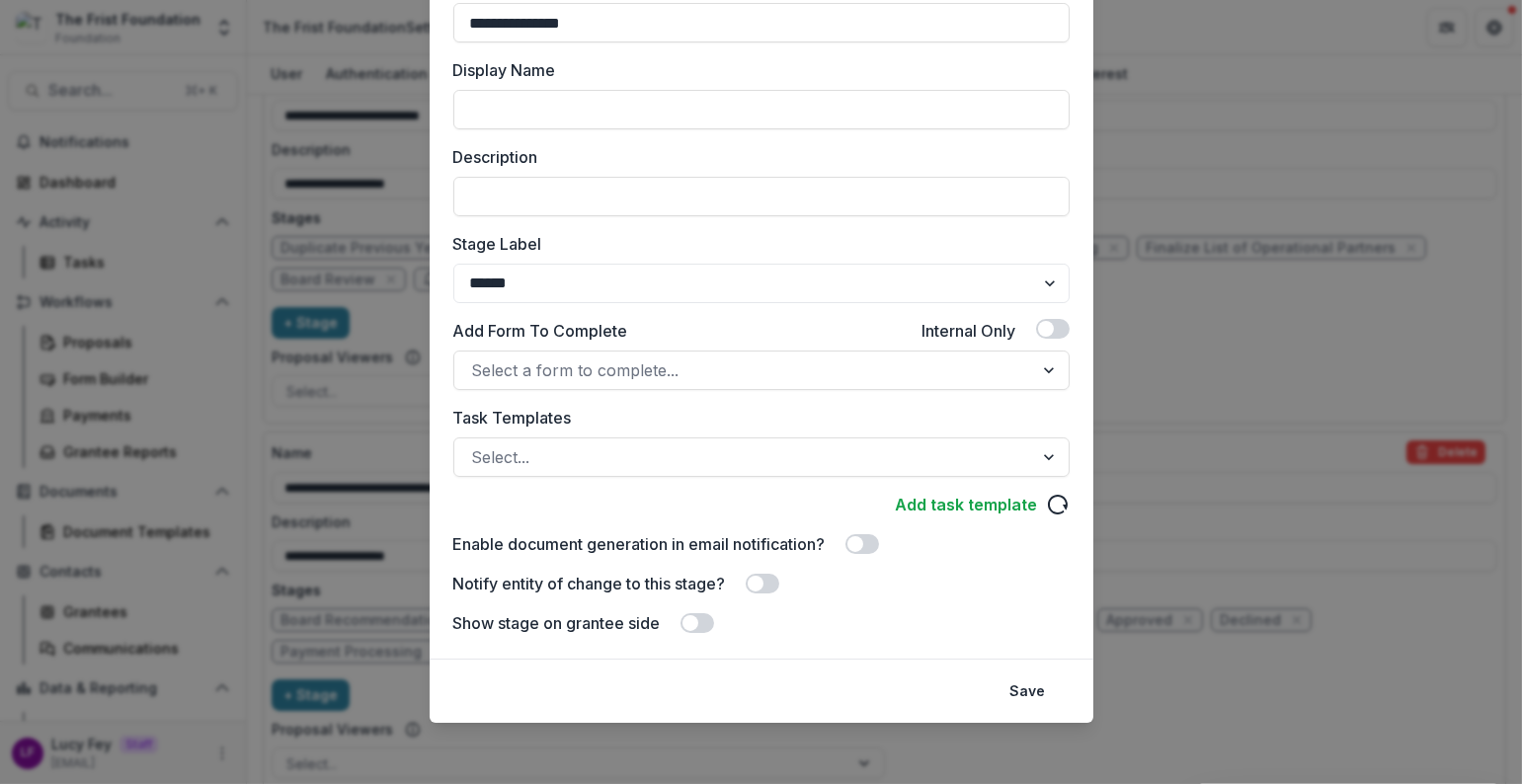 click at bounding box center [756, 584] 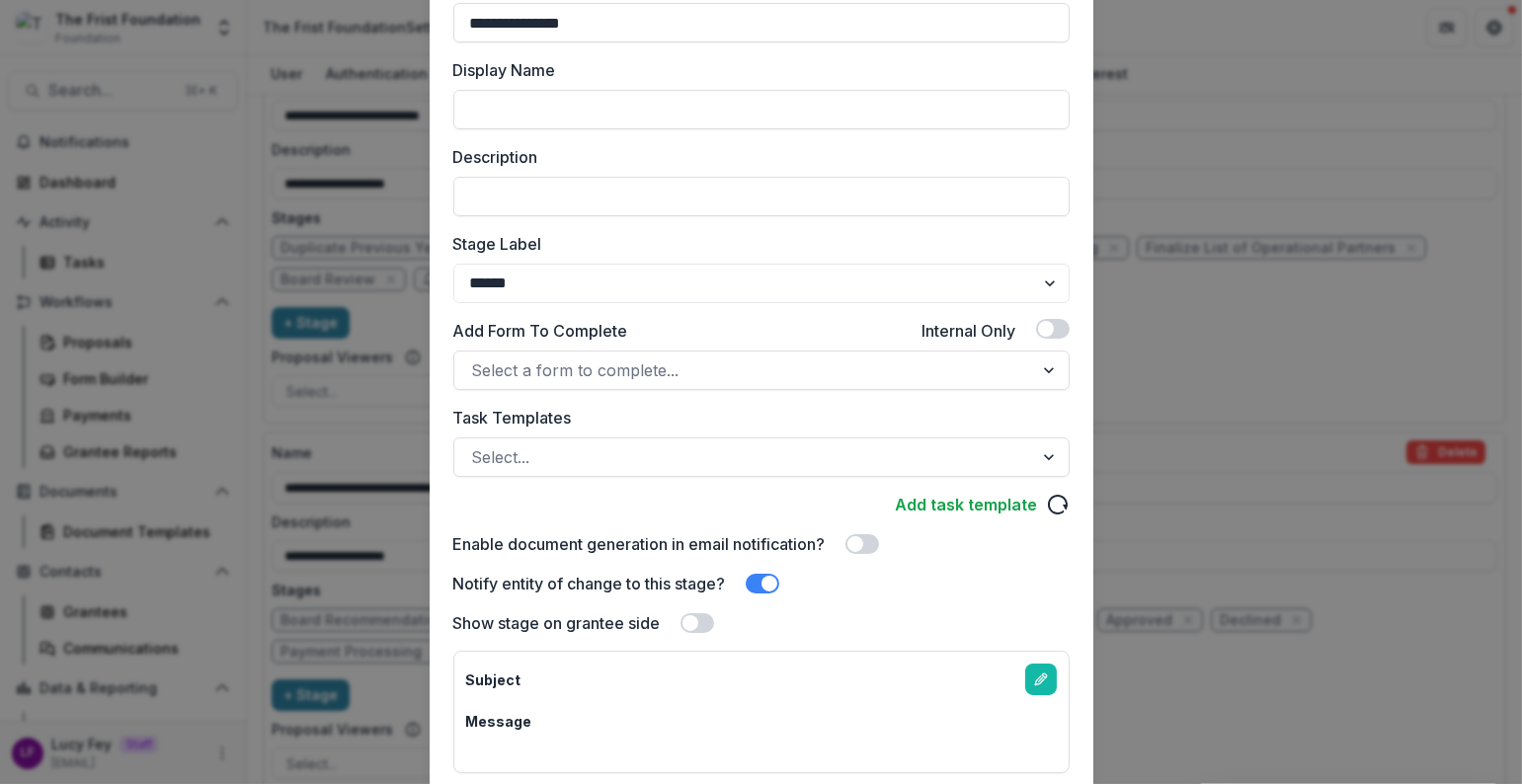 click at bounding box center [697, 623] 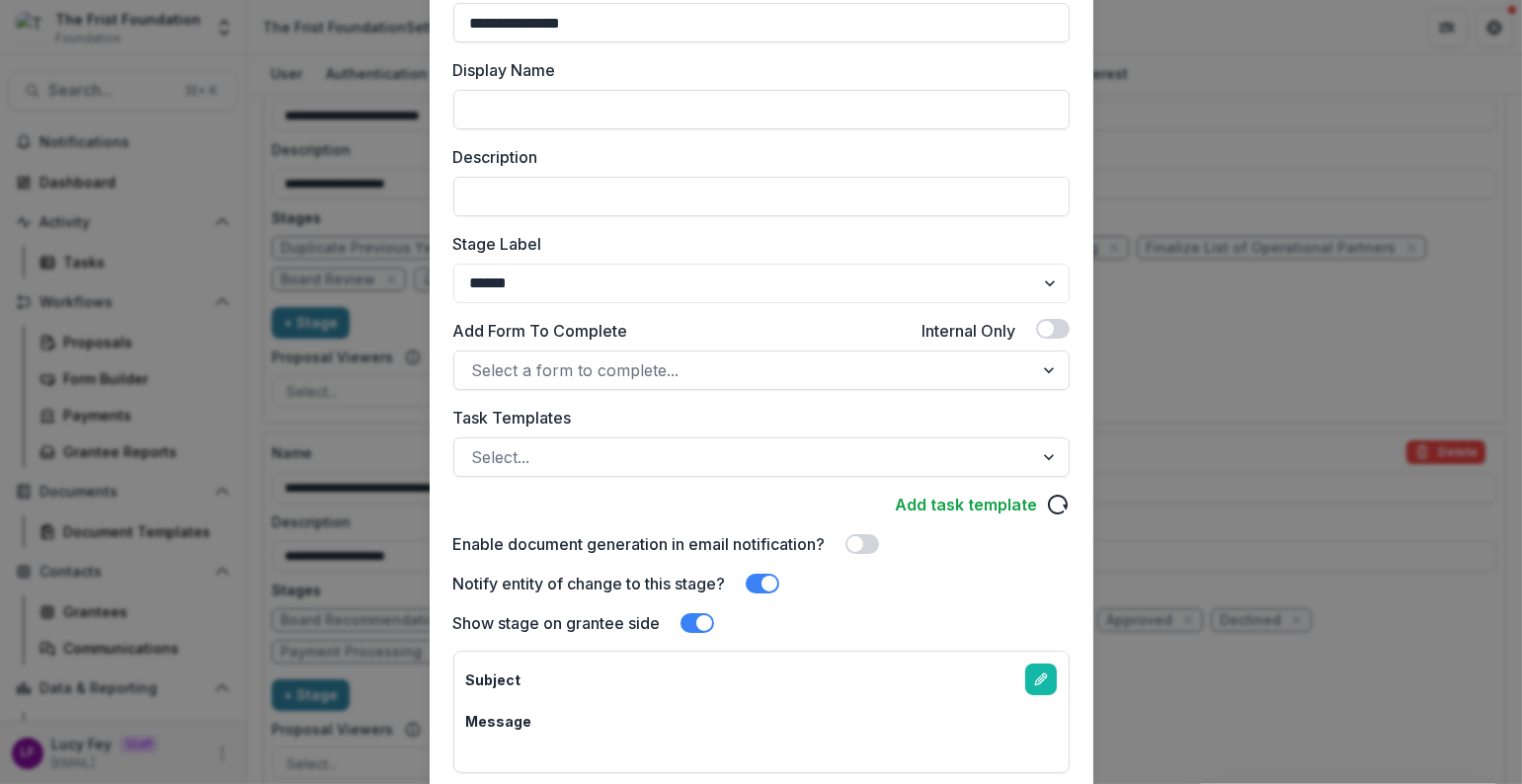 scroll, scrollTop: 312, scrollLeft: 0, axis: vertical 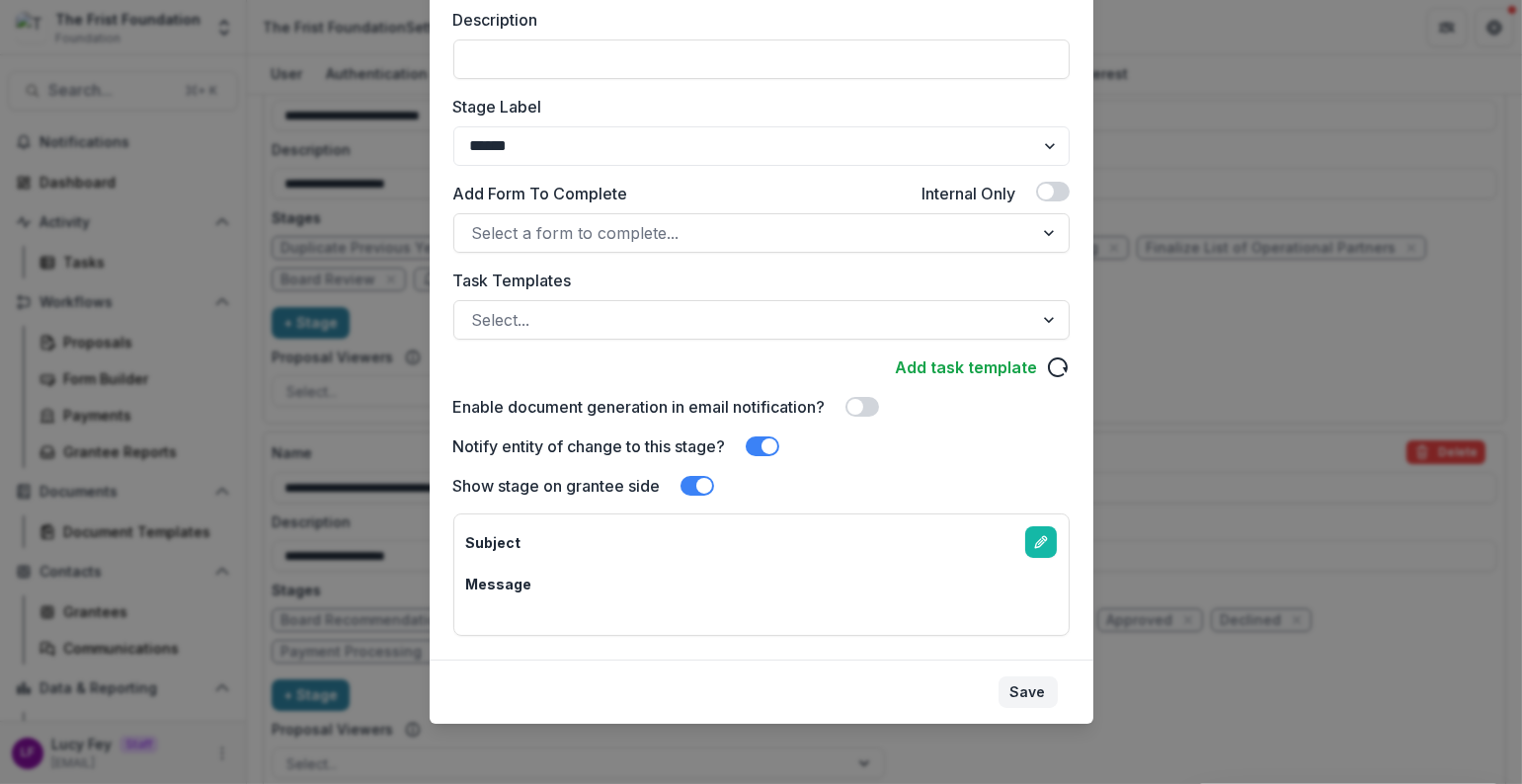 click on "Save" at bounding box center (1028, 692) 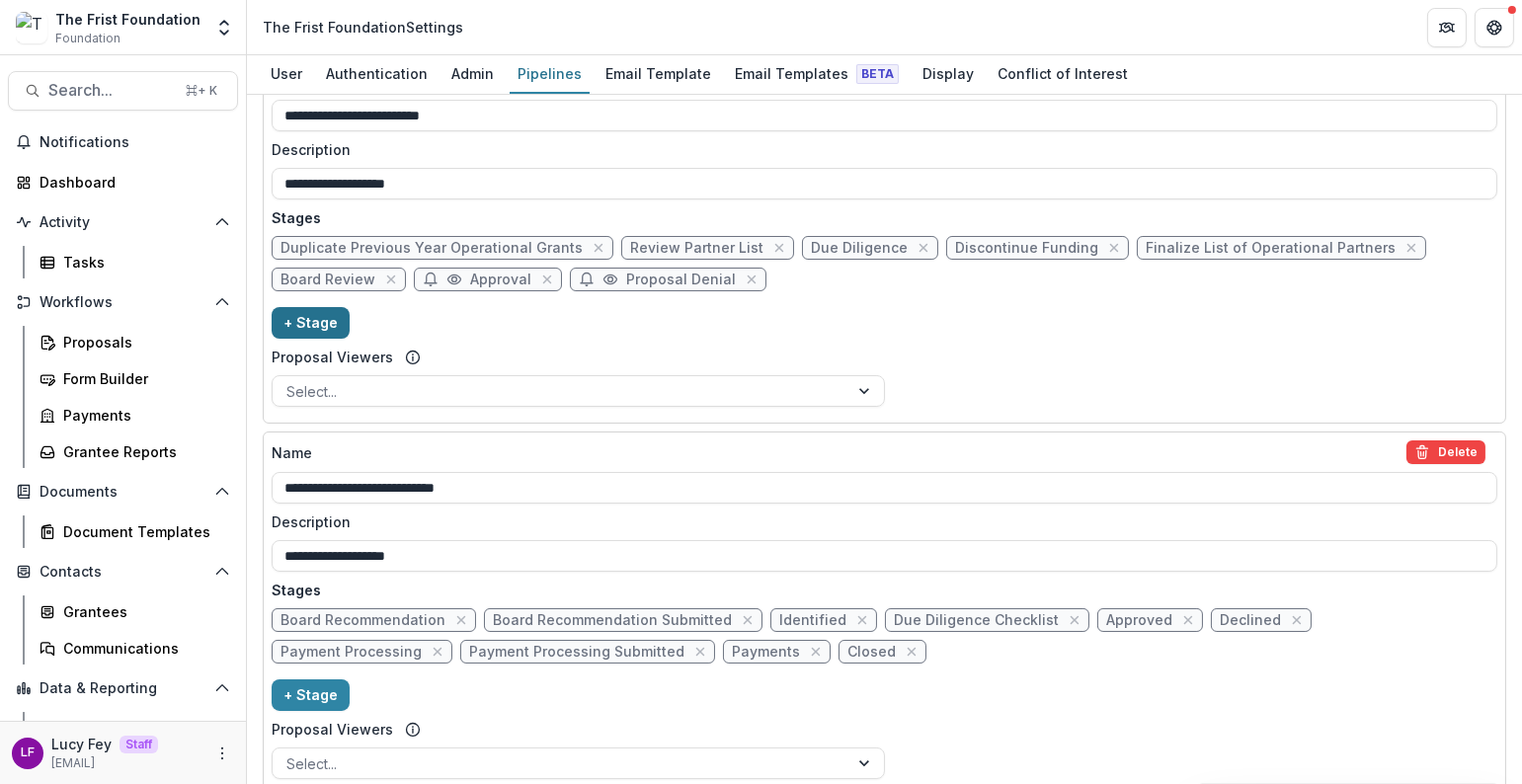 click on "+ Stage" at bounding box center [310, 323] 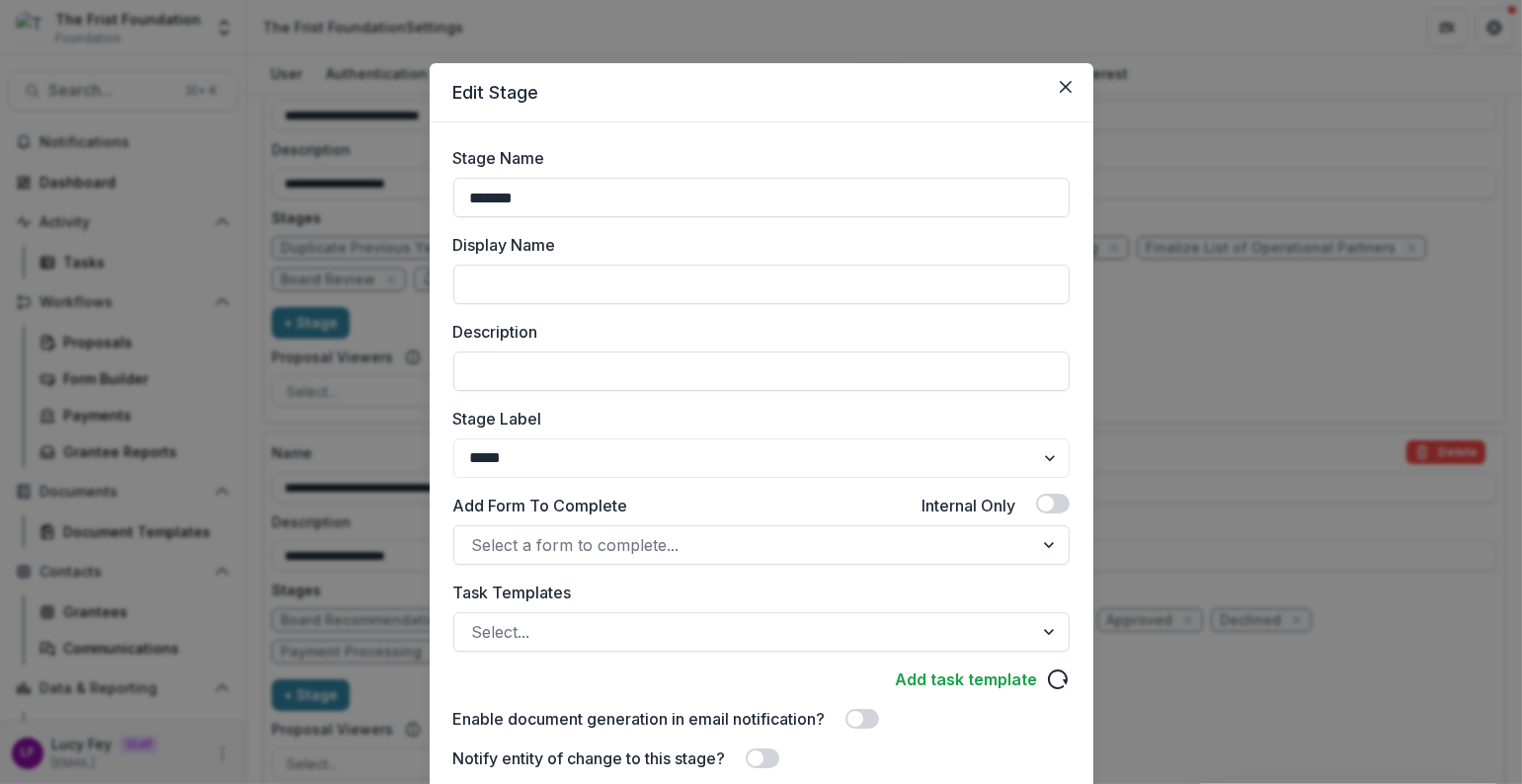 drag, startPoint x: 550, startPoint y: 196, endPoint x: 383, endPoint y: 190, distance: 167.10775 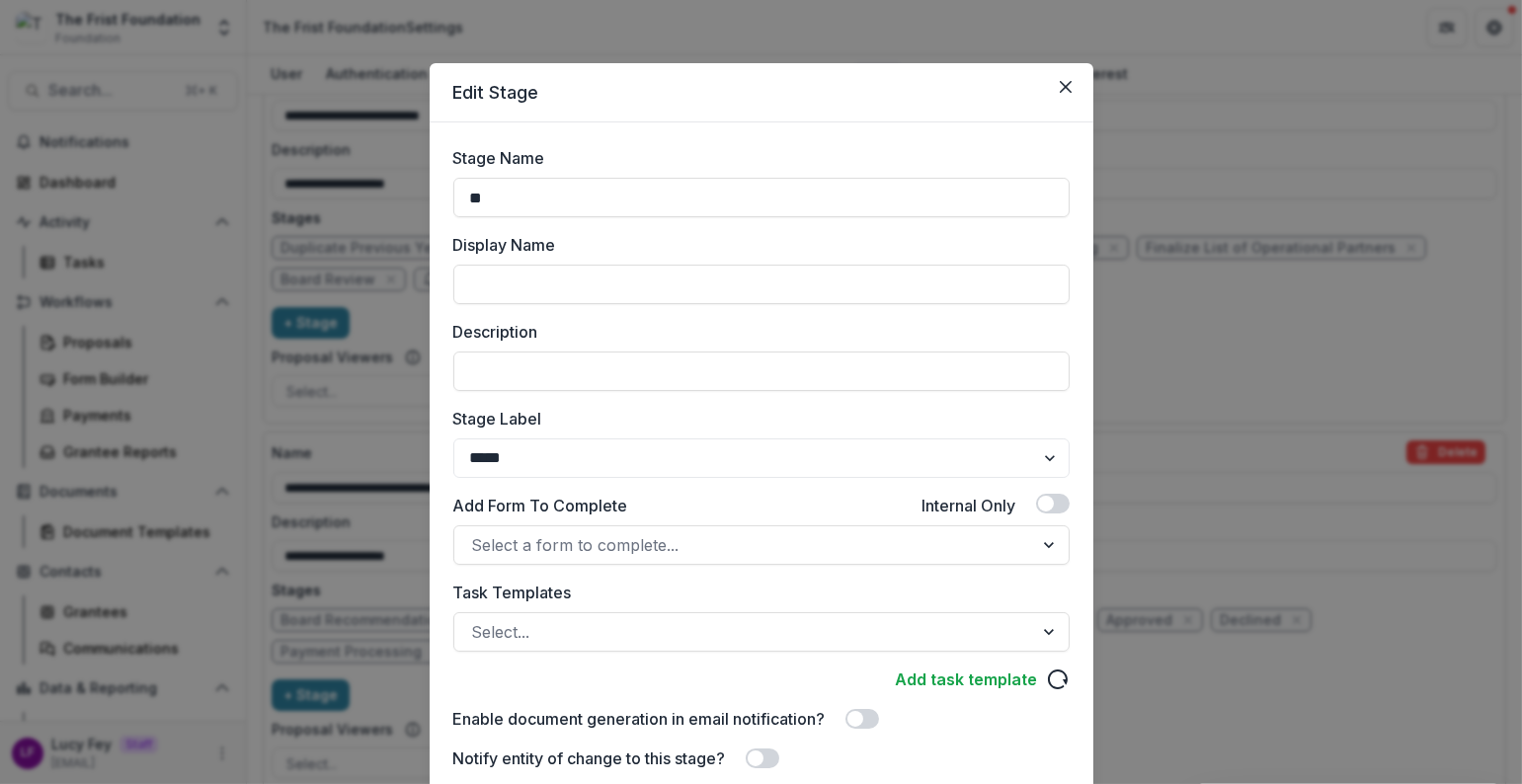 type on "*" 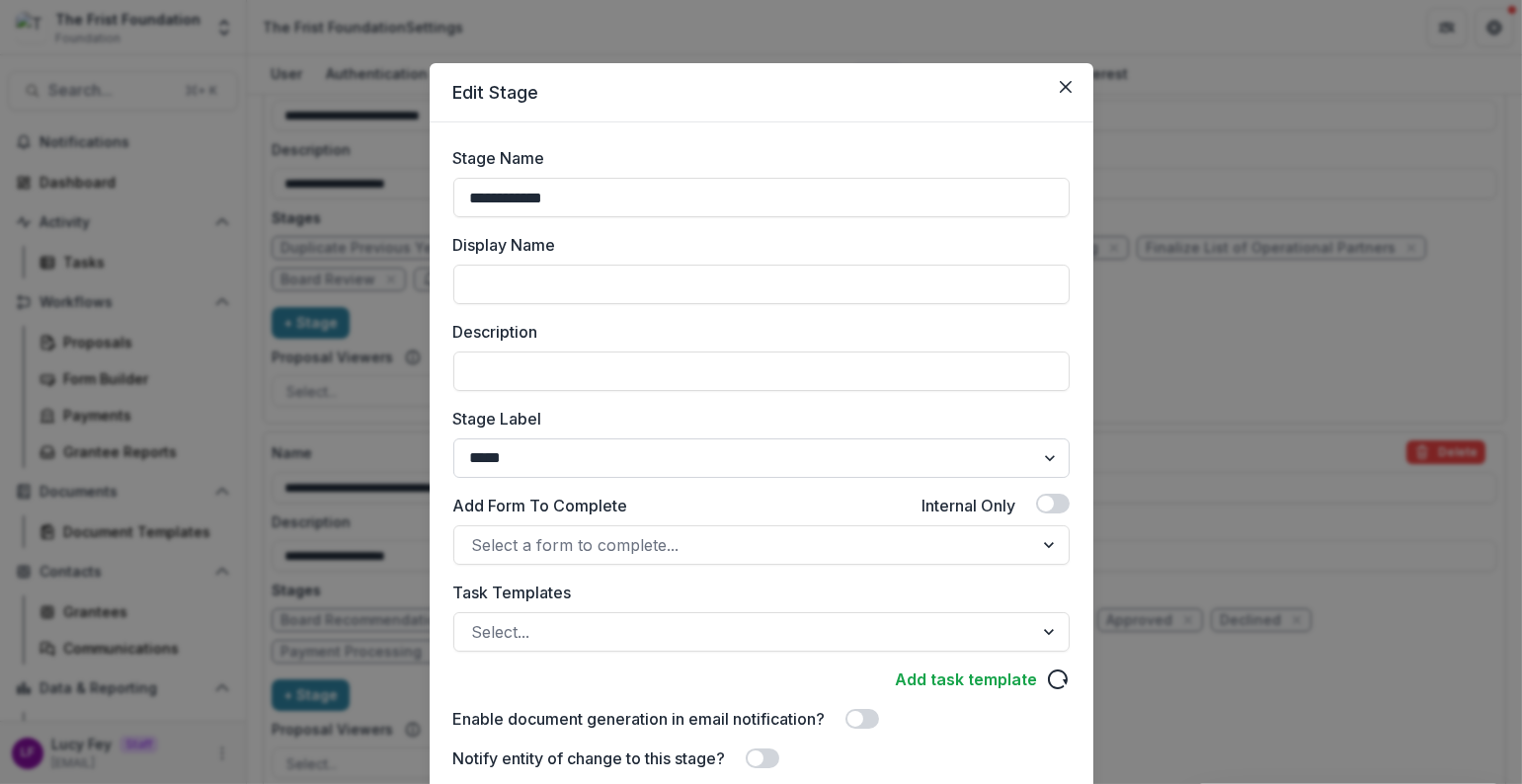 type on "**********" 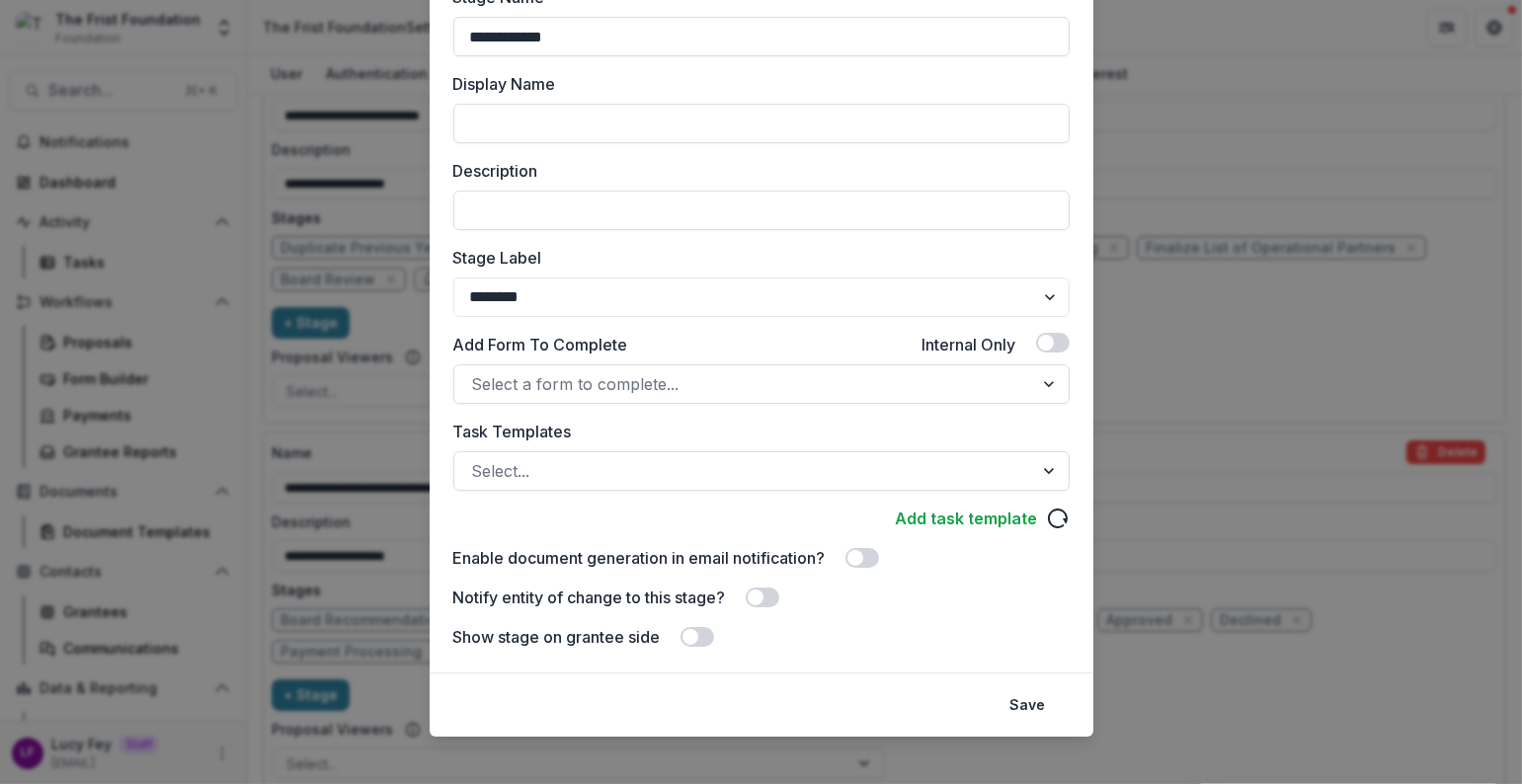 scroll, scrollTop: 175, scrollLeft: 0, axis: vertical 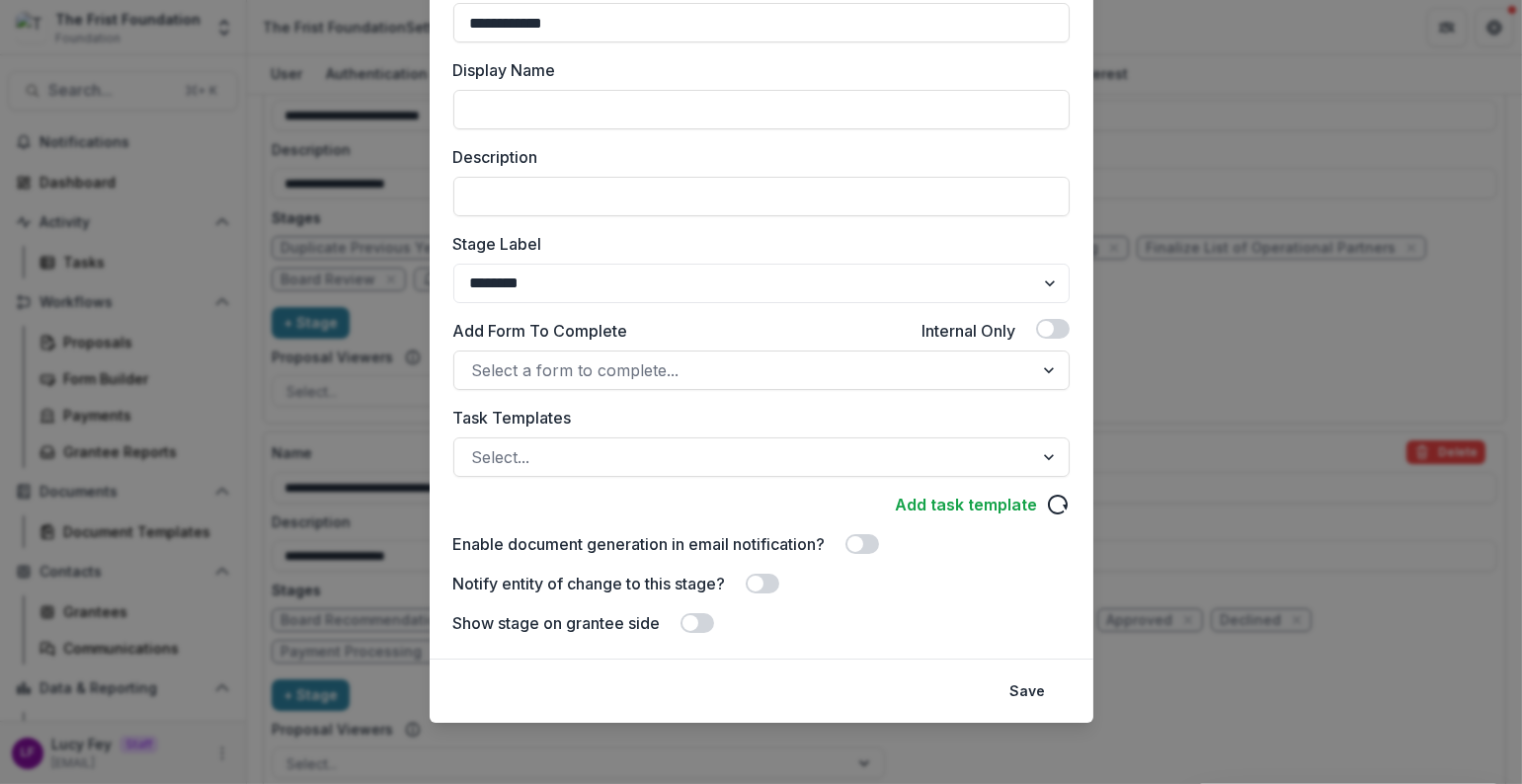 click at bounding box center (762, 584) 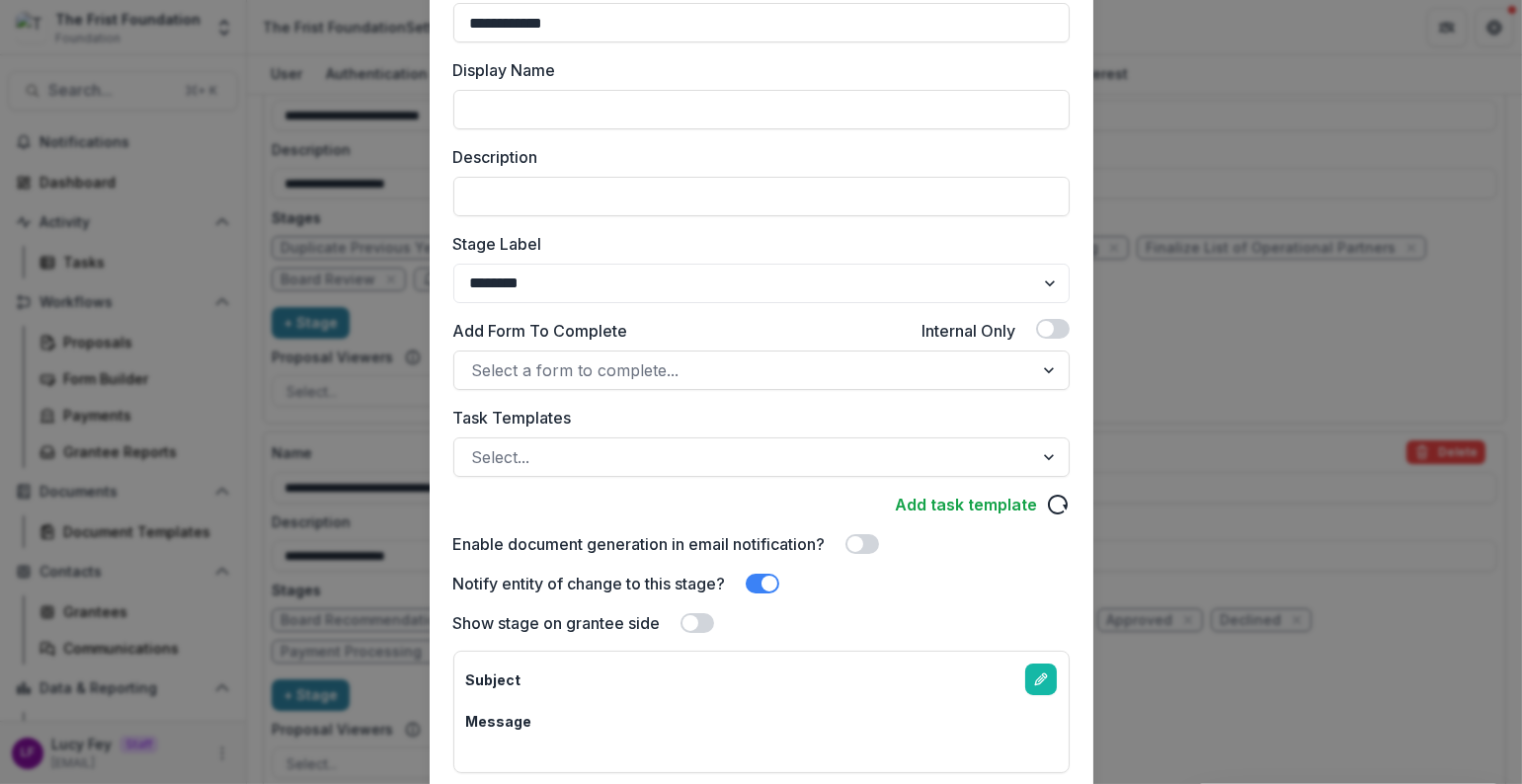 click at bounding box center (697, 623) 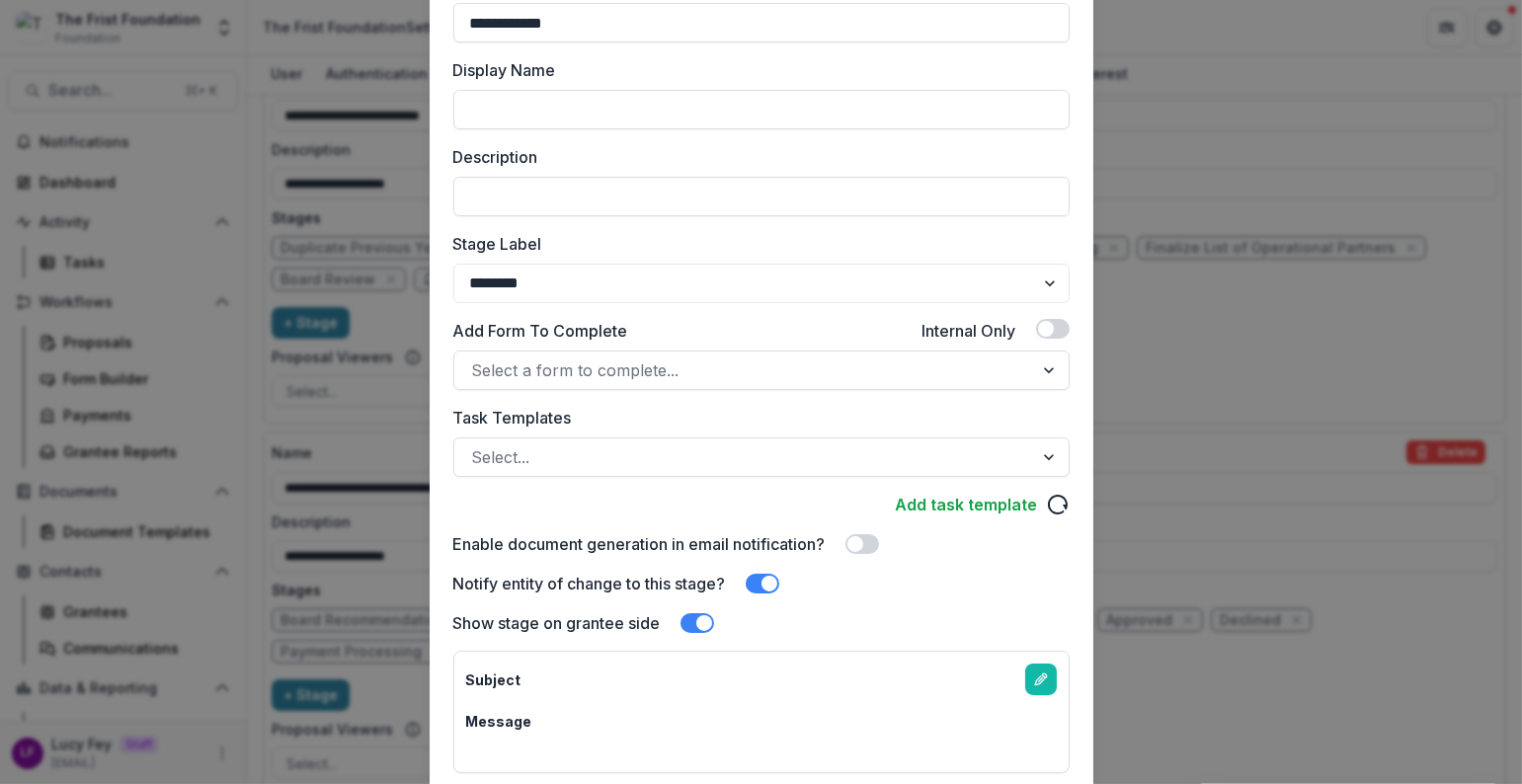 scroll, scrollTop: 312, scrollLeft: 0, axis: vertical 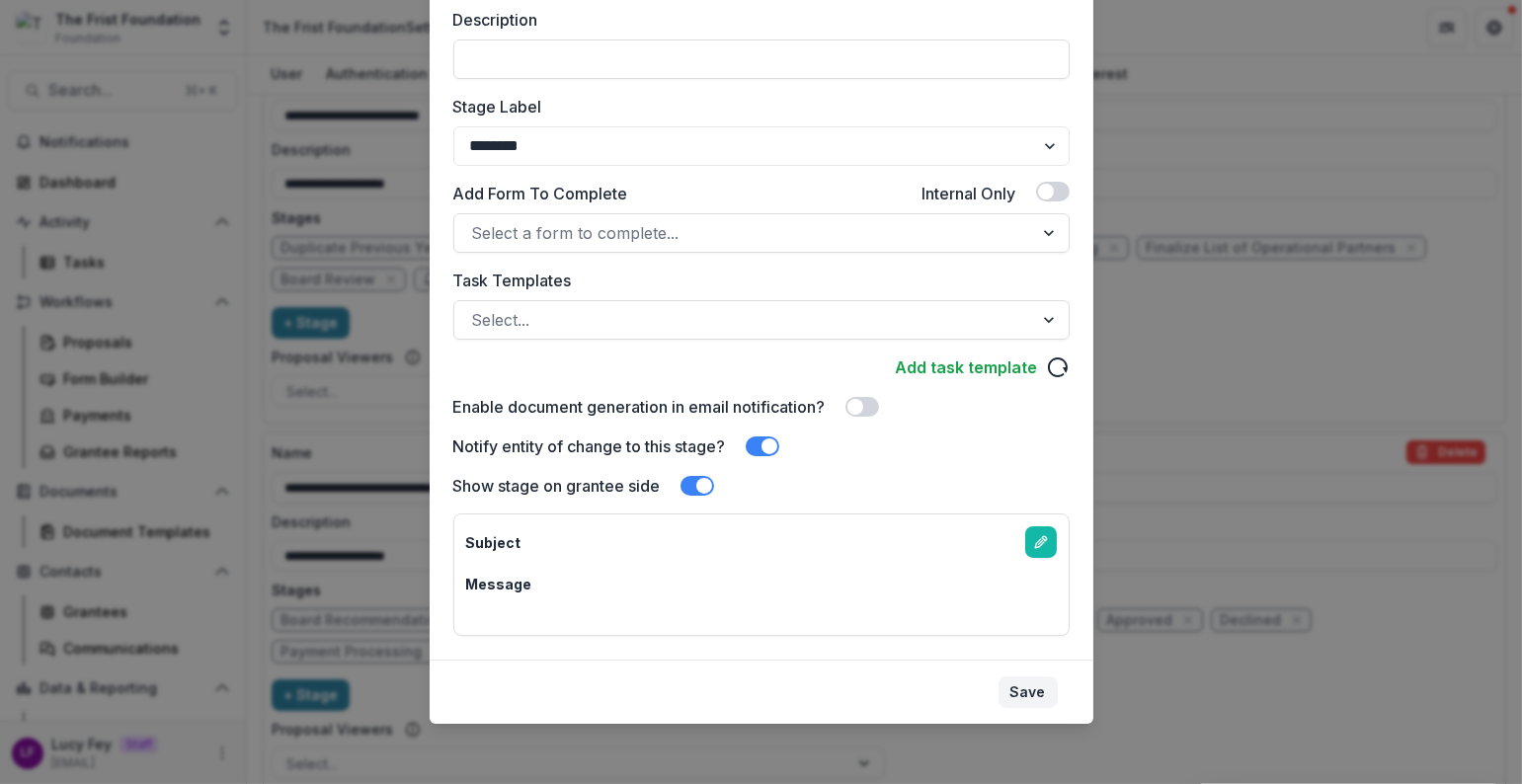 click on "Save" at bounding box center [1028, 692] 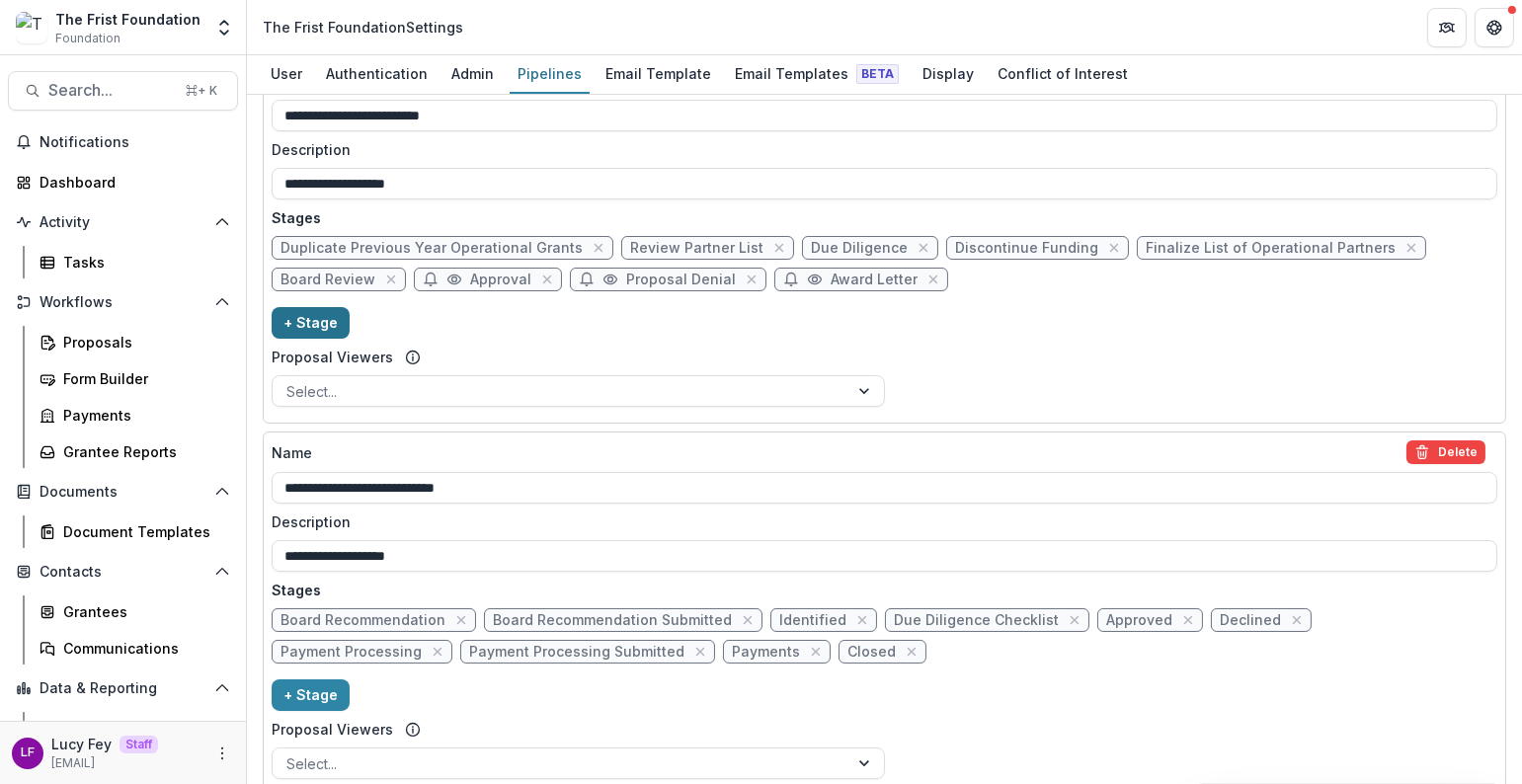 click on "+ Stage" at bounding box center (310, 323) 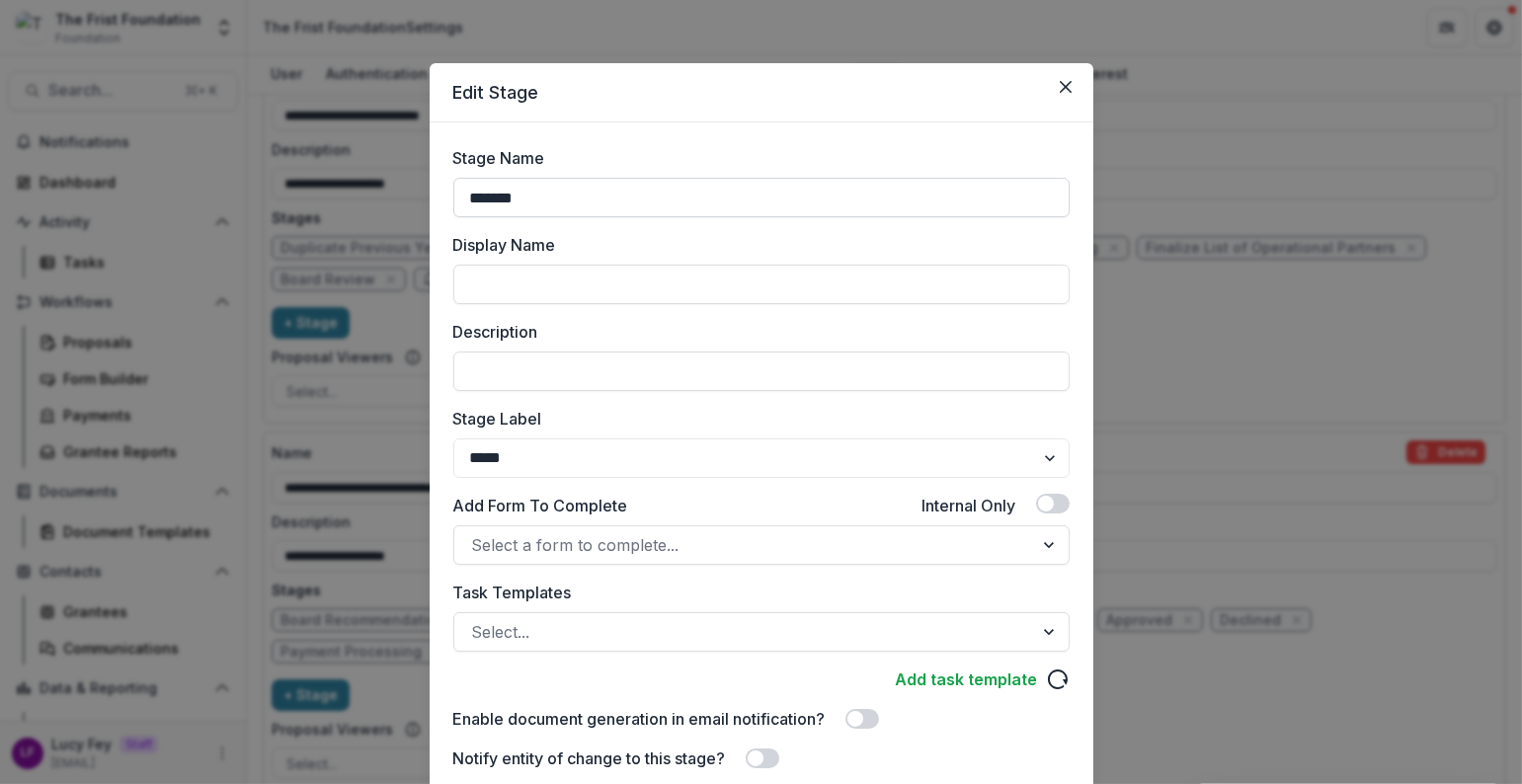 click on "*******" at bounding box center (761, 197) 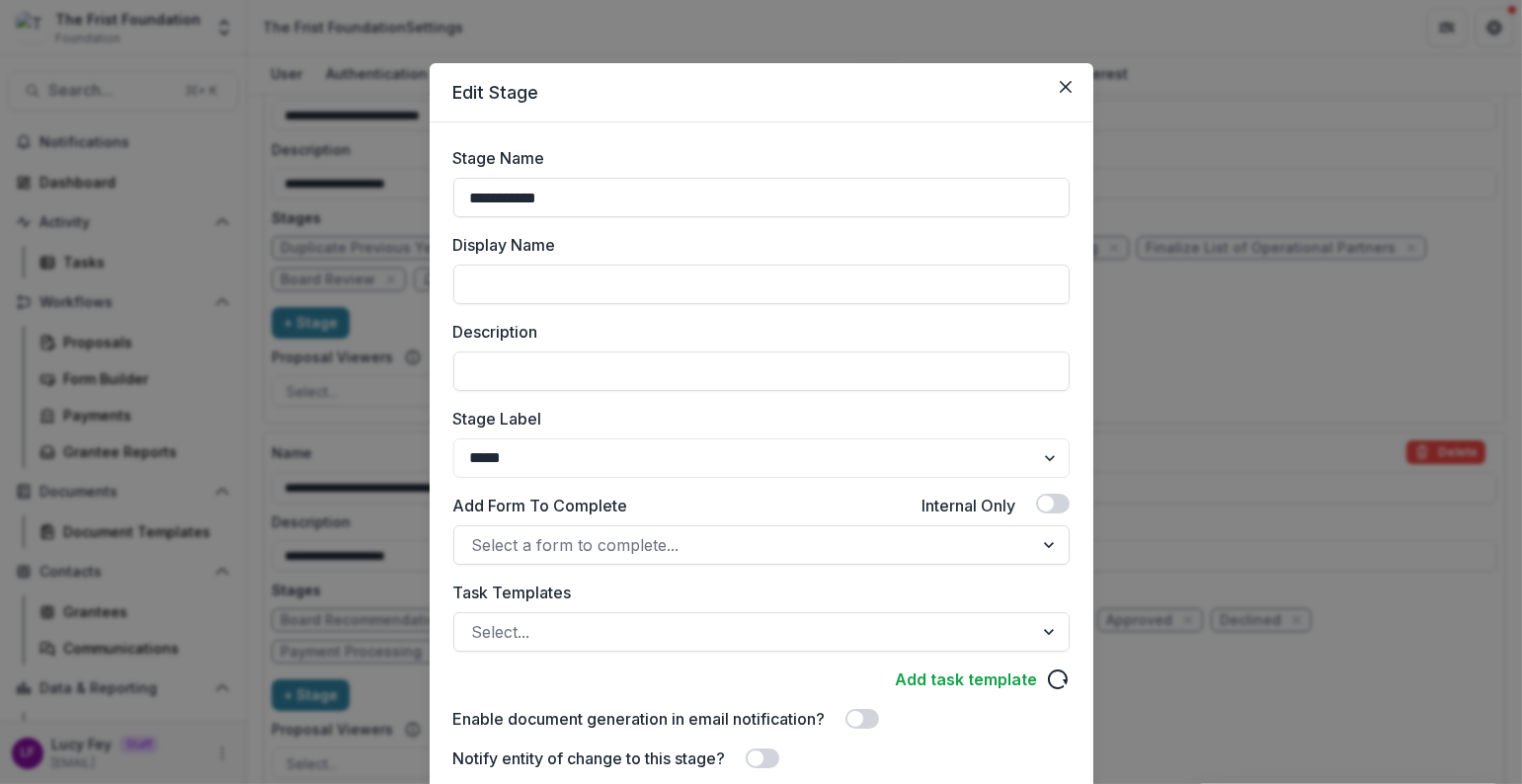 type on "**********" 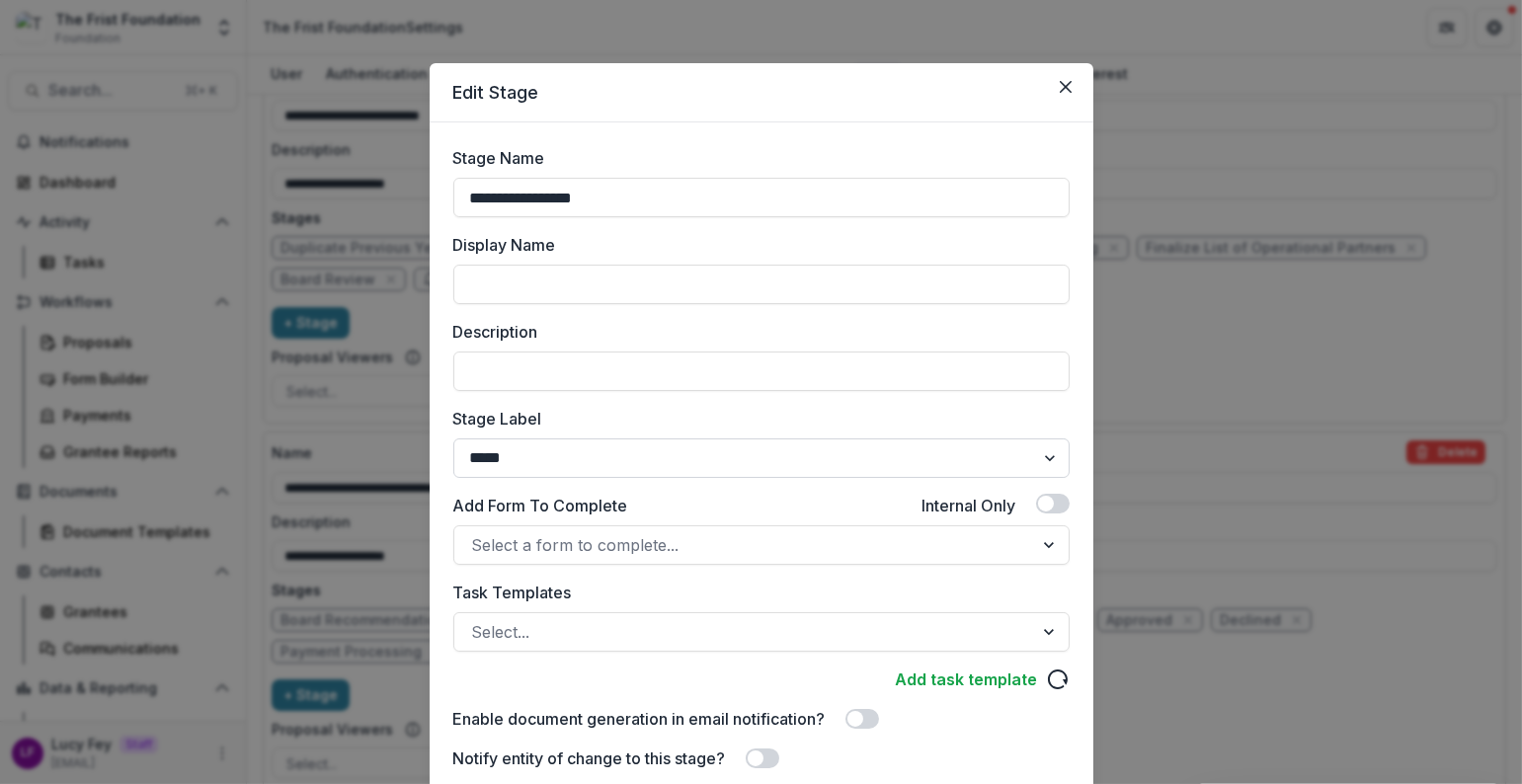 click on "******* ***** ********* ****** ******* ******** ******** ******* ********* ******* ******" at bounding box center (761, 458) 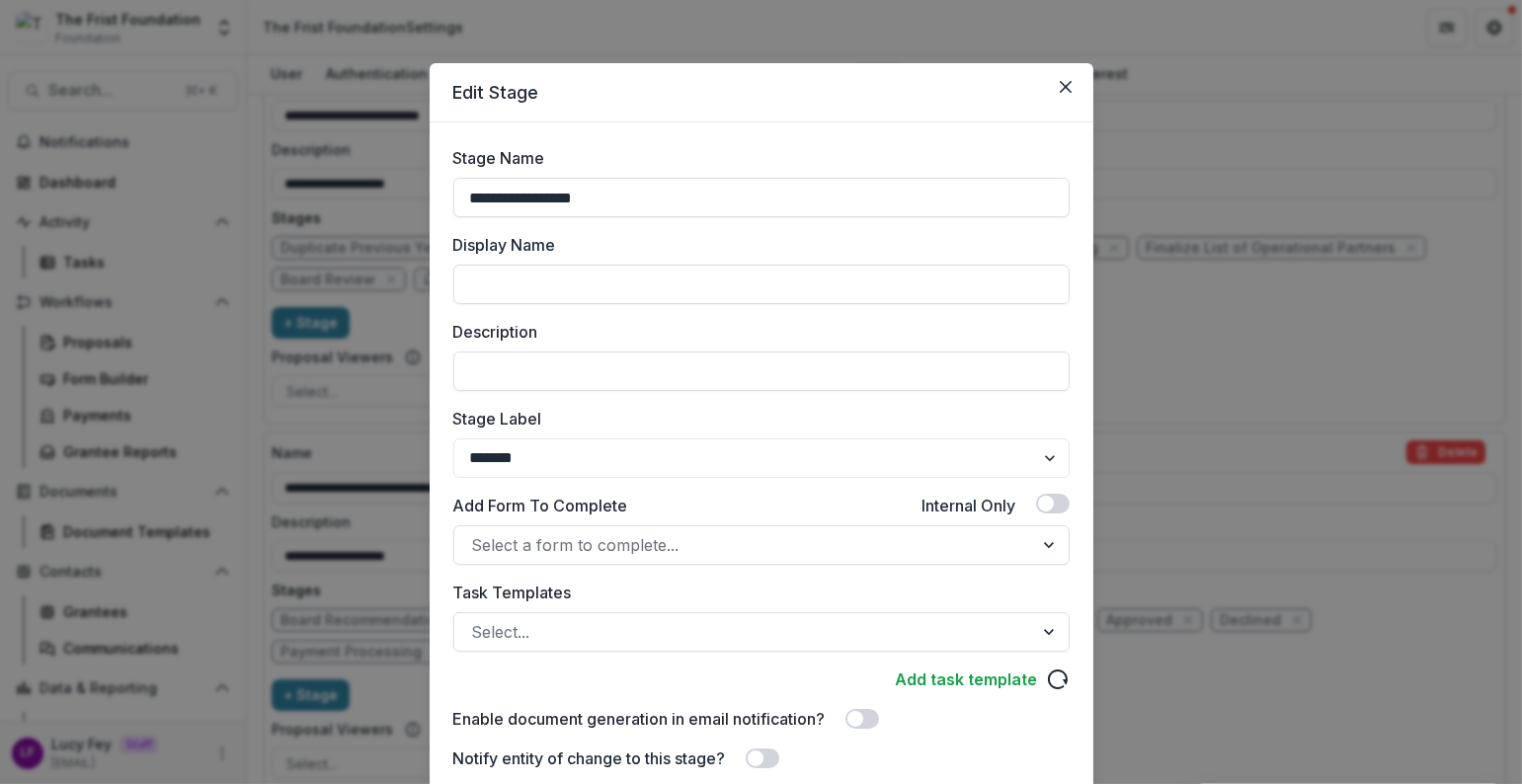 scroll, scrollTop: 175, scrollLeft: 0, axis: vertical 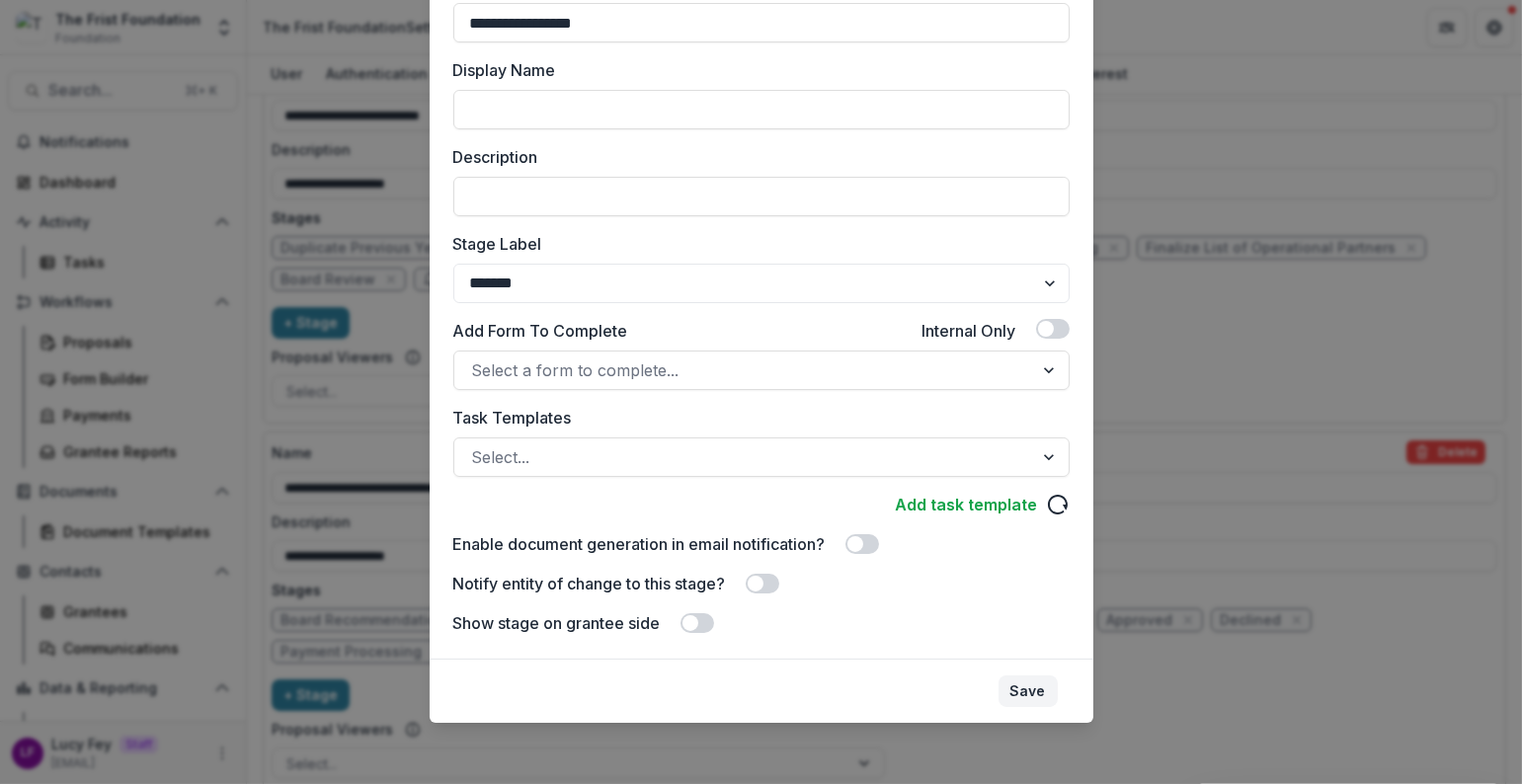 click on "Save" at bounding box center [1028, 691] 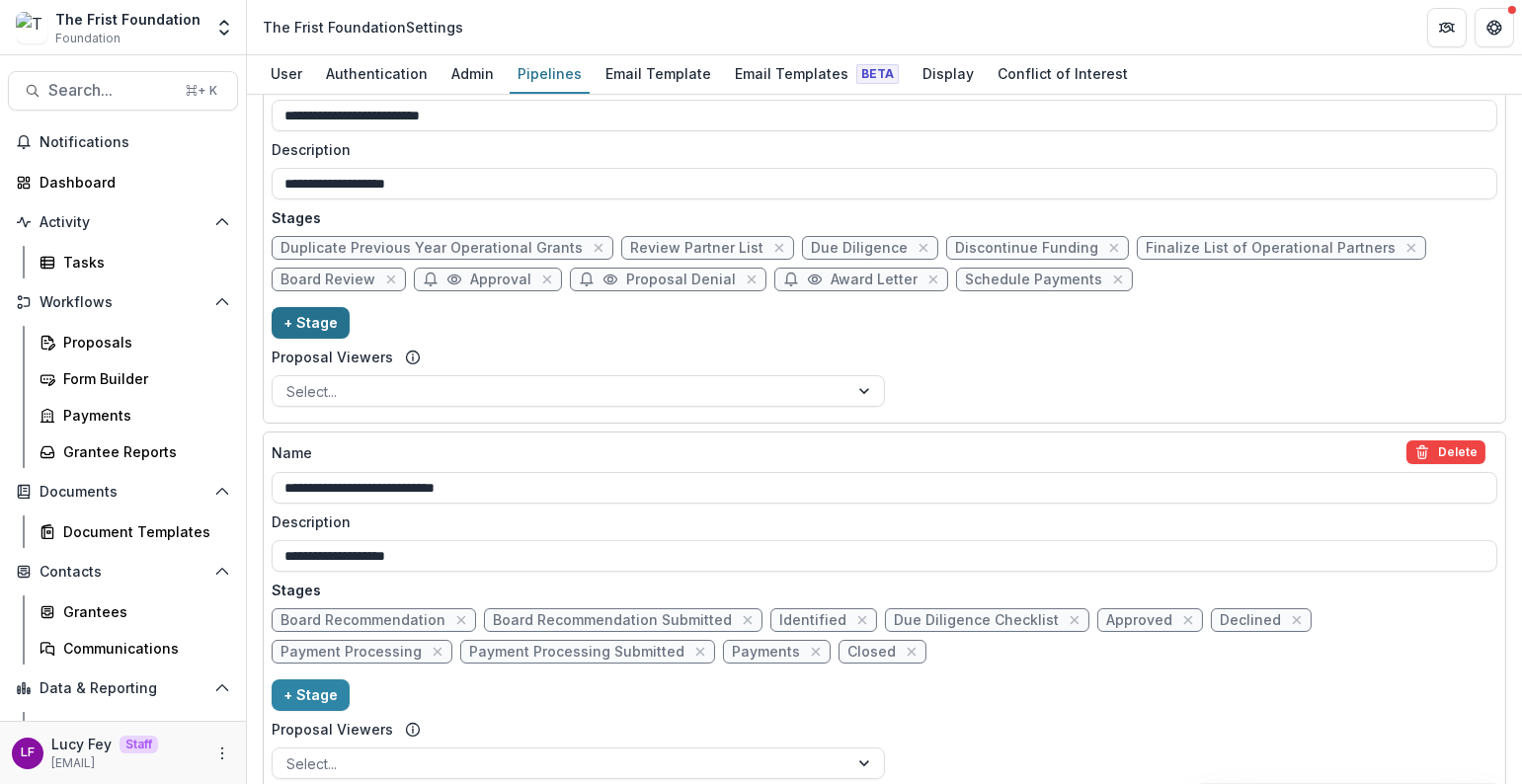 click on "+ Stage" at bounding box center [310, 323] 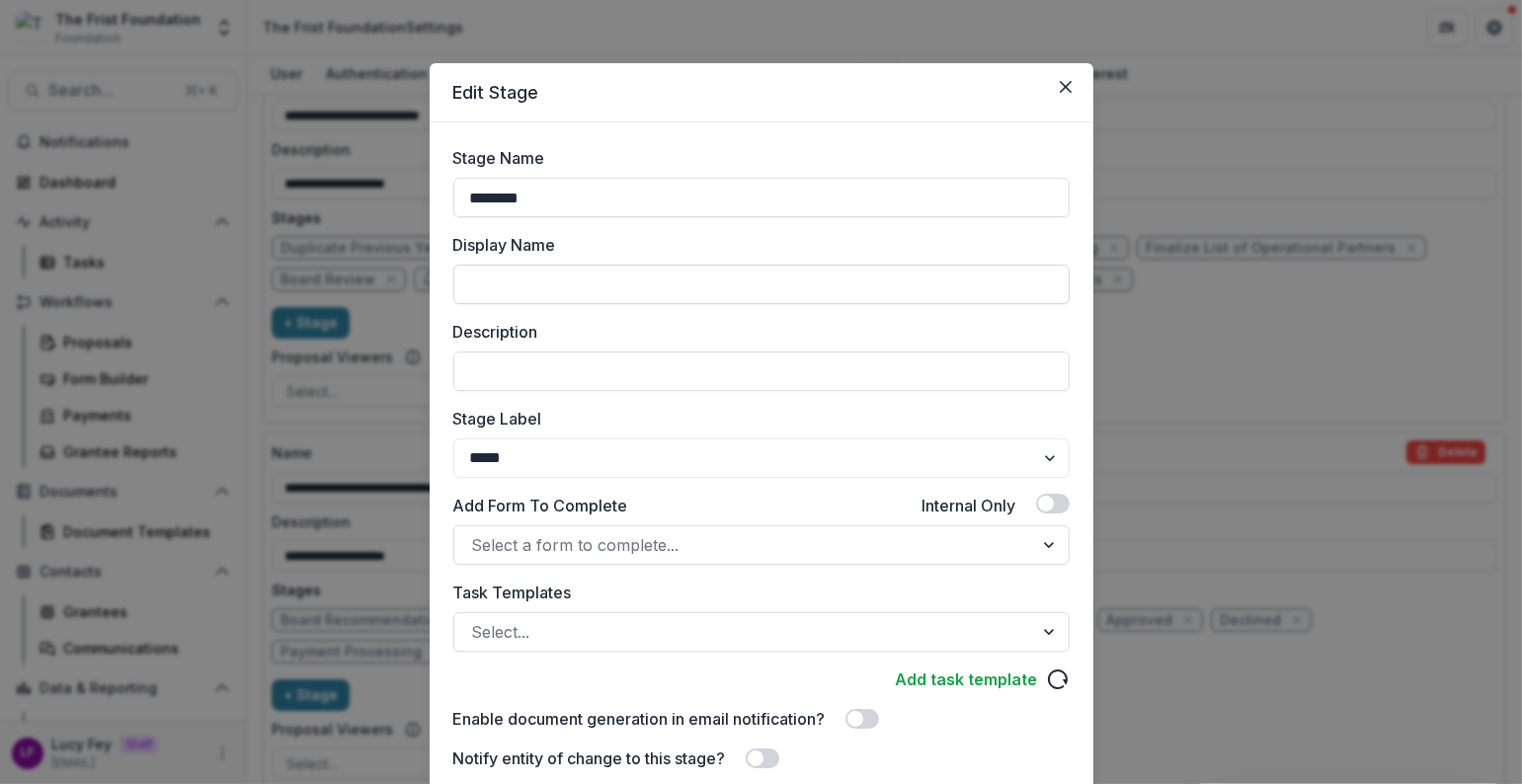 type on "*" 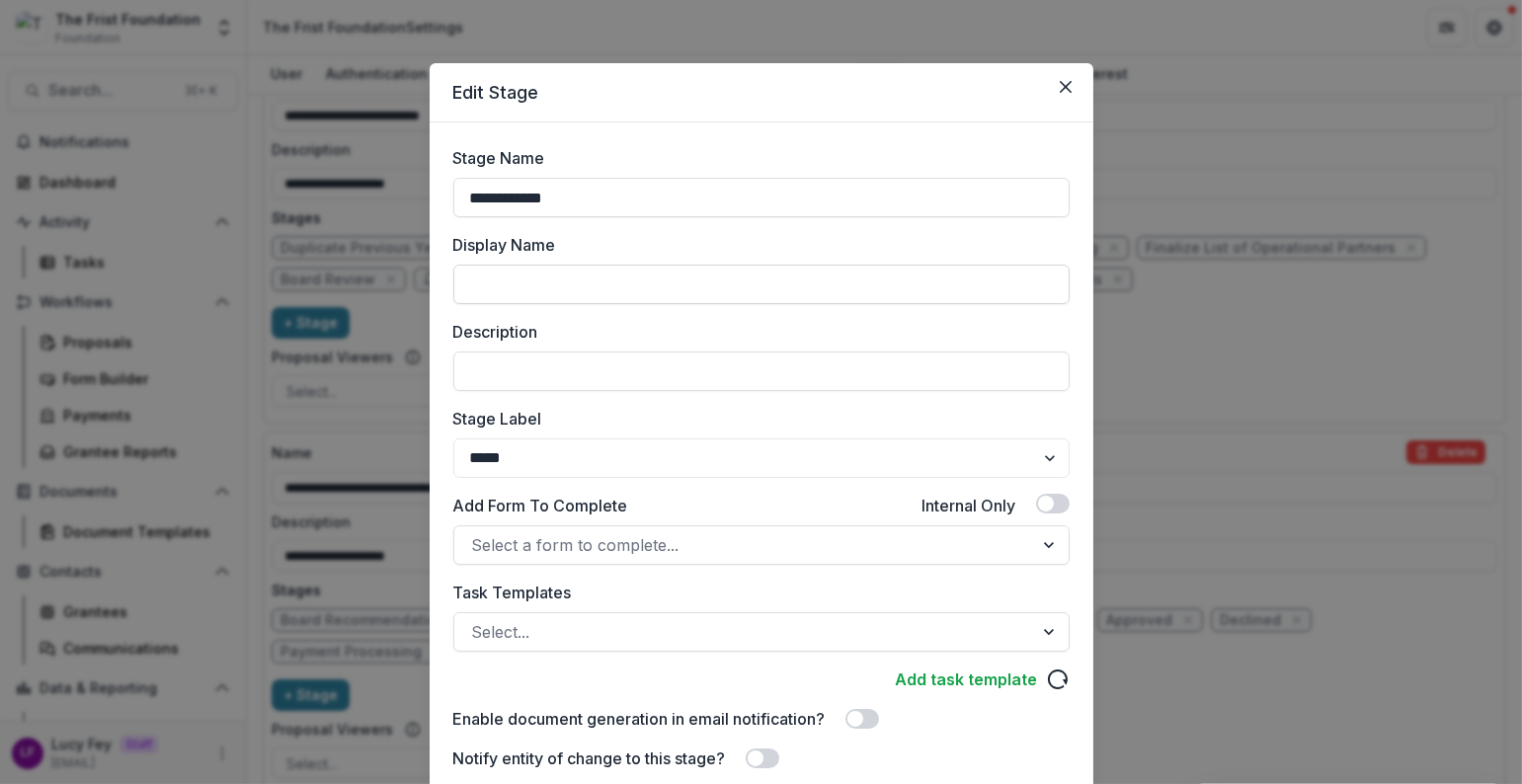 type on "**********" 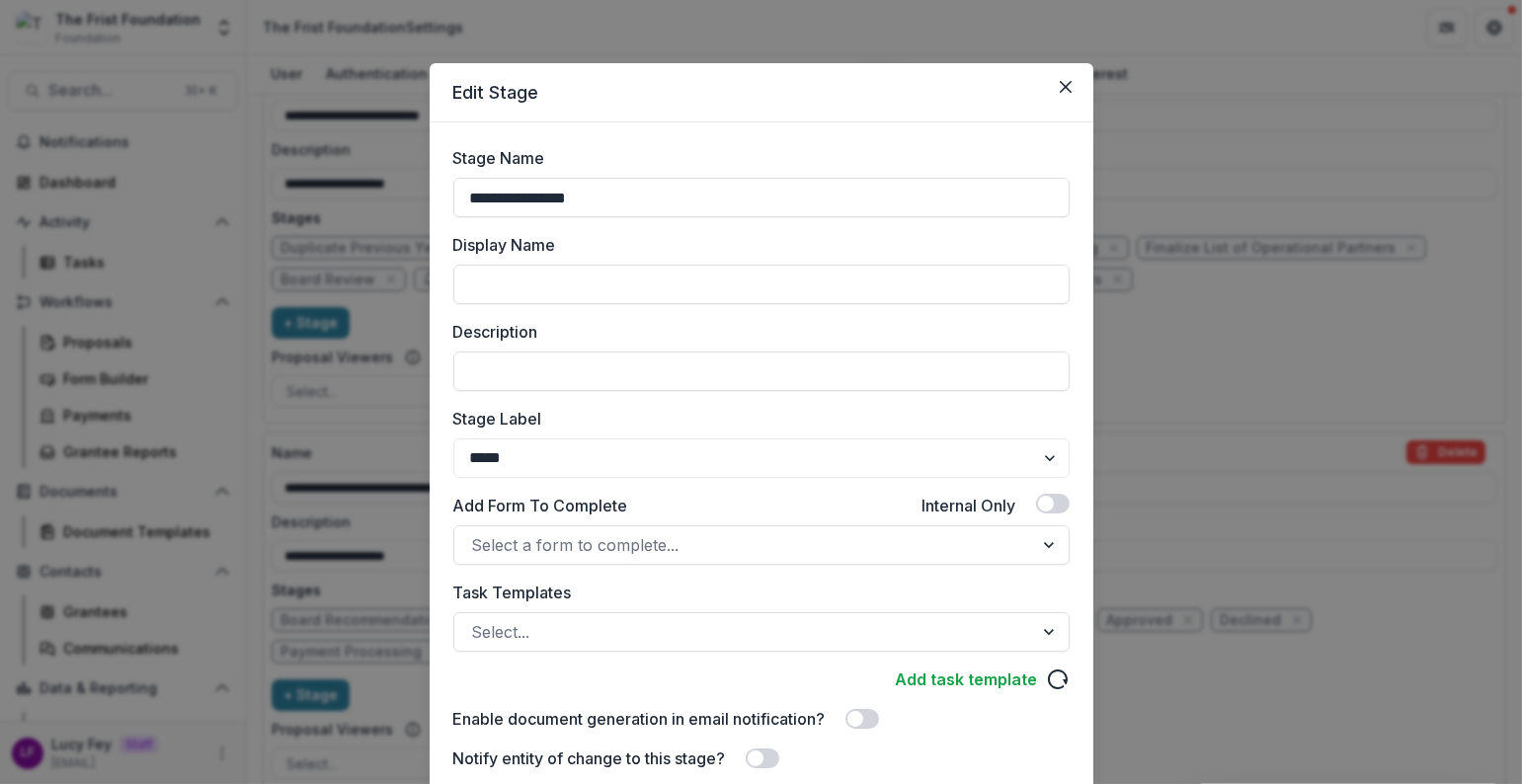 click on "**********" at bounding box center (761, 478) 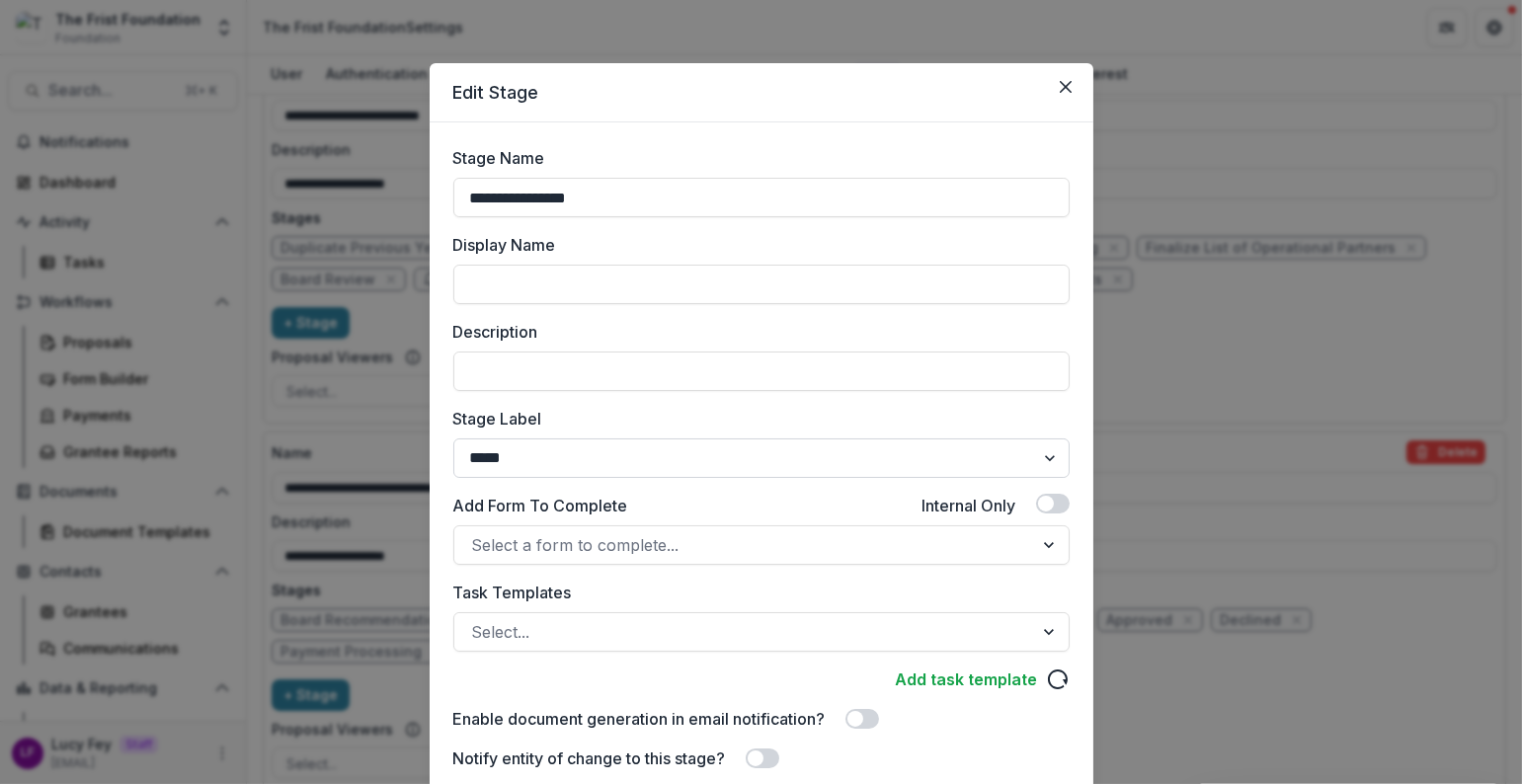 click on "******* ***** ********* ****** ******* ******** ******** ******* ********* ******* ******" at bounding box center [761, 458] 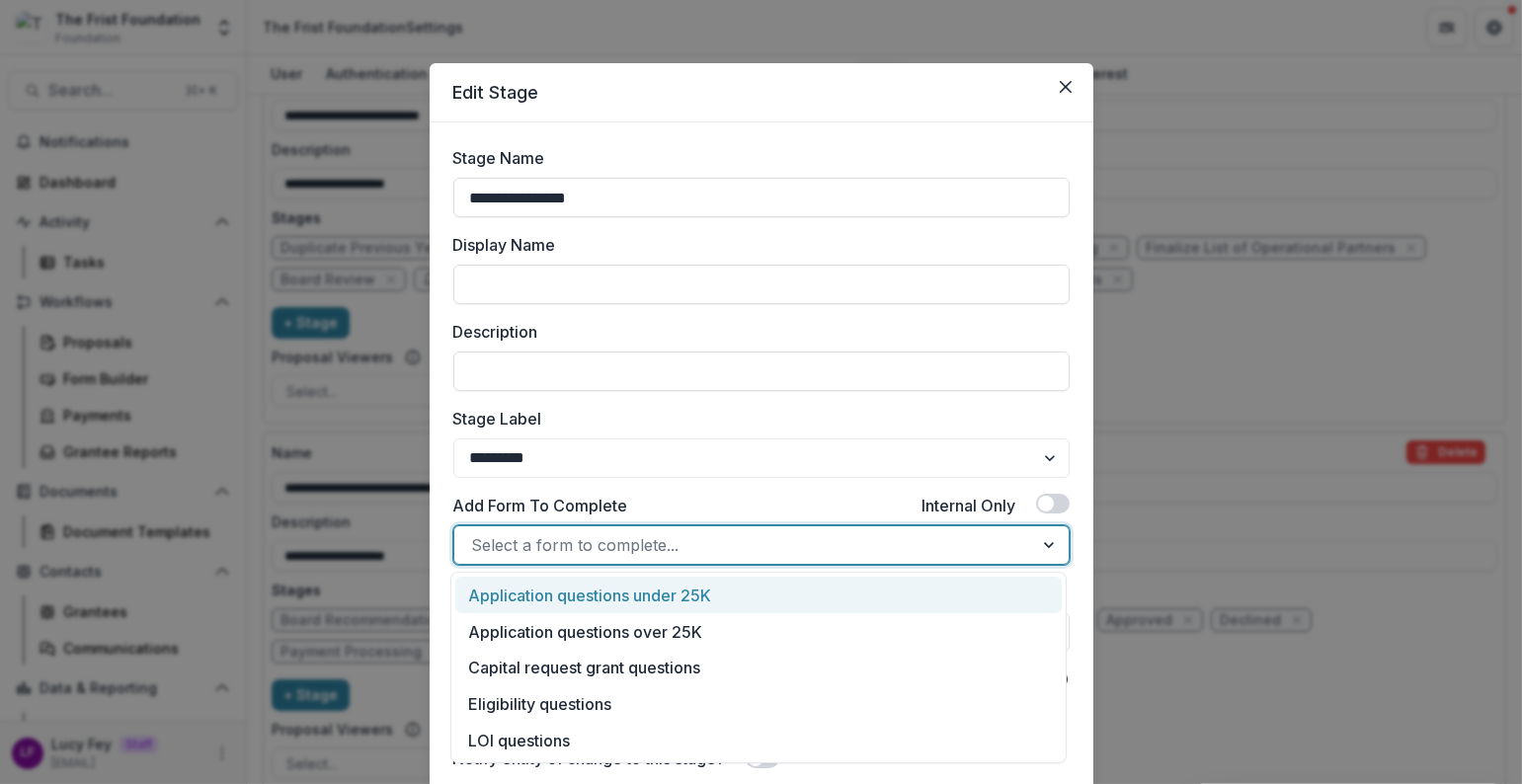 click at bounding box center [744, 545] 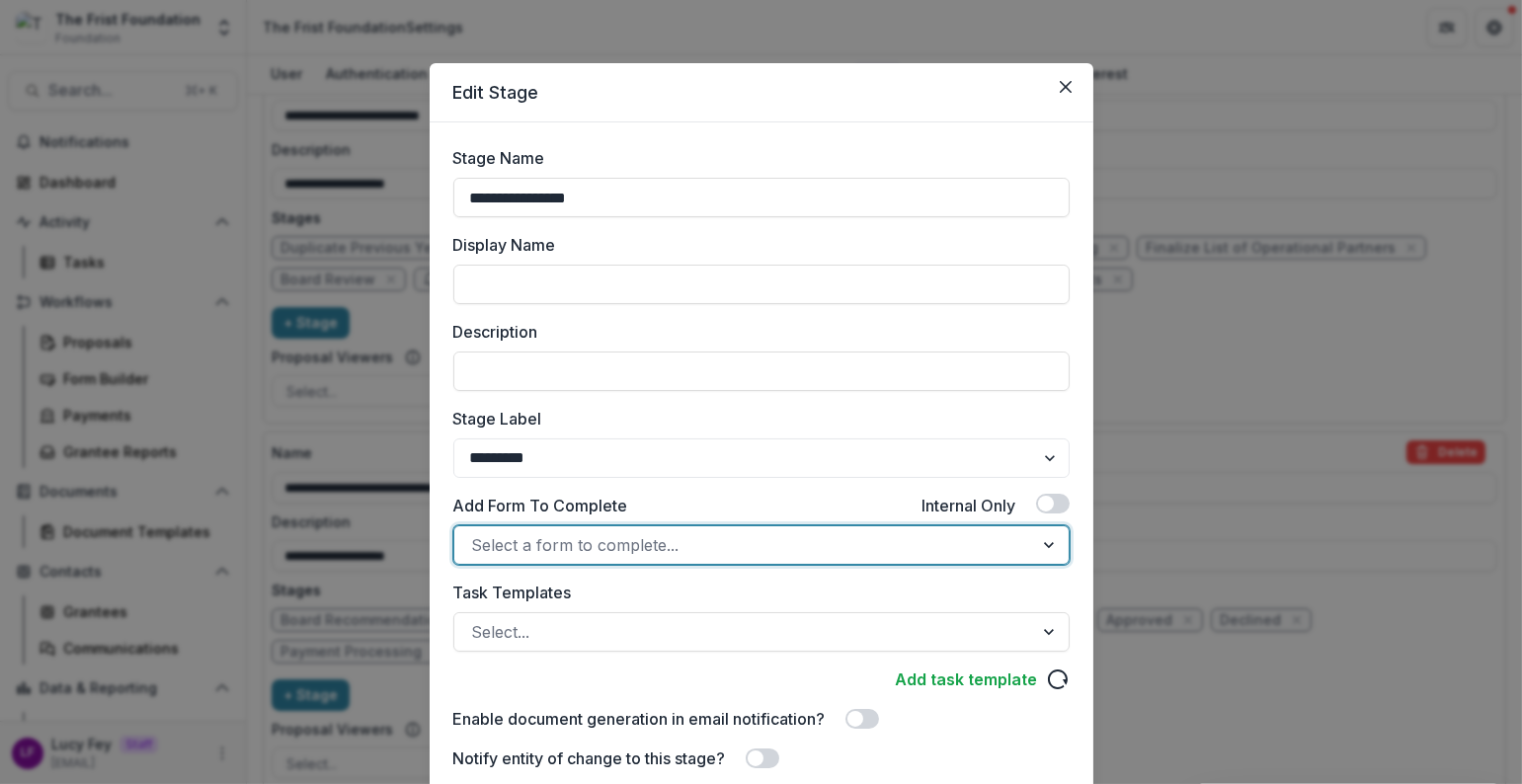 click at bounding box center (744, 545) 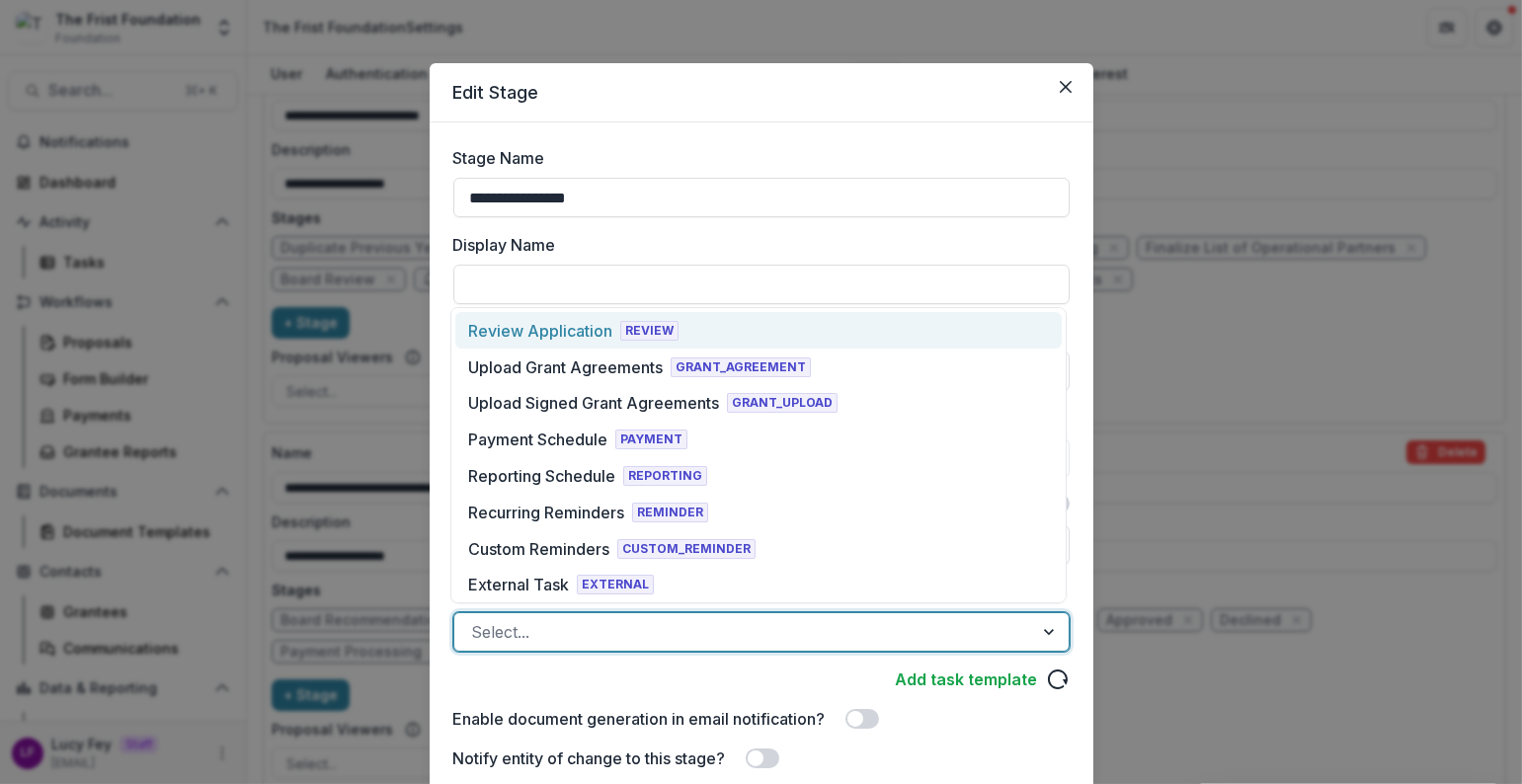 click at bounding box center [744, 632] 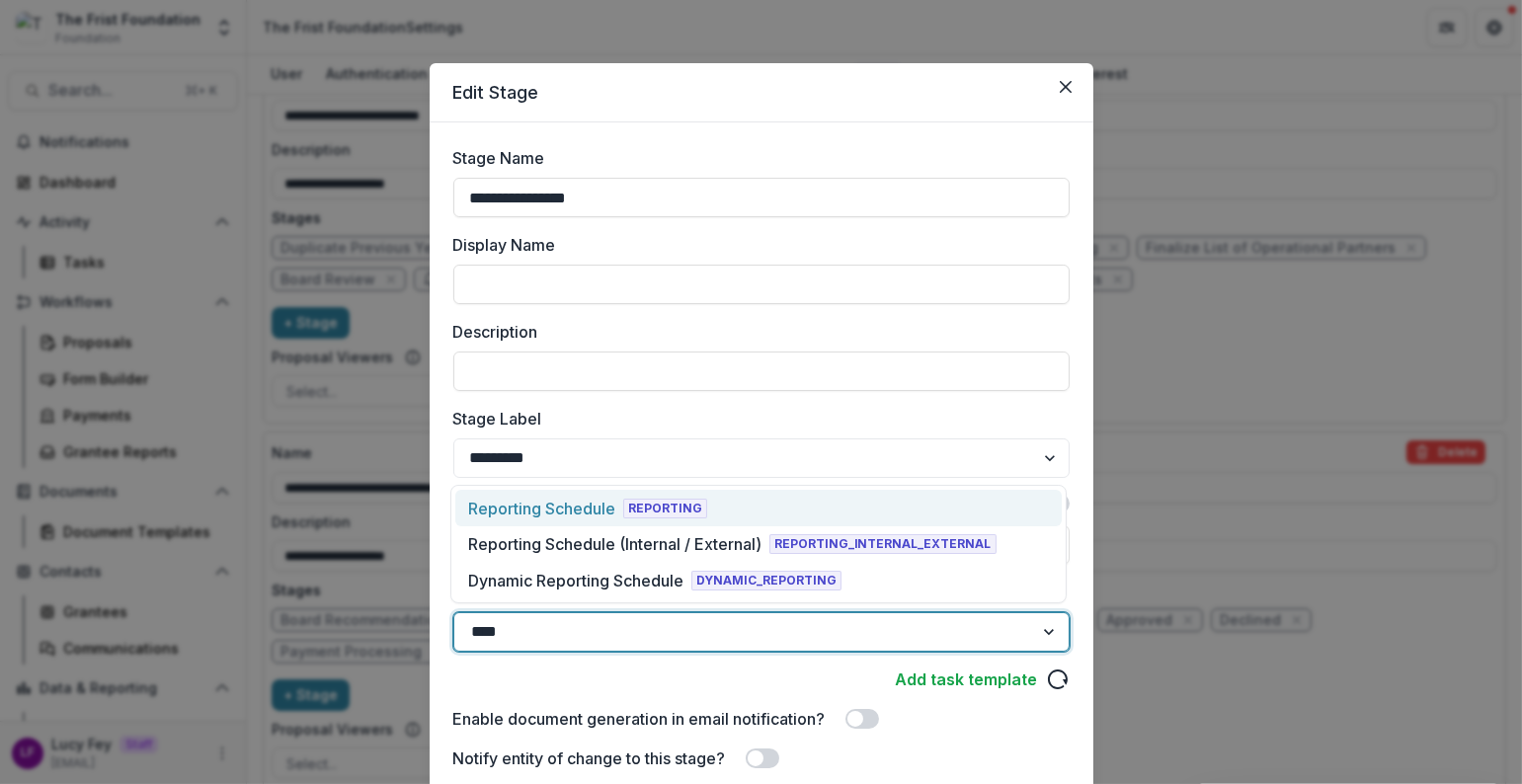 type on "*****" 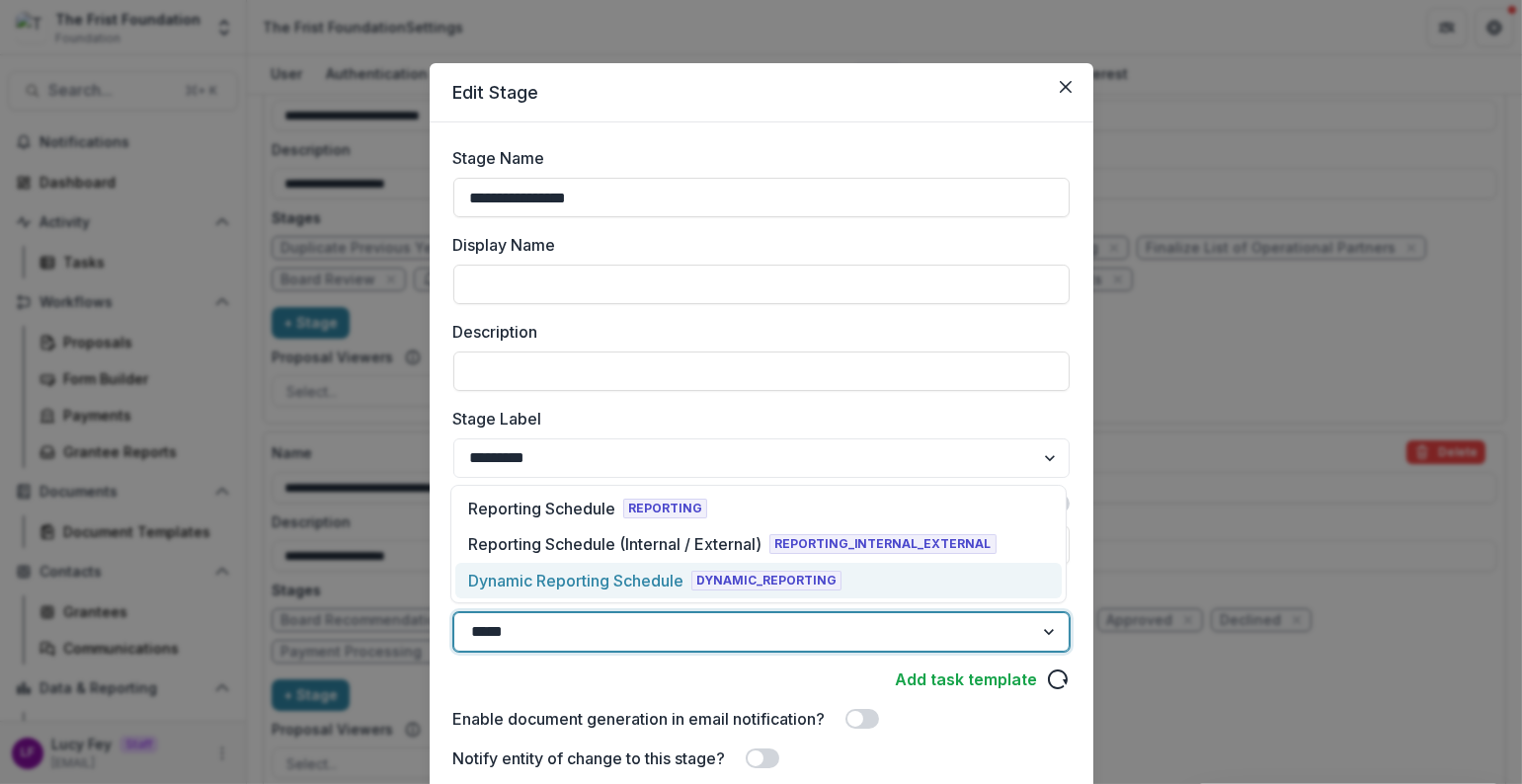 click on "Dynamic Reporting Schedule" at bounding box center [576, 581] 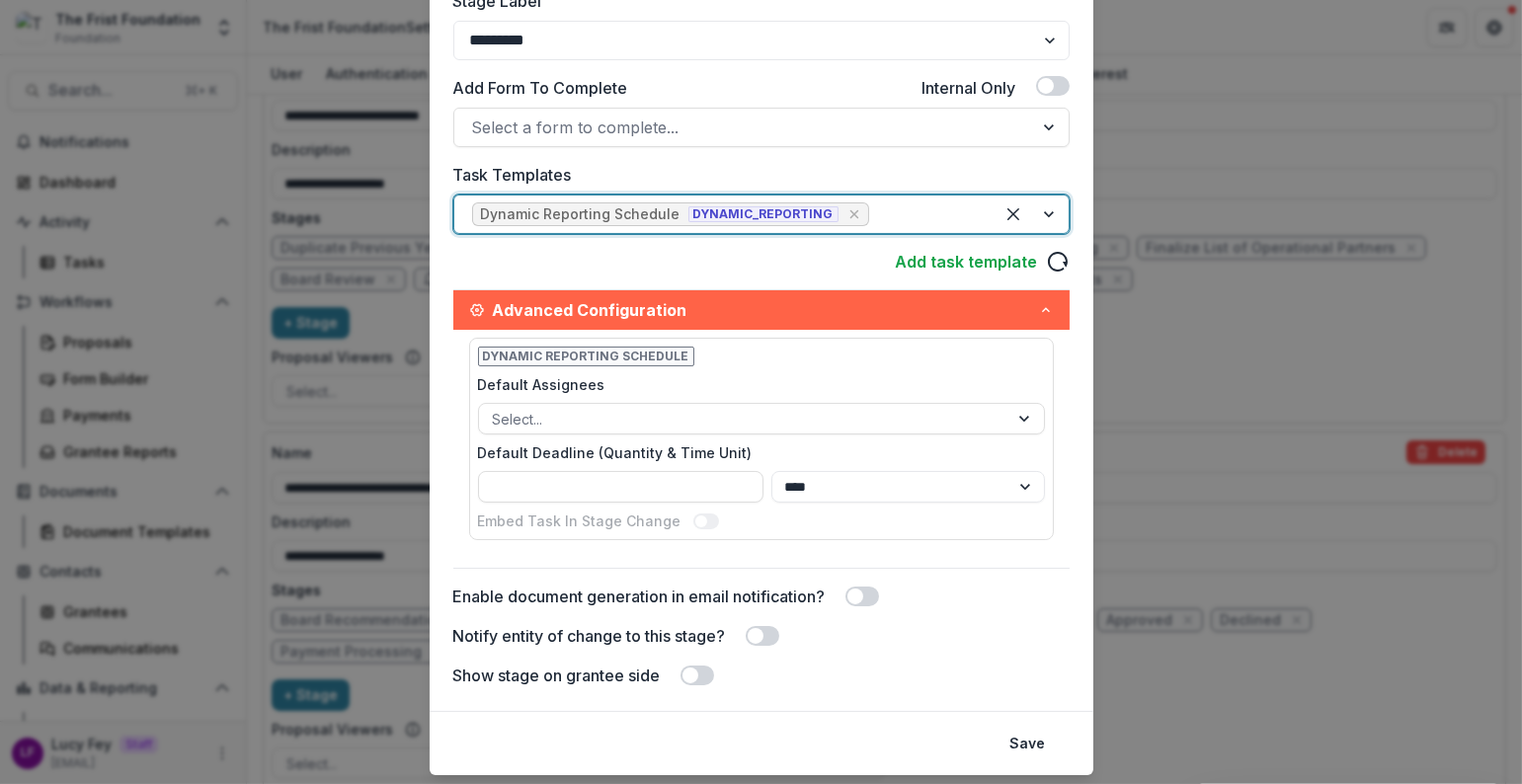 scroll, scrollTop: 467, scrollLeft: 0, axis: vertical 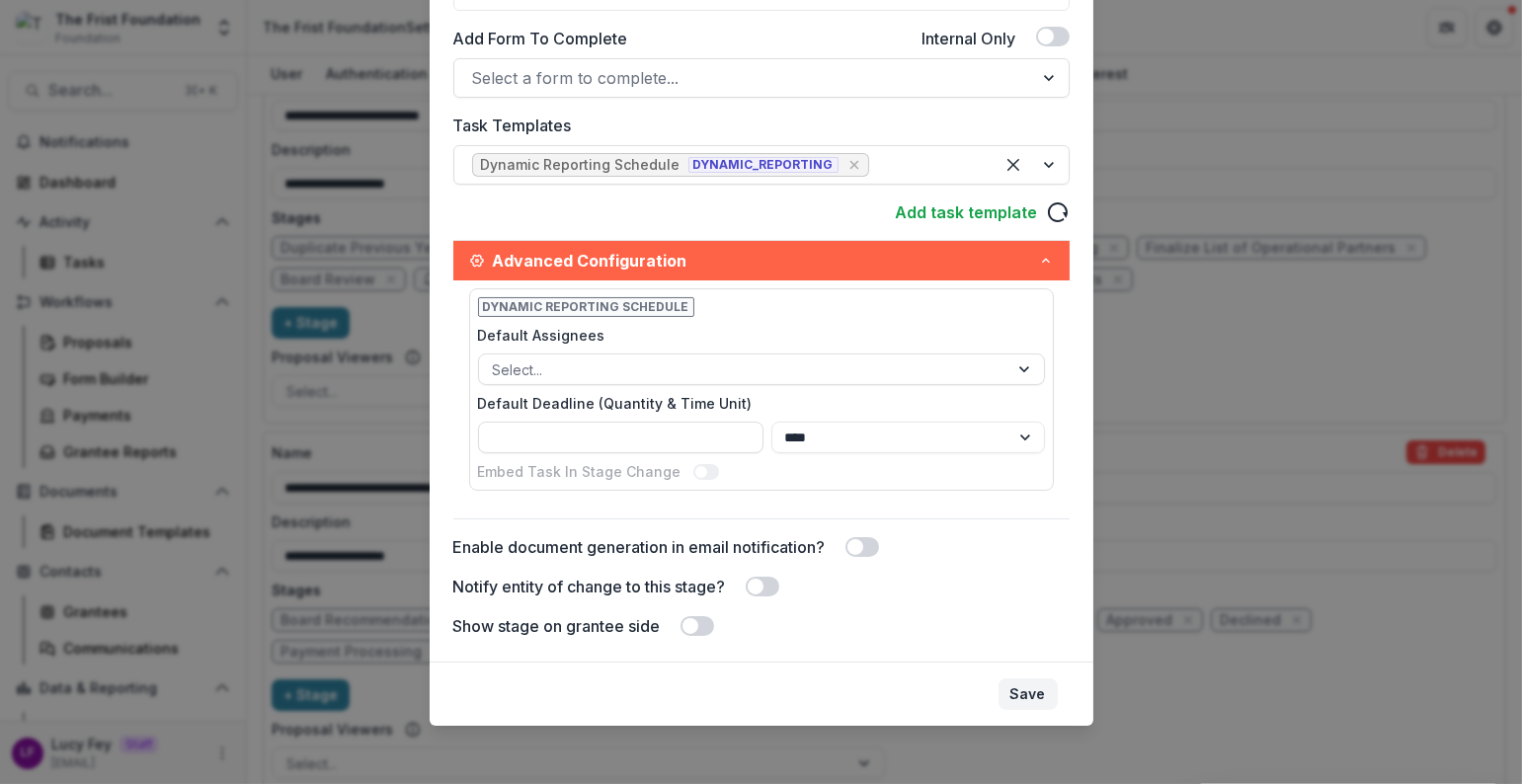 click on "Save" at bounding box center [1028, 694] 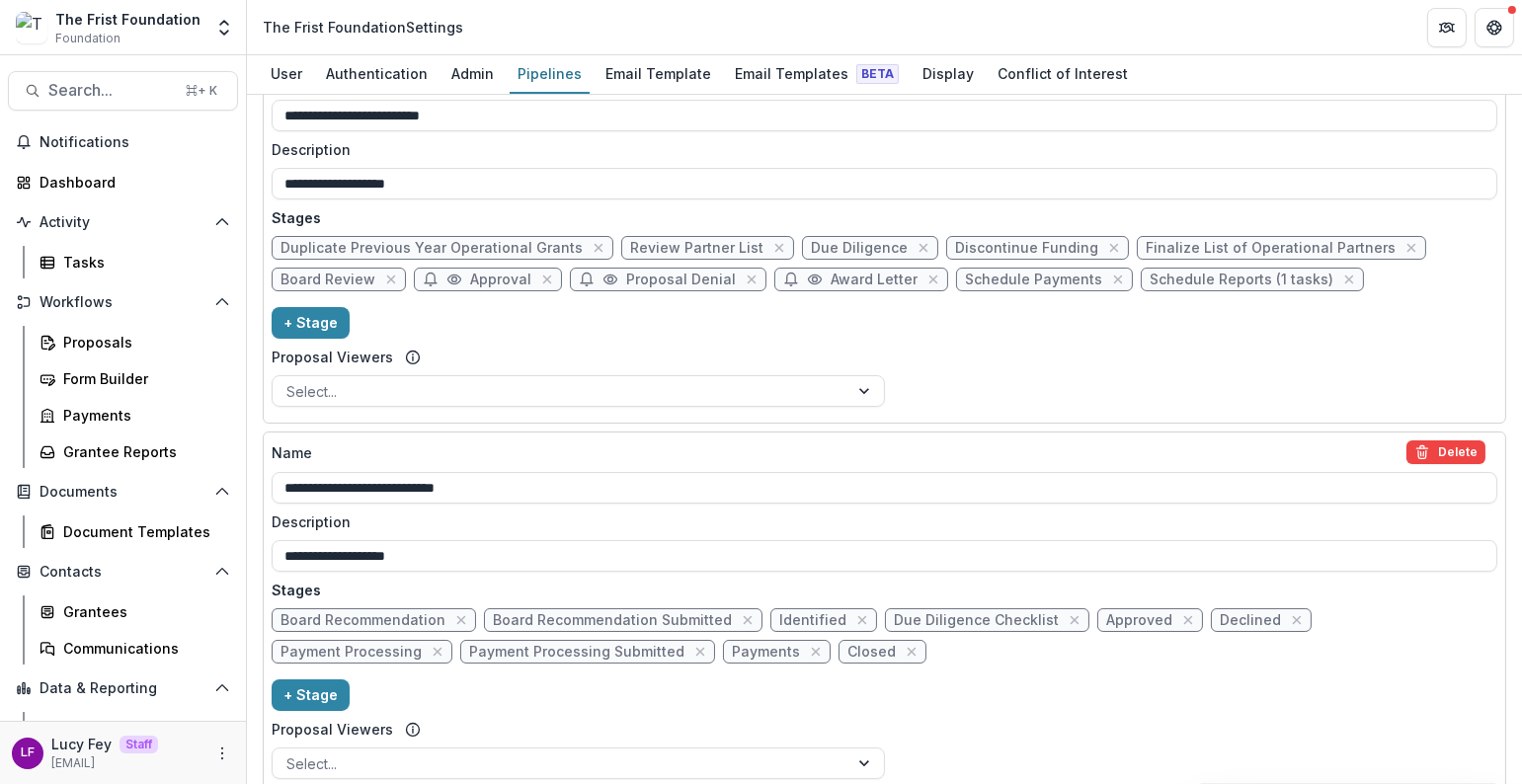 click on "Schedule Payments" at bounding box center [1033, 279] 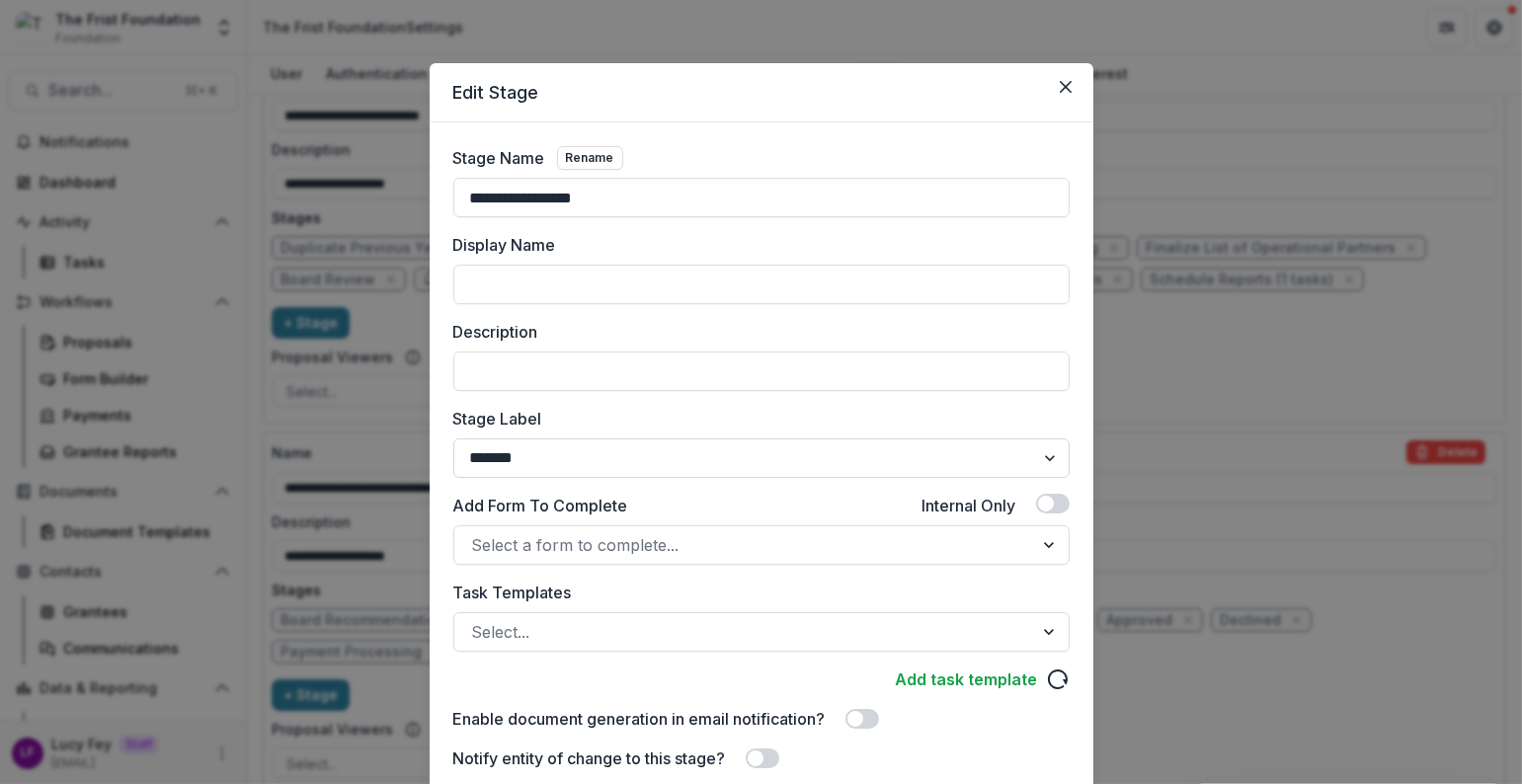 click on "******* ***** ********* ****** ******* ******** ******** ******* ********* ******* ******" at bounding box center (761, 458) 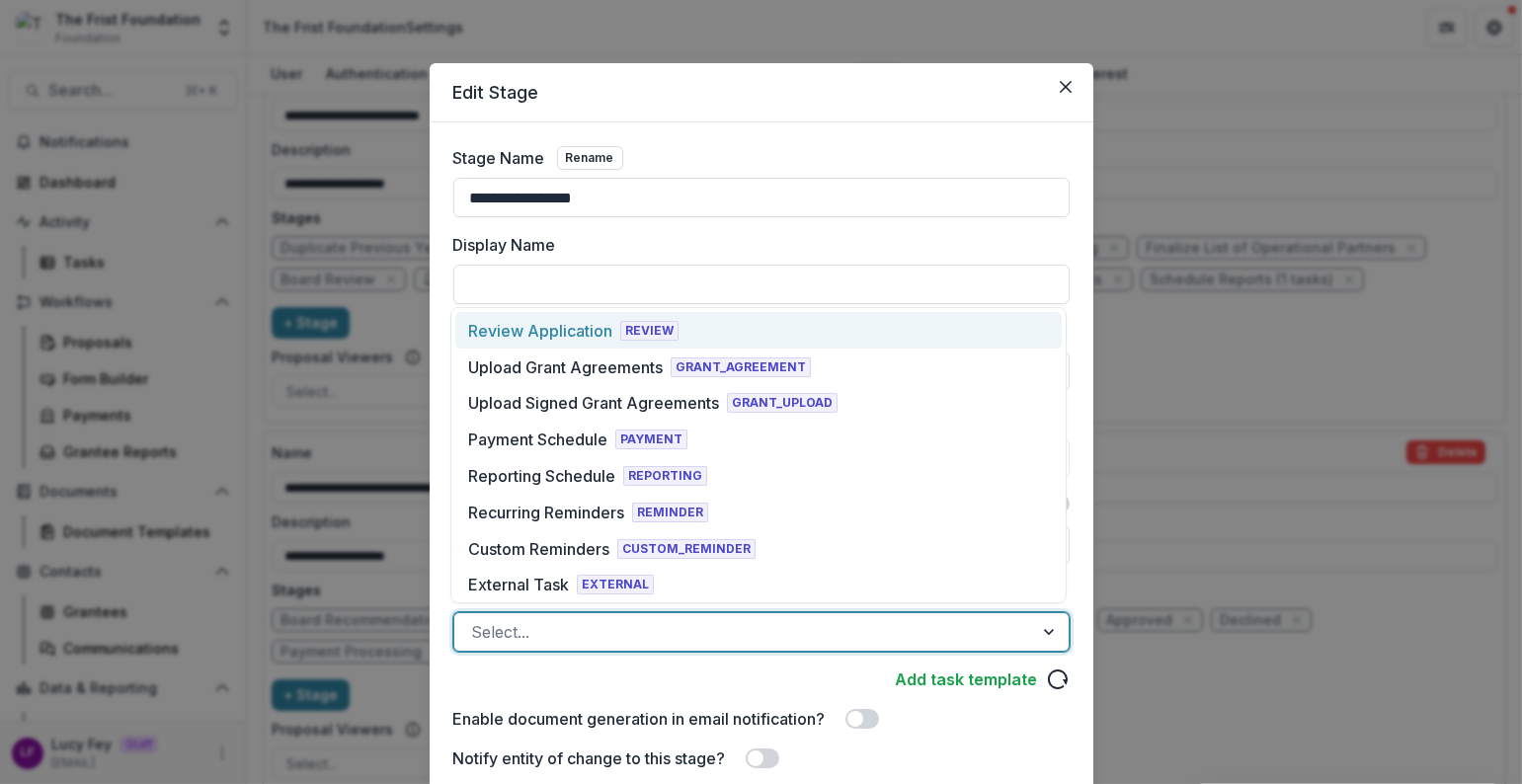 click at bounding box center [744, 632] 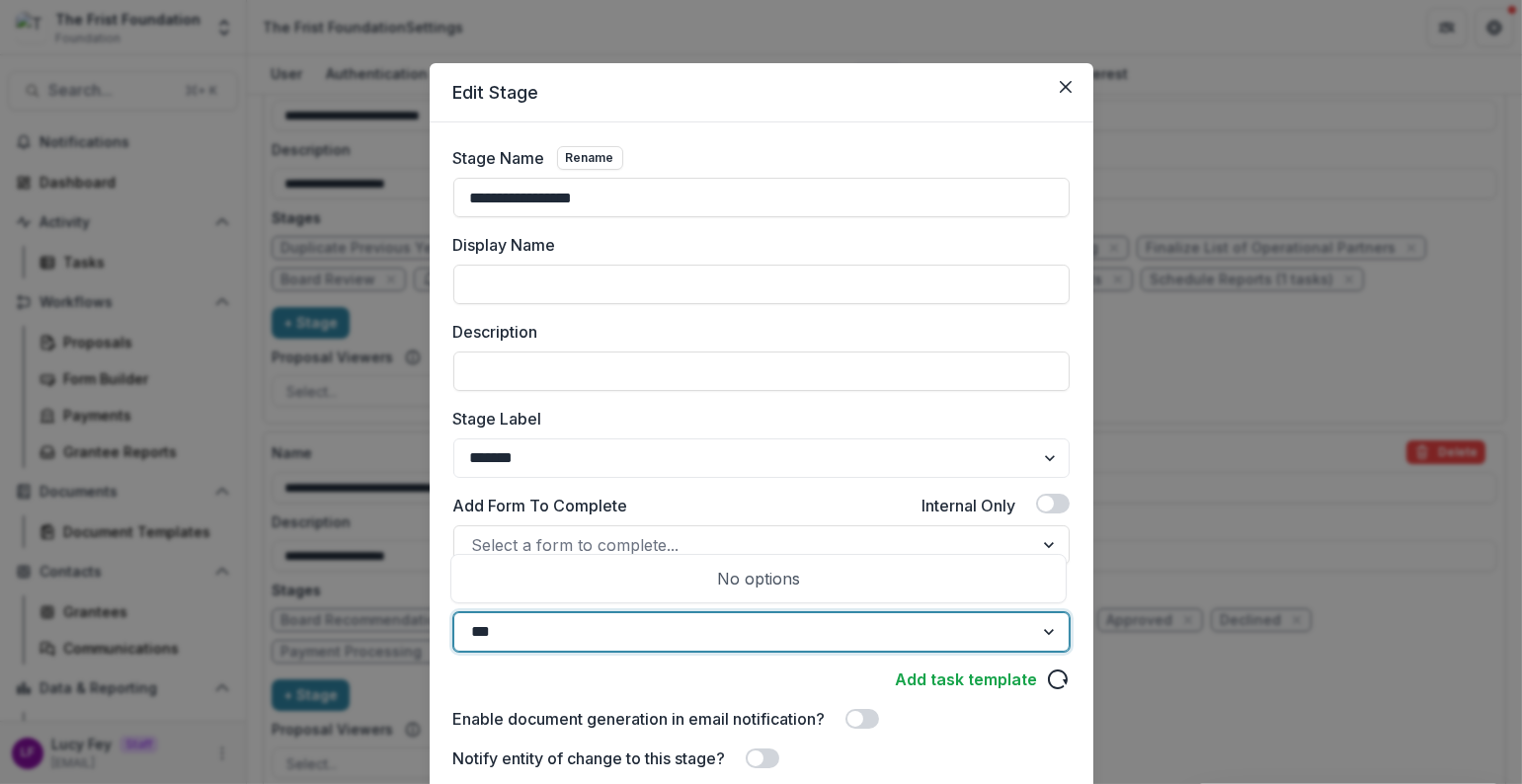 type on "**" 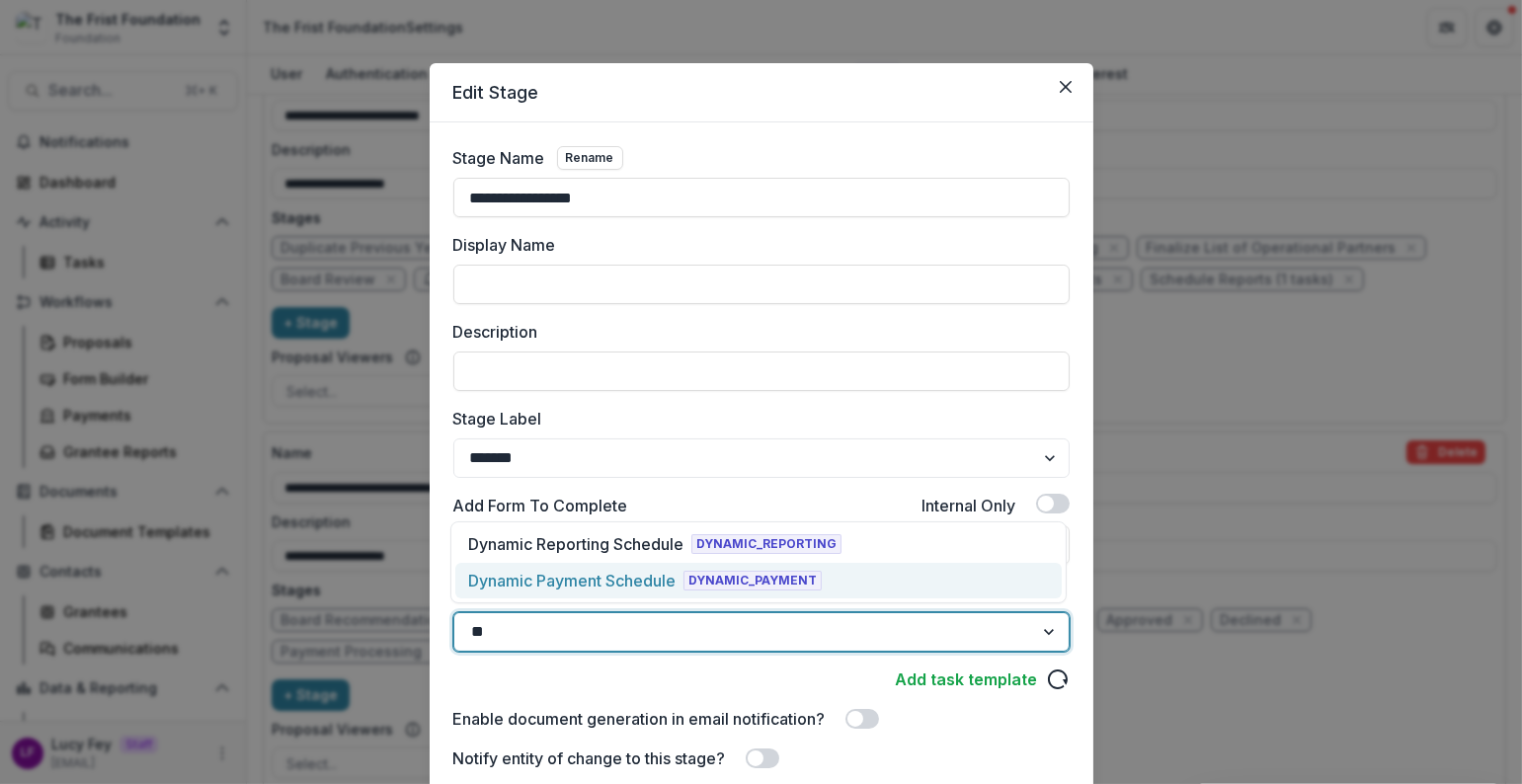 click on "Dynamic Payment Schedule" at bounding box center [572, 581] 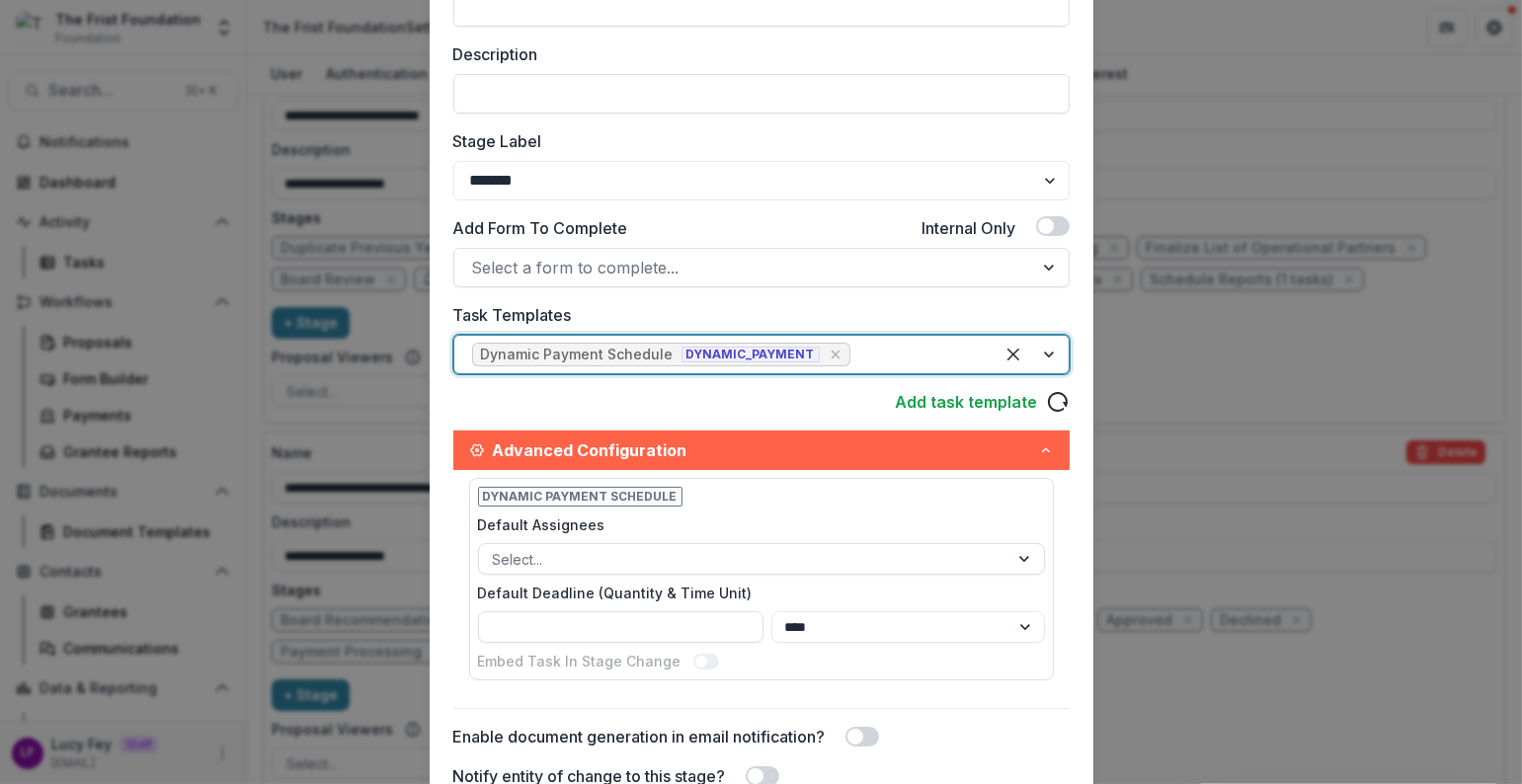 scroll, scrollTop: 467, scrollLeft: 0, axis: vertical 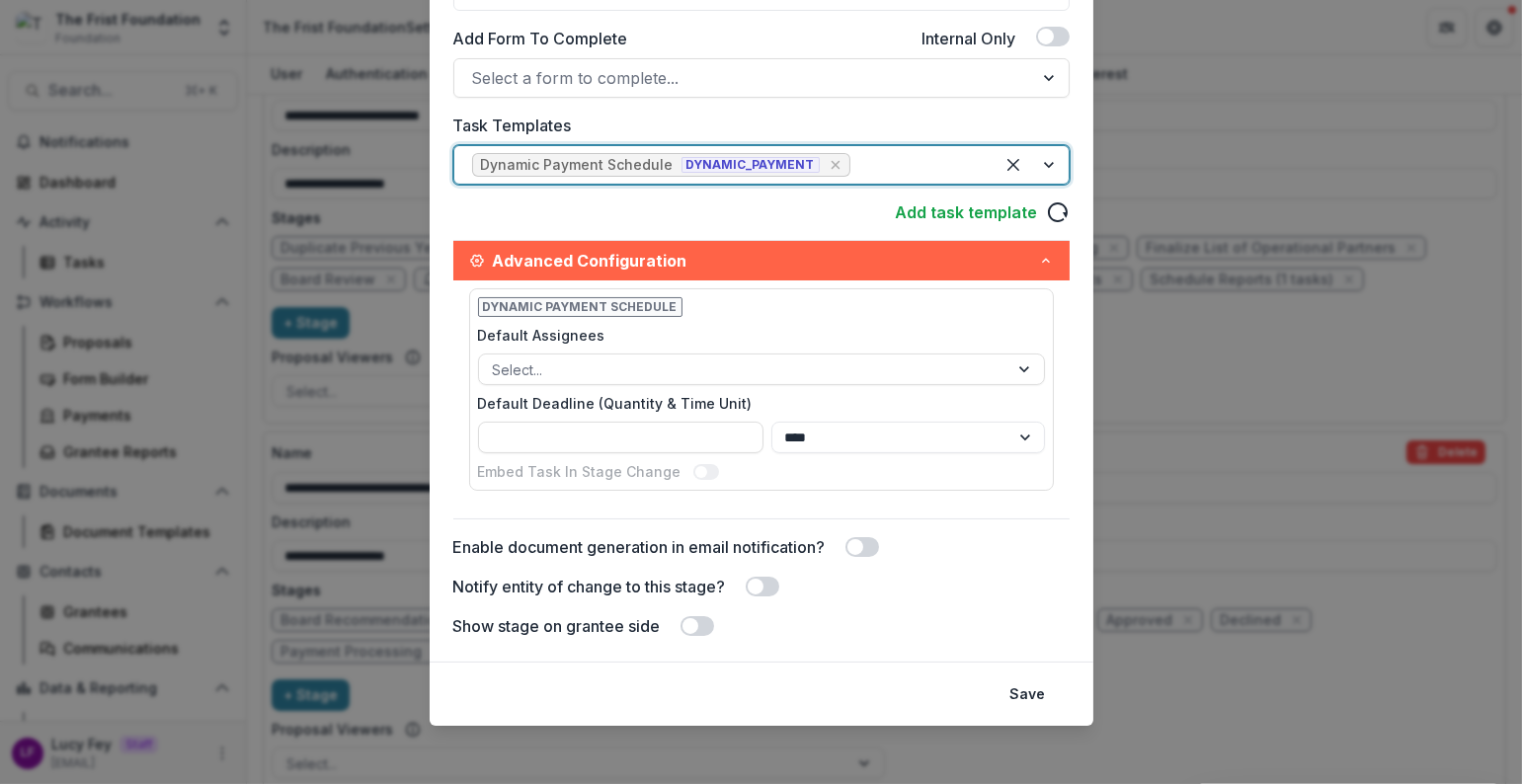 click on "Save" at bounding box center (761, 693) 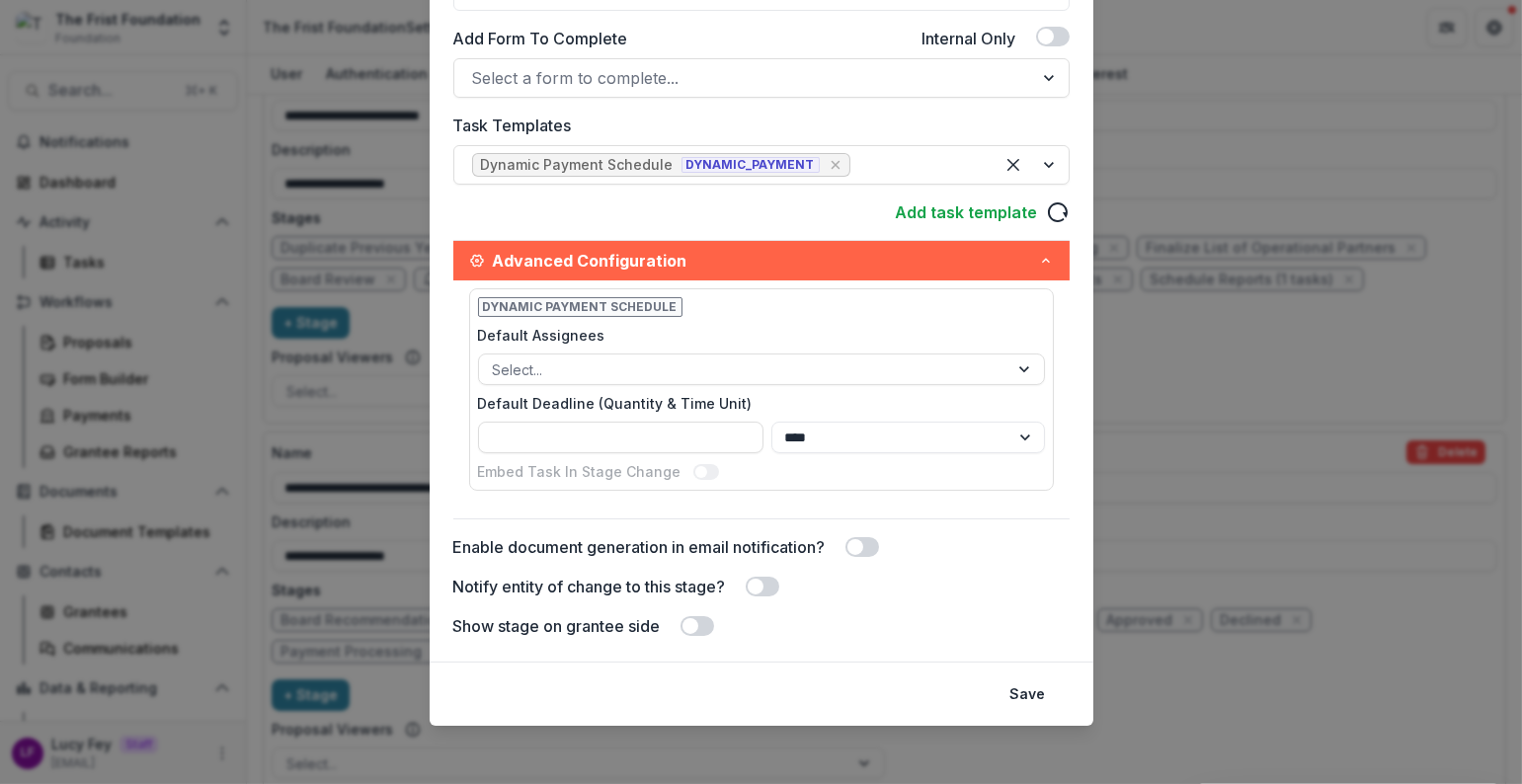 click on "Save" at bounding box center (761, 693) 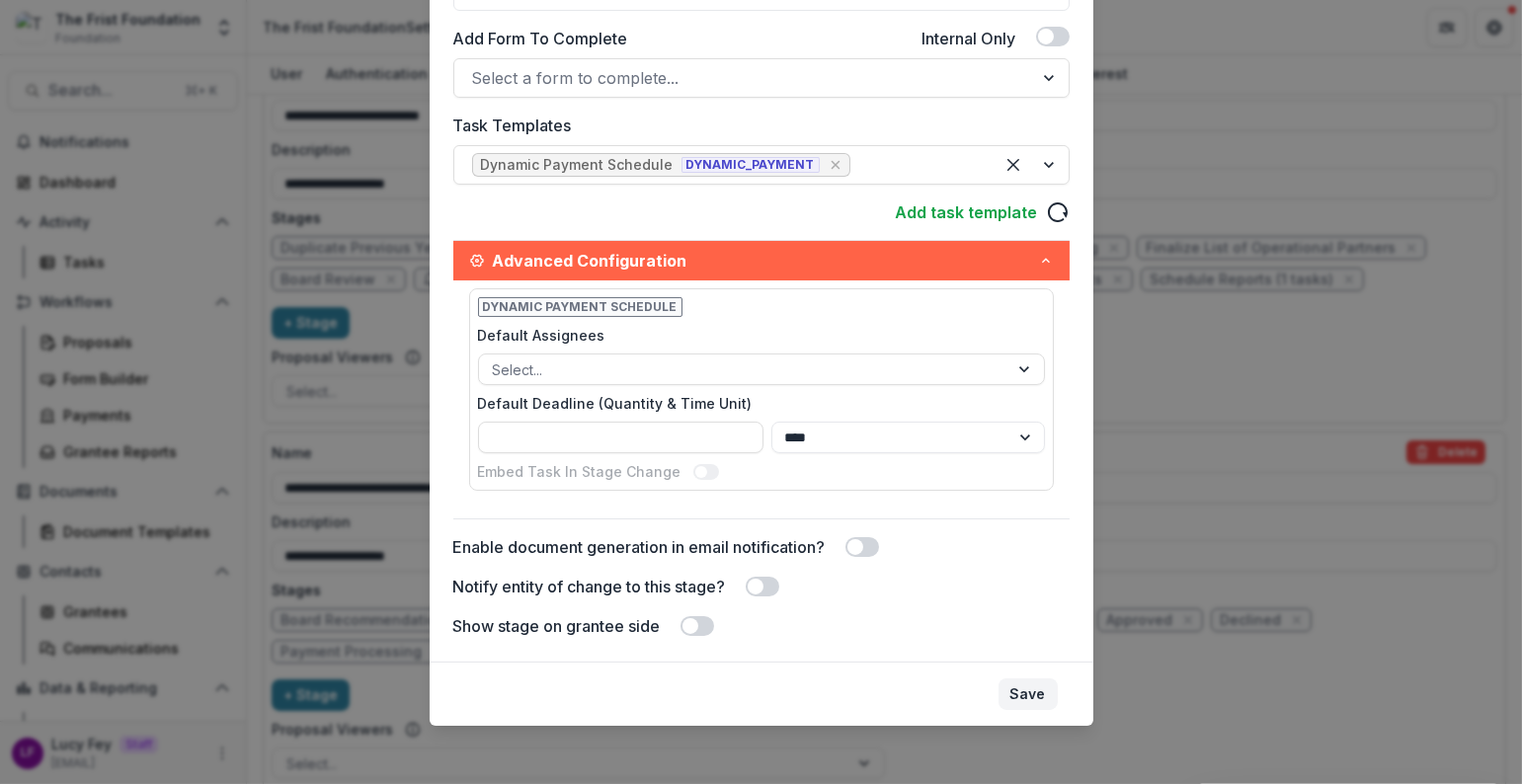click on "Save" at bounding box center [1028, 694] 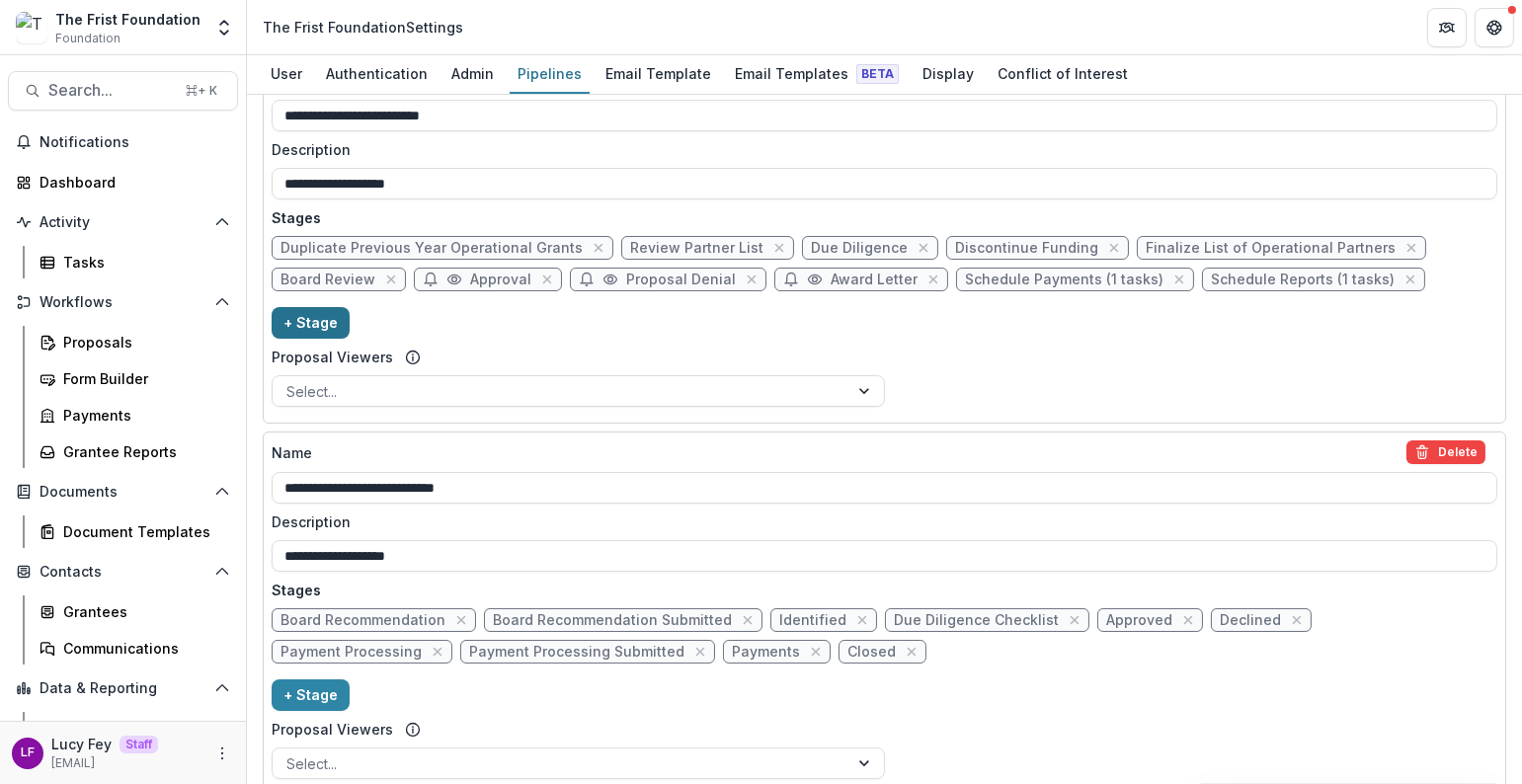 click on "+ Stage" at bounding box center [310, 323] 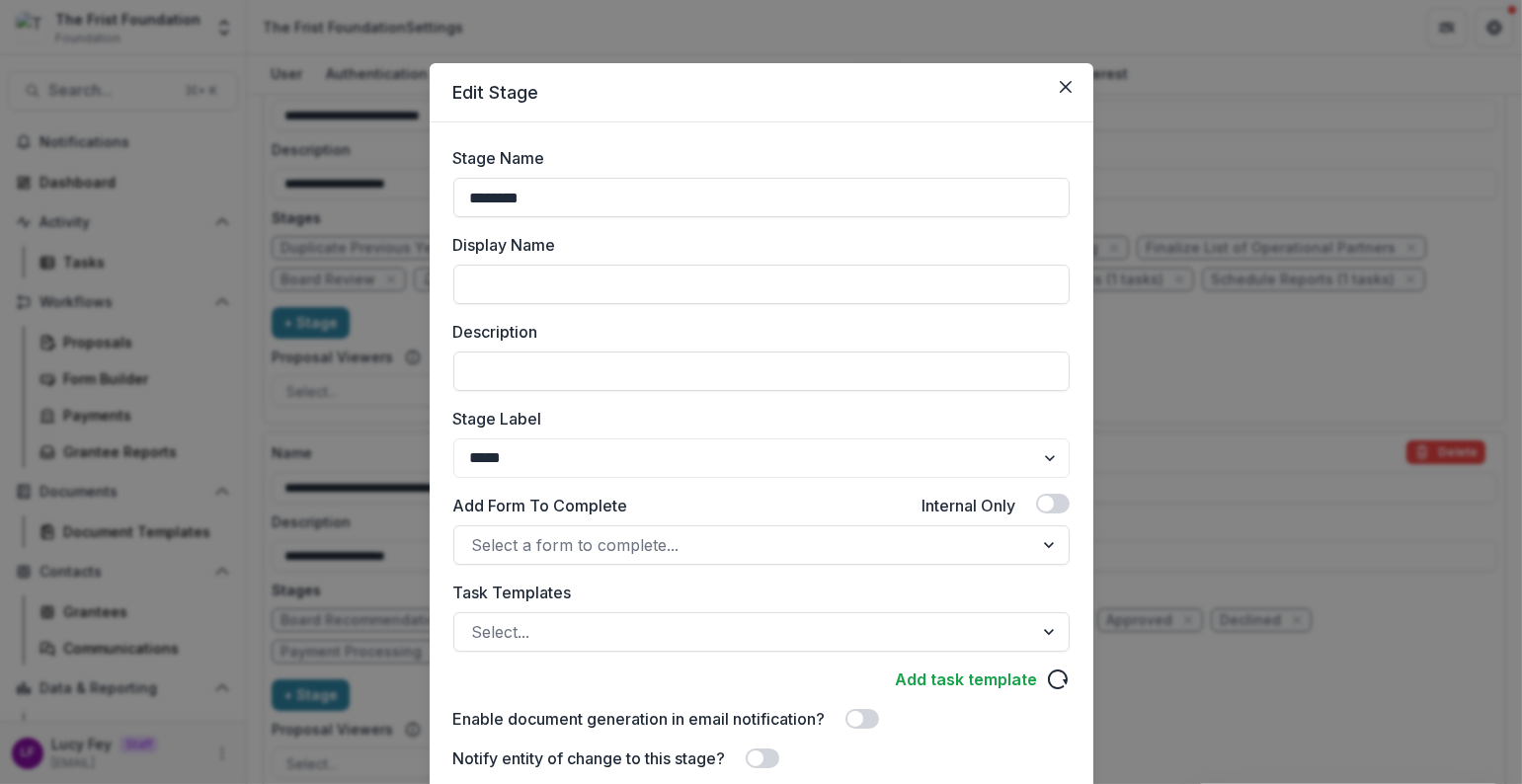 drag, startPoint x: 562, startPoint y: 196, endPoint x: 388, endPoint y: 178, distance: 174.9286 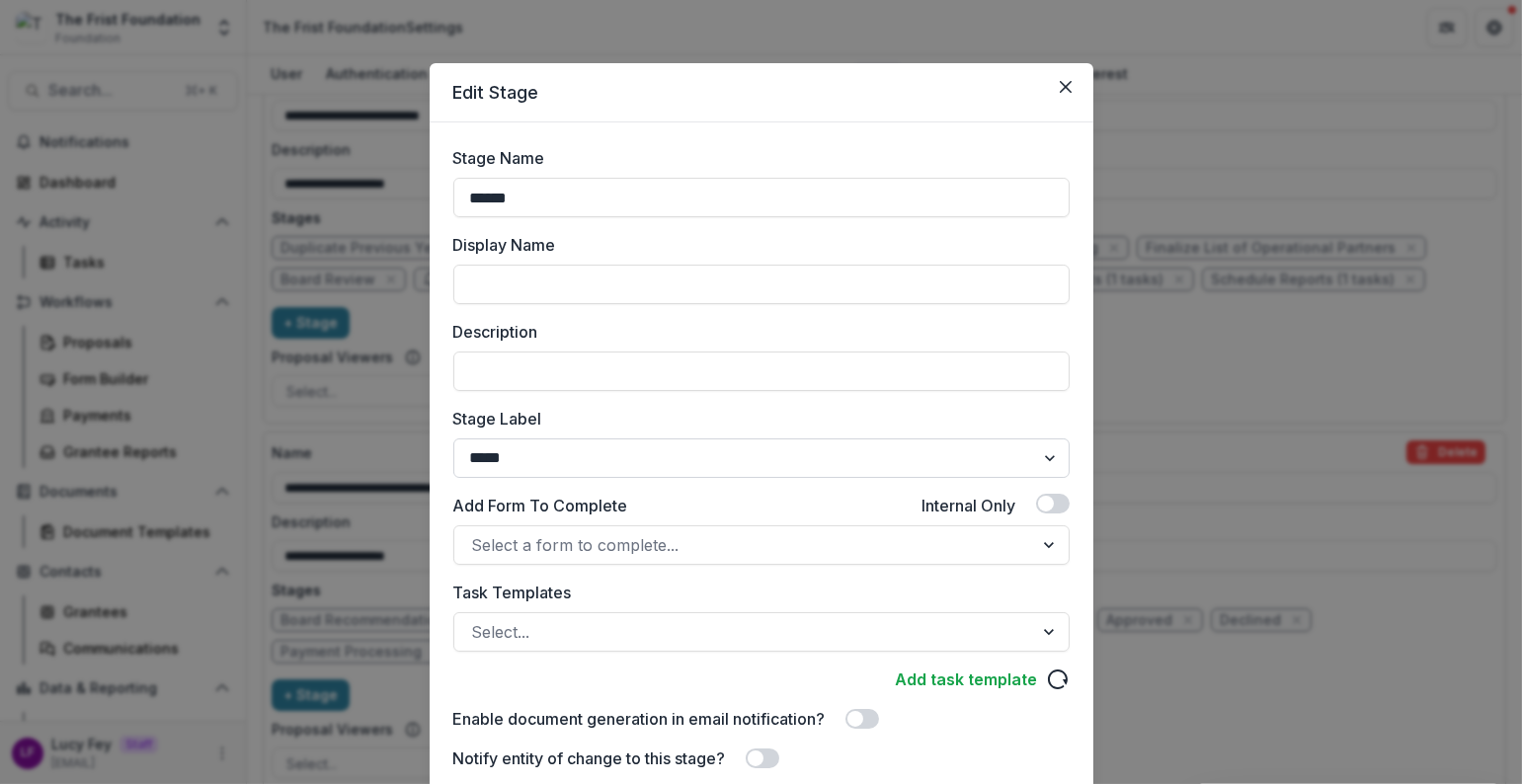 type on "******" 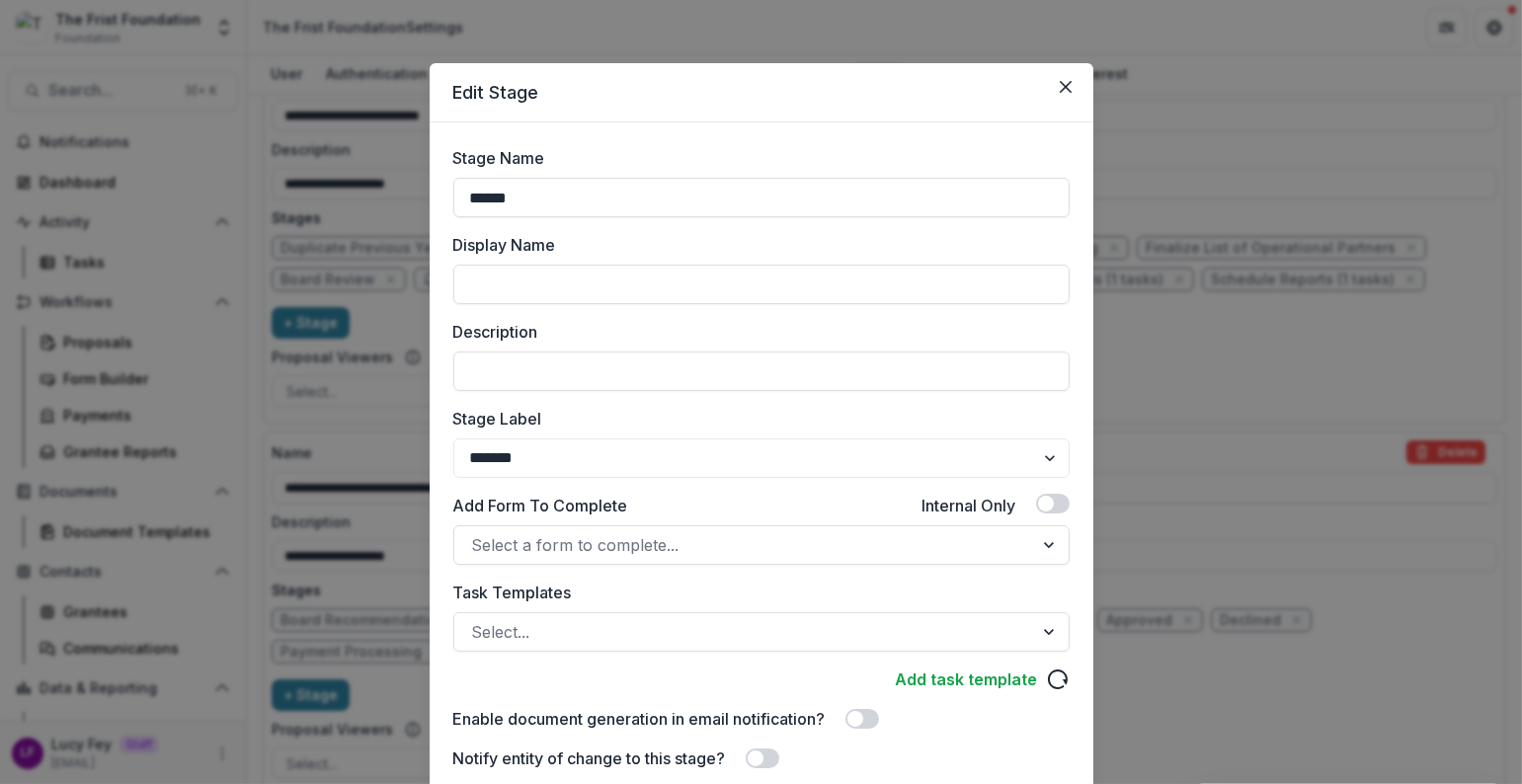 scroll, scrollTop: 175, scrollLeft: 0, axis: vertical 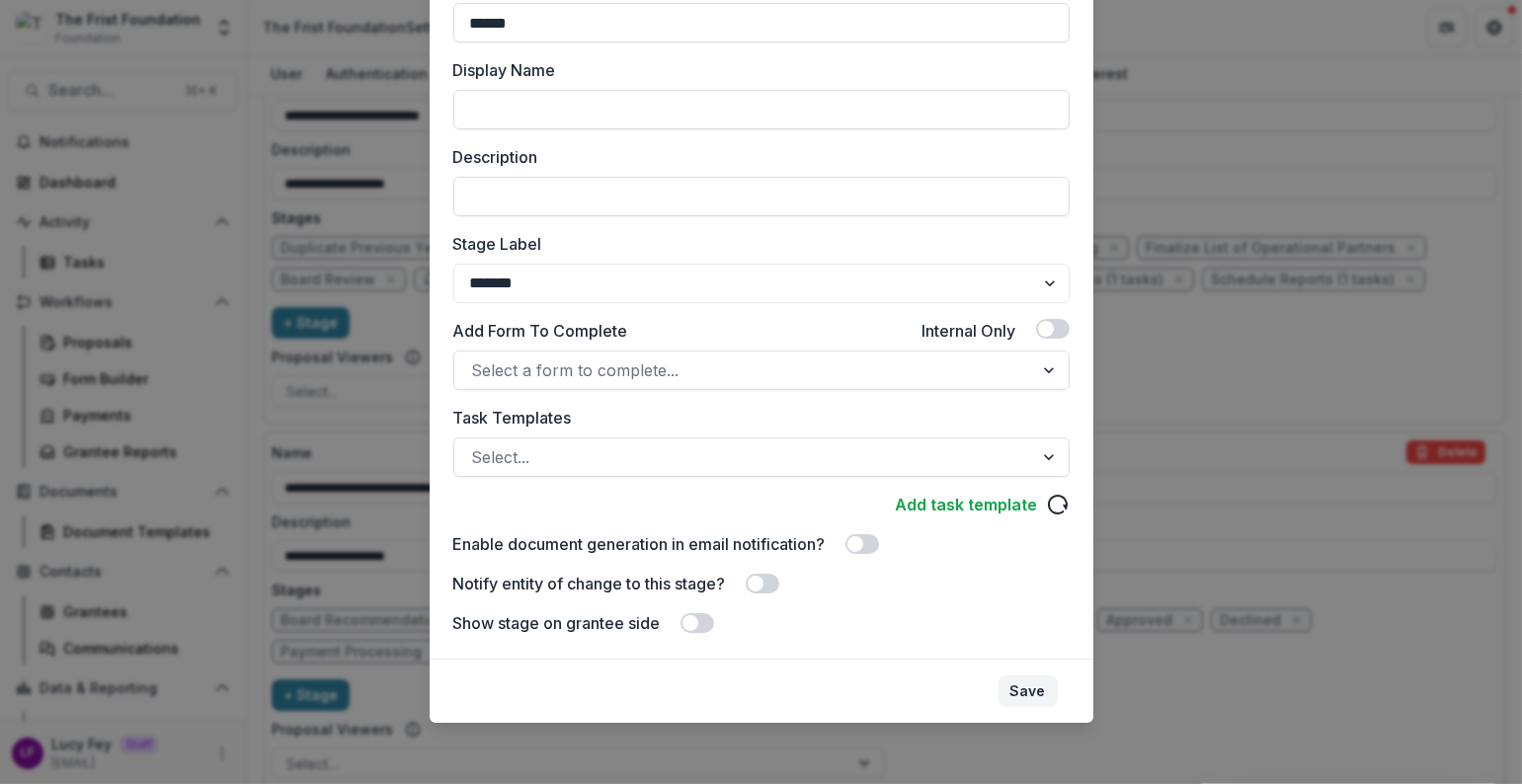 click on "Save" at bounding box center [1028, 691] 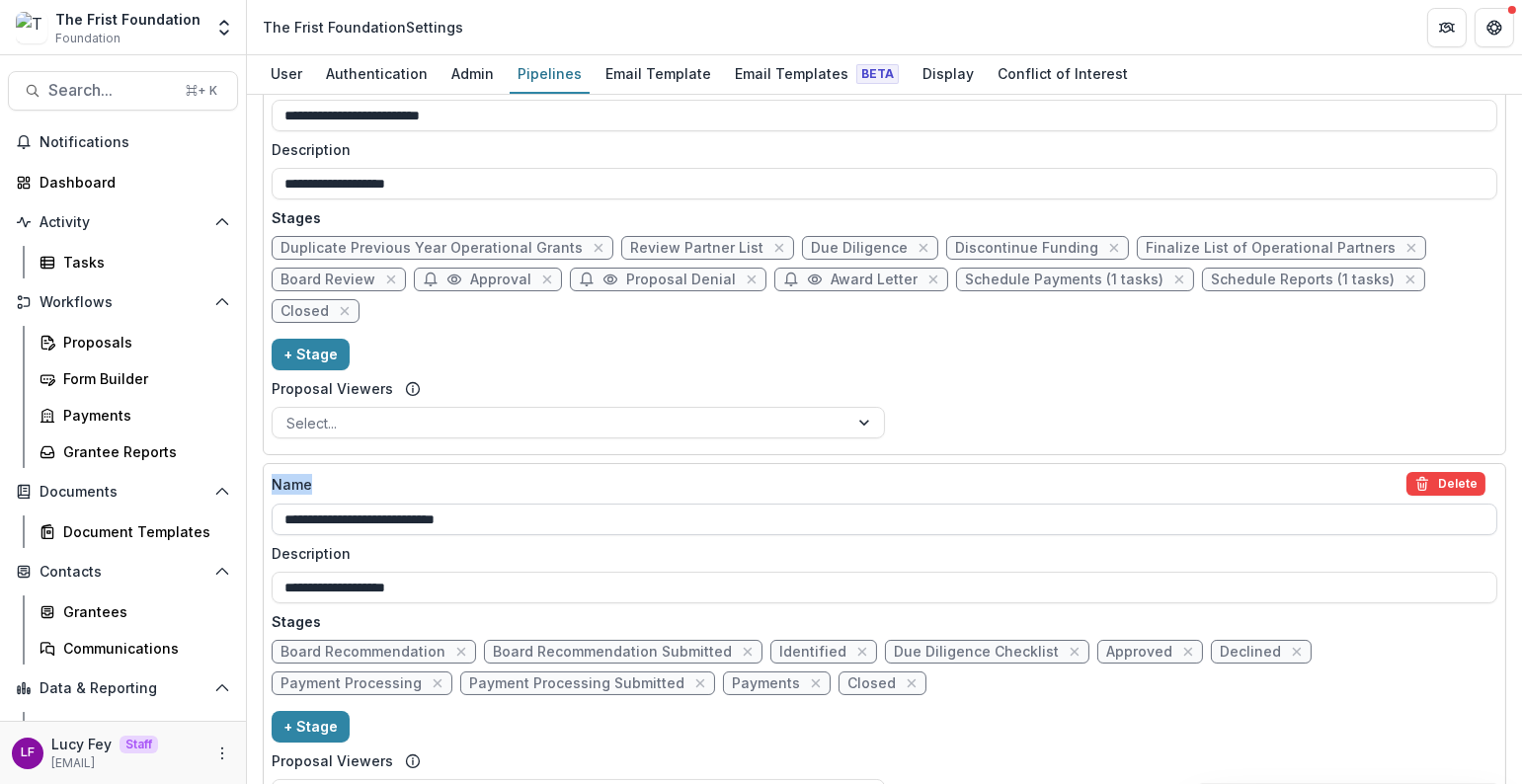 drag, startPoint x: 464, startPoint y: 447, endPoint x: 459, endPoint y: 473, distance: 26.476405 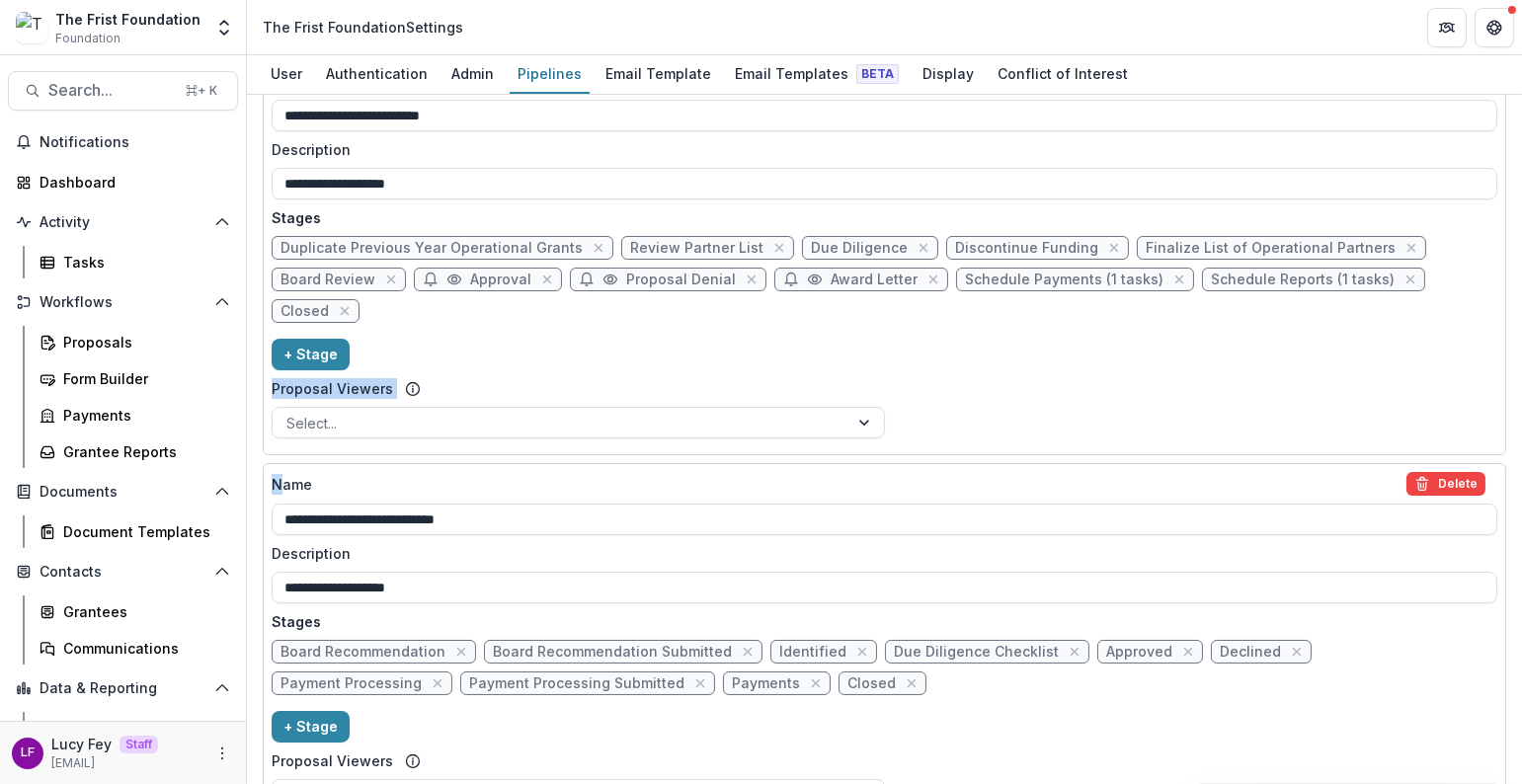 drag, startPoint x: 282, startPoint y: 442, endPoint x: 301, endPoint y: 268, distance: 175.03428 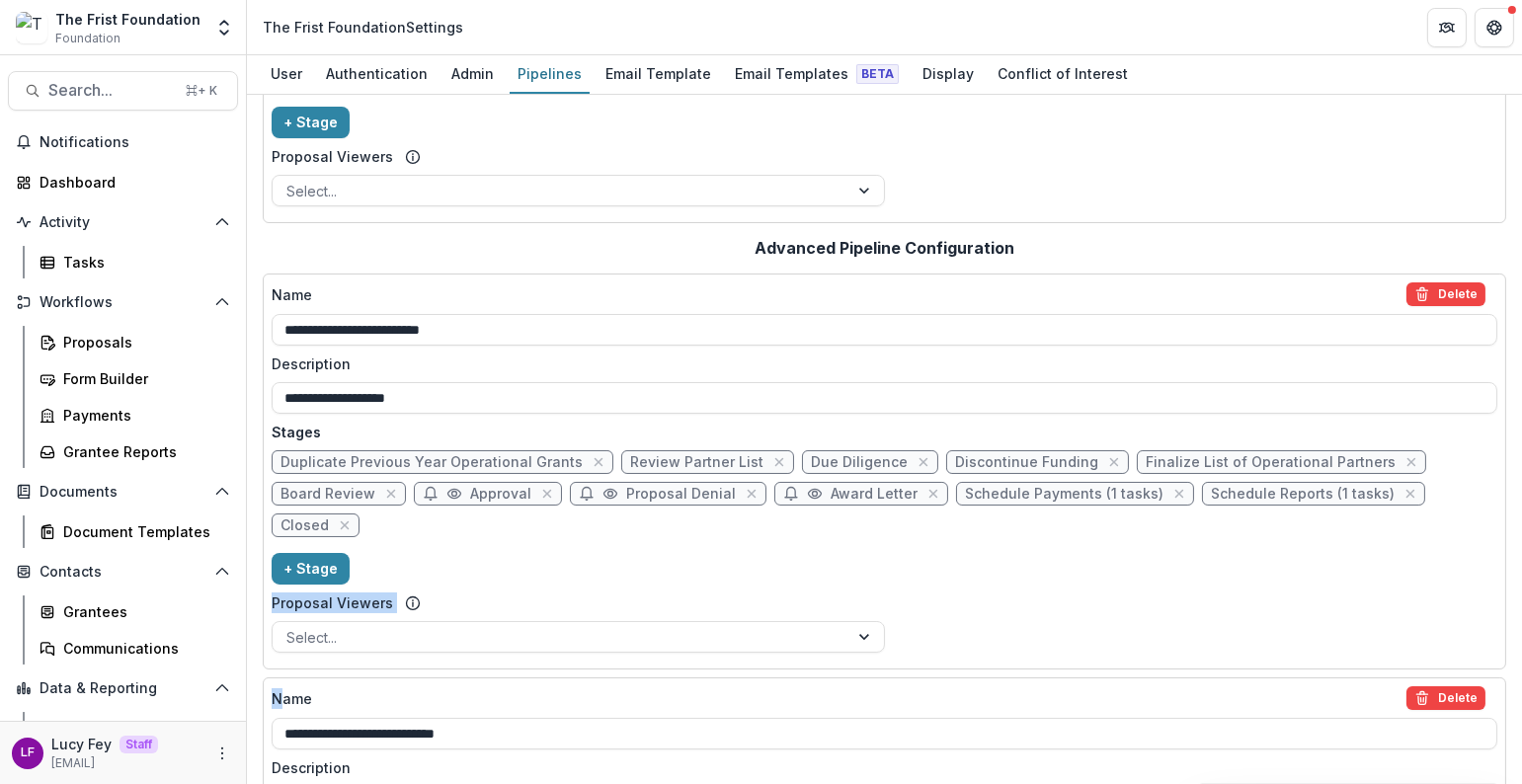 scroll, scrollTop: 248, scrollLeft: 0, axis: vertical 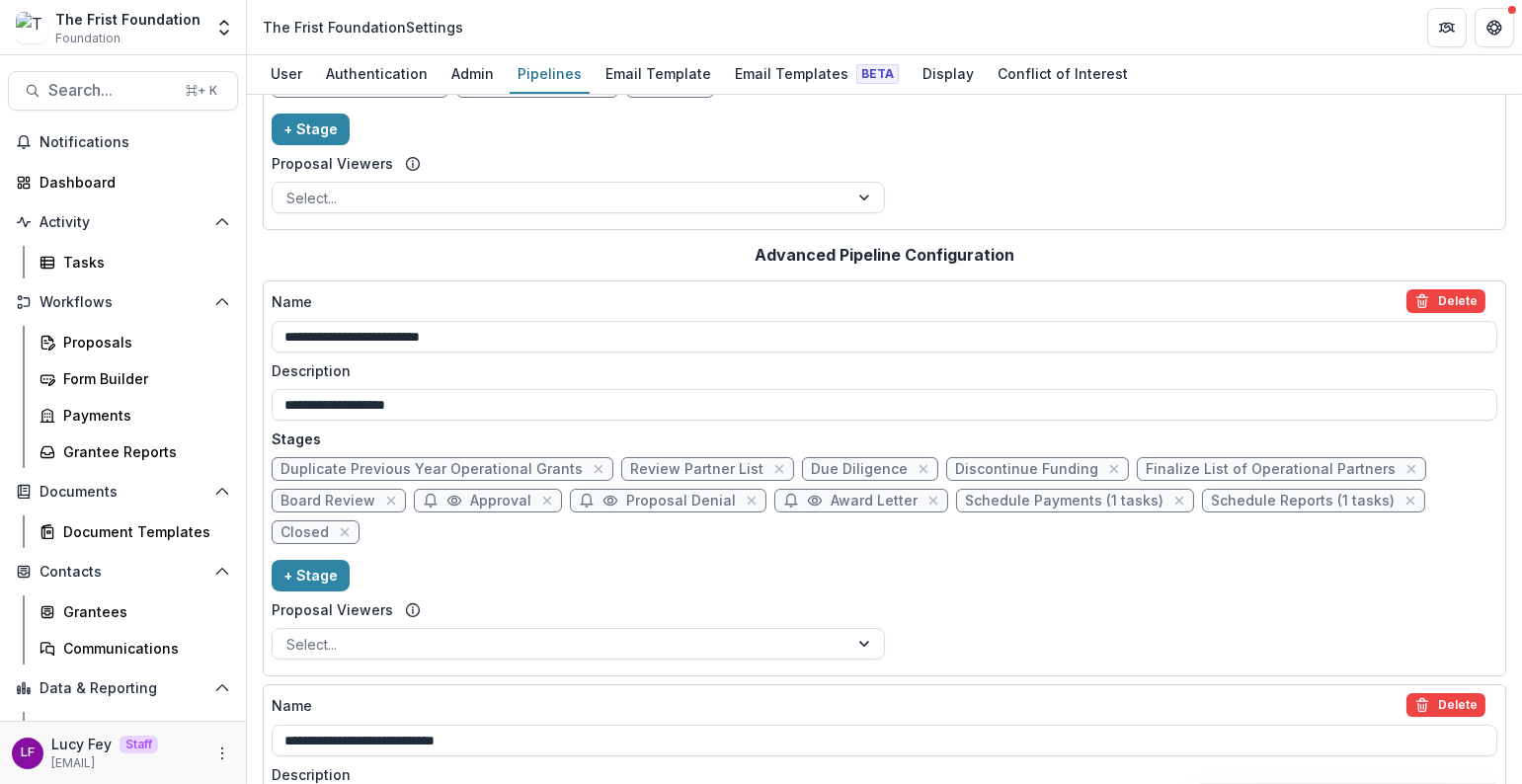 click on "**********" at bounding box center [884, 659] 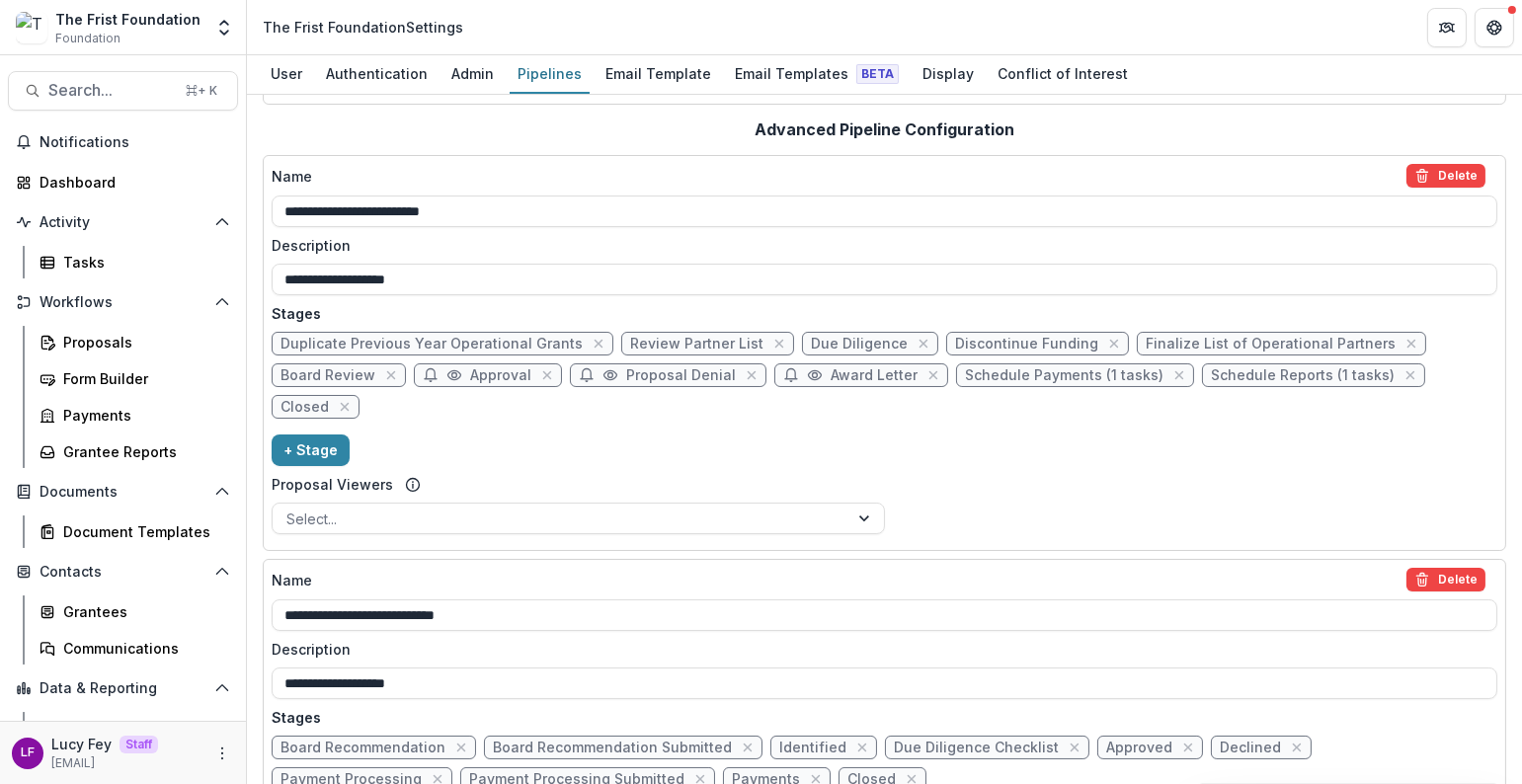 scroll, scrollTop: 345, scrollLeft: 0, axis: vertical 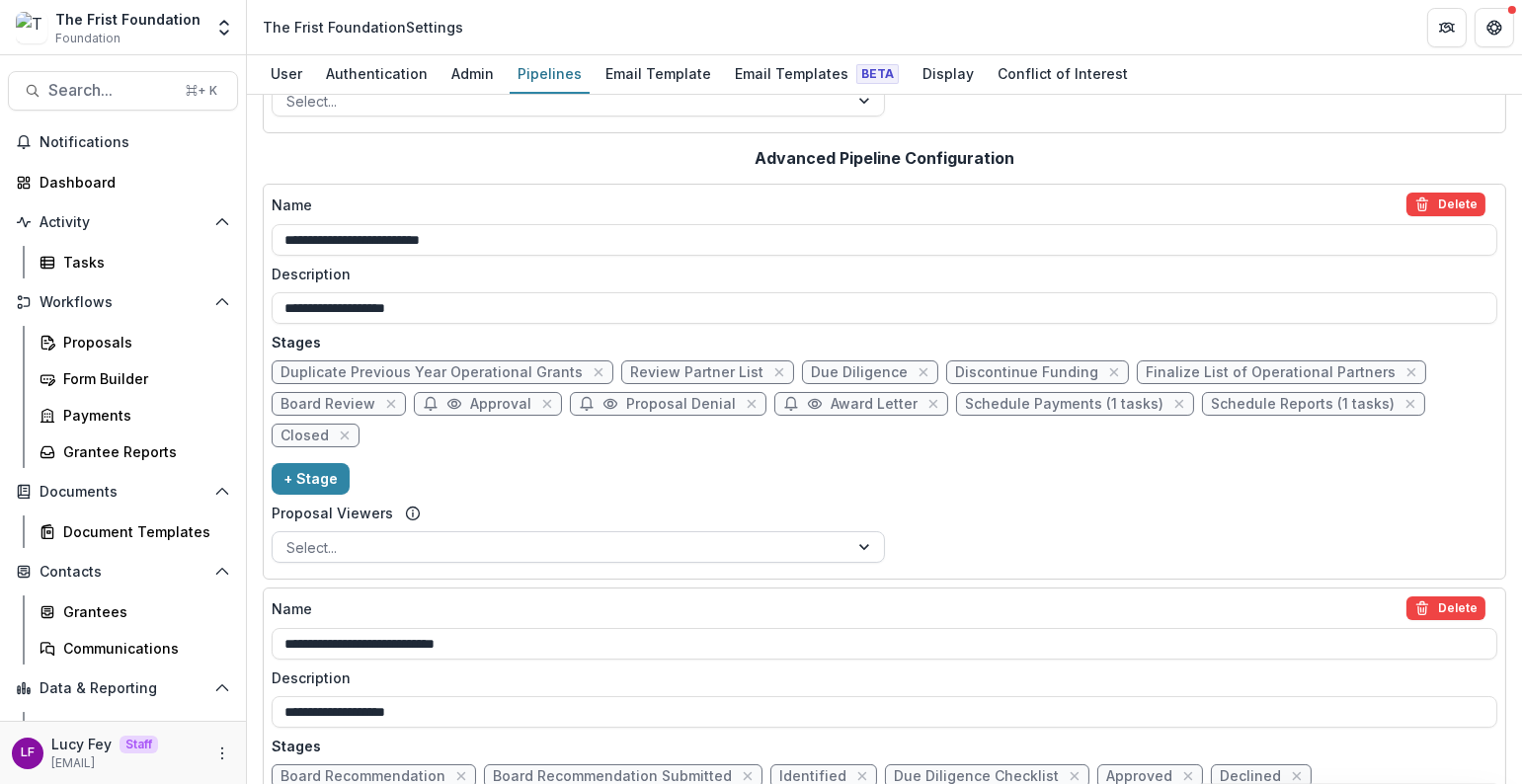 drag, startPoint x: 504, startPoint y: 587, endPoint x: 498, endPoint y: 508, distance: 79.22752 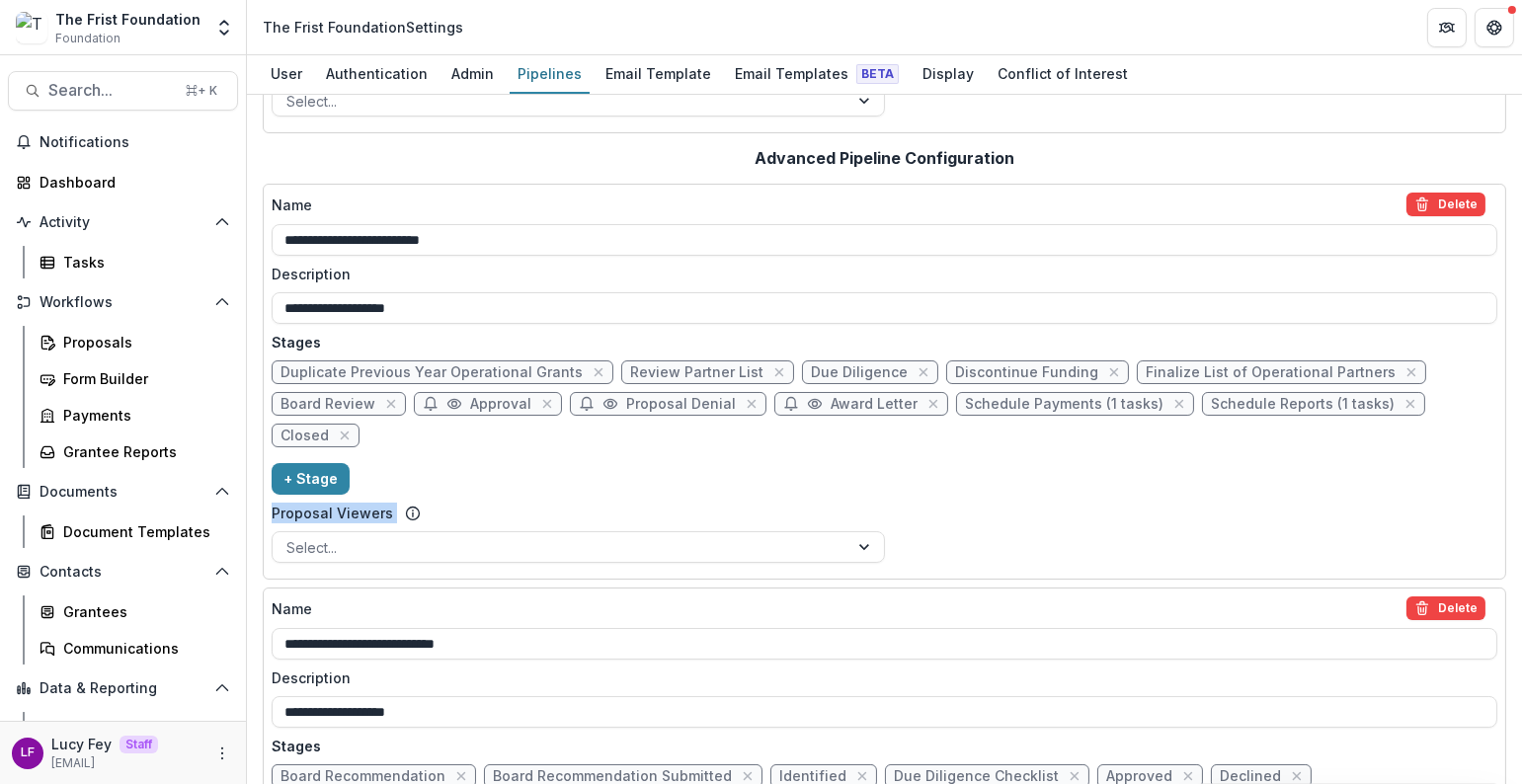 drag, startPoint x: 497, startPoint y: 547, endPoint x: 496, endPoint y: 435, distance: 112.004464 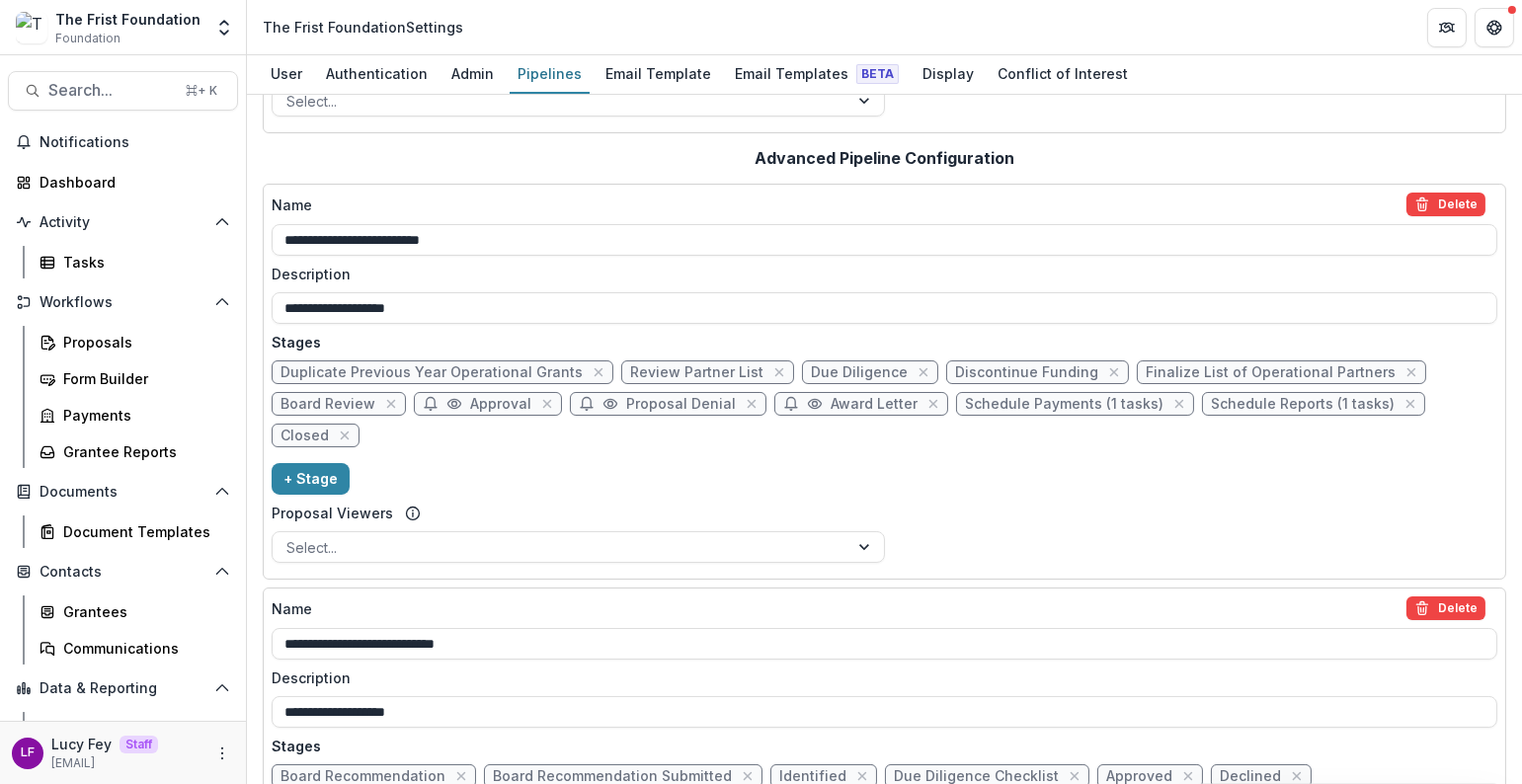 click on "**********" at bounding box center (884, 381) 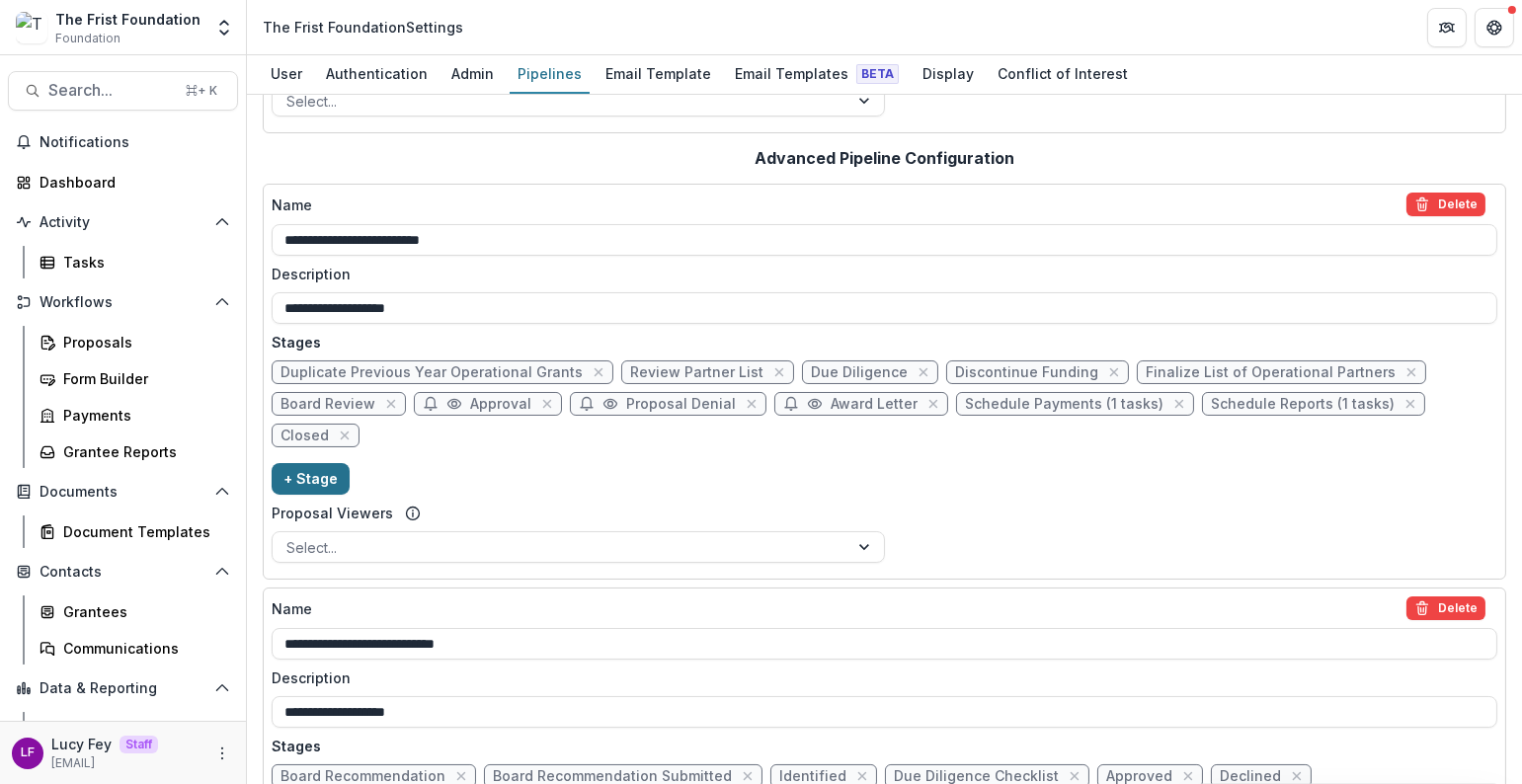 click on "+ Stage" at bounding box center (310, 479) 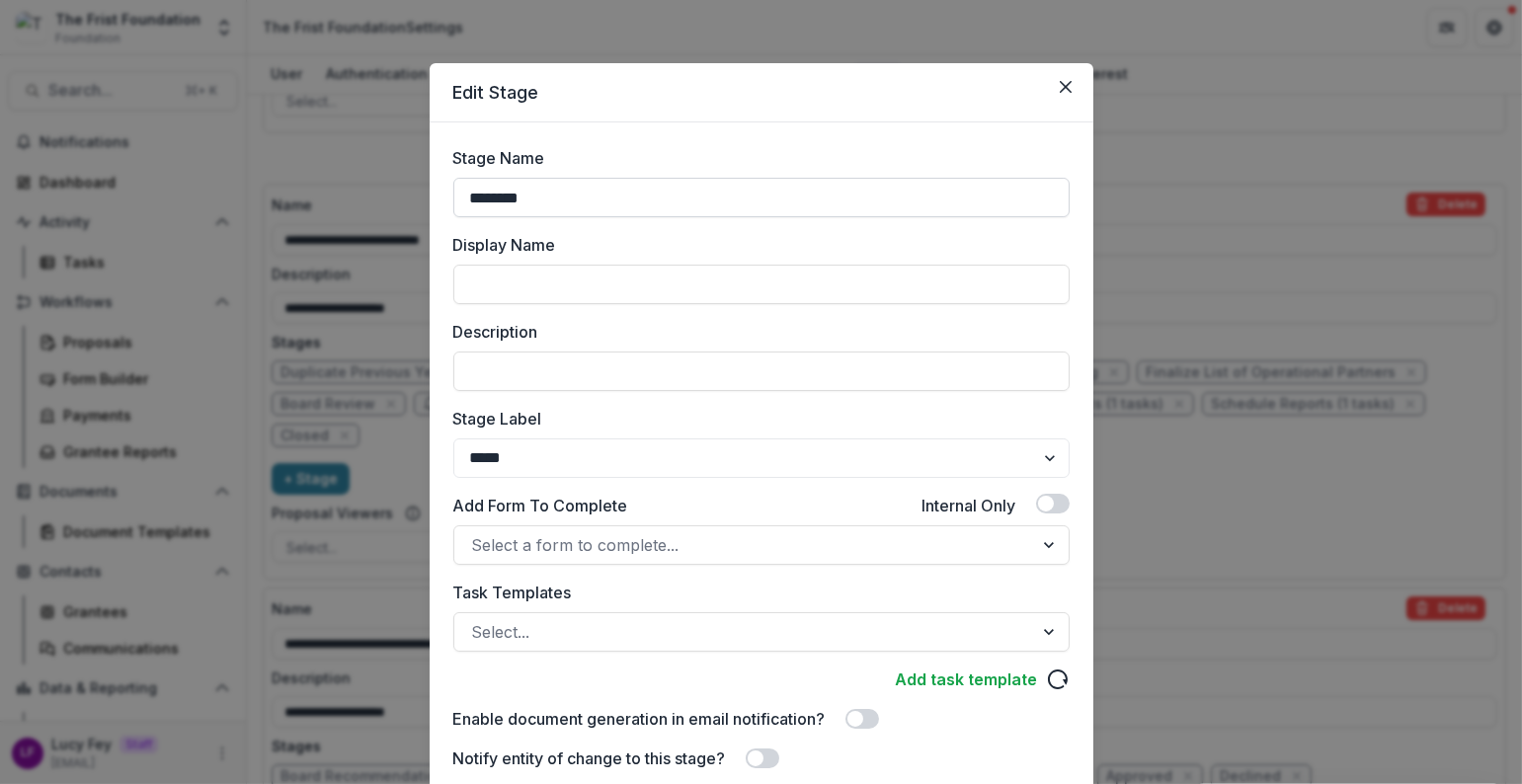 drag, startPoint x: 547, startPoint y: 197, endPoint x: 454, endPoint y: 195, distance: 93.0215 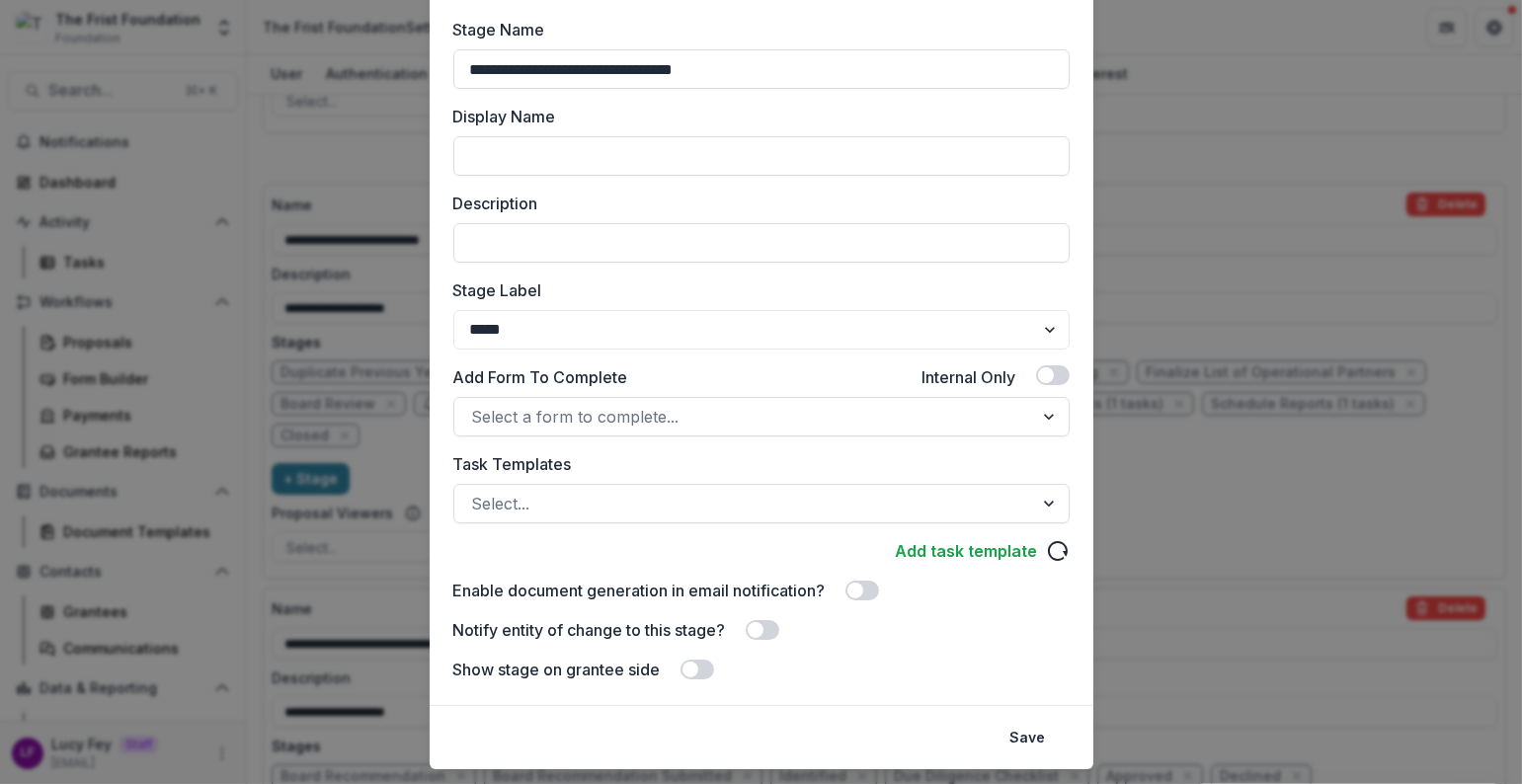 scroll, scrollTop: 175, scrollLeft: 0, axis: vertical 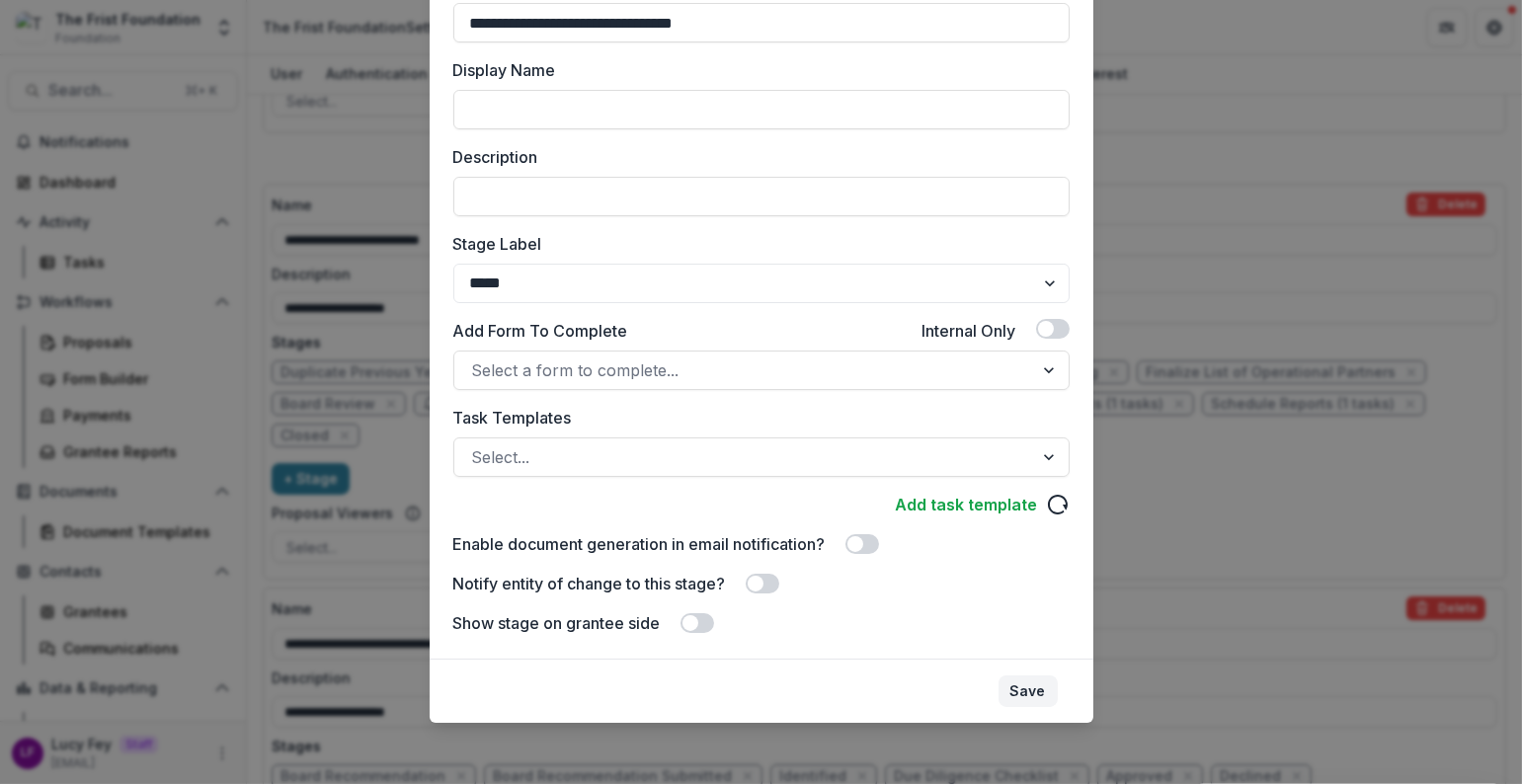 type on "**********" 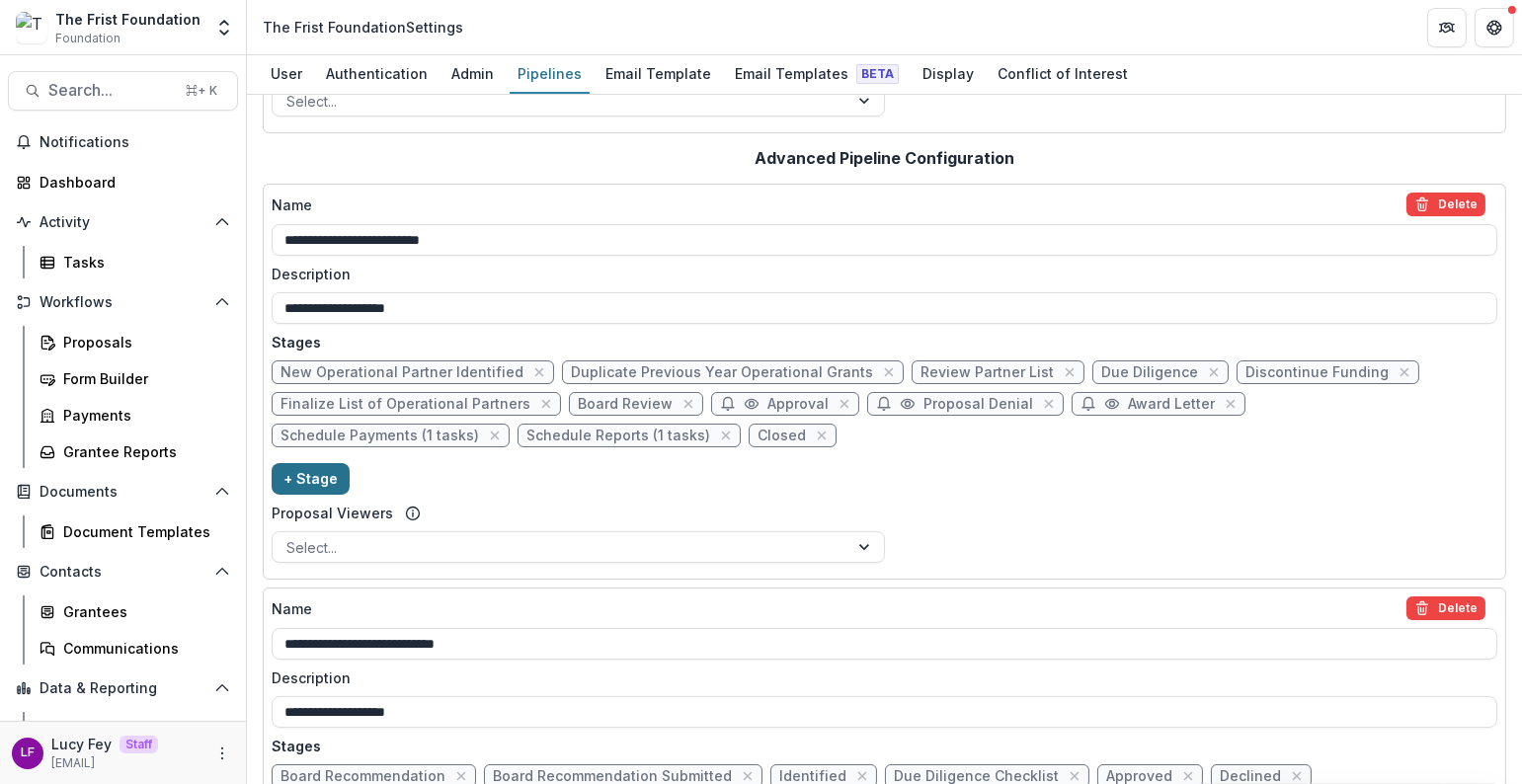 click on "+ Stage" at bounding box center (310, 479) 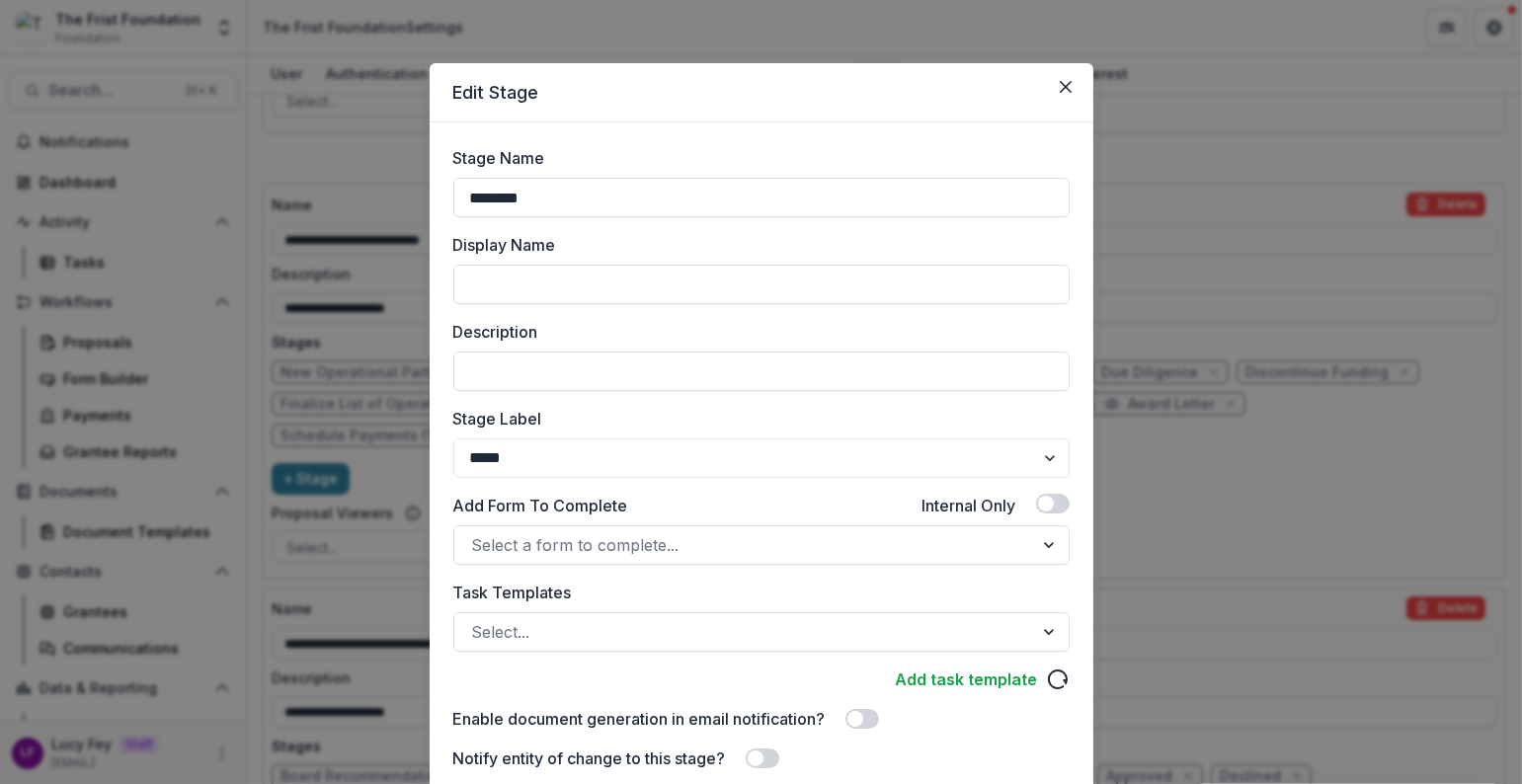 drag, startPoint x: 536, startPoint y: 209, endPoint x: 397, endPoint y: 196, distance: 139.60659 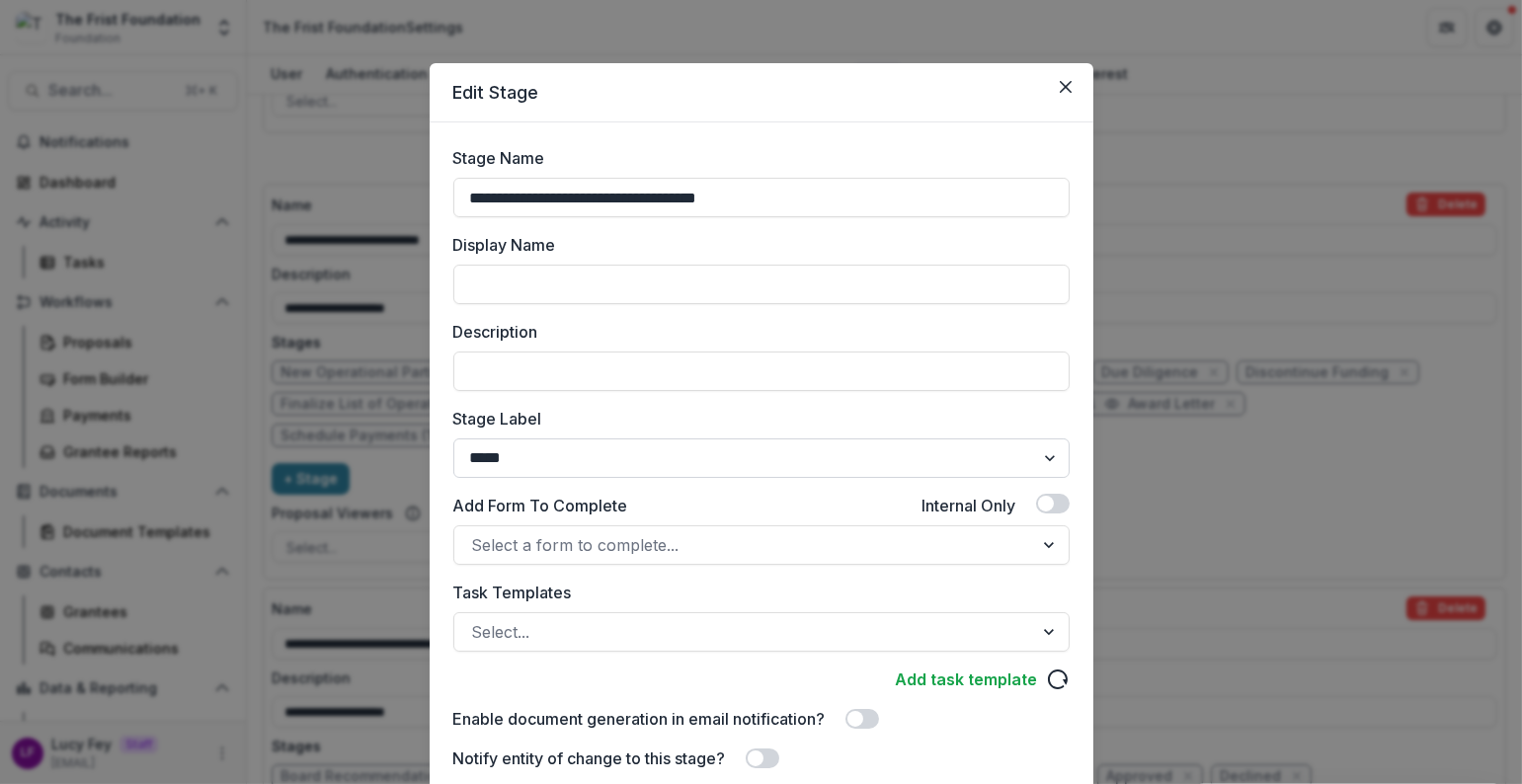 type on "**********" 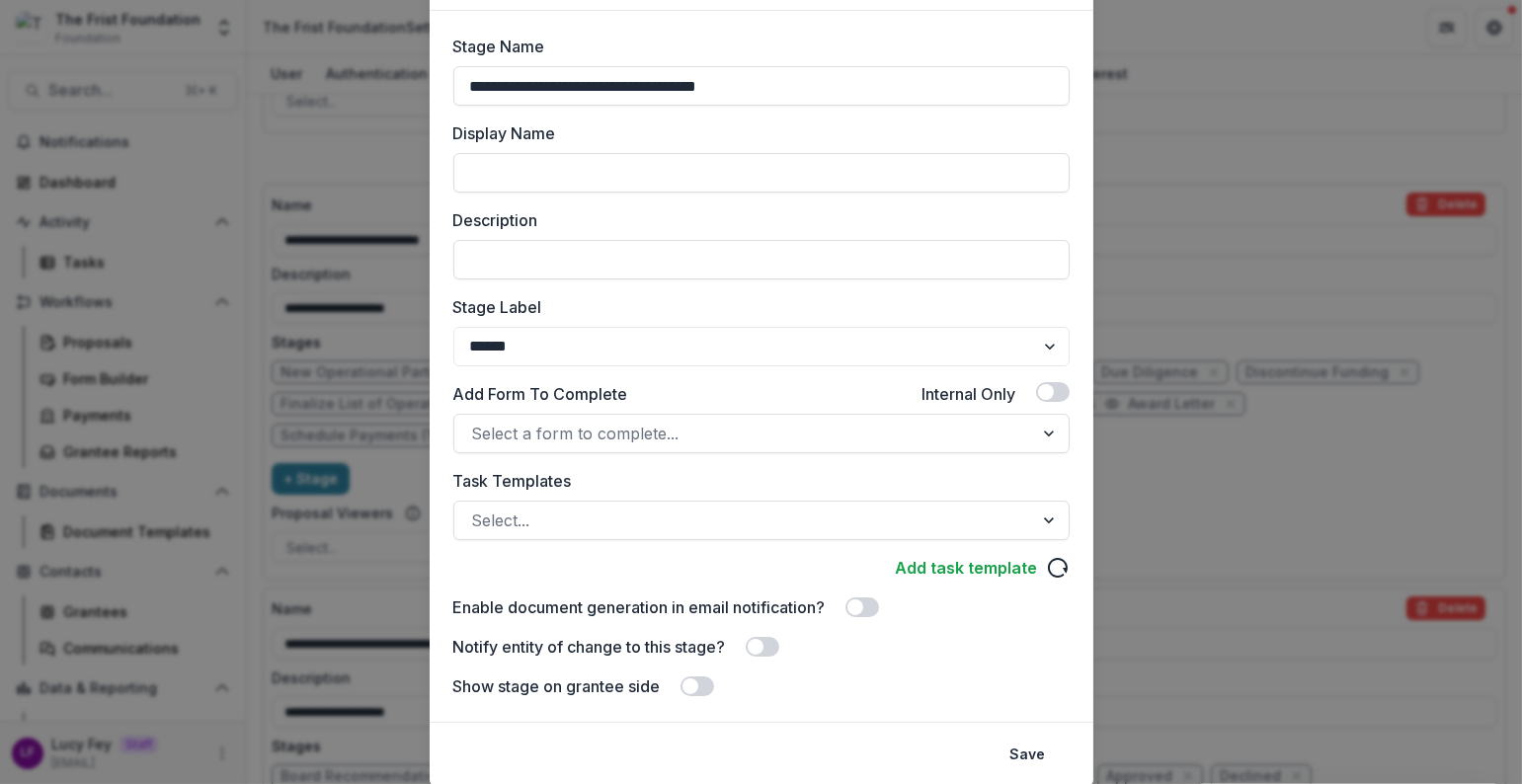 scroll, scrollTop: 175, scrollLeft: 0, axis: vertical 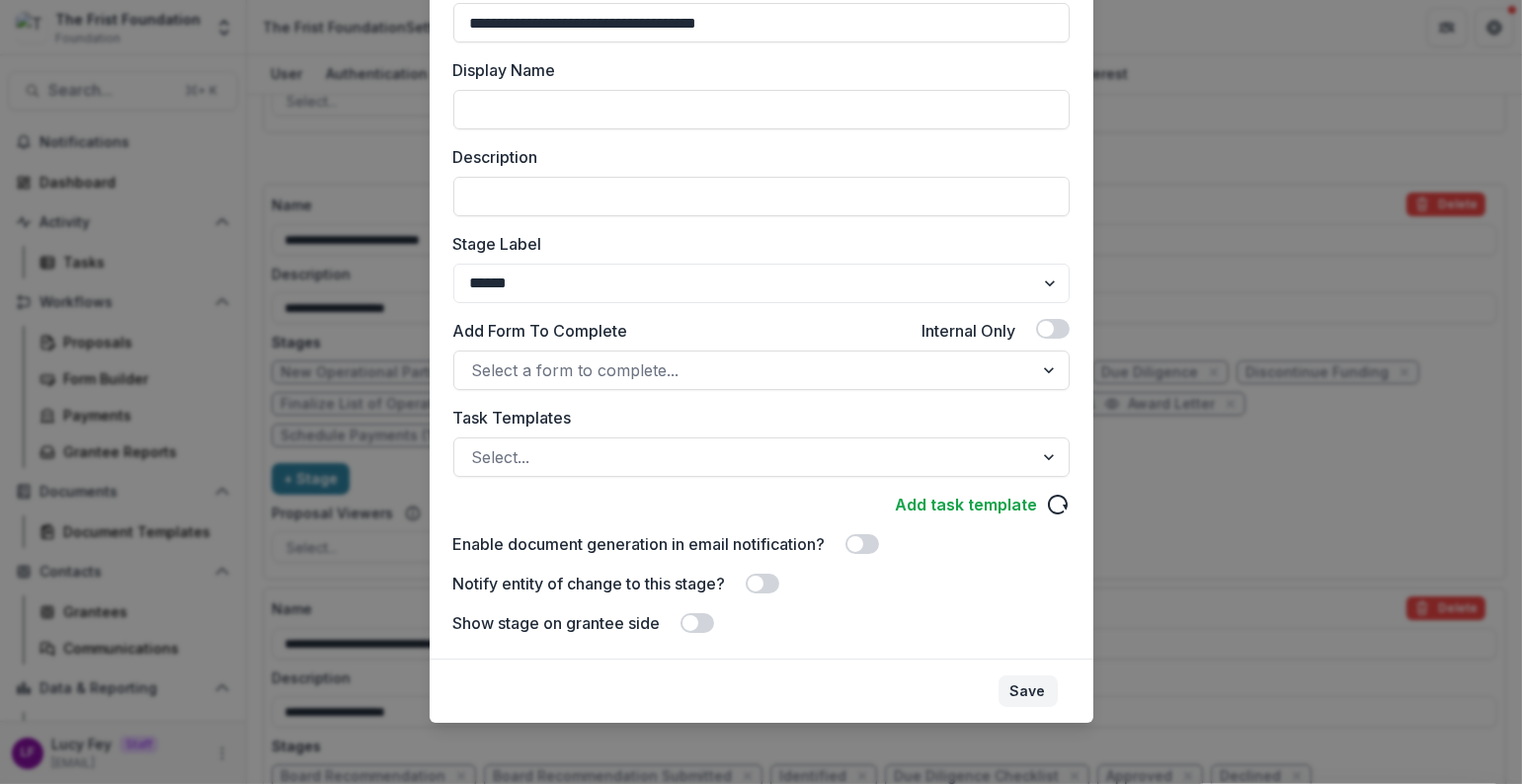 click on "Save" at bounding box center (1028, 691) 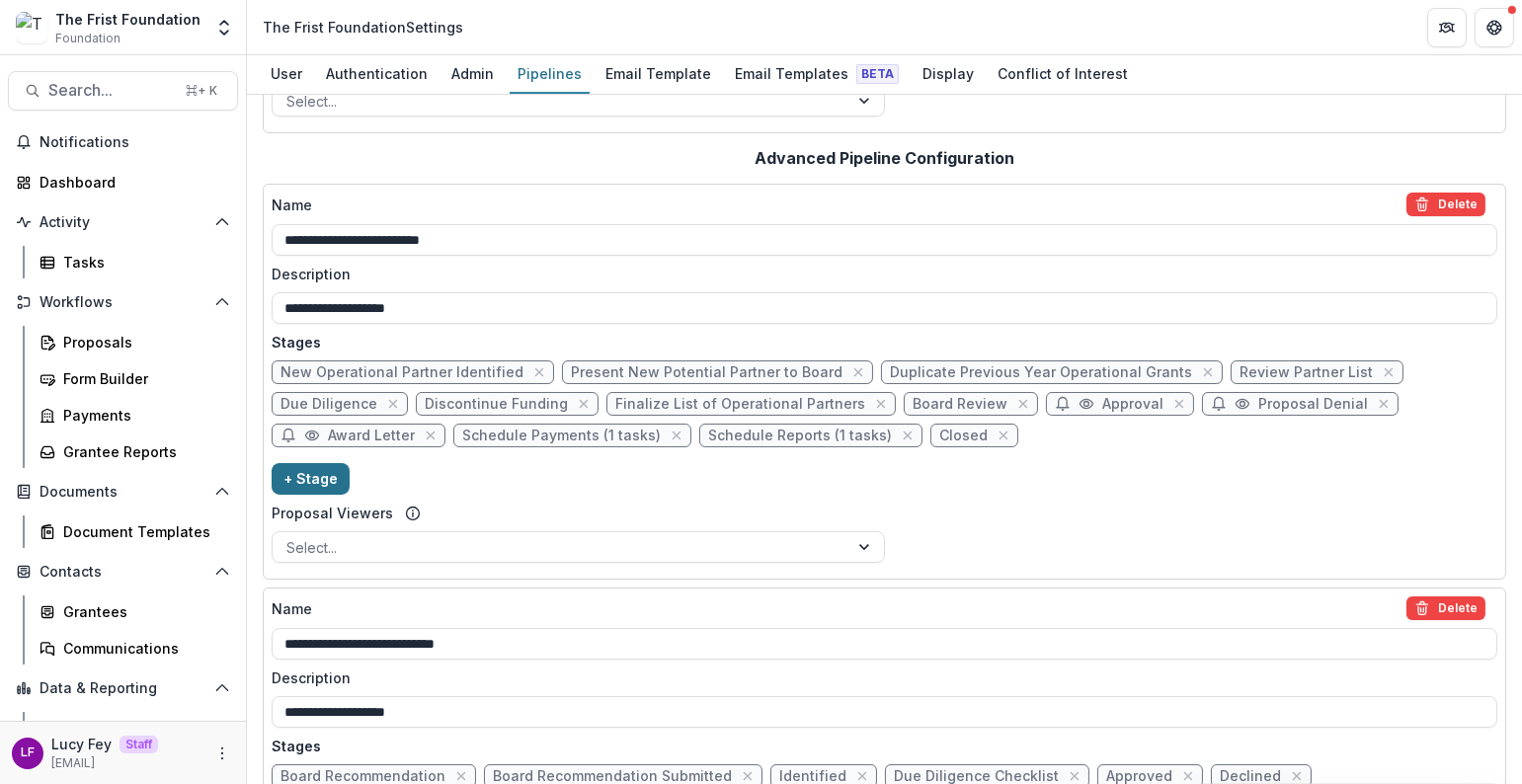 click on "+ Stage" at bounding box center [310, 479] 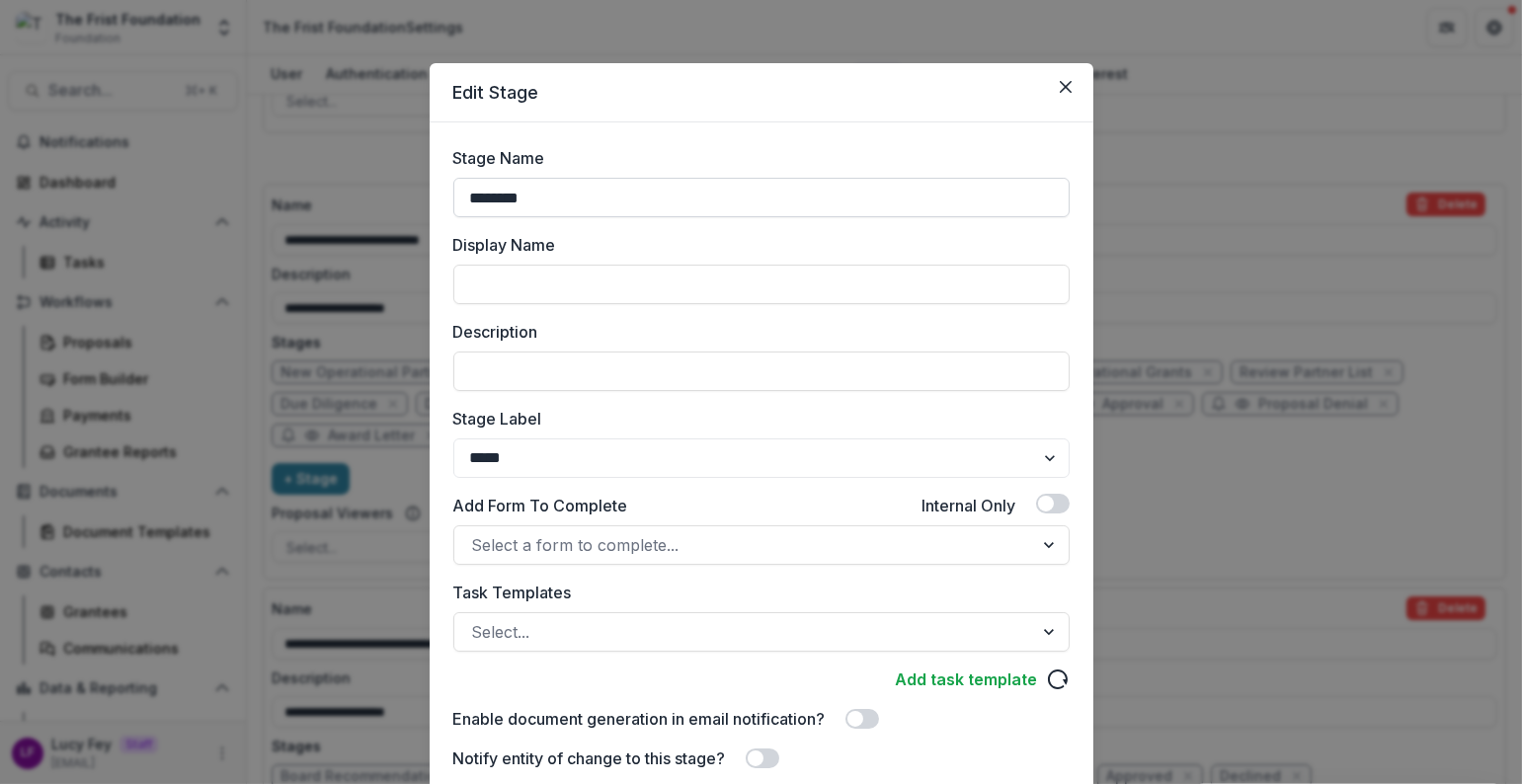 click on "********" at bounding box center (761, 197) 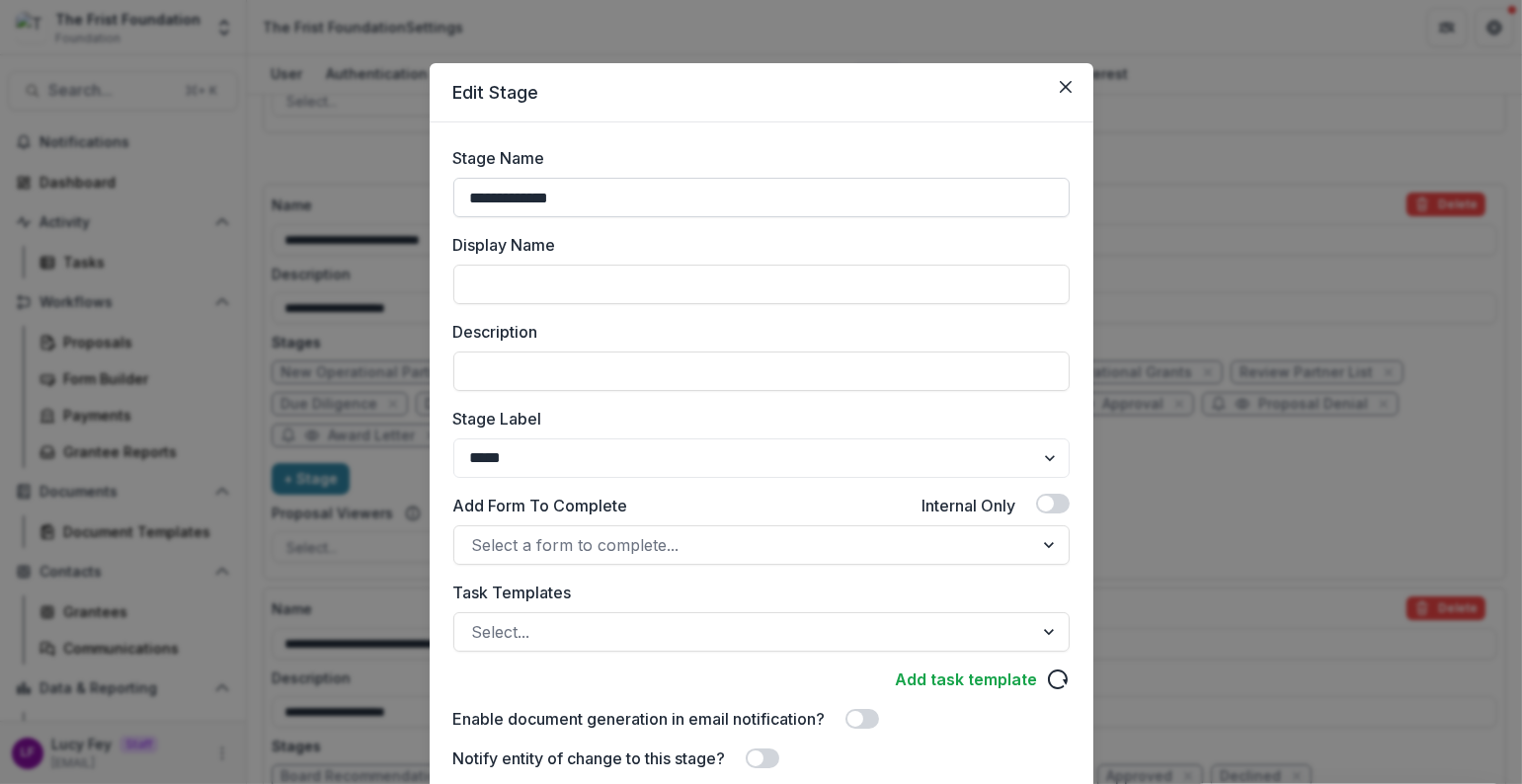click on "**********" at bounding box center (761, 197) 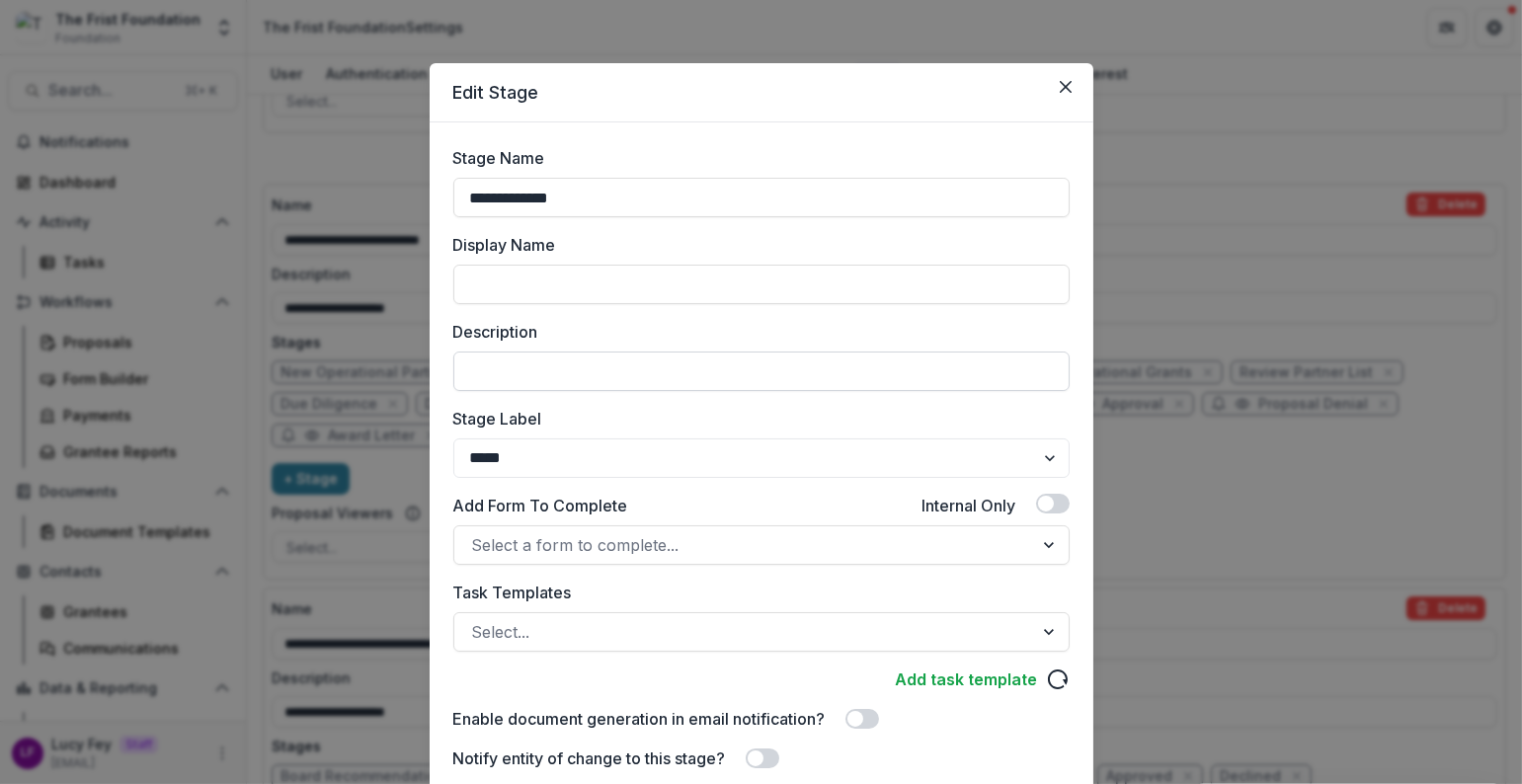 type on "**********" 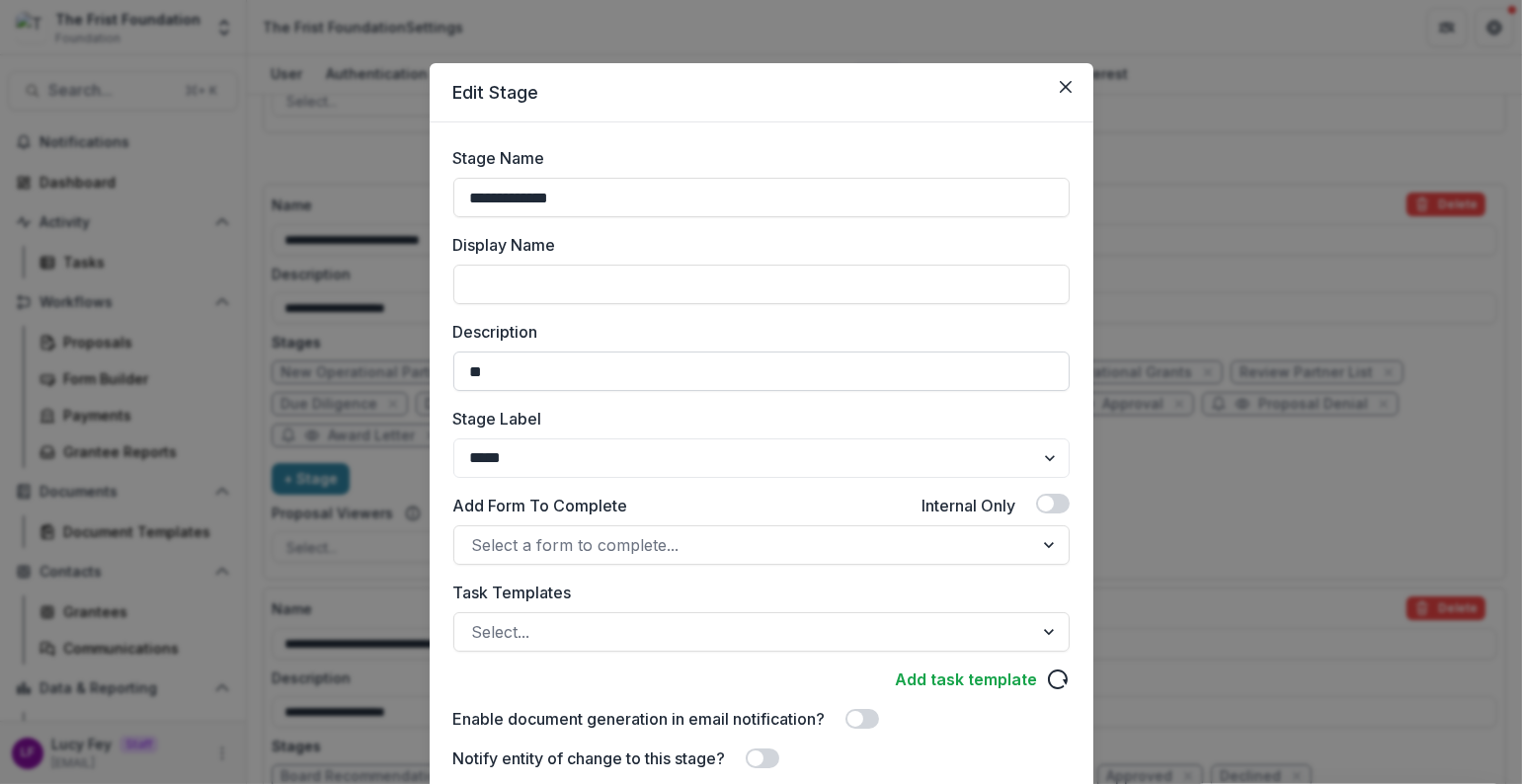 type on "*" 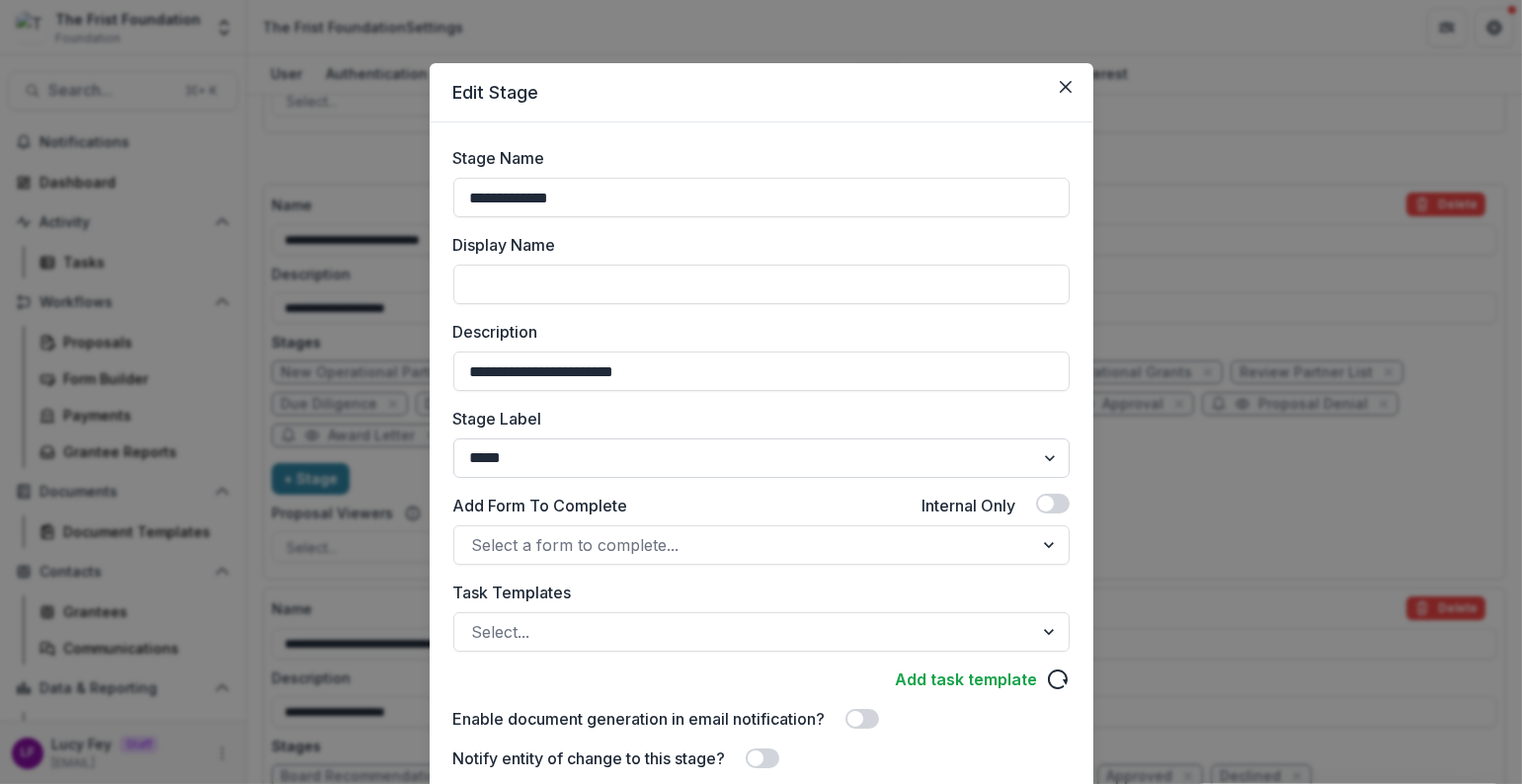 type on "**********" 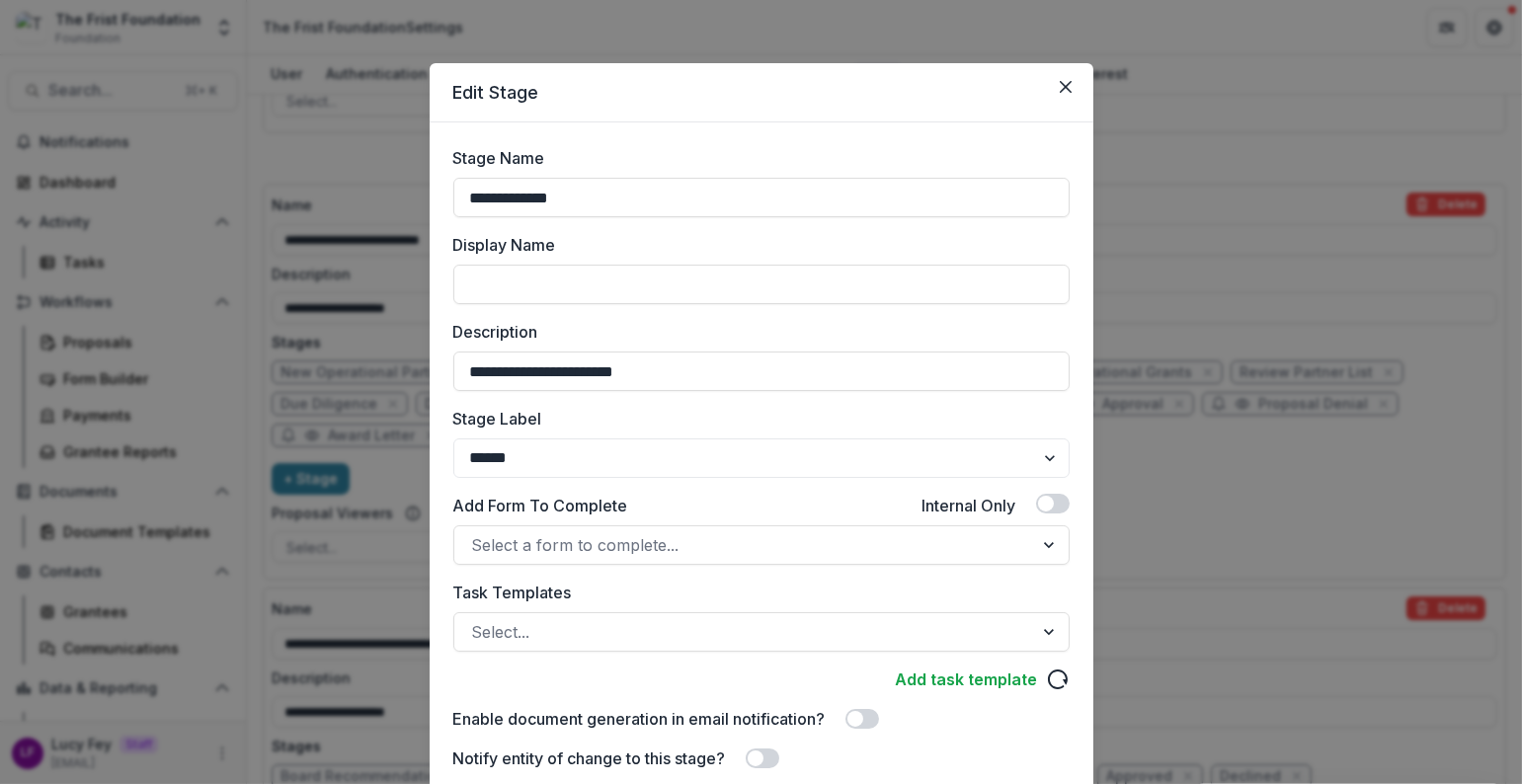 scroll, scrollTop: 175, scrollLeft: 0, axis: vertical 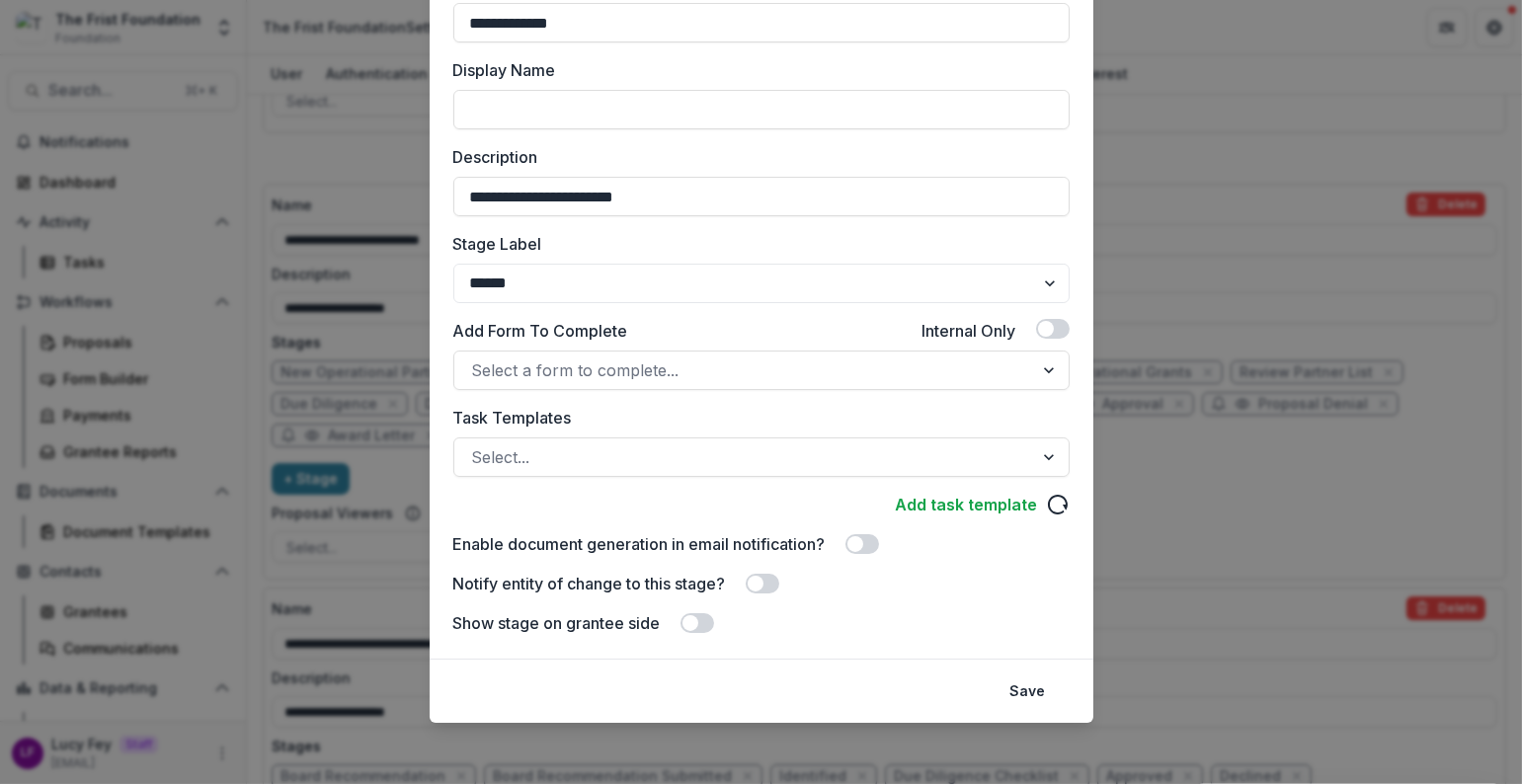 click on "Save" at bounding box center (761, 690) 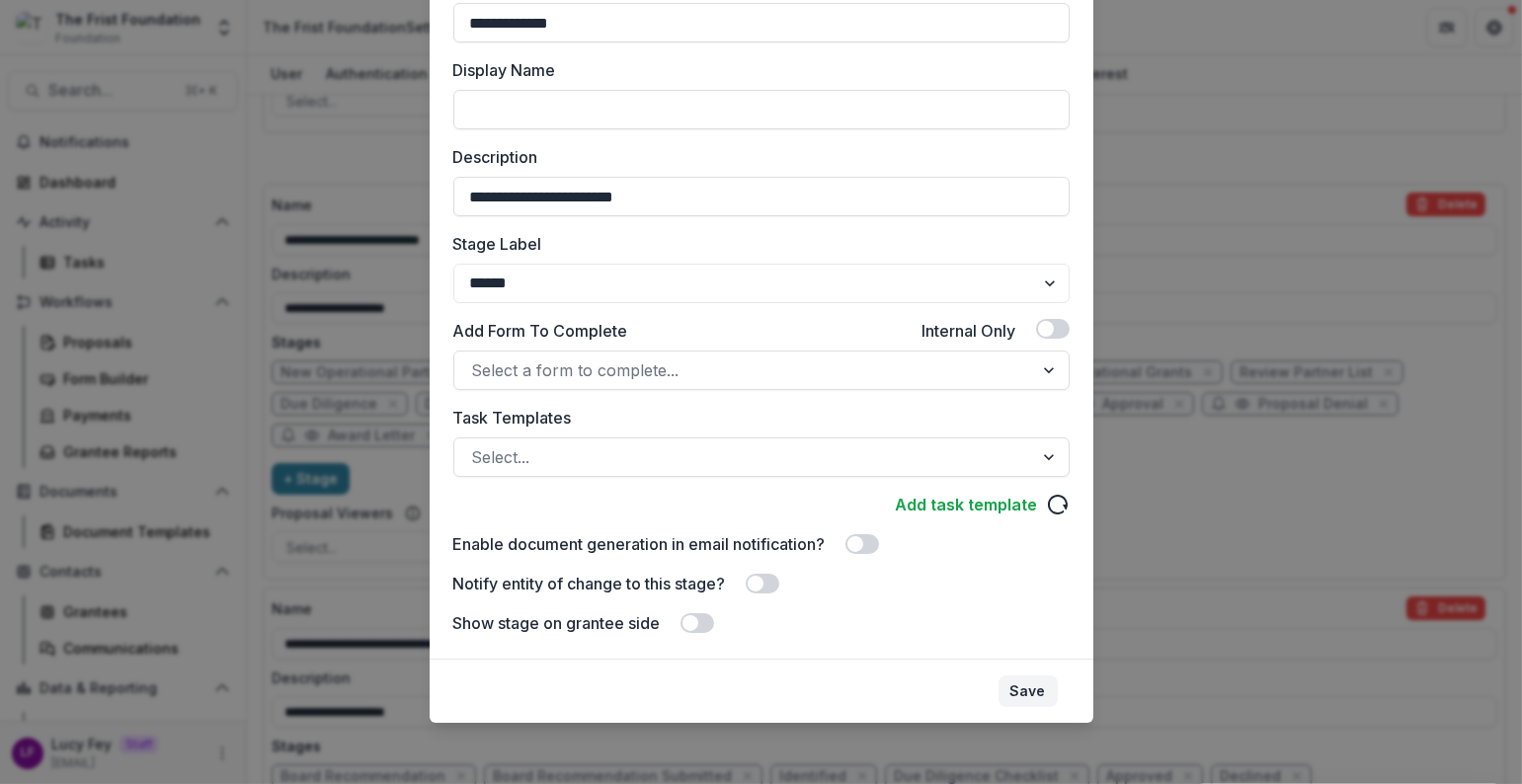 click on "Save" at bounding box center (1028, 691) 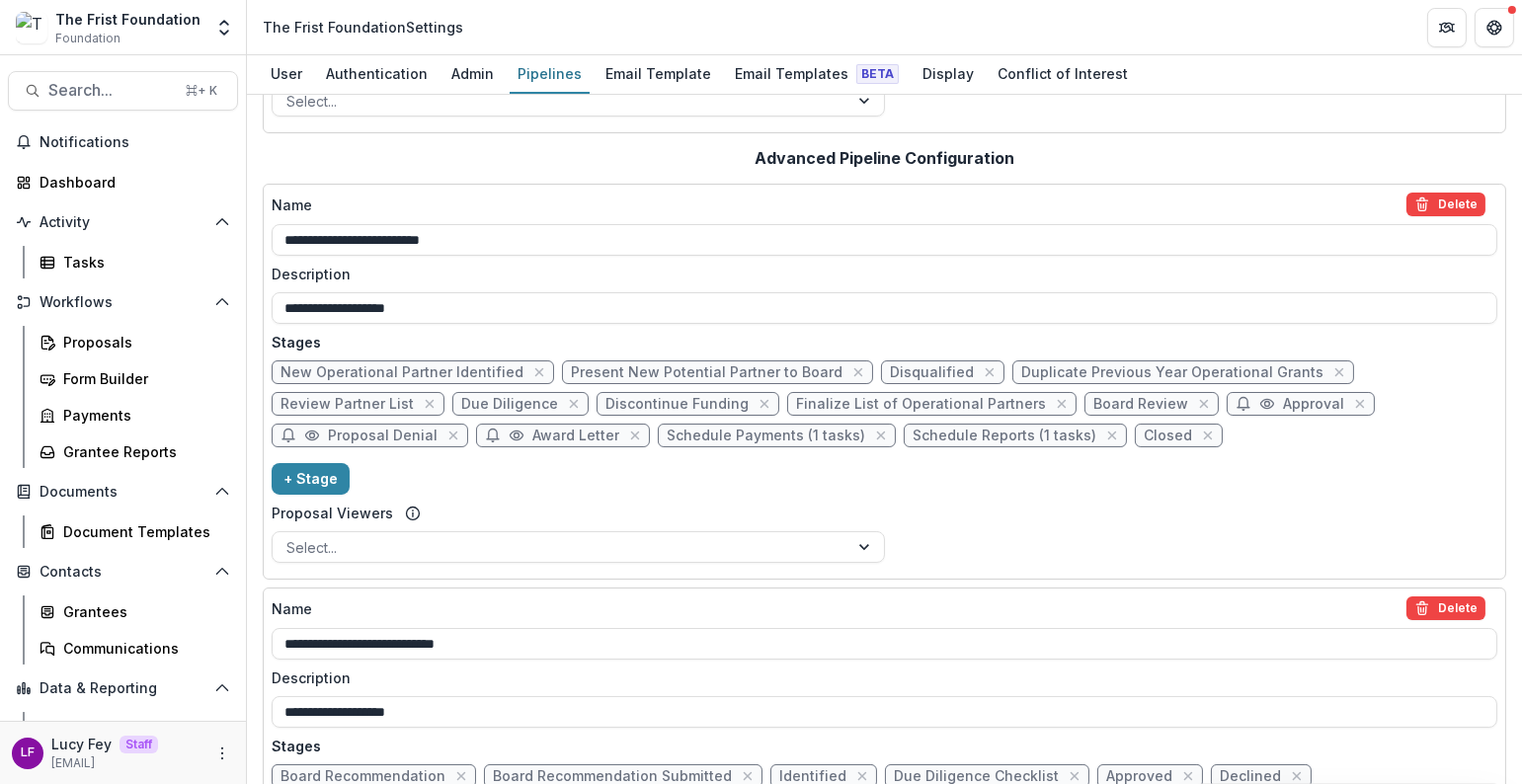 click on "**********" at bounding box center (884, 381) 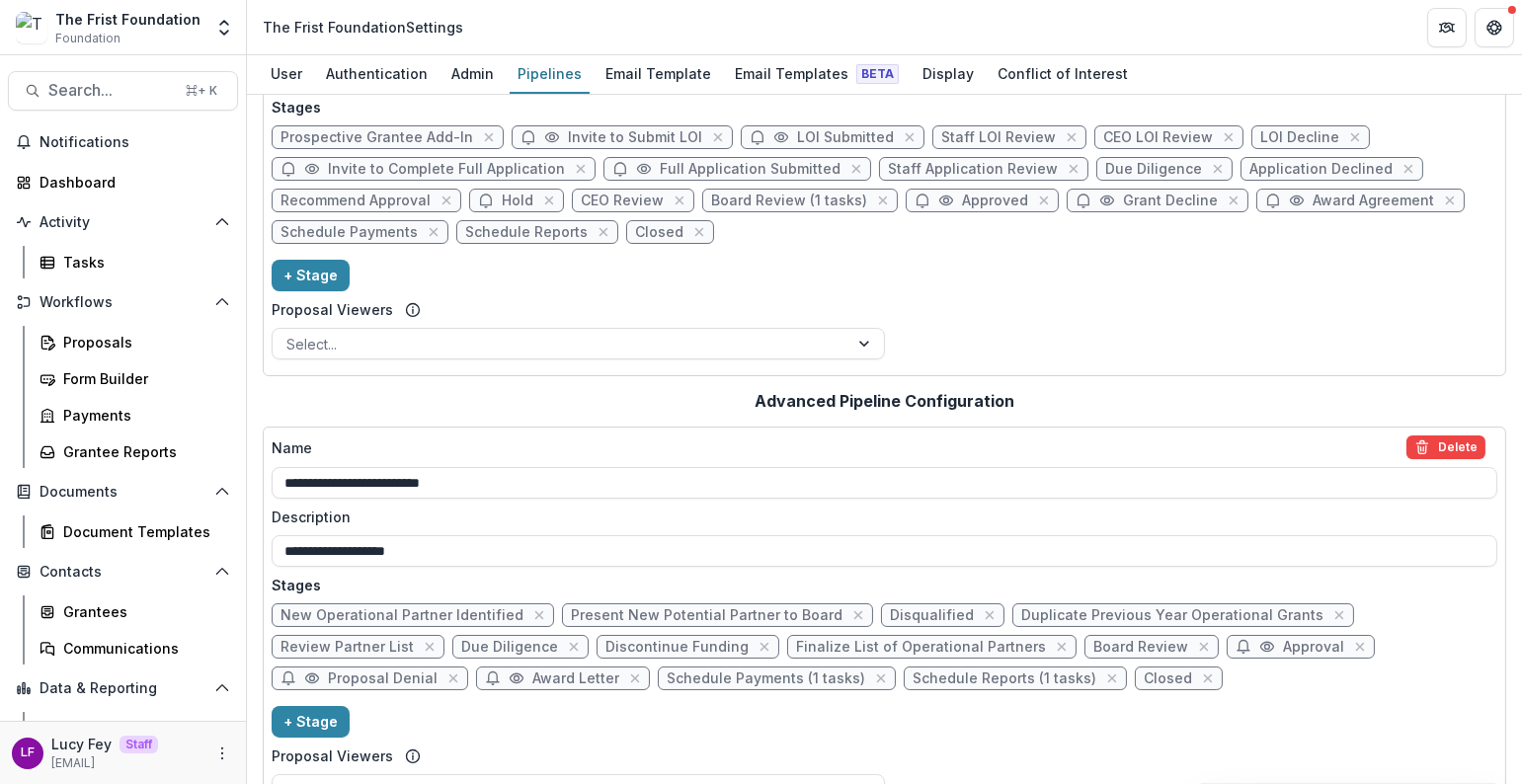 scroll, scrollTop: 0, scrollLeft: 0, axis: both 